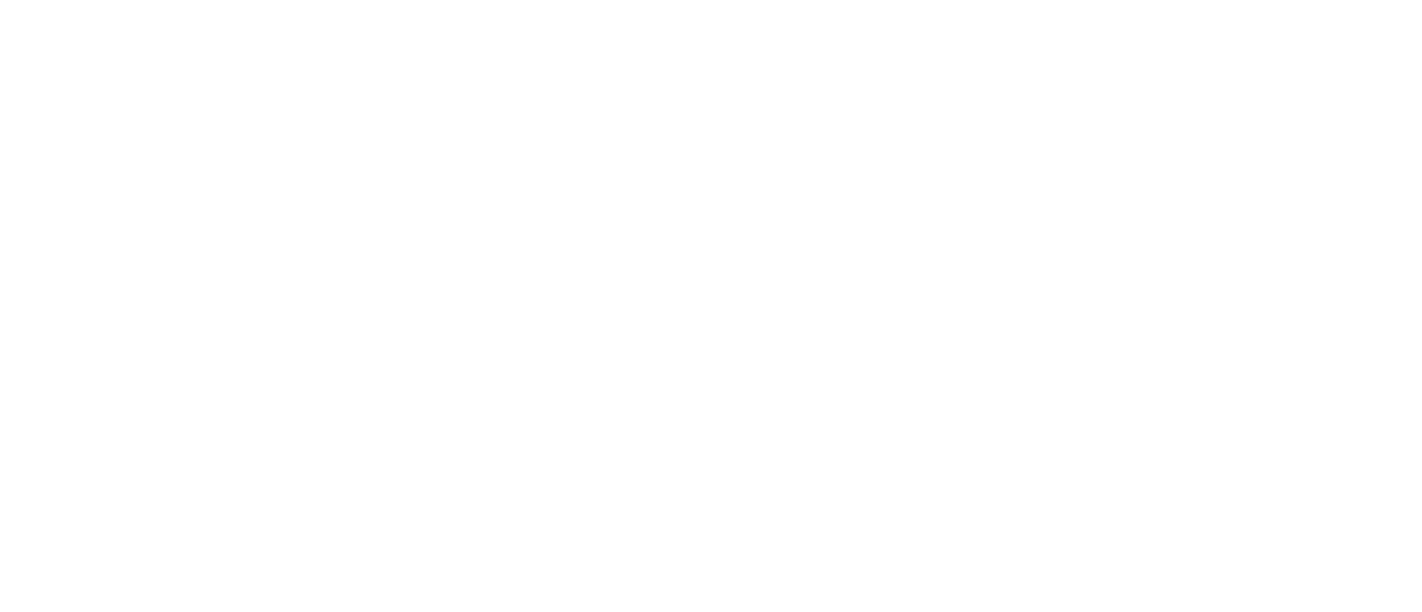 scroll, scrollTop: 0, scrollLeft: 0, axis: both 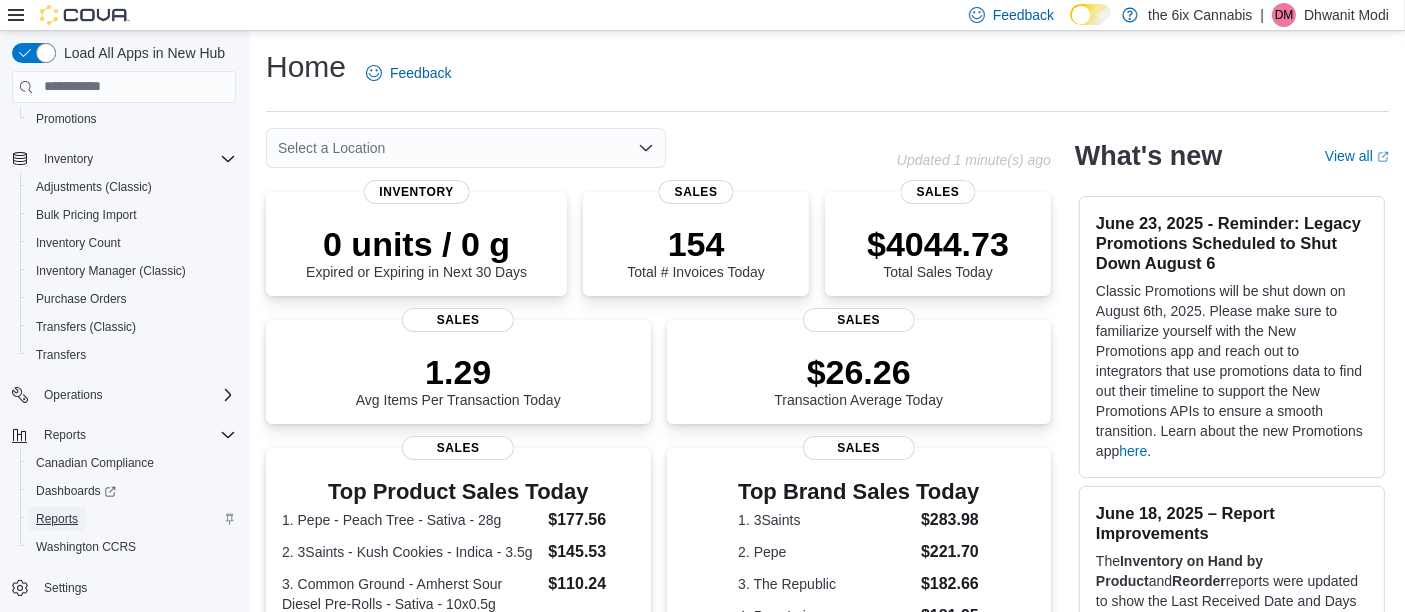 click on "Reports" at bounding box center (57, 519) 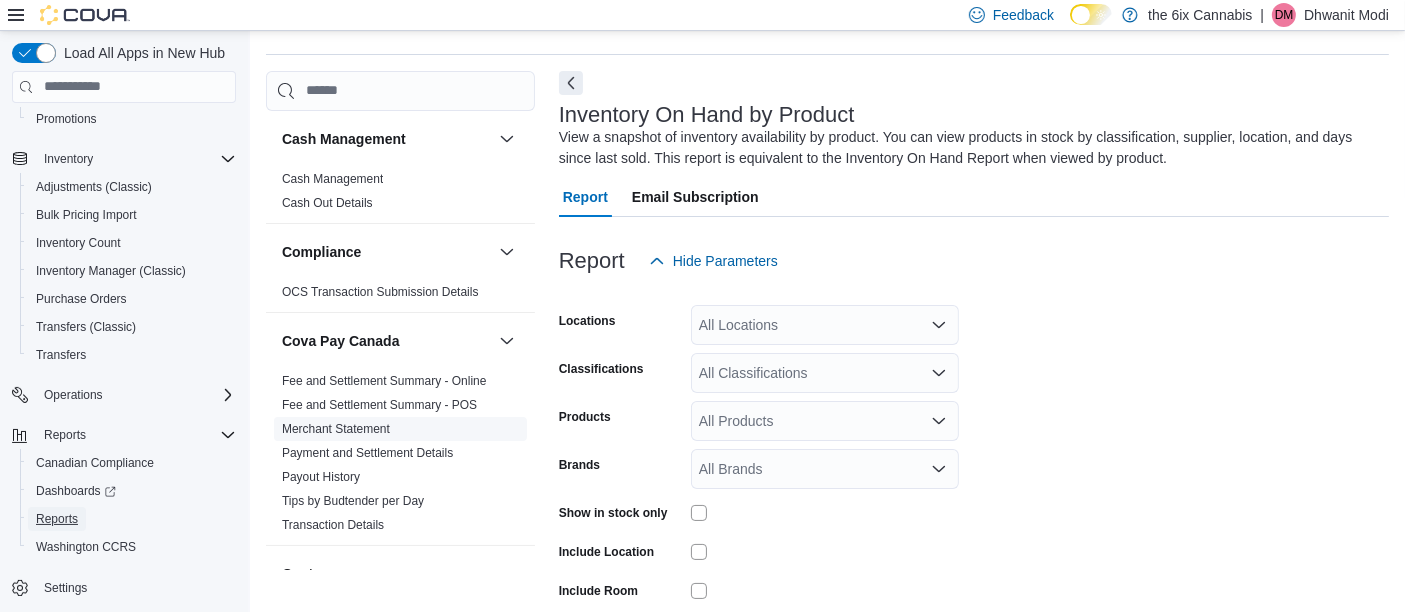 scroll, scrollTop: 66, scrollLeft: 0, axis: vertical 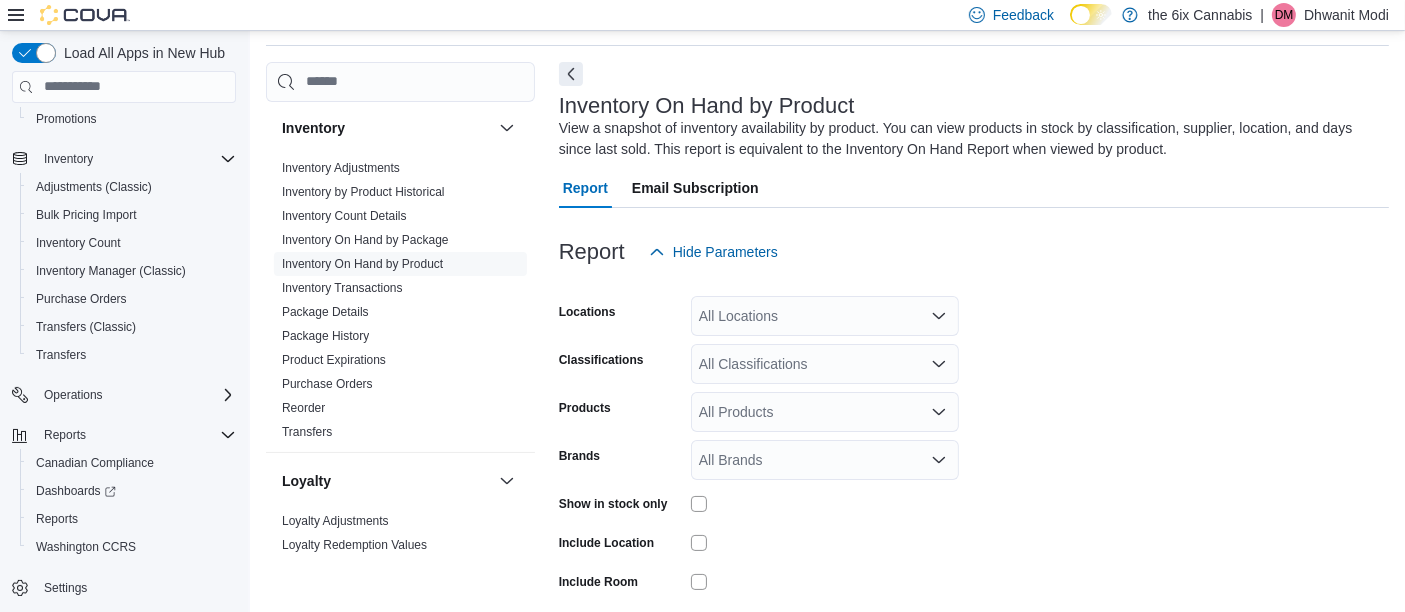 click 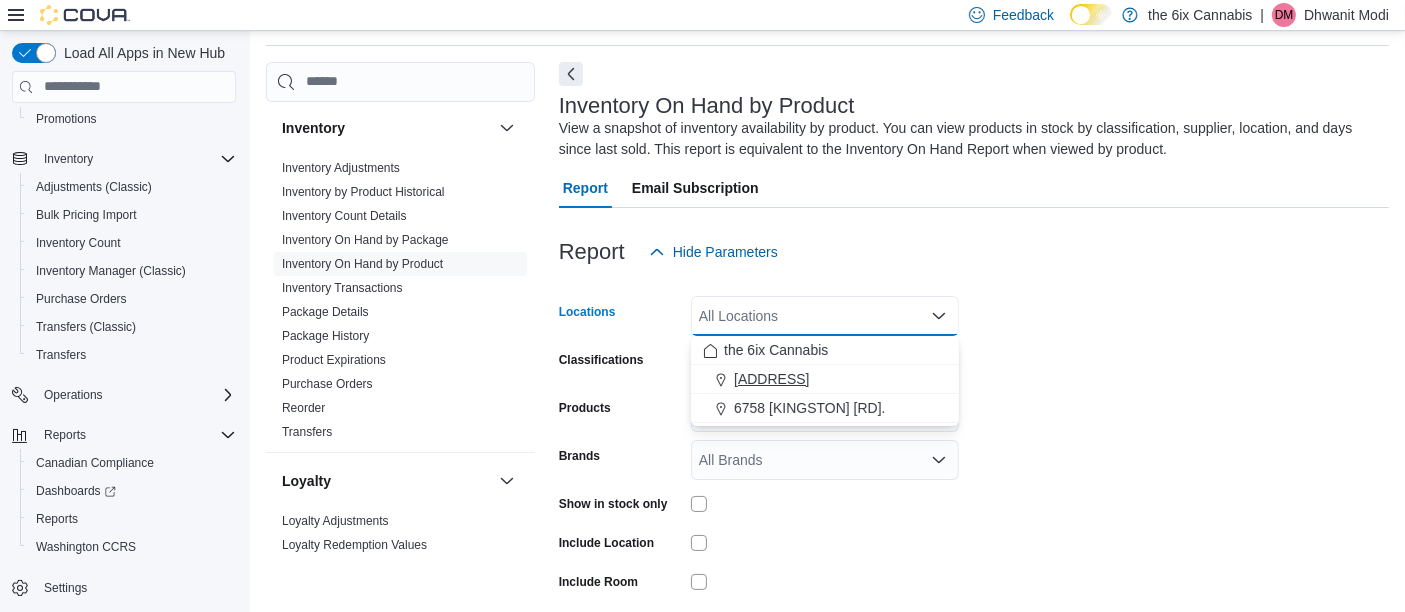 click on "[ADDRESS]" at bounding box center (825, 379) 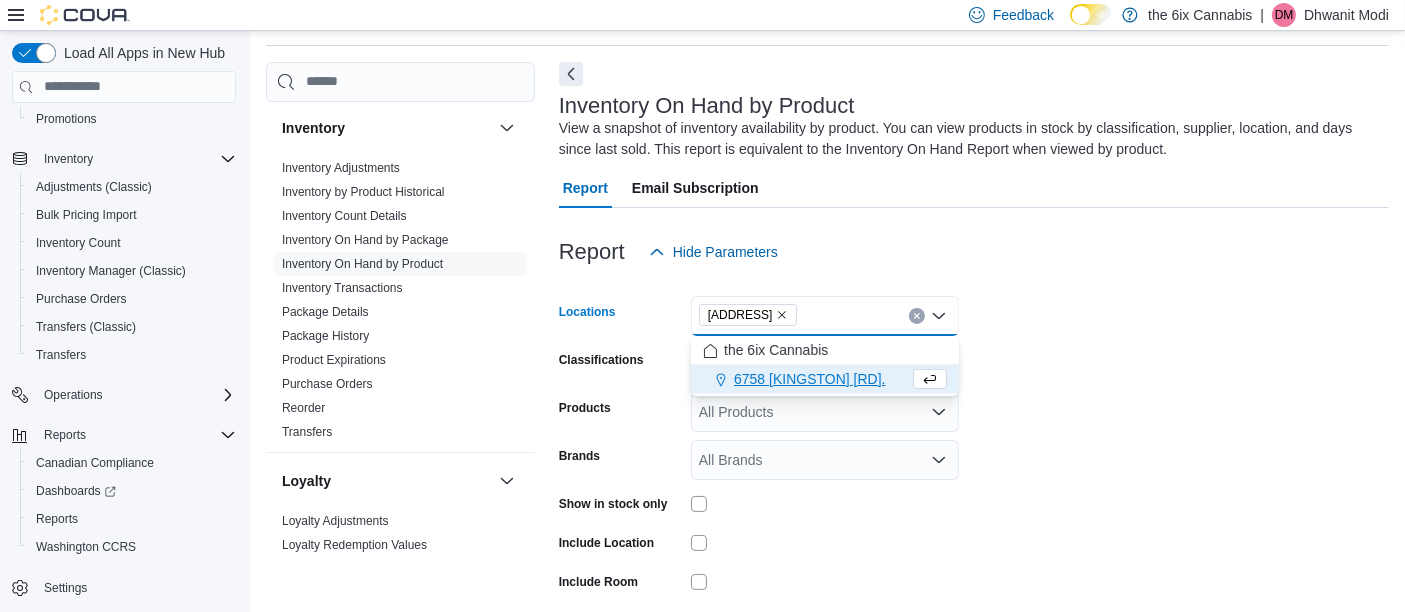 click on "Locations [ADDRESS] Combo box. Selected. [ADDRESS]. Press Backspace to delete [ADDRESS]. Combo box input. All Locations. Type some text or, to display a list of choices, press Down Arrow. To exit the list of choices, press Escape. Classifications All Classifications Products All Products Brands All Brands Show in stock only Include Location Include Room Include Archived Export  Run Report" at bounding box center (974, 482) 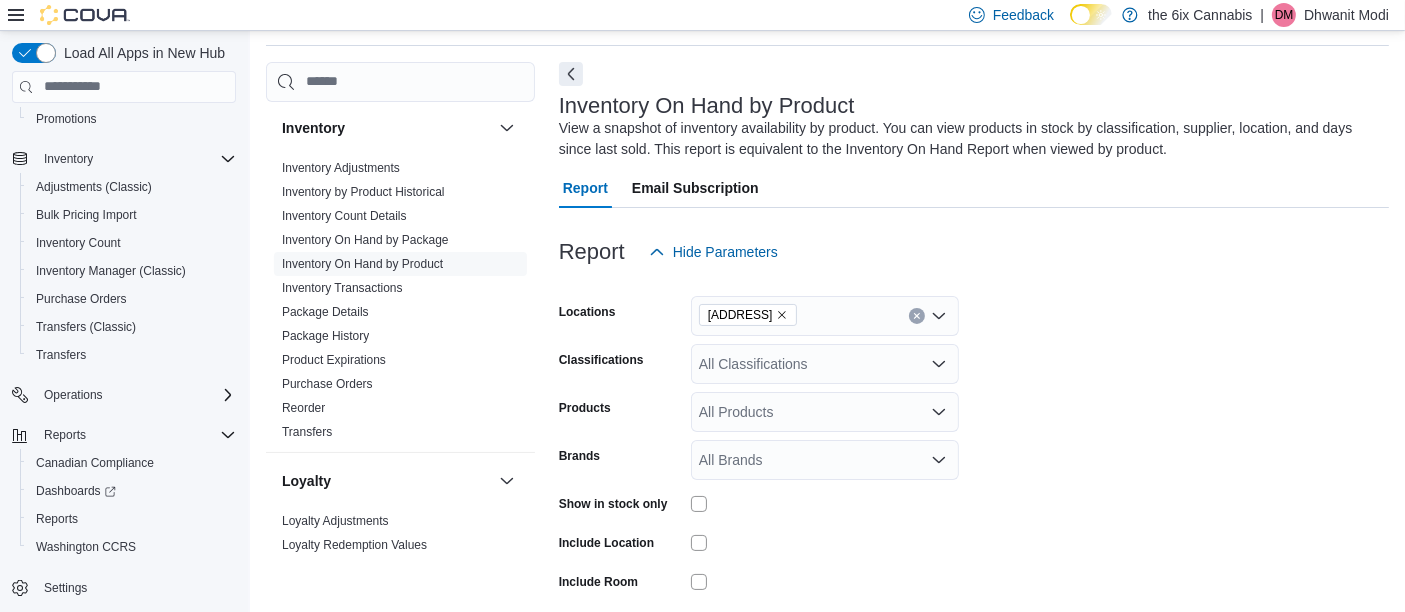 click 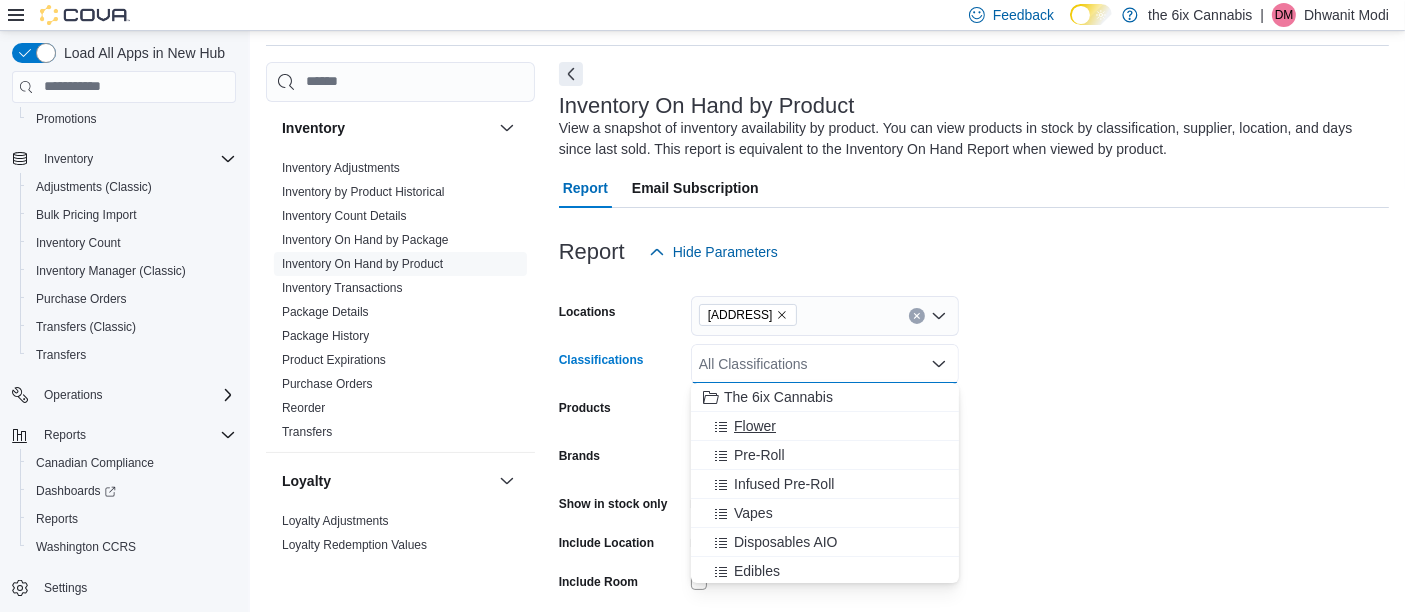 click on "Flower" at bounding box center [755, 426] 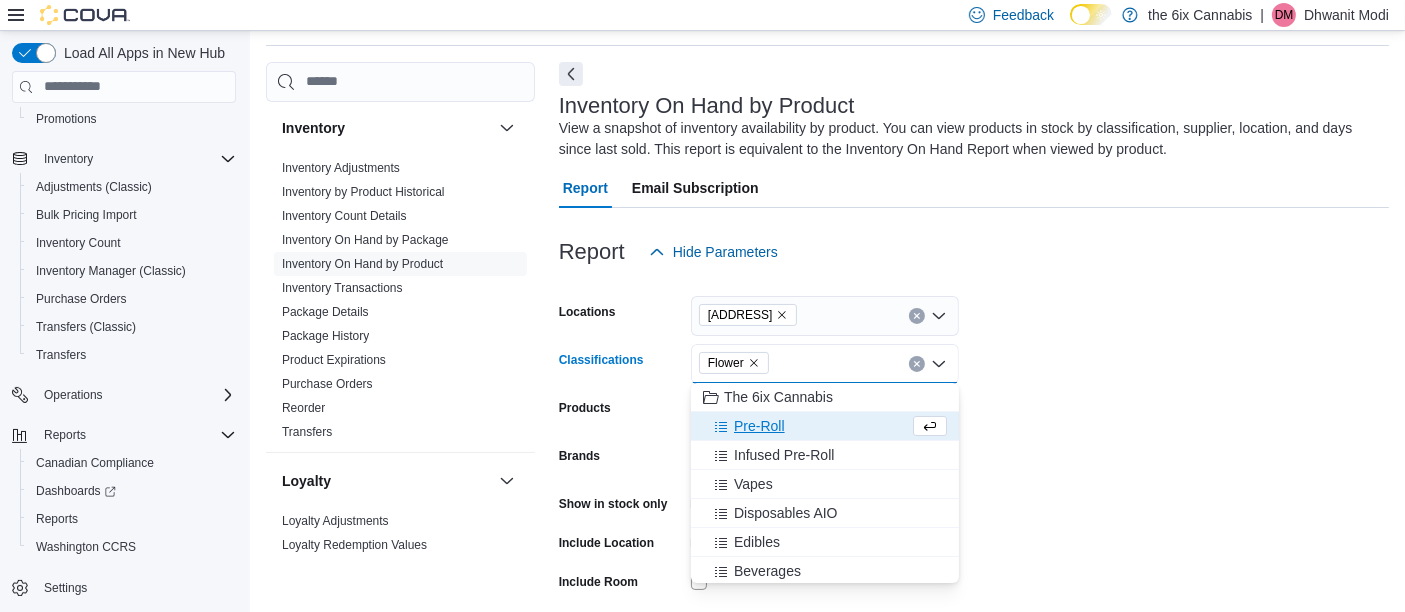 click on "Locations [ADDRESS] Classifications Flower Combo box. Selected. Flower. Press Backspace to delete Flower. Combo box input. All Classifications. Type some text or, to display a list of choices, press Down Arrow. To exit the list of choices, press Escape. Products All Products Brands All Brands Show in stock only Include Location Include Room Include Archived Export  Run Report" at bounding box center [974, 482] 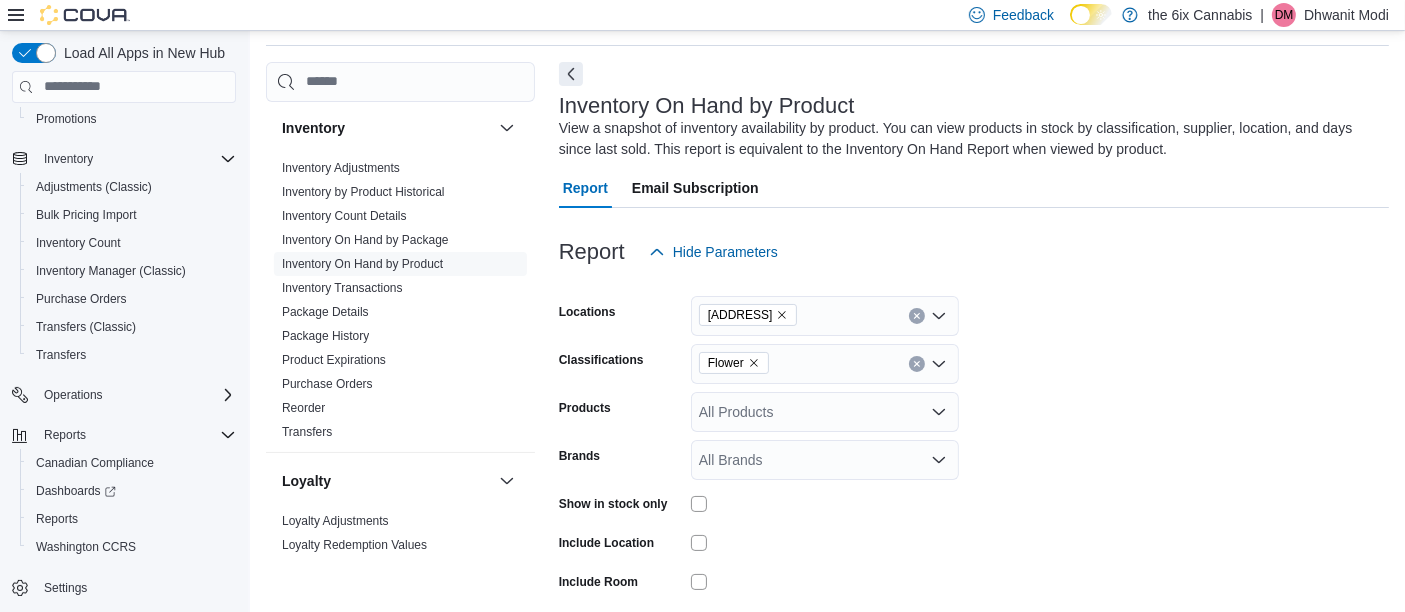 scroll, scrollTop: 184, scrollLeft: 0, axis: vertical 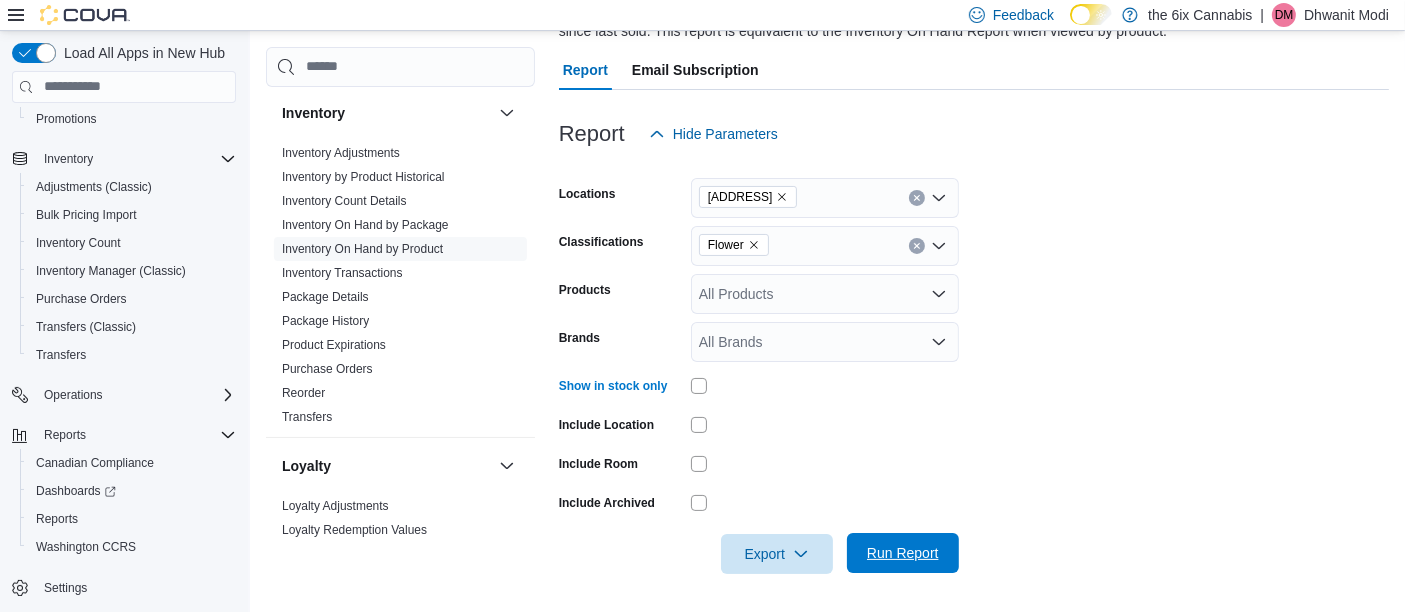 click on "Run Report" at bounding box center (903, 553) 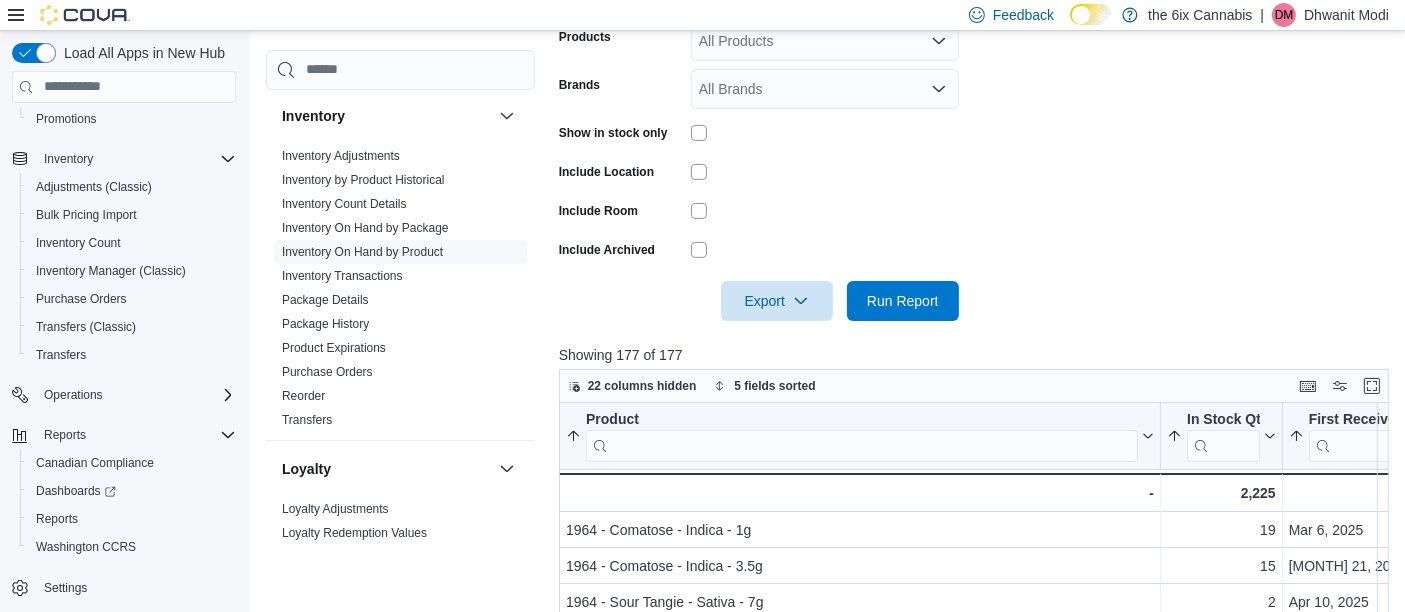 scroll, scrollTop: 471, scrollLeft: 0, axis: vertical 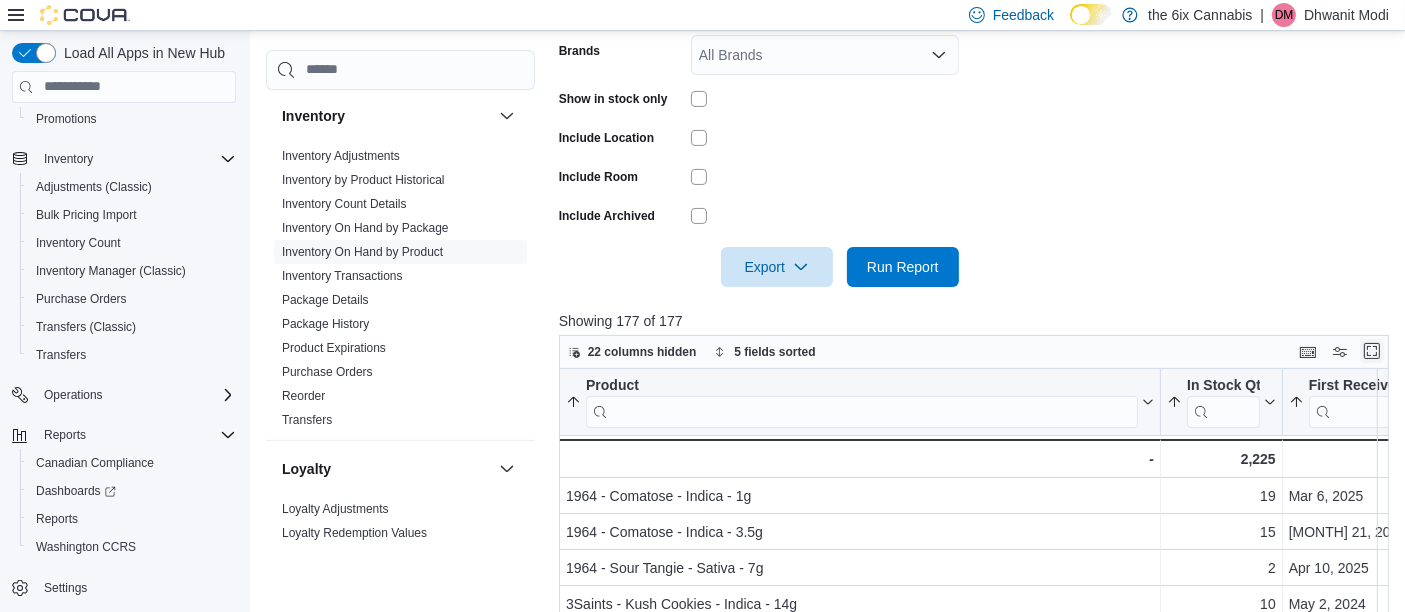 click at bounding box center [1372, 351] 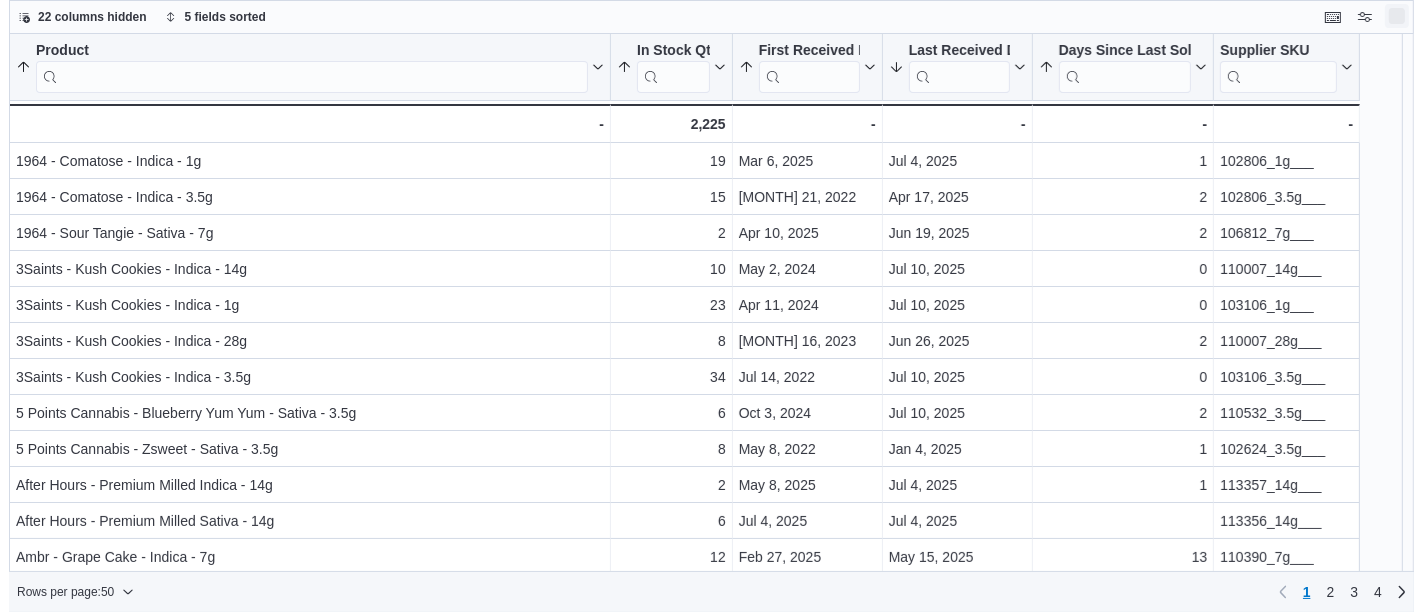 scroll, scrollTop: 0, scrollLeft: 0, axis: both 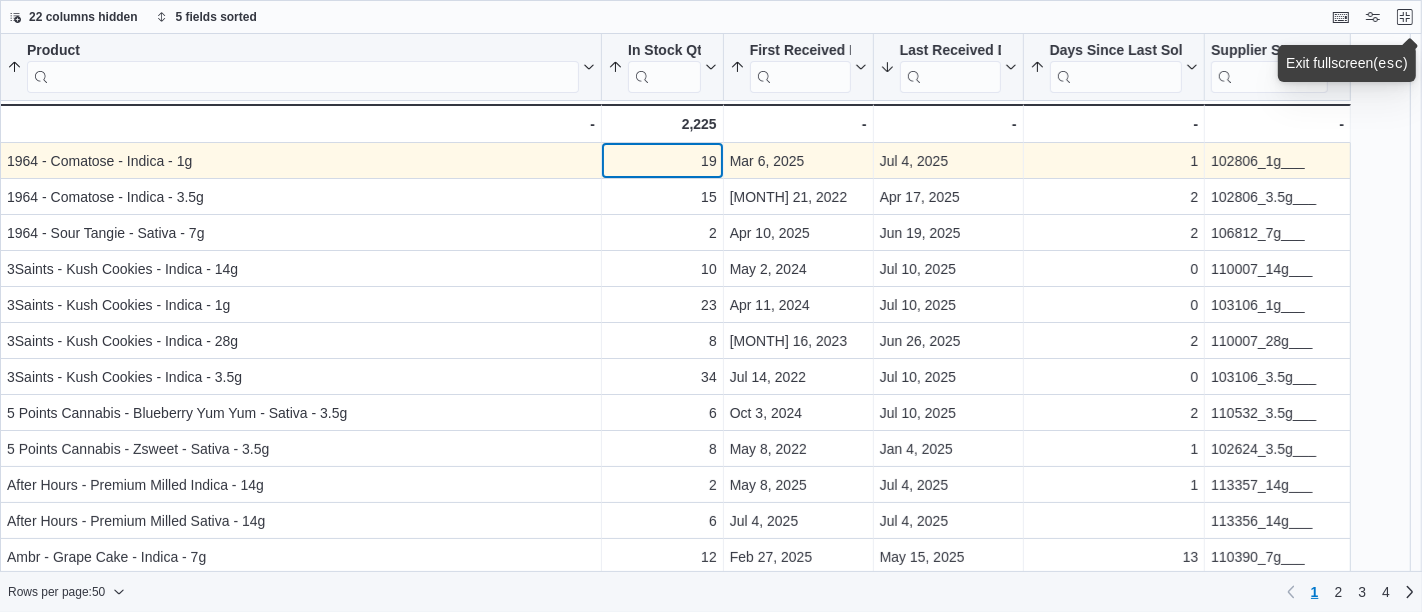 click on "19" at bounding box center (662, 161) 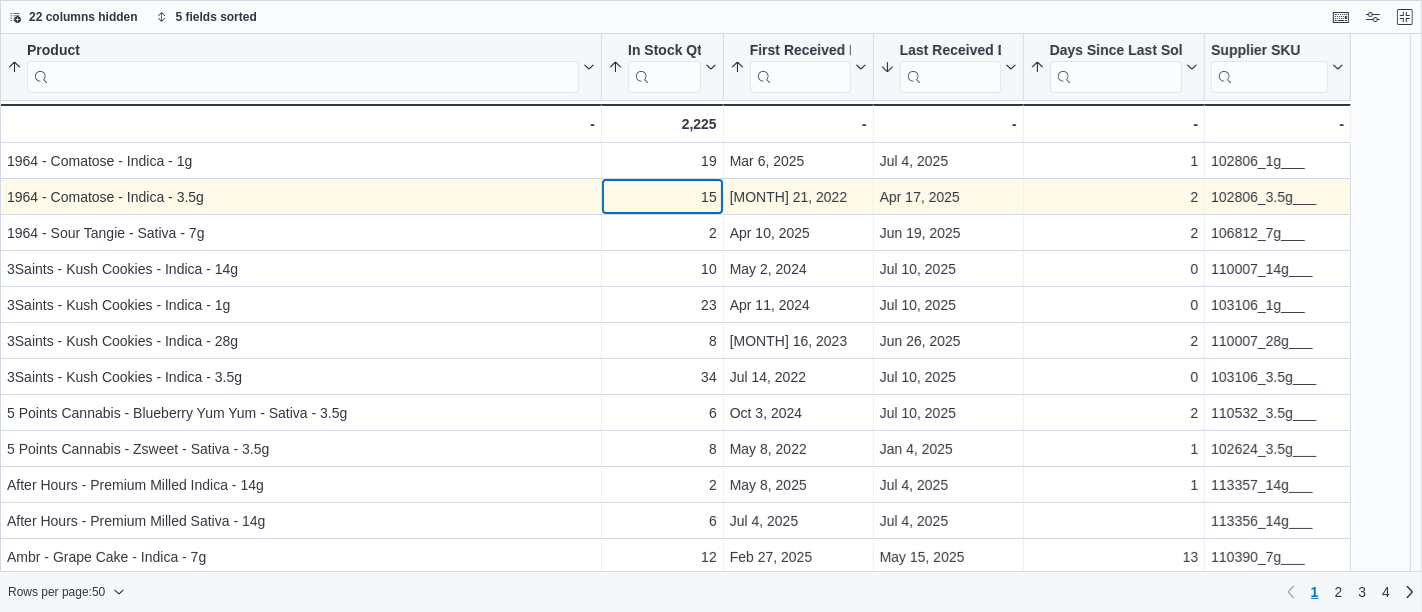 click on "15" at bounding box center (662, 197) 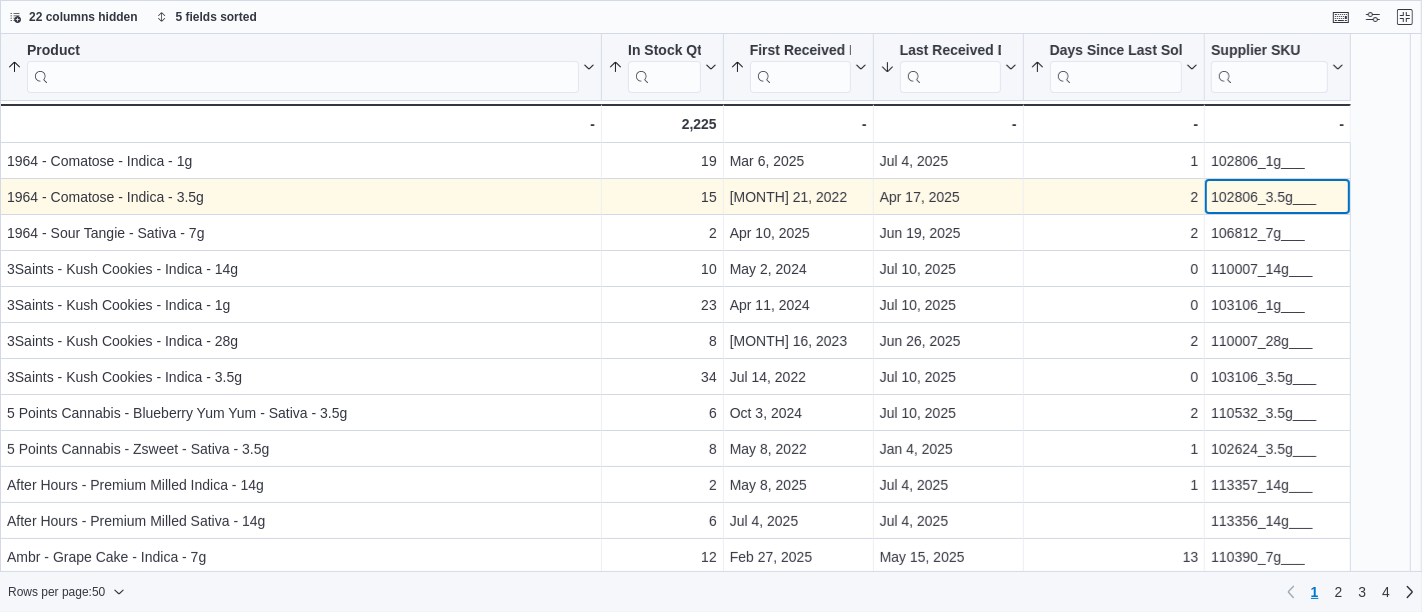 click on "102806_3.5g___ -  Supplier SKU, column 6, row 2" at bounding box center [1278, 197] 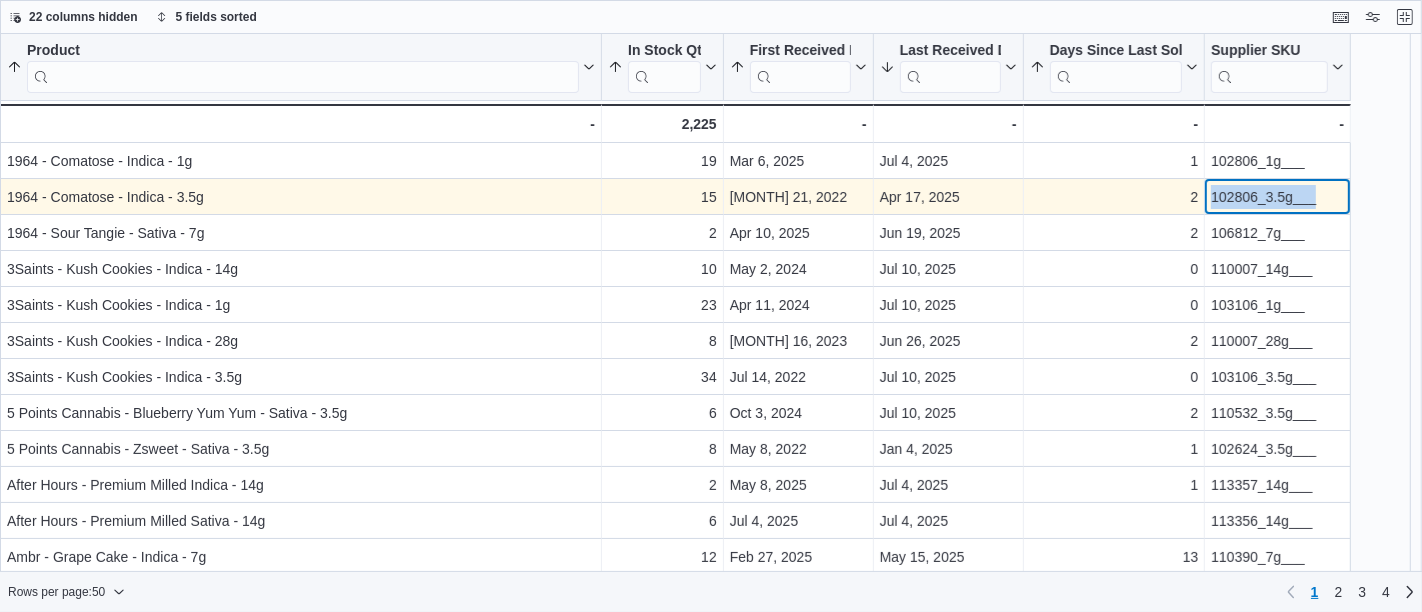 click on "102806_3.5g___ -  Supplier SKU, column 6, row 2" at bounding box center (1278, 197) 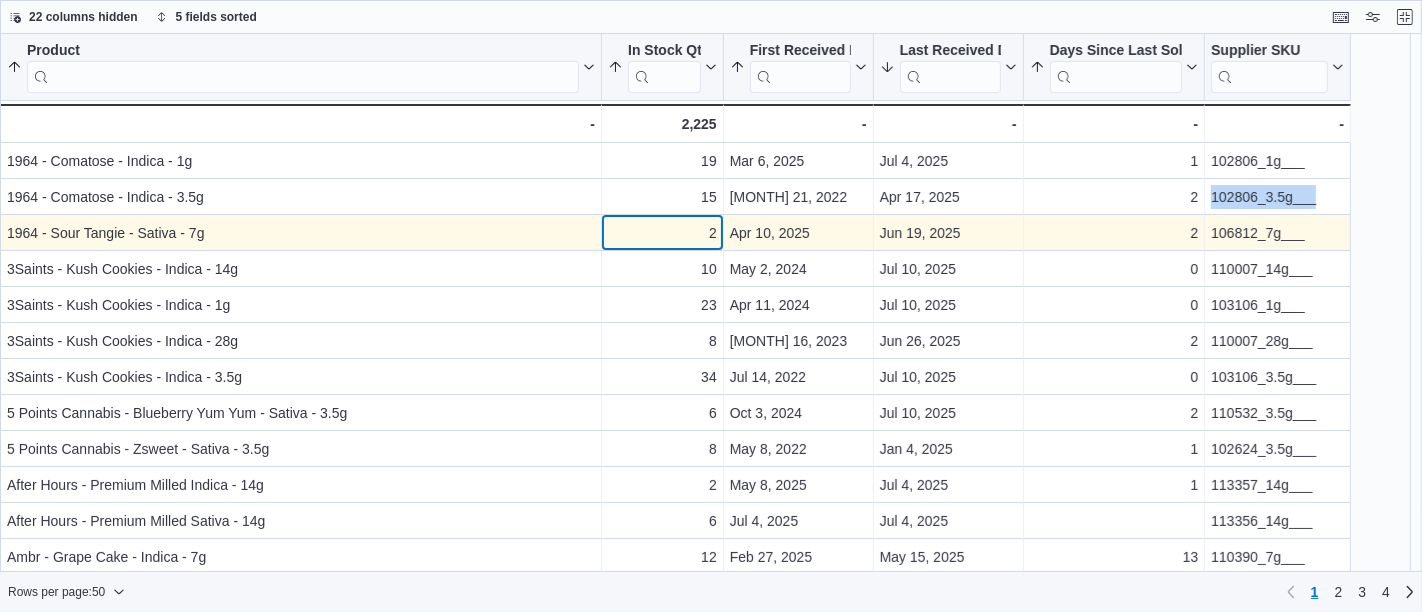 click on "2" at bounding box center [662, 233] 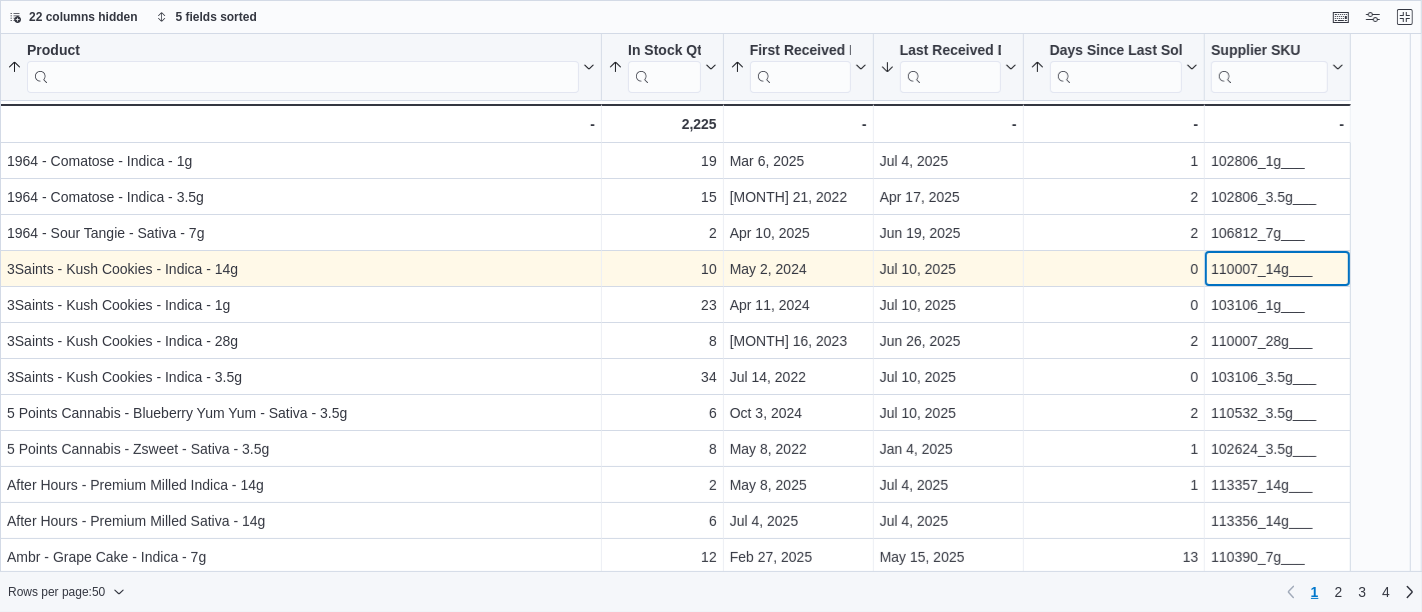 click on "110007_14g___" at bounding box center [1277, 269] 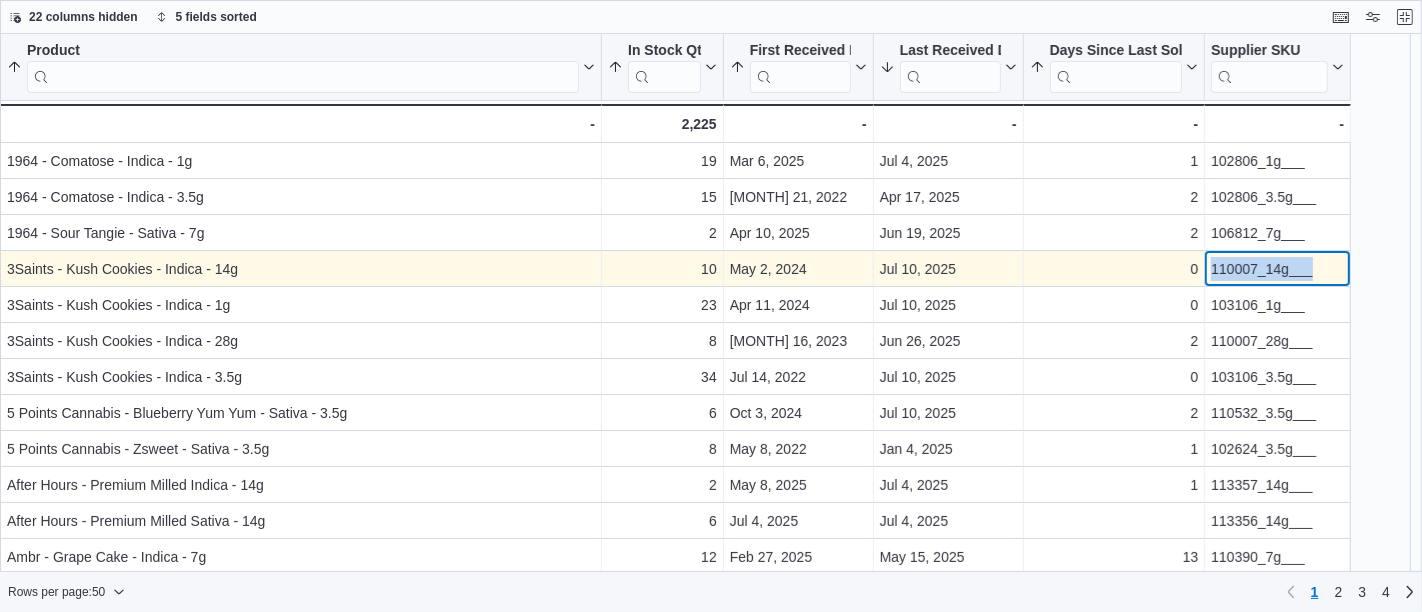 click on "110007_14g___" at bounding box center [1277, 269] 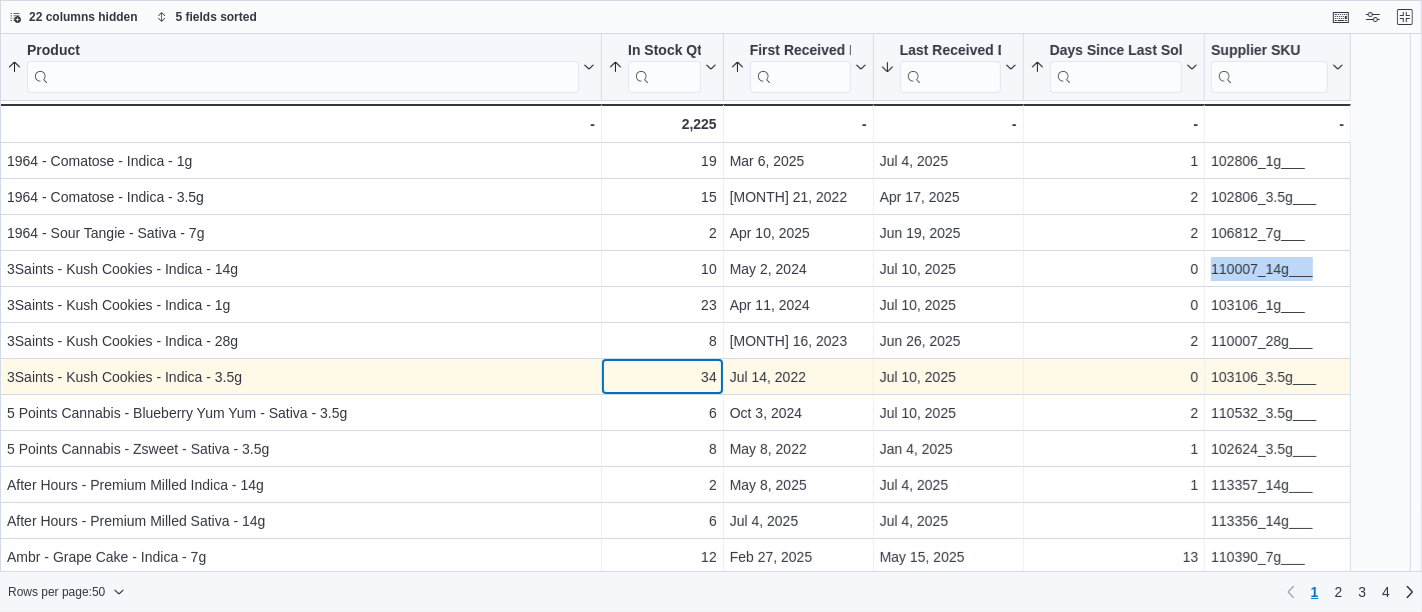 click on "34" at bounding box center [662, 377] 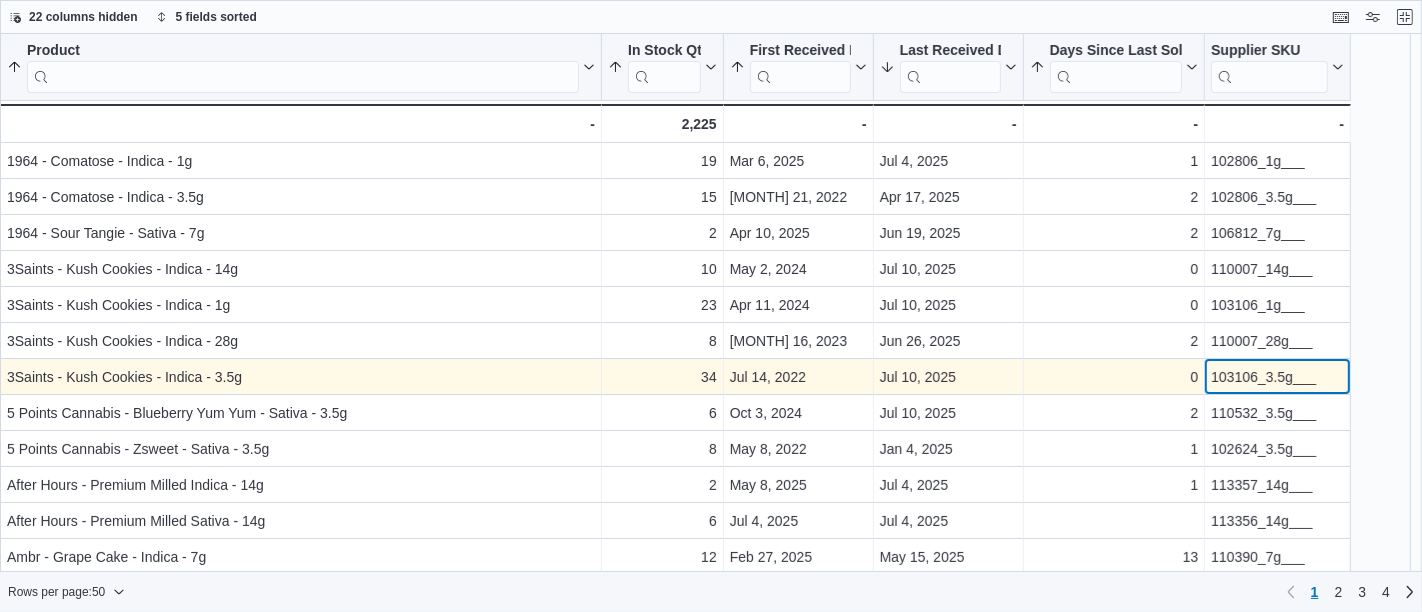 click on "103106_3.5g___" at bounding box center [1277, 377] 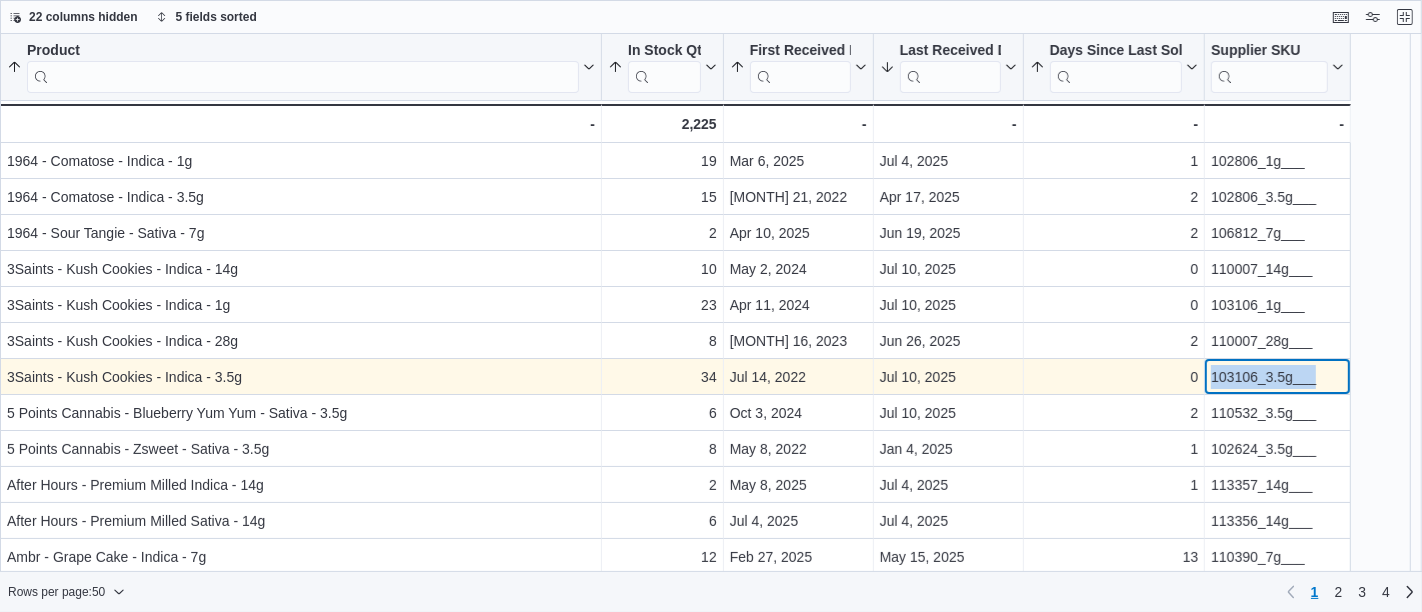 click on "103106_3.5g___" at bounding box center [1277, 377] 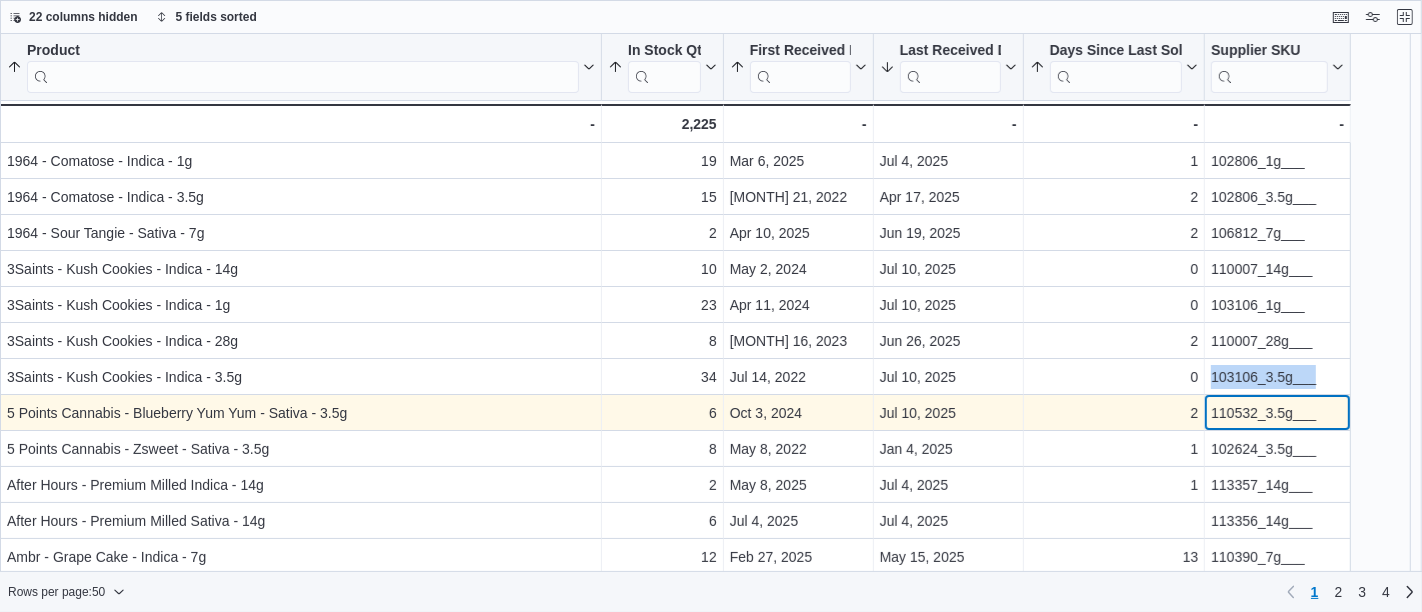 click on "110532_3.5g___" at bounding box center [1277, 413] 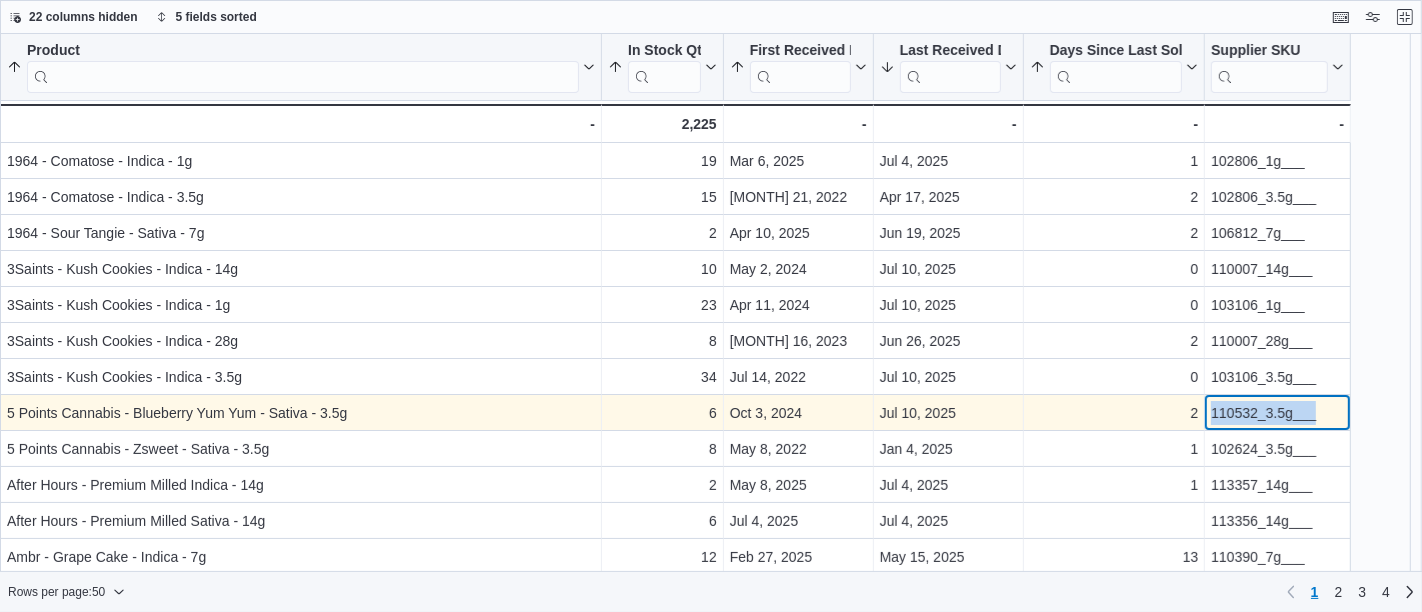 click on "110532_3.5g___" at bounding box center [1277, 413] 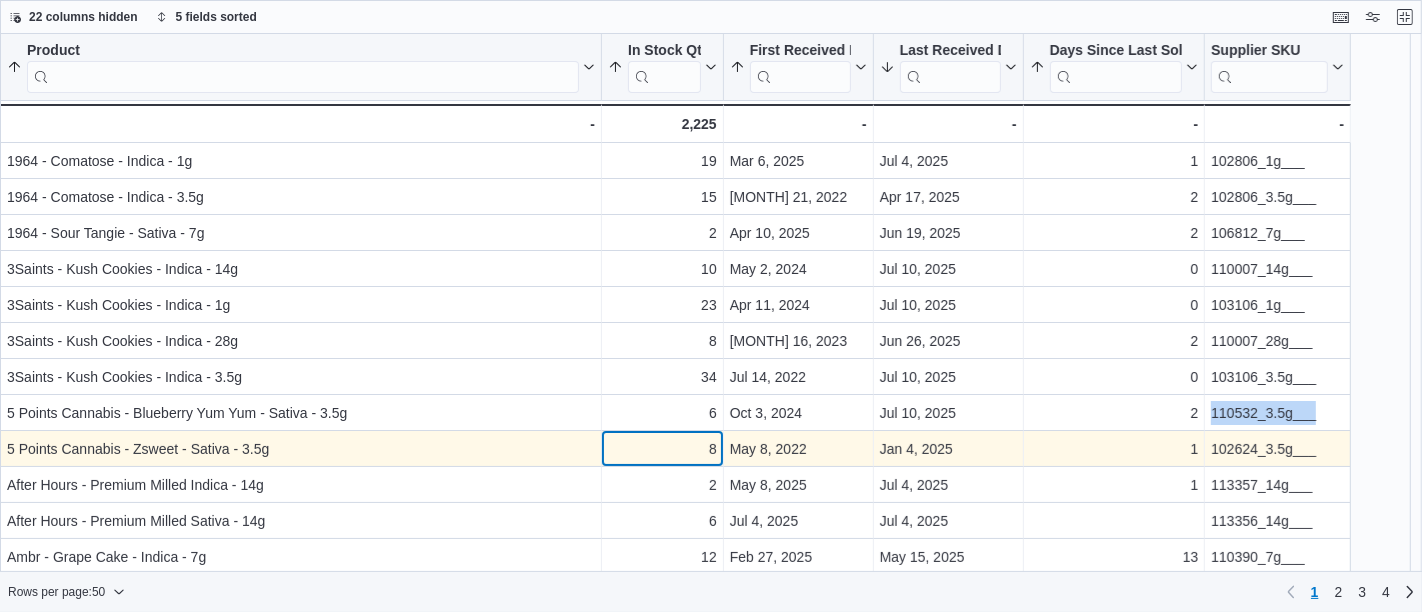 click on "8" at bounding box center (662, 449) 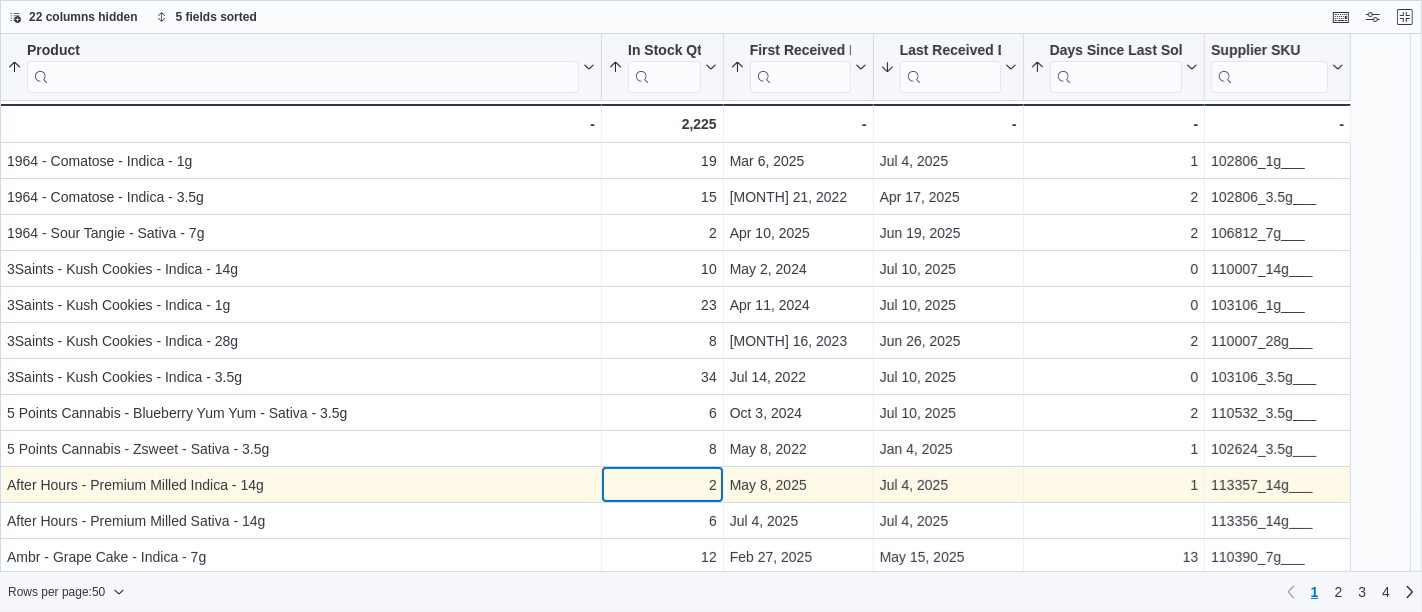 click on "2" at bounding box center (662, 485) 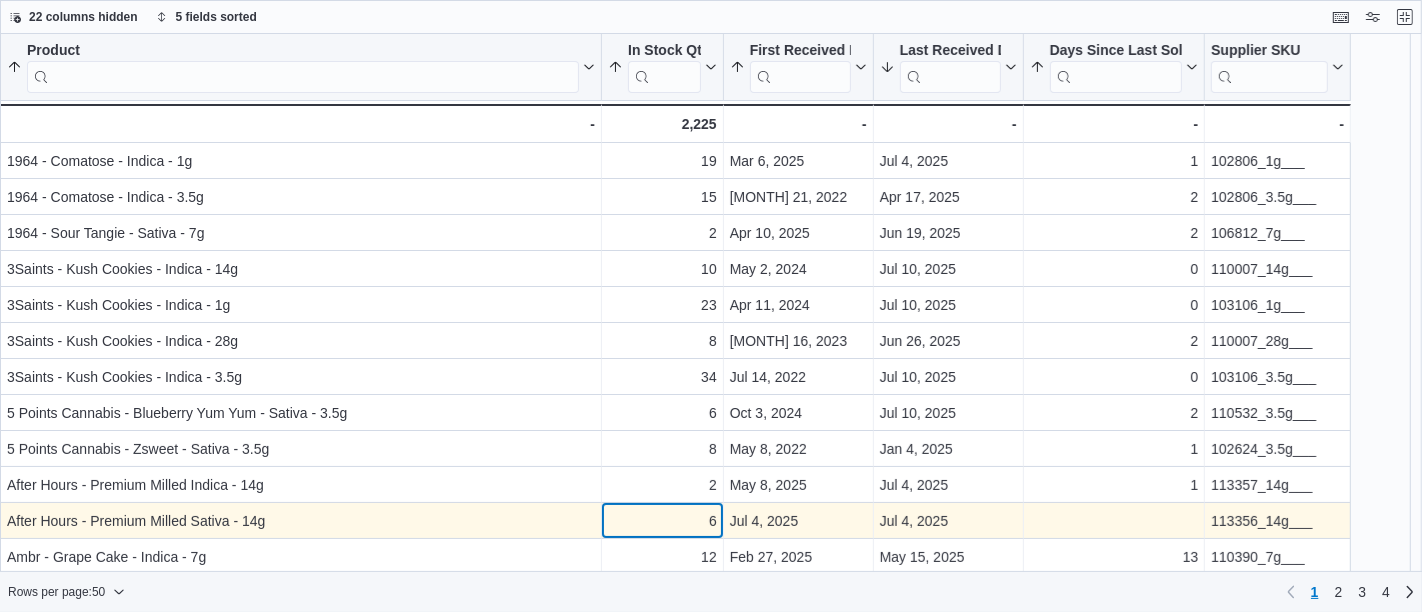 click on "6" at bounding box center [662, 521] 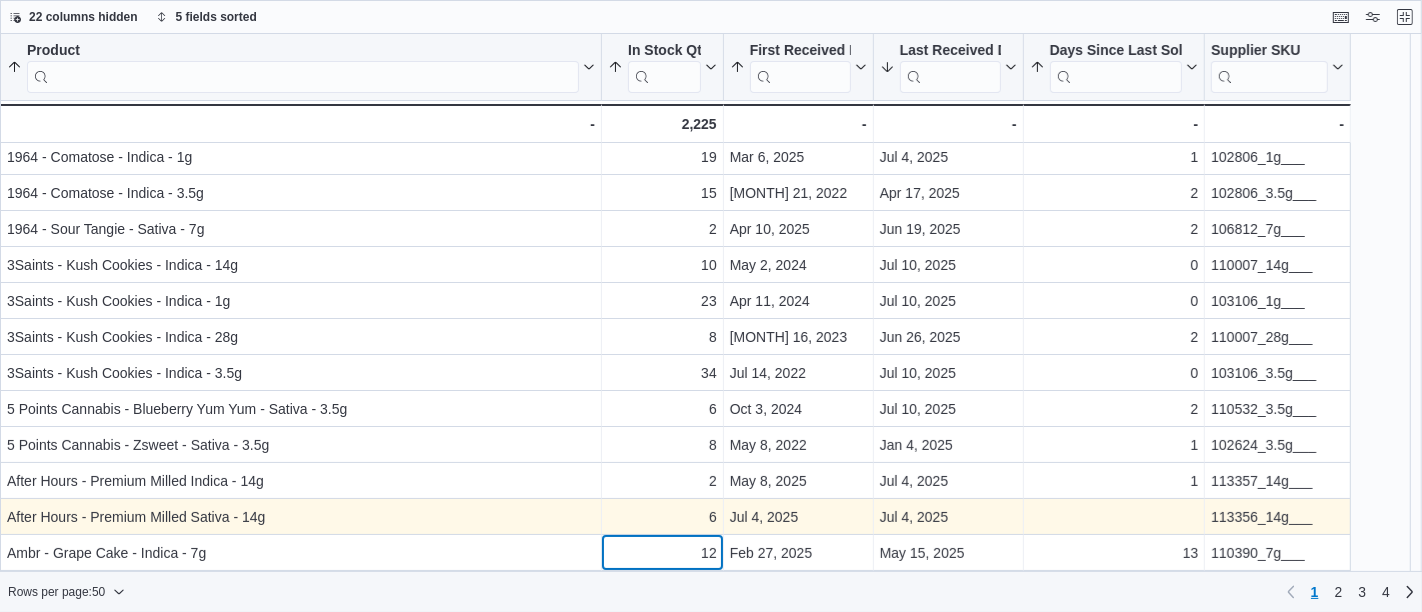 scroll, scrollTop: 40, scrollLeft: 0, axis: vertical 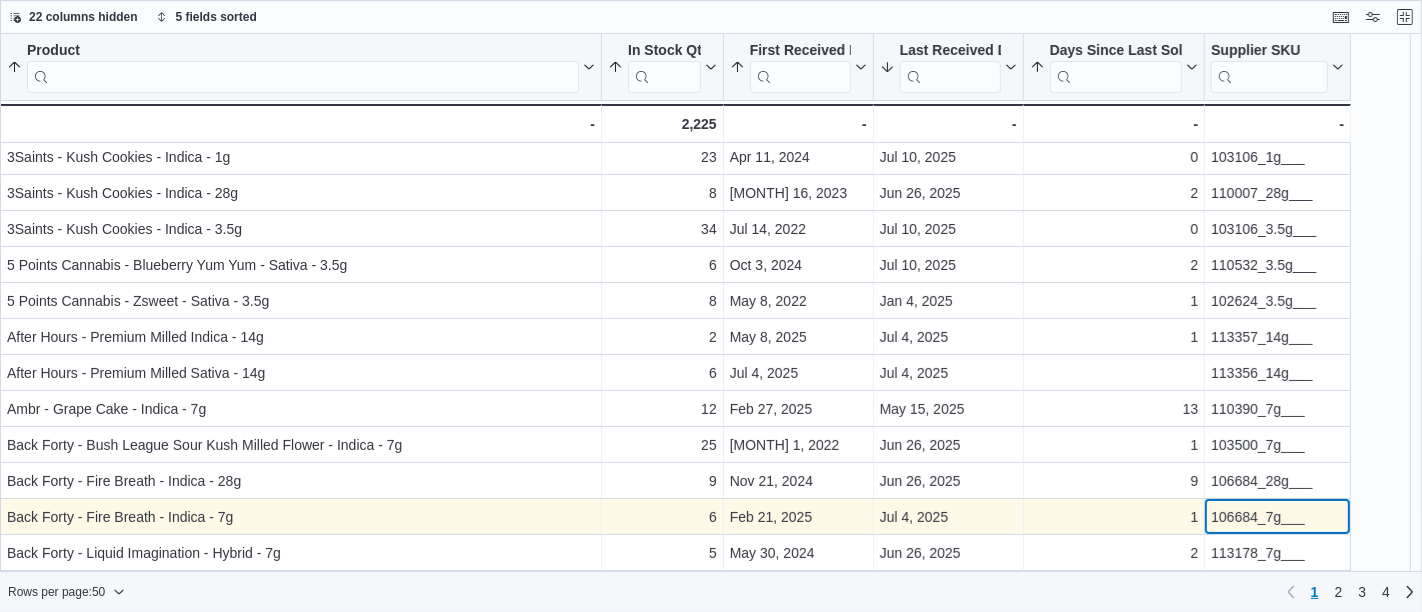 click on "106684_7g___" at bounding box center [1277, 517] 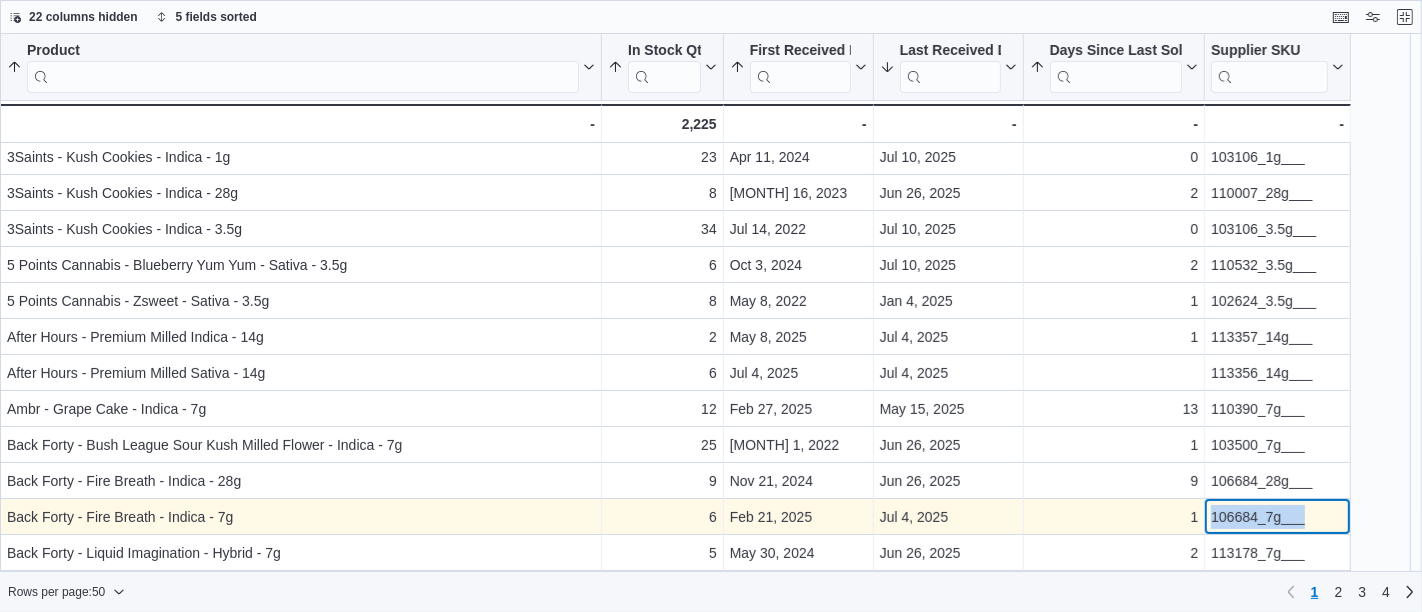 click on "106684_7g___" at bounding box center (1277, 517) 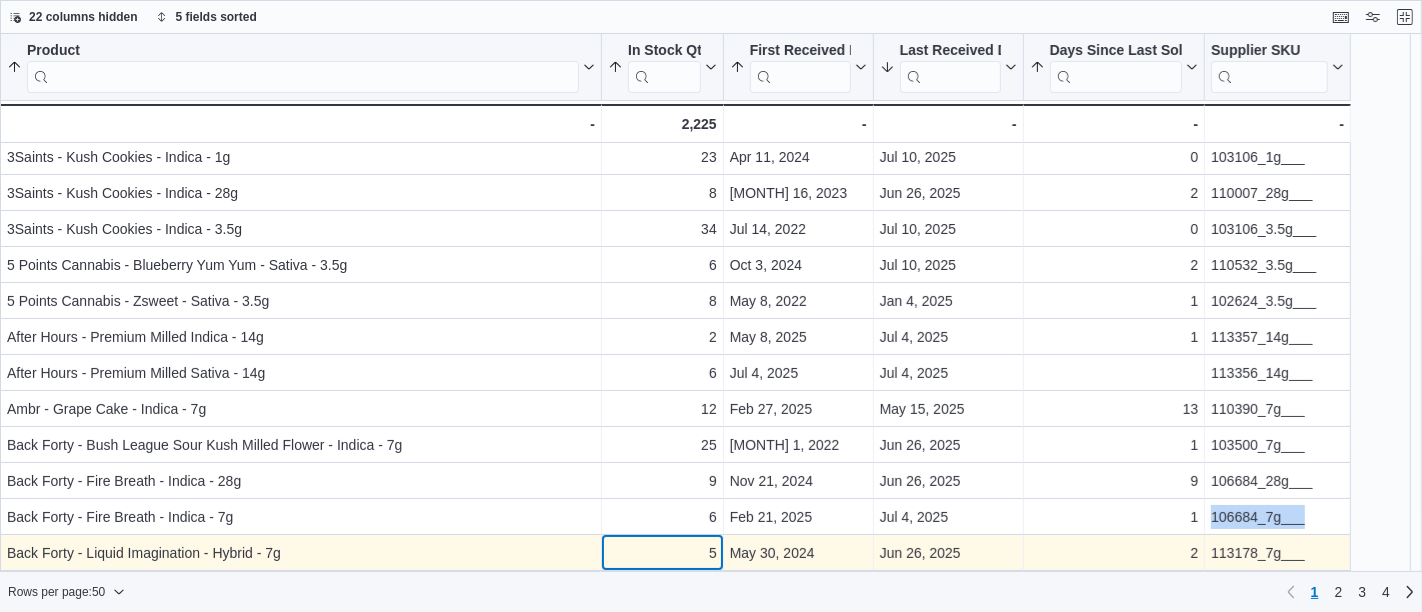 click on "[PRODUCT] [SORTED] [BY] [DAYS] [SINCE] [LAST] [SOLD], [ASCENDING] , [THEN] [SORTED] [BY] [FIRST] [RECEIVED] [DATE], [ASCENDING] , [THEN] [SORTED] [BY] [LAST] [RECEIVED] [DATE], [DESCENDING] , [THEN] [SORTED] [BY] [IN] [STOCK] [QTY], [ASCENDING] , [THEN] [SORTED] [BY] [PRODUCT], [ASCENDING] . [CLICK] [TO] [VIEW] [COLUMN] [HEADER] [ACTIONS] [IN] [STOCK] [QTY] [SORTED] [BY] [DAYS] [SINCE] [LAST] [SOLD], [ASCENDING] , [THEN] [SORTED] [BY] [FIRST] [RECEIVED] [DATE], [ASCENDING] , [THEN] [SORTED] [BY] [LAST] [RECEIVED] [DATE], [DESCENDING] , [THEN] [SORTED] [BY] [IN] [STOCK] [QTY], [ASCENDING] , [THEN] [SORTED] [BY] [PRODUCT], [ASCENDING] . [CLICK] [TO] [VIEW] [COLUMN] [HEADER] [ACTIONS] [FIRST] [RECEIVED] [DATE] [SORTED] [BY] [DAYS] [SINCE] [LAST] [SOLD], [ASCENDING] , [THEN] [SORTED] [BY] [FIRST] [RECEIVED] [DATE], [ASCENDING] , [THEN] [SORTED] [BY] [LAST] [RECEIVED] [DATE], [DESCENDING] , [THEN] [SORTED] [BY] [IN] [STOCK] [QTY], [ASCENDING] , [THEN] [SORTED] [BY] [PRODUCT], [ASCENDING] . [CLICK] [TO] [VIEW] [COLUMN] [HEADER] [ACTIONS] [LAST] [RECEIVED] [DATE] [SORTED] [BY] [DAYS] [SINCE] [LAST] [SOLD], [ASCENDING] , [THEN] [SORTED] [BY] [FIRST] [RECEIVED] [DATE], [ASCENDING] , [THEN] [SORTED] [BY] [LAST] [RECEIVED] [DATE], [DESCENDING] , [THEN] [SORTED] [BY] [IN] [STOCK] [QTY], [ASCENDING] . [DAYS] [SINCE] [LAST] [SOLD] . 0" at bounding box center (675, 1043) 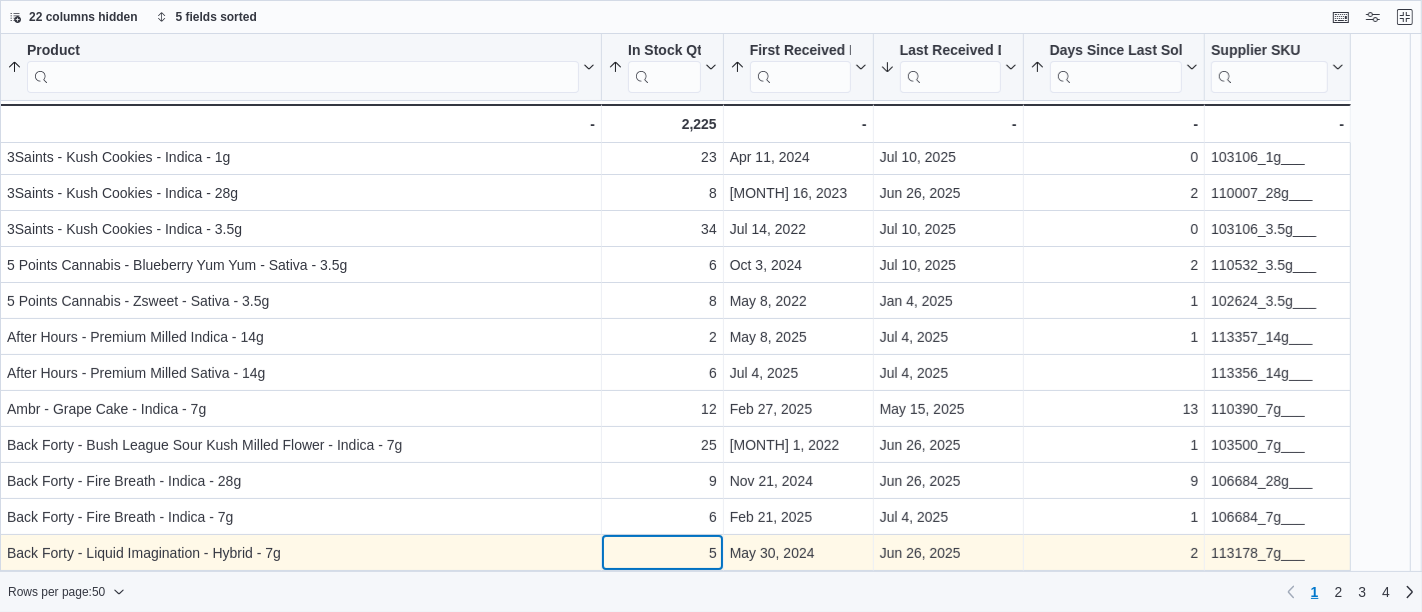 scroll, scrollTop: 184, scrollLeft: 0, axis: vertical 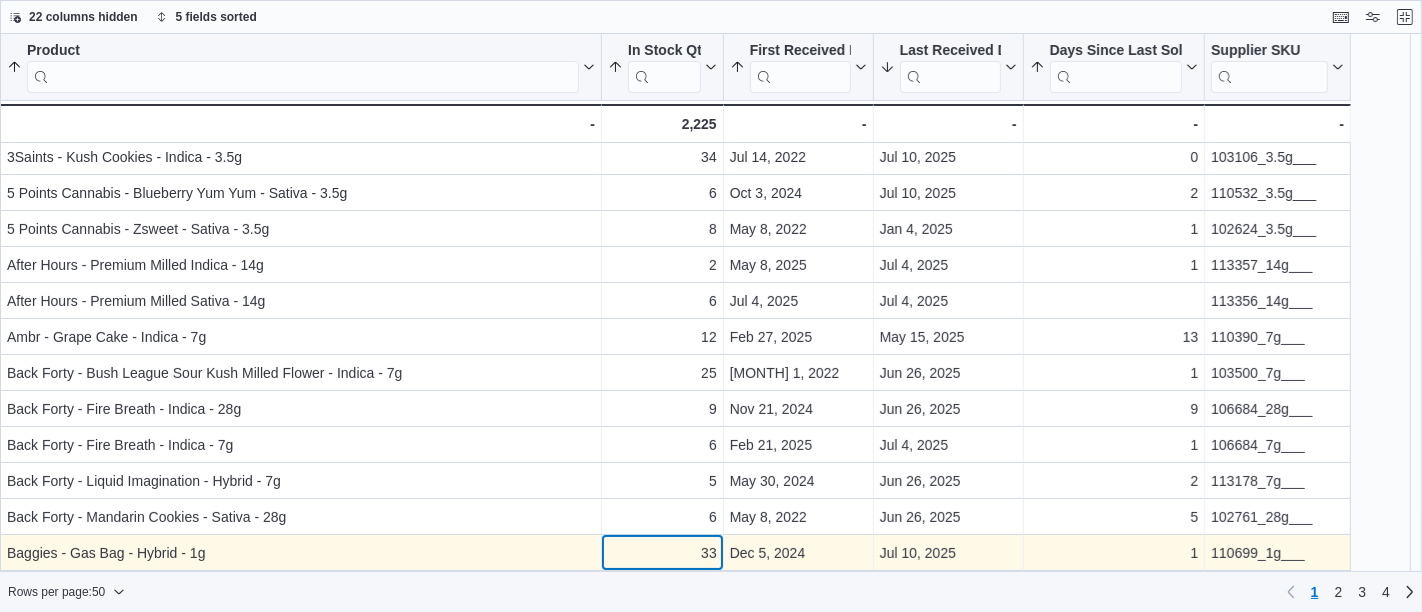 click on "Product Sorted by Days Since Last Sold, ascending , then sorted by First Received Date, ascending , then sorted by Last Received Date, descending , then sorted by In Stock Qty, ascending , then sorted by Product, ascending . Click to view column header actions In Stock Qty Sorted by Days Since Last Sold, ascending , then sorted by First Received Date, ascending , then sorted by Last Received Date, descending , then sorted by In Stock Qty, ascending , then sorted by Product, ascending . Click to view column header actions First Received Date Sorted by Days Since Last Sold, ascending , then sorted by First Received Date, ascending , then sorted by Last Received Date, descending , then sorted by In Stock Qty, ascending , then sorted by Product, ascending . Click to view column header actions Last Received Date Sorted by Days Since Last Sold, ascending , then sorted by First Received Date, ascending , then sorted by Last Received Date, descending , then sorted by In Stock Qty, ascending . Days Since Last Sold . 8" at bounding box center [675, 957] 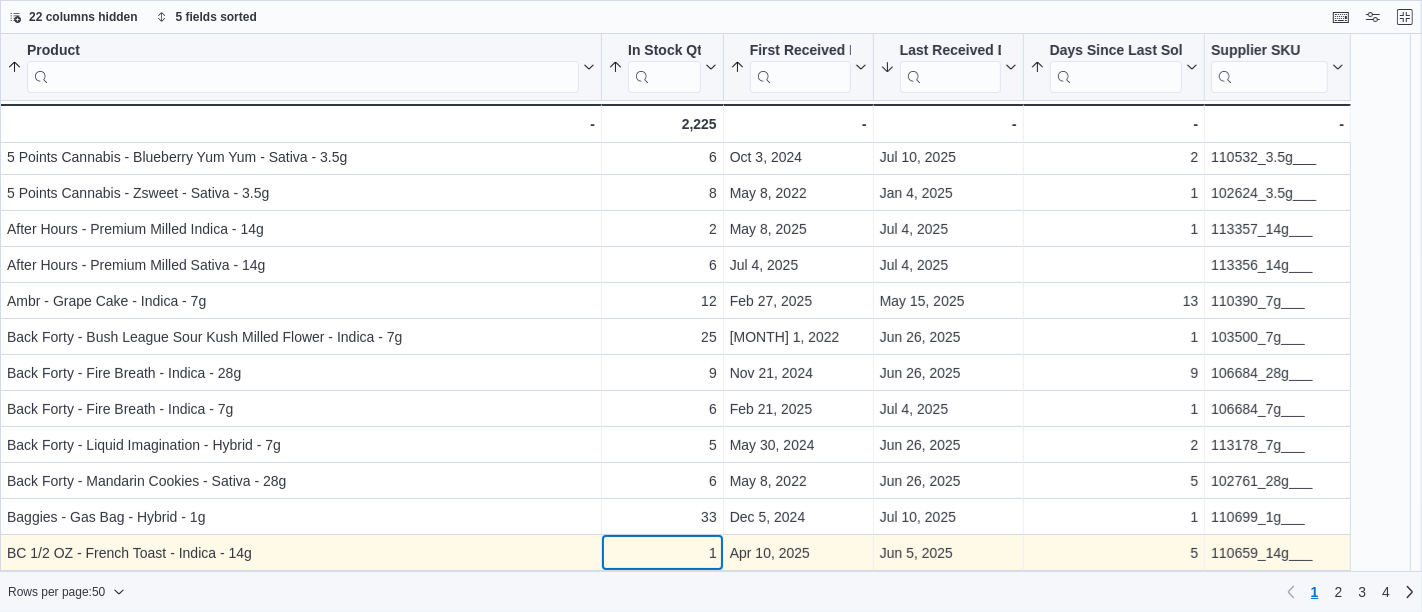click on "[PRODUCT] [SORTED] [BY] [DAYS] [SINCE] [LAST] [SOLD], [ASCENDING] , [THEN] [SORTED] [BY] [FIRST] [RECEIVED] [DATE], [ASCENDING] , [THEN] [SORTED] [BY] [LAST] [RECEIVED] [DATE], [DESCENDING] , [THEN] [SORTED] [BY] [IN] [STOCK] [QTY], [ASCENDING] , [THEN] [SORTED] [BY] [PRODUCT], [ASCENDING] . [CLICK] [TO] [VIEW] [COLUMN] [HEADER] [ACTIONS] [IN] [STOCK] [QTY] [SORTED] [BY] [DAYS] [SINCE] [LAST] [SOLD], [ASCENDING] , [THEN] [SORTED] [BY] [FIRST] [RECEIVED] [DATE], [ASCENDING] , [THEN] [SORTED] [BY] [LAST] [RECEIVED] [DATE], [DESCENDING] , [THEN] [SORTED] [BY] [IN] [STOCK] [QTY], [ASCENDING] , [THEN] [SORTED] [BY] [PRODUCT], [ASCENDING] . [CLICK] [TO] [VIEW] [COLUMN] [HEADER] [ACTIONS] [FIRST] [RECEIVED] [DATE] [SORTED] [BY] [DAYS] [SINCE] [LAST] [SOLD], [ASCENDING] , [THEN] [SORTED] [BY] [FIRST] [RECEIVED] [DATE], [ASCENDING] , [THEN] [SORTED] [BY] [LAST] [RECEIVED] [DATE], [DESCENDING] , [THEN] [SORTED] [BY] [IN] [STOCK] [QTY], [ASCENDING] , [THEN] [SORTED] [BY] [PRODUCT], [ASCENDING] . [CLICK] [TO] [VIEW] [COLUMN] [HEADER] [ACTIONS] [LAST] [RECEIVED] [DATE] [SORTED] [BY] [DAYS] [SINCE] [LAST] [SOLD], [ASCENDING] , [THEN] [SORTED] [BY] [FIRST] [RECEIVED] [DATE], [ASCENDING] , [THEN] [SORTED] [BY] [LAST] [RECEIVED] [DATE], [DESCENDING] , [THEN] [SORTED] [BY] [IN] [STOCK] [QTY], [ASCENDING] . [DAYS] [SINCE] [LAST] [SOLD] . 0" at bounding box center [675, 914] 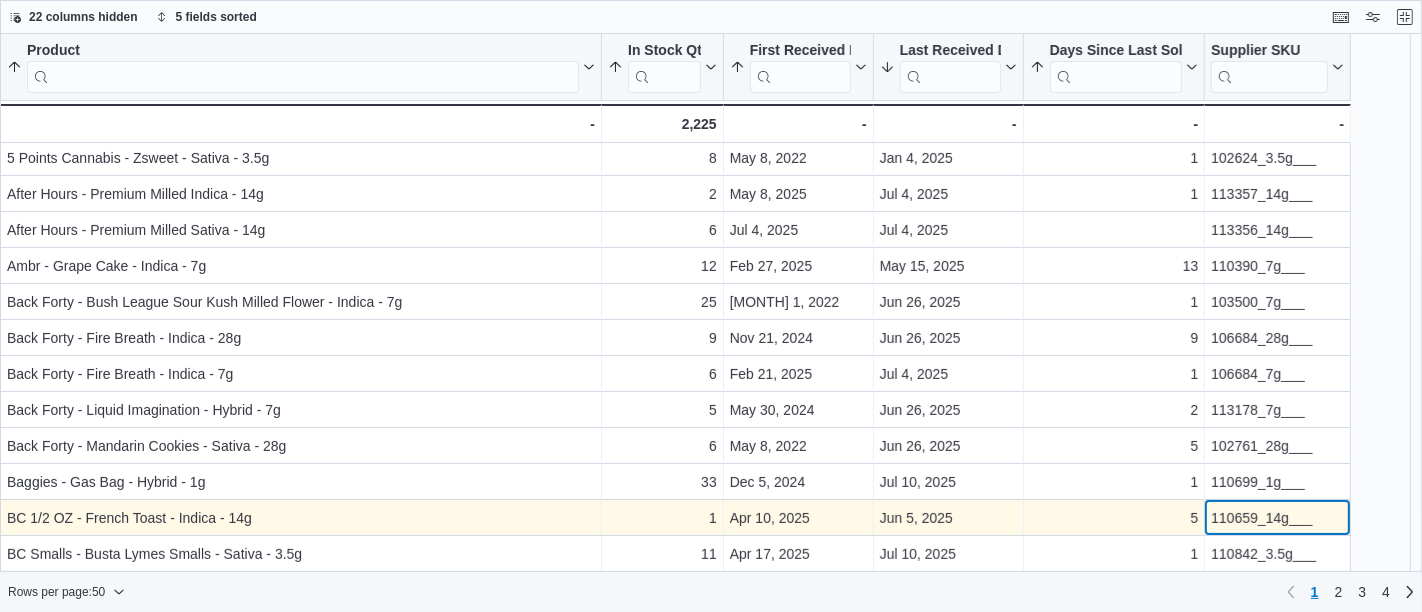 click on "110659_14g___" at bounding box center (1277, 518) 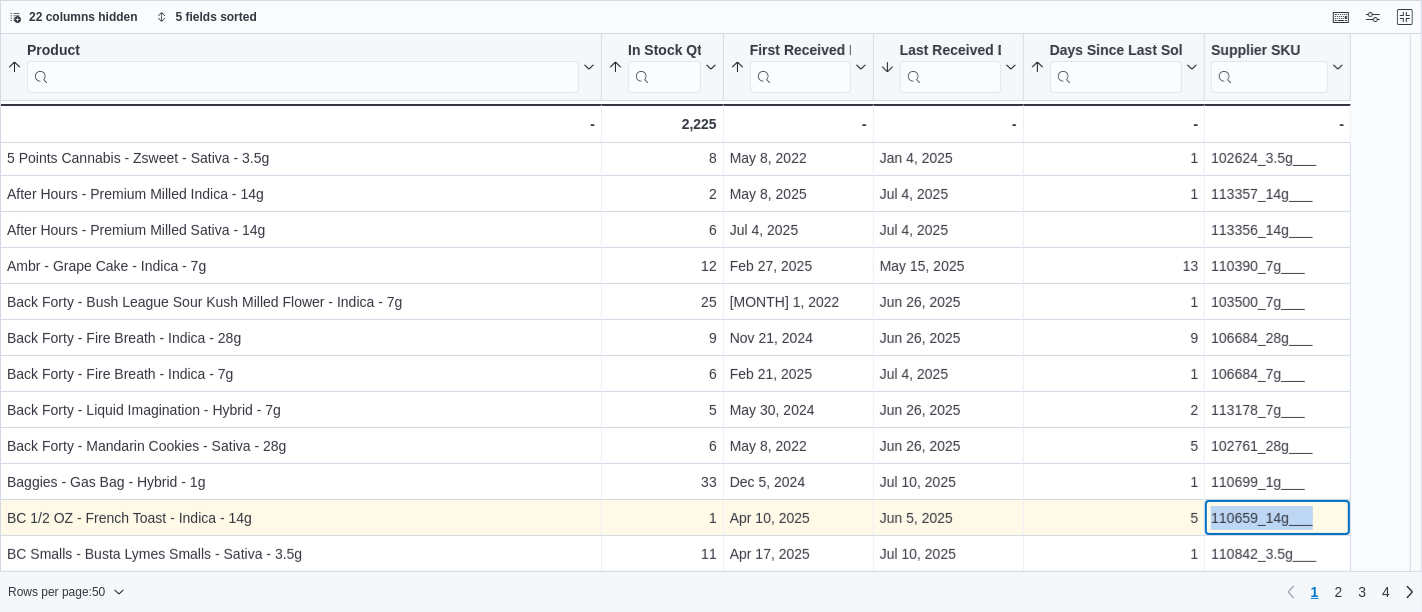 click on "110659_14g___" at bounding box center (1277, 518) 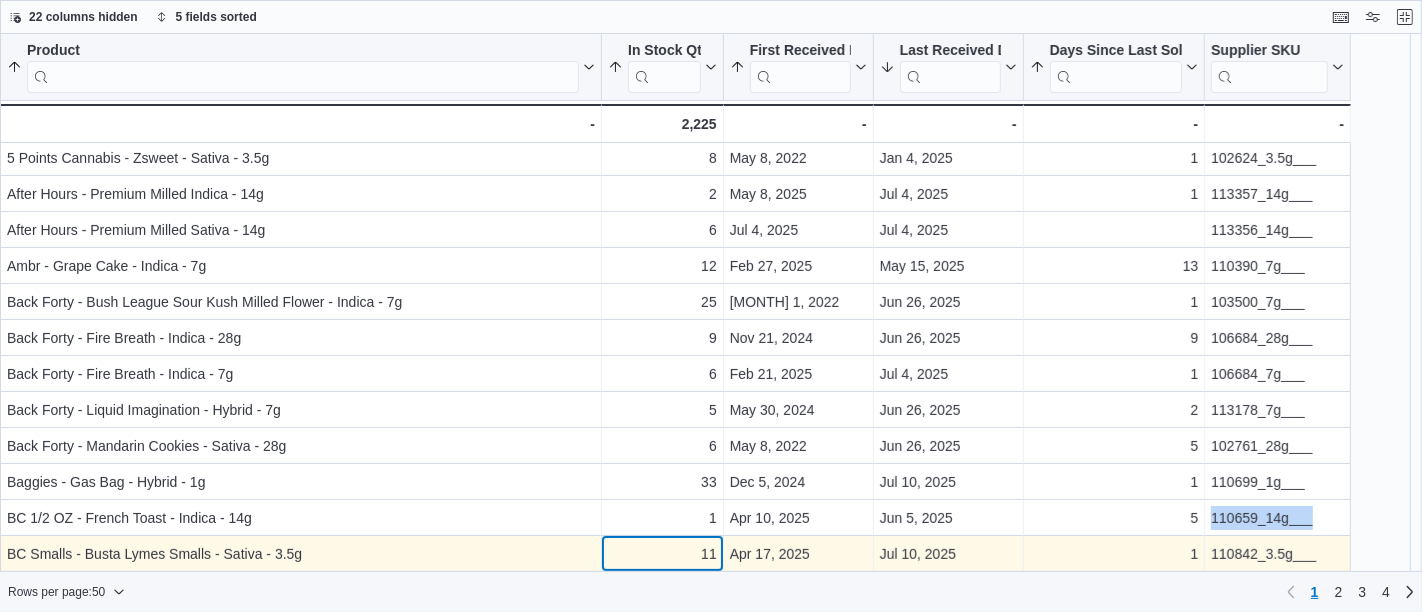 click on "Product Sorted by Days Since Last Sold, ascending , then sorted by First Received Date, ascending , then sorted by Last Received Date, descending , then sorted by In Stock Qty, ascending , then sorted by Product, ascending . Click to view column header actions In Stock Qty Sorted by Days Since Last Sold, ascending , then sorted by First Received Date, ascending , then sorted by Last Received Date, descending , then sorted by In Stock Qty, ascending , then sorted by Product, ascending . Click to view column header actions First Received Date Sorted by Days Since Last Sold, ascending , then sorted by First Received Date, ascending , then sorted by Last Received Date, descending , then sorted by In Stock Qty, ascending , then sorted by Product, ascending . Click to view column header actions Last Received Date Sorted by Days Since Last Sold, ascending , then sorted by First Received Date, ascending , then sorted by Last Received Date, descending , then sorted by In Stock Qty, ascending . Days Since Last Sold . 6" at bounding box center [675, 872] 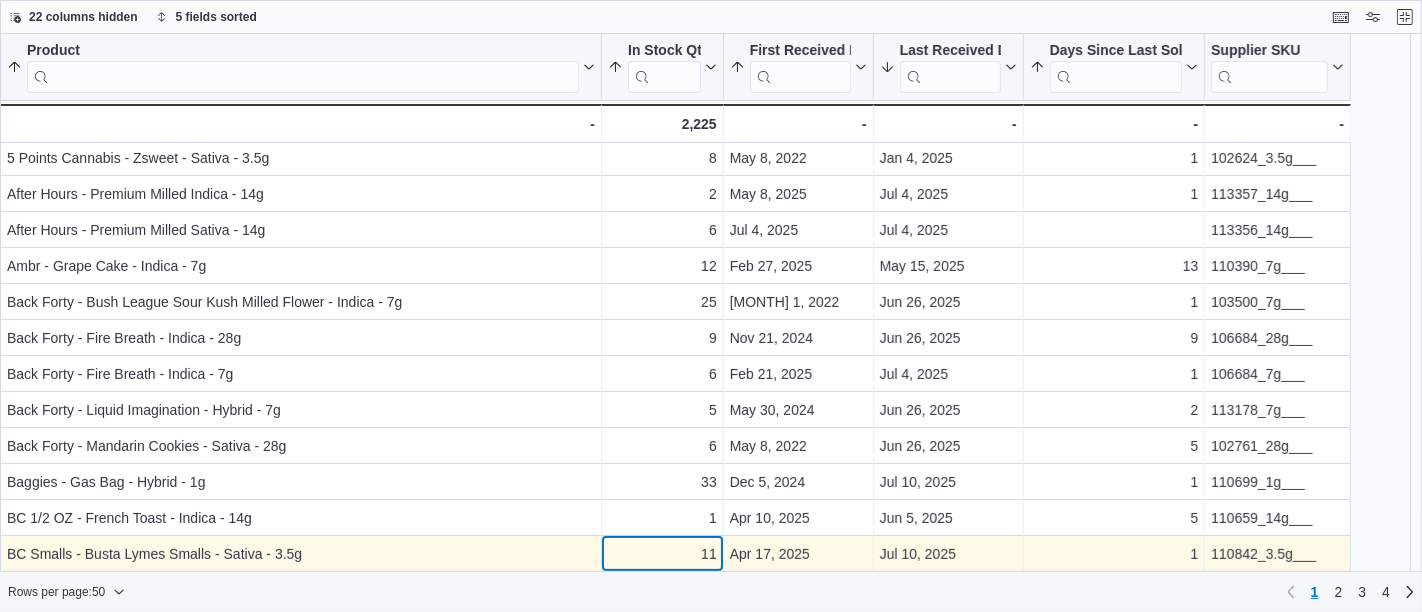 scroll, scrollTop: 328, scrollLeft: 0, axis: vertical 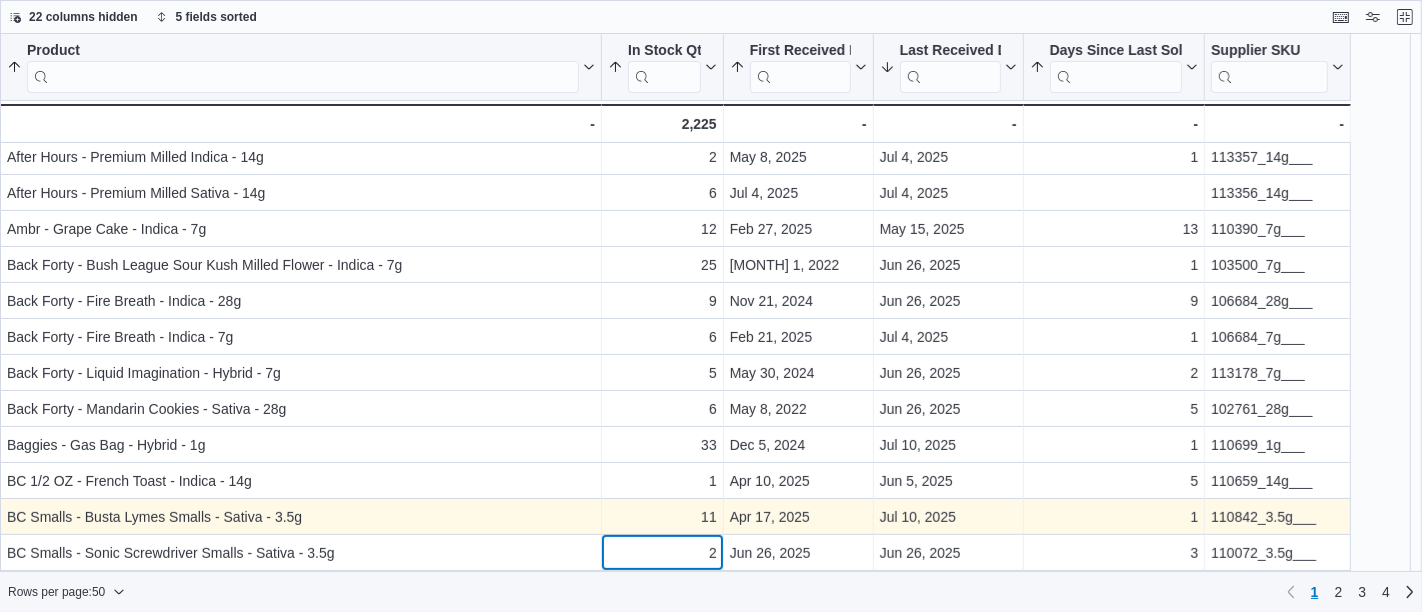 click on "Product Sorted by Days Since Last Sold, ascending , then sorted by First Received Date, ascending , then sorted by Last Received Date, descending , then sorted by In Stock Qty, ascending , then sorted by Product, ascending . Click to view column header actions In Stock Qty Sorted by Days Since Last Sold, ascending , then sorted by First Received Date, ascending , then sorted by Last Received Date, descending , then sorted by In Stock Qty, ascending , then sorted by Product, ascending . Click to view column header actions First Received Date Sorted by Days Since Last Sold, ascending , then sorted by First Received Date, ascending , then sorted by Last Received Date, descending , then sorted by In Stock Qty, ascending , then sorted by Product, ascending . Click to view column header actions Last Received Date Sorted by Days Since Last Sold, ascending , then sorted by First Received Date, ascending , then sorted by Last Received Date, descending , then sorted by In Stock Qty, ascending . Days Since Last Sold . 8" at bounding box center [675, 828] 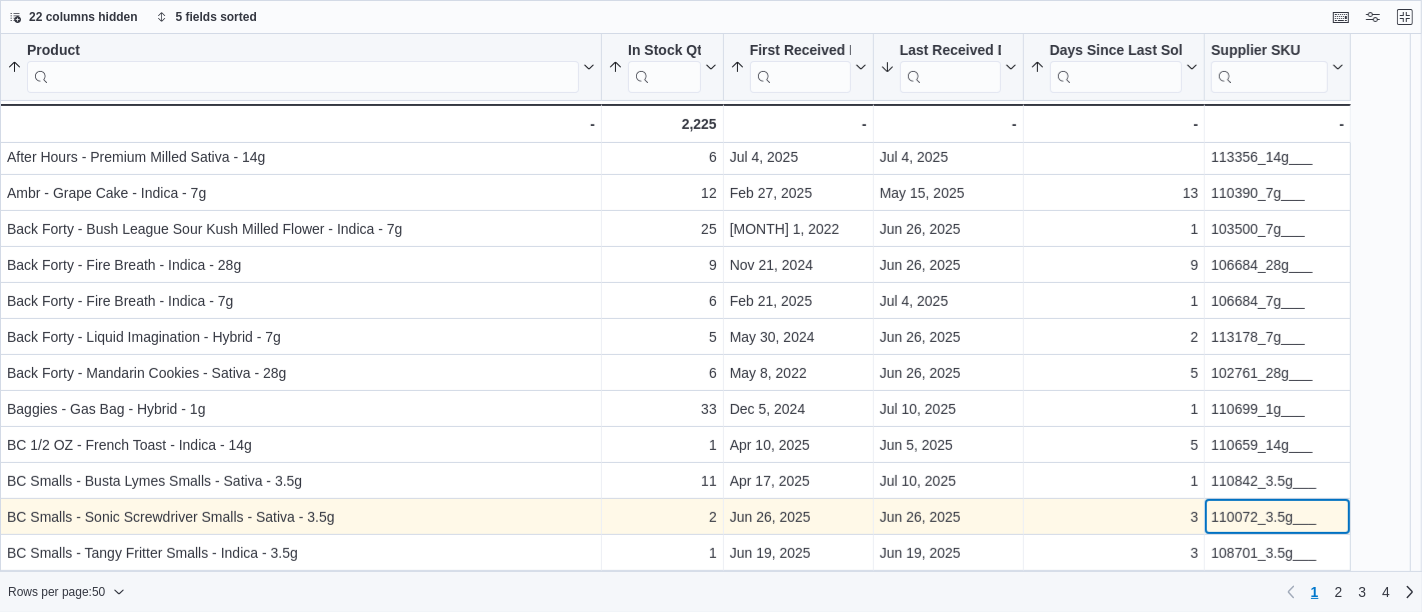 click on "110072_3.5g___" at bounding box center [1277, 517] 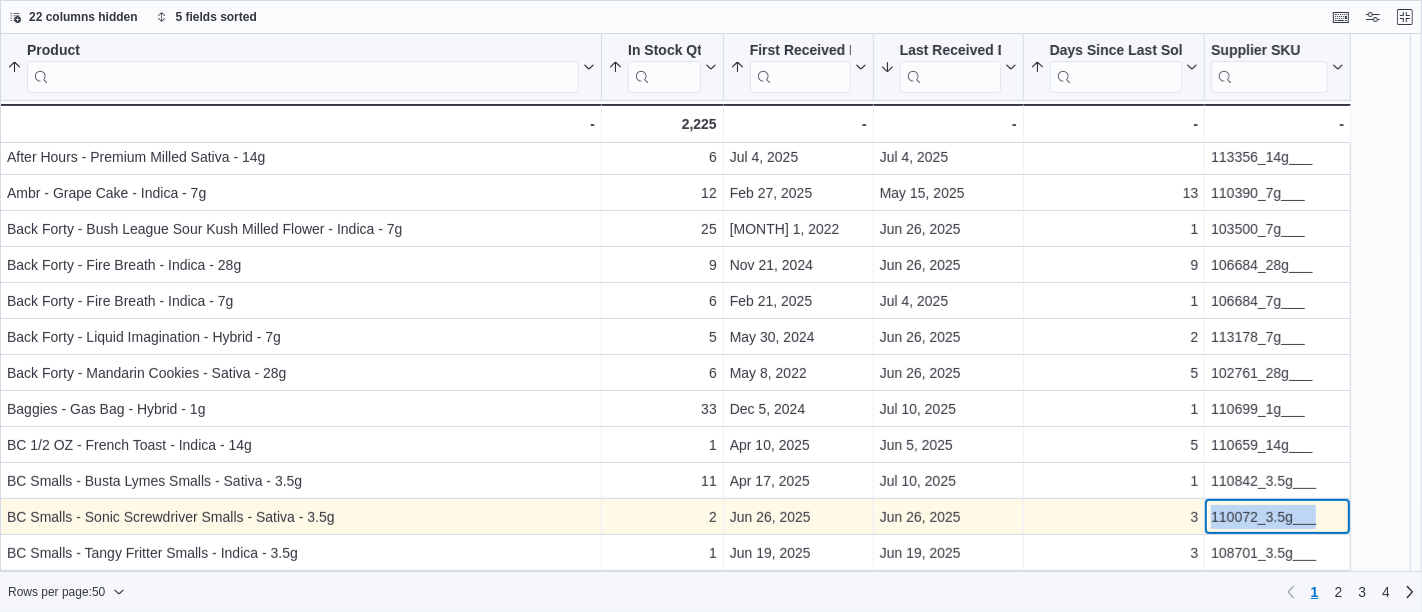 click on "110072_3.5g___" at bounding box center (1277, 517) 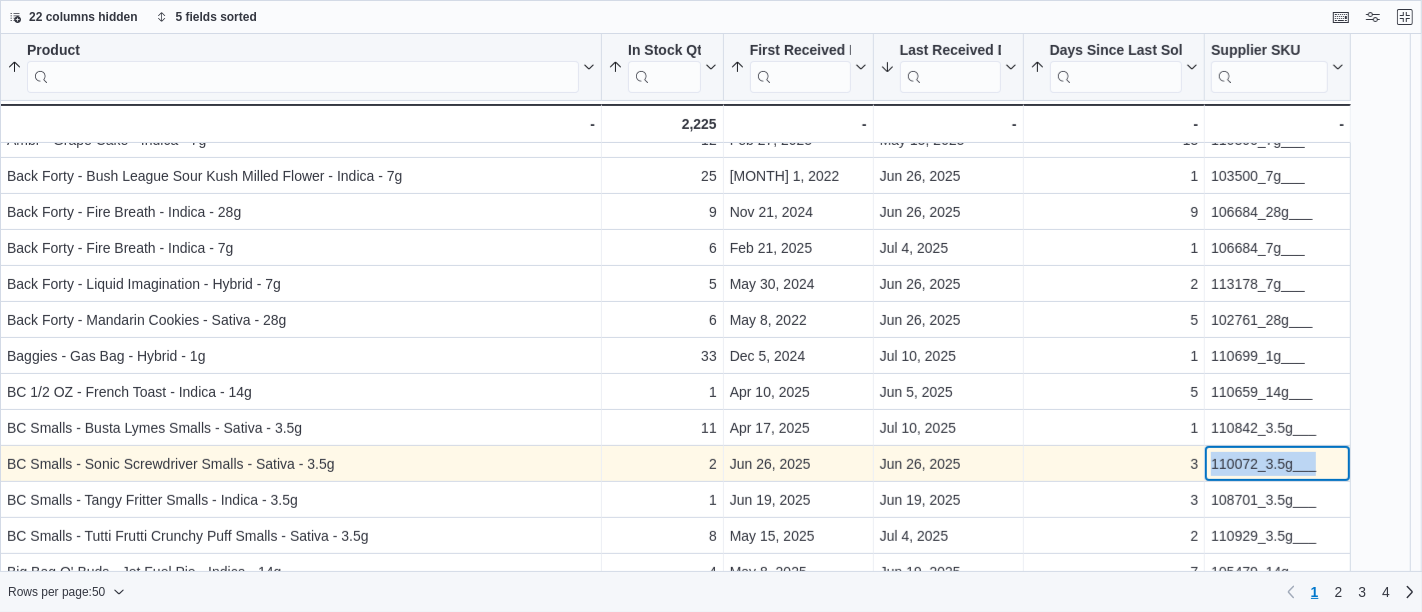 scroll, scrollTop: 417, scrollLeft: 0, axis: vertical 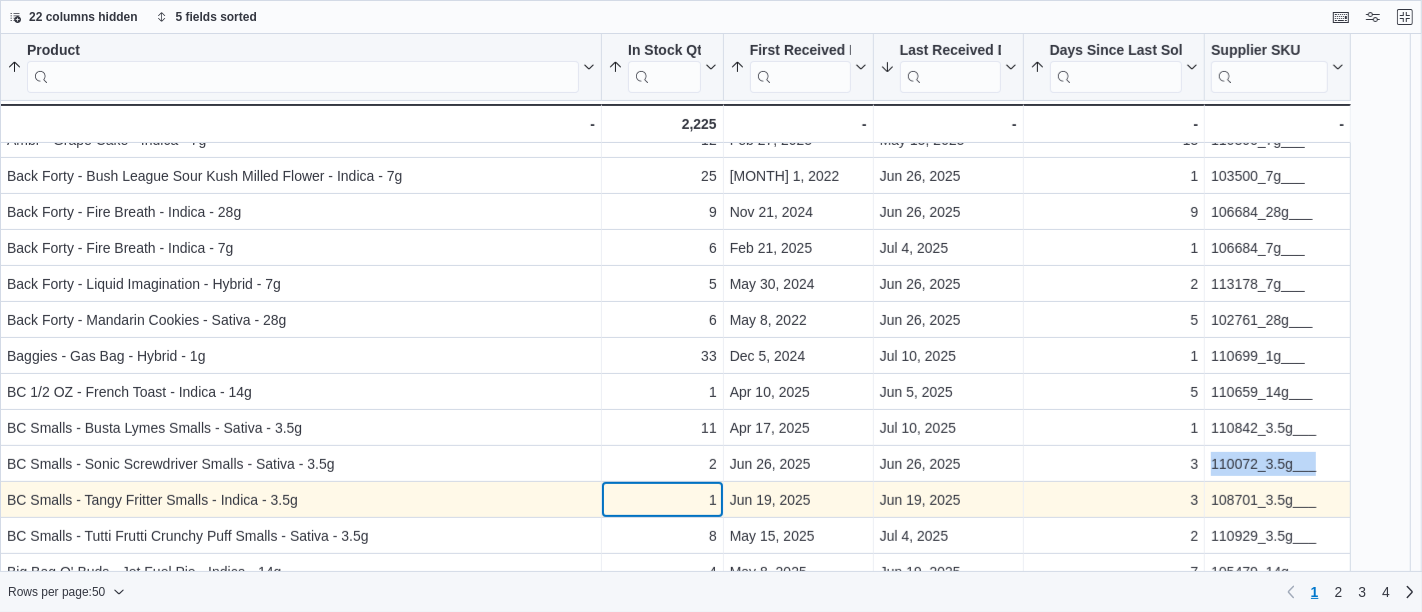 click on "1" at bounding box center [662, 500] 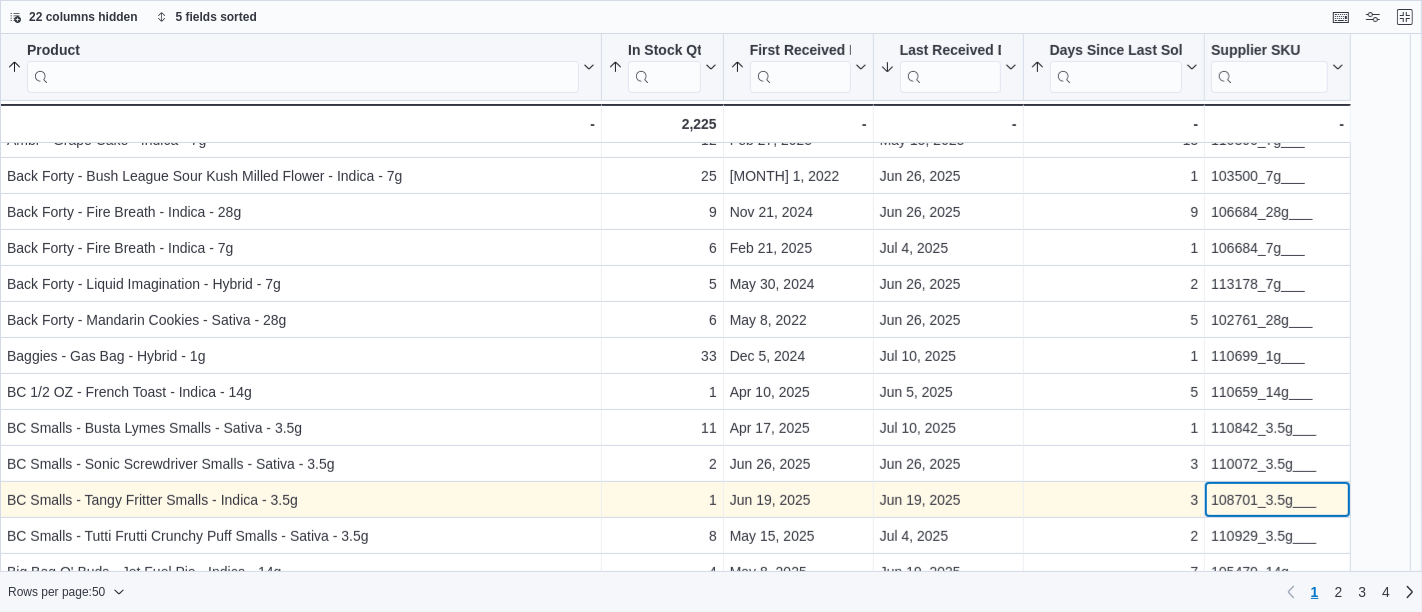 click on "108701_3.5g___" at bounding box center (1277, 500) 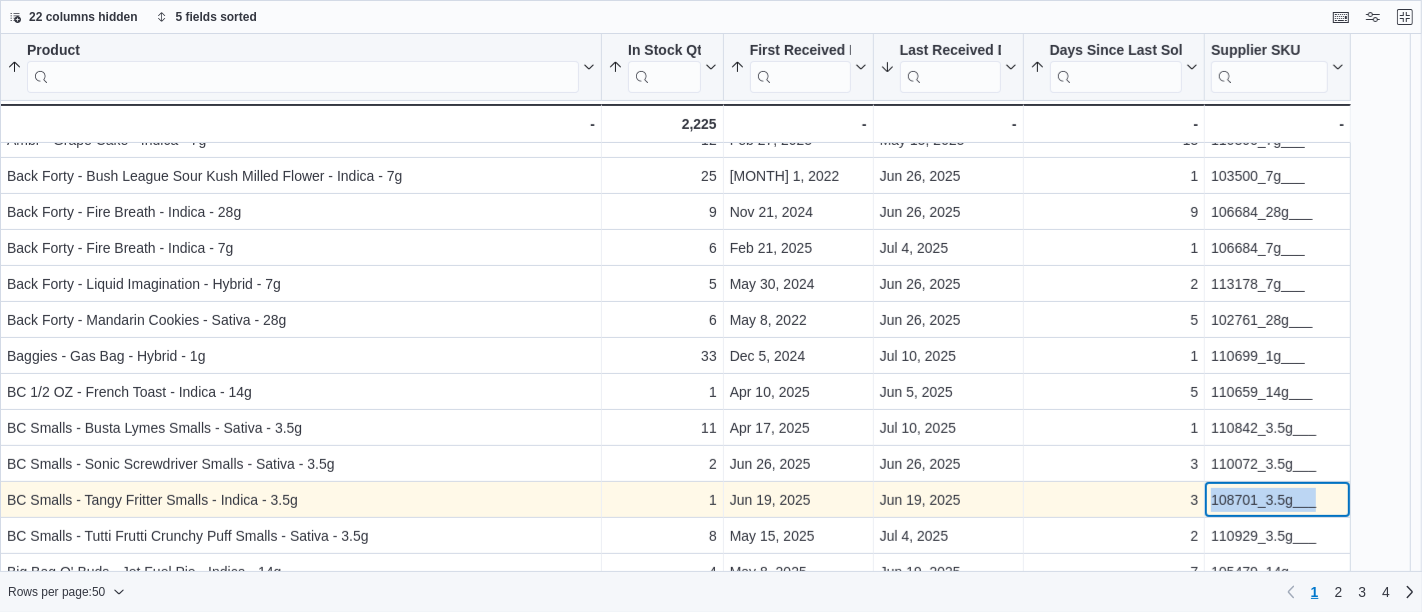 click on "108701_3.5g___" at bounding box center (1277, 500) 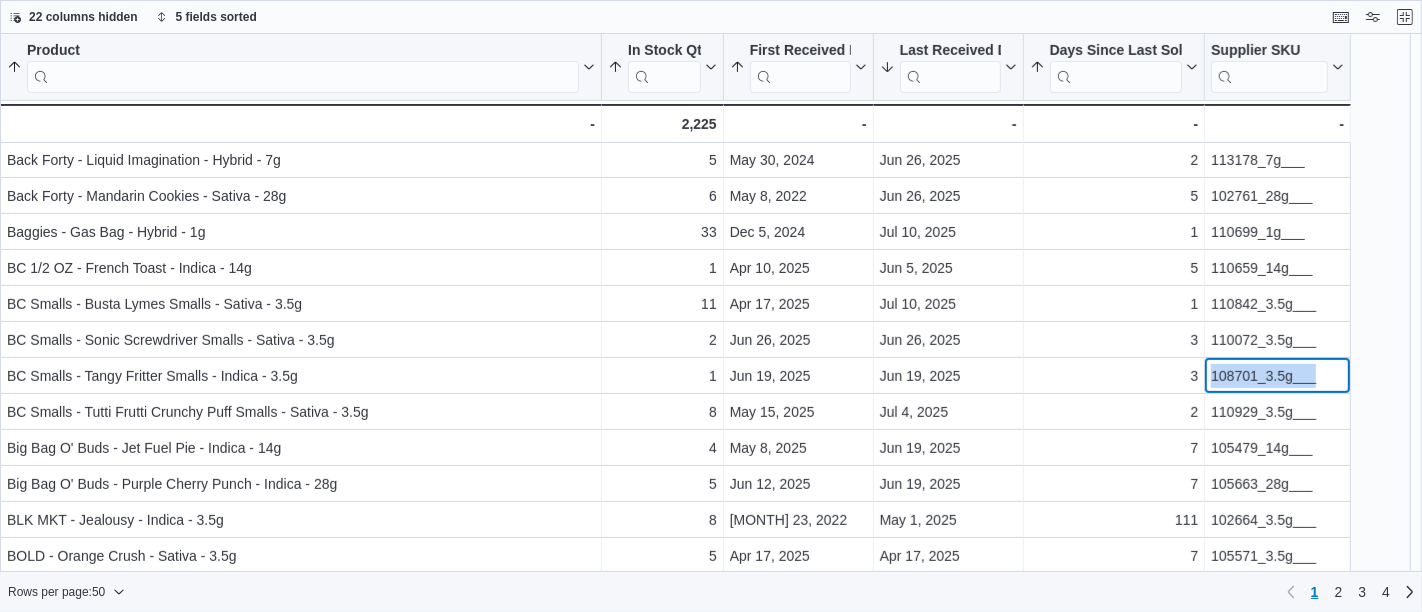 scroll, scrollTop: 540, scrollLeft: 0, axis: vertical 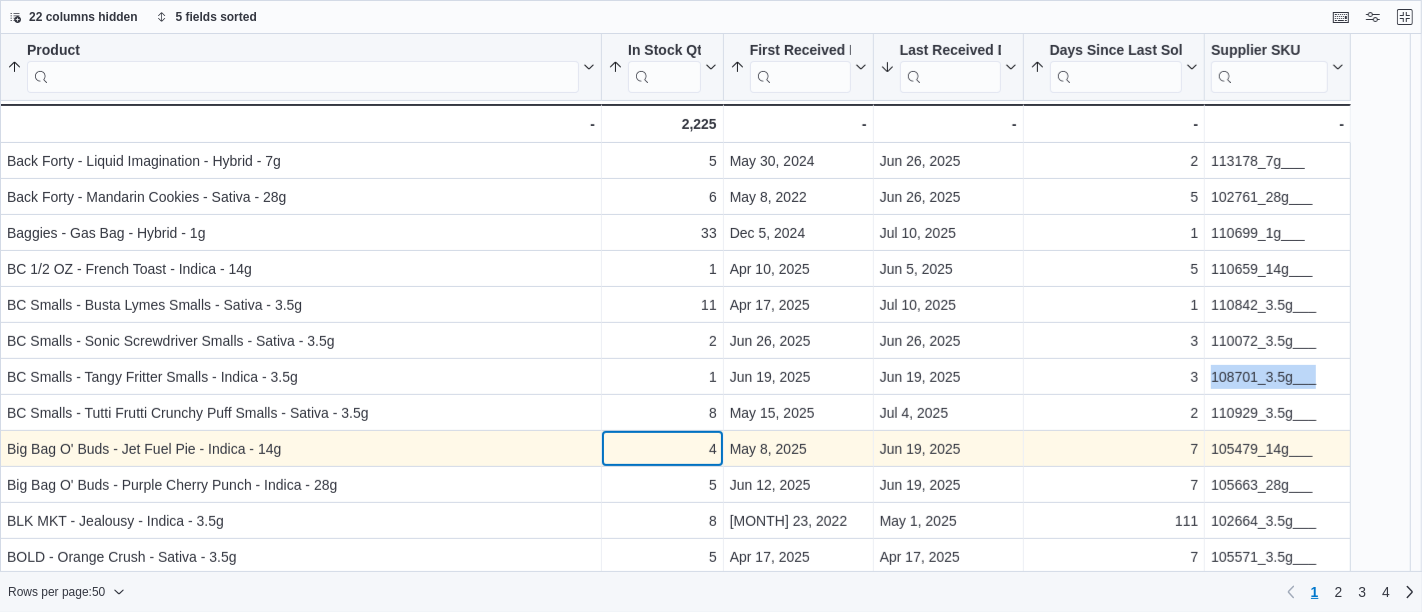click on "4" at bounding box center [662, 449] 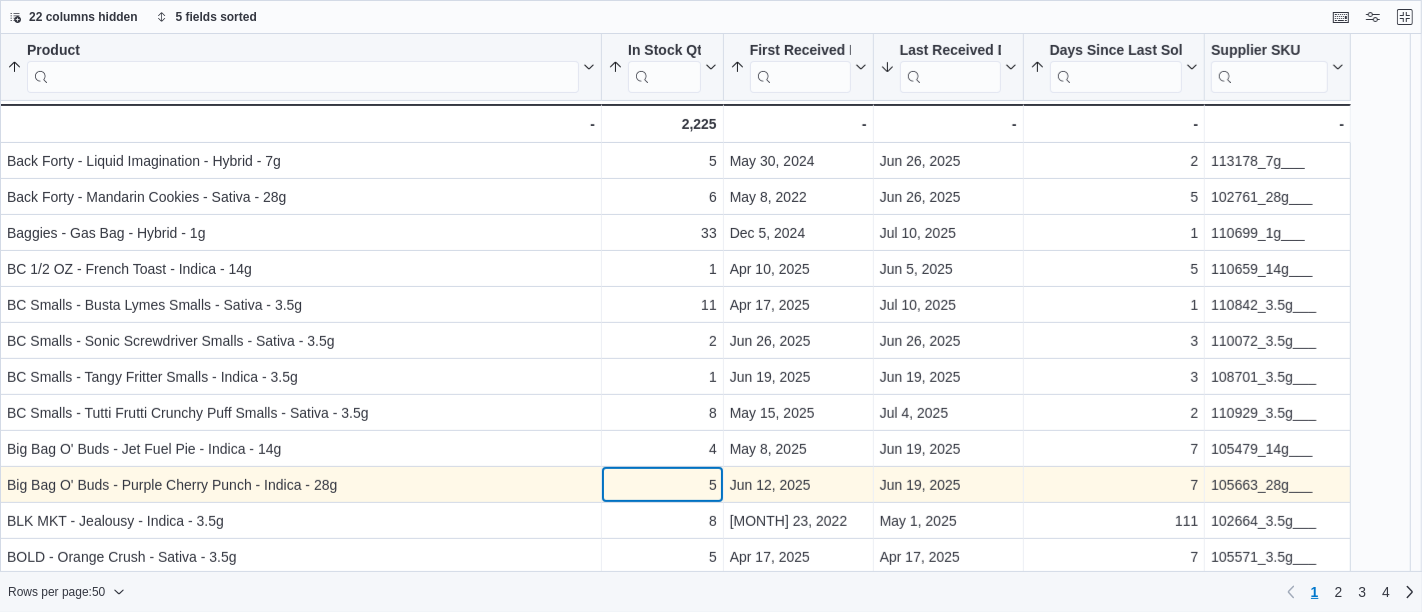 click on "5" at bounding box center (662, 485) 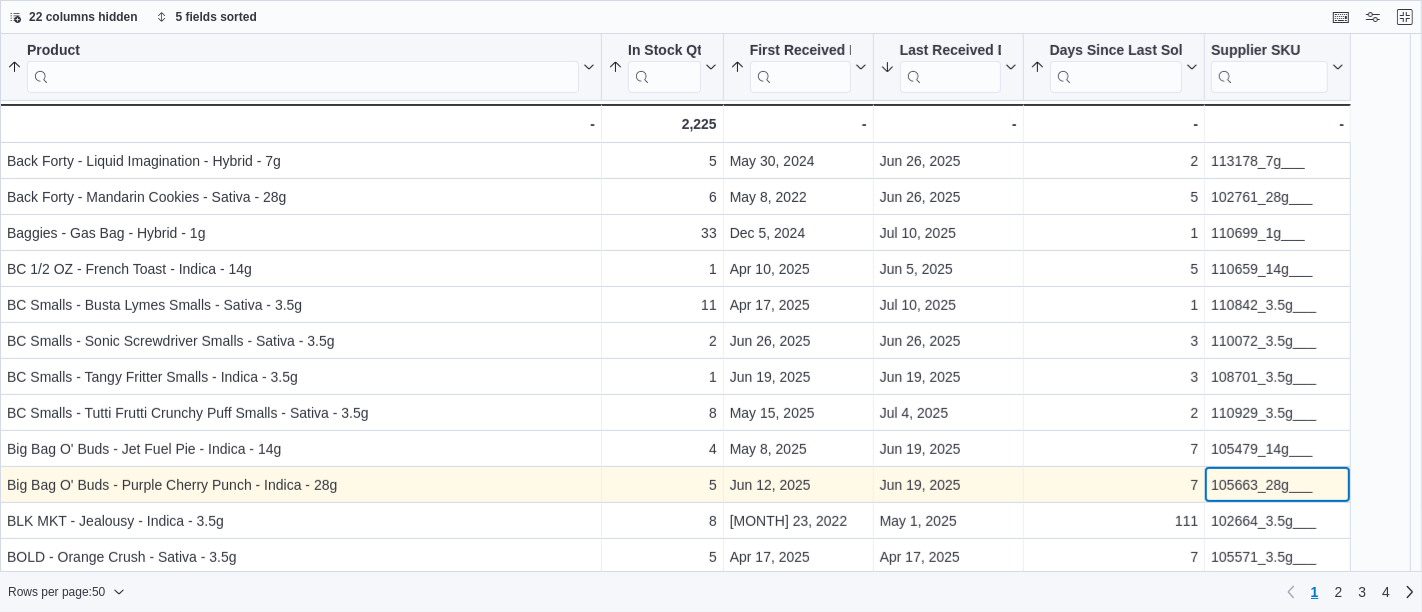 click on "105663_28g___" at bounding box center [1277, 485] 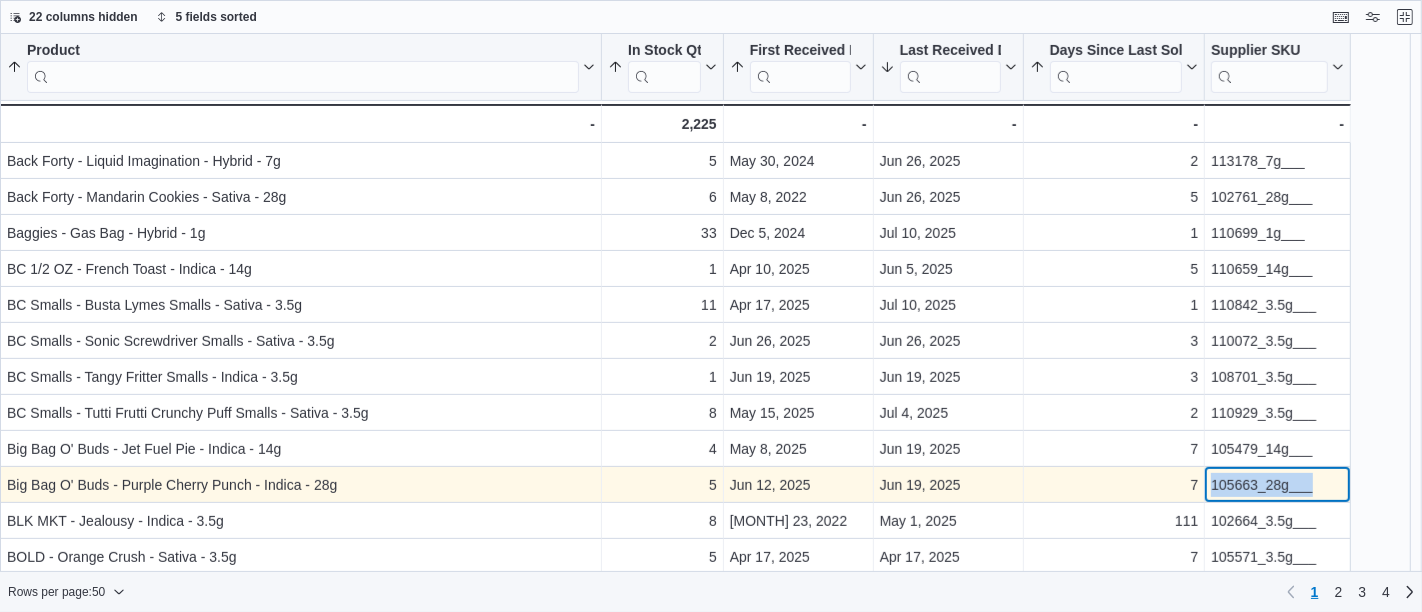 click on "105663_28g___" at bounding box center [1277, 485] 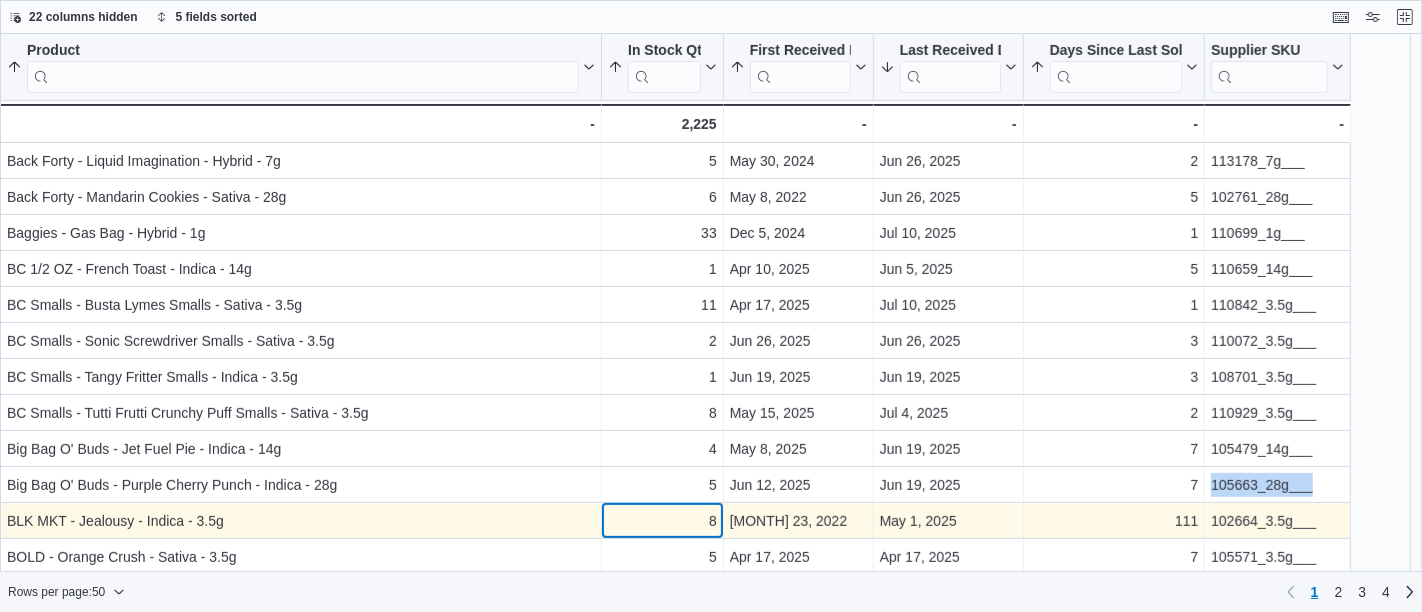 click on "8" at bounding box center [662, 521] 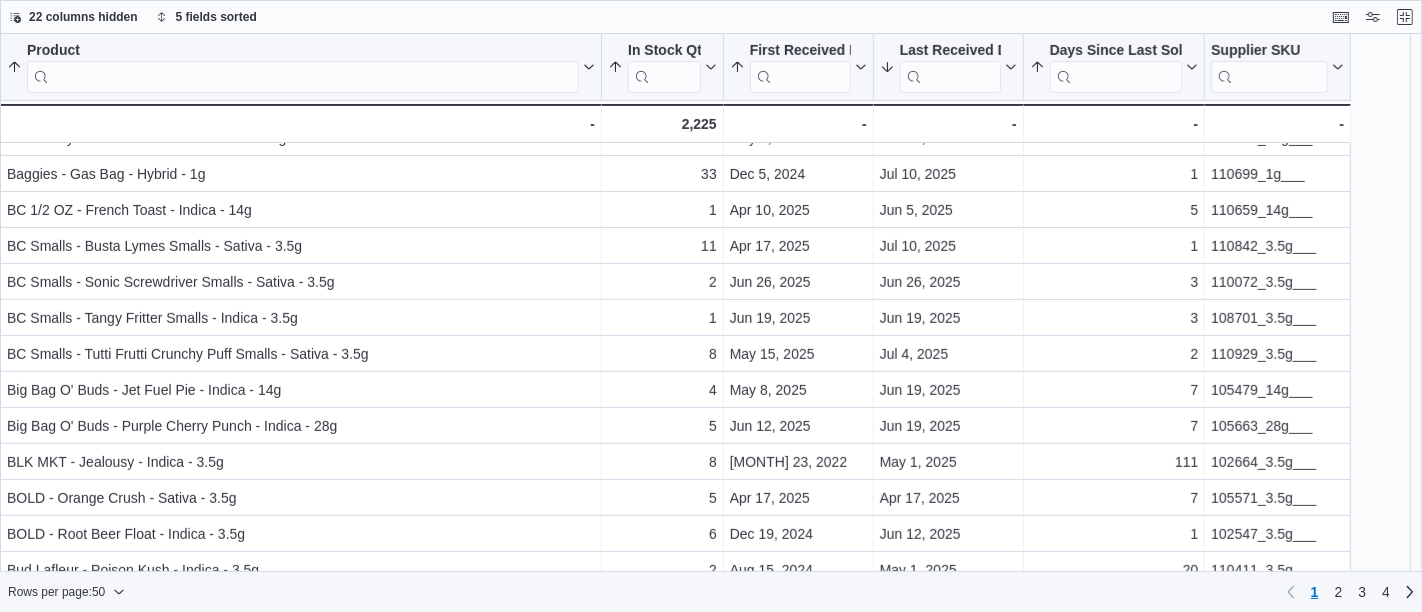 scroll, scrollTop: 597, scrollLeft: 0, axis: vertical 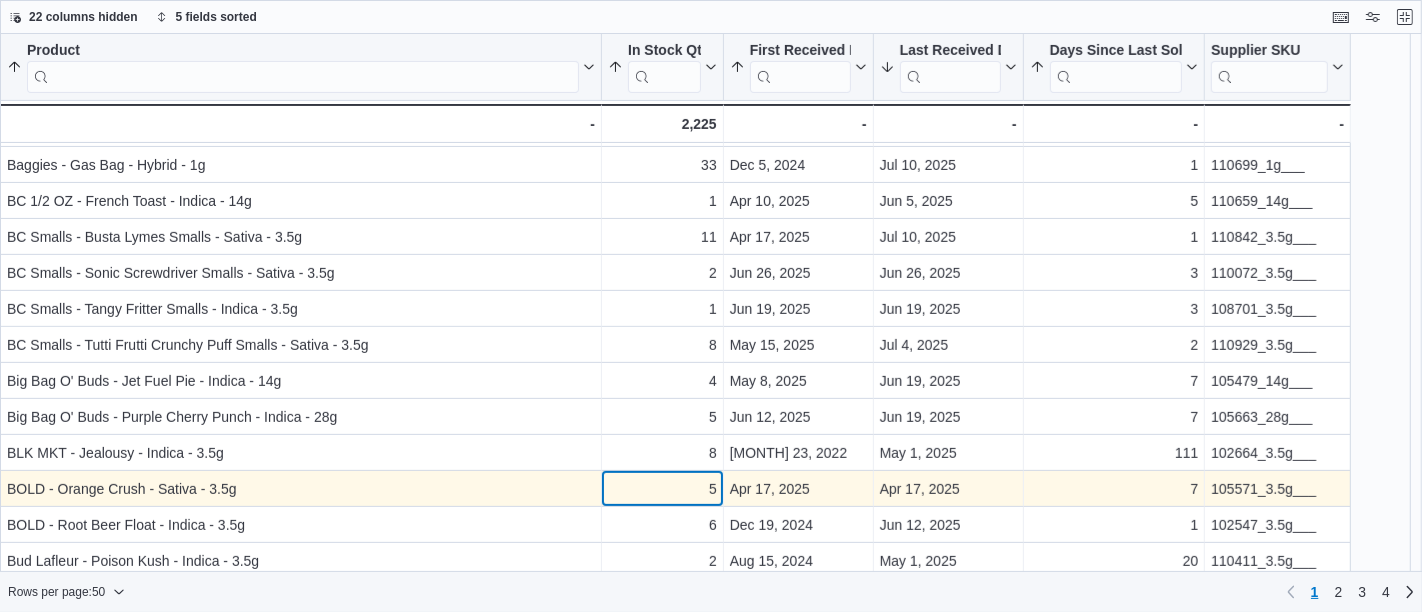 click on "5" at bounding box center (662, 489) 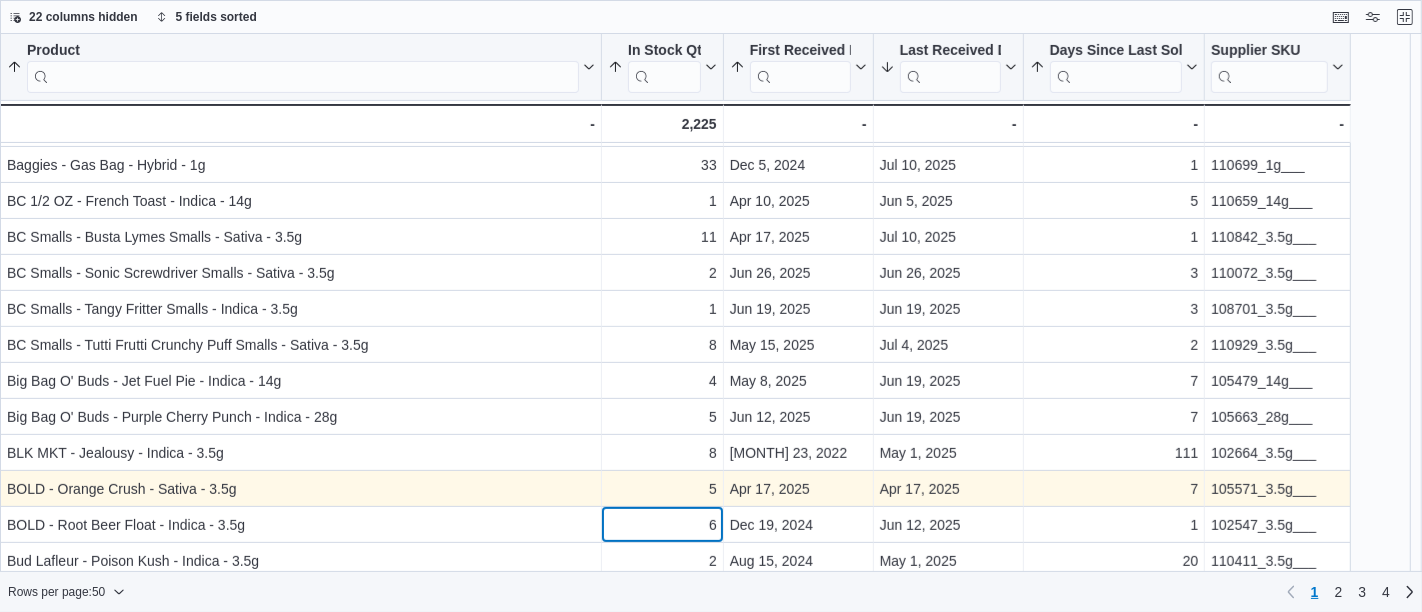scroll, scrollTop: 616, scrollLeft: 0, axis: vertical 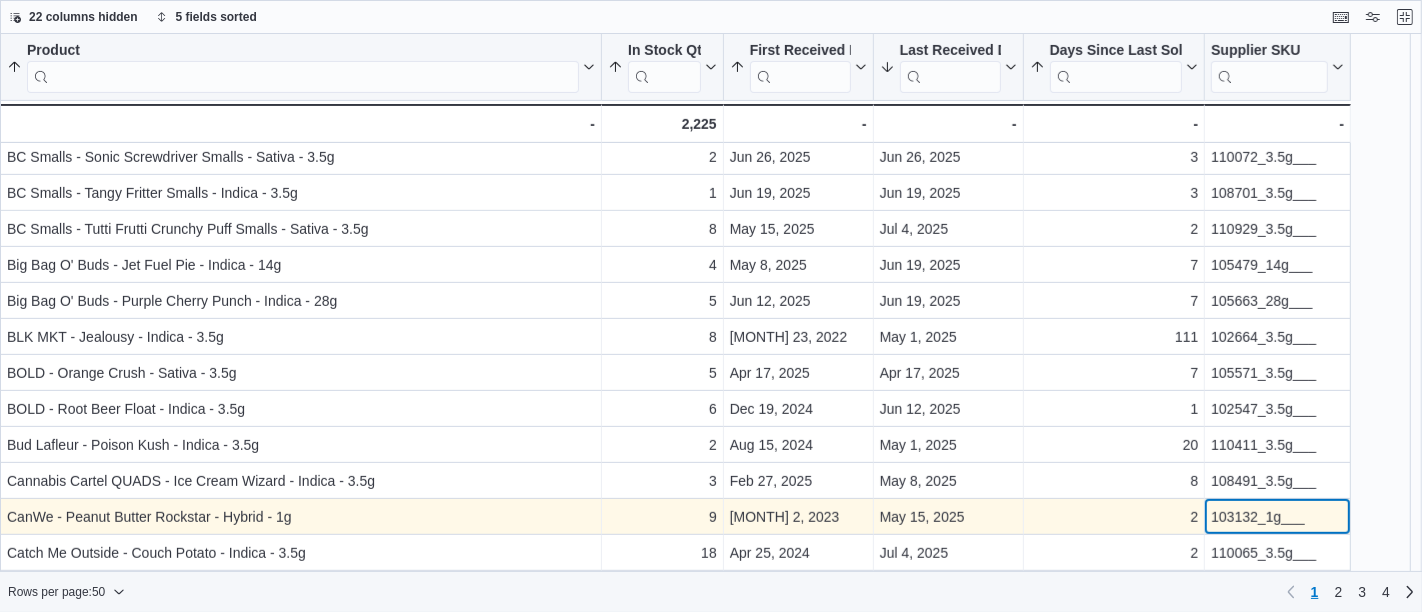 click on "103132_1g___" at bounding box center (1277, 517) 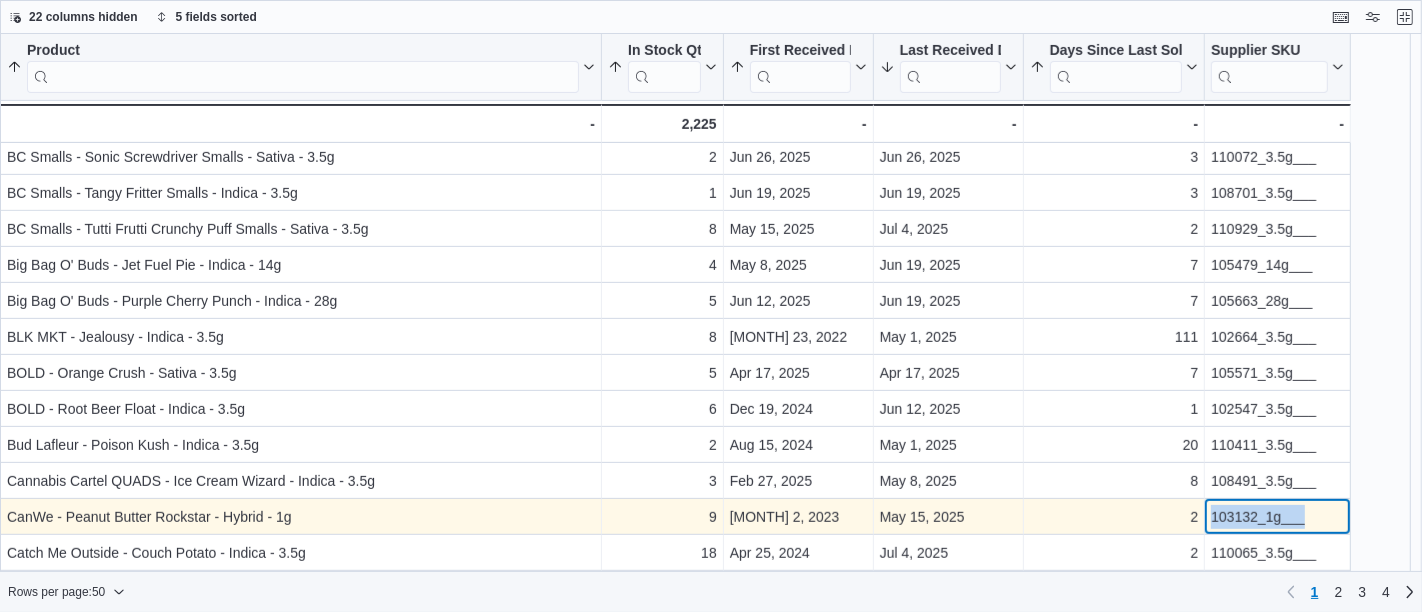 click on "103132_1g___" at bounding box center (1277, 517) 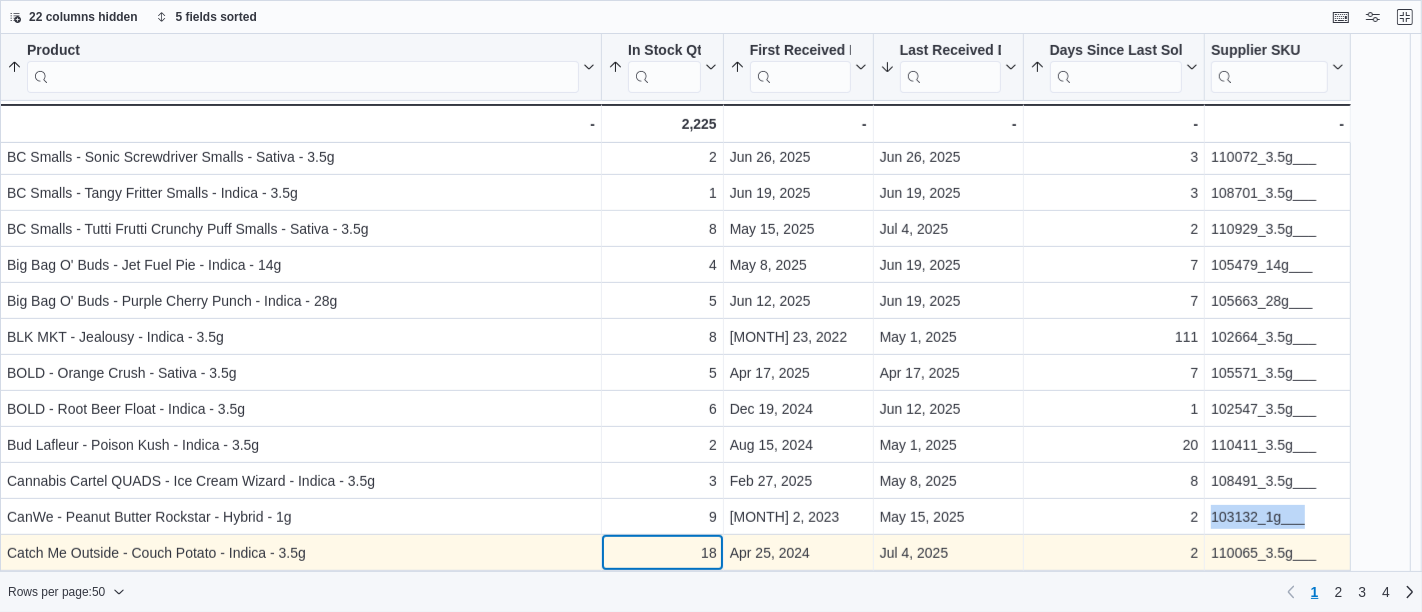 click on "[PRODUCT] [SORTED] [BY] [DAYS] [SINCE] [LAST] [SOLD], [ASCENDING] , [THEN] [SORTED] [BY] [FIRST] [RECEIVED] [DATE], [ASCENDING] , [THEN] [SORTED] [BY] [LAST] [RECEIVED] [DATE], [DESCENDING] , [THEN] [SORTED] [BY] [IN] [STOCK] [QTY], [ASCENDING] , [THEN] [SORTED] [BY] [PRODUCT], [ASCENDING] . [CLICK] [TO] [VIEW] [COLUMN] [HEADER] [ACTIONS] [IN] [STOCK] [QTY] [SORTED] [BY] [DAYS] [SINCE] [LAST] [SOLD], [ASCENDING] , [THEN] [SORTED] [BY] [FIRST] [RECEIVED] [DATE], [ASCENDING] , [THEN] [SORTED] [BY] [LAST] [RECEIVED] [DATE], [DESCENDING] , [THEN] [SORTED] [BY] [IN] [STOCK] [QTY], [ASCENDING] , [THEN] [SORTED] [BY] [PRODUCT], [ASCENDING] . [CLICK] [TO] [VIEW] [COLUMN] [HEADER] [ACTIONS] [FIRST] [RECEIVED] [DATE] [SORTED] [BY] [DAYS] [SINCE] [LAST] [SOLD], [ASCENDING] , [THEN] [SORTED] [BY] [FIRST] [RECEIVED] [DATE], [ASCENDING] , [THEN] [SORTED] [BY] [LAST] [RECEIVED] [DATE], [DESCENDING] , [THEN] [SORTED] [BY] [IN] [STOCK] [QTY], [ASCENDING] , [THEN] [SORTED] [BY] [PRODUCT], [ASCENDING] . [CLICK] [TO] [VIEW] [COLUMN] [HEADER] [ACTIONS] [LAST] [RECEIVED] [DATE] [SORTED] [BY] [DAYS] [SINCE] [LAST] [SOLD], [ASCENDING] , [THEN] [SORTED] [BY] [FIRST] [RECEIVED] [DATE], [ASCENDING] , [THEN] [SORTED] [BY] [LAST] [RECEIVED] [DATE], [DESCENDING] , [THEN] [SORTED] [BY] [IN] [STOCK] [QTY], [ASCENDING] . [DAYS] [SINCE] [LAST] [SOLD] . 7" at bounding box center [675, 264] 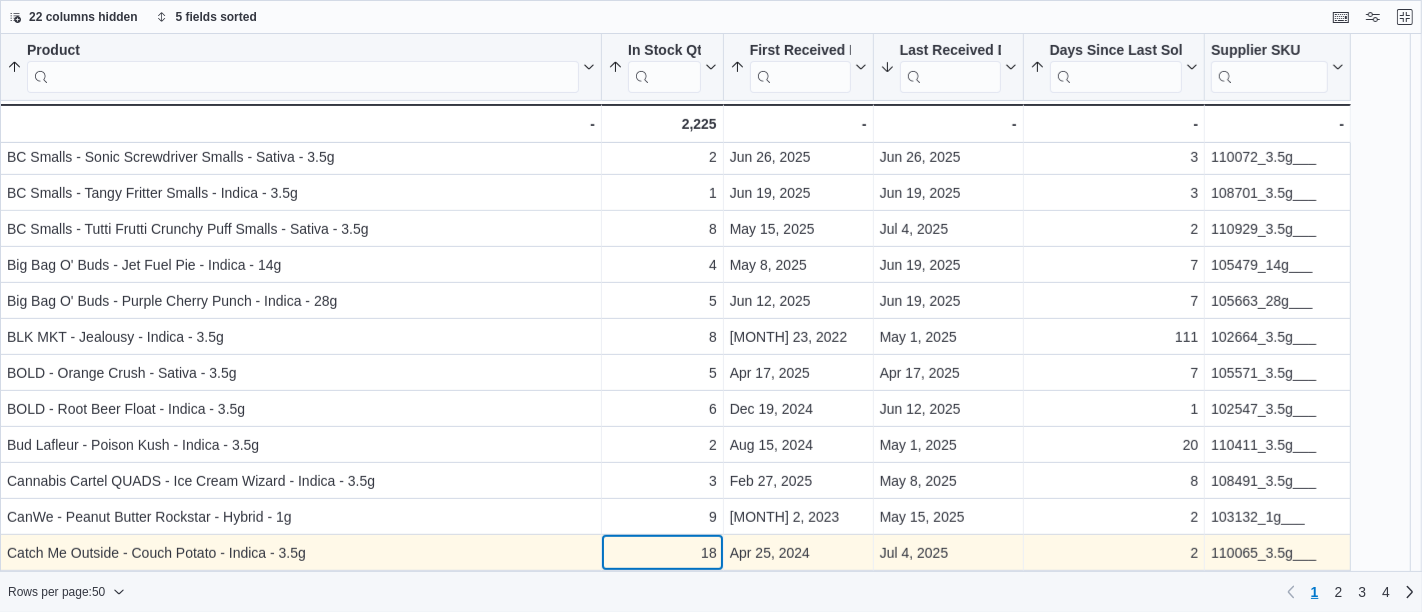 scroll, scrollTop: 760, scrollLeft: 0, axis: vertical 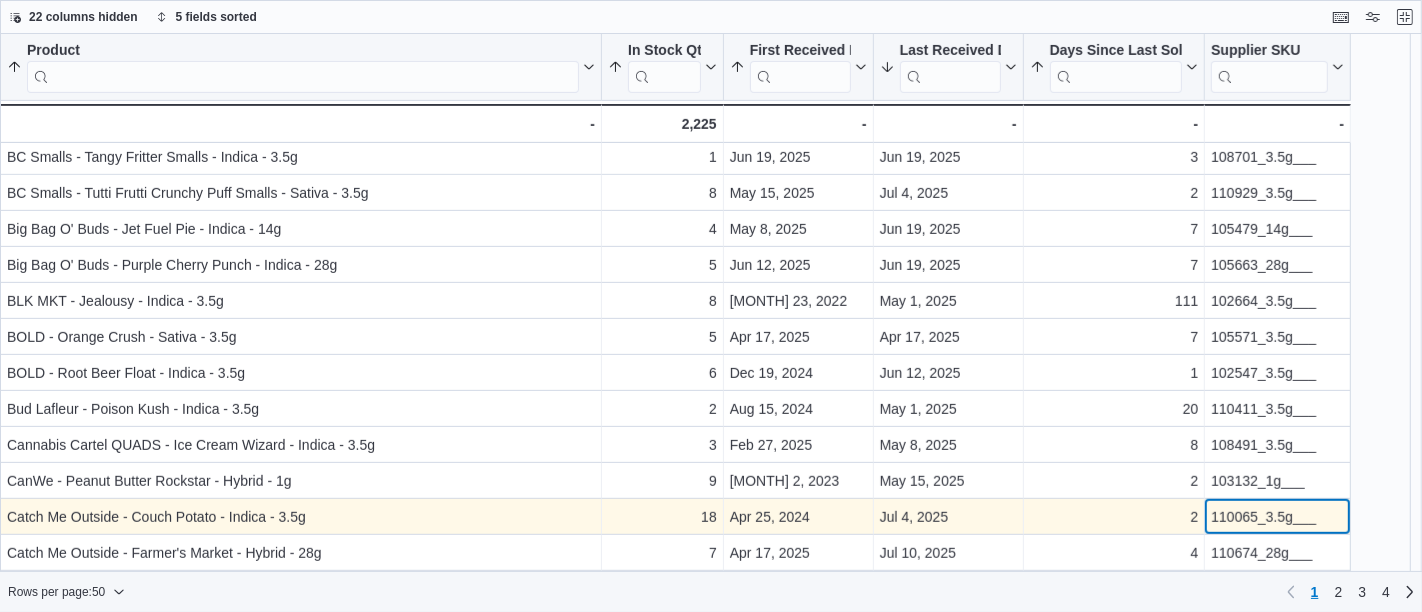 click on "110065_3.5g___" at bounding box center (1277, 517) 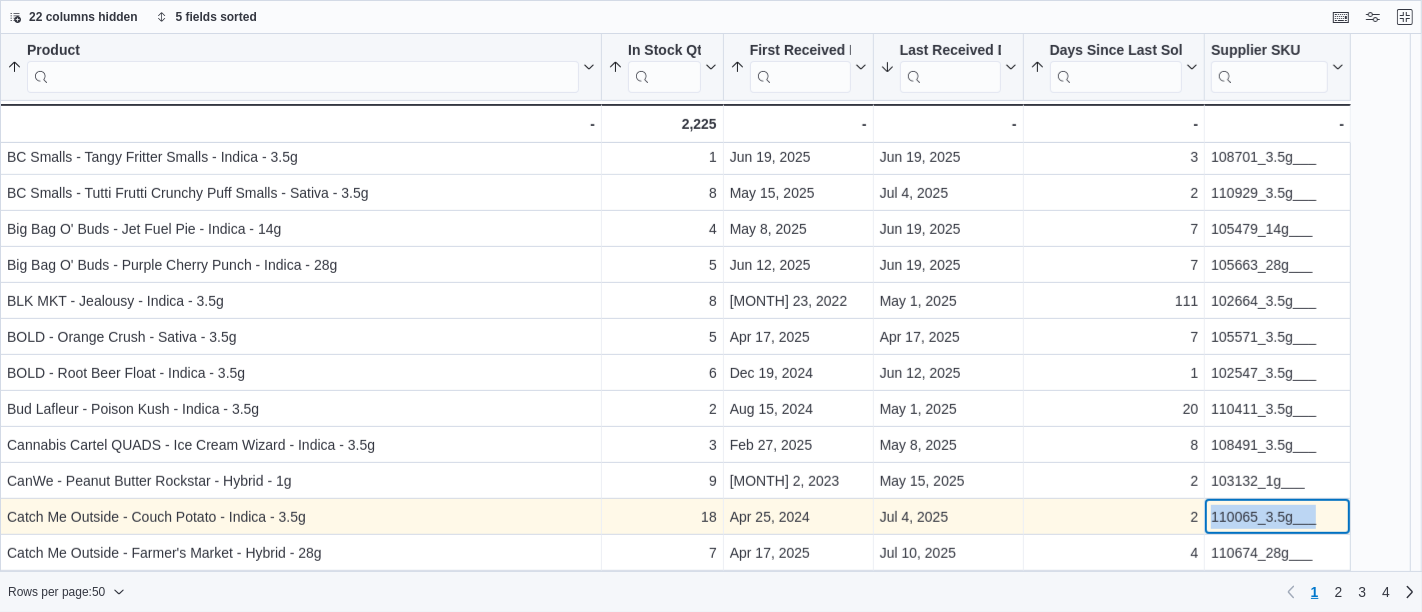 click on "110065_3.5g___" at bounding box center [1277, 517] 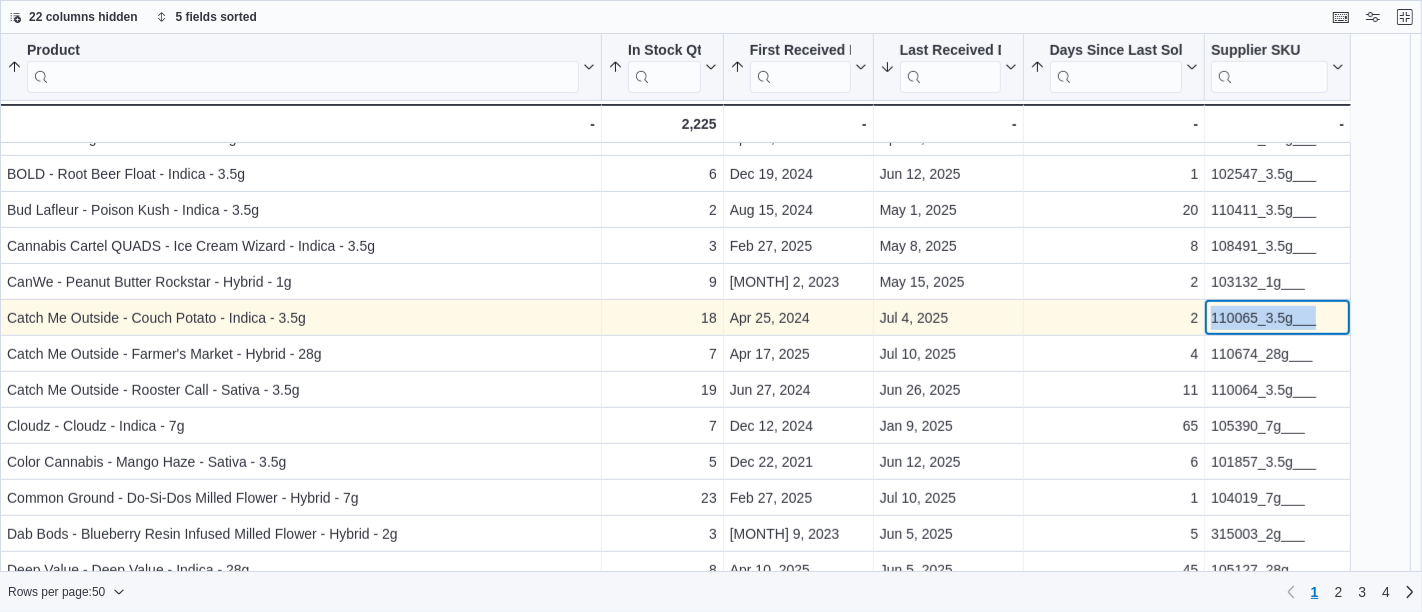 scroll, scrollTop: 960, scrollLeft: 0, axis: vertical 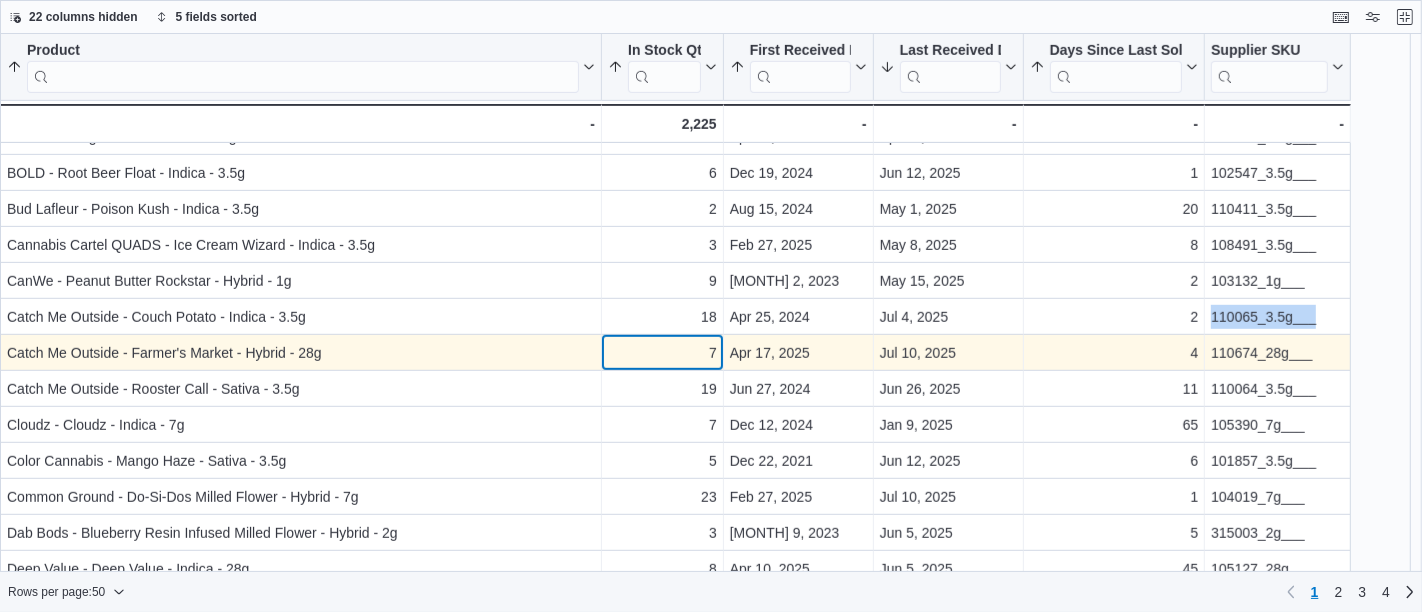 click on "7" at bounding box center [662, 353] 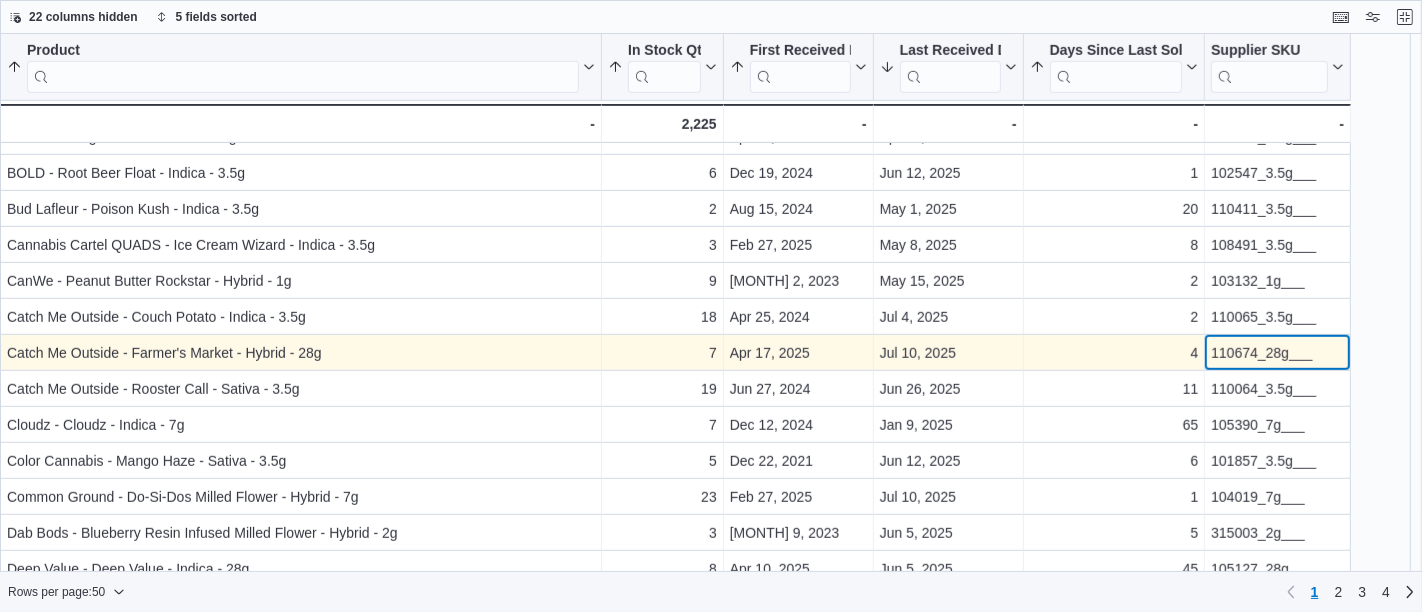 click on "110674_28g___" at bounding box center (1277, 353) 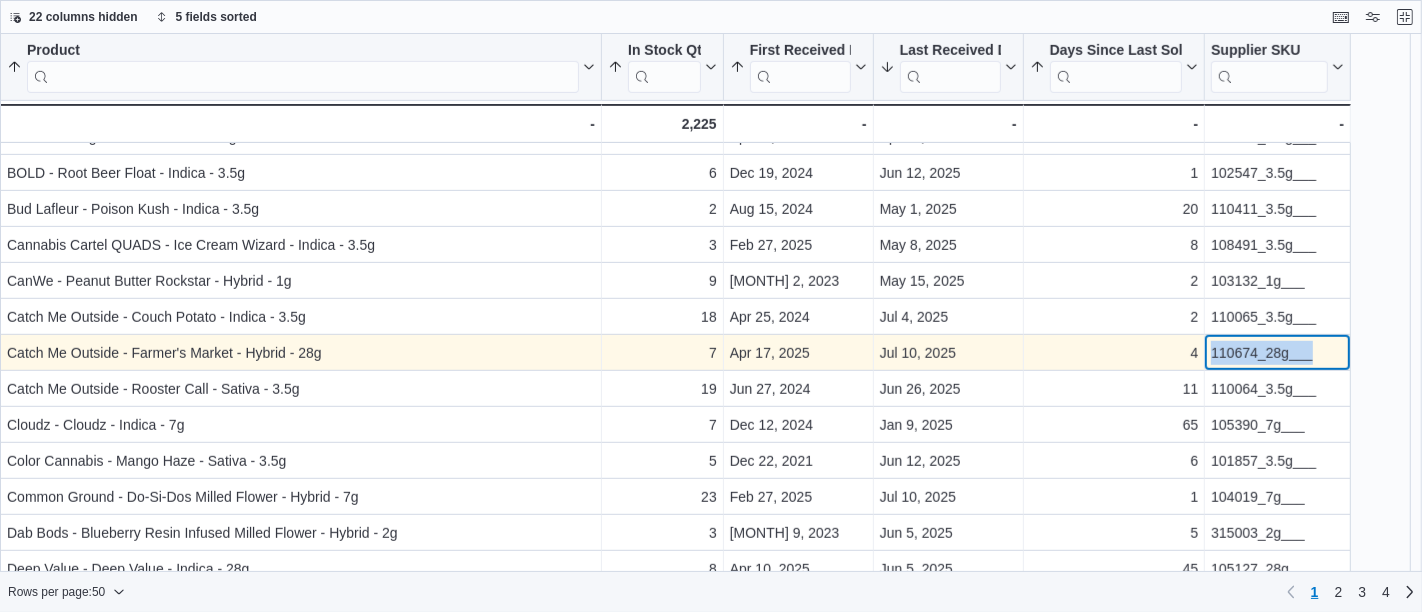 click on "110674_28g___" at bounding box center [1277, 353] 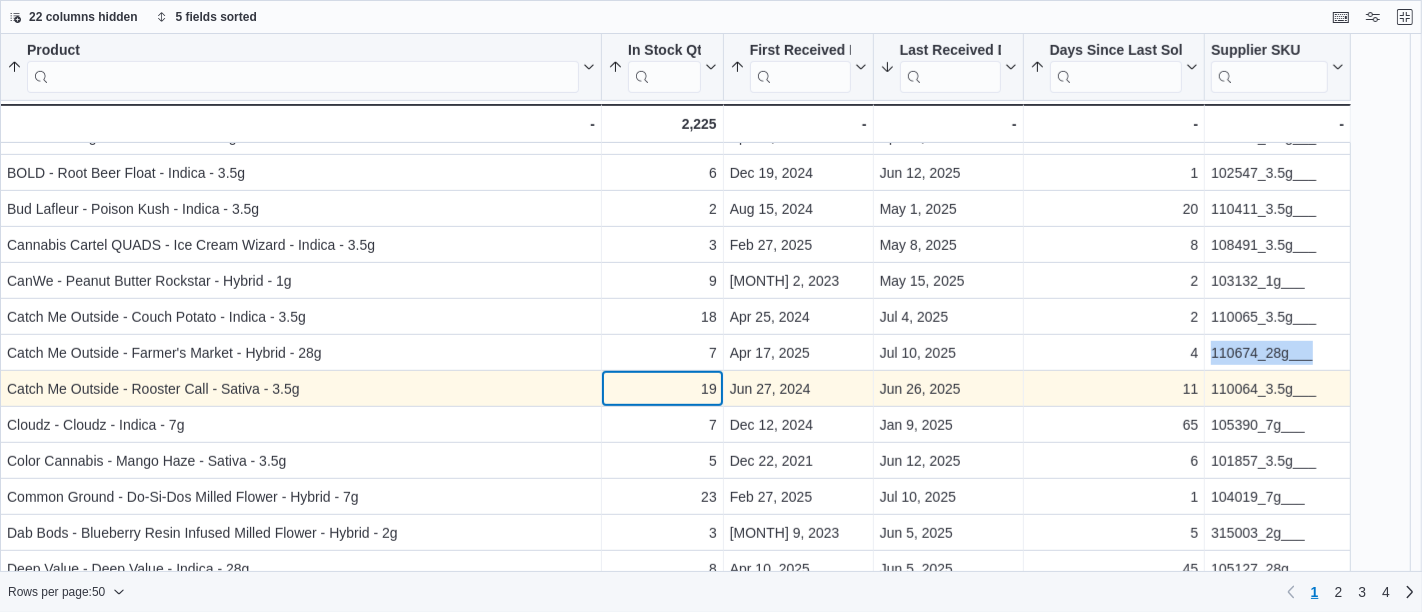 click on "19 -  In Stock Qty, column 2, row 34" at bounding box center [663, 389] 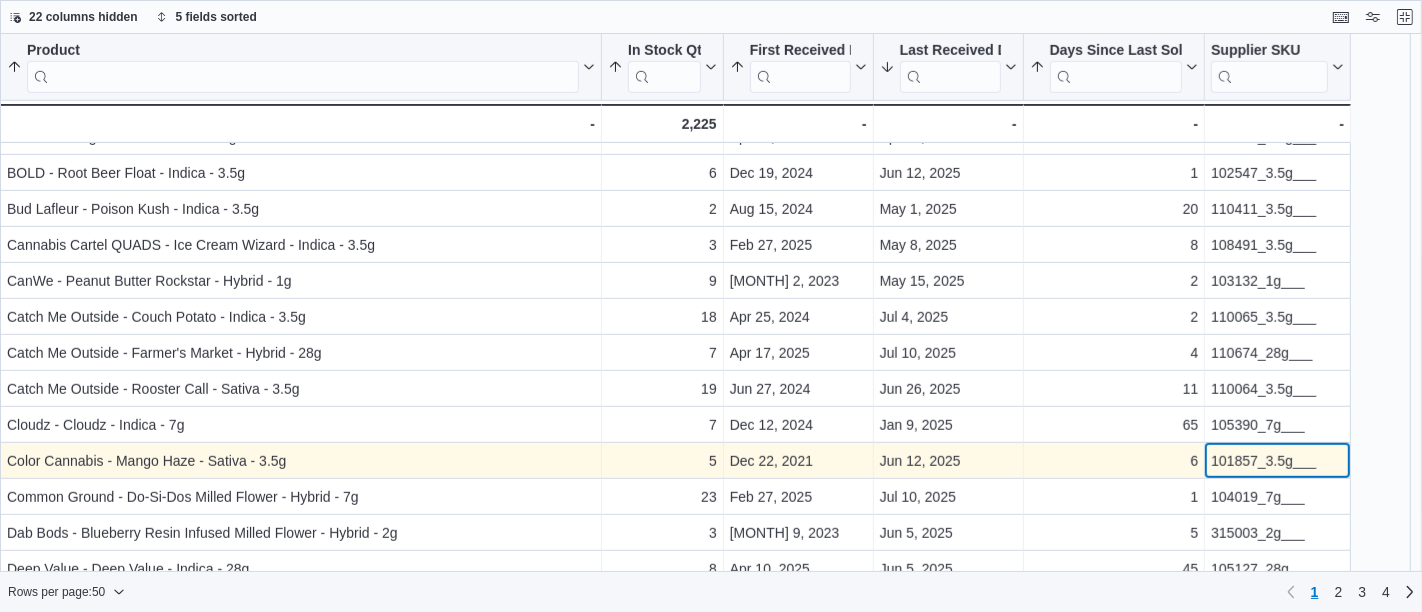 click on "101857_3.5g___" at bounding box center (1277, 461) 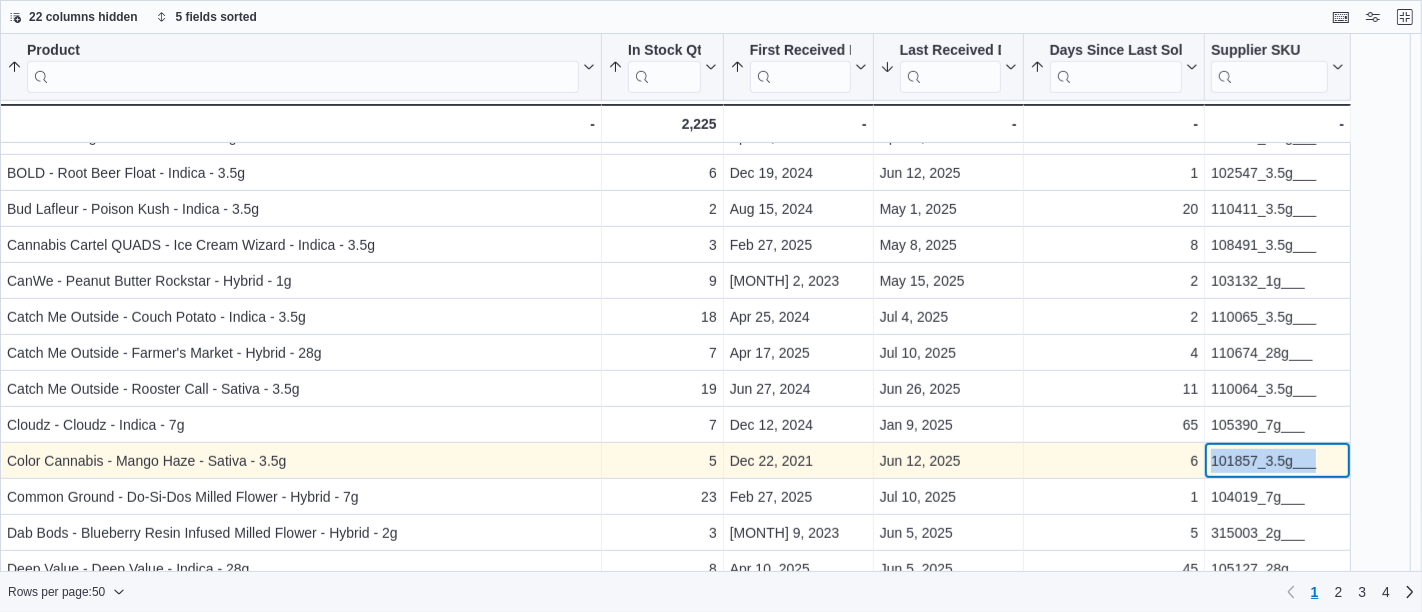 click on "101857_3.5g___" at bounding box center [1277, 461] 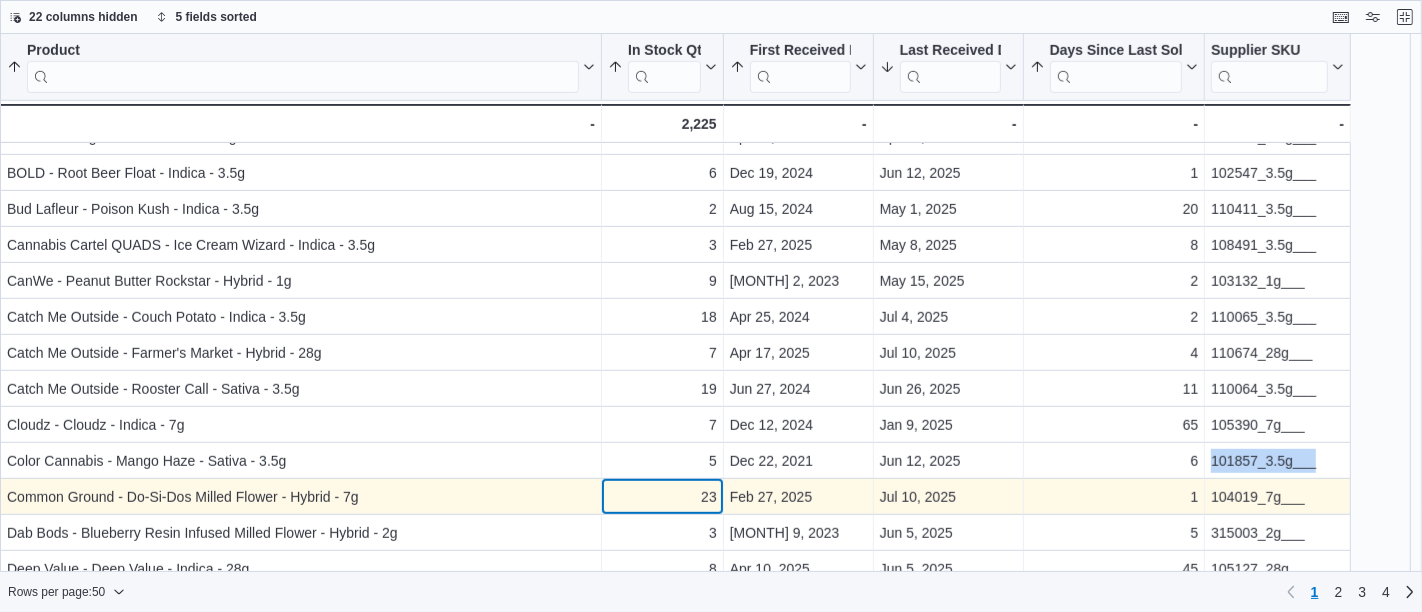 click on "23" at bounding box center (662, 497) 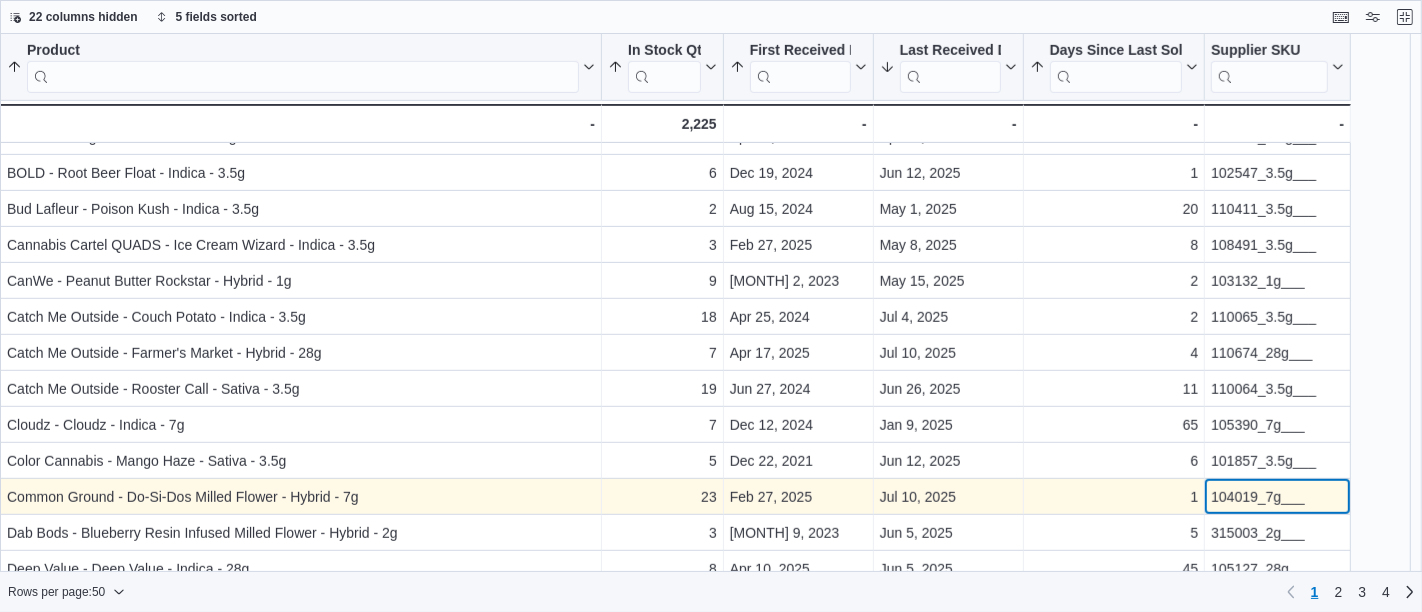click on "104019_7g___" at bounding box center (1277, 497) 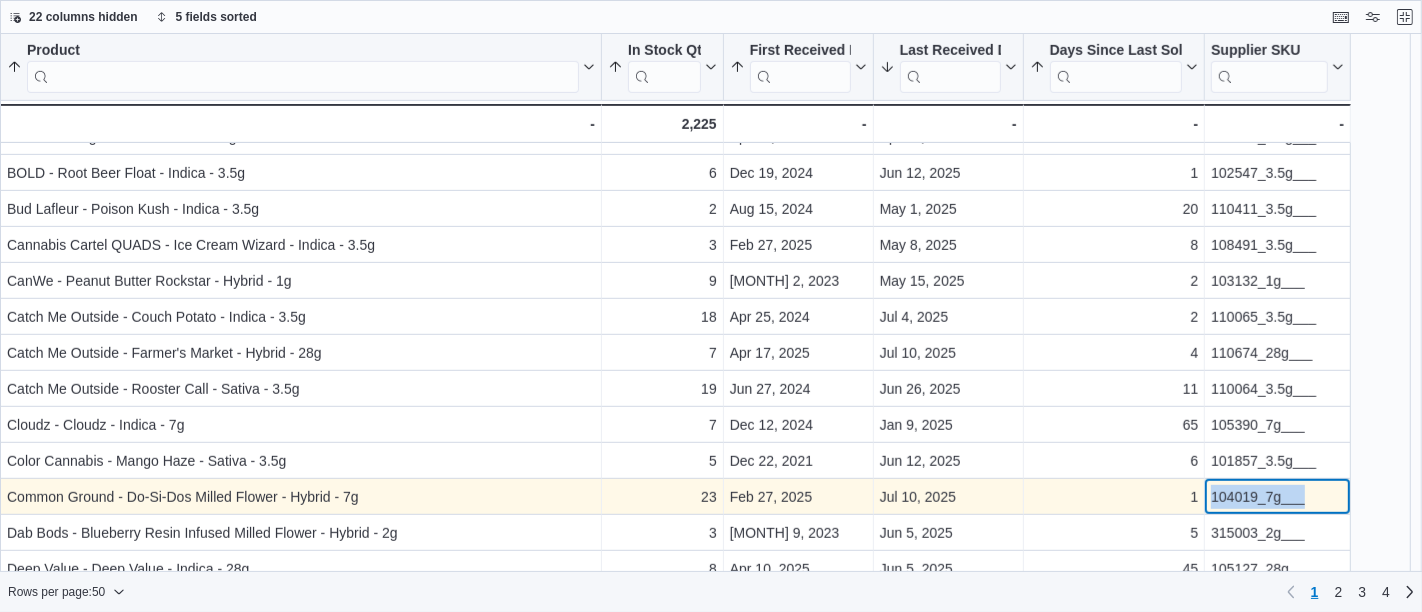 click on "104019_7g___" at bounding box center [1277, 497] 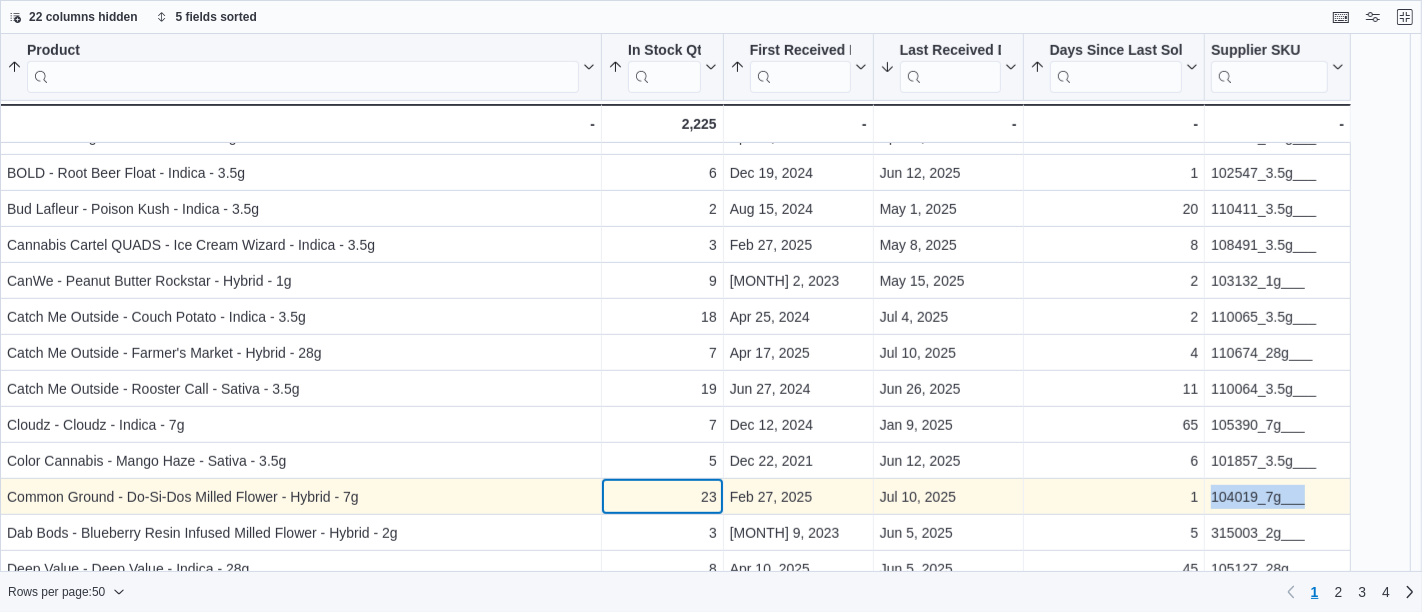 click on "23" at bounding box center [662, 497] 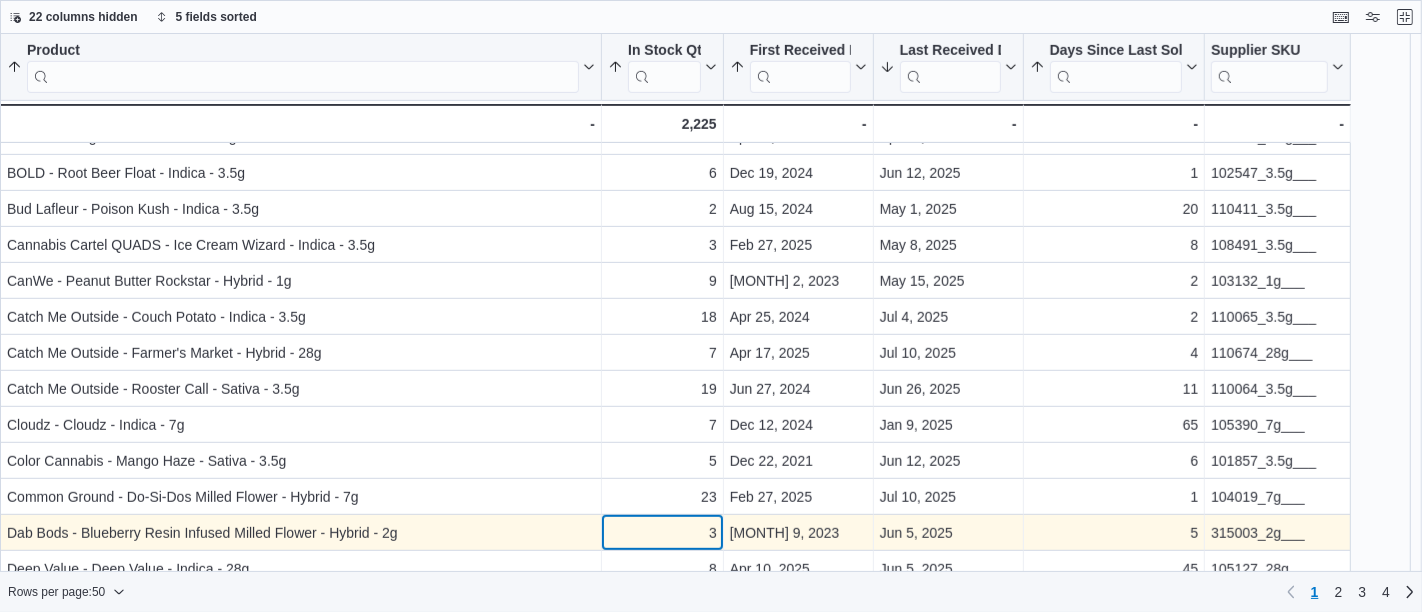click on "3 -  In Stock Qty, column 2, row 38" at bounding box center [663, 533] 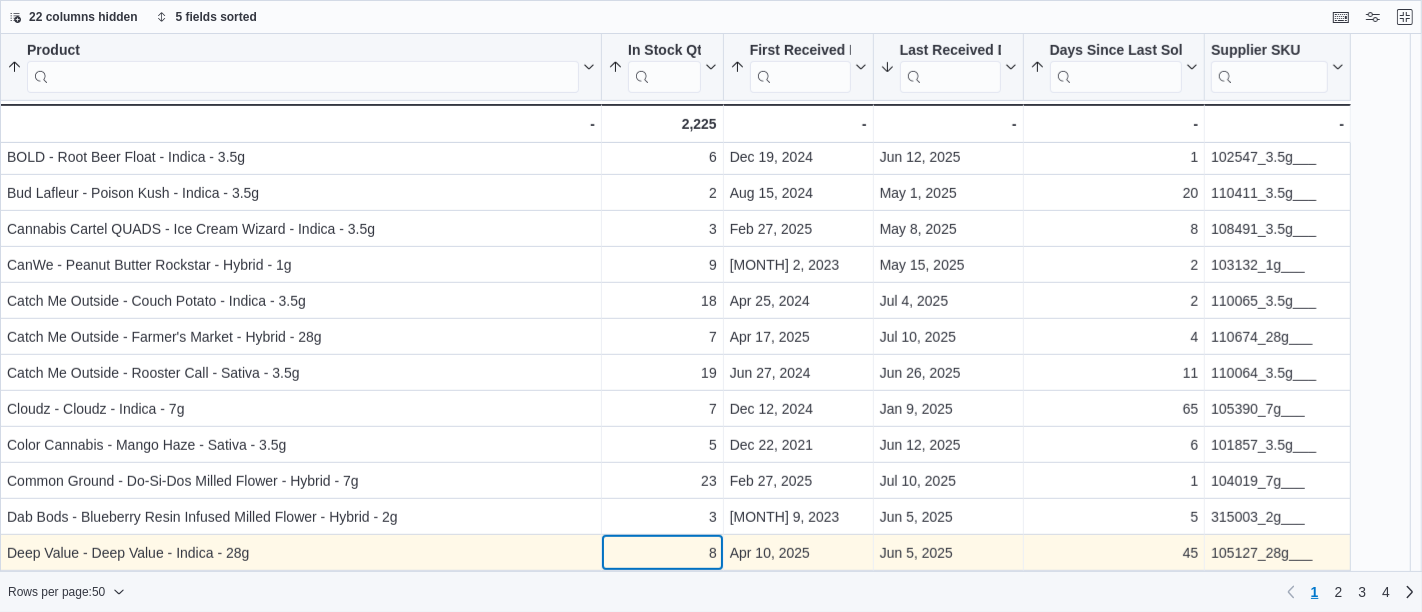 click on "[PRODUCT] [SORTED] [BY] [DAYS] [SINCE] [LAST] [SOLD], [ASCENDING] , [THEN] [SORTED] [BY] [FIRST] [RECEIVED] [DATE], [ASCENDING] , [THEN] [SORTED] [BY] [LAST] [RECEIVED] [DATE], [DESCENDING] , [THEN] [SORTED] [BY] [IN] [STOCK] [QTY], [ASCENDING] , [THEN] [SORTED] [BY] [PRODUCT], [ASCENDING] . [CLICK] [TO] [VIEW] [COLUMN] [HEADER] [ACTIONS] [IN] [STOCK] [QTY] [SORTED] [BY] [DAYS] [SINCE] [LAST] [SOLD], [ASCENDING] , [THEN] [SORTED] [BY] [FIRST] [RECEIVED] [DATE], [ASCENDING] , [THEN] [SORTED] [BY] [LAST] [RECEIVED] [DATE], [DESCENDING] , [THEN] [SORTED] [BY] [IN] [STOCK] [QTY], [ASCENDING] , [THEN] [SORTED] [BY] [PRODUCT], [ASCENDING] . [CLICK] [TO] [VIEW] [COLUMN] [HEADER] [ACTIONS] [FIRST] [RECEIVED] [DATE] [SORTED] [BY] [DAYS] [SINCE] [LAST] [SOLD], [ASCENDING] , [THEN] [SORTED] [BY] [FIRST] [RECEIVED] [DATE], [ASCENDING] , [THEN] [SORTED] [BY] [LAST] [RECEIVED] [DATE], [DESCENDING] , [THEN] [SORTED] [BY] [IN] [STOCK] [QTY], [ASCENDING] , [THEN] [SORTED] [BY] [PRODUCT], [ASCENDING] . [CLICK] [TO] [VIEW] [COLUMN] [HEADER] [ACTIONS] [LAST] [RECEIVED] [DATE] [SORTED] [BY] [DAYS] [SINCE] [LAST] [SOLD], [ASCENDING] , [THEN] [SORTED] [BY] [FIRST] [RECEIVED] [DATE], [ASCENDING] , [THEN] [SORTED] [BY] [LAST] [RECEIVED] [DATE], [DESCENDING] , [THEN] [SORTED] [BY] [IN] [STOCK] [QTY], [ASCENDING] . [DAYS] [SINCE] [LAST] [SOLD] . 7" at bounding box center [675, 12] 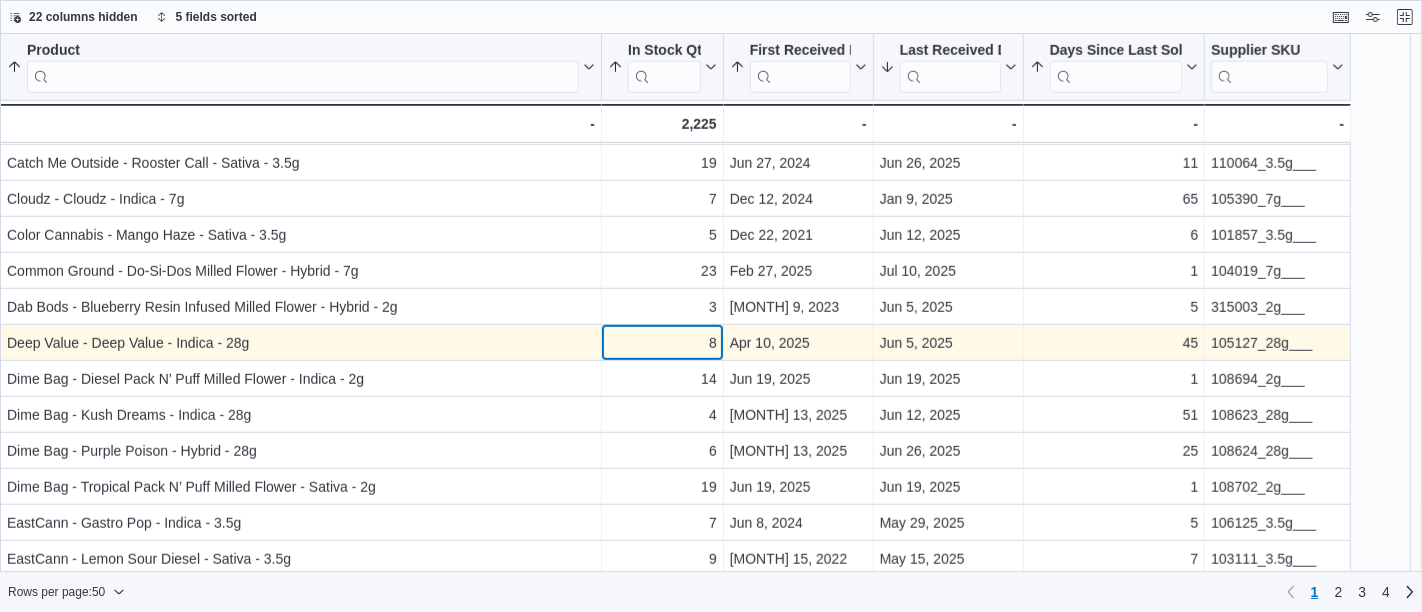 scroll, scrollTop: 1188, scrollLeft: 0, axis: vertical 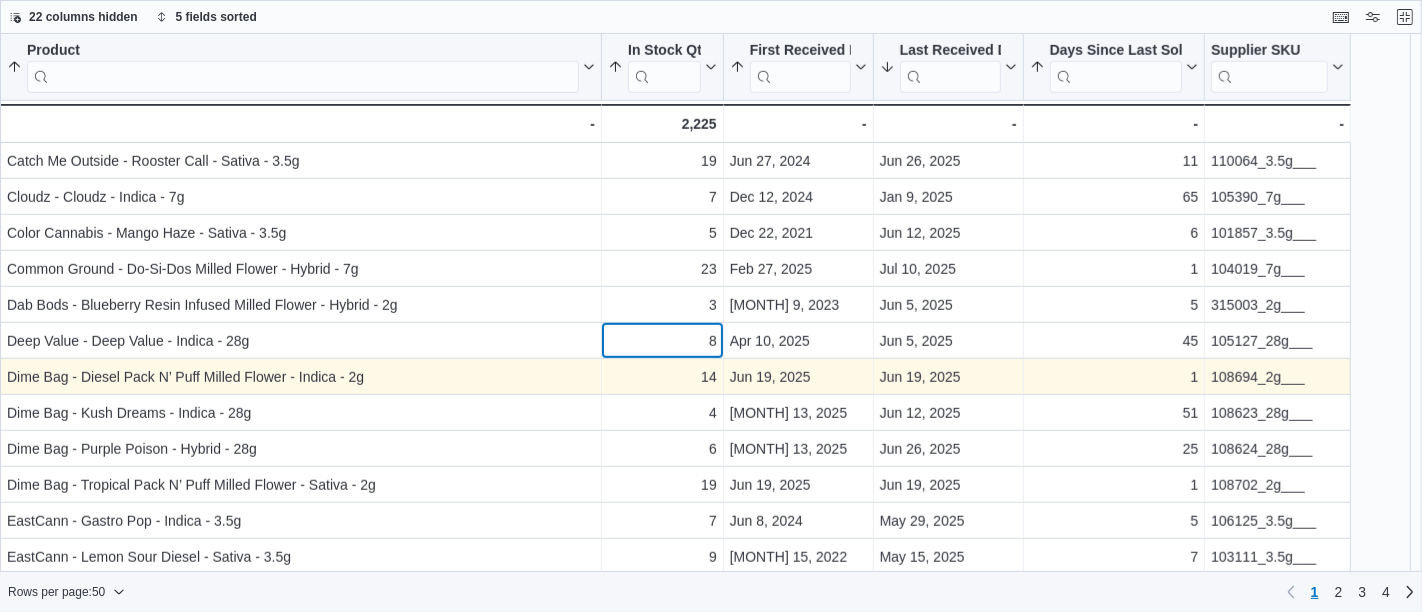 click on "8 -  In Stock Qty, column 2, row 39" at bounding box center (663, 341) 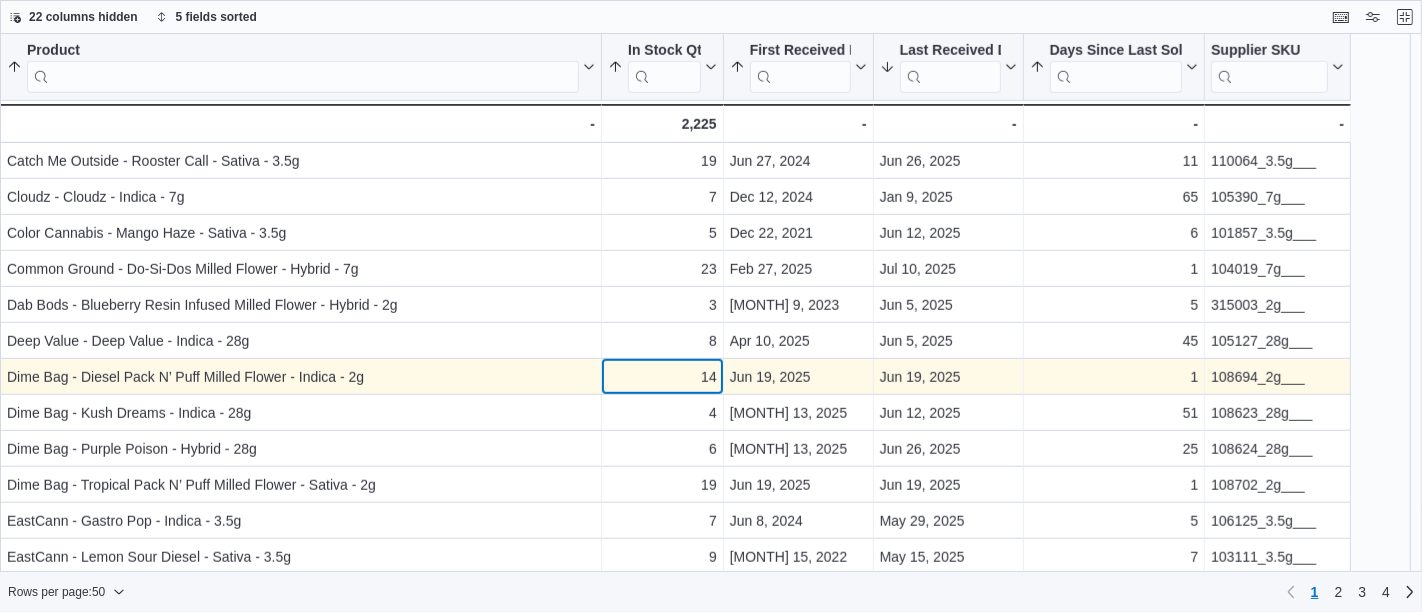 click on "14" at bounding box center [662, 377] 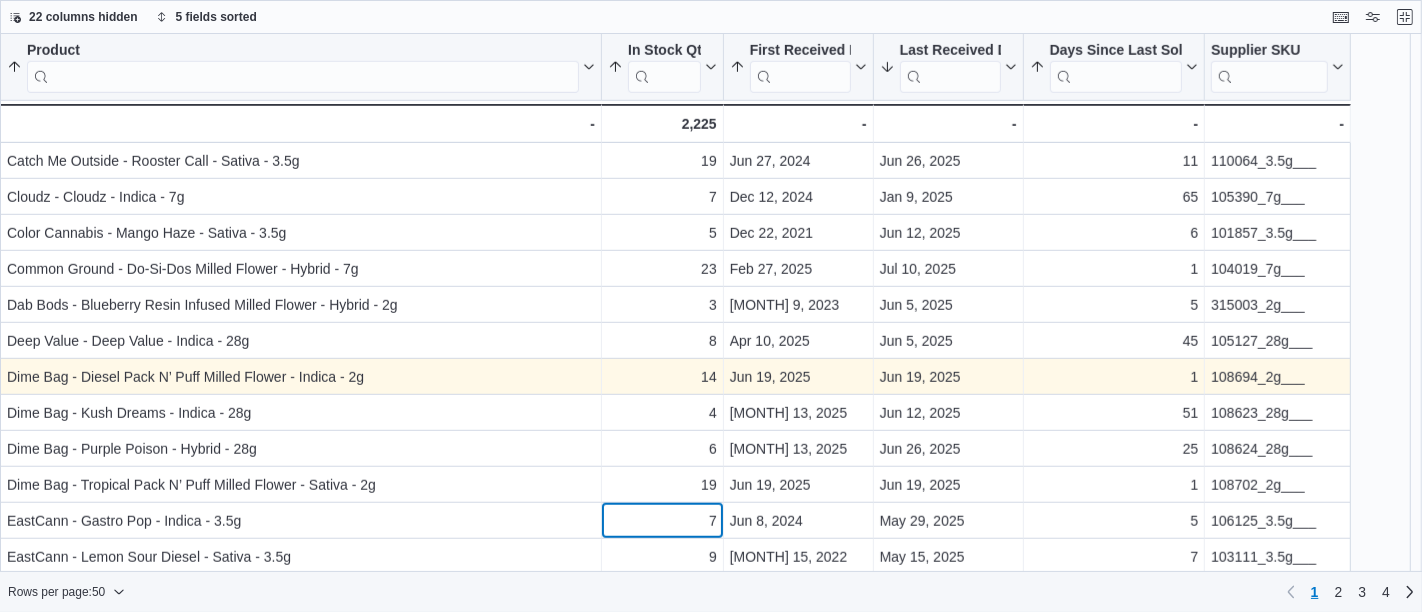 scroll, scrollTop: 1191, scrollLeft: 0, axis: vertical 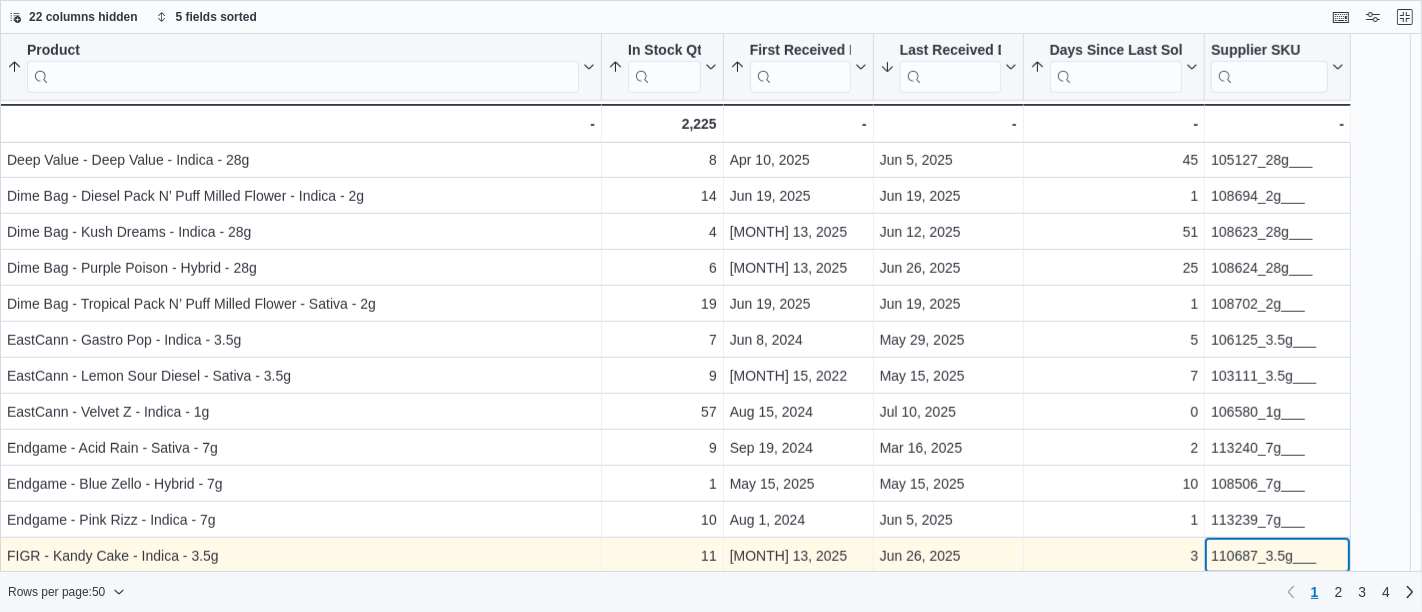 click on "110687_3.5g___" at bounding box center (1277, 556) 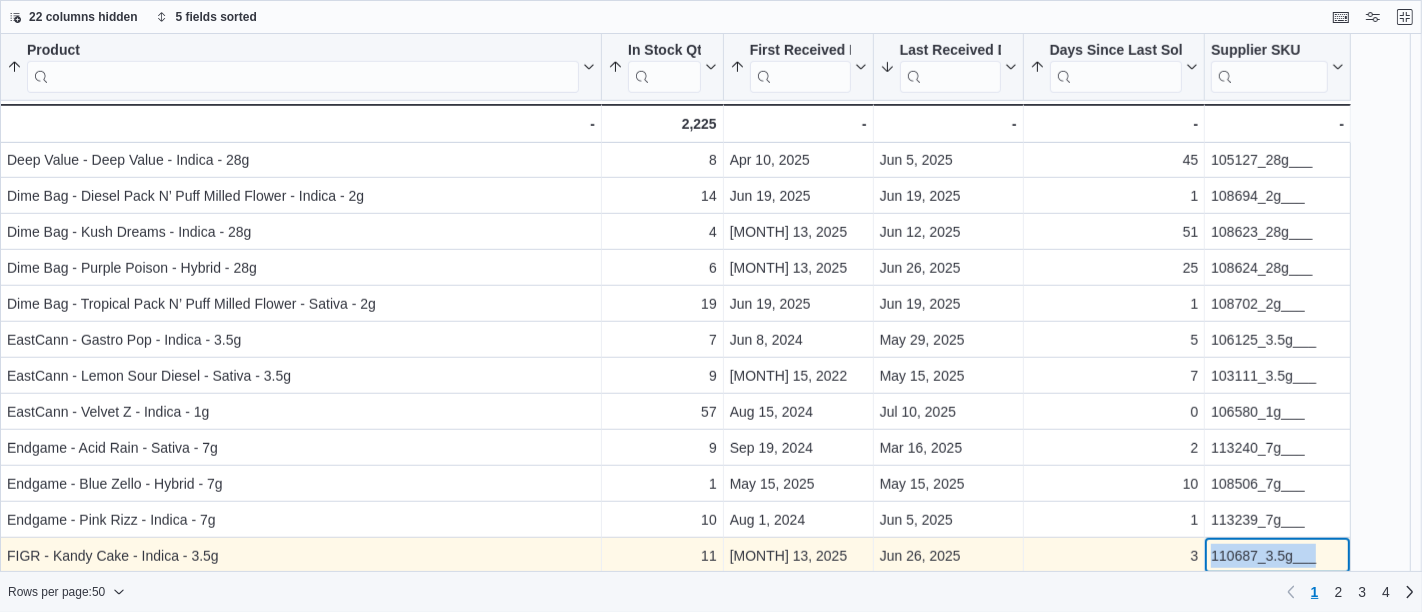click on "110687_3.5g___" at bounding box center (1277, 556) 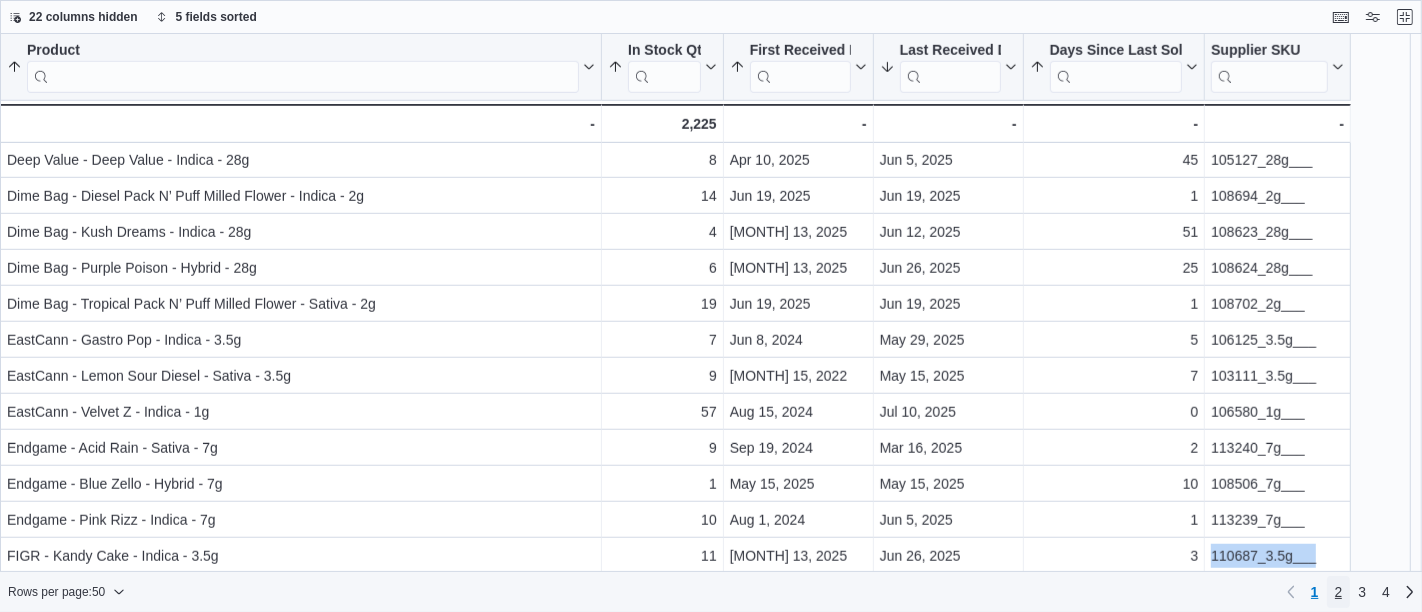 click on "2" at bounding box center (1339, 592) 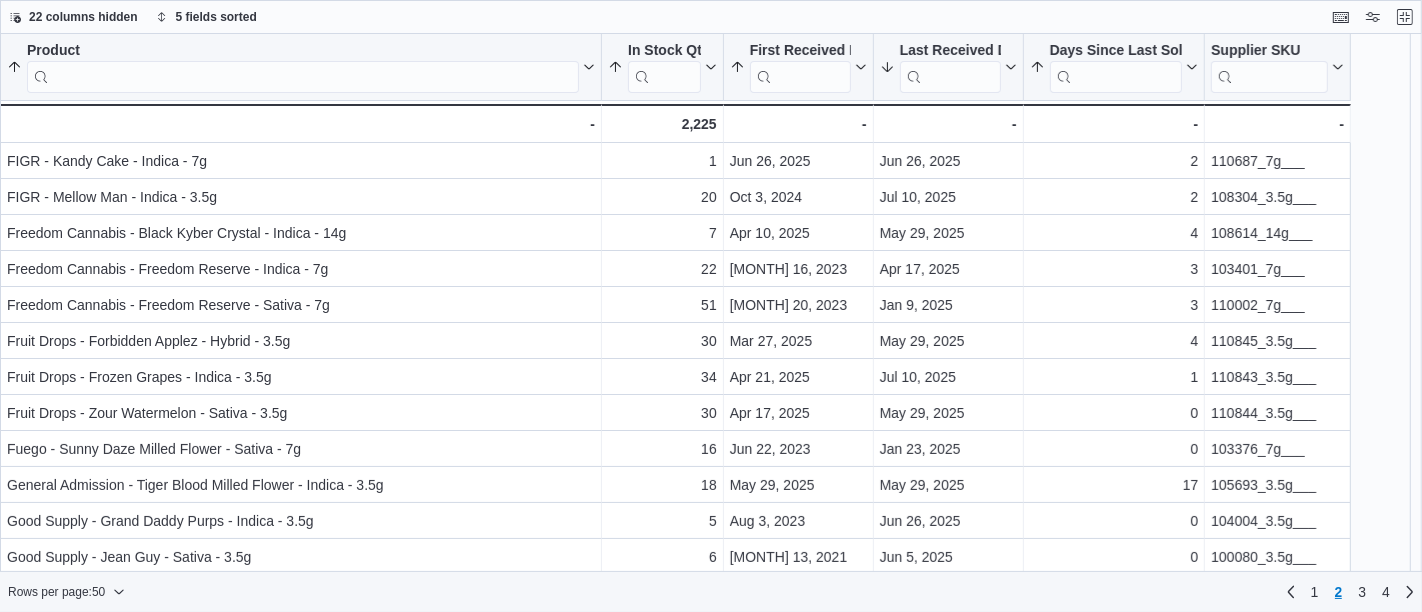 scroll, scrollTop: 0, scrollLeft: 0, axis: both 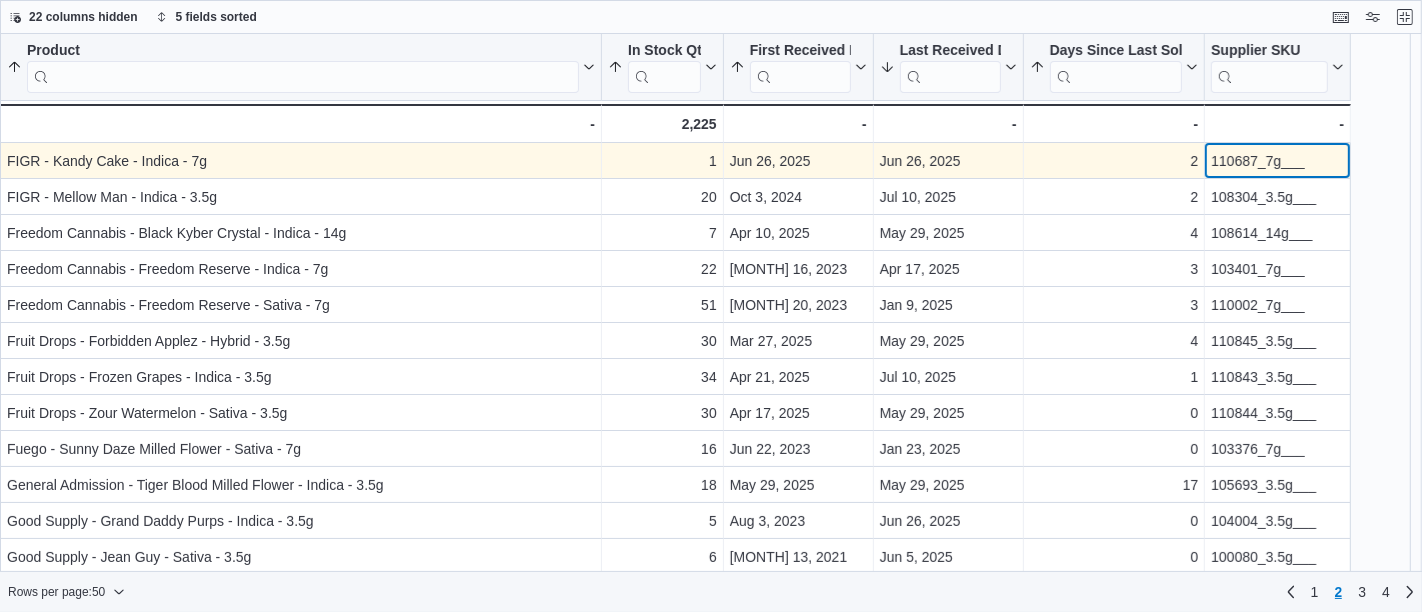 click on "110687_7g___" at bounding box center [1277, 161] 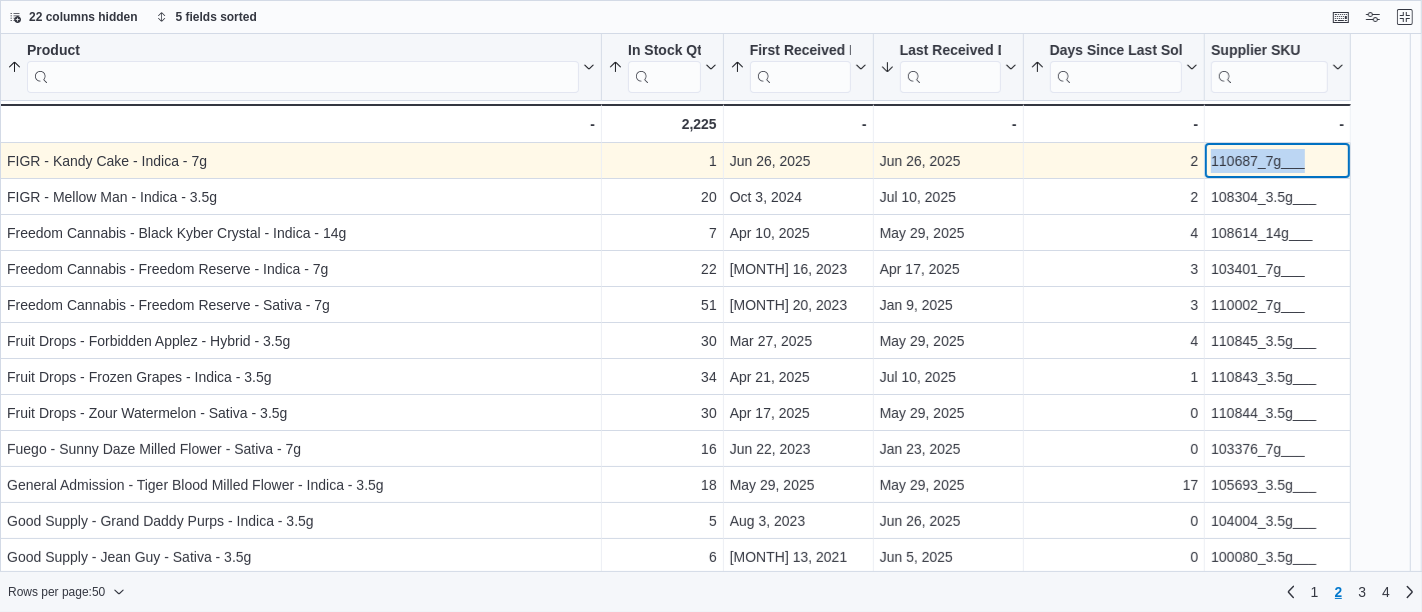 click on "Product Sorted by Days Since Last Sold, ascending , then sorted by First Received Date, ascending , then sorted by Last Received Date, descending , then sorted by In Stock Qty, ascending , then sorted by Product, ascending . Click to view column header actions In Stock Qty Sorted by Days Since Last Sold, ascending , then sorted by First Received Date, ascending , then sorted by Last Received Date, descending , then sorted by In Stock Qty, ascending , then sorted by Product, ascending . Click to view column header actions First Received Date Sorted by Days Since Last Sold, ascending , then sorted by First Received Date, ascending , then sorted by Last Received Date, descending , then sorted by In Stock Qty, ascending , then sorted by Product, ascending . Click to view column header actions Last Received Date Sorted by Days Since Last Sold, ascending , then sorted by First Received Date, ascending , then sorted by Last Received Date, descending , then sorted by In Stock Qty, ascending . Days Since Last Sold . 1" at bounding box center [711, 303] 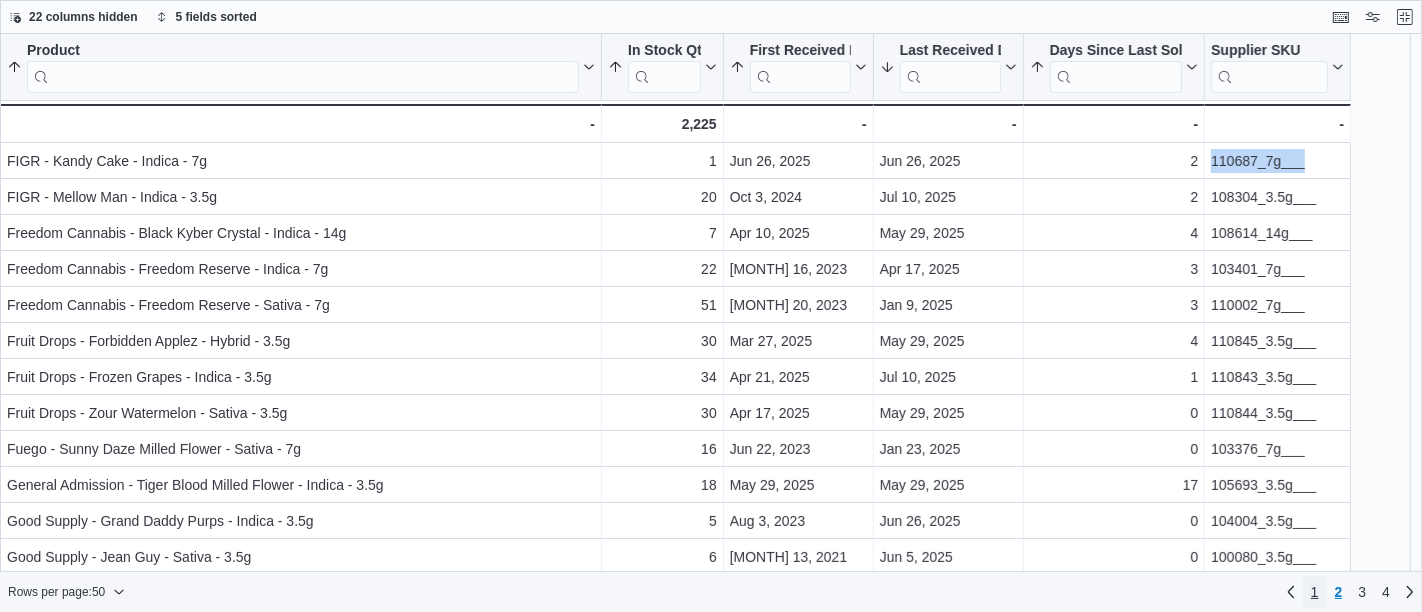 click on "1" at bounding box center (1315, 592) 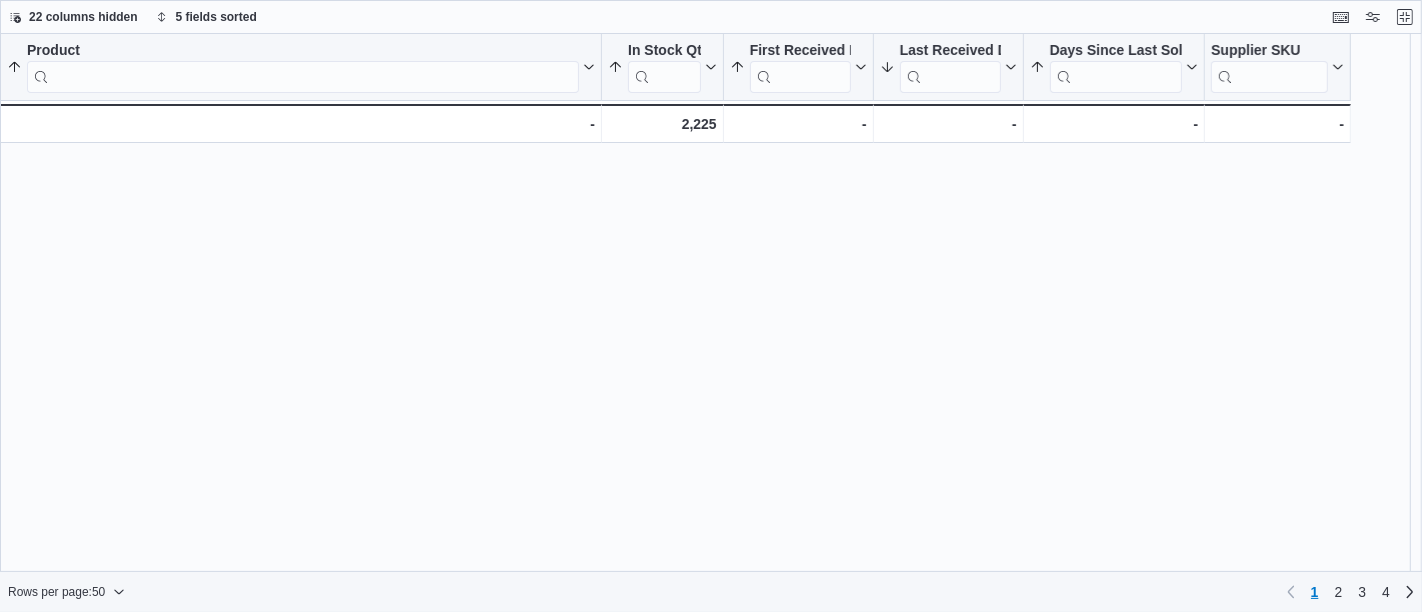 scroll, scrollTop: 1369, scrollLeft: 0, axis: vertical 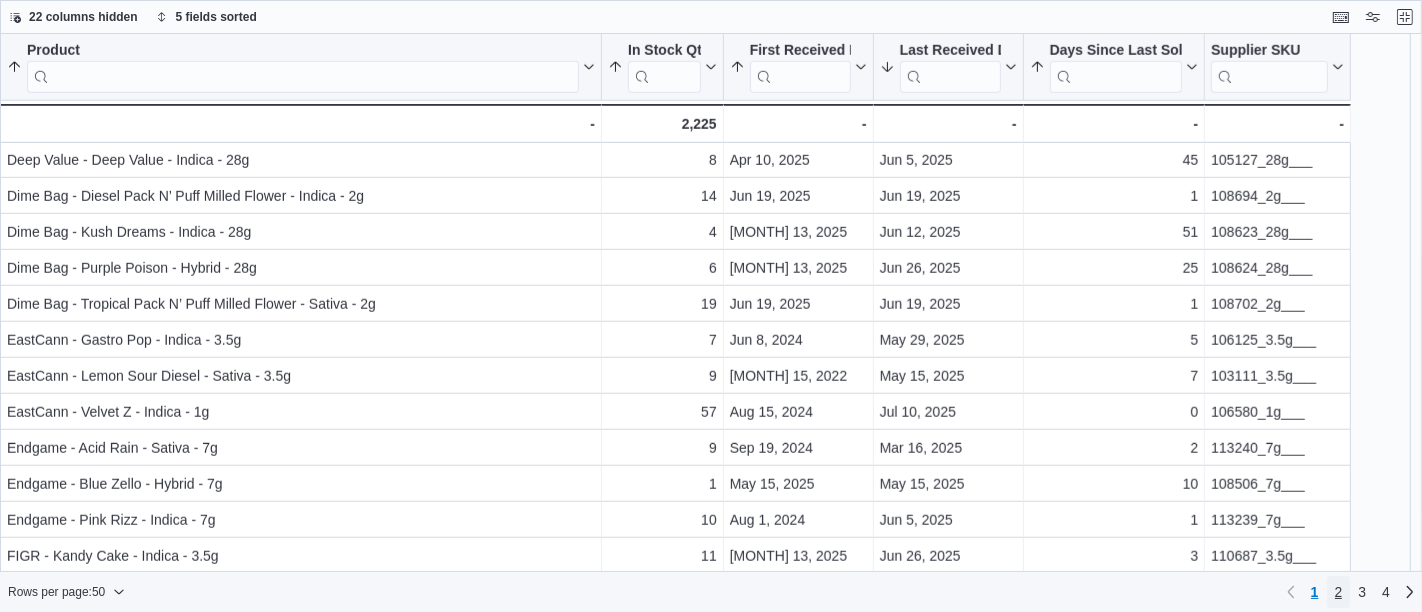 click on "2" at bounding box center (1339, 592) 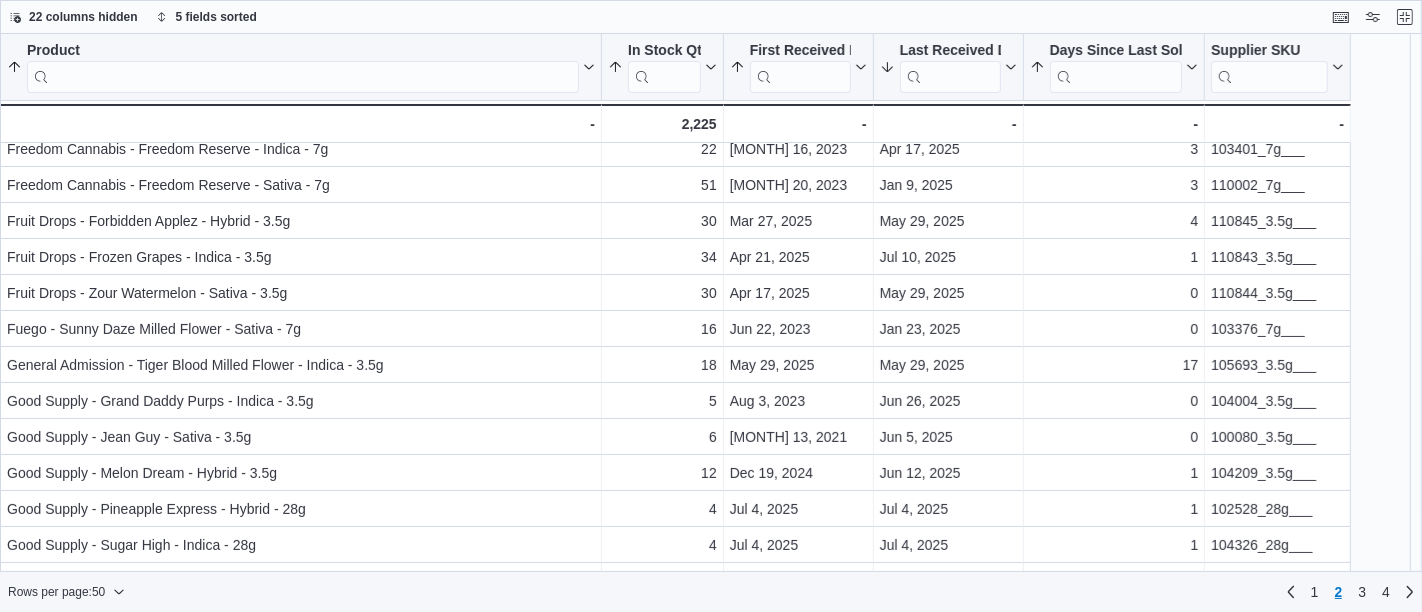 scroll, scrollTop: 0, scrollLeft: 0, axis: both 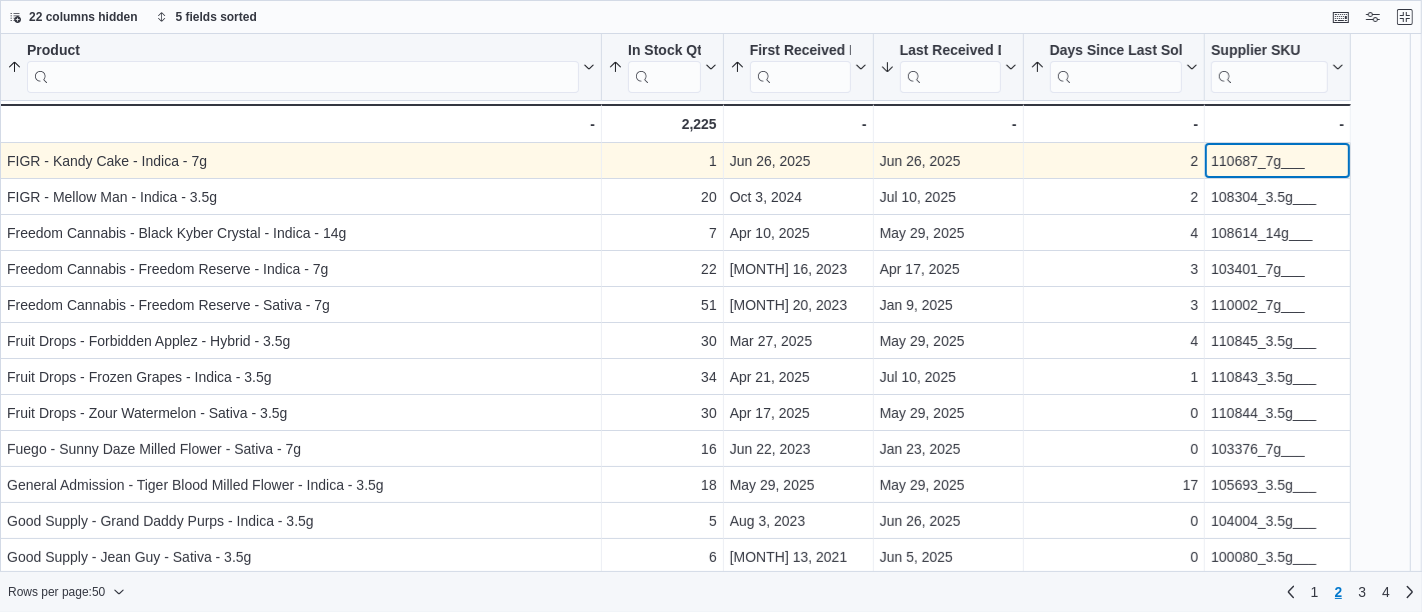 click on "110687_7g___" at bounding box center (1277, 161) 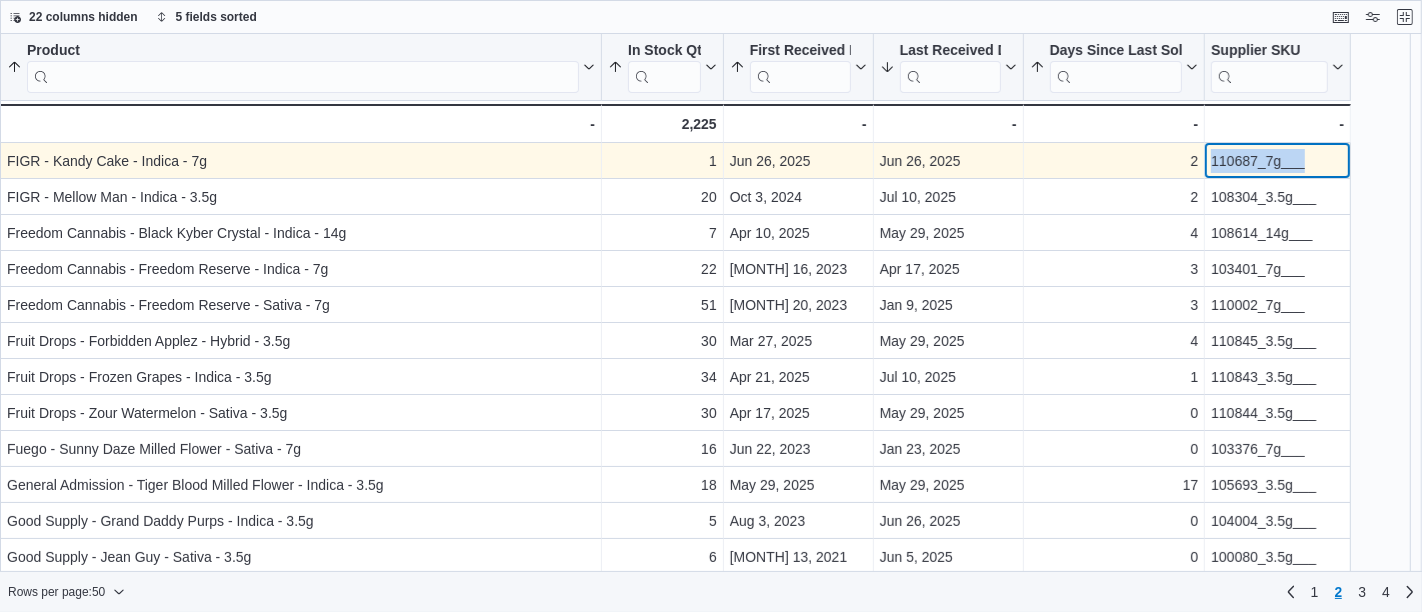 click on "110687_7g___" at bounding box center (1277, 161) 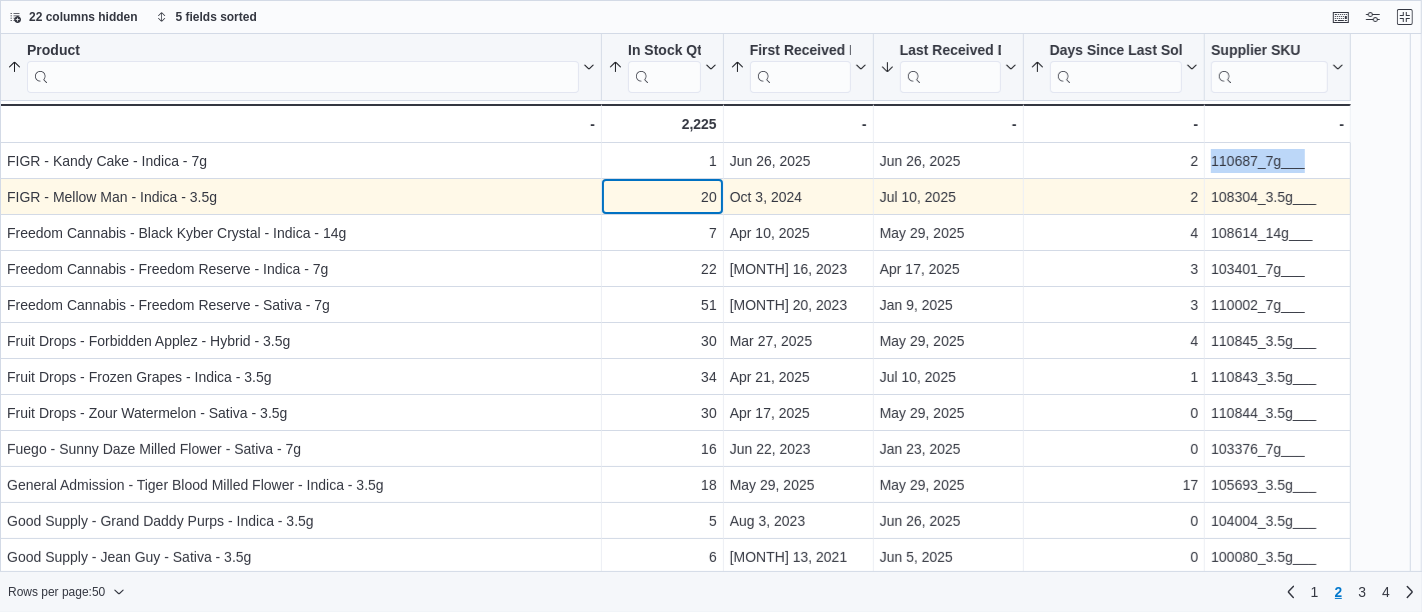 click on "20" at bounding box center (662, 197) 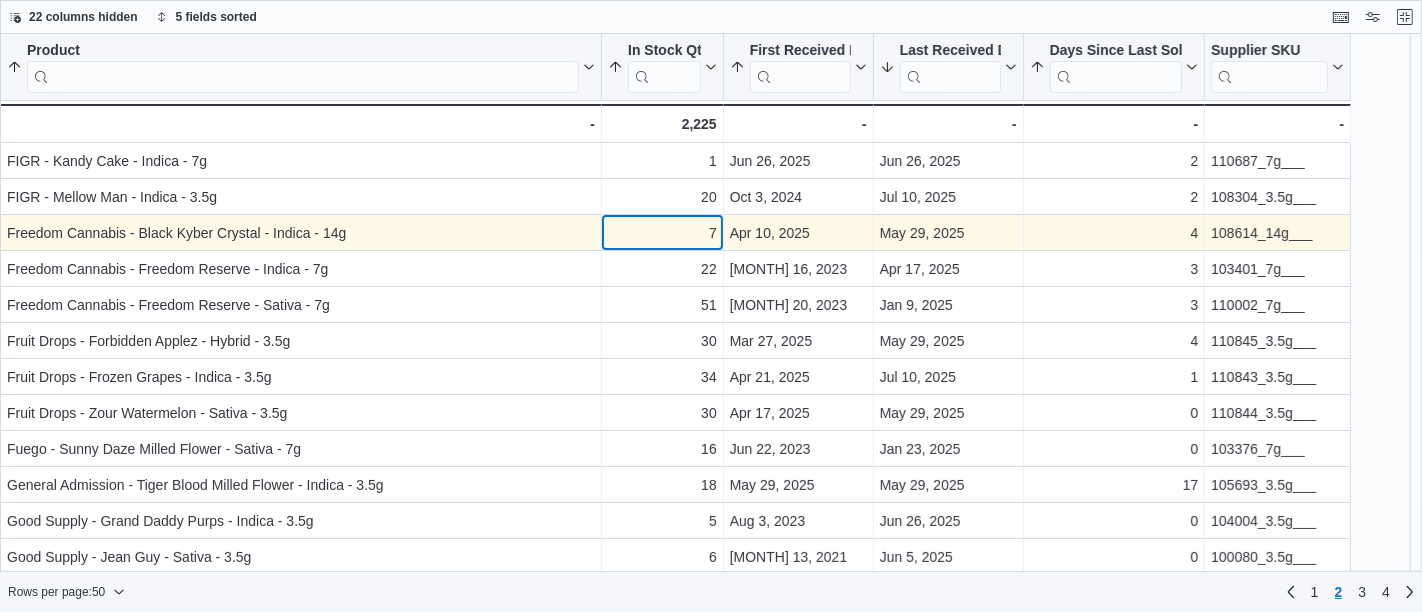 click on "7" at bounding box center [662, 233] 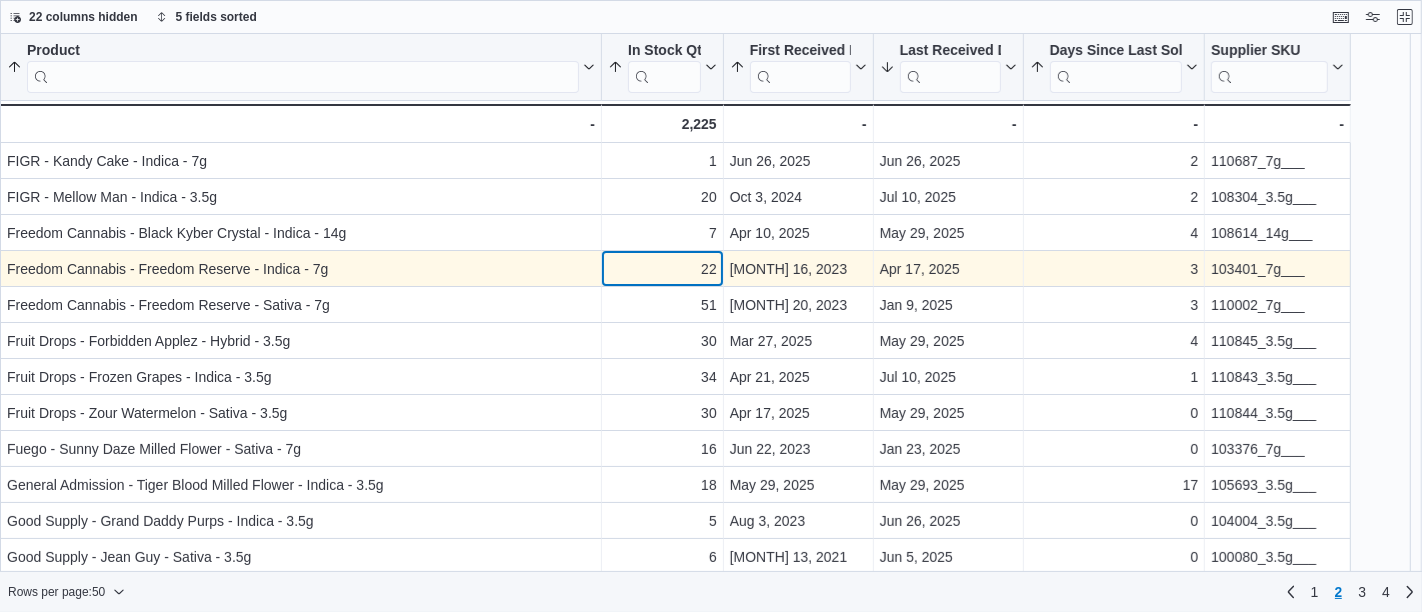 click on "22" at bounding box center [662, 269] 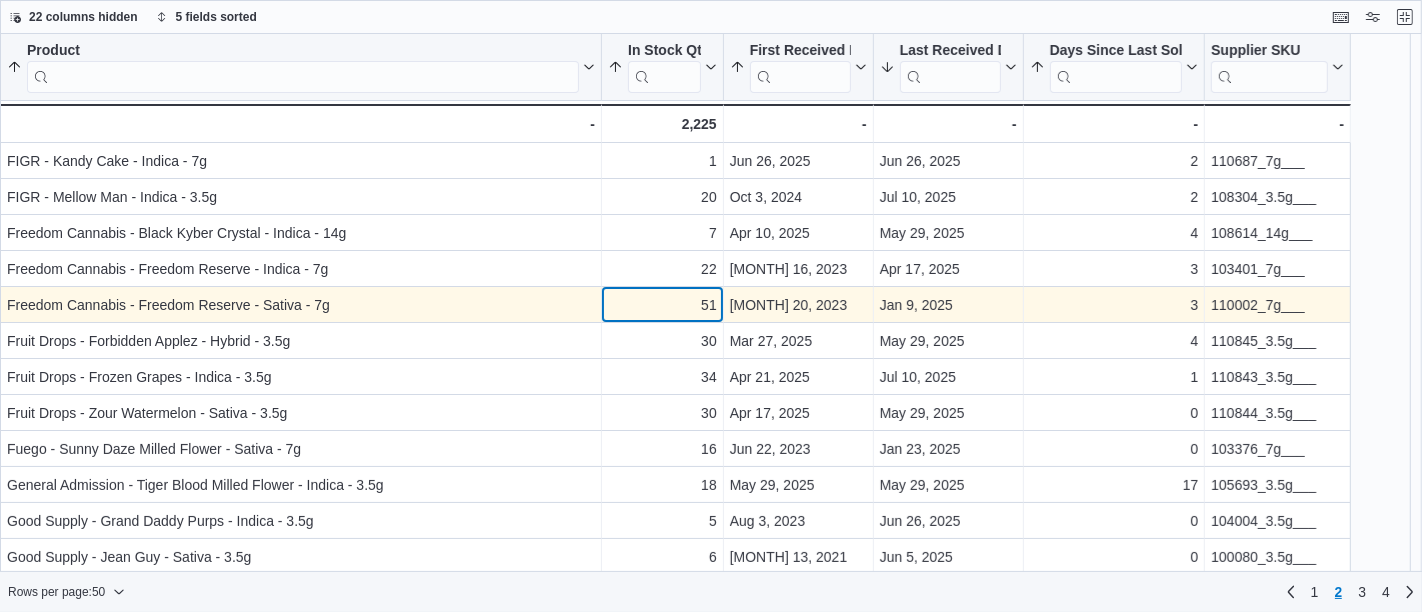 click on "51" at bounding box center (662, 305) 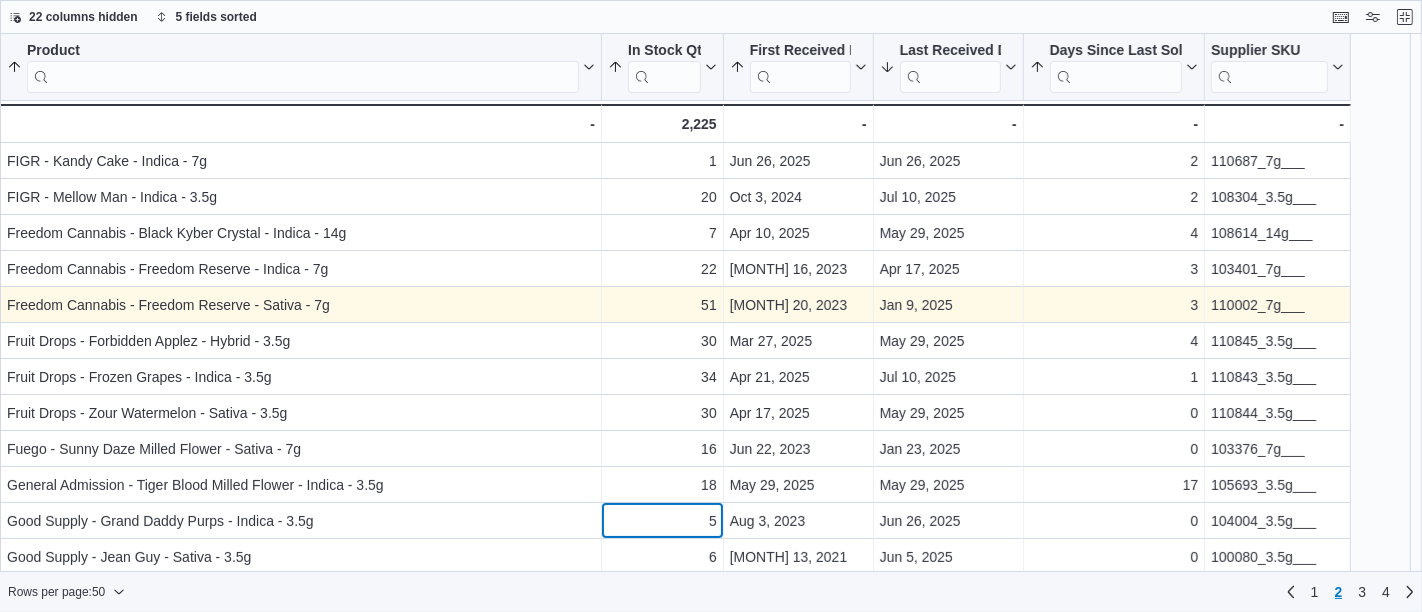 scroll, scrollTop: 4, scrollLeft: 0, axis: vertical 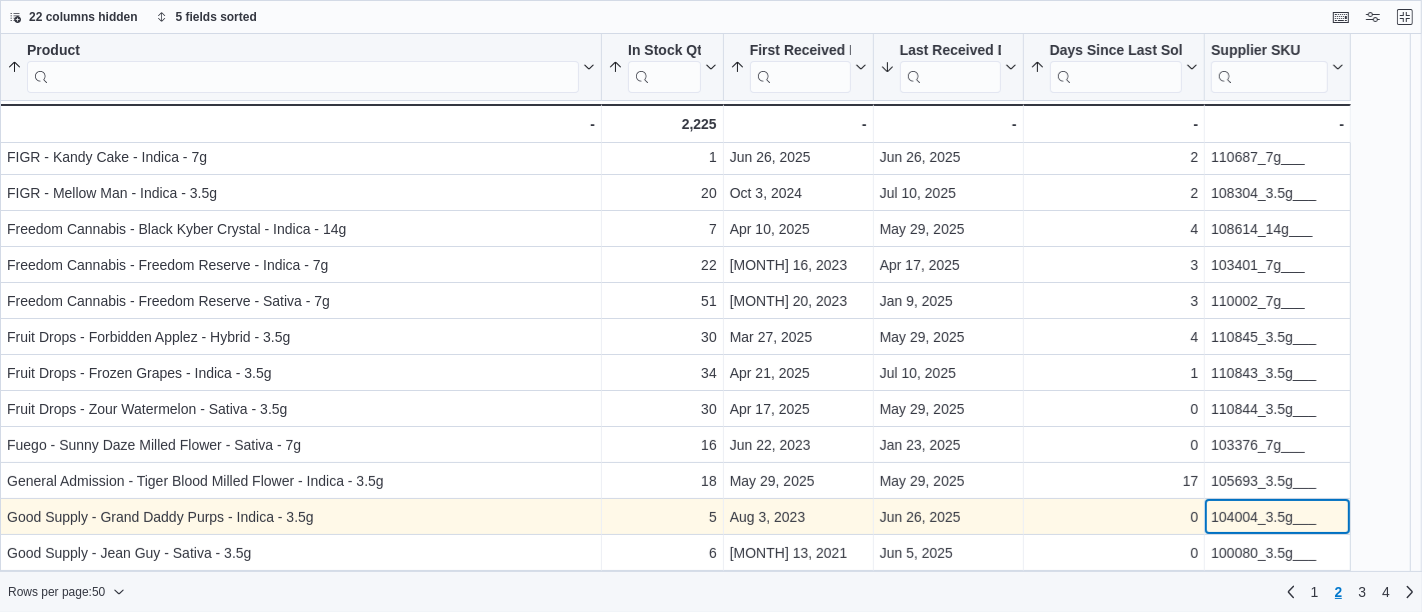 click on "104004_3.5g___" at bounding box center [1277, 517] 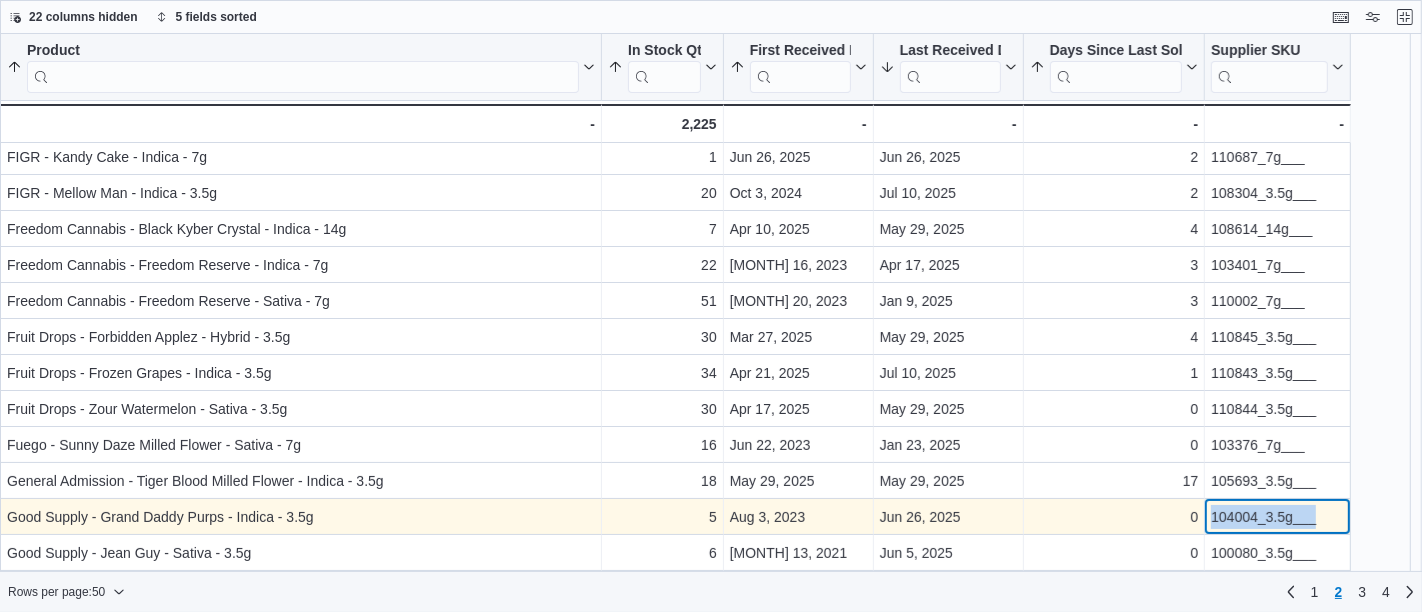 click on "104004_3.5g___" at bounding box center (1277, 517) 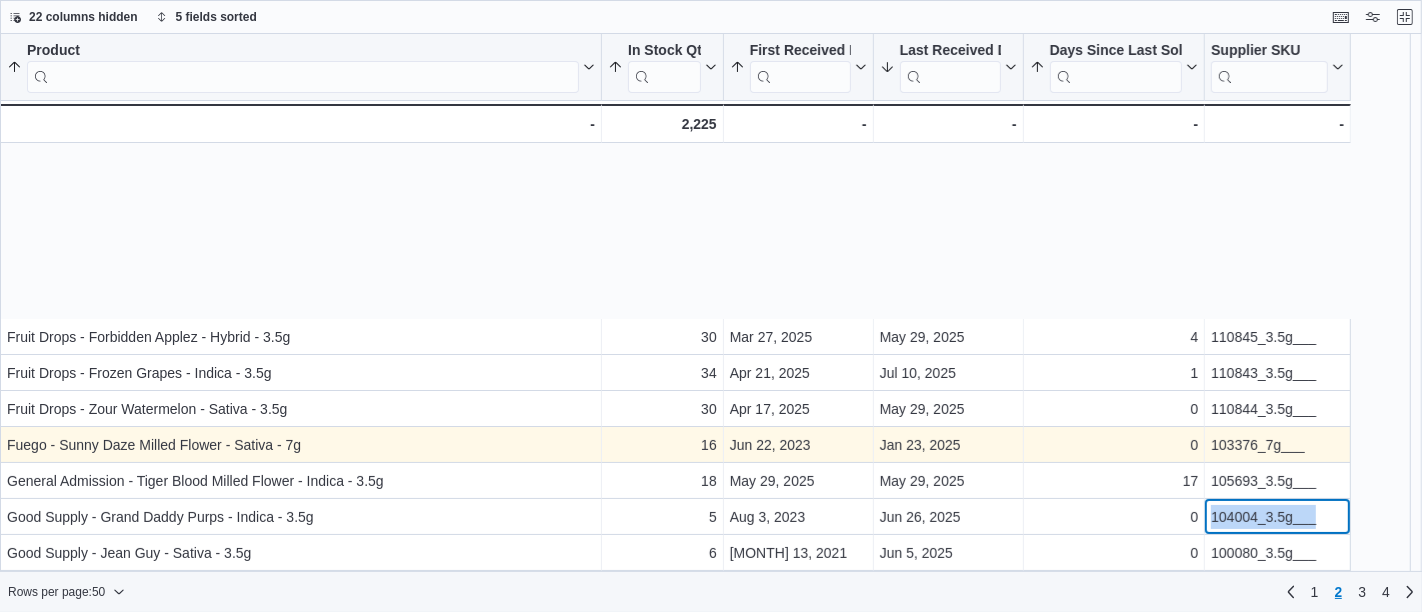 scroll, scrollTop: 244, scrollLeft: 0, axis: vertical 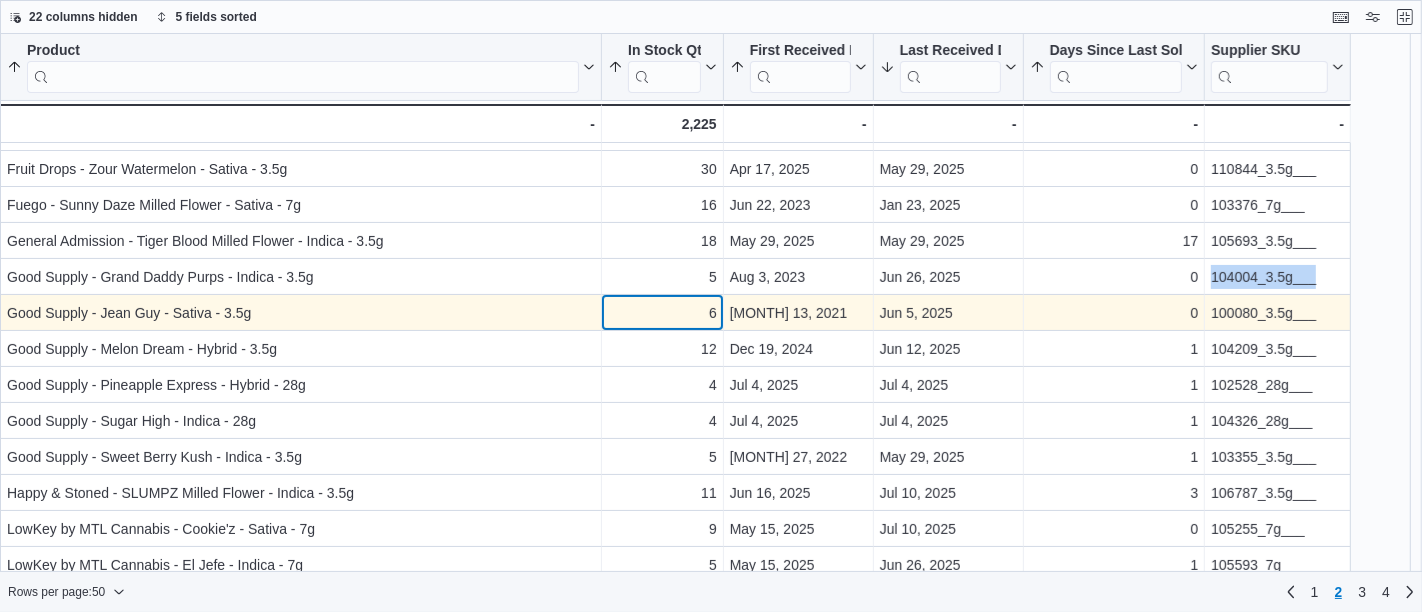 click on "6" at bounding box center [662, 313] 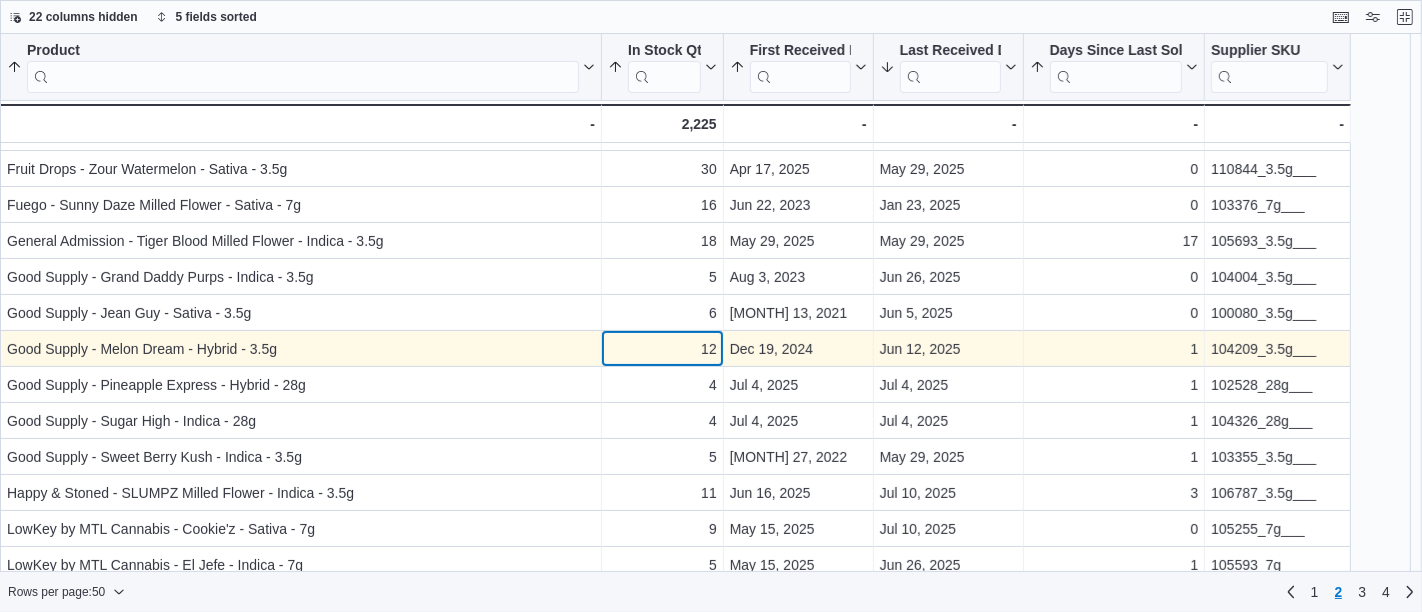 click on "12" at bounding box center (662, 349) 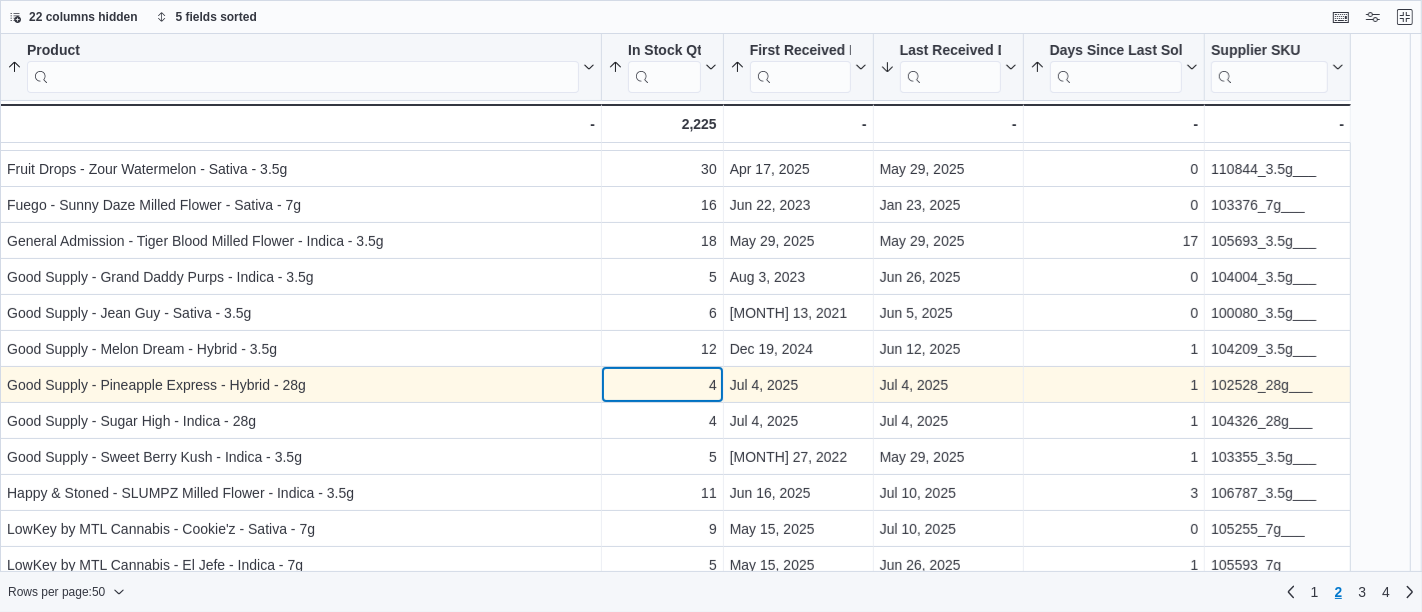 click on "4" at bounding box center (662, 385) 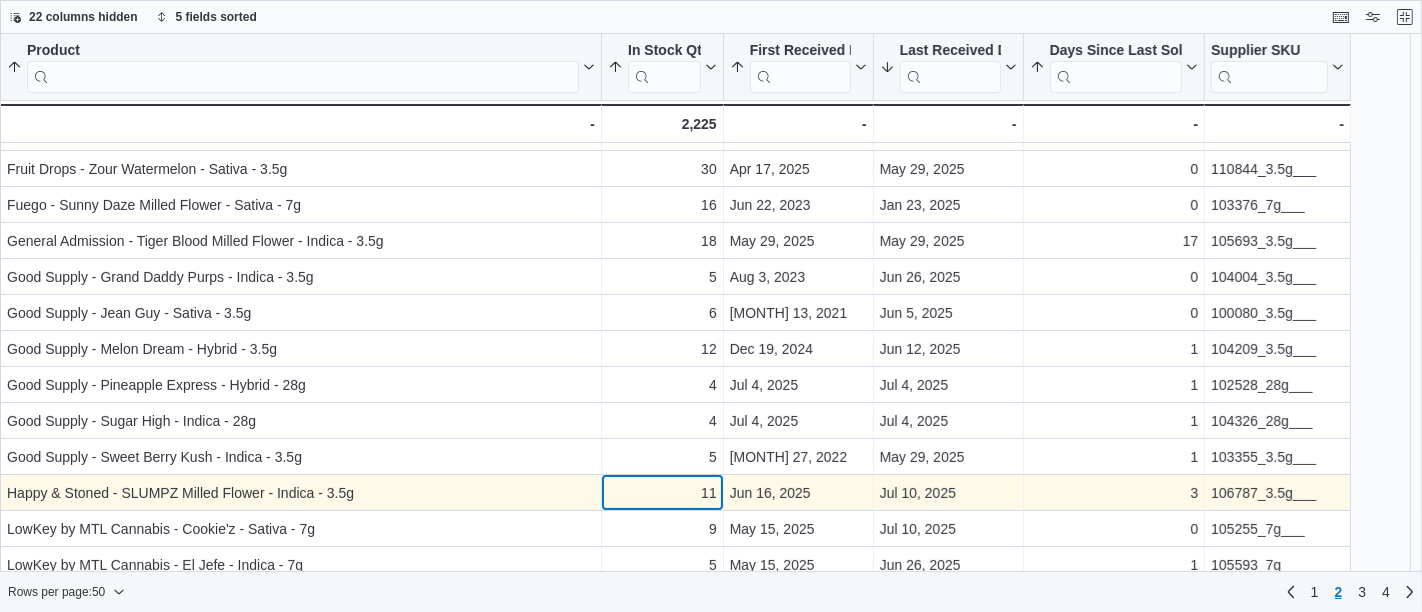 click on "11" at bounding box center [662, 493] 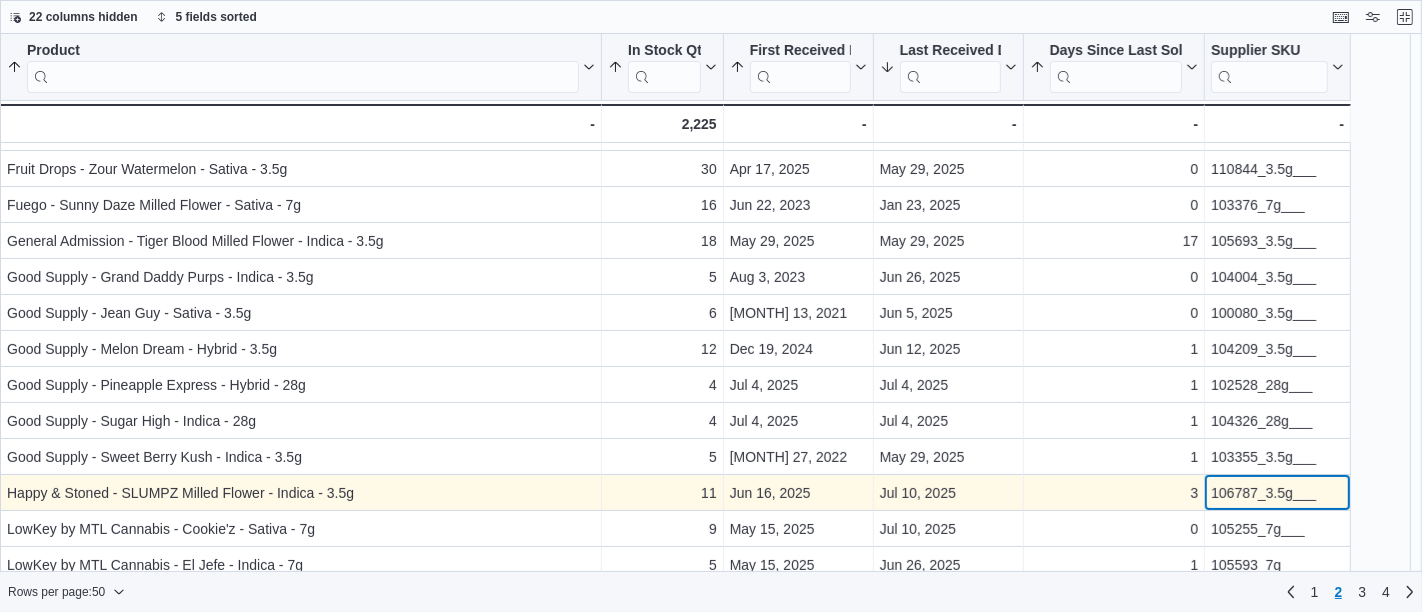click on "106787_3.5g___" at bounding box center [1277, 493] 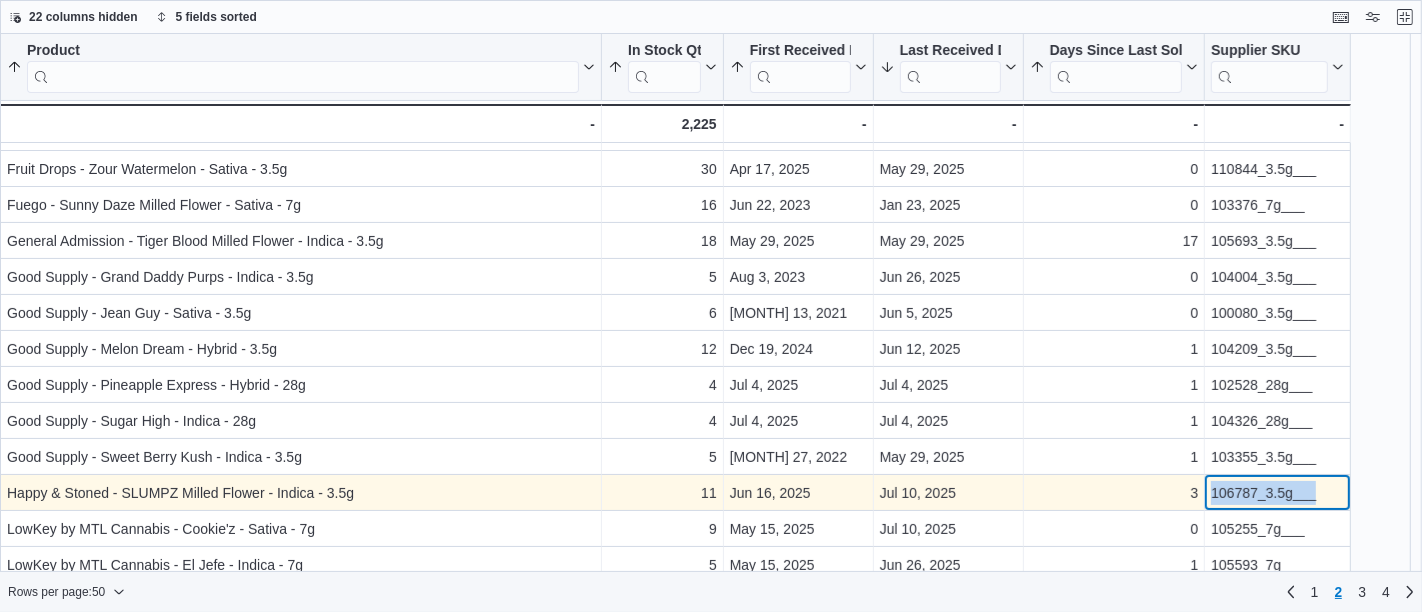 click on "106787_3.5g___" at bounding box center (1277, 493) 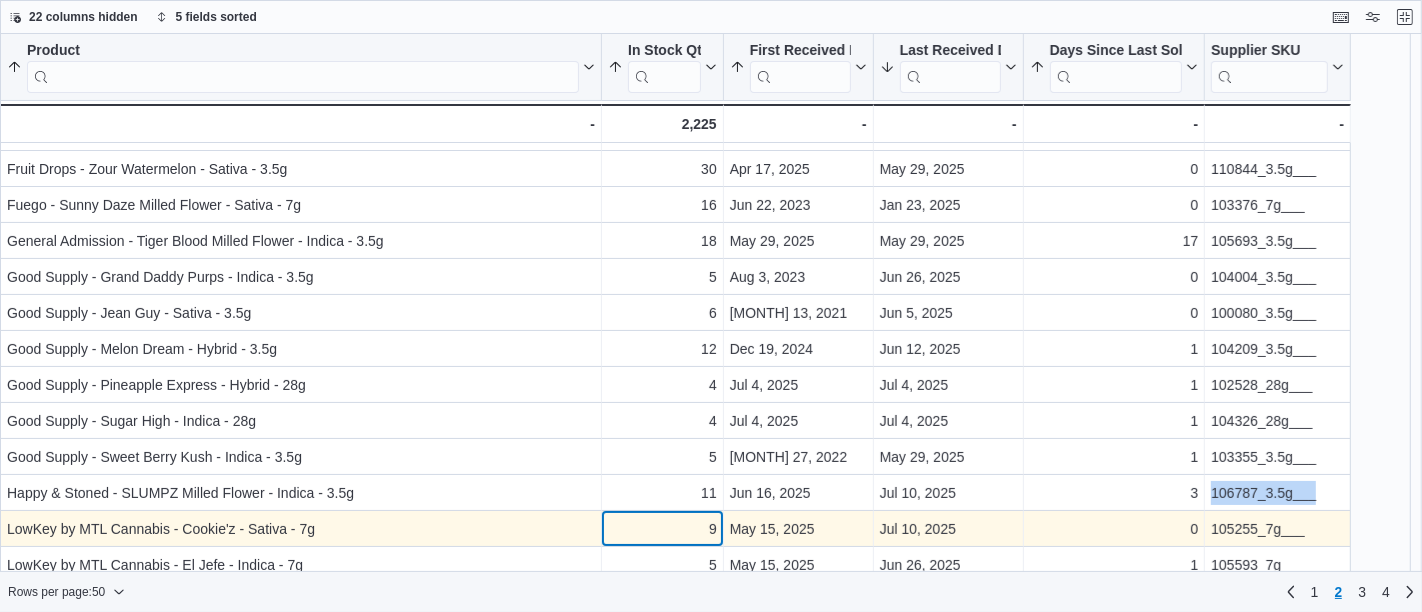 click on "9 -  In Stock Qty, column 2, row 68" at bounding box center [663, 529] 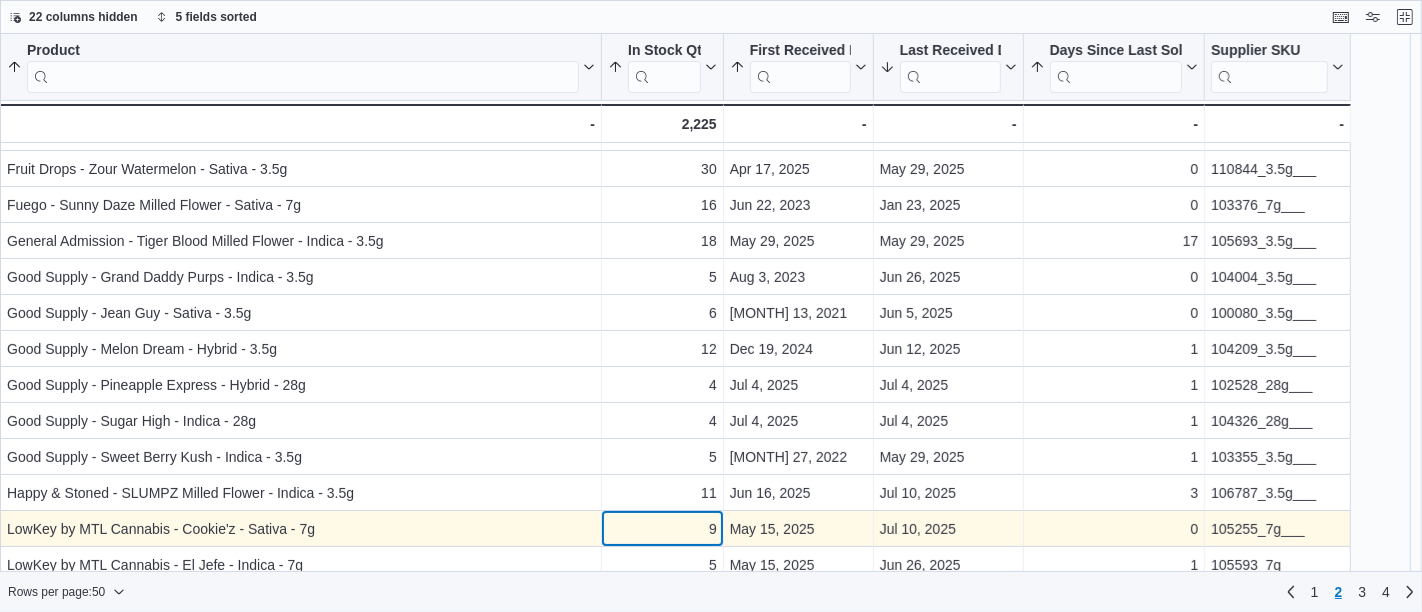 scroll, scrollTop: 256, scrollLeft: 0, axis: vertical 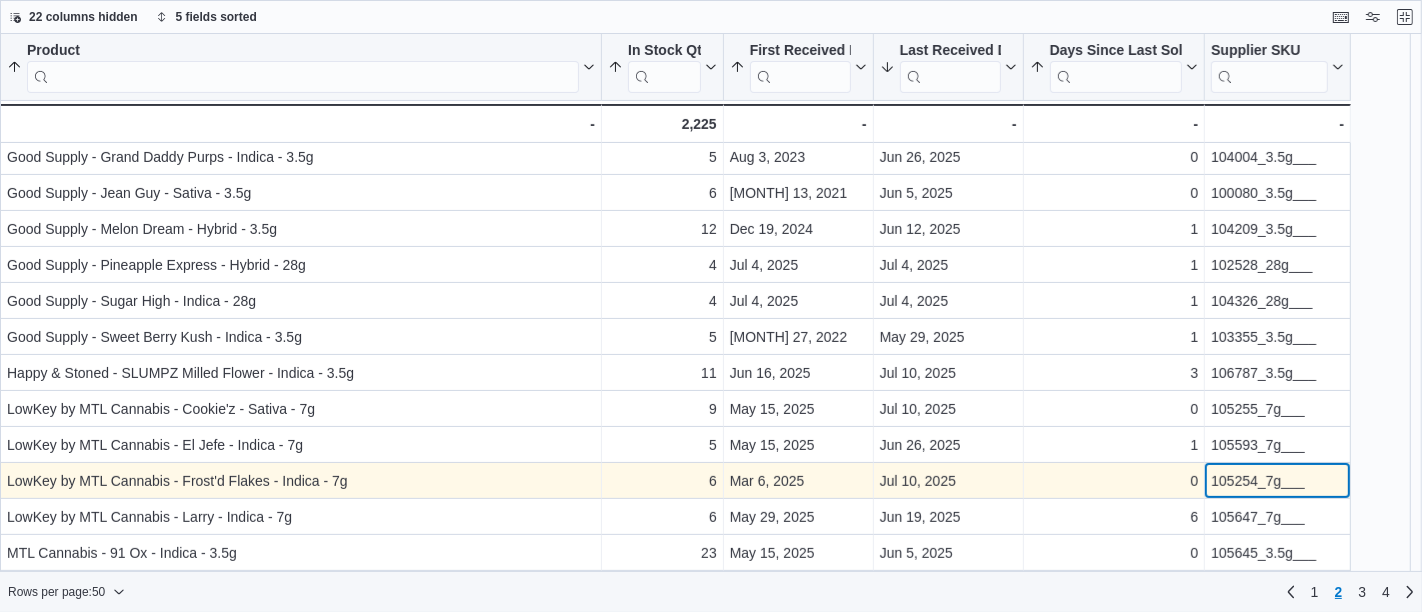click on "105254_7g___" at bounding box center (1277, 481) 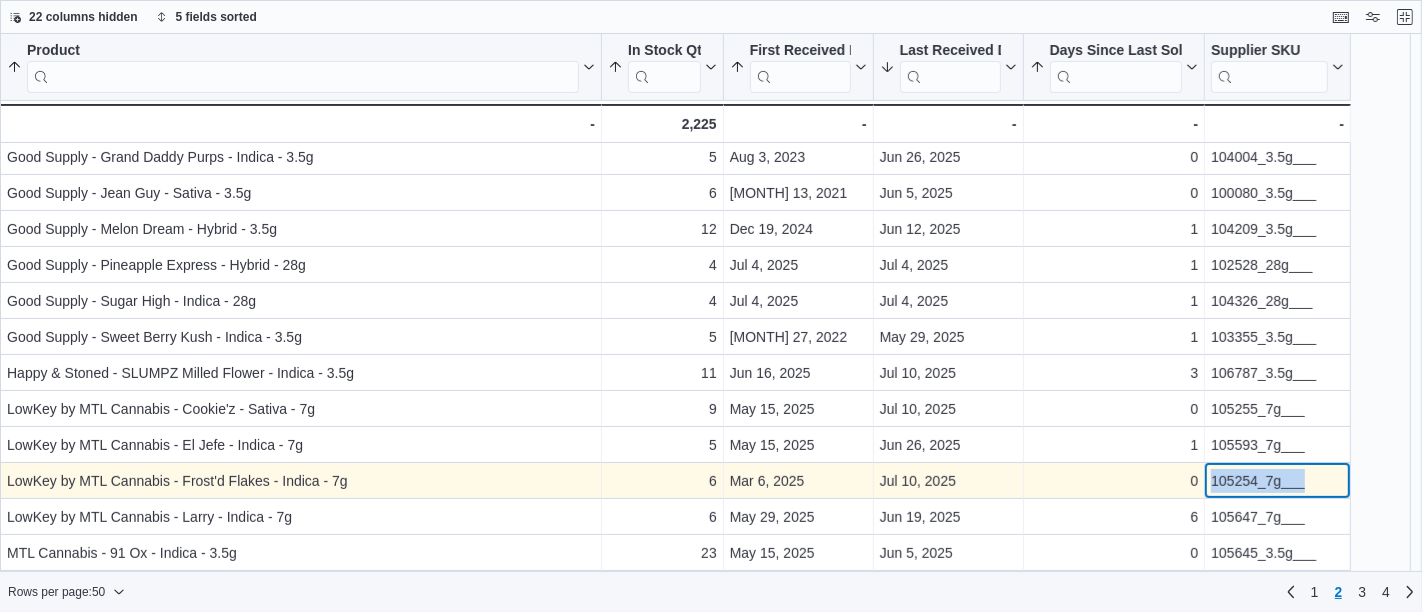 click on "105254_7g___" at bounding box center [1277, 481] 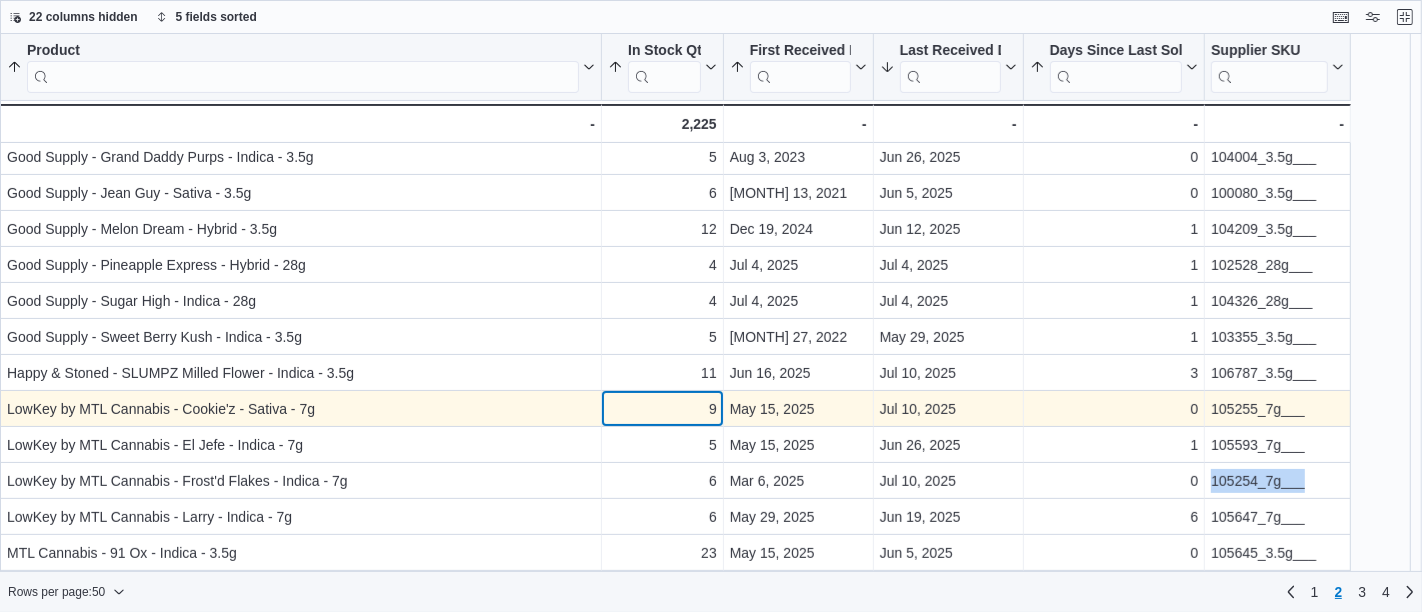click on "9" at bounding box center [662, 409] 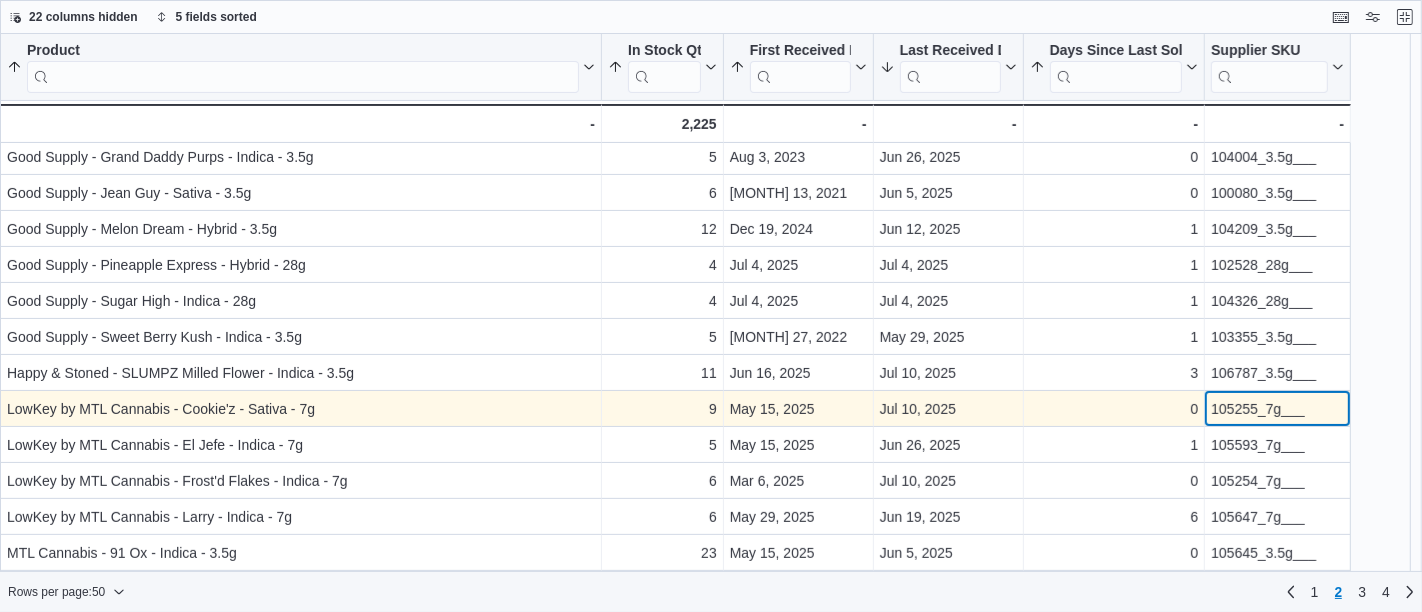 click on "105255_7g___" at bounding box center [1277, 409] 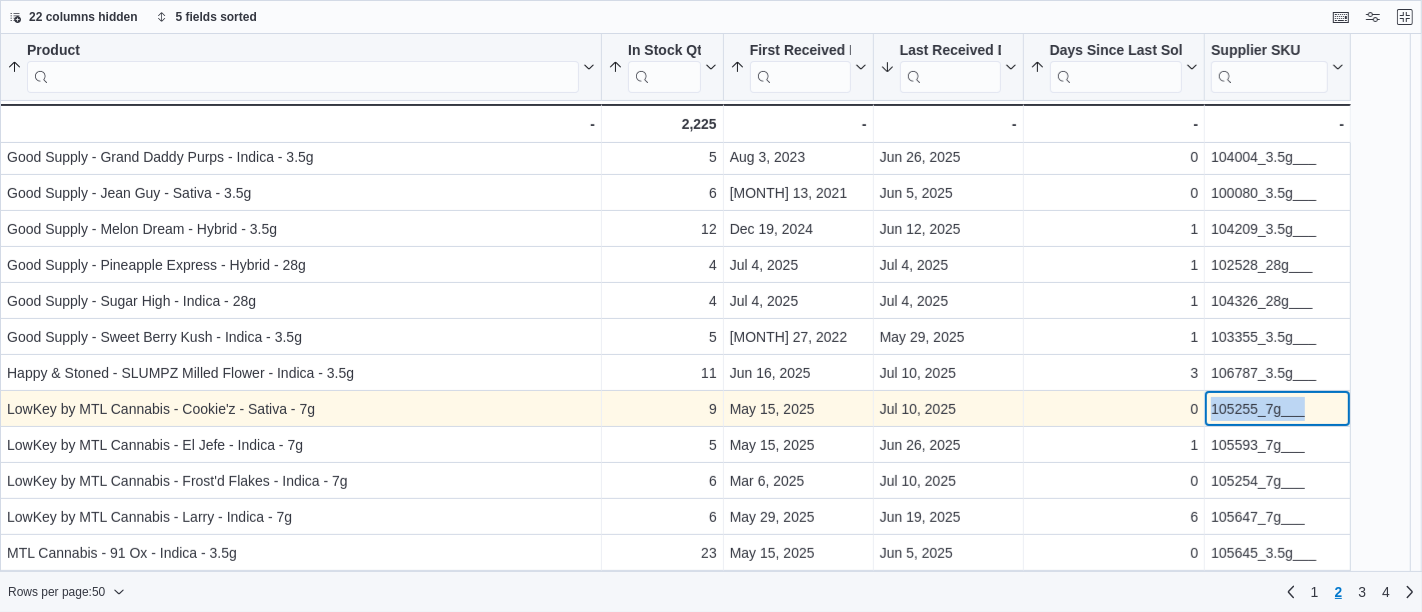 click on "105255_7g___" at bounding box center [1277, 409] 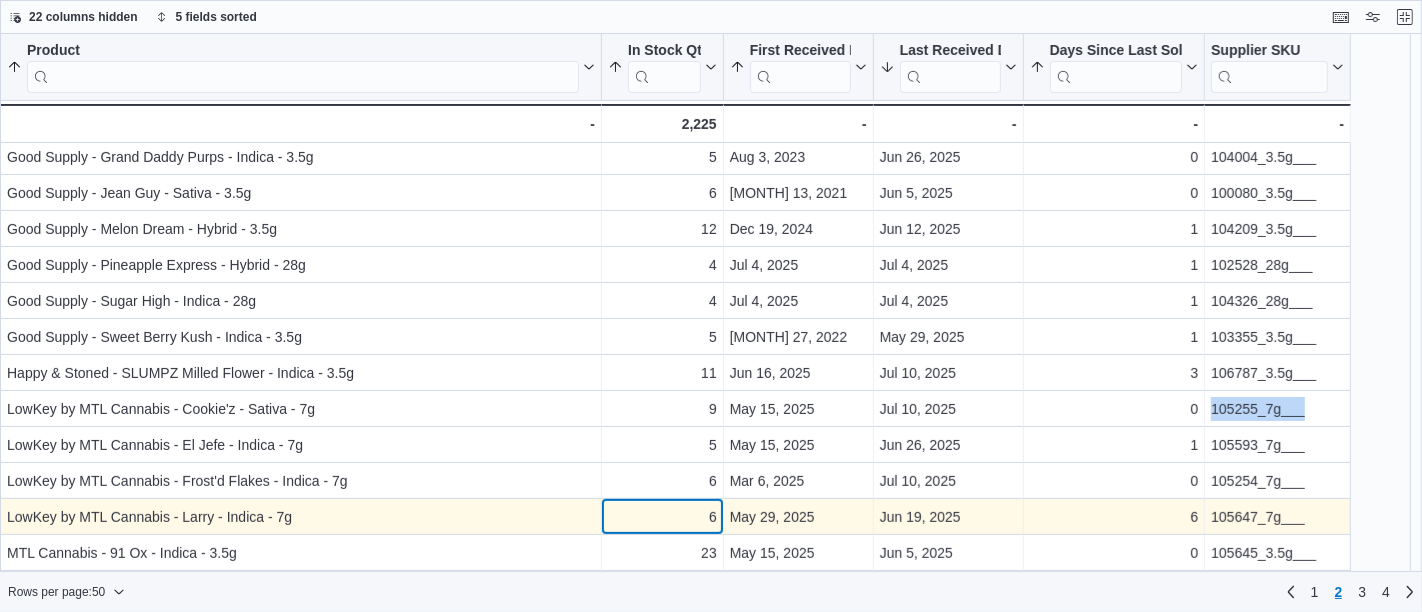 click on "6" at bounding box center (662, 517) 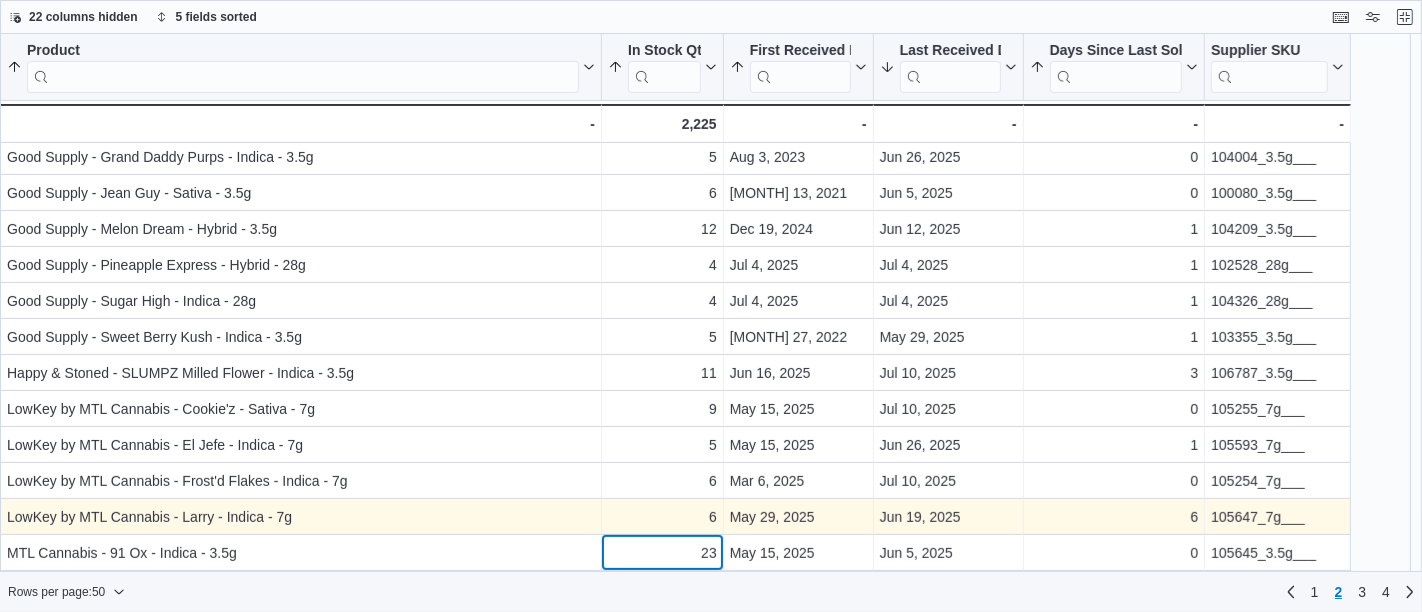 scroll, scrollTop: 400, scrollLeft: 0, axis: vertical 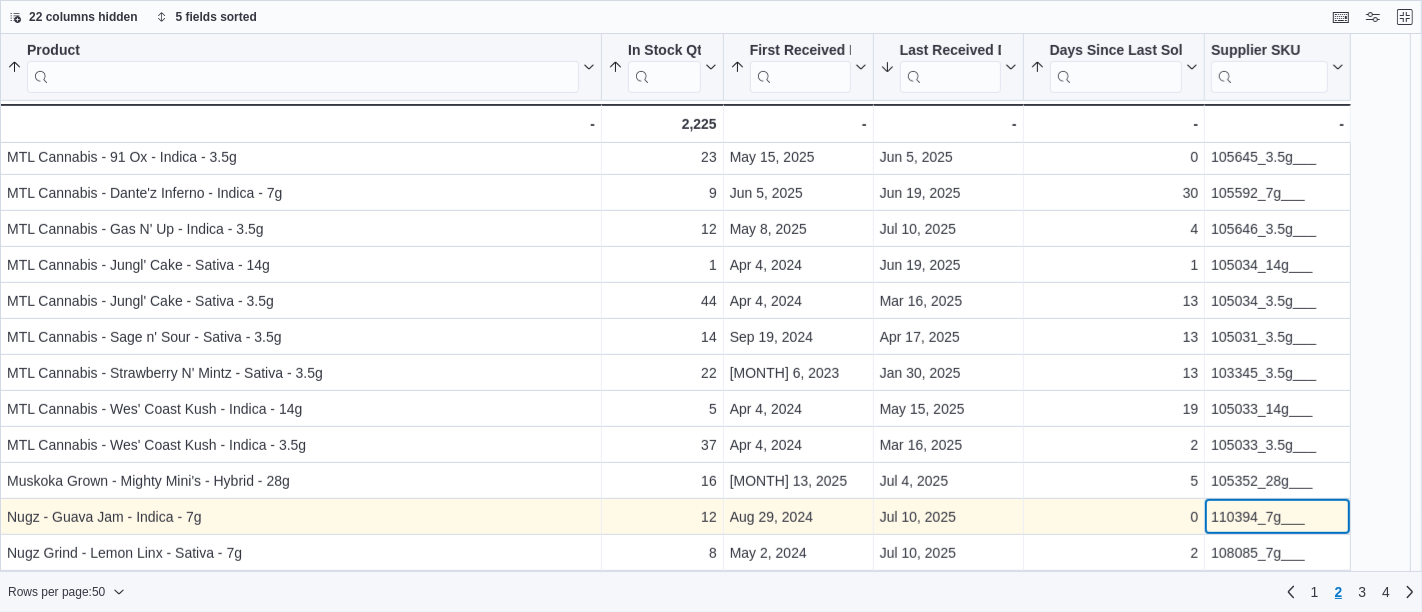 click on "110394_7g___" at bounding box center [1277, 517] 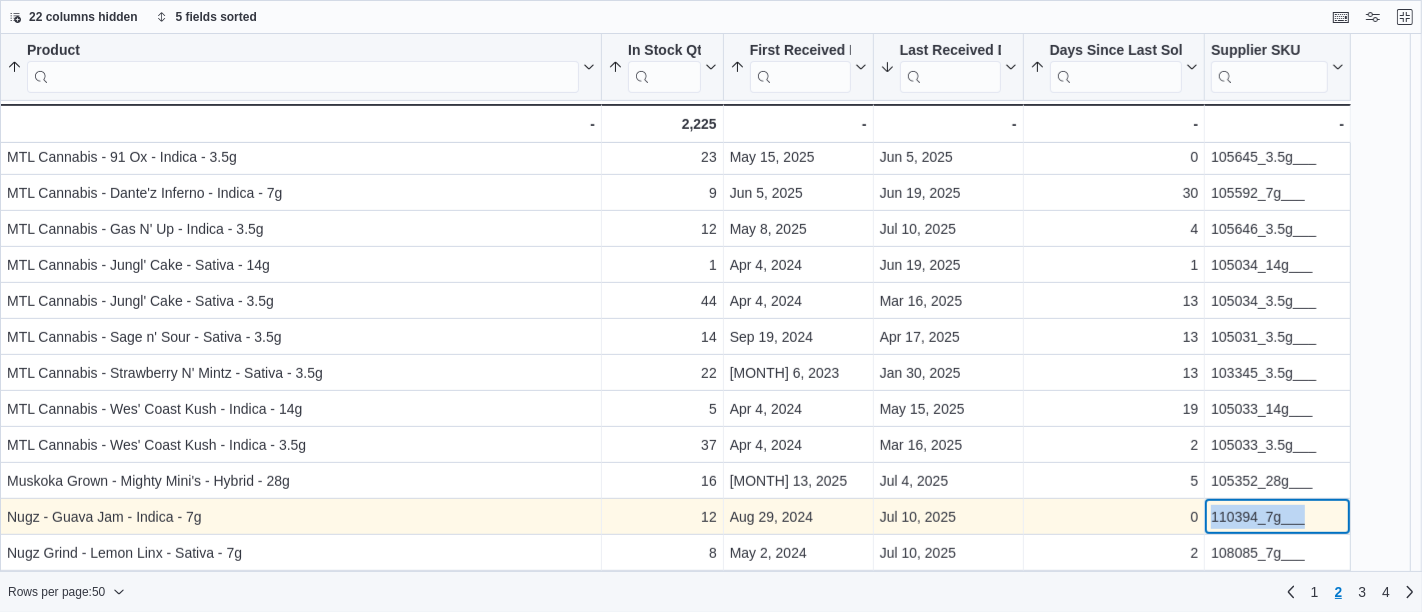 click on "110394_7g___" at bounding box center [1277, 517] 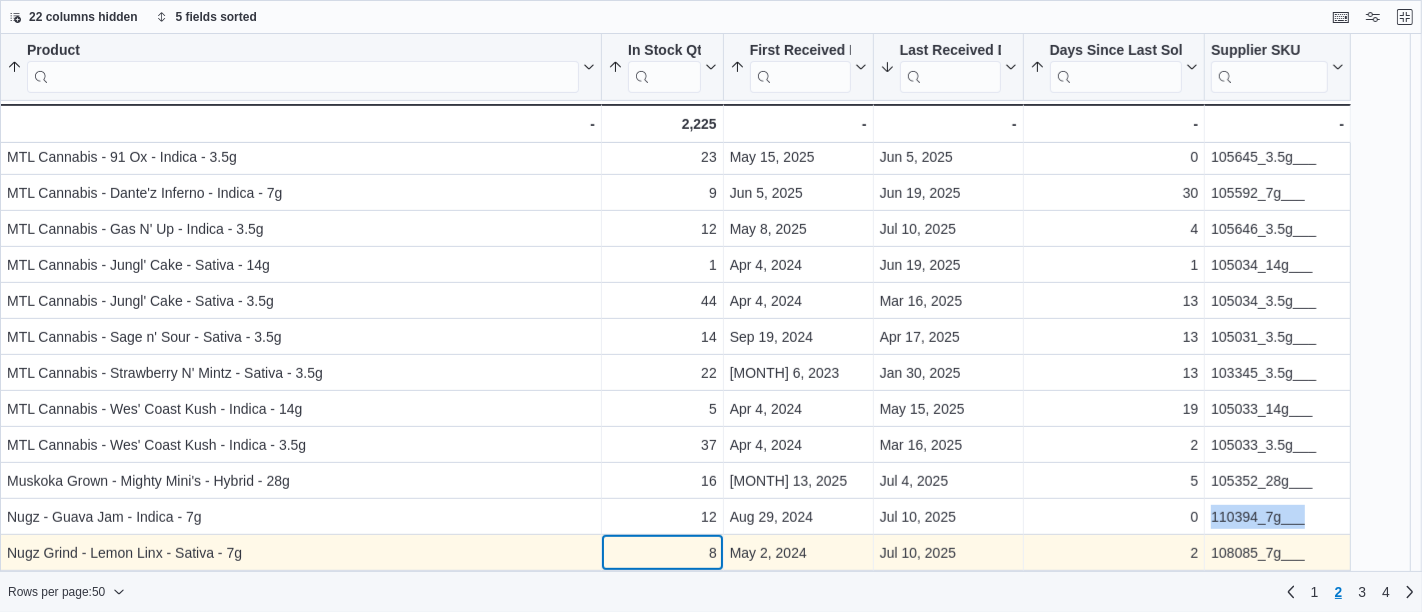 click on "Product Sorted by Days Since Last Sold, ascending , then sorted by First Received Date, ascending , then sorted by Last Received Date, descending , then sorted by In Stock Qty, ascending , then sorted by Product, ascending . Click to view column header actions In Stock Qty Sorted by Days Since Last Sold, ascending , then sorted by First Received Date, ascending , then sorted by Last Received Date, descending , then sorted by In Stock Qty, ascending , then sorted by Product, ascending . Click to view column header actions First Received Date Sorted by Days Since Last Sold, ascending , then sorted by First Received Date, ascending , then sorted by Last Received Date, descending , then sorted by In Stock Qty, ascending , then sorted by Product, ascending . Click to view column header actions Last Received Date Sorted by Days Since Last Sold, ascending , then sorted by First Received Date, ascending , then sorted by Last Received Date, descending , then sorted by In Stock Qty, ascending . Days Since Last Sold . 6" at bounding box center (675, 228) 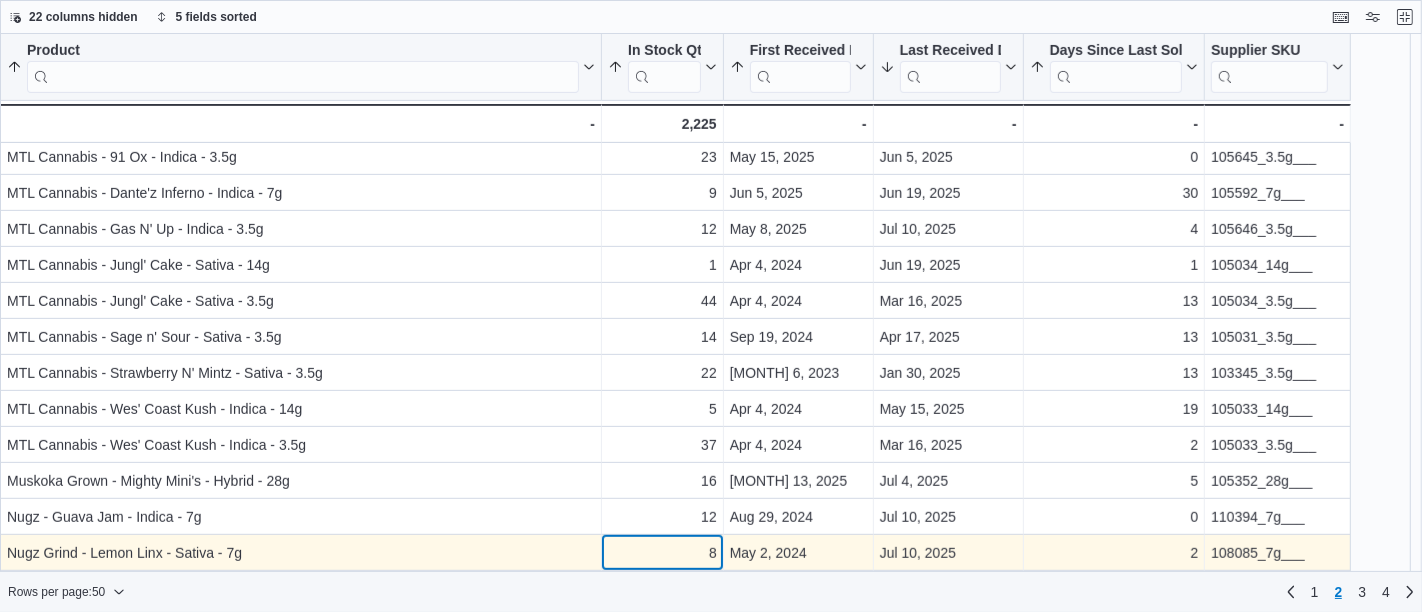 scroll, scrollTop: 796, scrollLeft: 0, axis: vertical 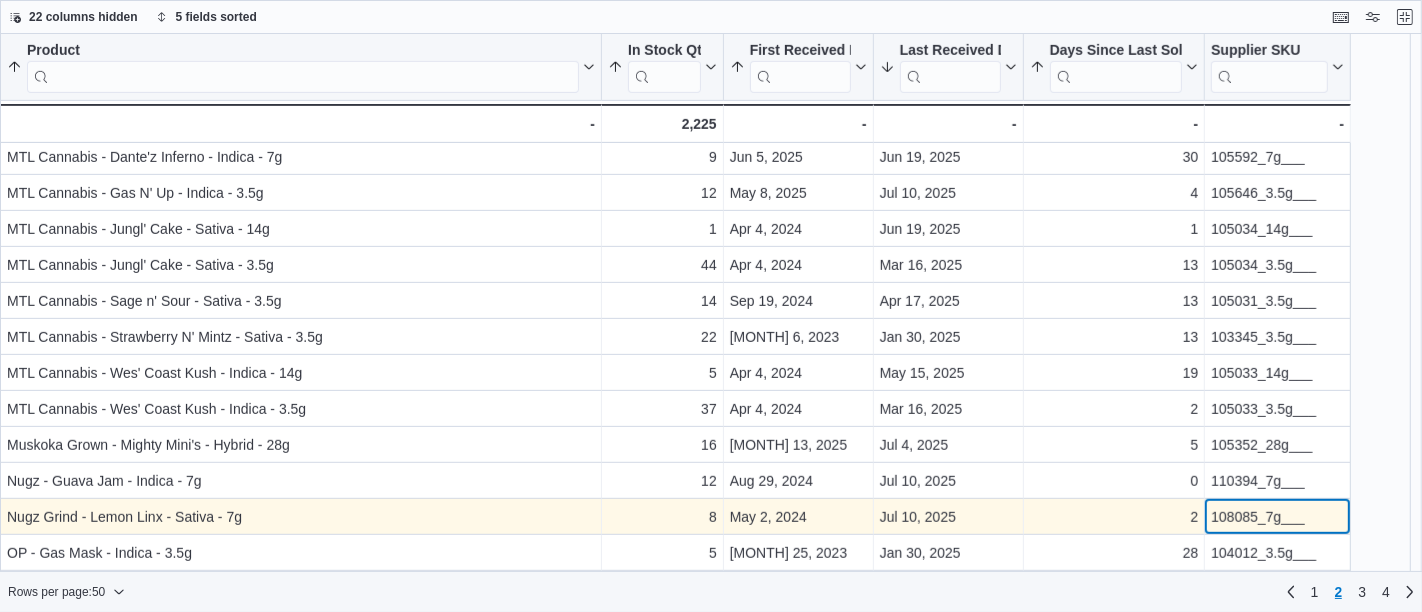 click on "108085_7g___" at bounding box center (1277, 517) 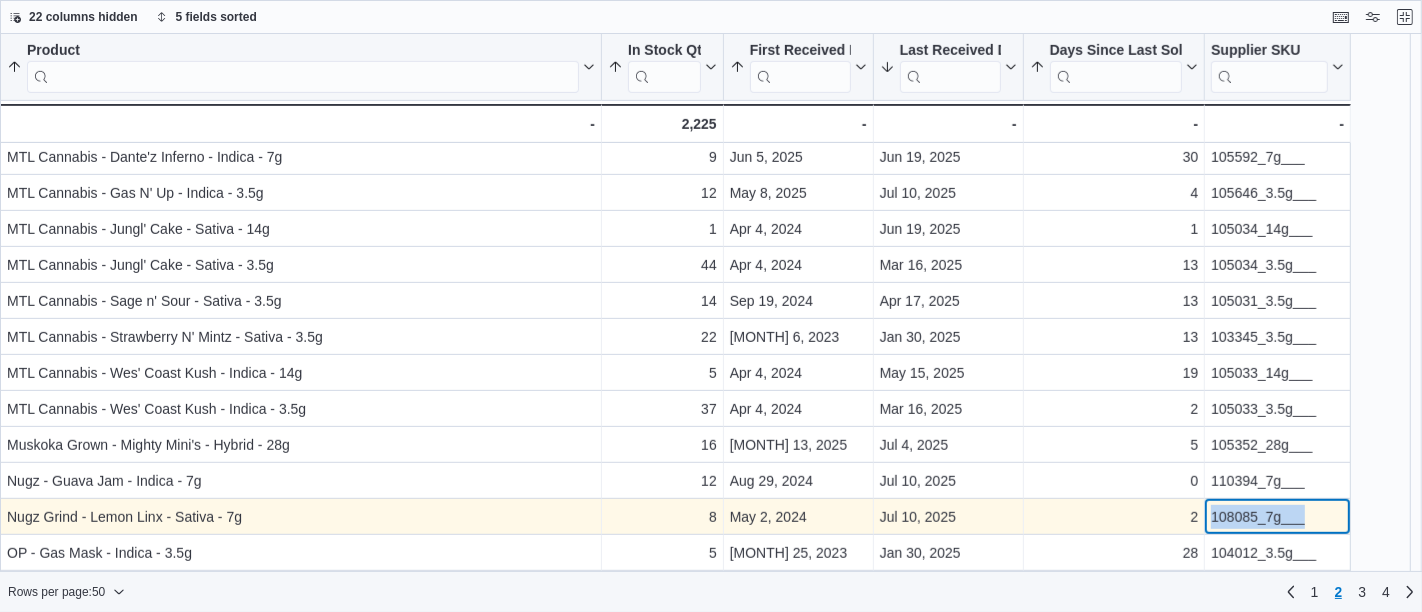 click on "108085_7g___" at bounding box center [1277, 517] 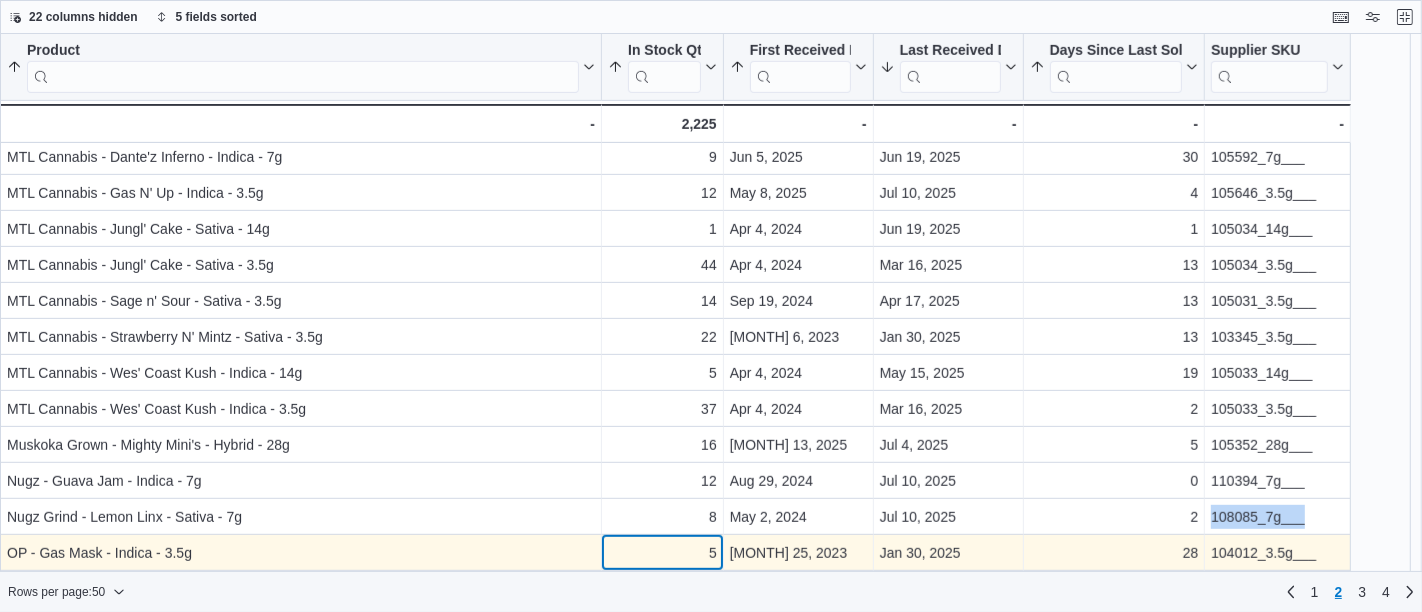 click on "[PRODUCT] [SORTED] [BY] [DAYS] [SINCE] [LAST] [SOLD], [ASCENDING] , [THEN] [SORTED] [BY] [FIRST] [RECEIVED] [DATE], [ASCENDING] , [THEN] [SORTED] [BY] [LAST] [RECEIVED] [DATE], [DESCENDING] , [THEN] [SORTED] [BY] [IN] [STOCK] [QTY], [ASCENDING] , [THEN] [SORTED] [BY] [PRODUCT], [ASCENDING] . [CLICK] [TO] [VIEW] [COLUMN] [HEADER] [ACTIONS] [IN] [STOCK] [QTY] [SORTED] [BY] [DAYS] [SINCE] [LAST] [SOLD], [ASCENDING] , [THEN] [SORTED] [BY] [FIRST] [RECEIVED] [DATE], [ASCENDING] , [THEN] [SORTED] [BY] [LAST] [RECEIVED] [DATE], [DESCENDING] , [THEN] [SORTED] [BY] [IN] [STOCK] [QTY], [ASCENDING] , [THEN] [SORTED] [BY] [PRODUCT], [ASCENDING] . [CLICK] [TO] [VIEW] [COLUMN] [HEADER] [ACTIONS] [FIRST] [RECEIVED] [DATE] [SORTED] [BY] [DAYS] [SINCE] [LAST] [SOLD], [ASCENDING] , [THEN] [SORTED] [BY] [FIRST] [RECEIVED] [DATE], [ASCENDING] , [THEN] [SORTED] [BY] [LAST] [RECEIVED] [DATE], [DESCENDING] , [THEN] [SORTED] [BY] [IN] [STOCK] [QTY], [ASCENDING] , [THEN] [SORTED] [BY] [PRODUCT], [ASCENDING] . [CLICK] [TO] [VIEW] [COLUMN] [HEADER] [ACTIONS] [LAST] [RECEIVED] [DATE] [SORTED] [BY] [DAYS] [SINCE] [LAST] [SOLD], [ASCENDING] , [THEN] [SORTED] [BY] [FIRST] [RECEIVED] [DATE], [ASCENDING] , [THEN] [SORTED] [BY] [LAST] [RECEIVED] [DATE], [DESCENDING] , [THEN] [SORTED] [BY] [IN] [STOCK] [QTY], [ASCENDING] . [DAYS] [SINCE] [LAST] [SOLD] . 0" at bounding box center (675, 192) 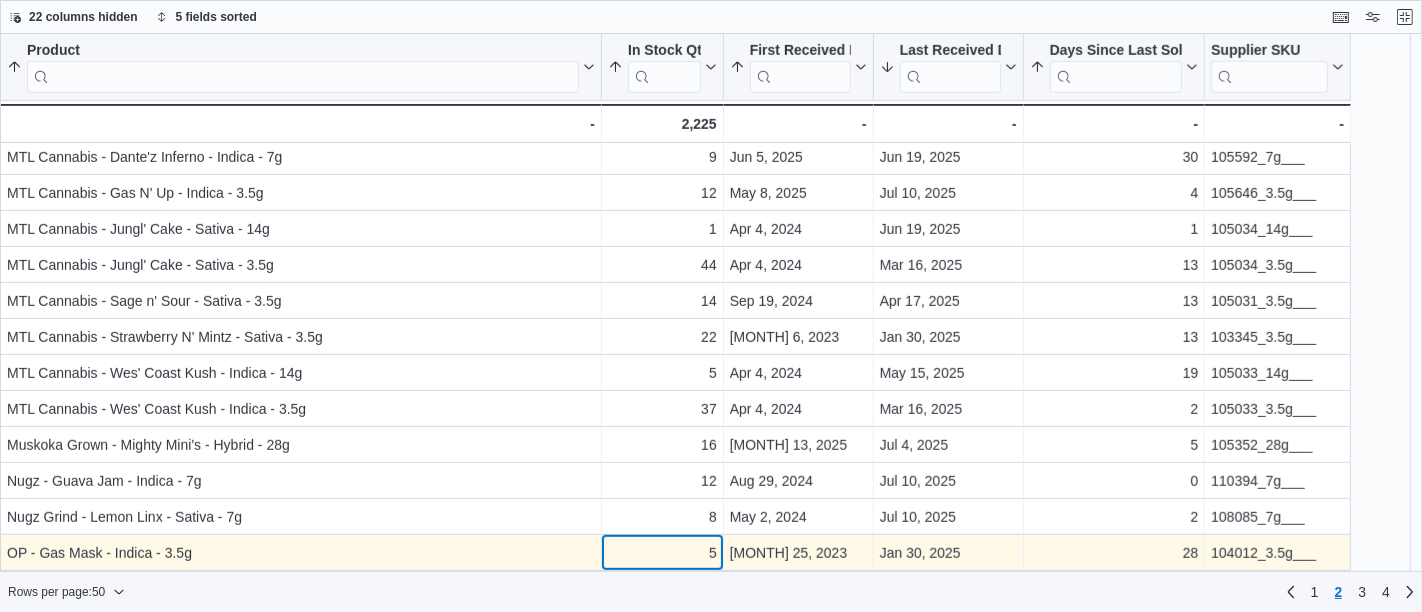 scroll, scrollTop: 831, scrollLeft: 0, axis: vertical 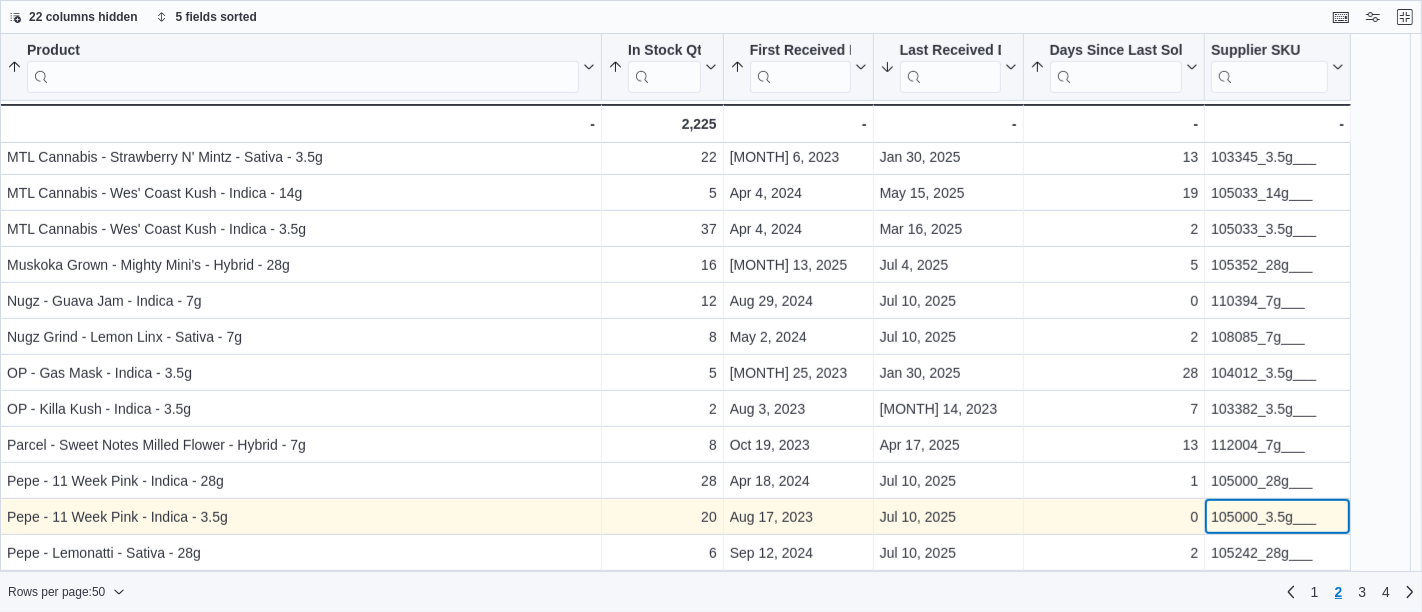 click on "105000_3.5g___" at bounding box center (1277, 517) 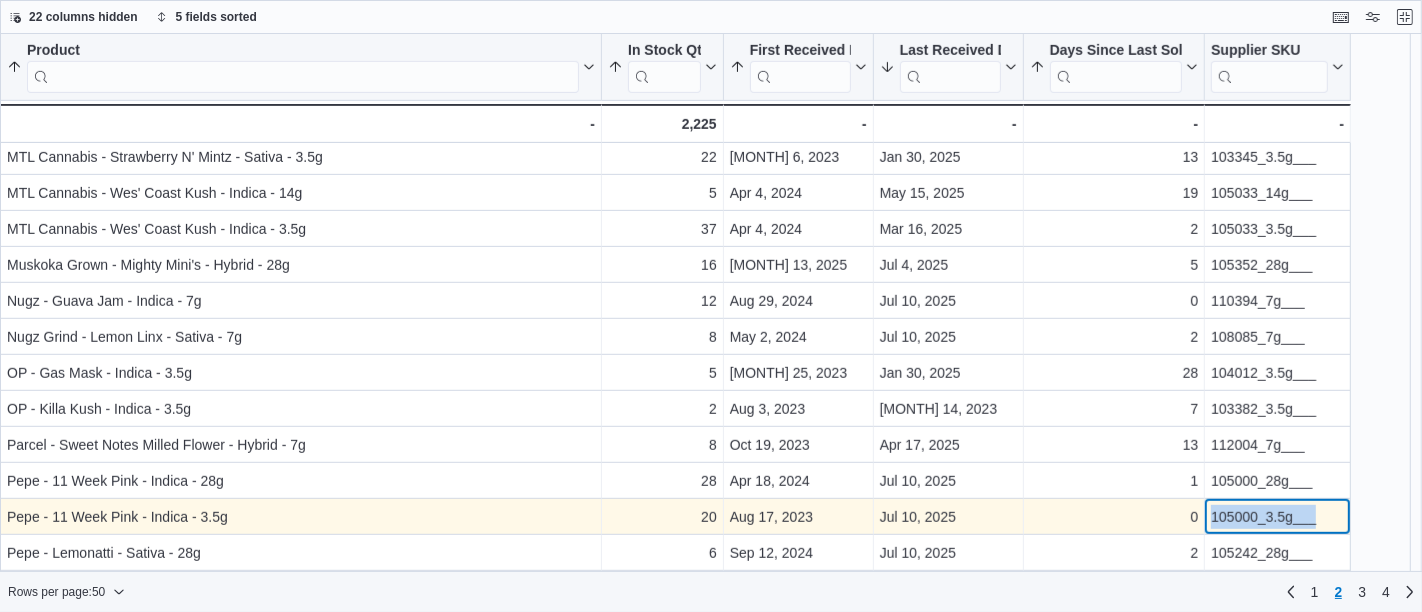 click on "105000_3.5g___" at bounding box center [1277, 517] 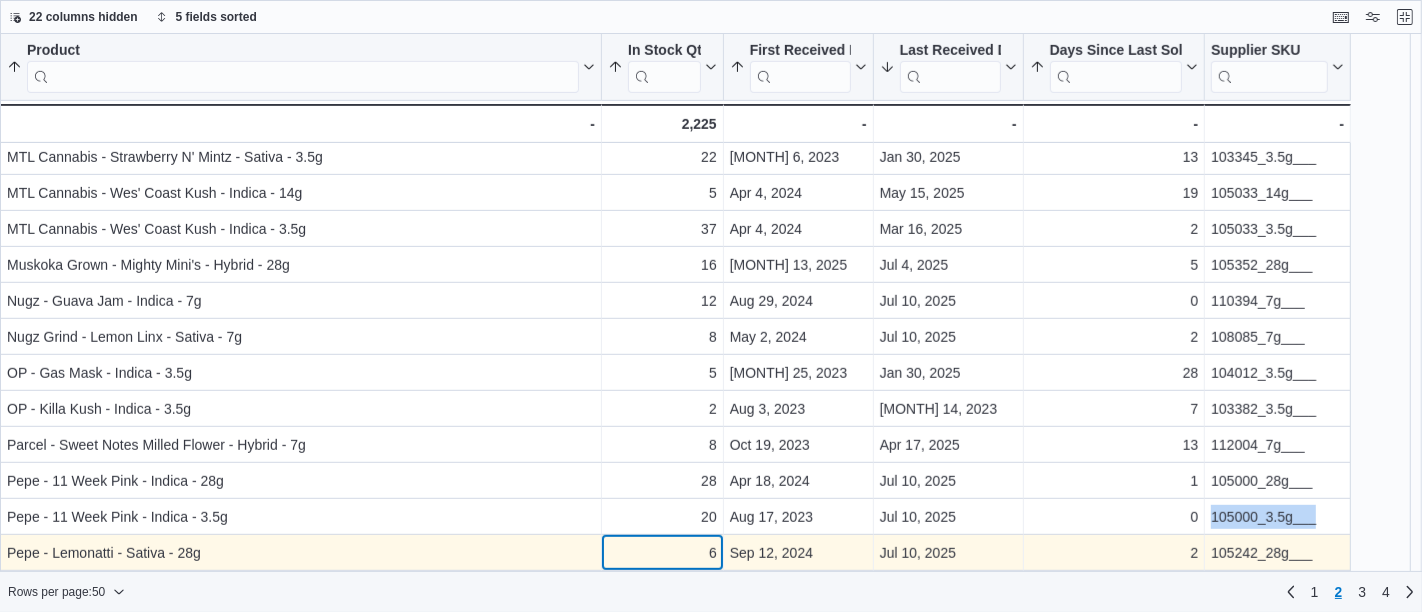 click on "Product Sorted by Days Since Last Sold, ascending , then sorted by First Received Date, ascending , then sorted by Last Received Date, descending , then sorted by In Stock Qty, ascending , then sorted by Product, ascending . Click to view column header actions In Stock Qty Sorted by Days Since Last Sold, ascending , then sorted by First Received Date, ascending , then sorted by Last Received Date, descending , then sorted by In Stock Qty, ascending , then sorted by Product, ascending . Click to view column header actions First Received Date Sorted by Days Since Last Sold, ascending , then sorted by First Received Date, ascending , then sorted by Last Received Date, descending , then sorted by In Stock Qty, ascending , then sorted by Product, ascending . Click to view column header actions Last Received Date Sorted by Days Since Last Sold, ascending , then sorted by First Received Date, ascending , then sorted by Last Received Date, descending , then sorted by In Stock Qty, ascending . Days Since Last Sold . 5" at bounding box center (675, 12) 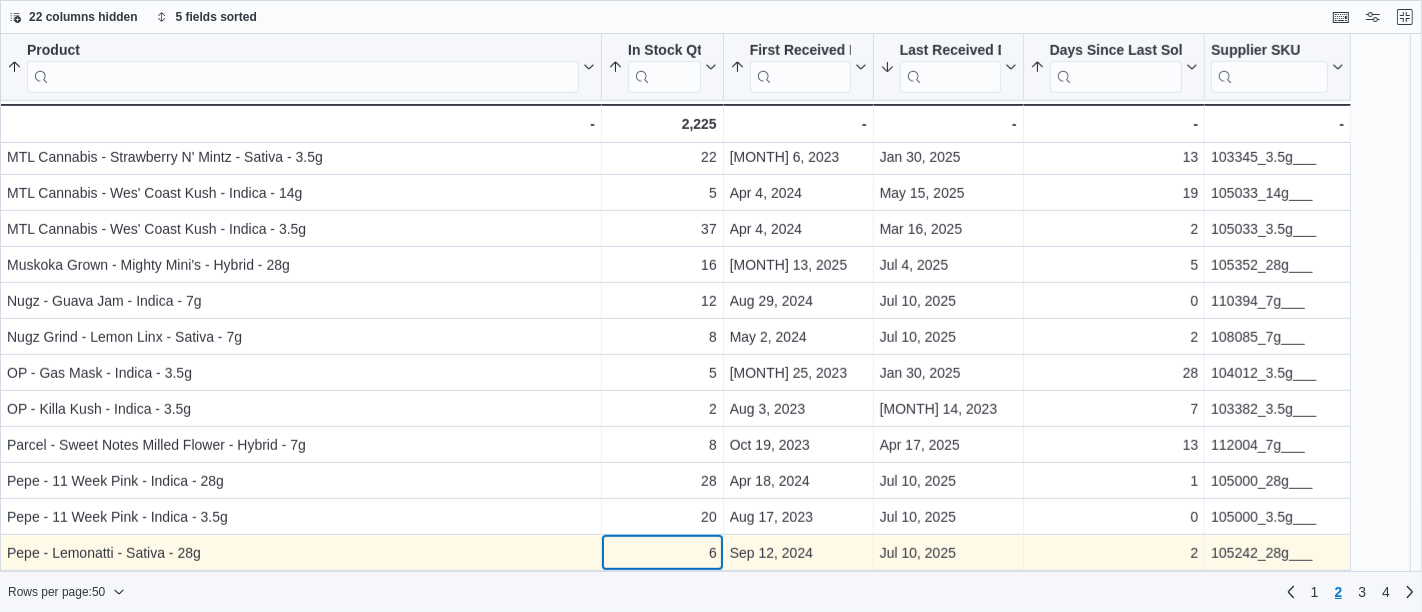 scroll, scrollTop: 1011, scrollLeft: 0, axis: vertical 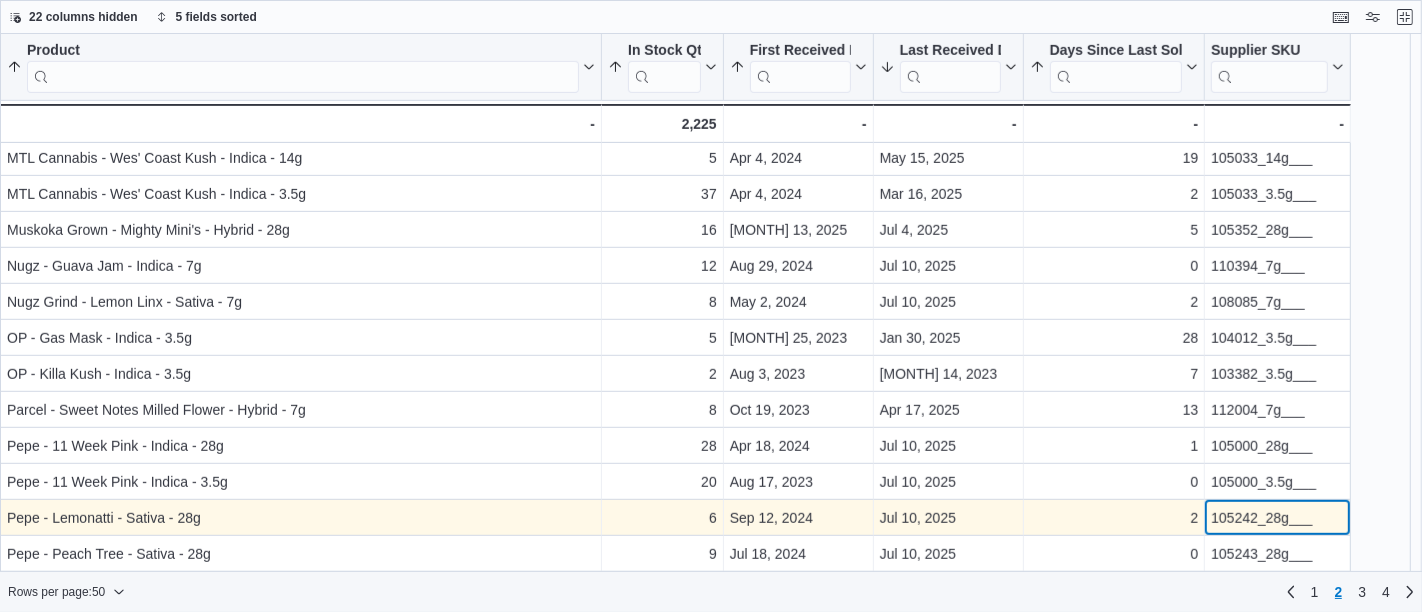click on "105242_28g___" at bounding box center (1277, 518) 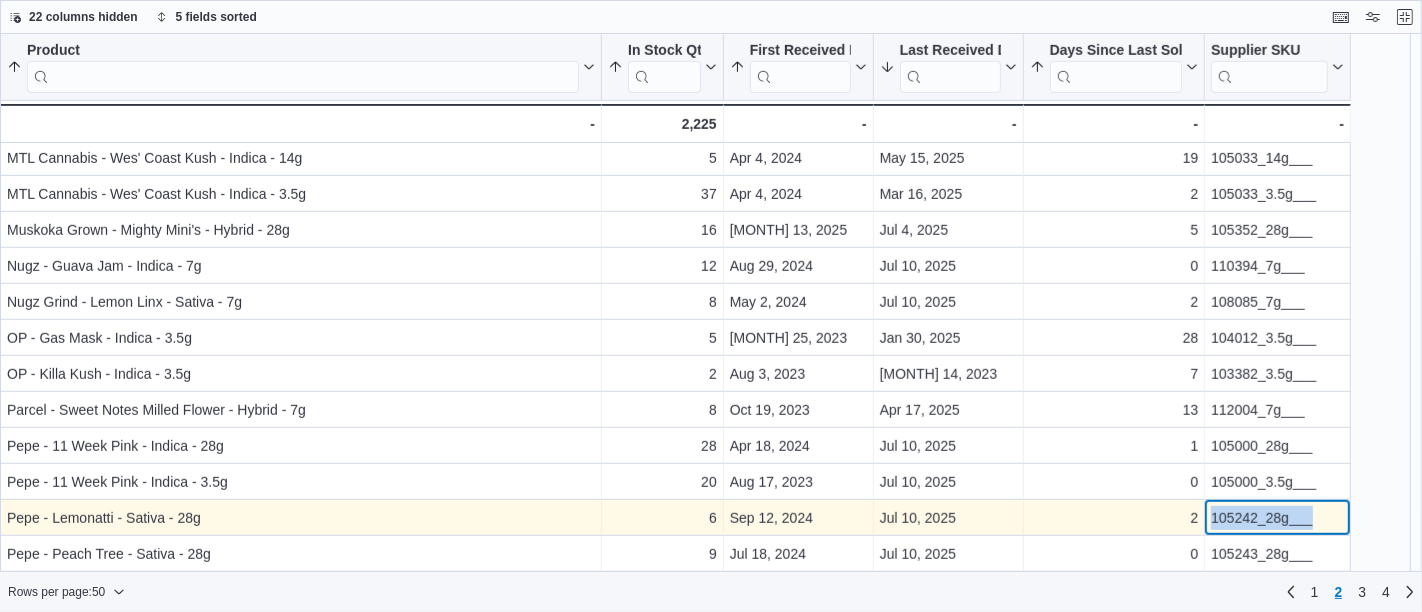 click on "105242_28g___" at bounding box center (1277, 518) 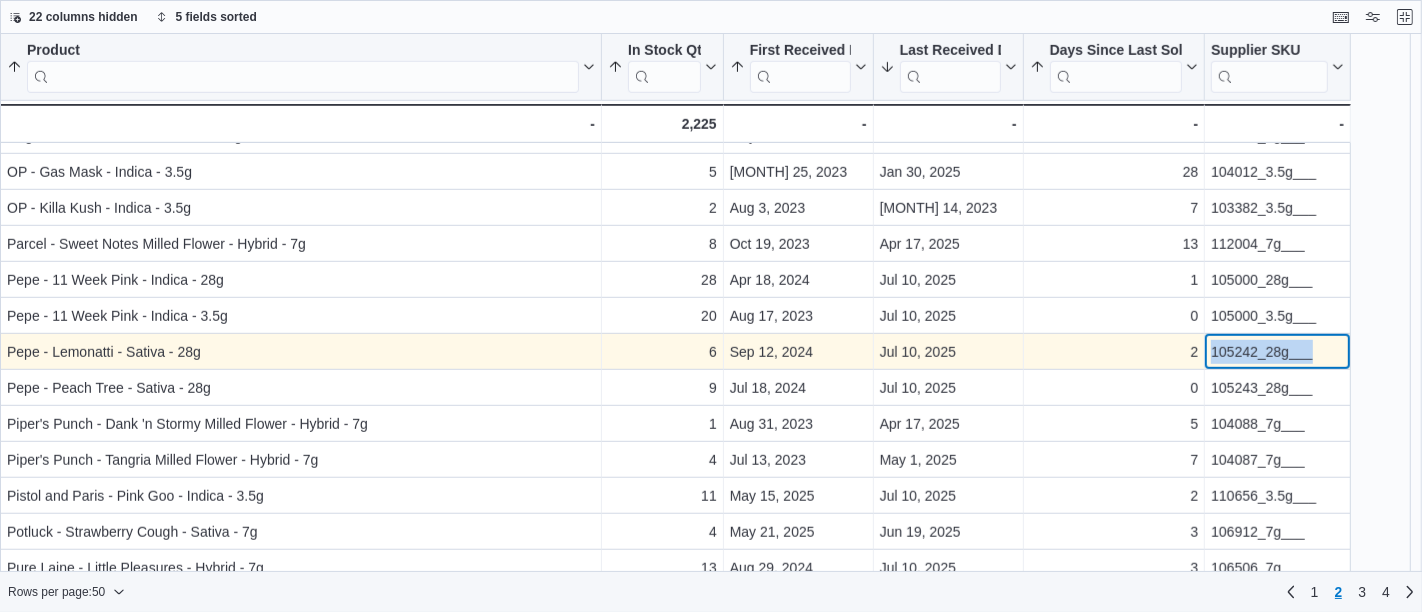 scroll, scrollTop: 1196, scrollLeft: 0, axis: vertical 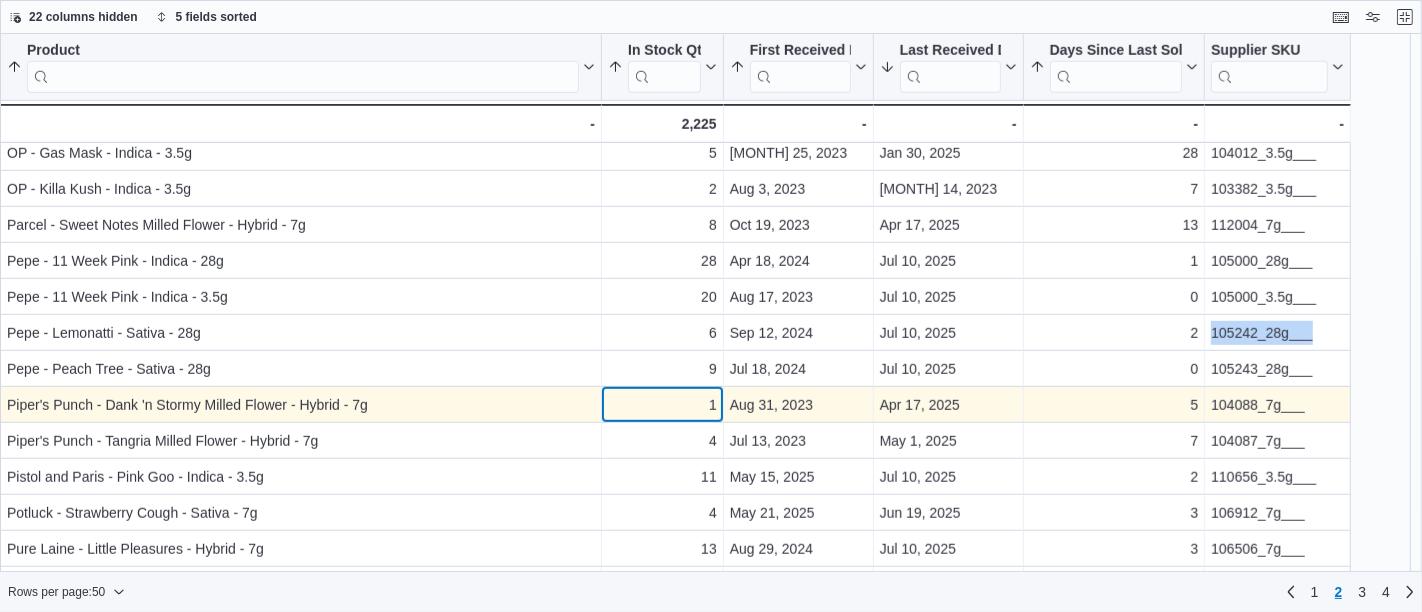 click on "1" at bounding box center (662, 405) 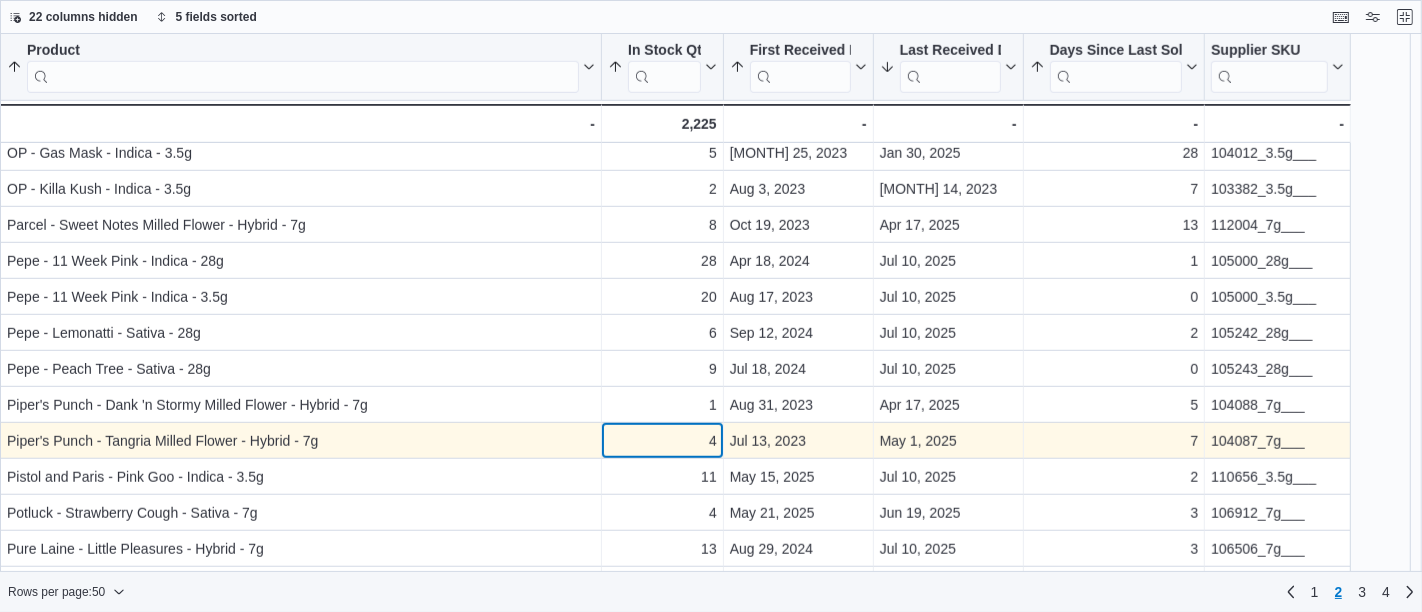 click on "4 -  In Stock Qty, column 2, row 92" at bounding box center (663, 441) 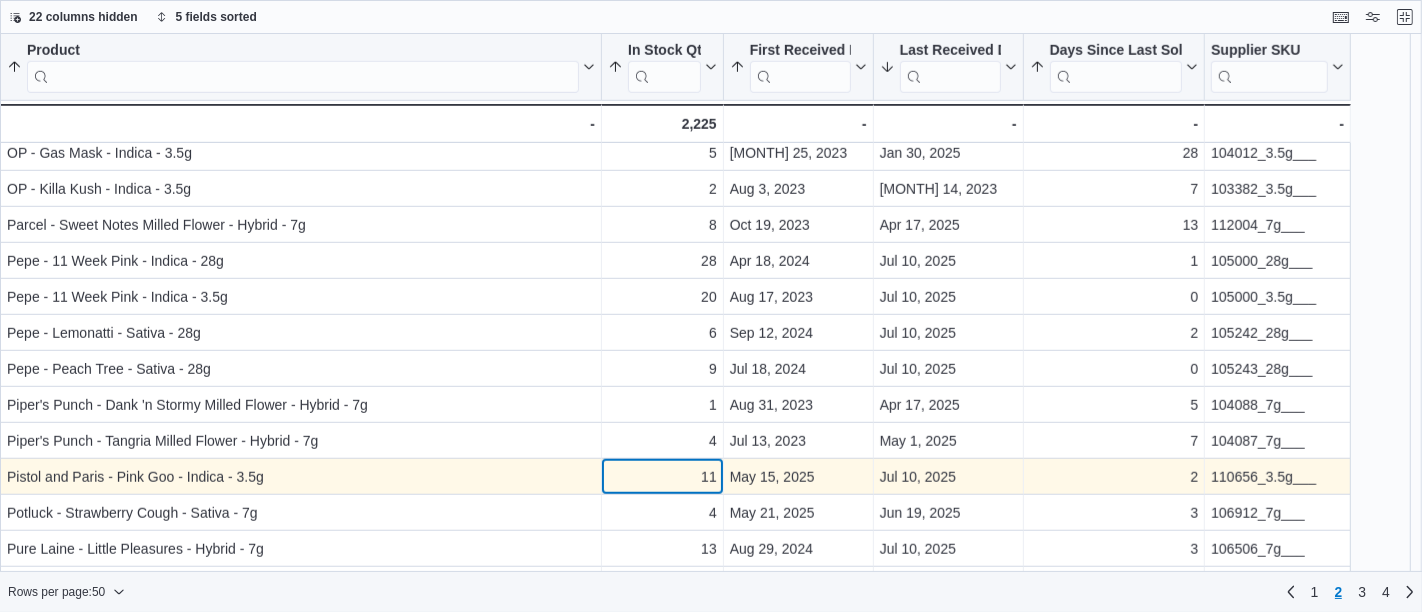 click on "11" at bounding box center [662, 477] 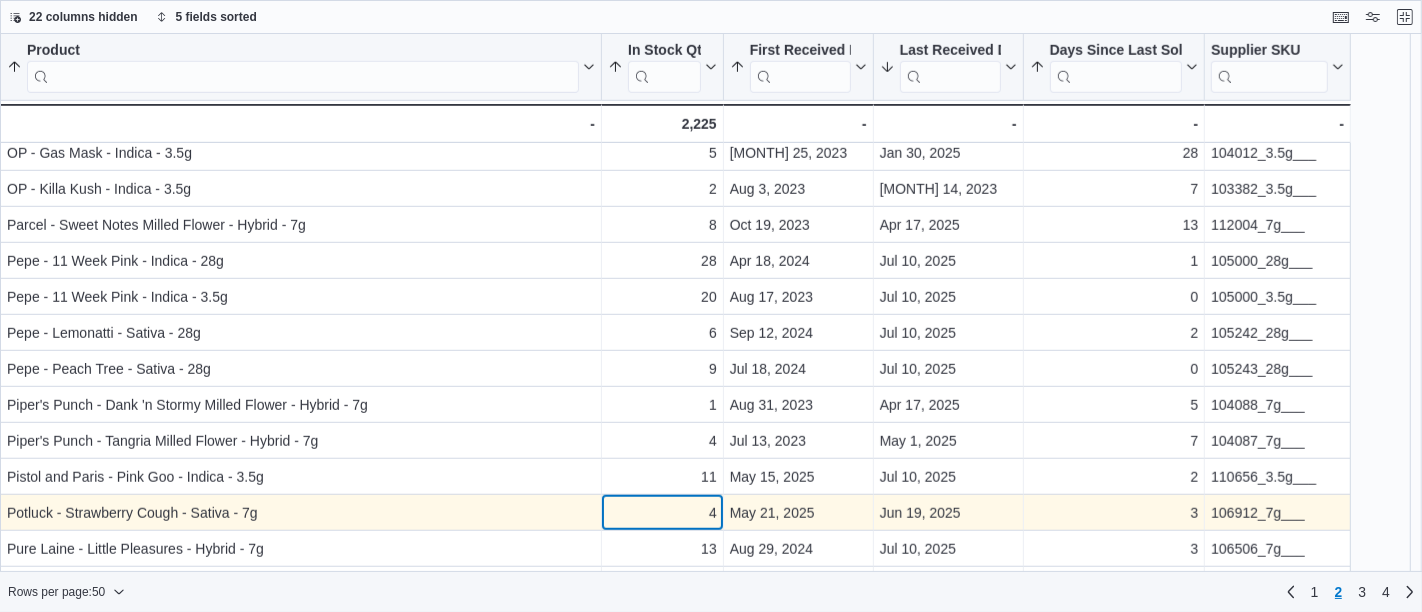 click on "4" at bounding box center (662, 513) 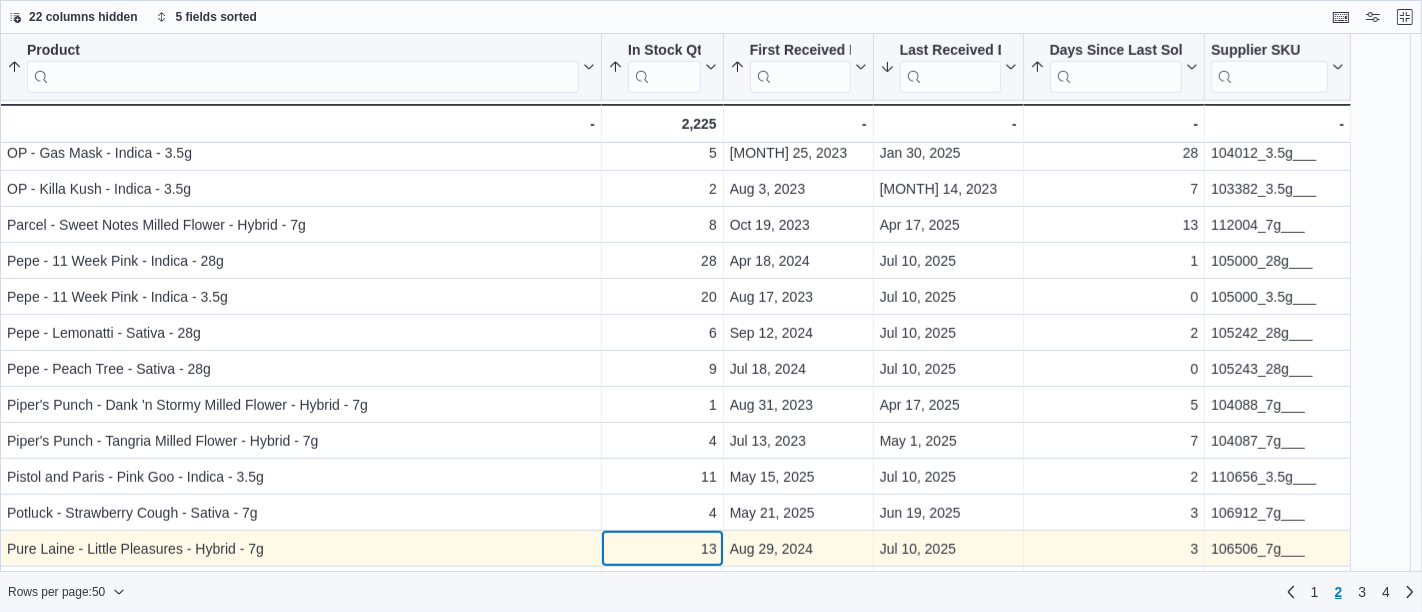 click on "Product Sorted by Days Since Last Sold, ascending , then sorted by First Received Date, ascending , then sorted by Last Received Date, descending , then sorted by In Stock Qty, ascending , then sorted by Product, ascending . Click to view column header actions In Stock Qty Sorted by Days Since Last Sold, ascending , then sorted by First Received Date, ascending , then sorted by Last Received Date, descending , then sorted by In Stock Qty, ascending , then sorted by Product, ascending . Click to view column header actions First Received Date Sorted by Days Since Last Sold, ascending , then sorted by First Received Date, ascending , then sorted by Last Received Date, descending , then sorted by In Stock Qty, ascending , then sorted by Product, ascending . Click to view column header actions Last Received Date Sorted by Days Since Last Sold, ascending , then sorted by First Received Date, ascending , then sorted by Last Received Date, descending , then sorted by In Stock Qty, ascending . Days Since Last Sold . 8" at bounding box center (675, -208) 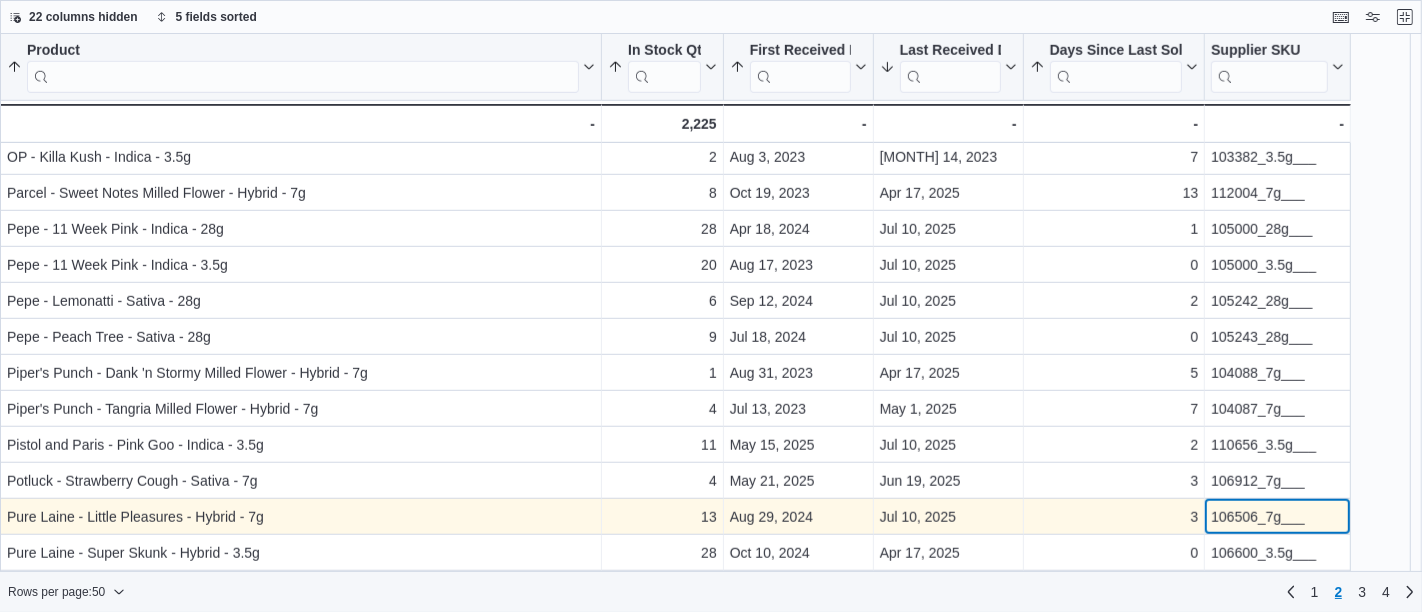 click on "106506_7g___" at bounding box center [1277, 517] 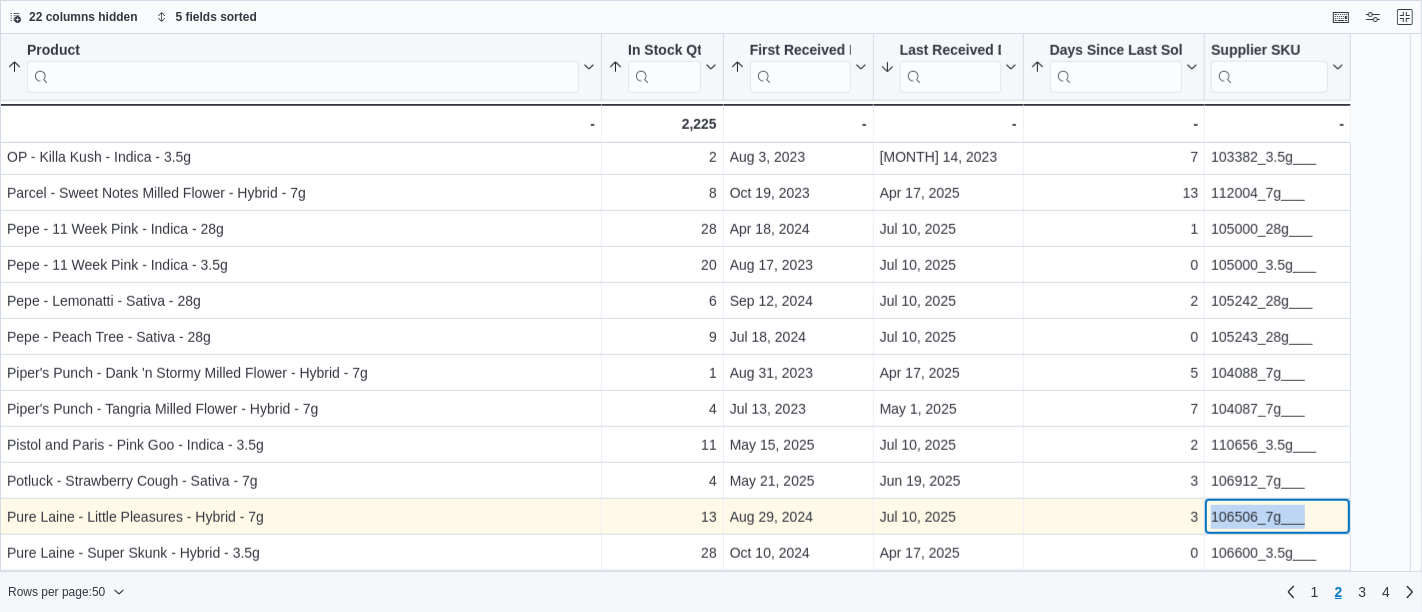 click on "106506_7g___" at bounding box center (1277, 517) 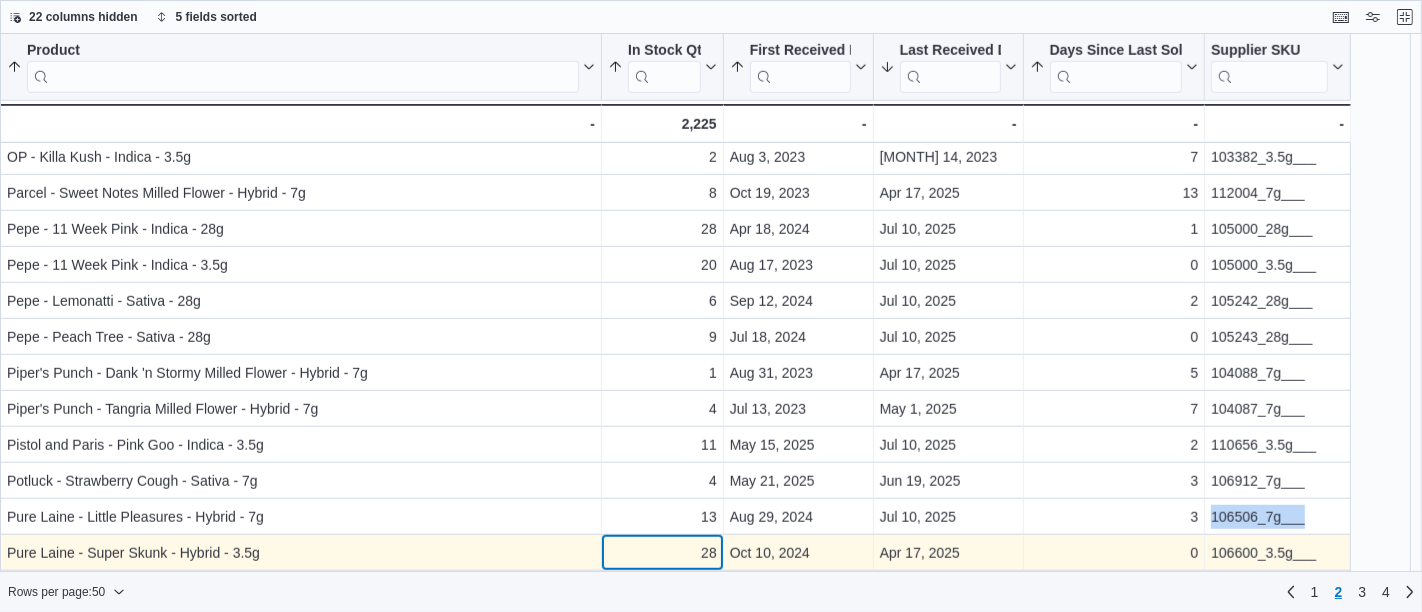 click on "Product Sorted by Days Since Last Sold, ascending , then sorted by First Received Date, ascending , then sorted by Last Received Date, descending , then sorted by In Stock Qty, ascending , then sorted by Product, ascending . Click to view column header actions In Stock Qty Sorted by Days Since Last Sold, ascending , then sorted by First Received Date, ascending , then sorted by Last Received Date, descending , then sorted by In Stock Qty, ascending , then sorted by Product, ascending . Click to view column header actions First Received Date Sorted by Days Since Last Sold, ascending , then sorted by First Received Date, ascending , then sorted by Last Received Date, descending , then sorted by In Stock Qty, ascending , then sorted by Product, ascending . Click to view column header actions Last Received Date Sorted by Days Since Last Sold, ascending , then sorted by First Received Date, ascending , then sorted by Last Received Date, descending , then sorted by In Stock Qty, ascending . Days Since Last Sold . 5" at bounding box center (675, -240) 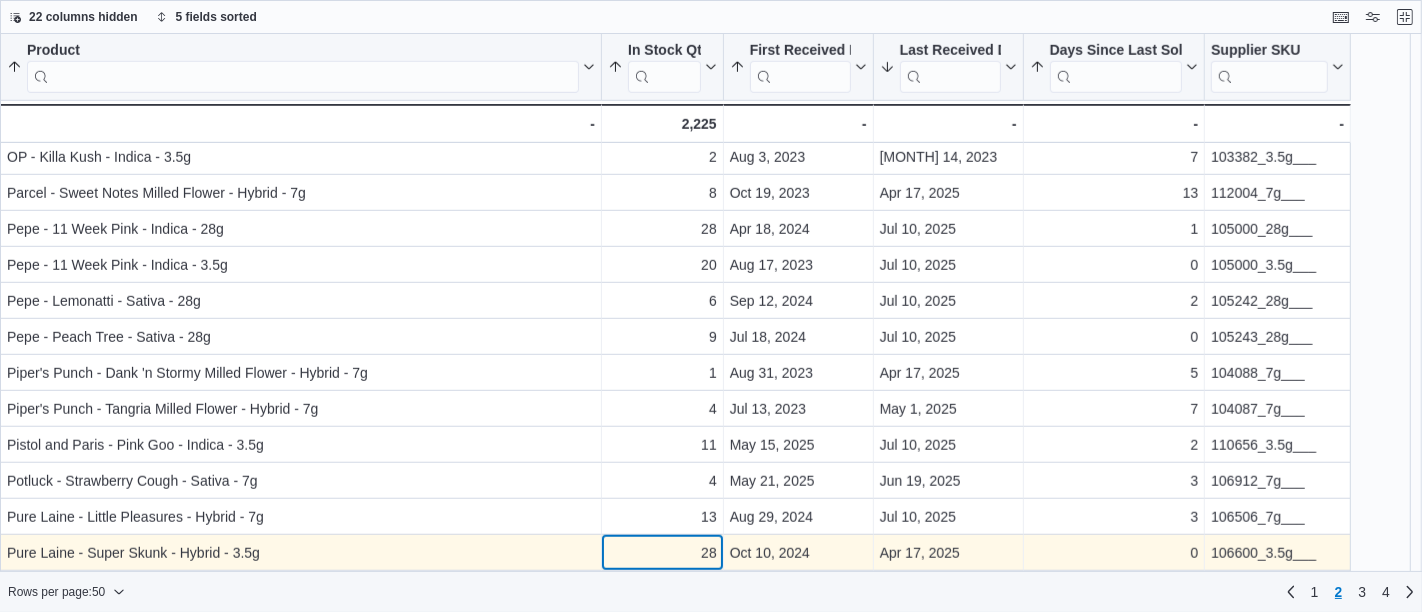 scroll, scrollTop: 1264, scrollLeft: 0, axis: vertical 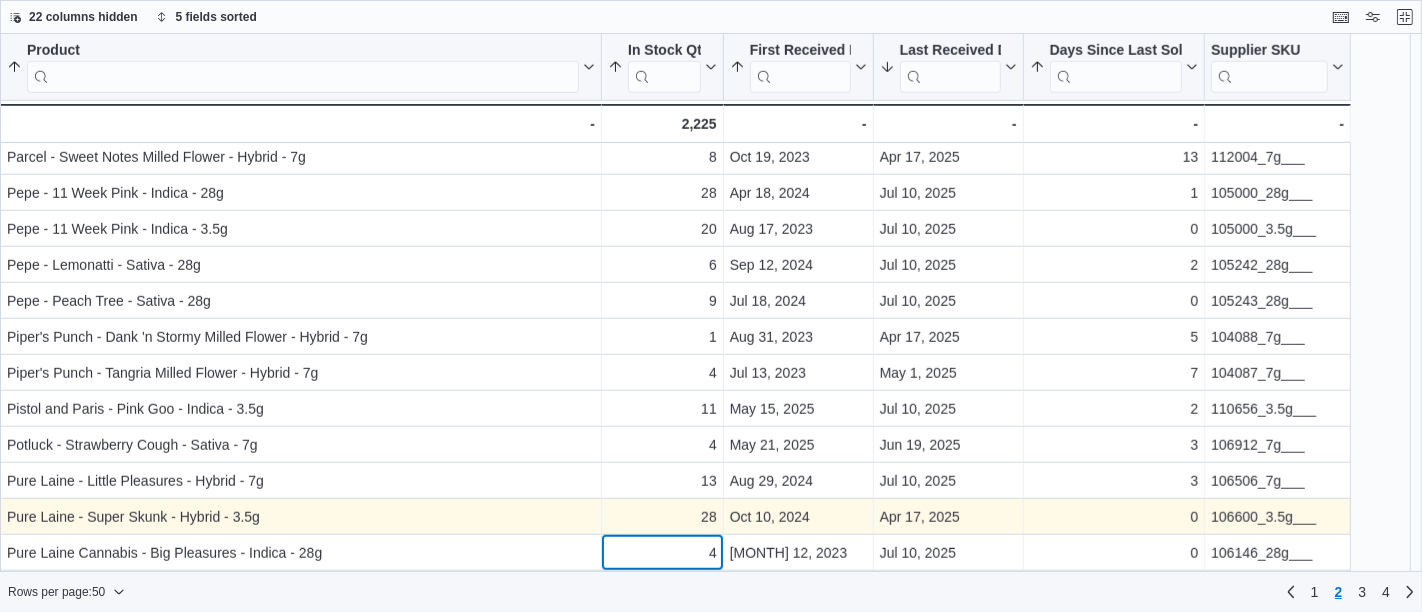 click on "[PRODUCT] [SORTED] [BY] [DAYS] [SINCE] [LAST] [SOLD], [ASCENDING] , [THEN] [SORTED] [BY] [FIRST] [RECEIVED] [DATE], [ASCENDING] , [THEN] [SORTED] [BY] [LAST] [RECEIVED] [DATE], [DESCENDING] , [THEN] [SORTED] [BY] [IN] [STOCK] [QTY], [ASCENDING] , [THEN] [SORTED] [BY] [PRODUCT], [ASCENDING] . [CLICK] [TO] [VIEW] [COLUMN] [HEADER] [ACTIONS] [IN] [STOCK] [QTY] [SORTED] [BY] [DAYS] [SINCE] [LAST] [SOLD], [ASCENDING] , [THEN] [SORTED] [BY] [FIRST] [RECEIVED] [DATE], [ASCENDING] , [THEN] [SORTED] [BY] [LAST] [RECEIVED] [DATE], [DESCENDING] , [THEN] [SORTED] [BY] [IN] [STOCK] [QTY], [ASCENDING] , [THEN] [SORTED] [BY] [PRODUCT], [ASCENDING] . [CLICK] [TO] [VIEW] [COLUMN] [HEADER] [ACTIONS] [FIRST] [RECEIVED] [DATE] [SORTED] [BY] [DAYS] [SINCE] [LAST] [SOLD], [ASCENDING] , [THEN] [SORTED] [BY] [FIRST] [RECEIVED] [DATE], [ASCENDING] , [THEN] [SORTED] [BY] [LAST] [RECEIVED] [DATE], [DESCENDING] , [THEN] [SORTED] [BY] [IN] [STOCK] [QTY], [ASCENDING] , [THEN] [SORTED] [BY] [PRODUCT], [ASCENDING] . [CLICK] [TO] [VIEW] [COLUMN] [HEADER] [ACTIONS] [LAST] [RECEIVED] [DATE] [SORTED] [BY] [DAYS] [SINCE] [LAST] [SOLD], [ASCENDING] , [THEN] [SORTED] [BY] [FIRST] [RECEIVED] [DATE], [ASCENDING] , [THEN] [SORTED] [BY] [LAST] [RECEIVED] [DATE], [DESCENDING] , [THEN] [SORTED] [BY] [IN] [STOCK] [QTY], [ASCENDING] . [DAYS] [SINCE] [LAST] [SOLD] . 2" at bounding box center (675, -276) 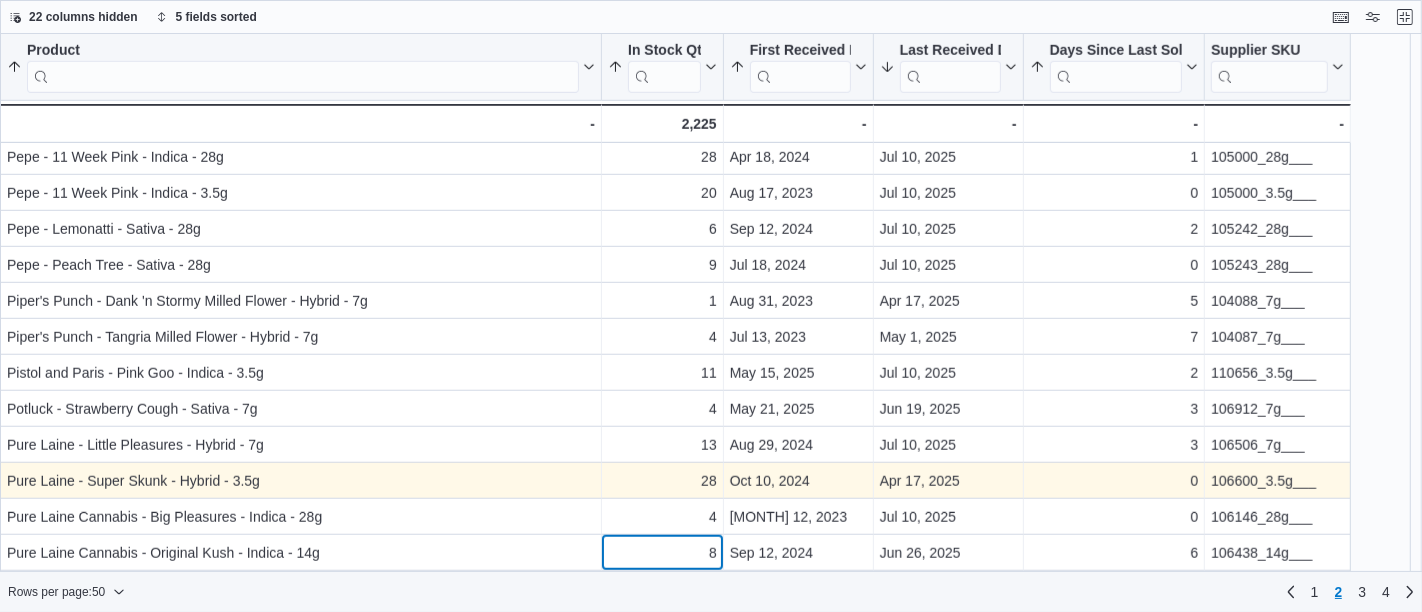 click on "Product Sorted by Days Since Last Sold, ascending , then sorted by First Received Date, ascending , then sorted by Last Received Date, descending , then sorted by In Stock Qty, ascending , then sorted by Product, ascending . Click to view column header actions In Stock Qty Sorted by Days Since Last Sold, ascending , then sorted by First Received Date, ascending , then sorted by Last Received Date, descending , then sorted by In Stock Qty, ascending , then sorted by Product, ascending . Click to view column header actions First Received Date Sorted by Days Since Last Sold, ascending , then sorted by First Received Date, ascending , then sorted by Last Received Date, descending , then sorted by In Stock Qty, ascending , then sorted by Product, ascending . Click to view column header actions Last Received Date Sorted by Days Since Last Sold, ascending , then sorted by First Received Date, ascending , then sorted by Last Received Date, descending , then sorted by In Stock Qty, ascending . Days Since Last Sold . 8" at bounding box center (675, -312) 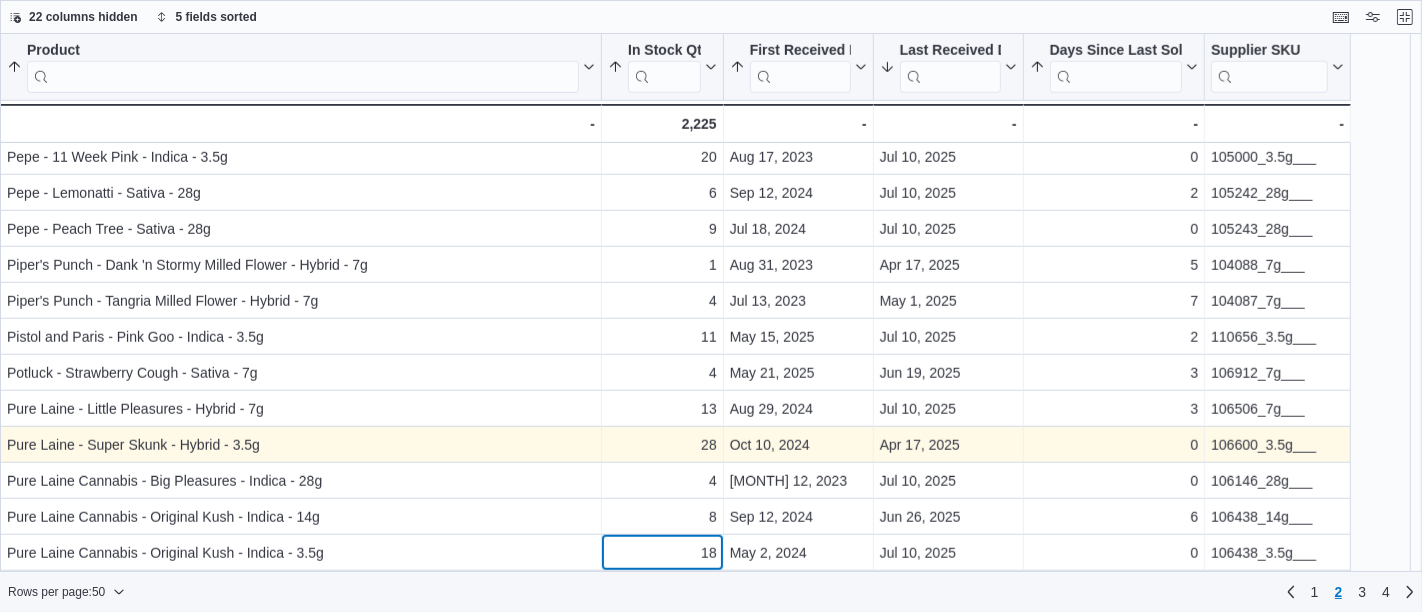 click on "Product Sorted by Days Since Last Sold, ascending , then sorted by First Received Date, ascending , then sorted by Last Received Date, descending , then sorted by In Stock Qty, ascending , then sorted by Product, ascending . Click to view column header actions In Stock Qty Sorted by Days Since Last Sold, ascending , then sorted by First Received Date, ascending , then sorted by Last Received Date, descending , then sorted by In Stock Qty, ascending , then sorted by Product, ascending . Click to view column header actions First Received Date Sorted by Days Since Last Sold, ascending , then sorted by First Received Date, ascending , then sorted by Last Received Date, descending , then sorted by In Stock Qty, ascending , then sorted by Product, ascending . Click to view column header actions Last Received Date Sorted by Days Since Last Sold, ascending , then sorted by First Received Date, ascending , then sorted by Last Received Date, descending , then sorted by In Stock Qty, ascending . Days Since Last Sold . 1" at bounding box center [675, -348] 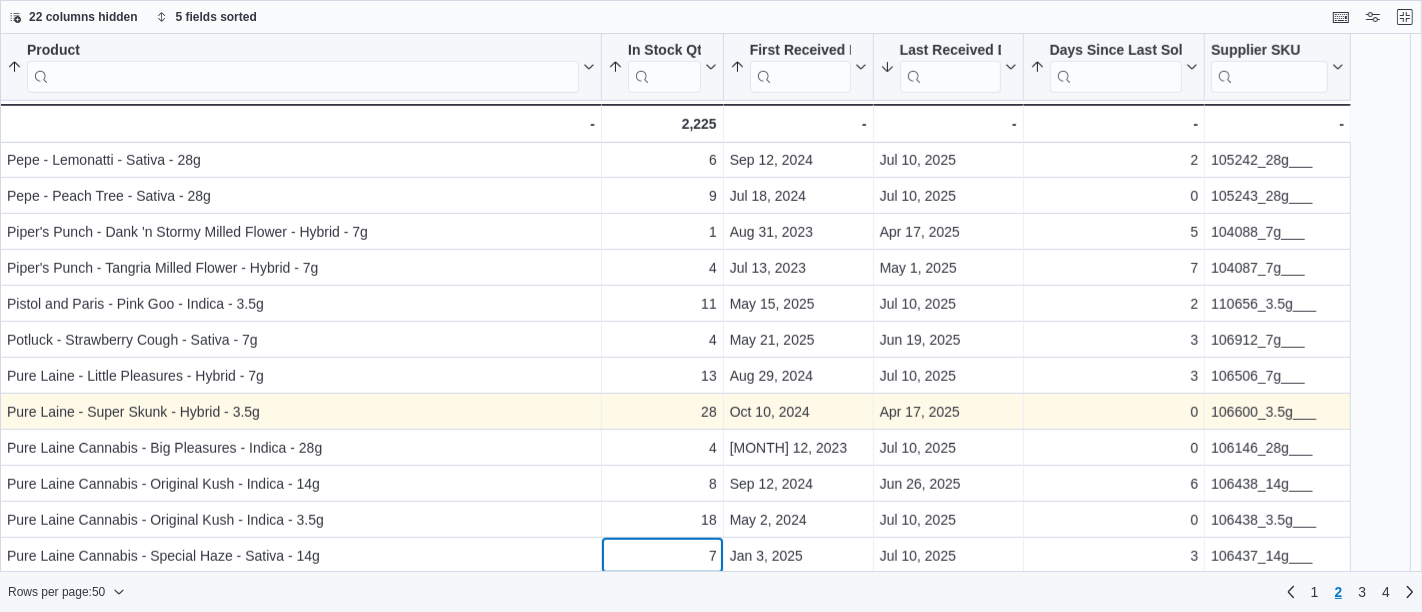 click on "7" at bounding box center [662, 556] 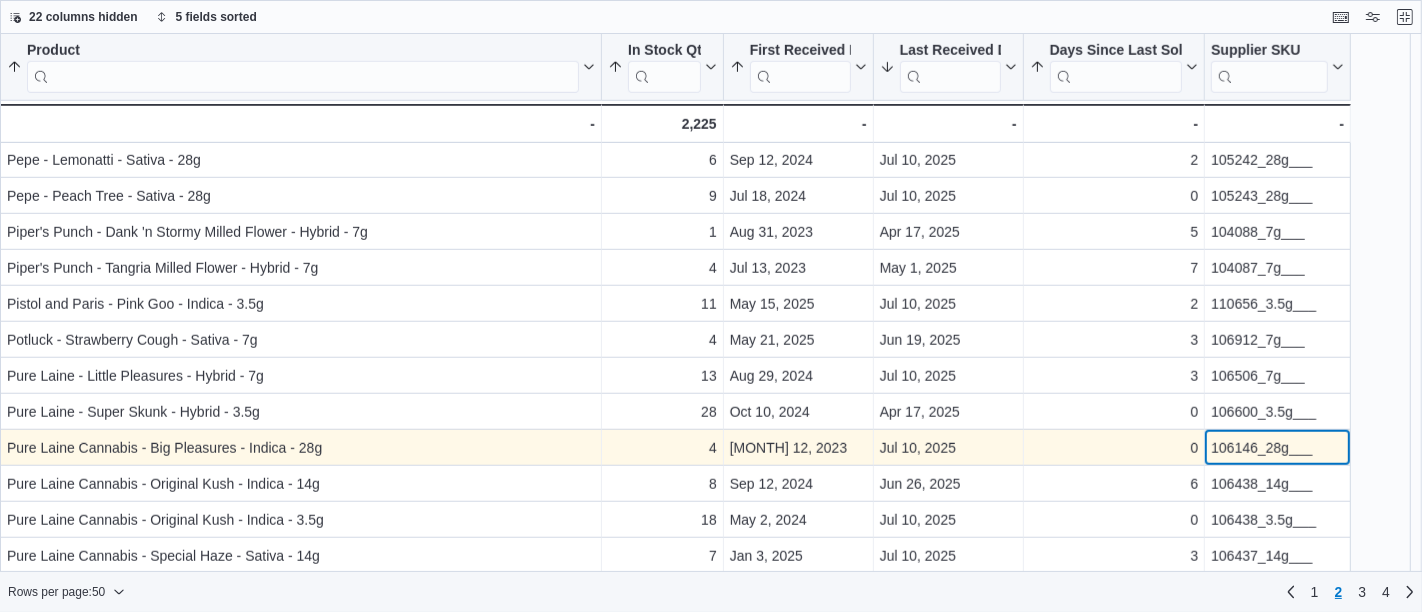 click on "106146_28g___" at bounding box center [1277, 448] 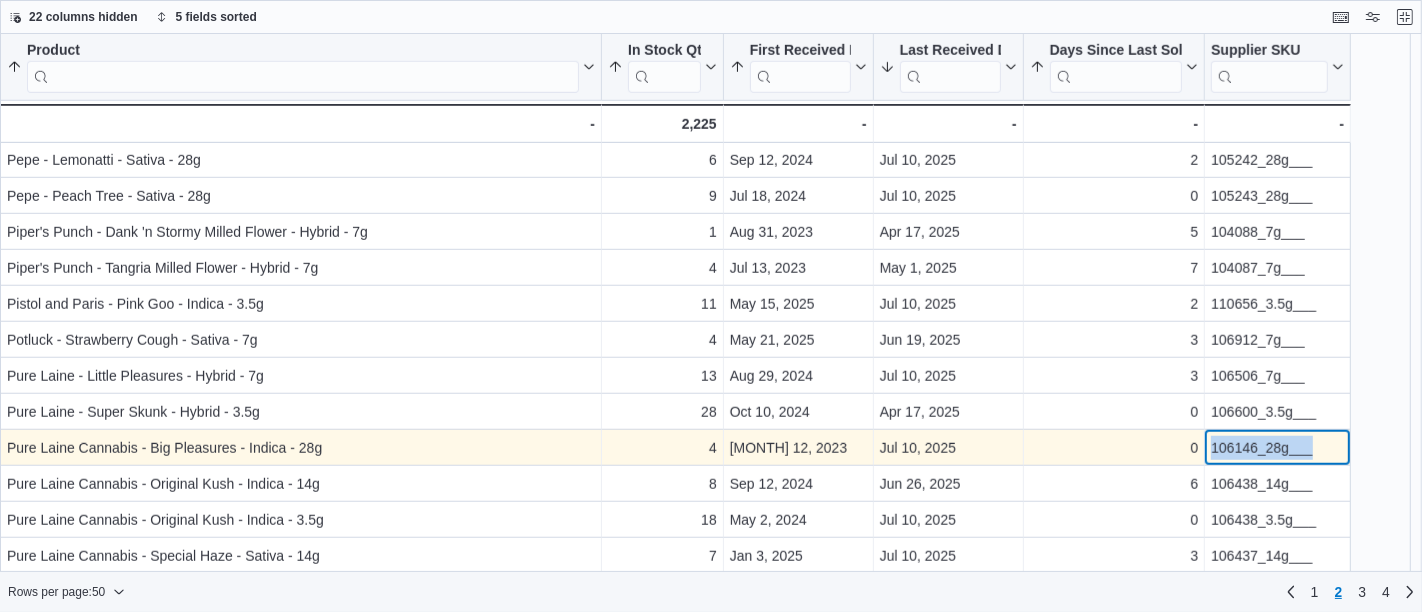 click on "106146_28g___" at bounding box center [1277, 448] 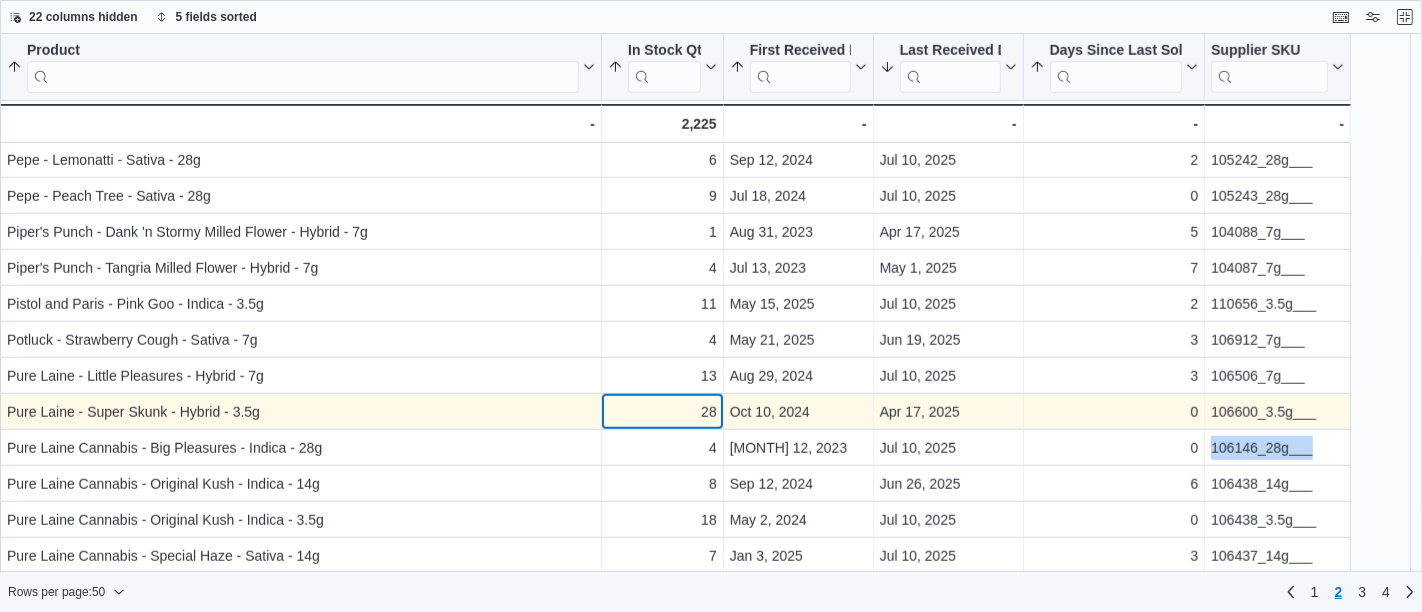 click on "28" at bounding box center [662, 412] 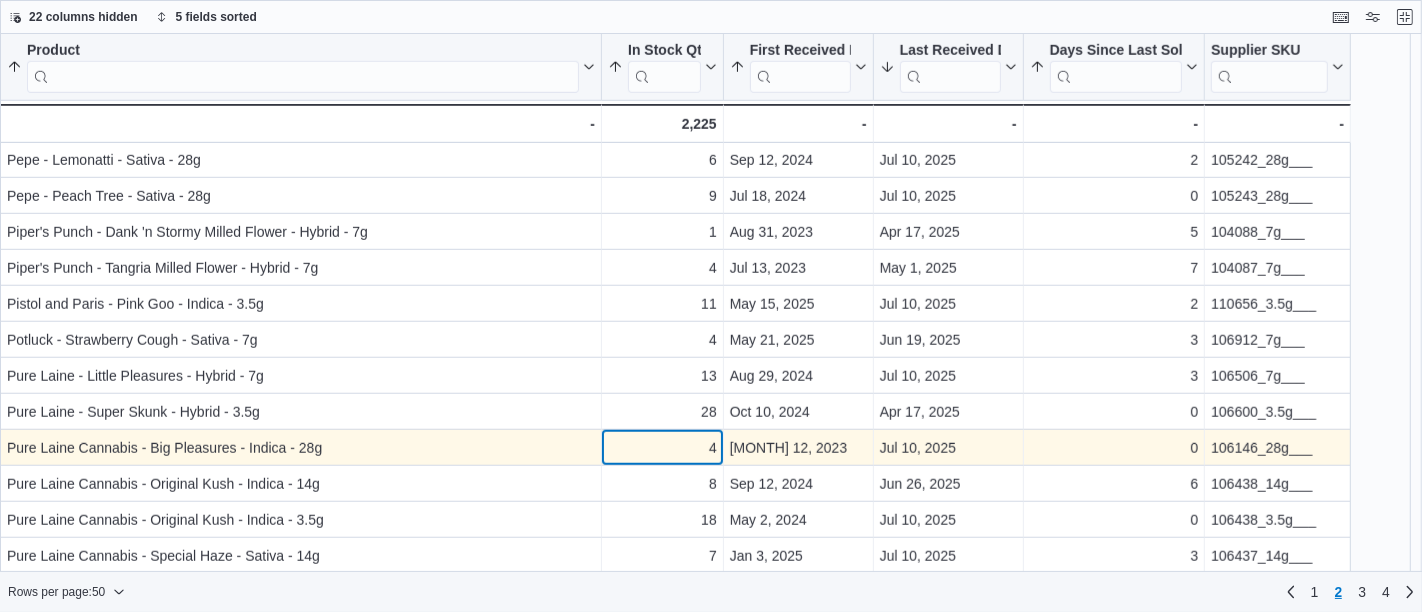 click on "4" at bounding box center (662, 448) 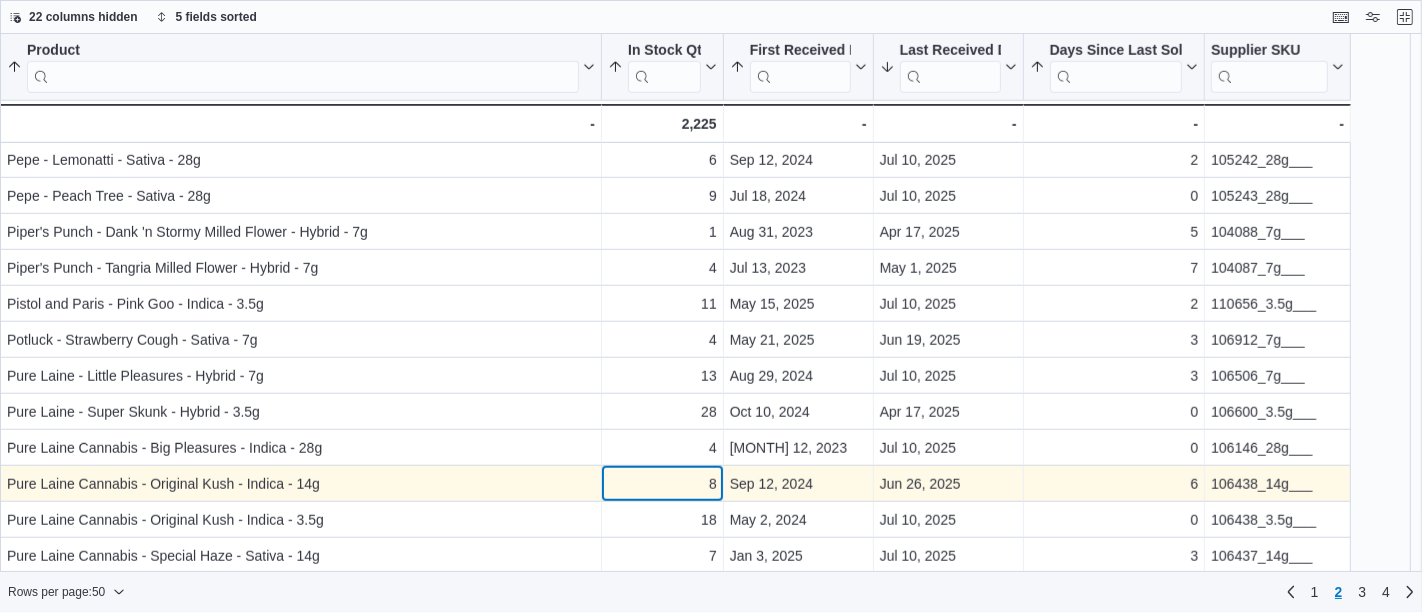 click on "8" at bounding box center [662, 484] 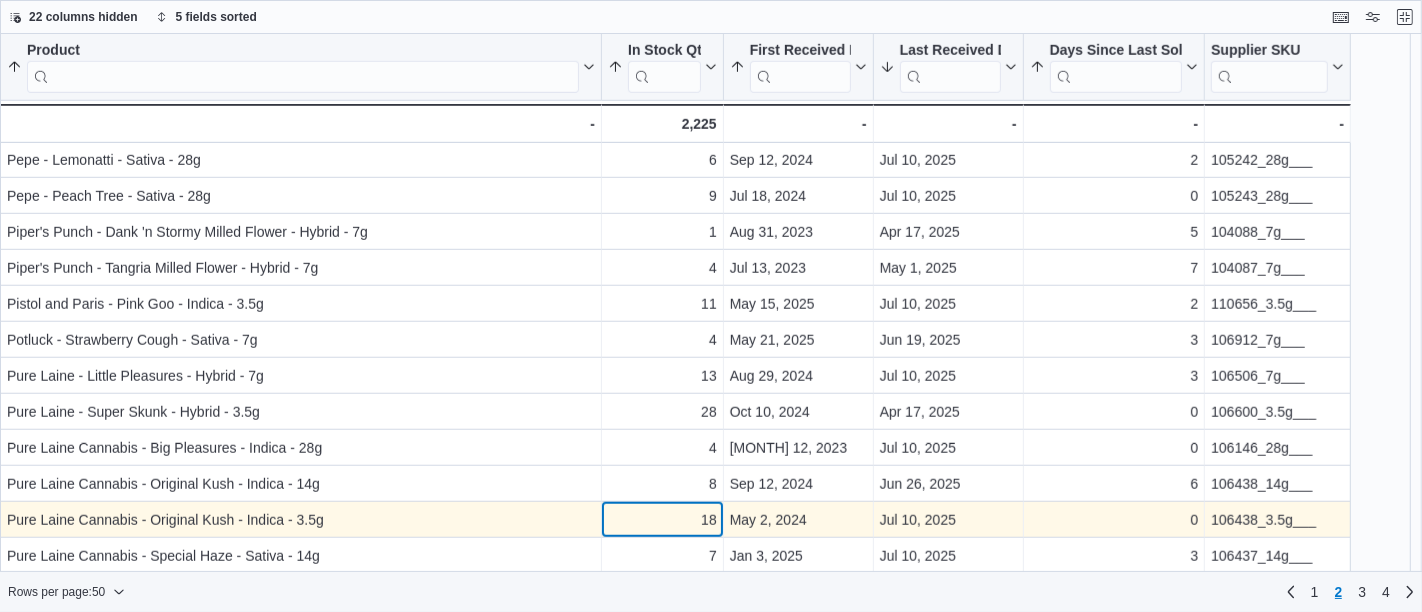 click on "18 -  In Stock Qty, column 2, row 99" at bounding box center [663, 520] 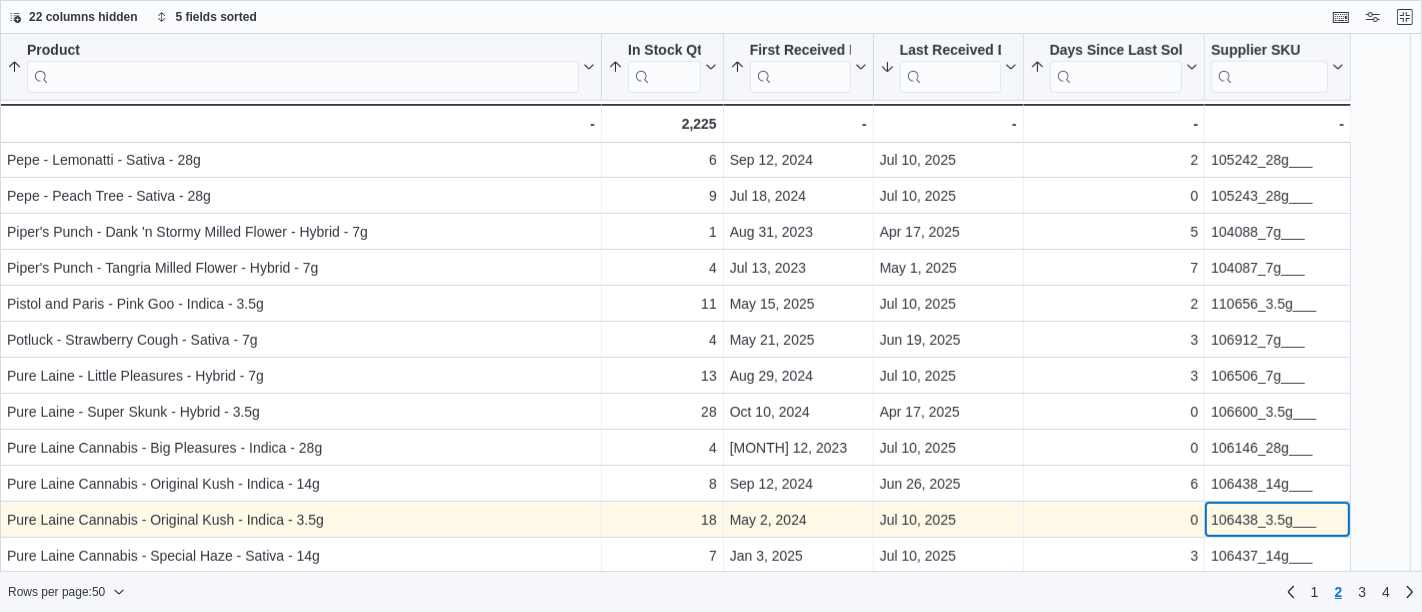 click on "106438_3.5g___" at bounding box center (1277, 520) 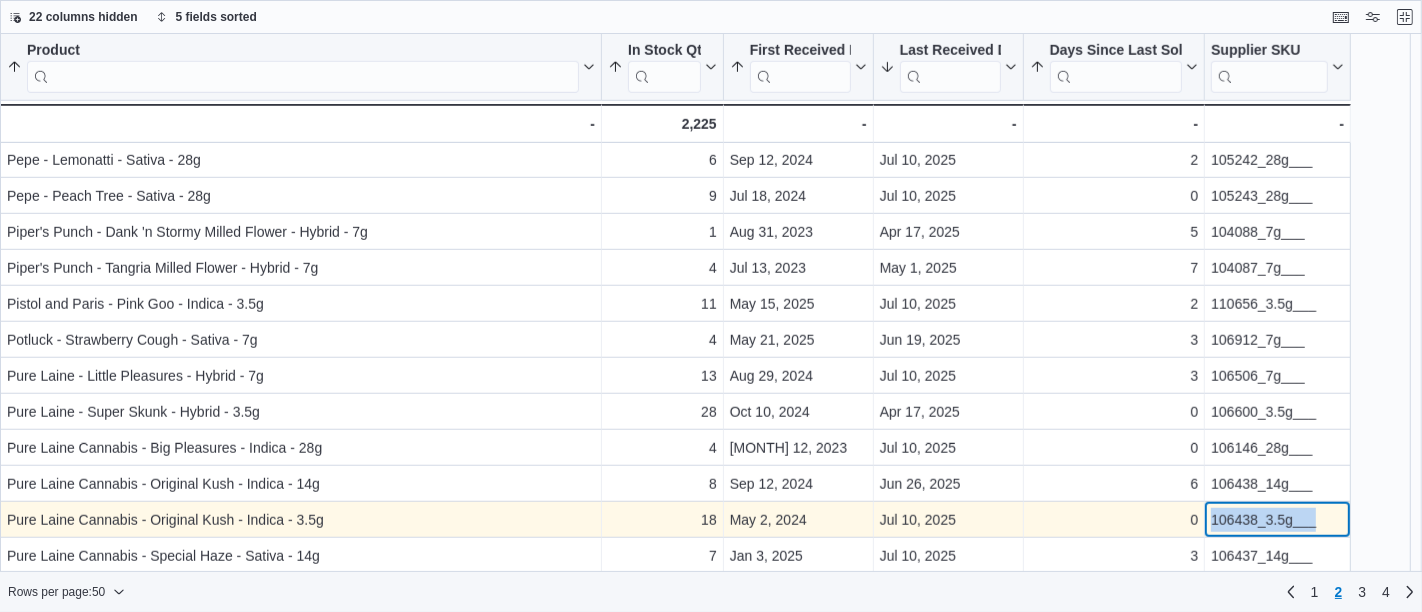 click on "106438_3.5g___" at bounding box center (1277, 520) 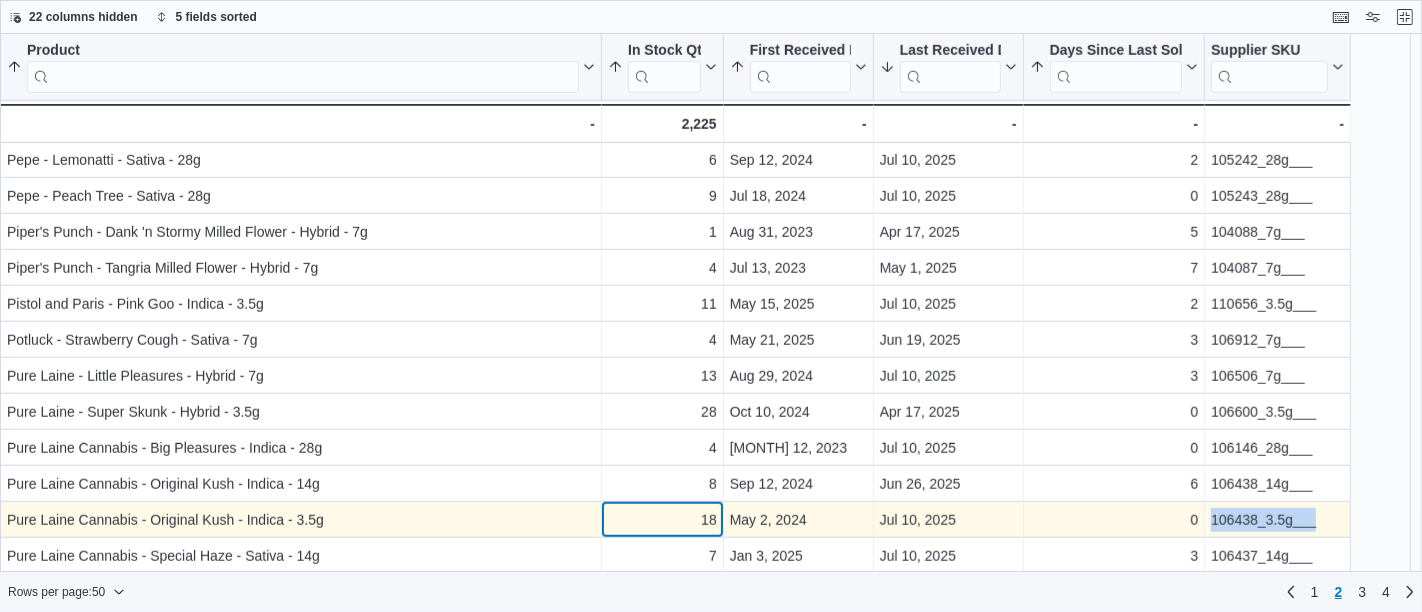 click on "18" at bounding box center (662, 520) 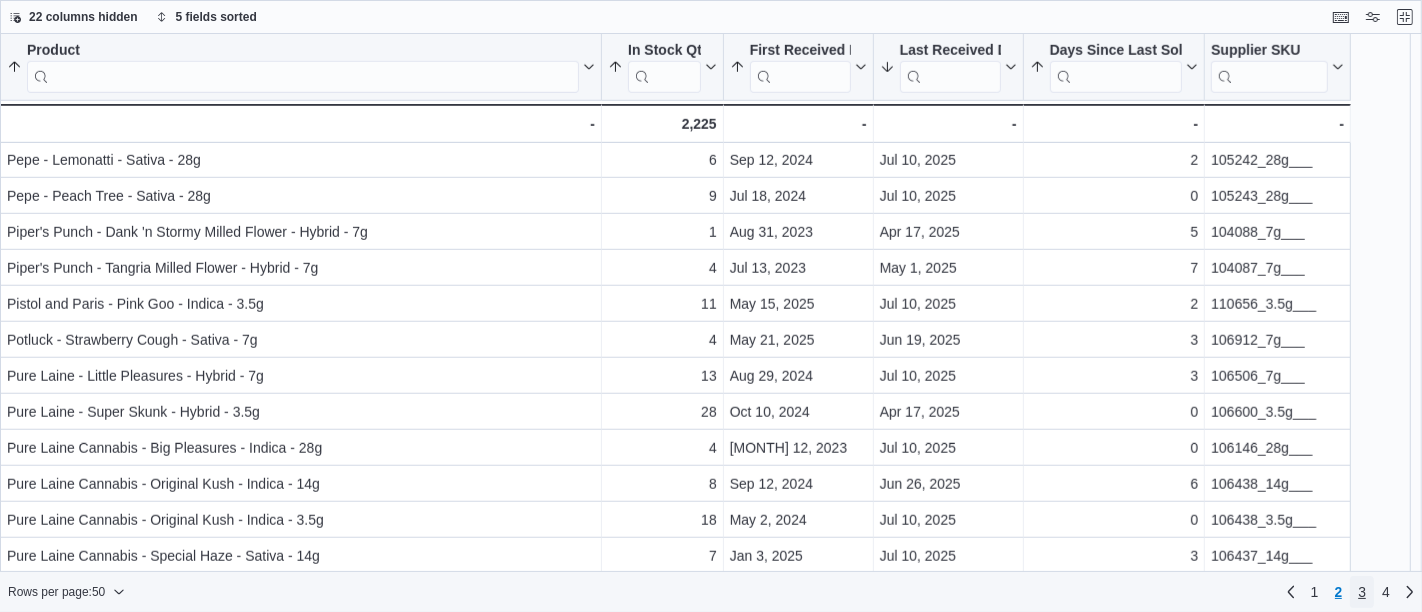 click on "3" at bounding box center [1362, 592] 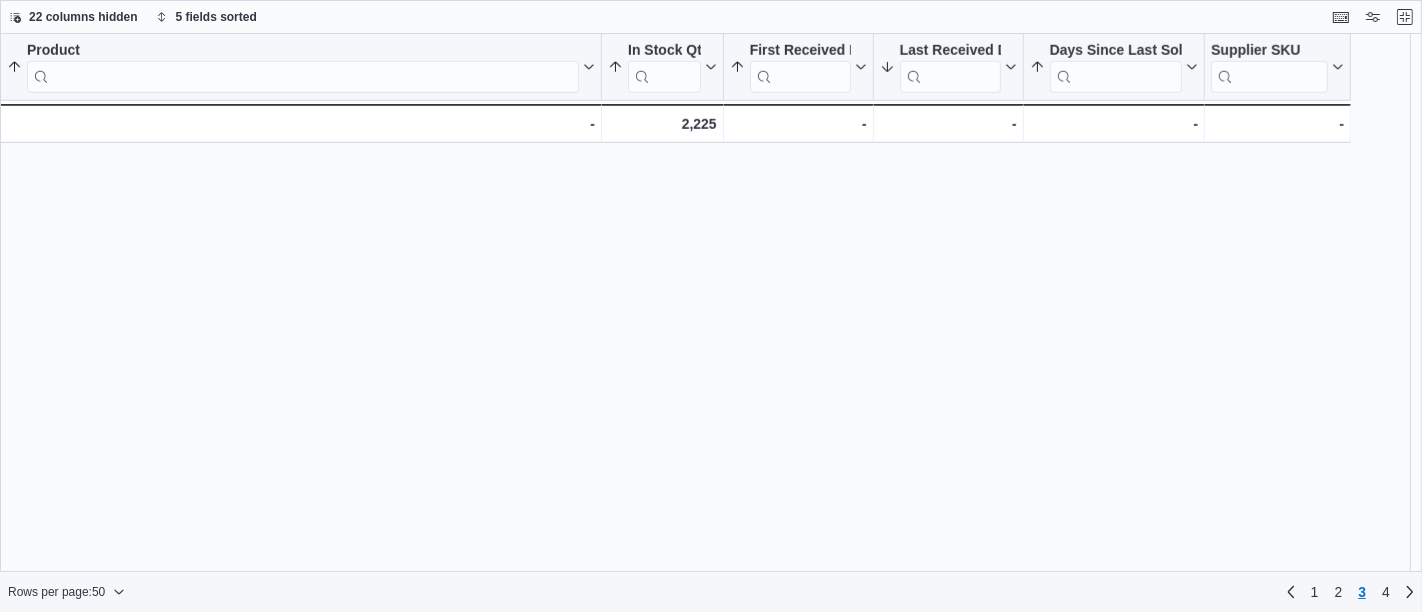 scroll, scrollTop: 0, scrollLeft: 0, axis: both 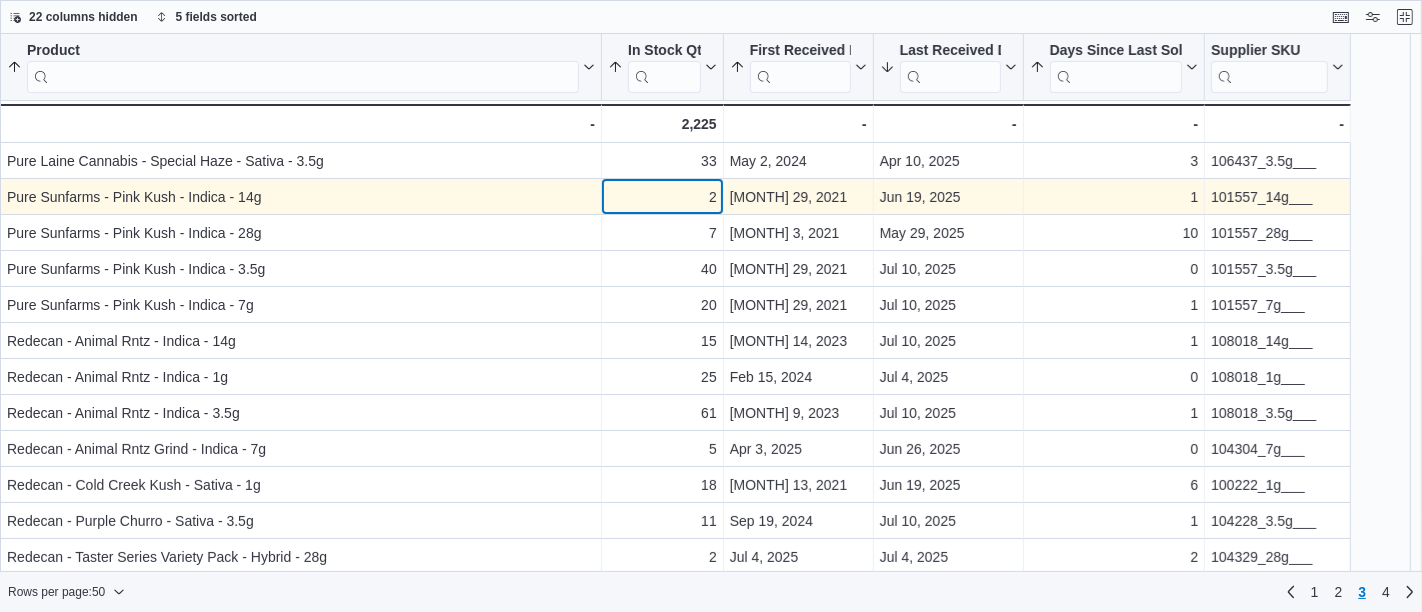 click on "2" at bounding box center (662, 197) 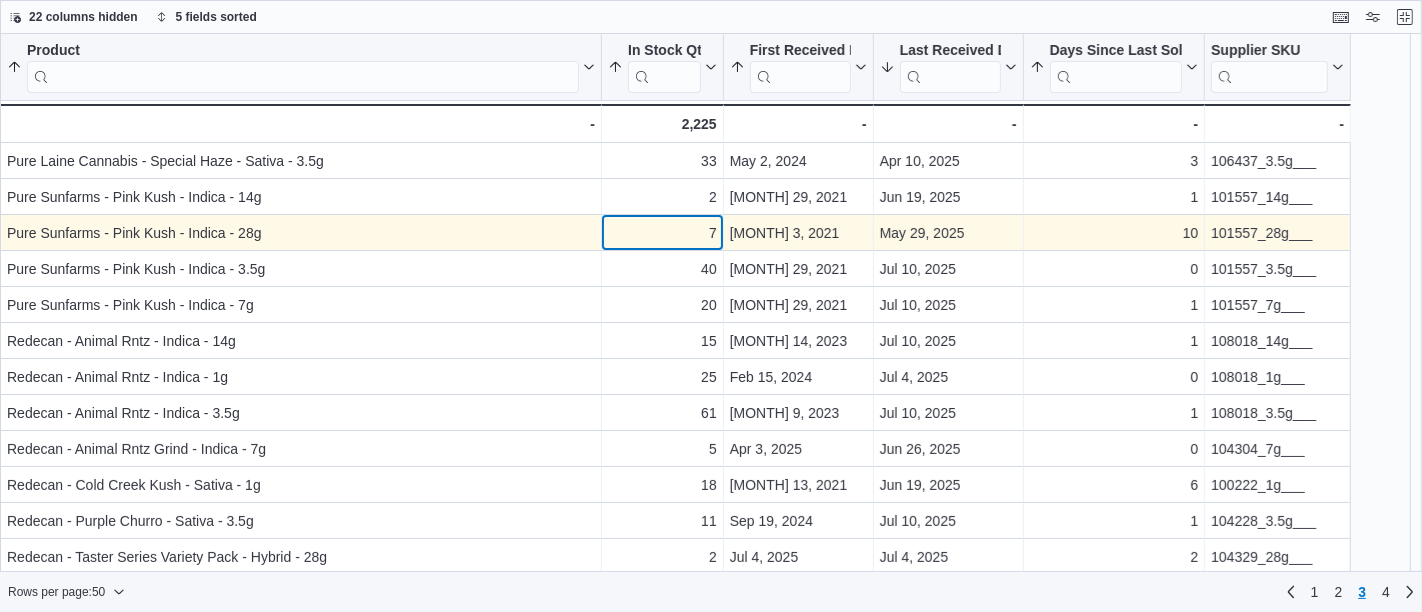 click on "7" at bounding box center [662, 233] 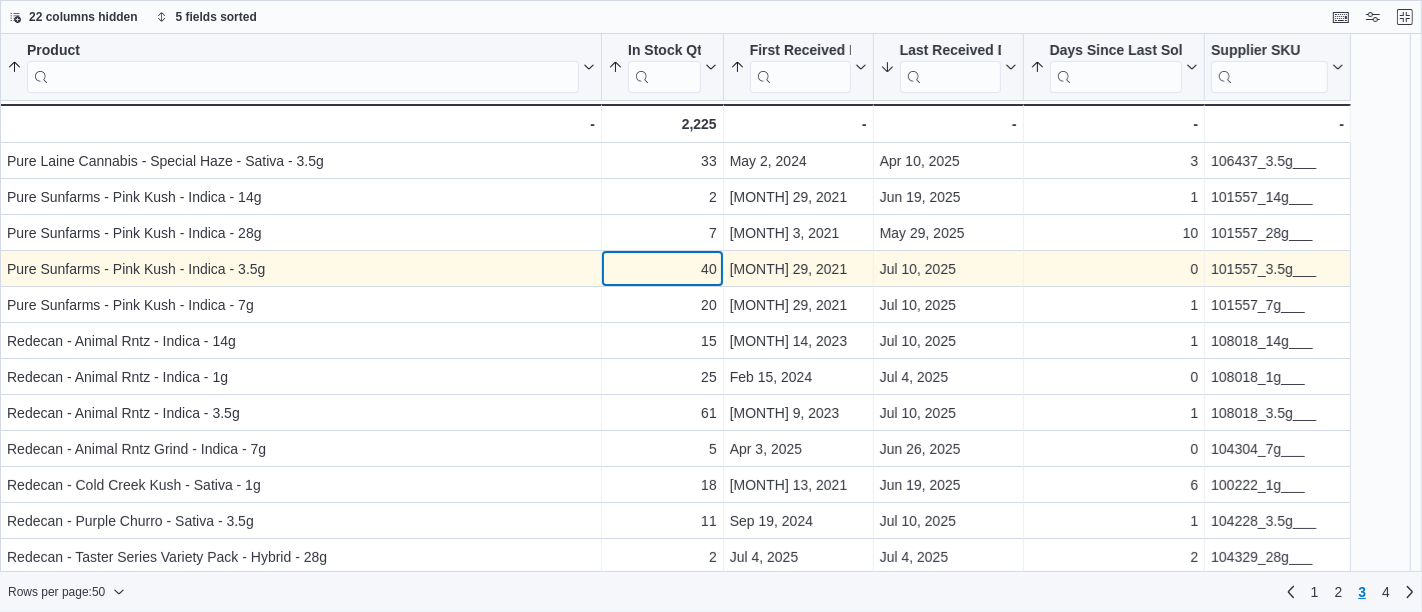 click on "40" at bounding box center (662, 269) 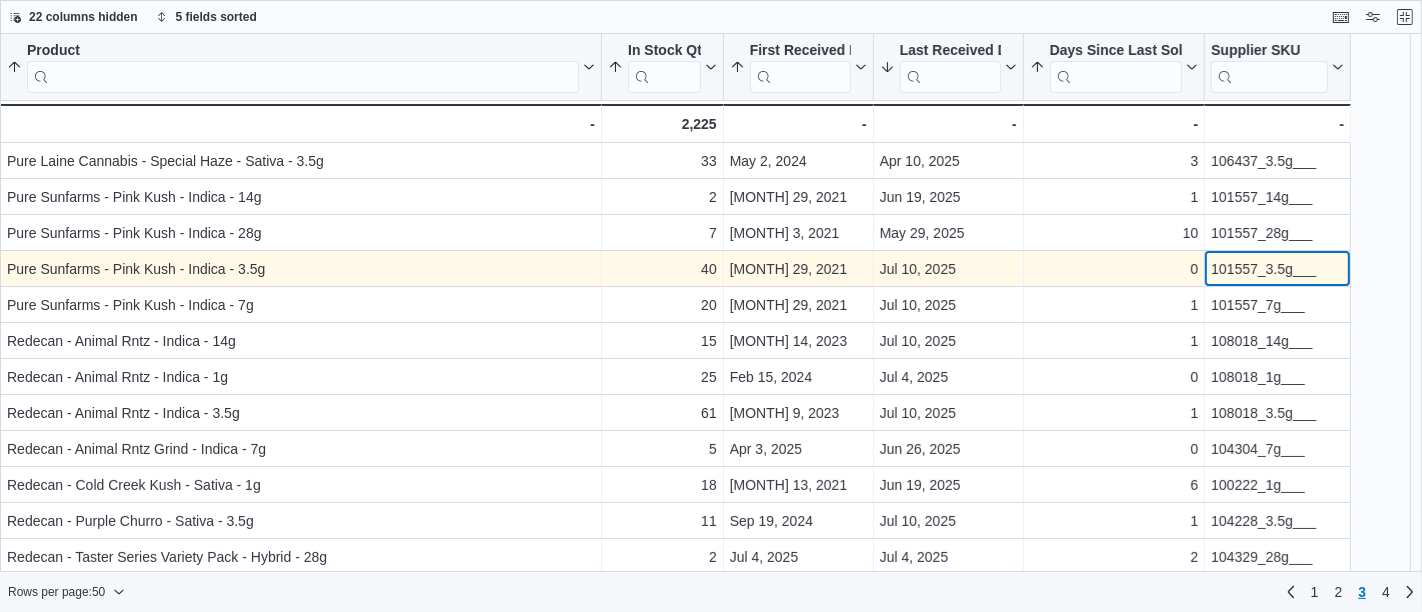 click on "101557_3.5g___" at bounding box center (1277, 269) 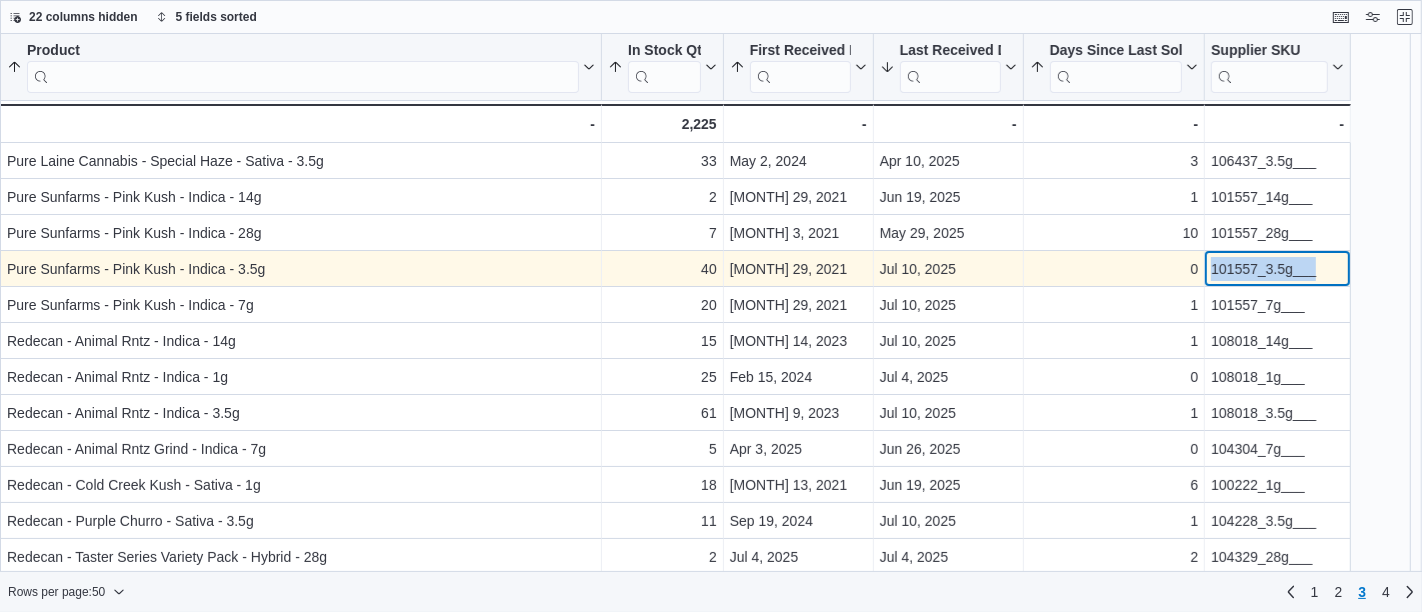 click on "101557_3.5g___" at bounding box center [1277, 269] 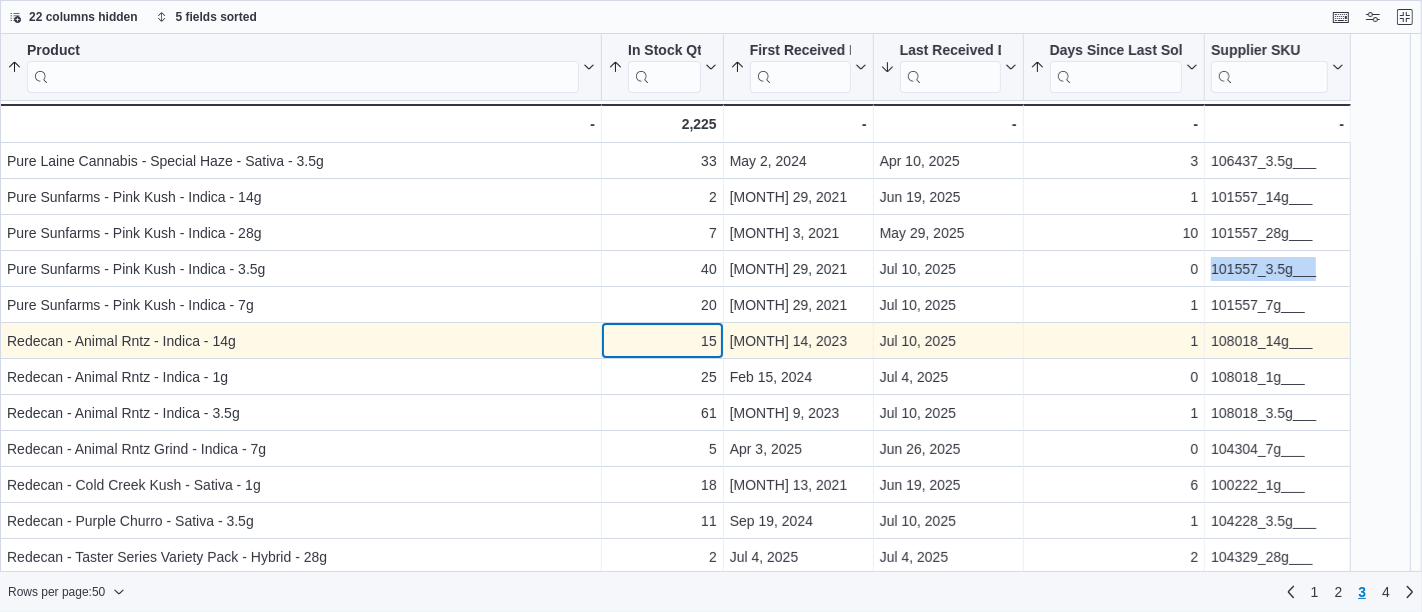 click on "15" at bounding box center [662, 341] 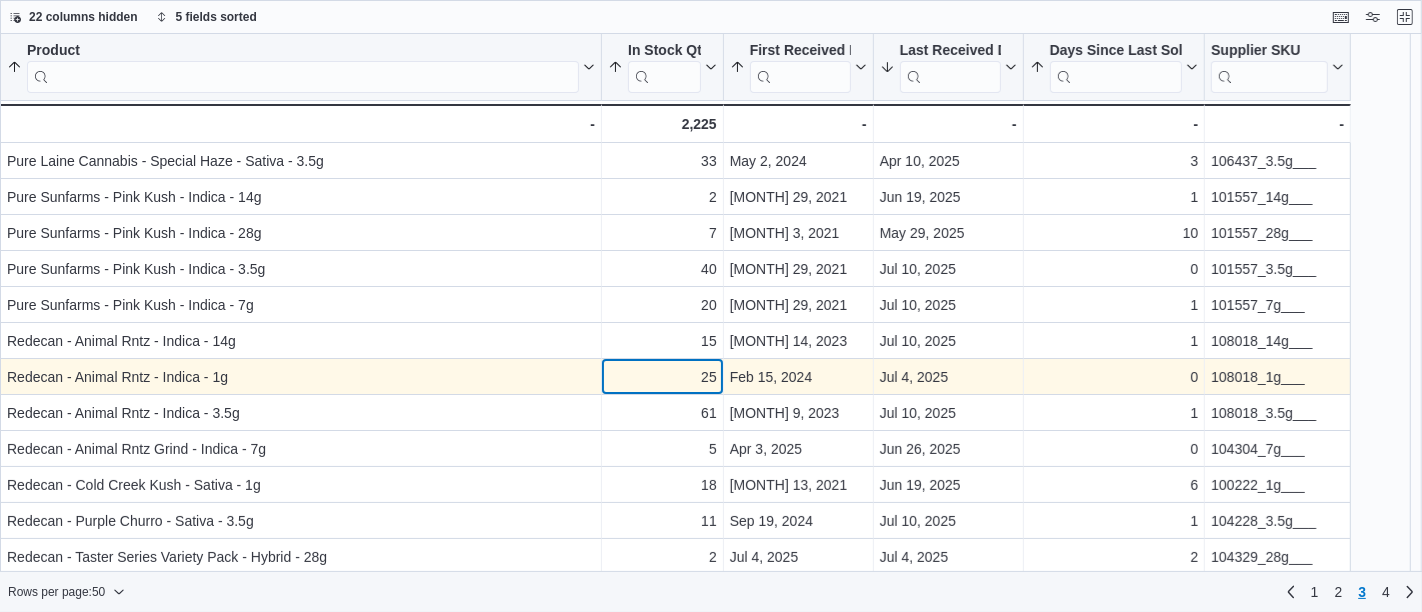 click on "25" at bounding box center [662, 377] 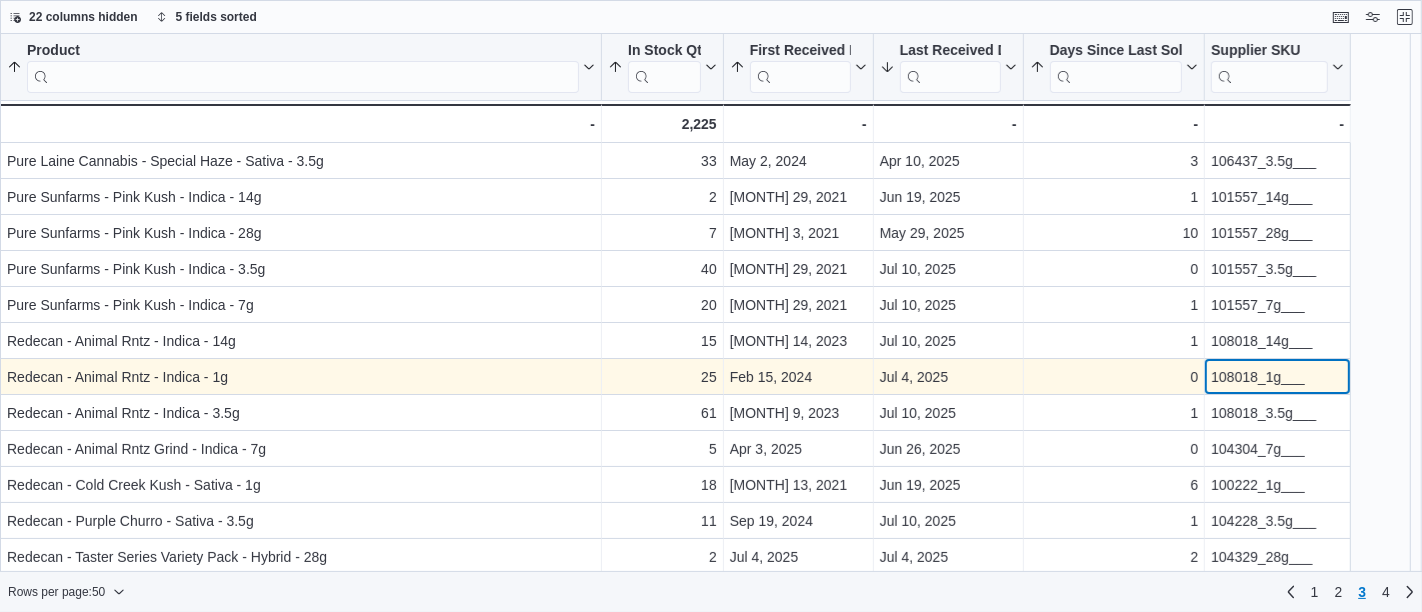 click on "108018_1g___" at bounding box center (1277, 377) 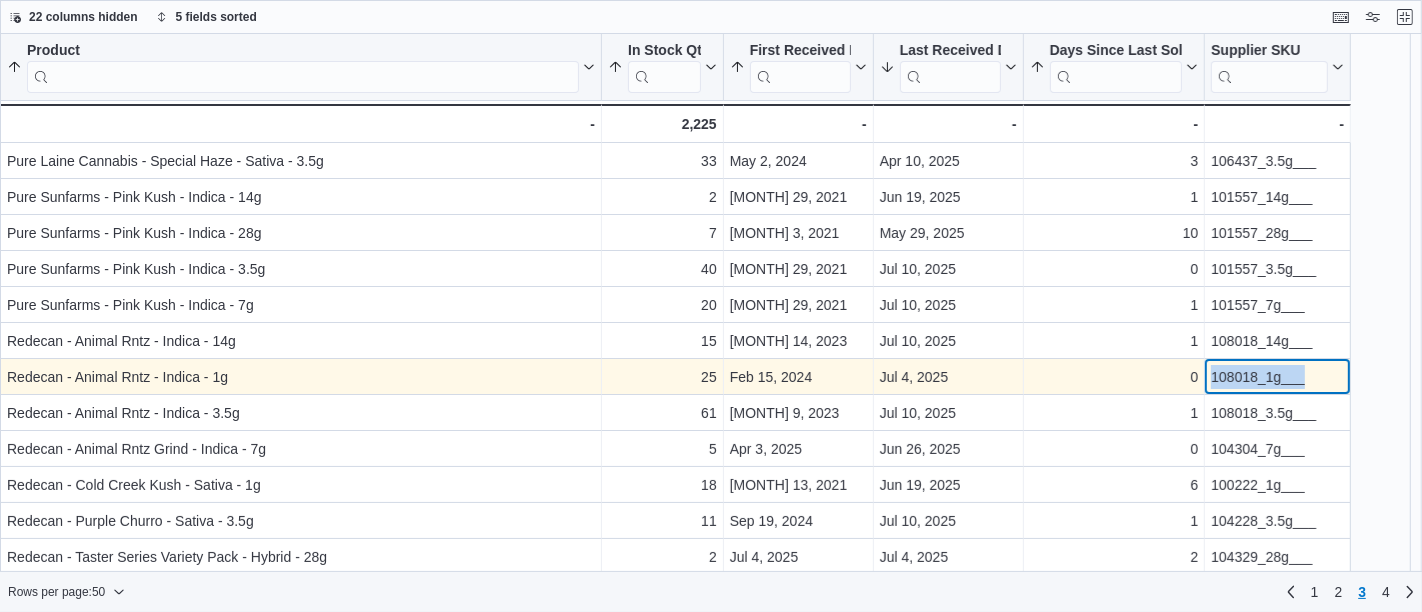 click on "108018_1g___" at bounding box center [1277, 377] 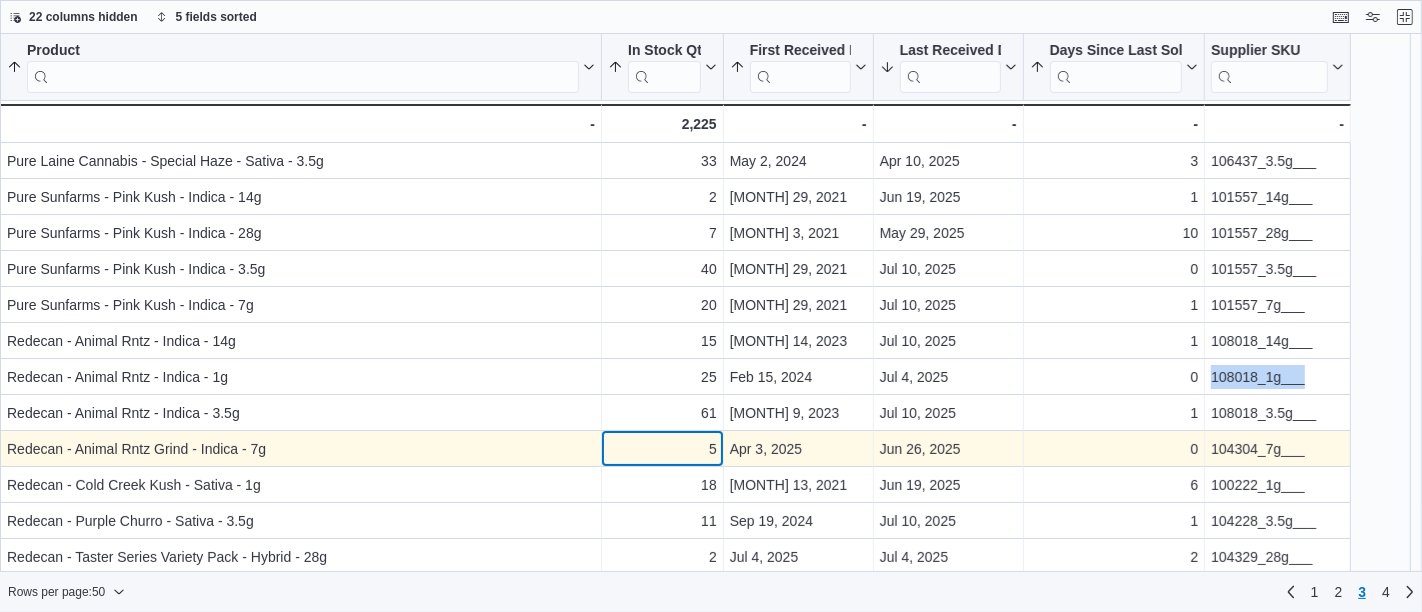 click on "5" at bounding box center [662, 449] 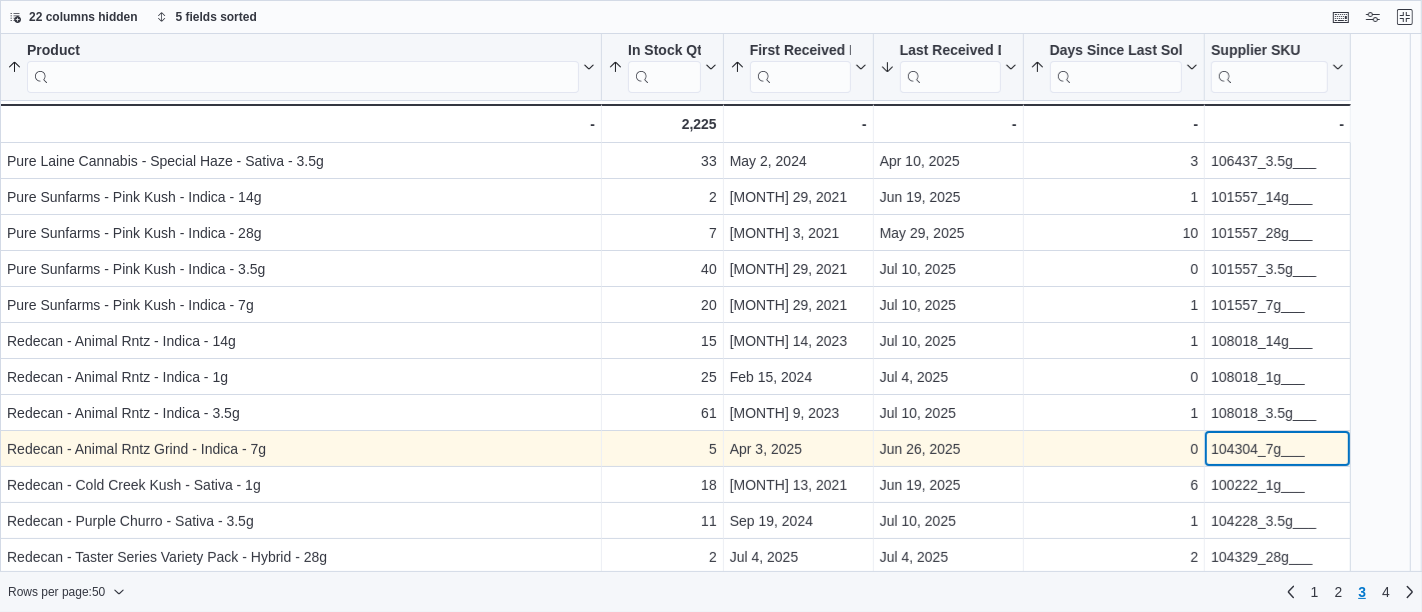 click on "104304_7g___" at bounding box center (1277, 449) 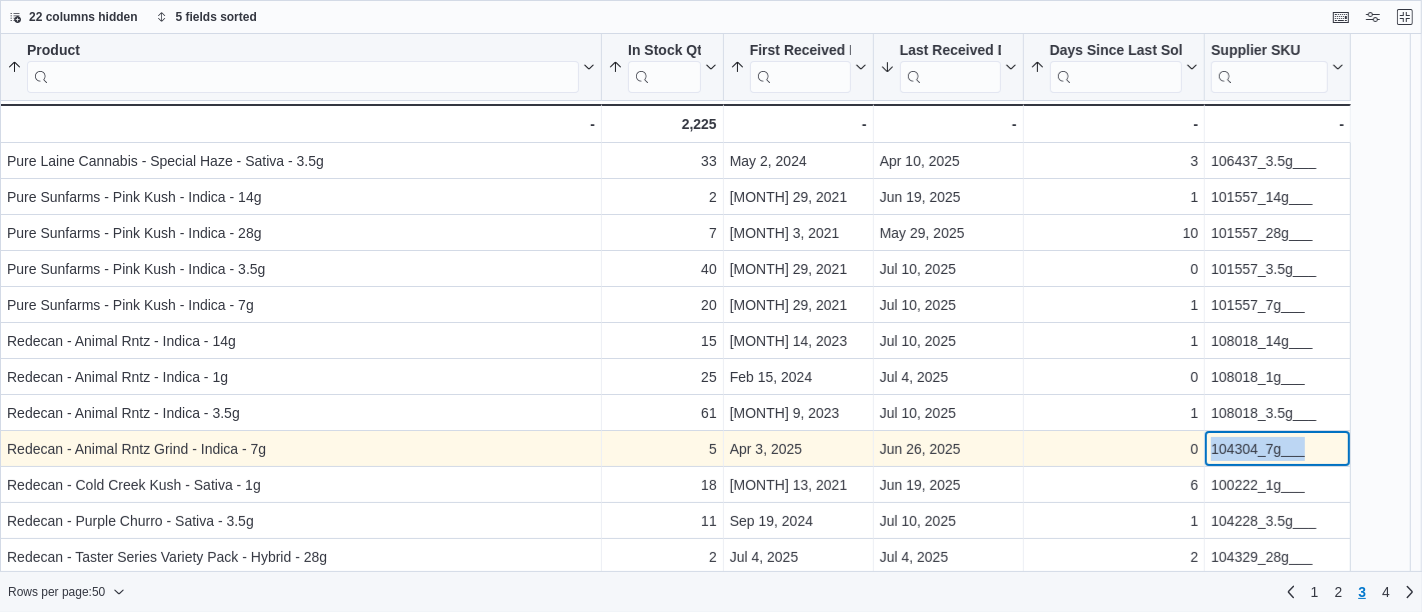 click on "104304_7g___" at bounding box center [1277, 449] 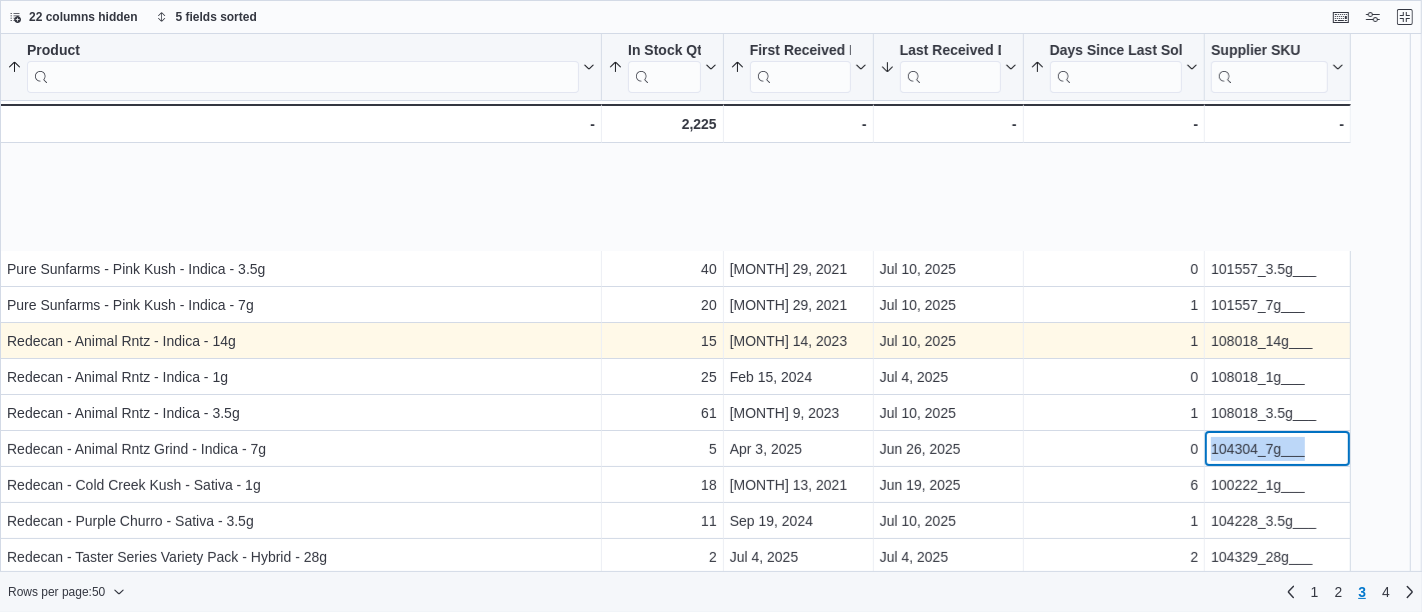 scroll, scrollTop: 192, scrollLeft: 0, axis: vertical 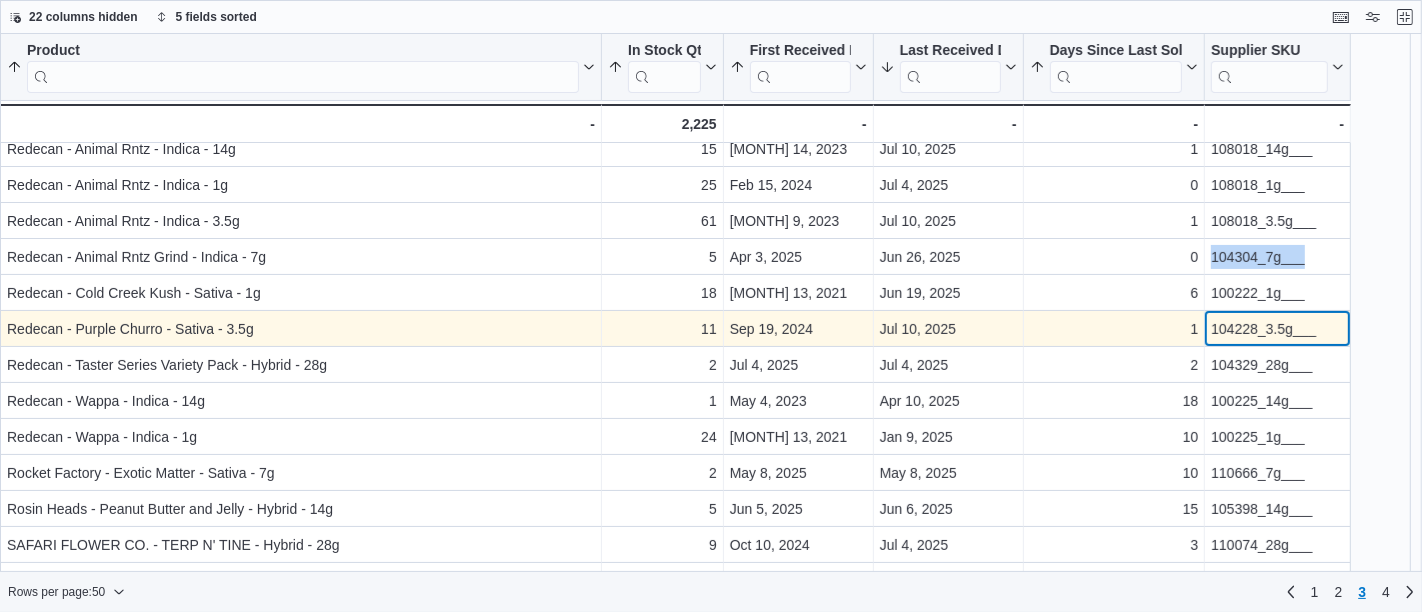 click on "104228_3.5g___" at bounding box center (1277, 329) 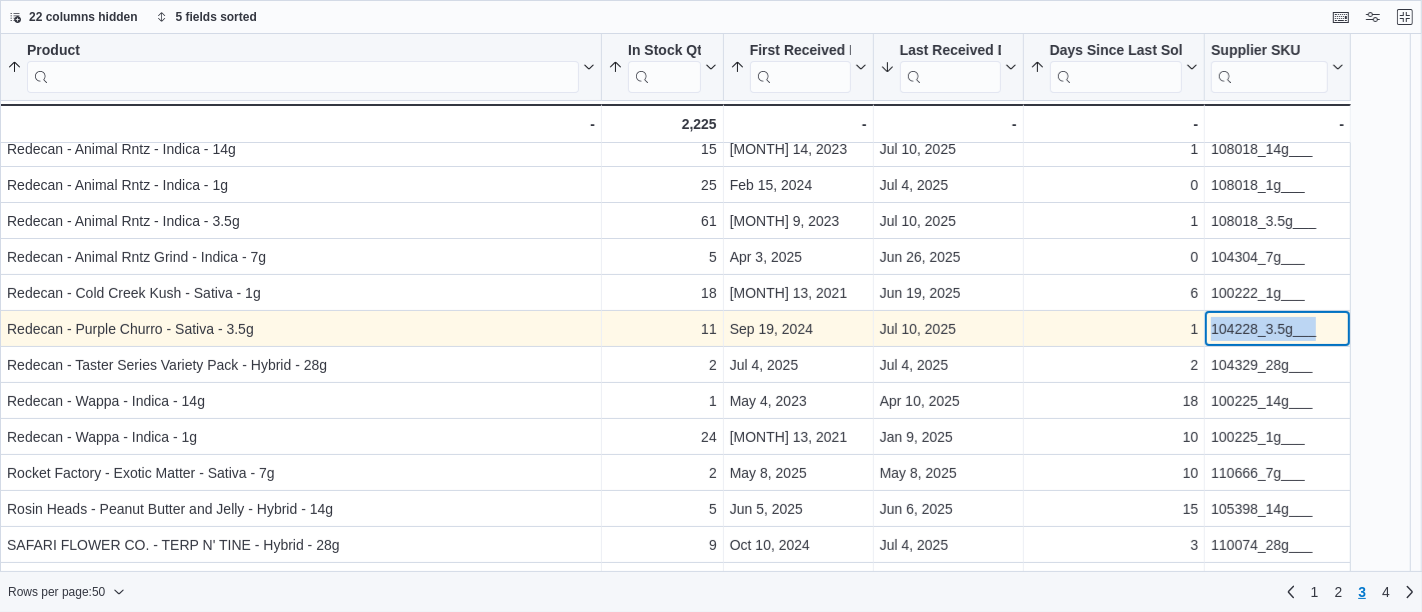 click on "104228_3.5g___" at bounding box center [1277, 329] 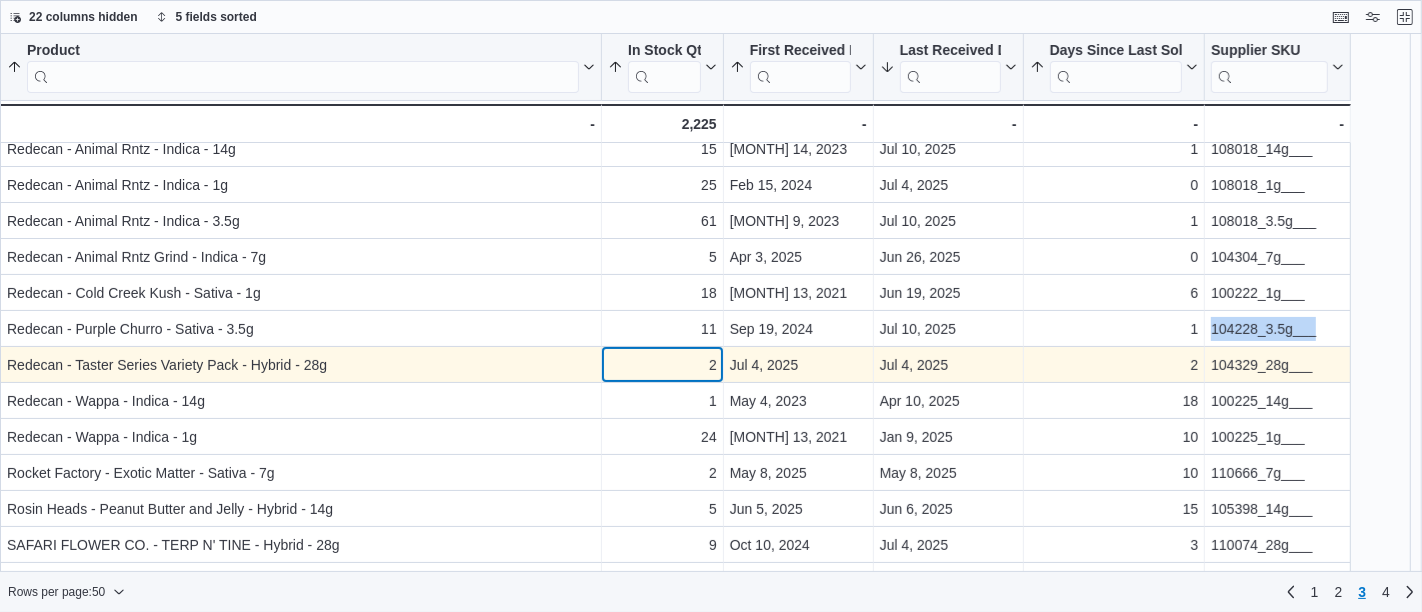 click on "2" at bounding box center [662, 365] 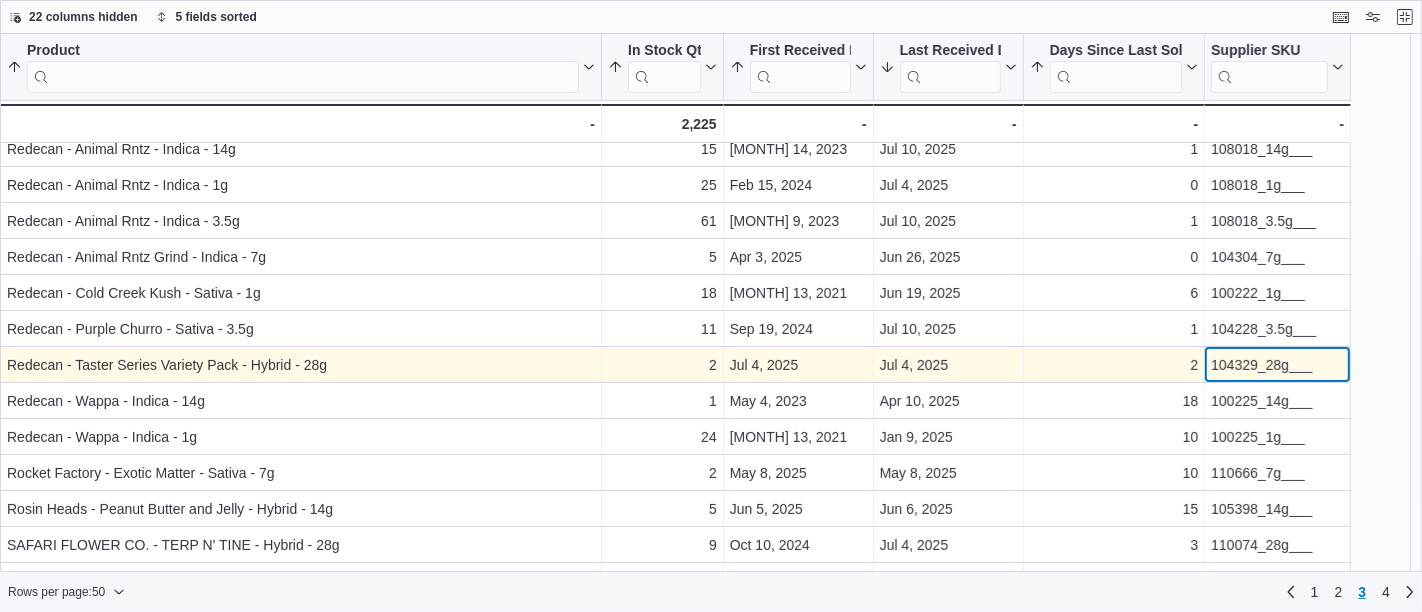 click on "104329_28g___" at bounding box center [1277, 365] 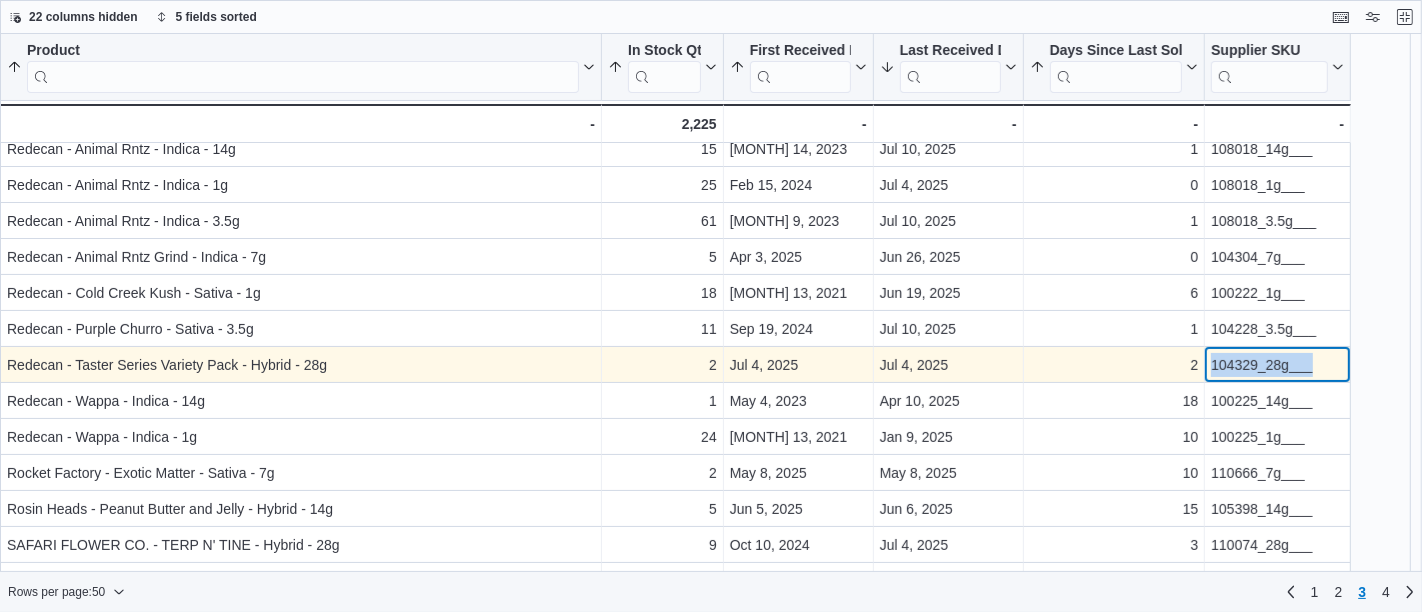 click on "104329_28g___" at bounding box center (1277, 365) 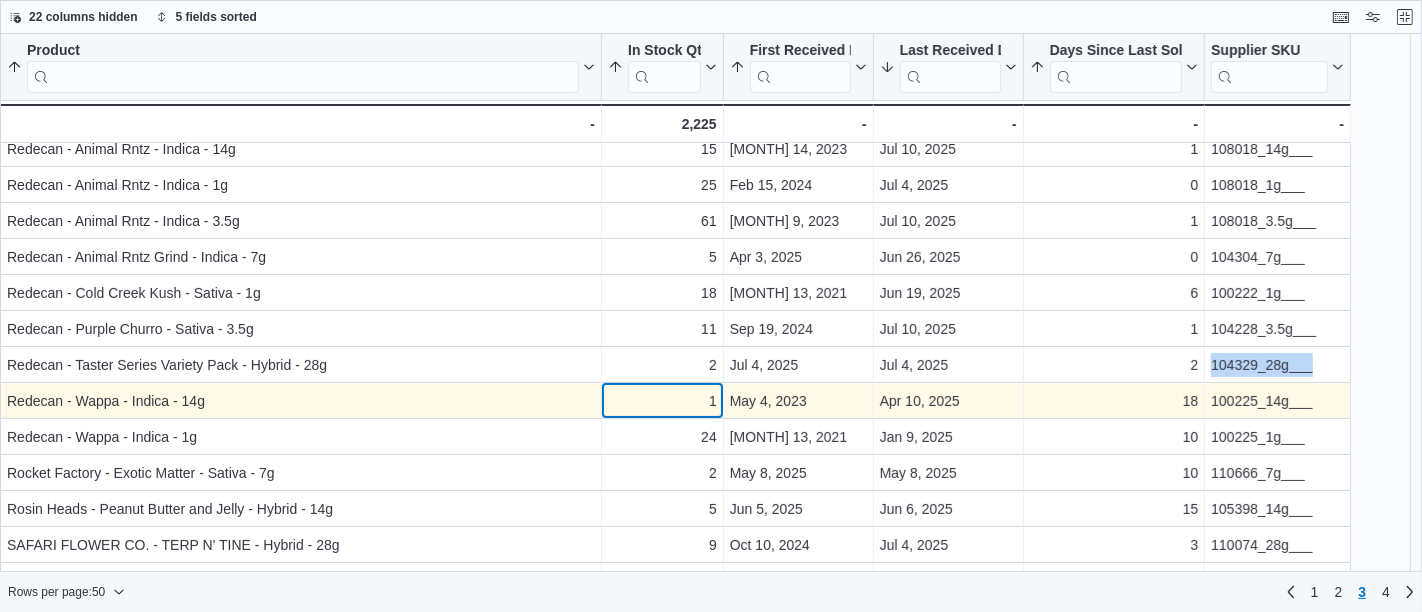 click on "1" at bounding box center (662, 401) 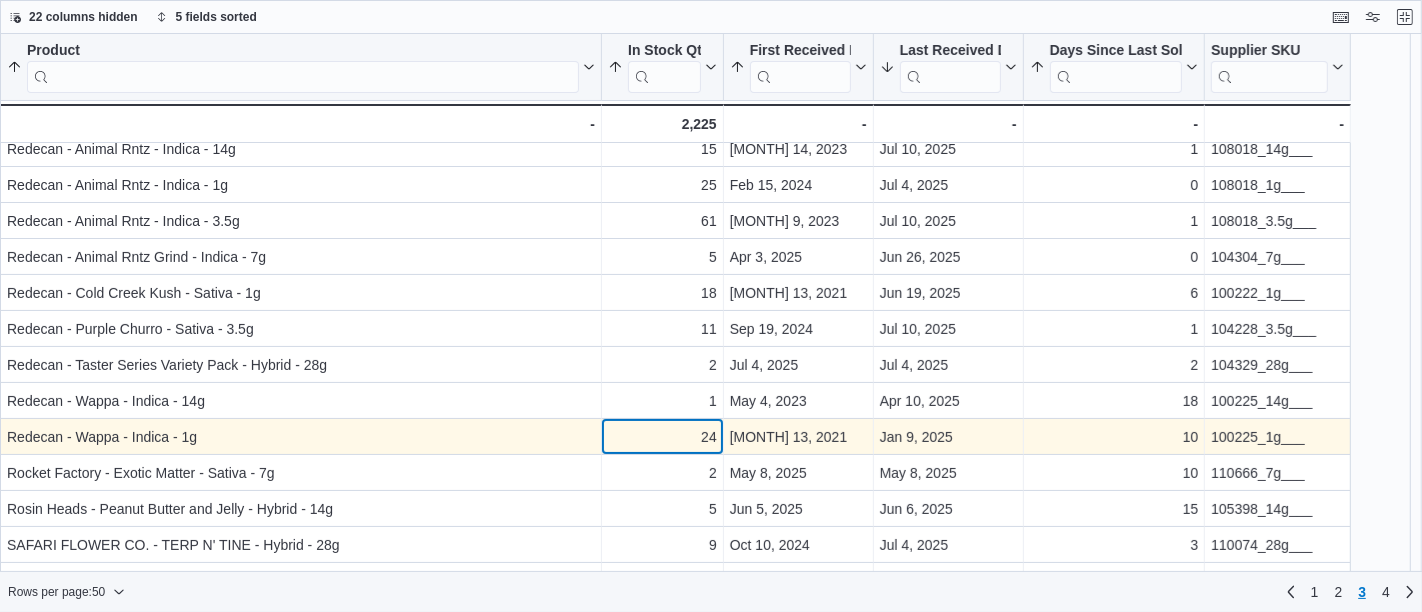 click on "24" at bounding box center [662, 437] 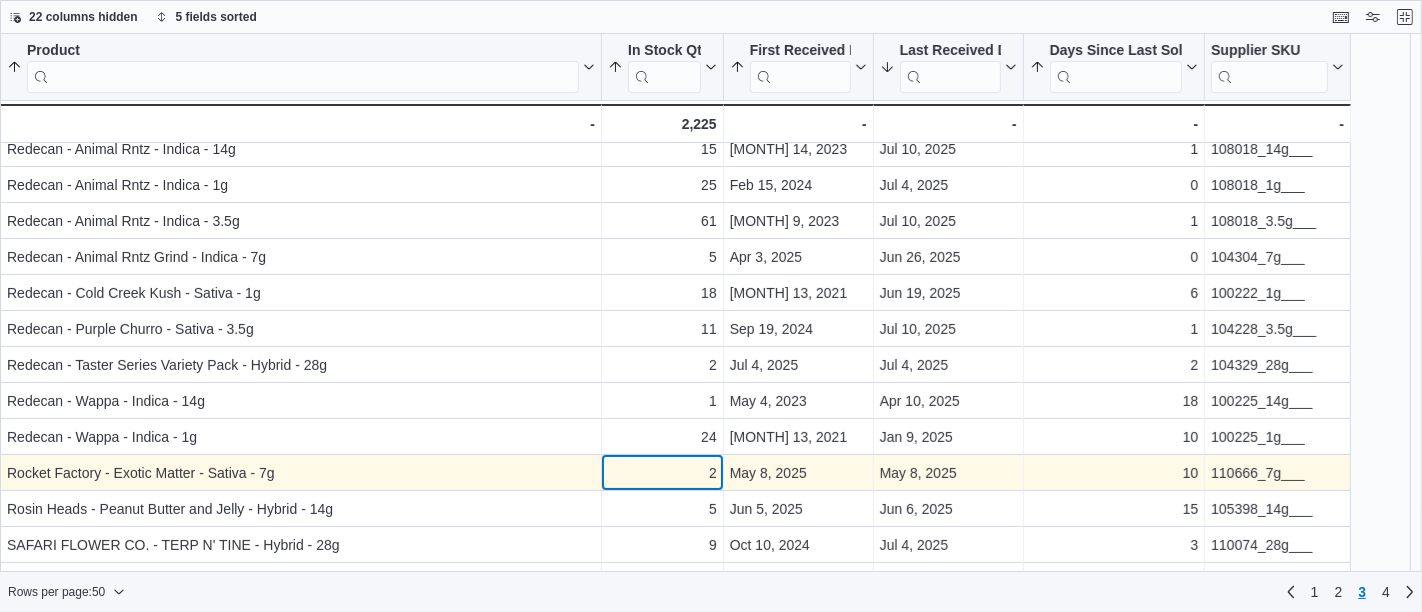 click on "2" at bounding box center [662, 473] 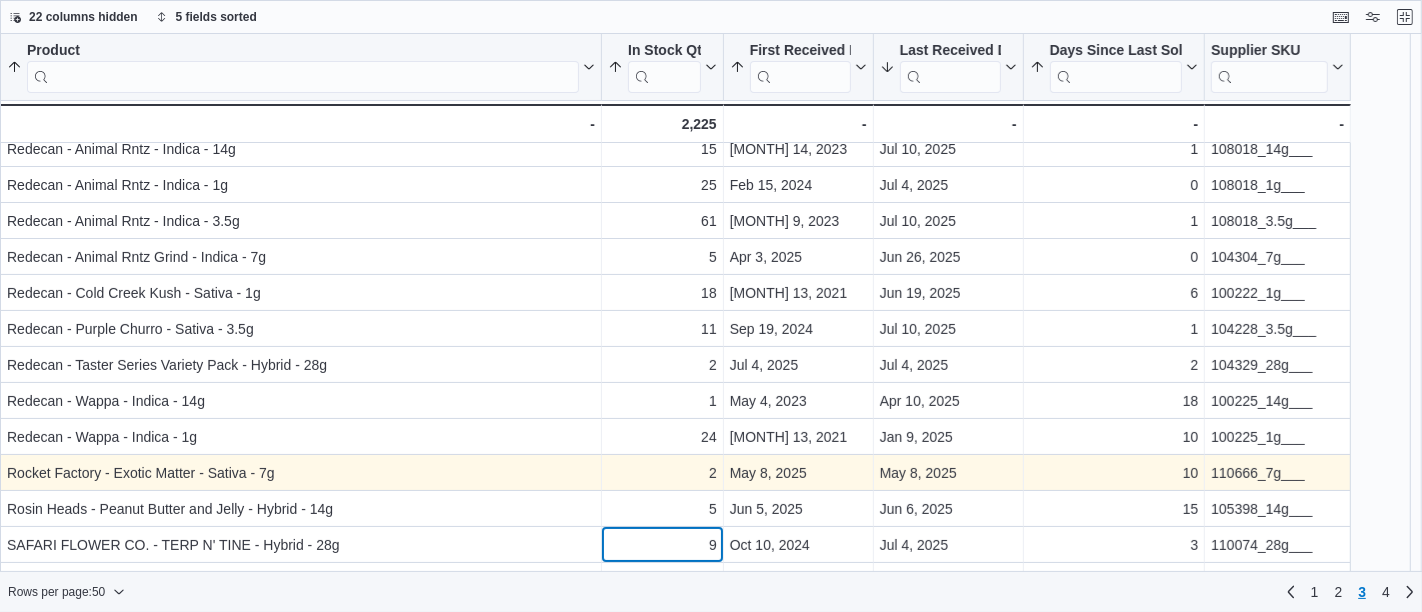 scroll, scrollTop: 220, scrollLeft: 0, axis: vertical 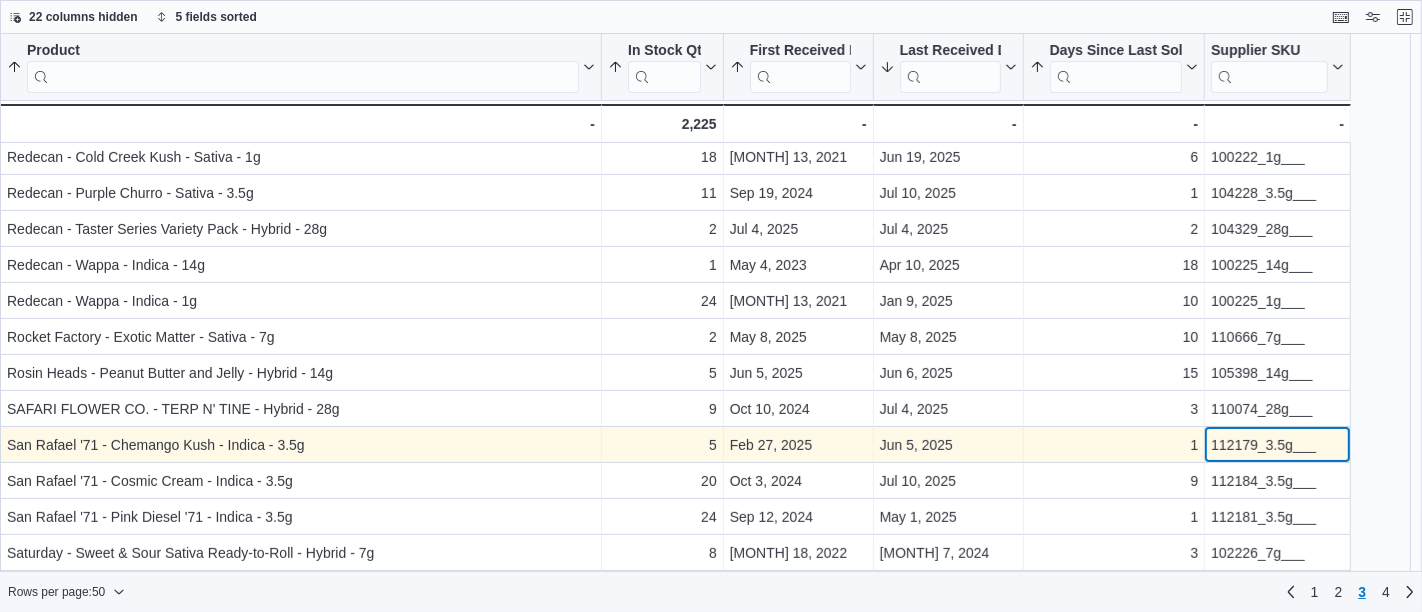 click on "112179_3.5g___" at bounding box center [1277, 445] 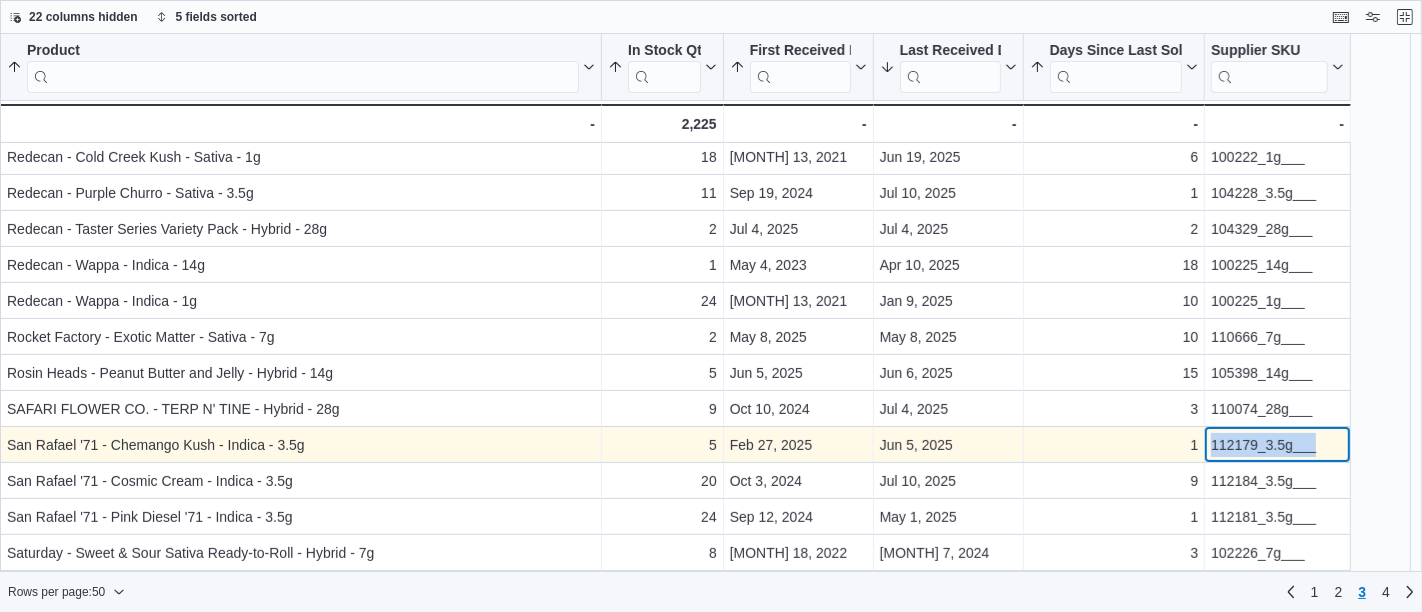 click on "112179_3.5g___" at bounding box center [1277, 445] 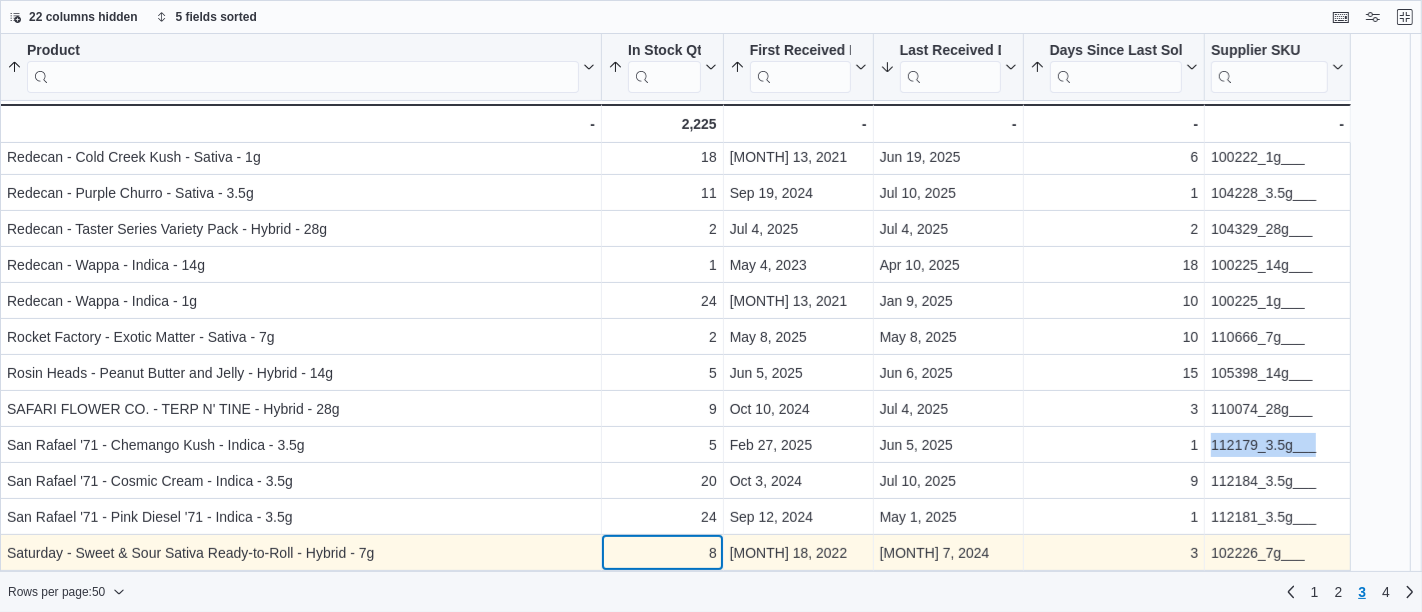 click on "Product Sorted by Days Since Last Sold, ascending , then sorted by First Received Date, ascending , then sorted by Last Received Date, descending , then sorted by In Stock Qty, ascending , then sorted by Product, ascending . Click to view column header actions In Stock Qty Sorted by Days Since Last Sold, ascending , then sorted by First Received Date, ascending , then sorted by Last Received Date, descending , then sorted by In Stock Qty, ascending , then sorted by Product, ascending . Click to view column header actions First Received Date Sorted by Days Since Last Sold, ascending , then sorted by First Received Date, ascending , then sorted by Last Received Date, descending , then sorted by In Stock Qty, ascending , then sorted by Product, ascending . Click to view column header actions Last Received Date Sorted by Days Since Last Sold, ascending , then sorted by First Received Date, ascending , then sorted by Last Received Date, descending , then sorted by In Stock Qty, ascending . Days Since Last Sold . 5" at bounding box center (675, 828) 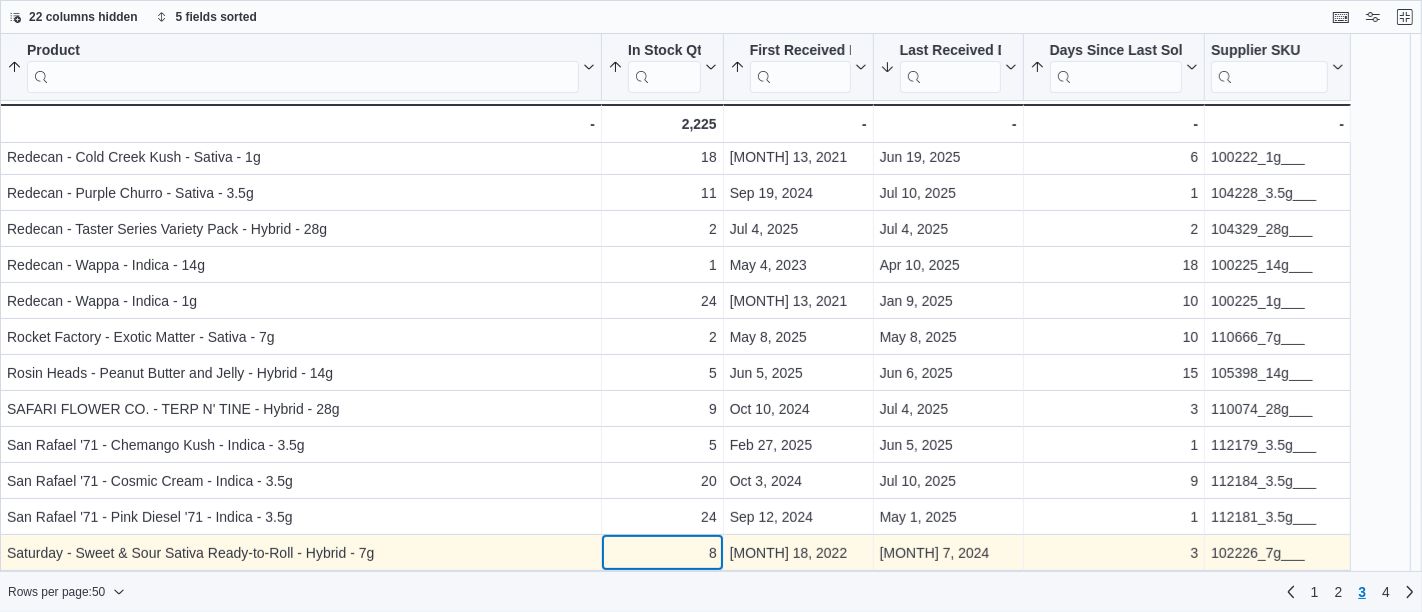 scroll, scrollTop: 364, scrollLeft: 0, axis: vertical 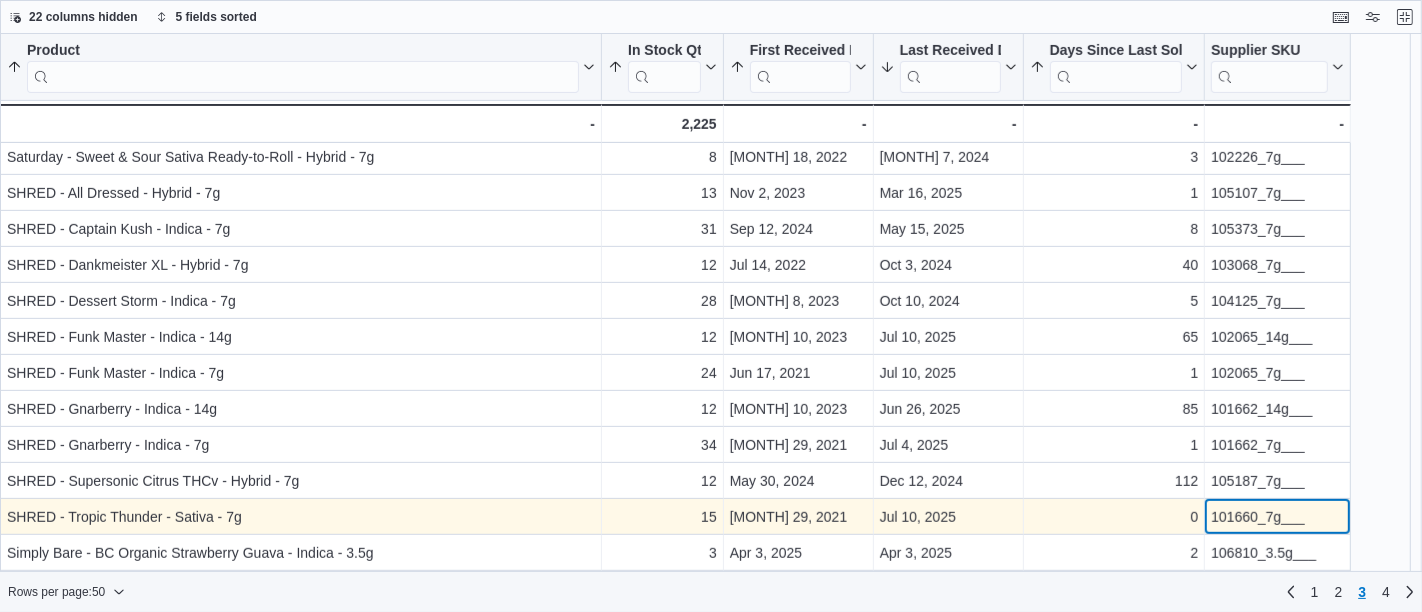 click on "101660_7g___" at bounding box center (1277, 517) 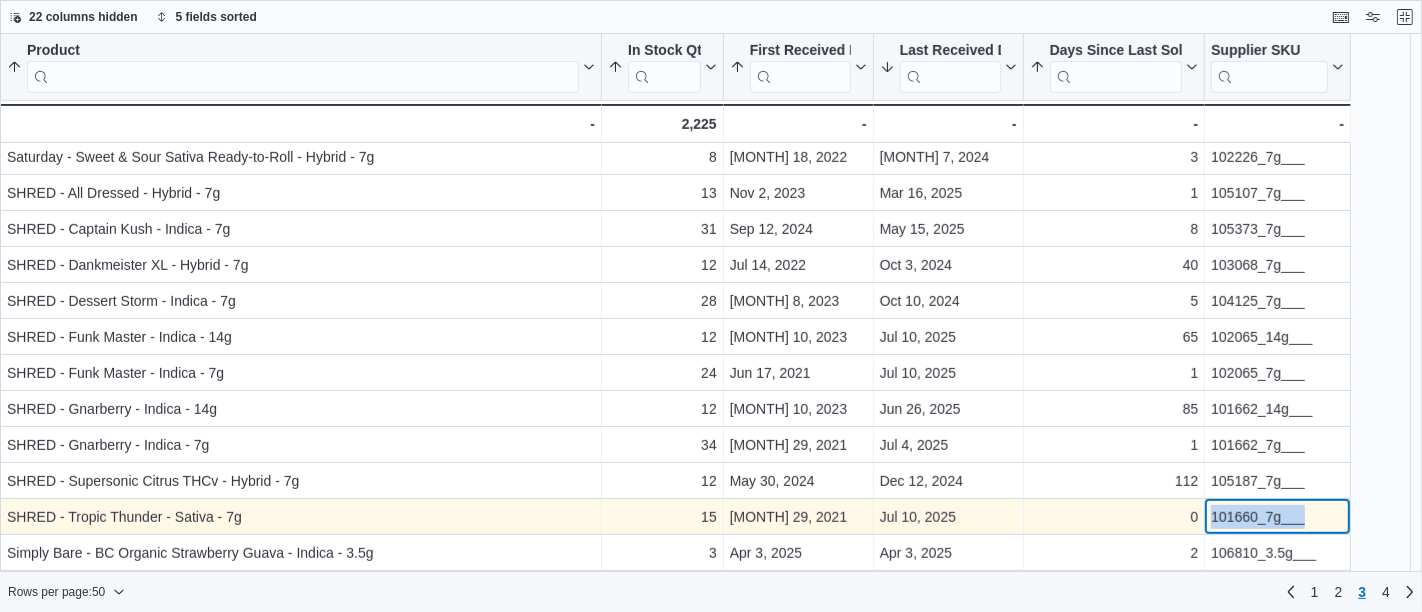 click on "101660_7g___" at bounding box center [1277, 517] 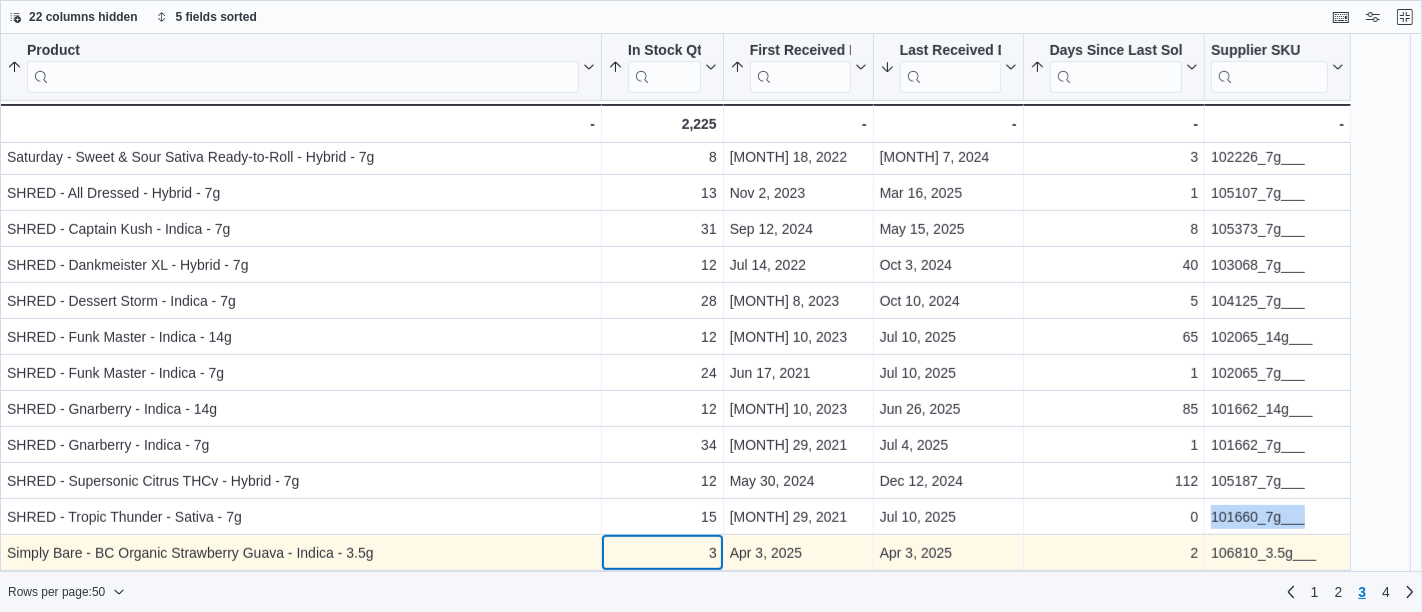 click on "Product Sorted by Days Since Last Sold, ascending , then sorted by First Received Date, ascending , then sorted by Last Received Date, descending , then sorted by In Stock Qty, ascending , then sorted by Product, ascending . Click to view column header actions In Stock Qty Sorted by Days Since Last Sold, ascending , then sorted by First Received Date, ascending , then sorted by Last Received Date, descending , then sorted by In Stock Qty, ascending , then sorted by Product, ascending . Click to view column header actions First Received Date Sorted by Days Since Last Sold, ascending , then sorted by First Received Date, ascending , then sorted by Last Received Date, descending , then sorted by In Stock Qty, ascending , then sorted by Product, ascending . Click to view column header actions Last Received Date Sorted by Days Since Last Sold, ascending , then sorted by First Received Date, ascending , then sorted by Last Received Date, descending , then sorted by In Stock Qty, ascending . Days Since Last Sold . 1" at bounding box center [675, 355] 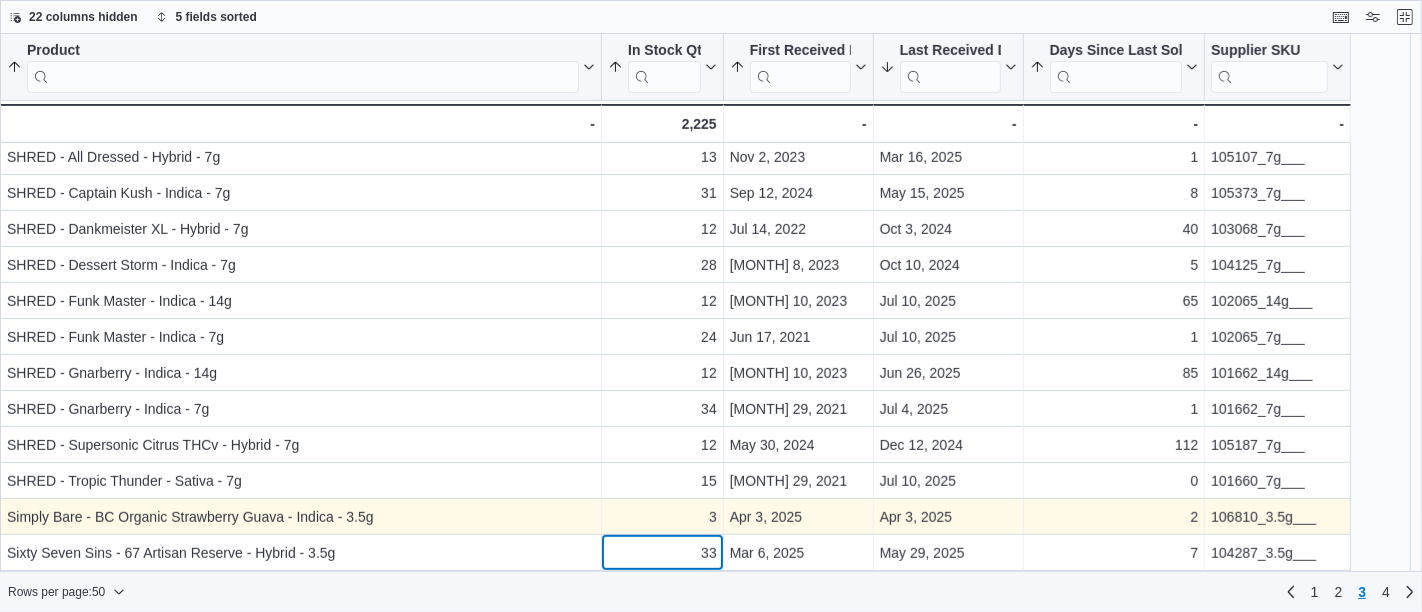 scroll, scrollTop: 796, scrollLeft: 0, axis: vertical 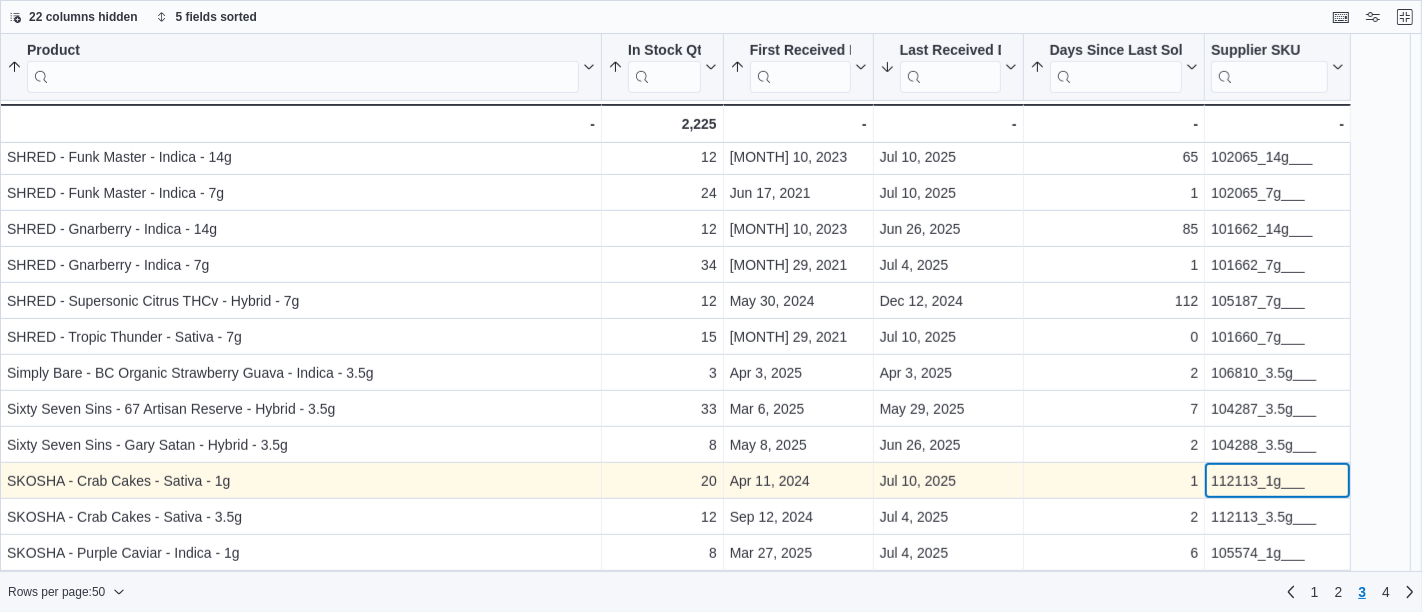 click on "112113_1g___" at bounding box center (1277, 481) 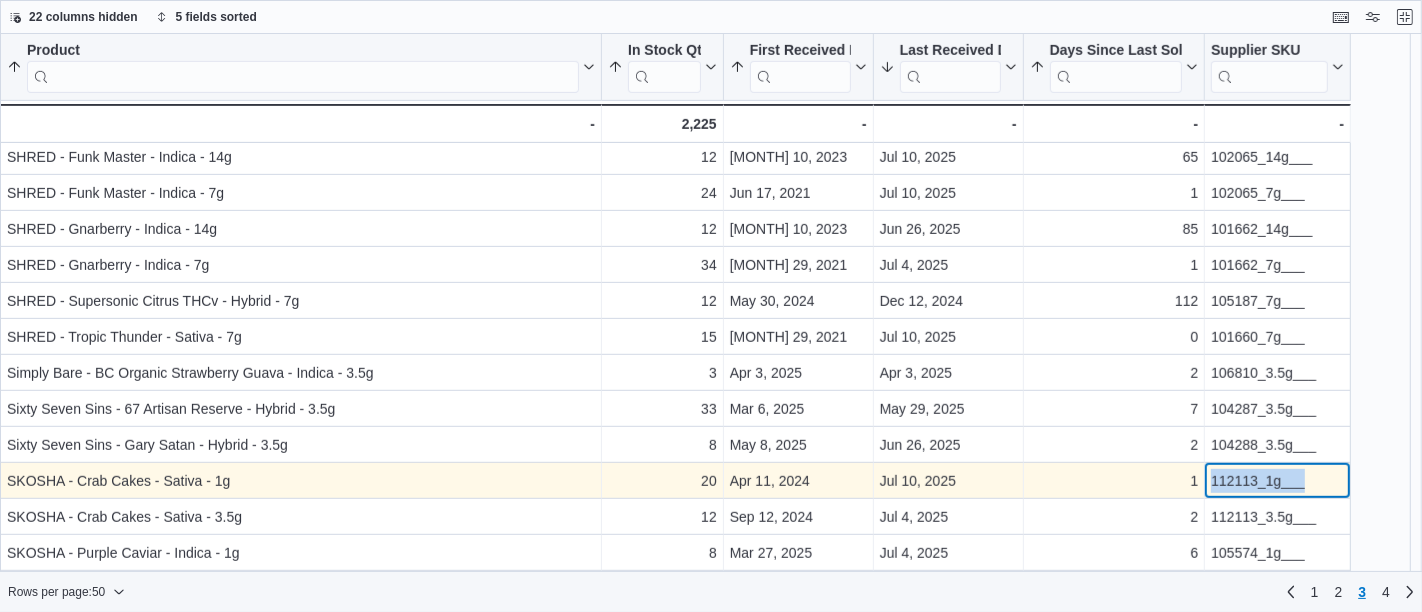 click on "112113_1g___" at bounding box center (1277, 481) 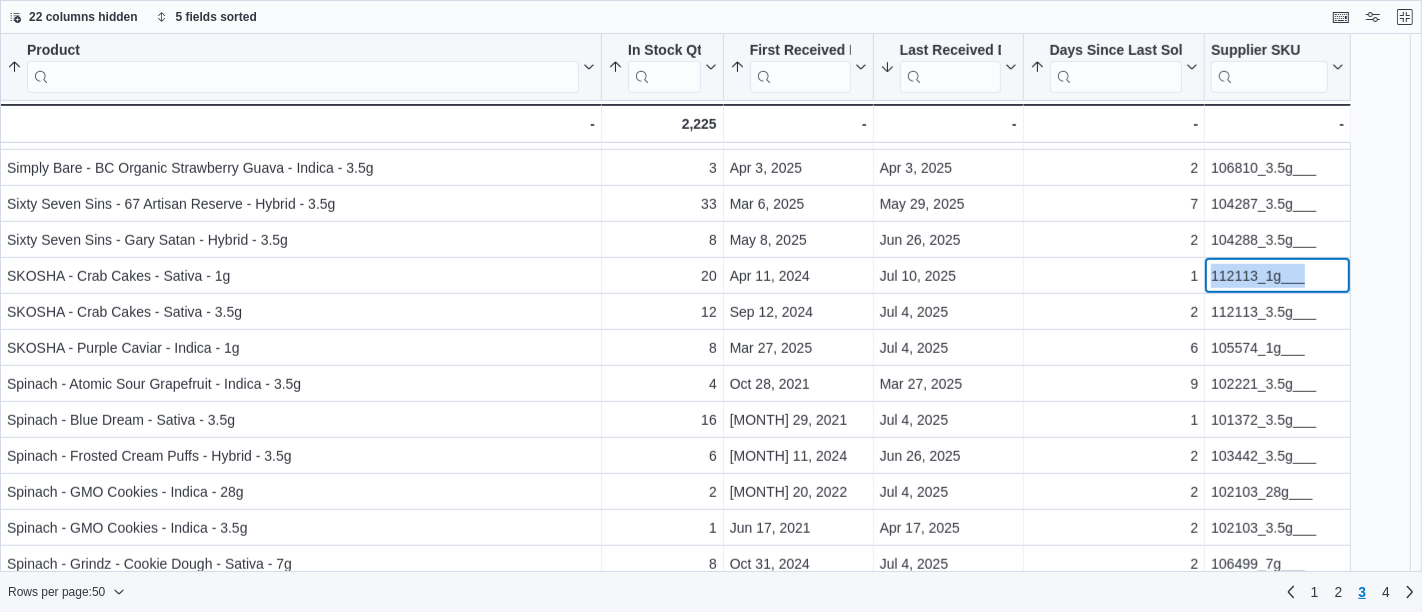 scroll, scrollTop: 1124, scrollLeft: 0, axis: vertical 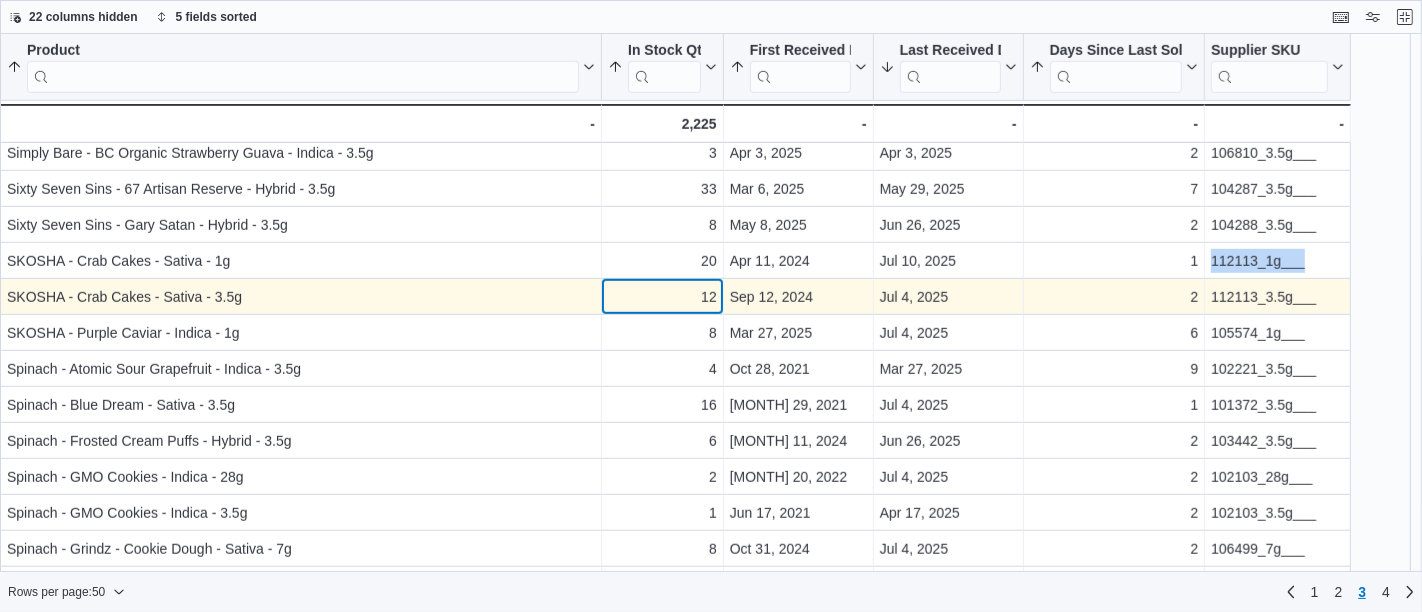 click on "12" at bounding box center [662, 297] 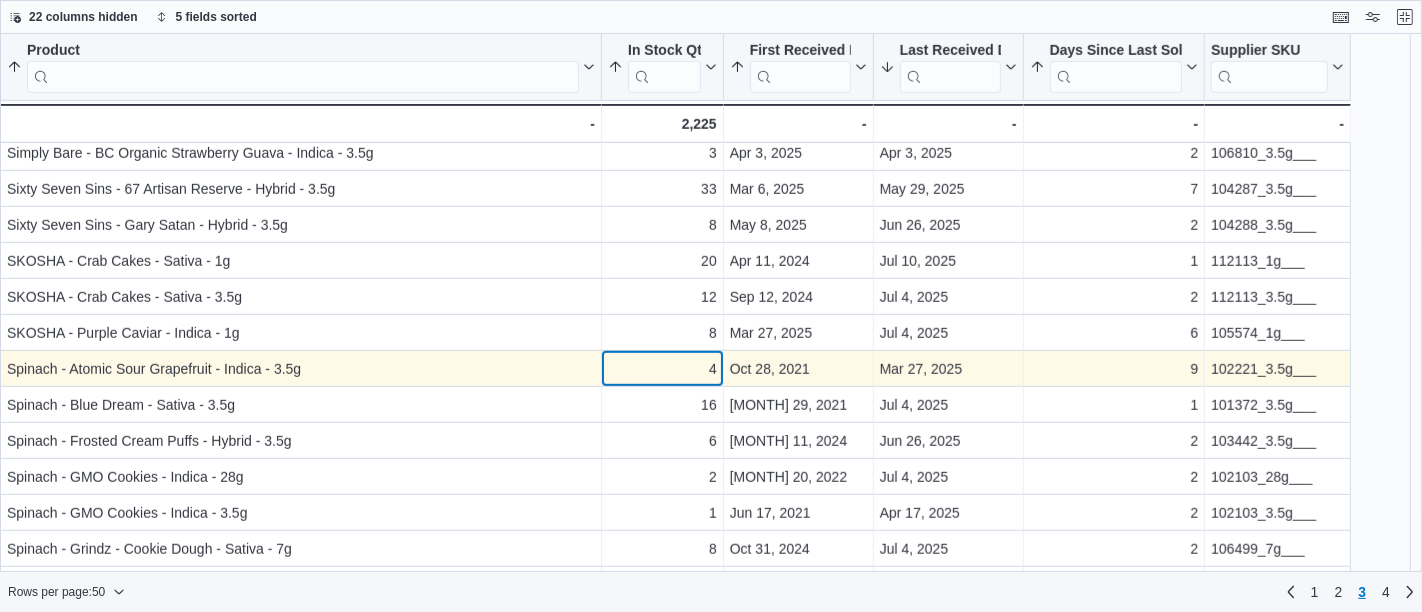 click on "4" at bounding box center (662, 369) 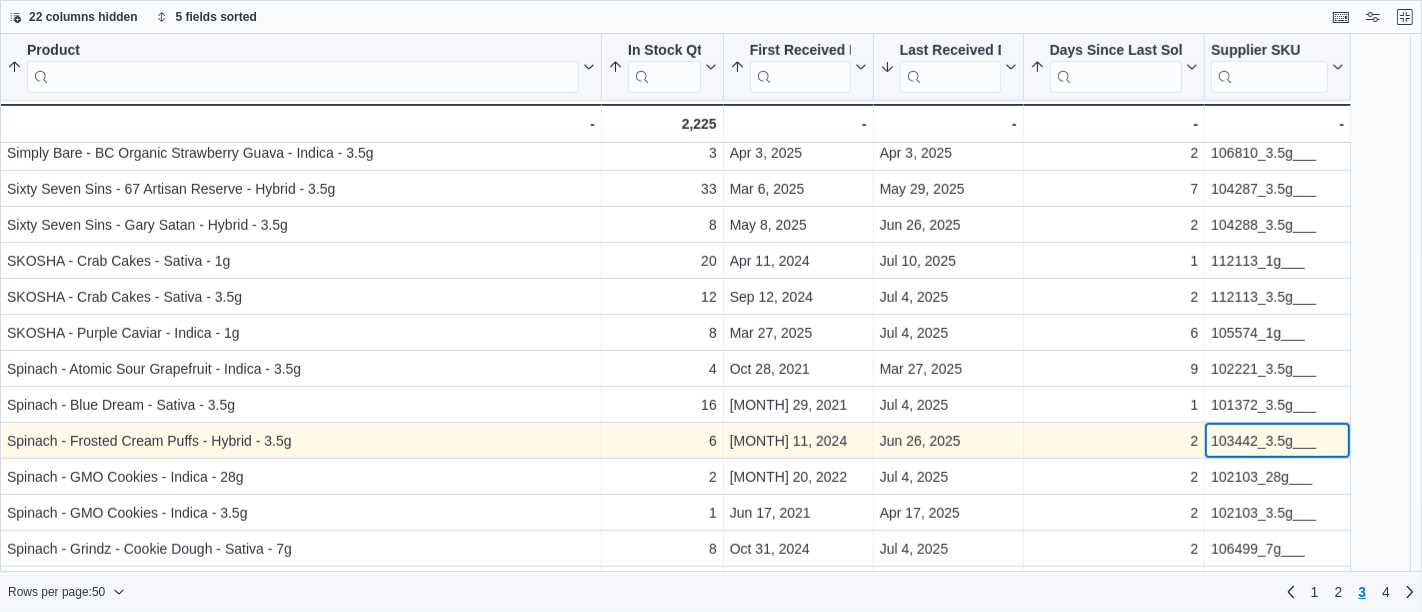 click on "103442_3.5g___" at bounding box center (1277, 441) 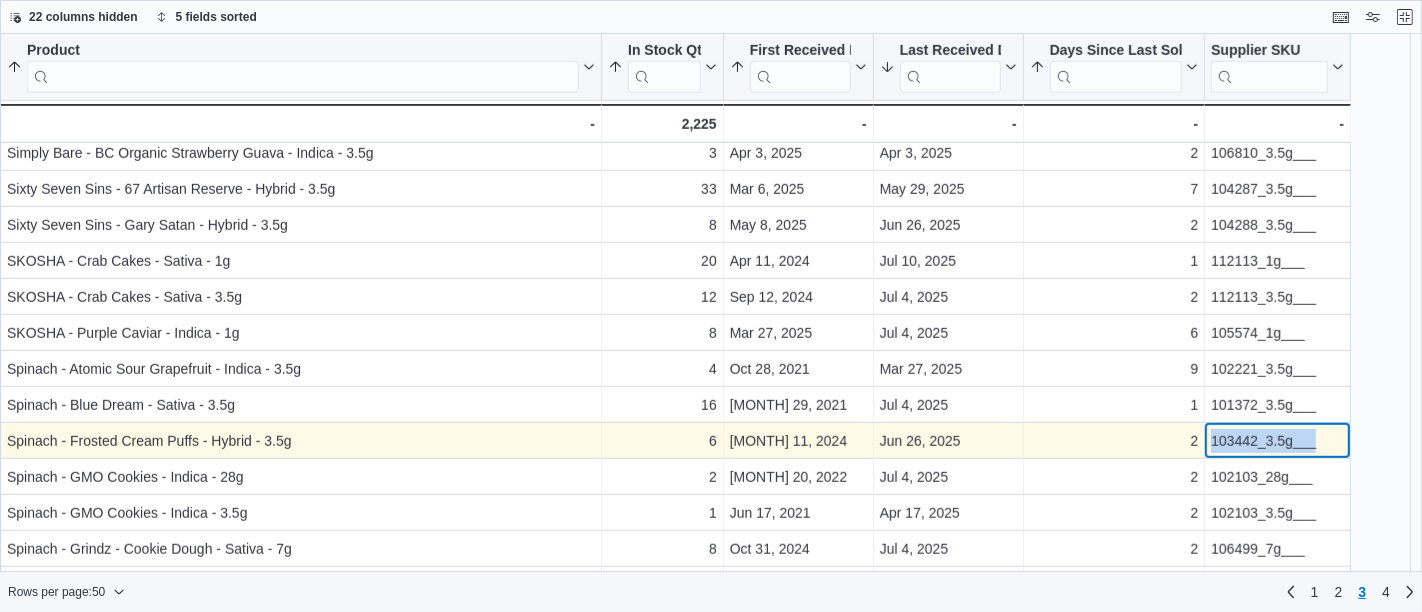 click on "103442_3.5g___" at bounding box center (1277, 441) 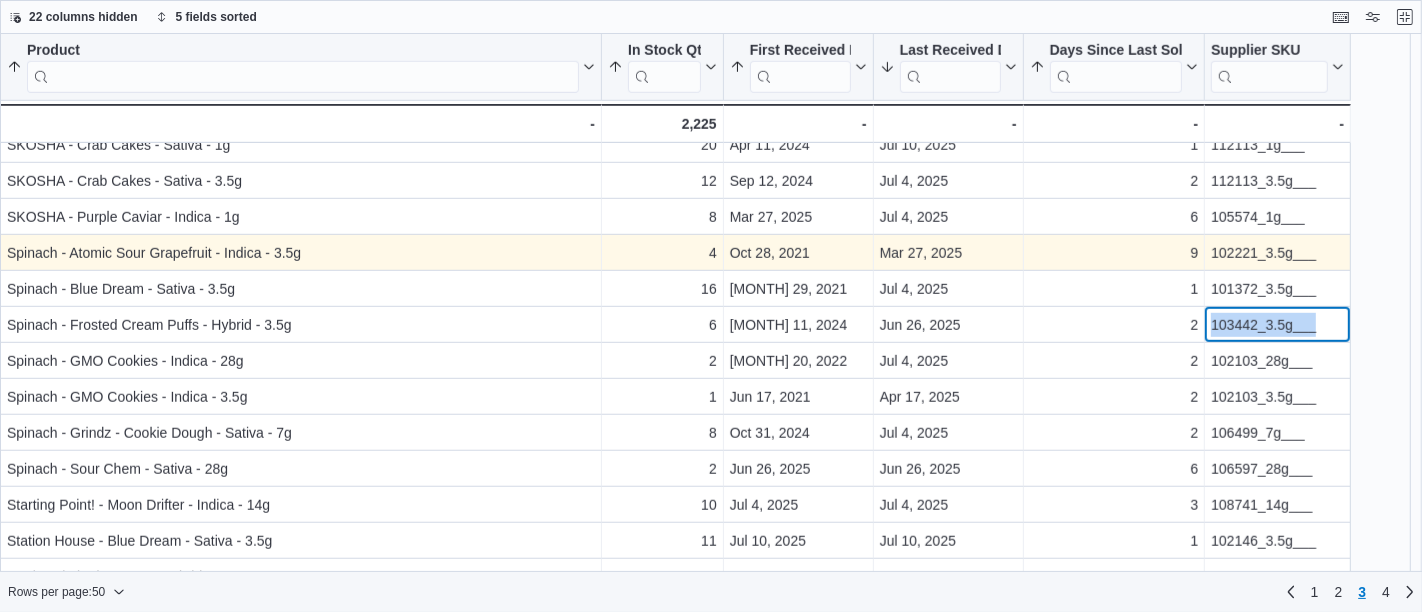 scroll, scrollTop: 1244, scrollLeft: 0, axis: vertical 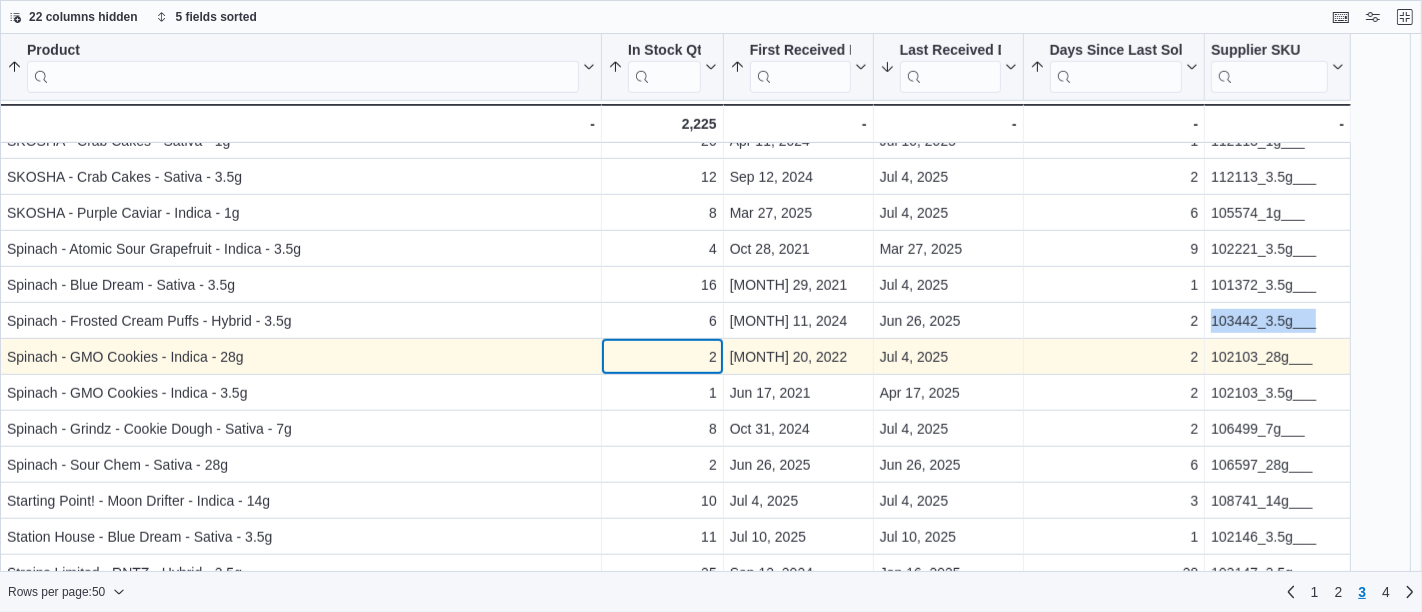 click on "2" at bounding box center [662, 357] 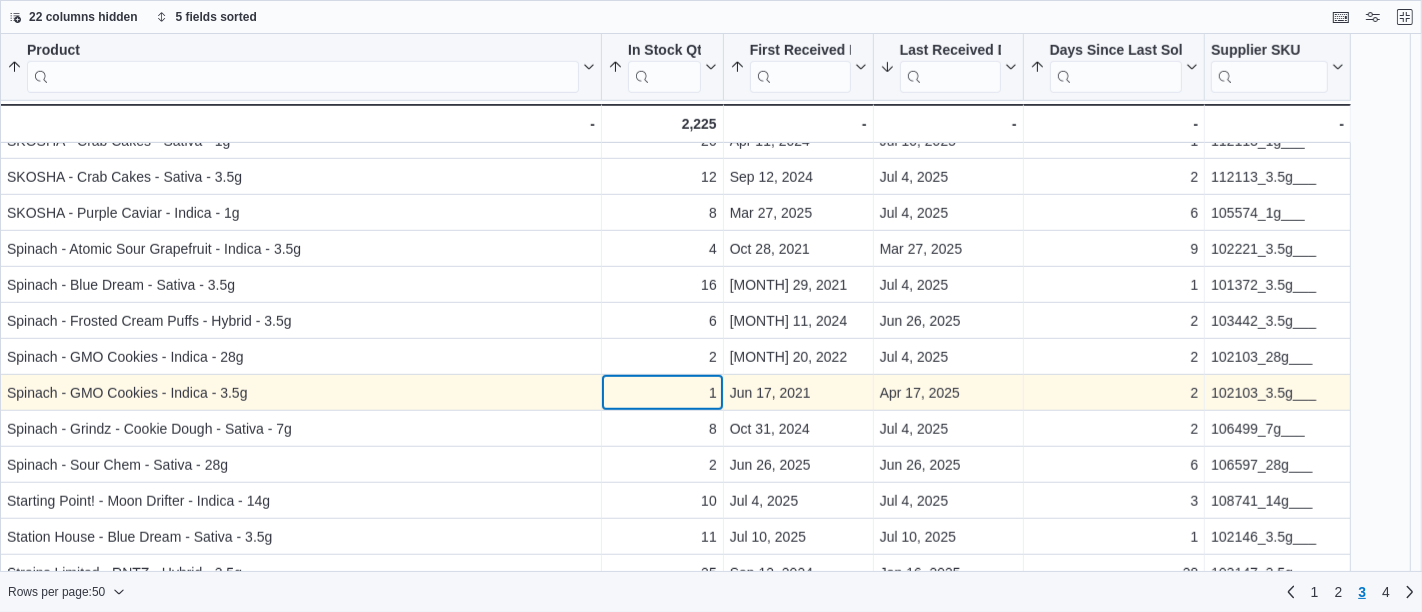 click on "1" at bounding box center [662, 393] 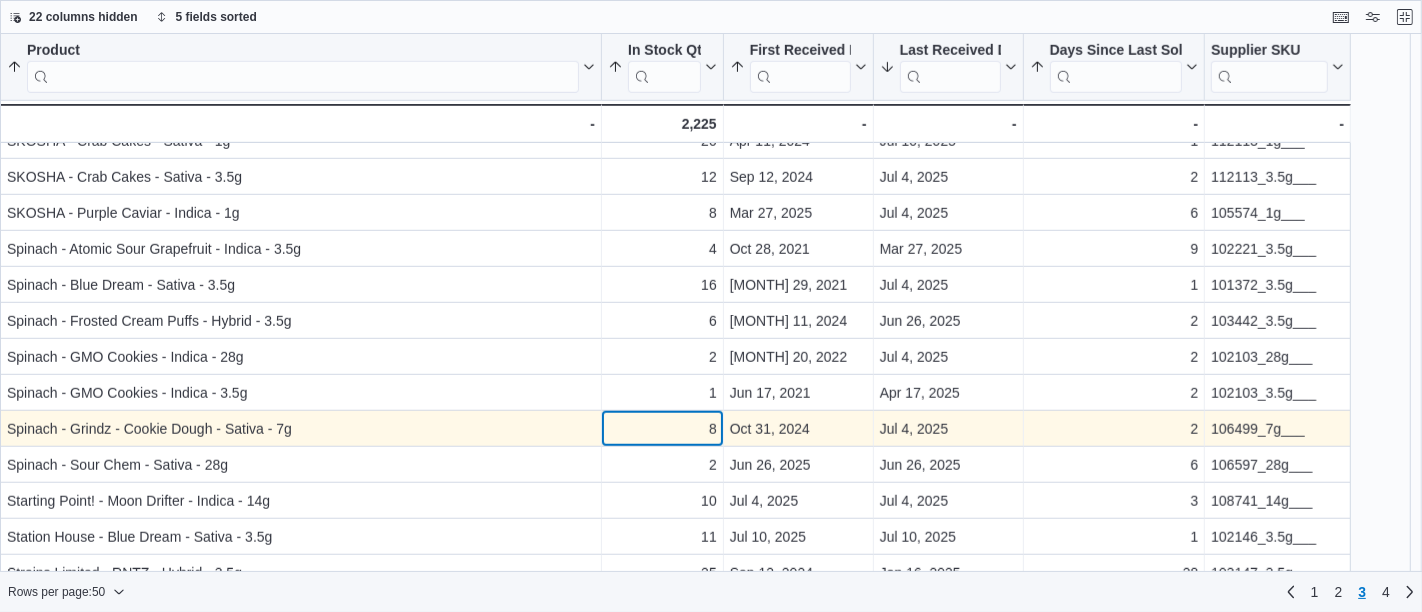 click on "8" at bounding box center (662, 429) 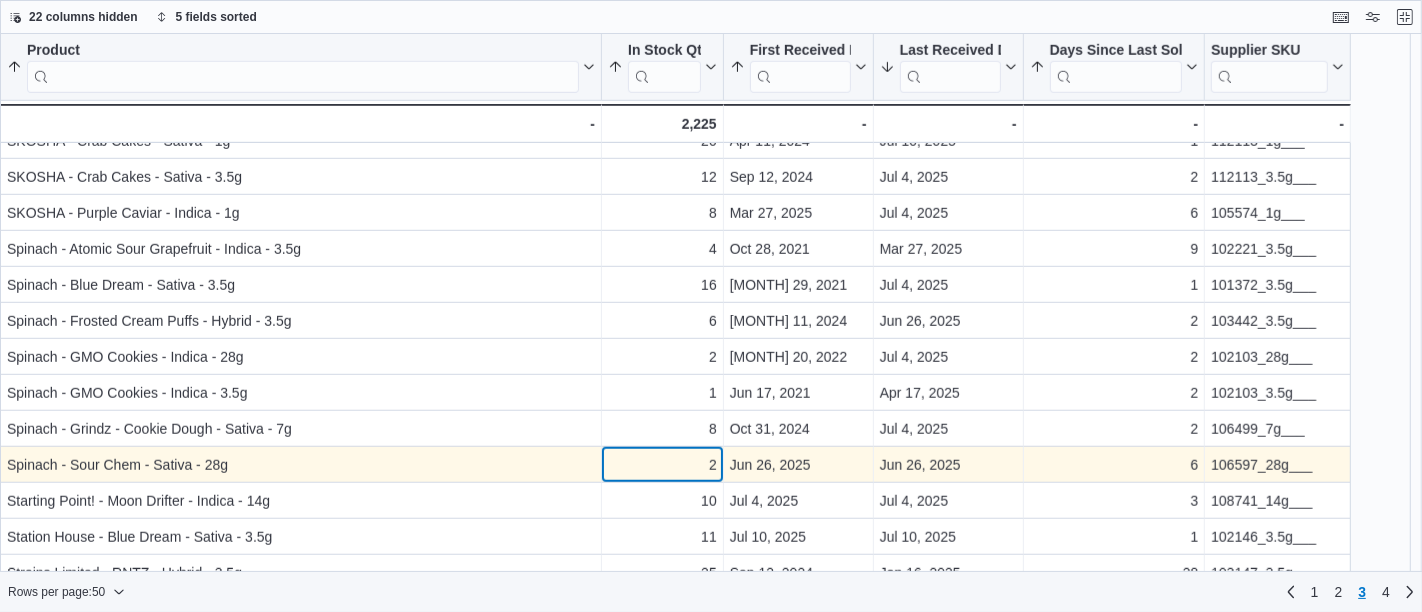 click on "2" at bounding box center [662, 465] 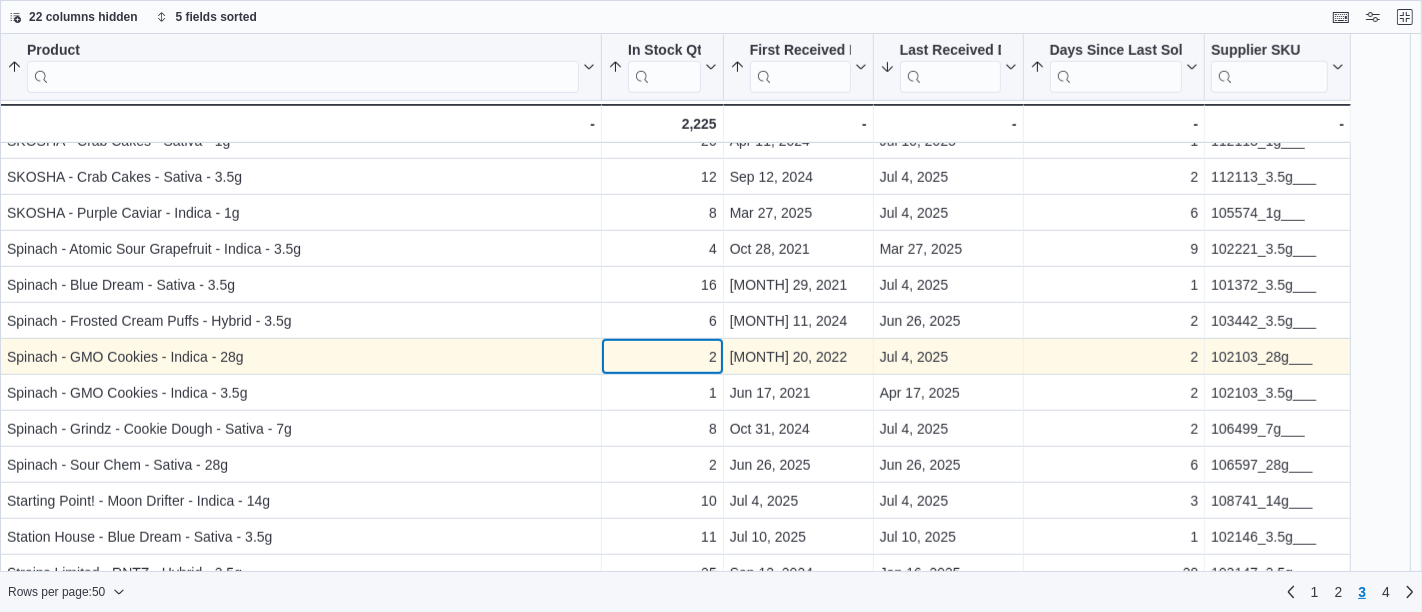 click on "2" at bounding box center (662, 357) 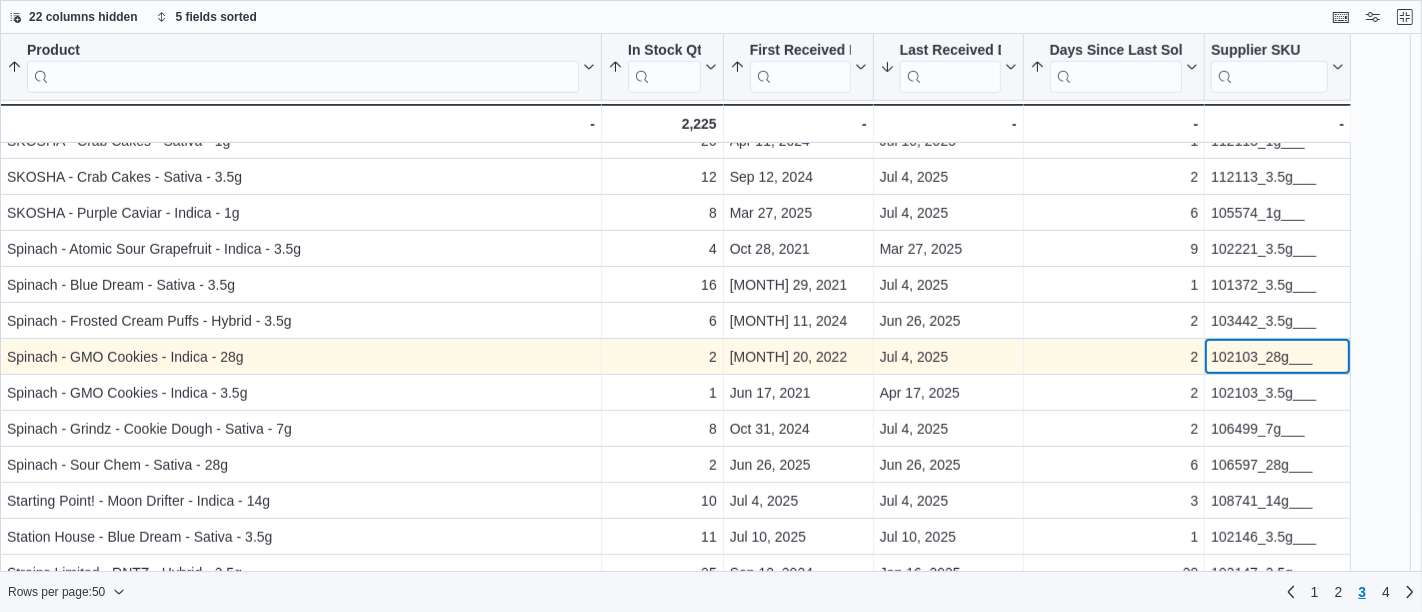 click on "102103_28g___" at bounding box center [1277, 357] 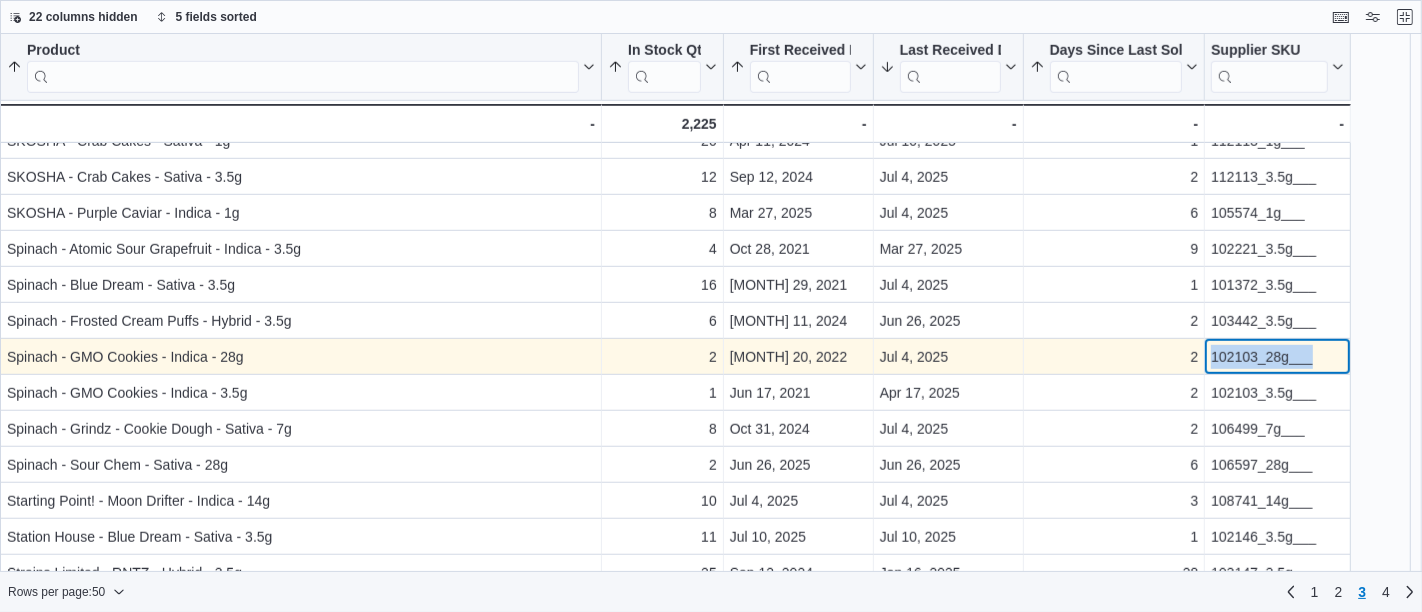 click on "102103_28g___" at bounding box center [1277, 357] 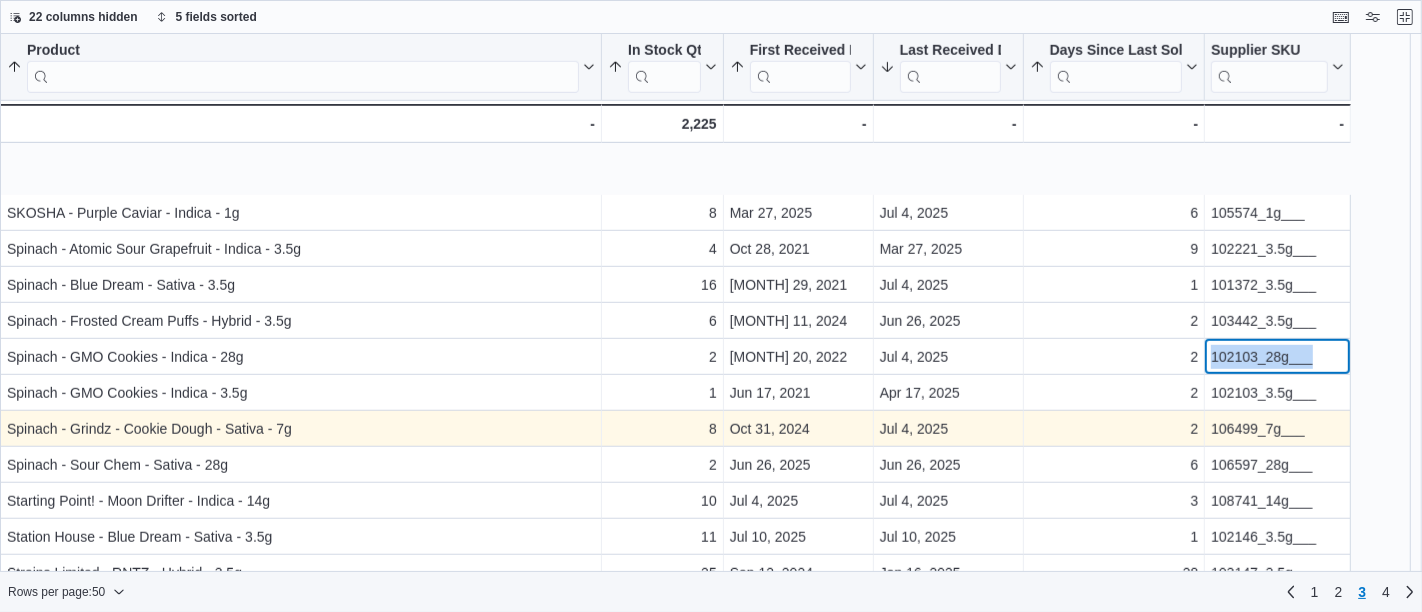 scroll, scrollTop: 1369, scrollLeft: 0, axis: vertical 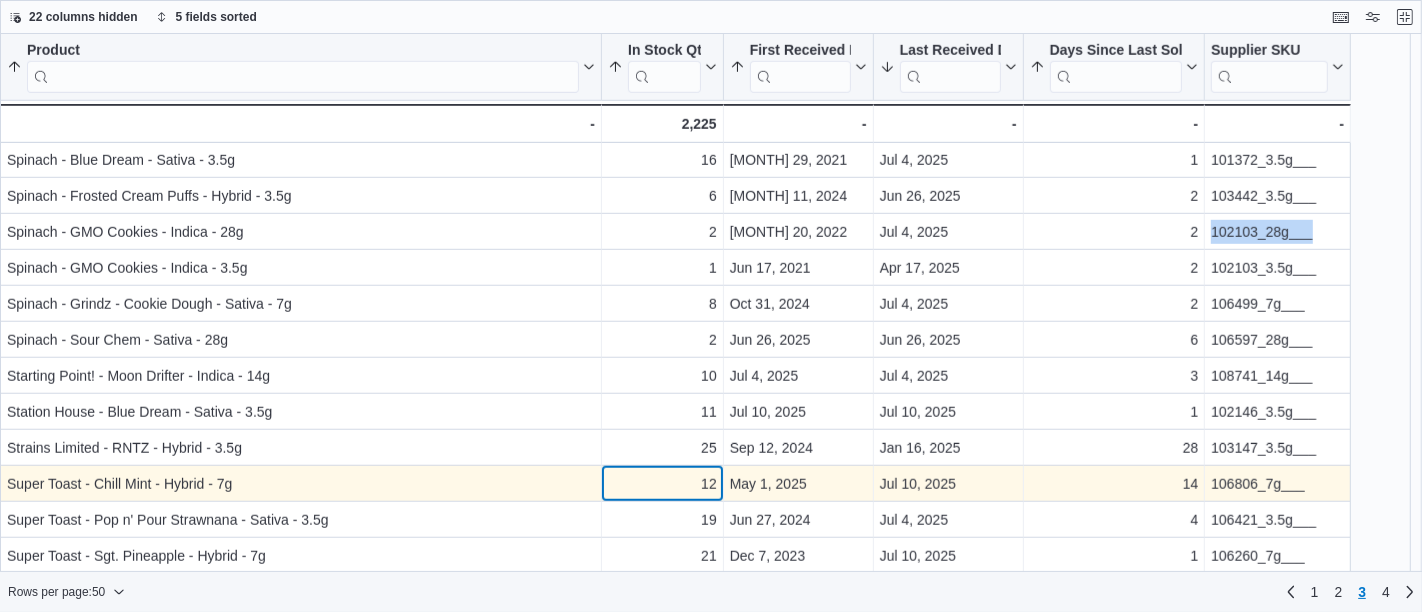 click on "12" at bounding box center (662, 484) 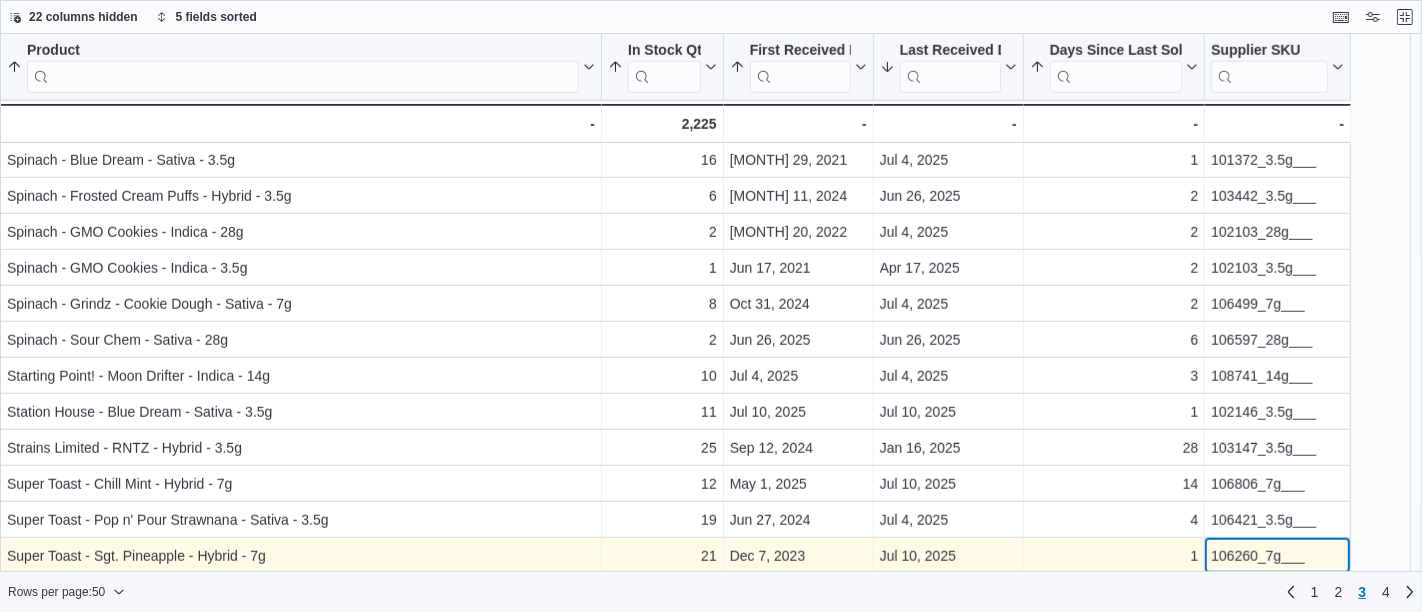 click on "106260_7g___" at bounding box center (1277, 556) 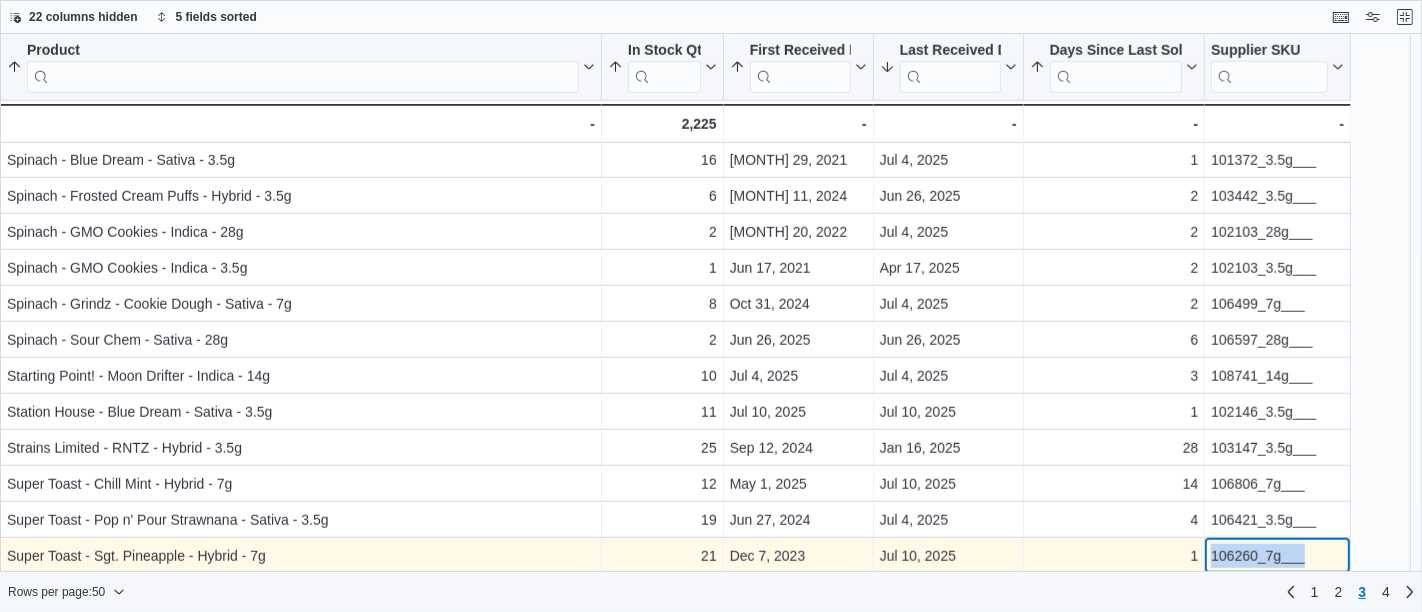 click on "106260_7g___" at bounding box center [1277, 556] 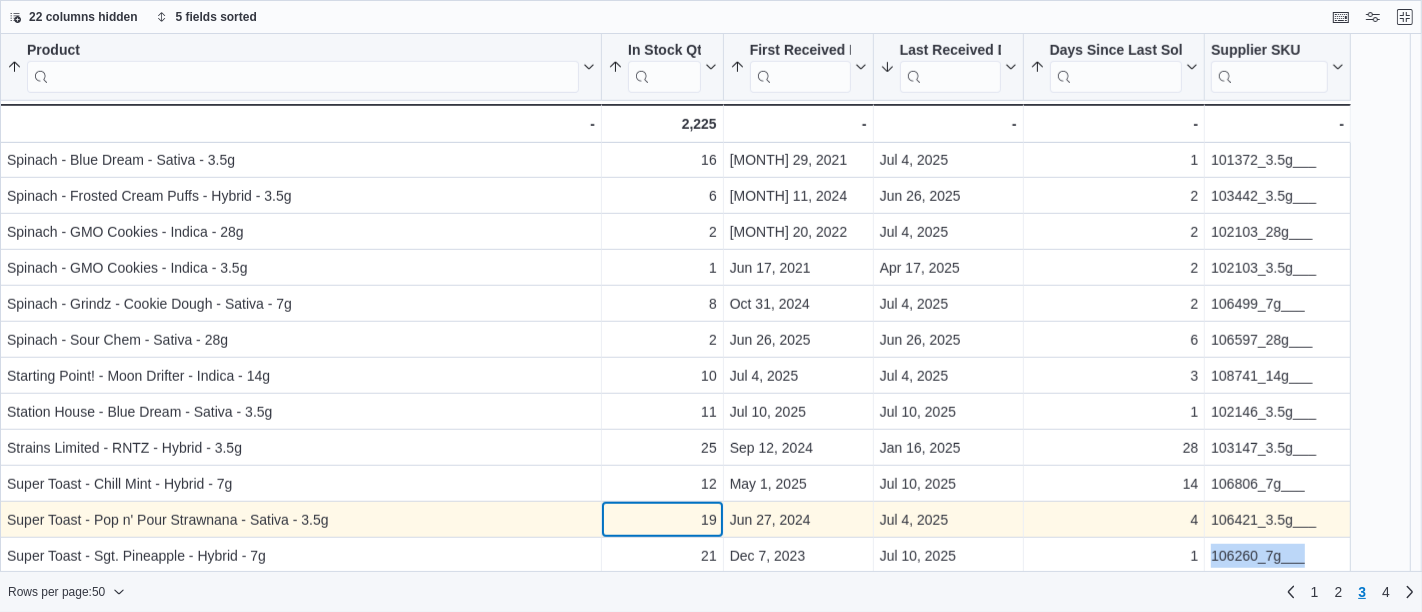 click on "19" at bounding box center (662, 520) 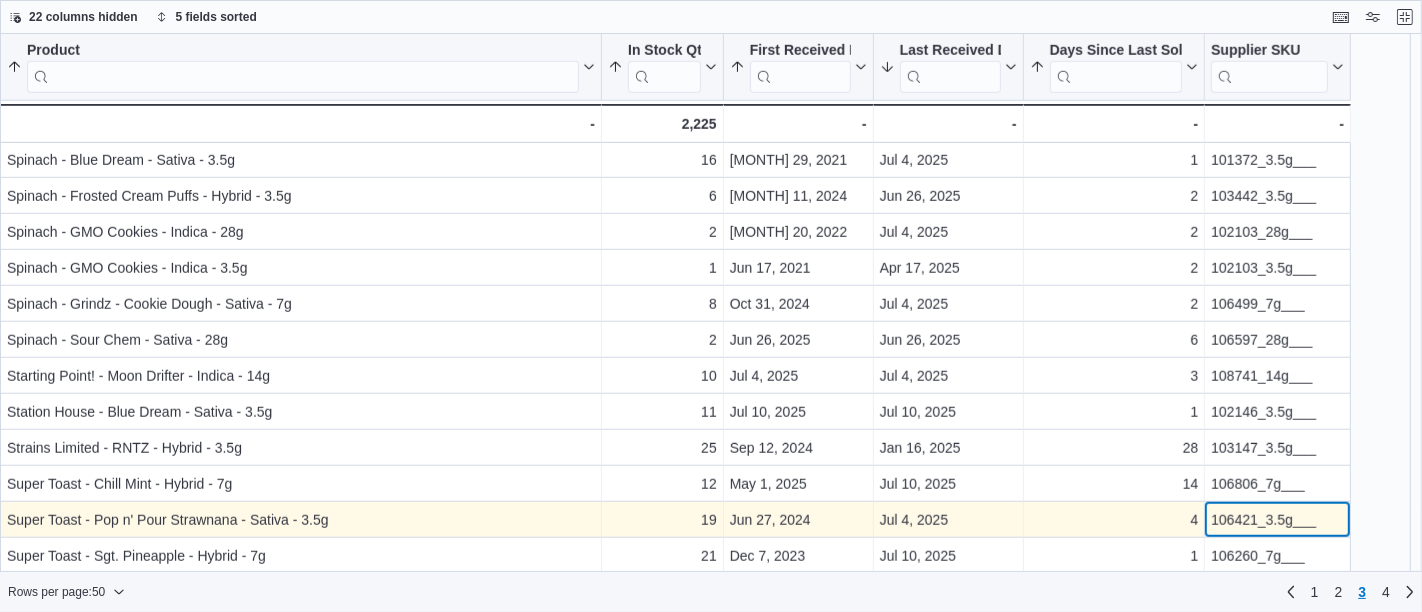 click on "106421_3.5g___" at bounding box center (1277, 520) 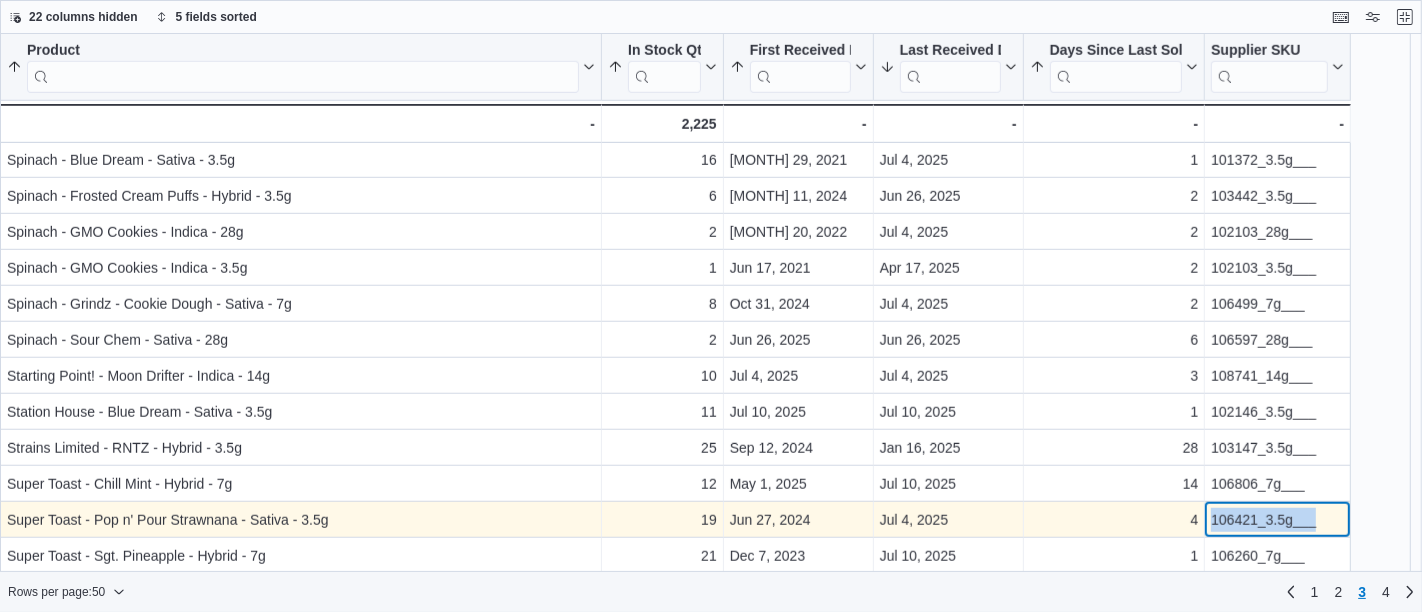 click on "106421_3.5g___" at bounding box center (1277, 520) 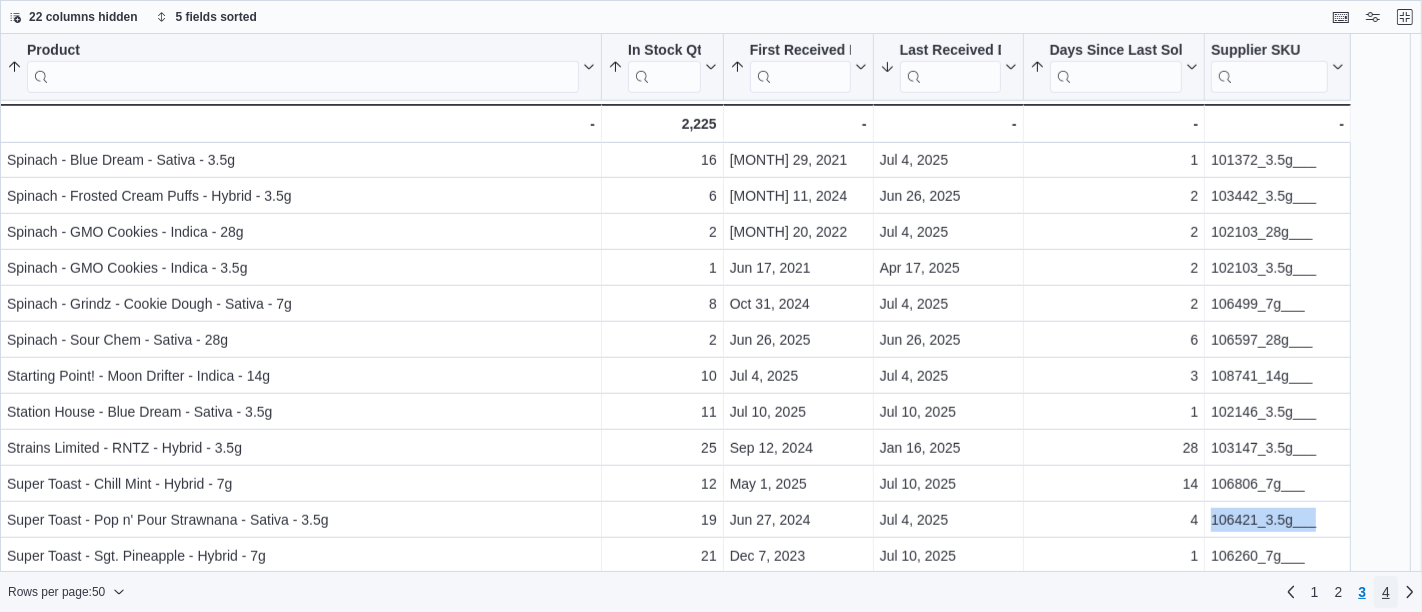 click on "4" at bounding box center [1386, 592] 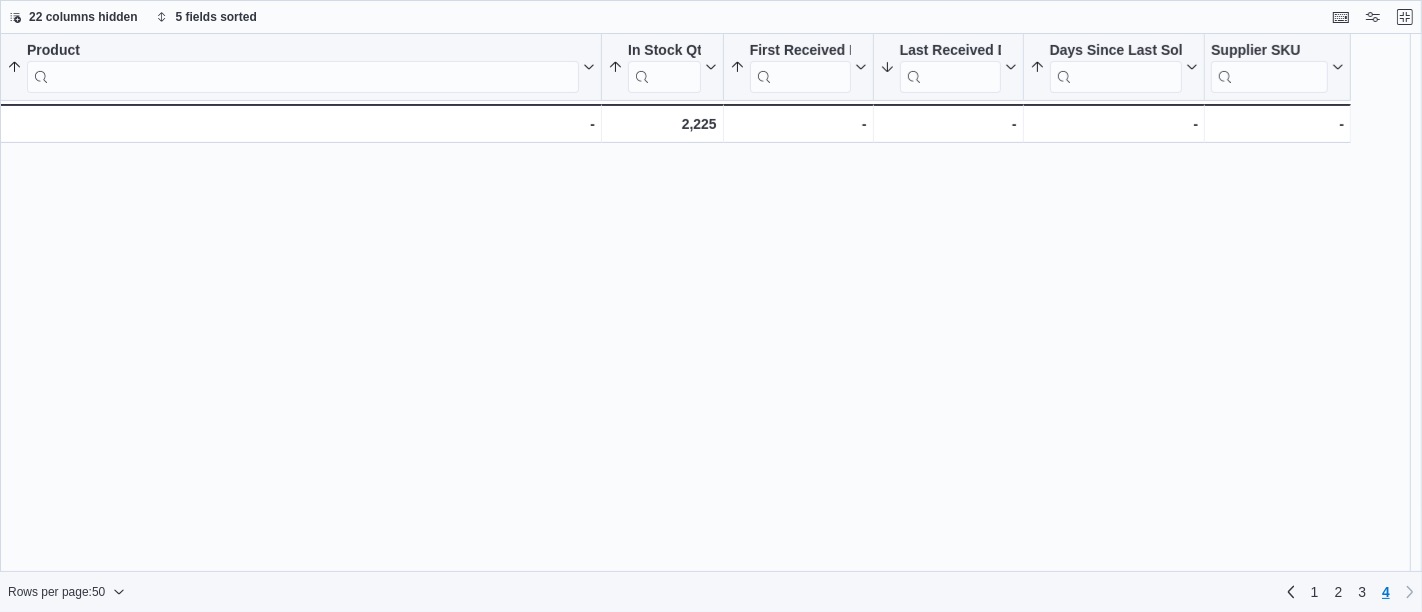 scroll, scrollTop: 0, scrollLeft: 0, axis: both 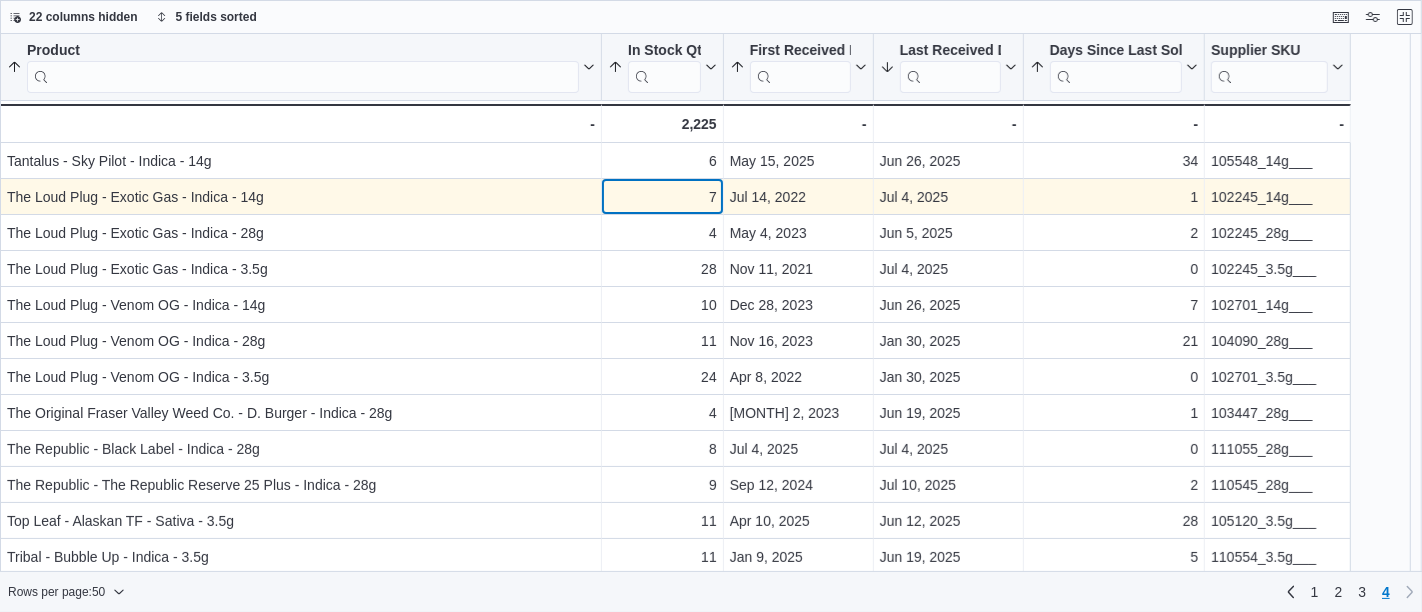 click on "7" at bounding box center [662, 197] 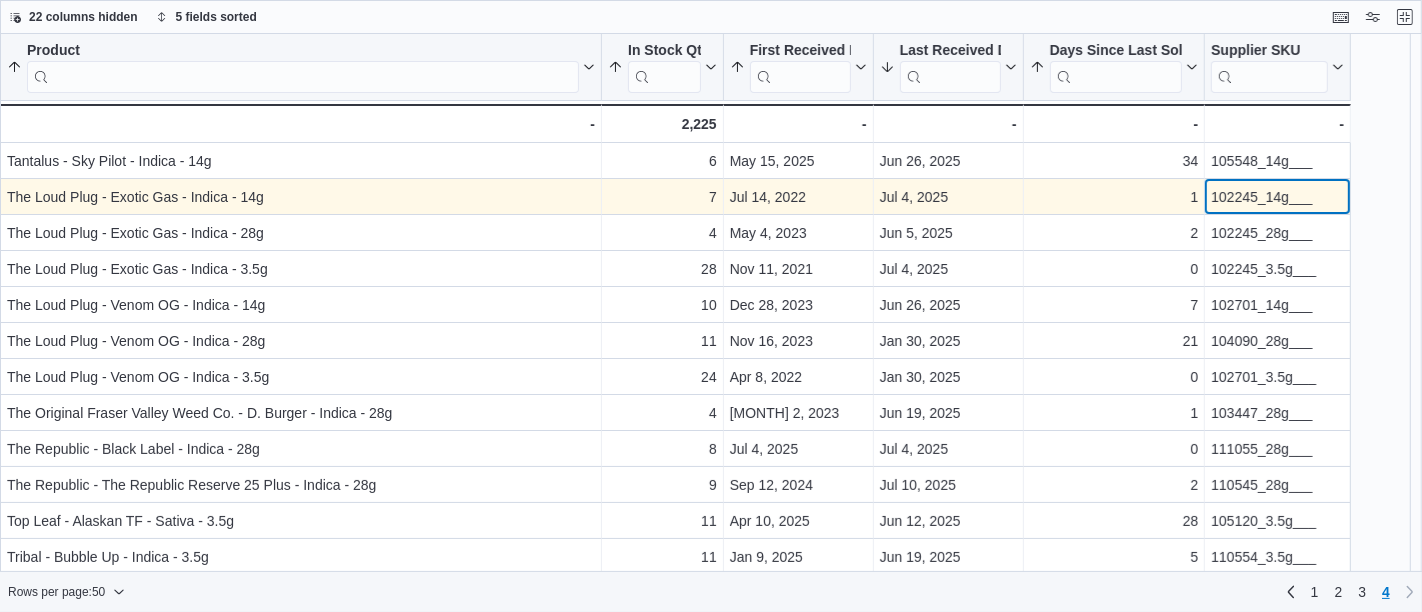 click on "102245_14g___" at bounding box center (1277, 197) 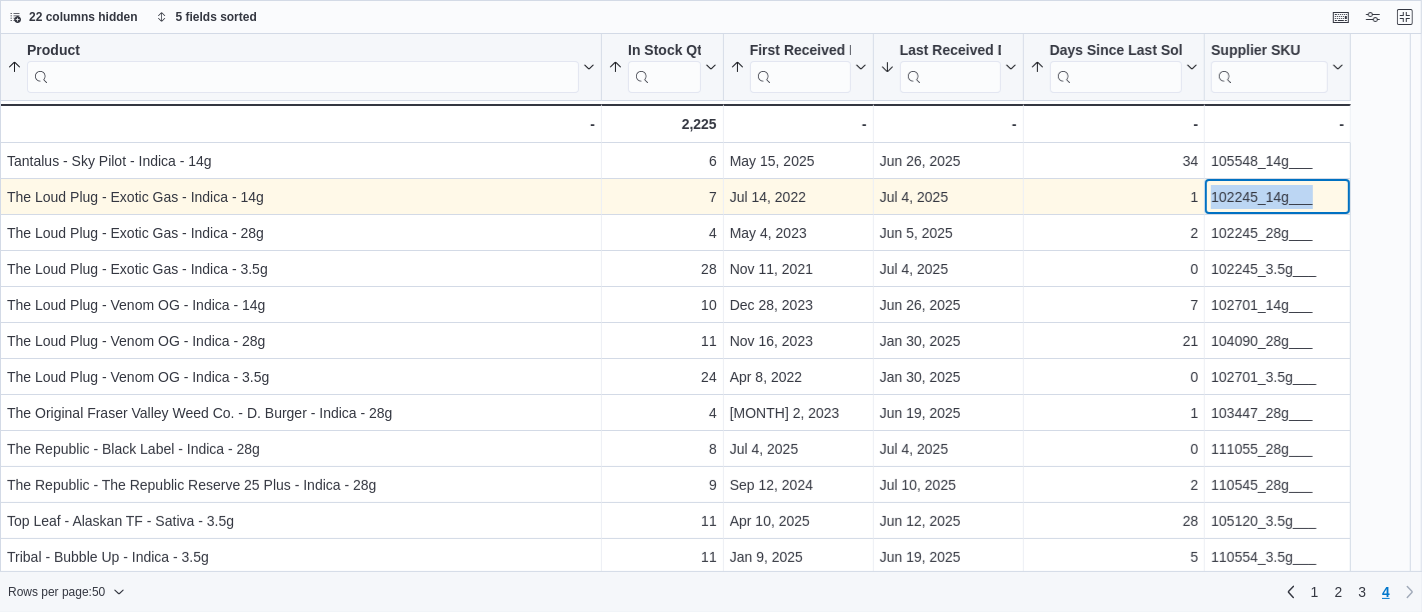 click on "102245_14g___" at bounding box center (1277, 197) 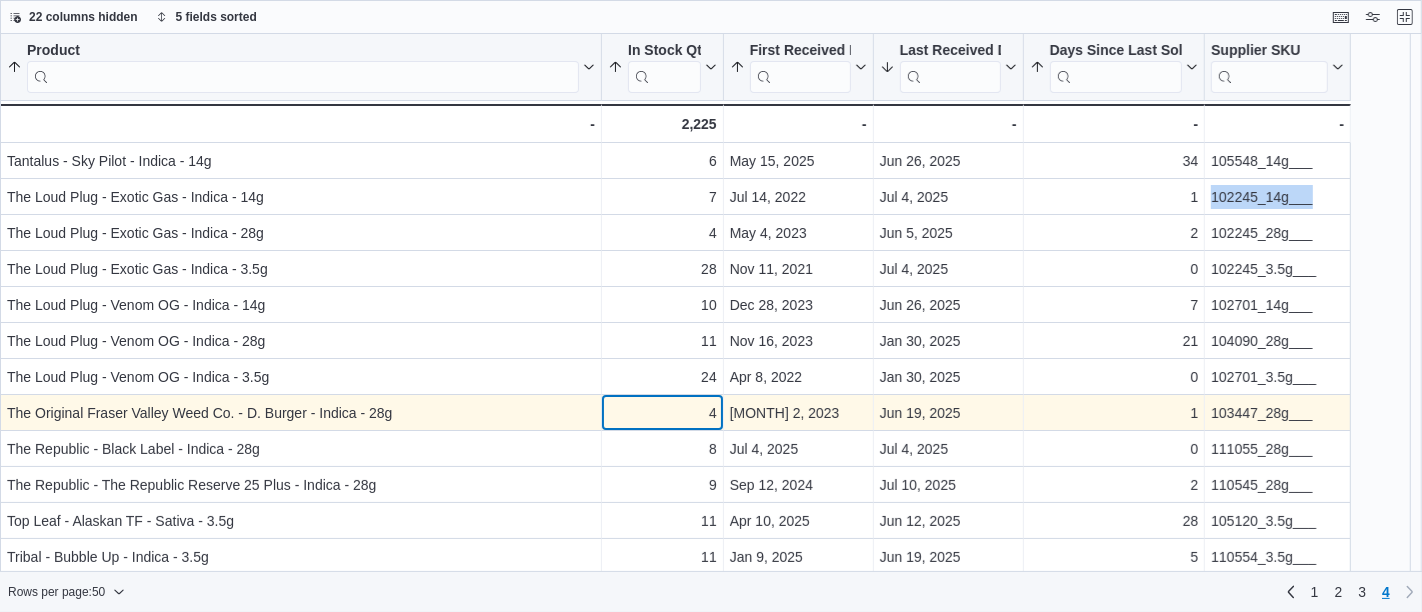 click on "4" at bounding box center (662, 413) 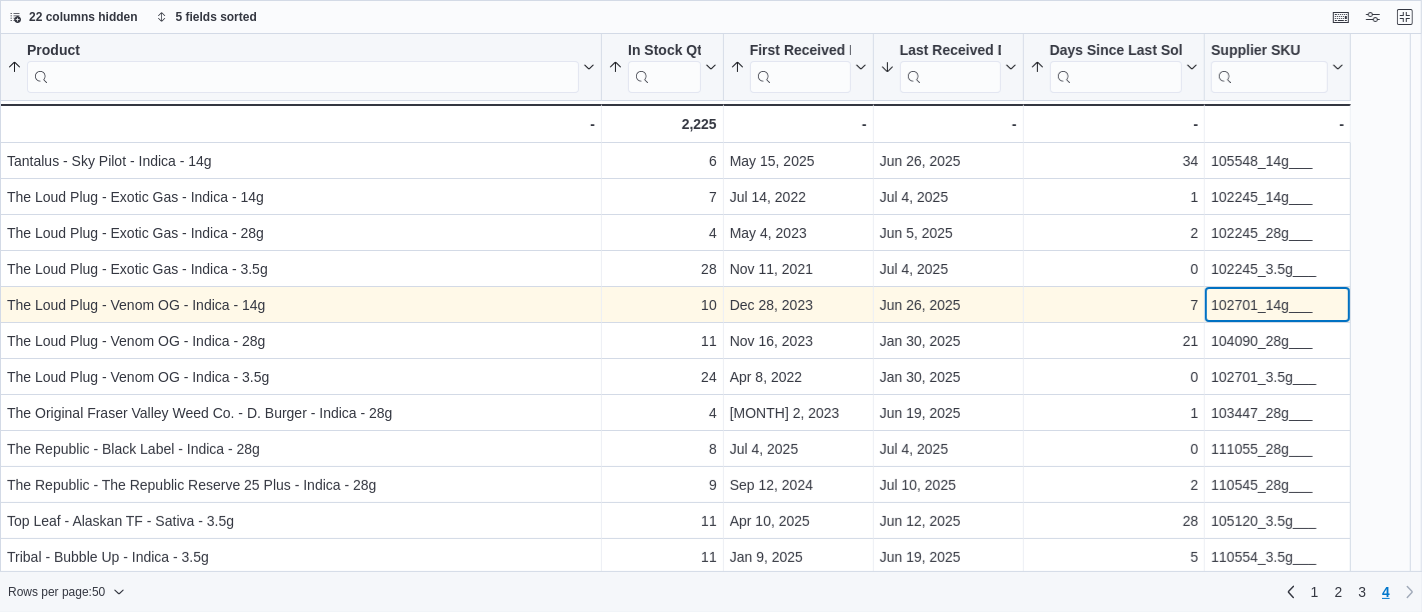 click on "102701_14g___" at bounding box center (1277, 305) 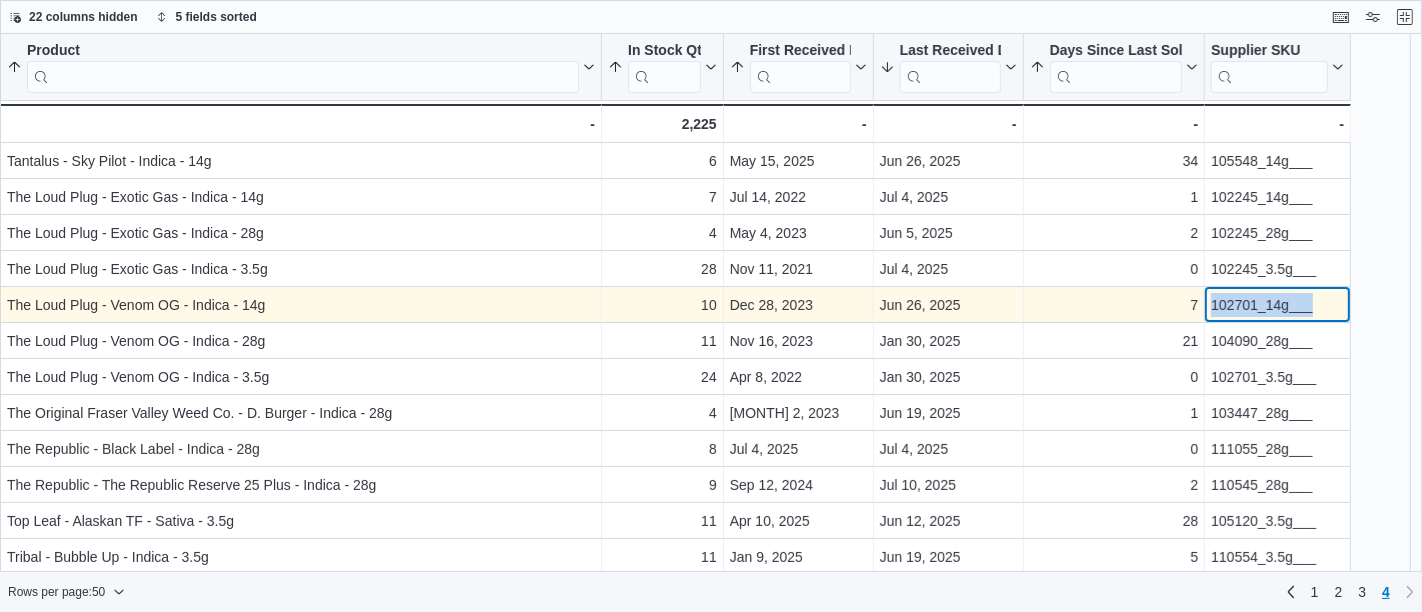 click on "102701_14g___" at bounding box center (1277, 305) 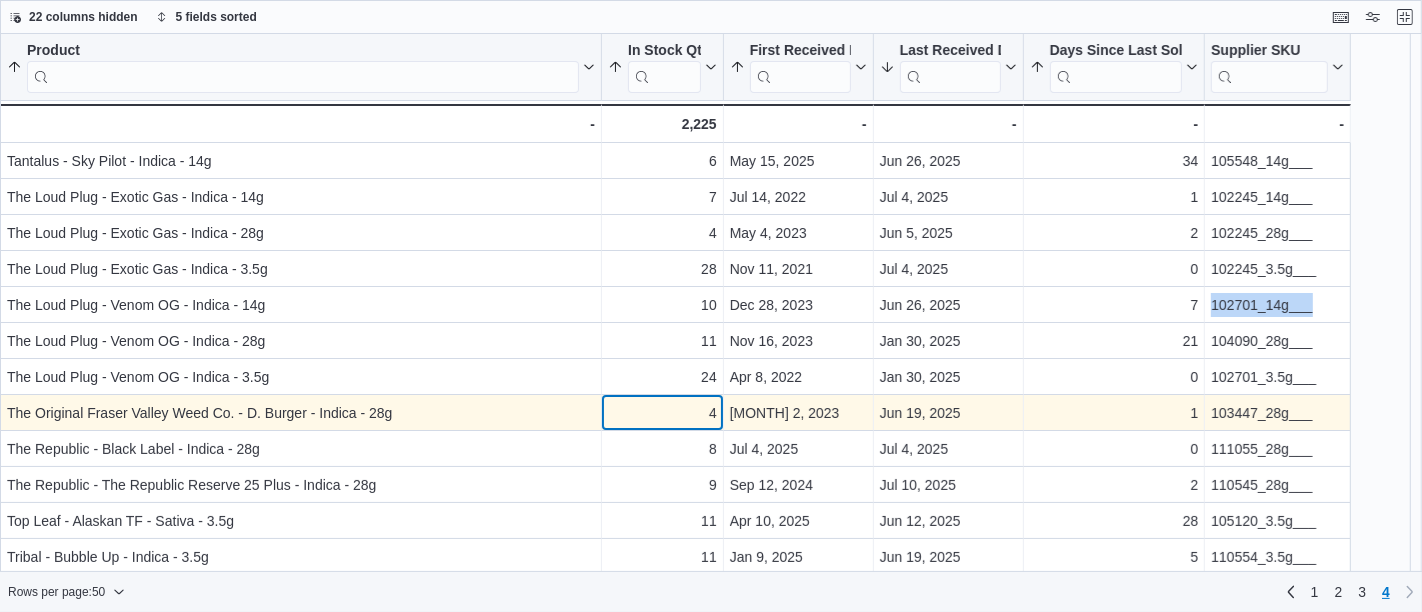 click on "4 -  In Stock Qty, column 2, row 158" at bounding box center (663, 413) 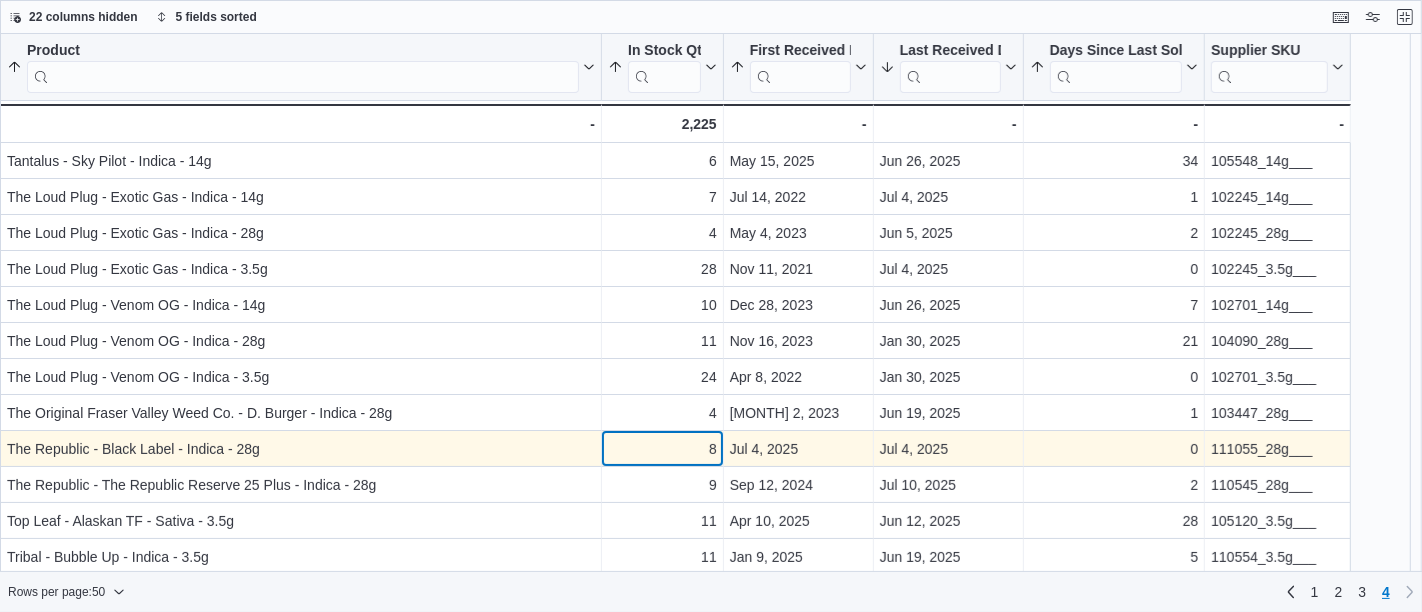click on "8" at bounding box center [662, 449] 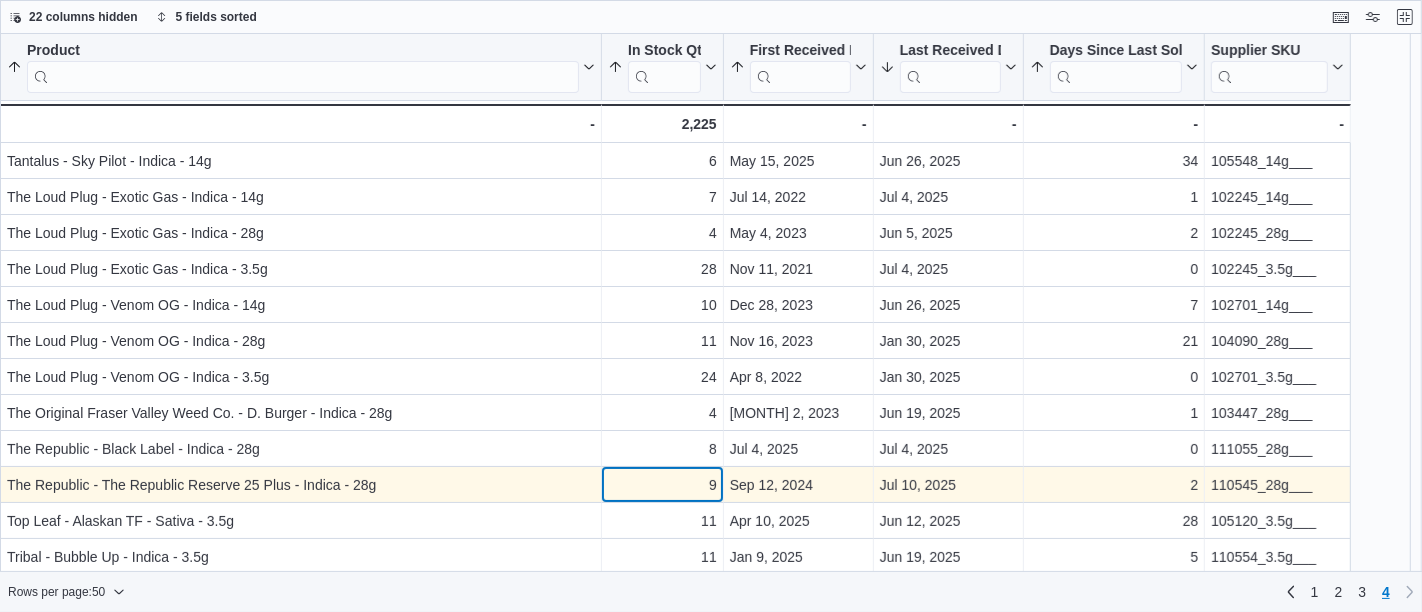 click on "9 -  In Stock Qty, column 2, row 160" at bounding box center (663, 485) 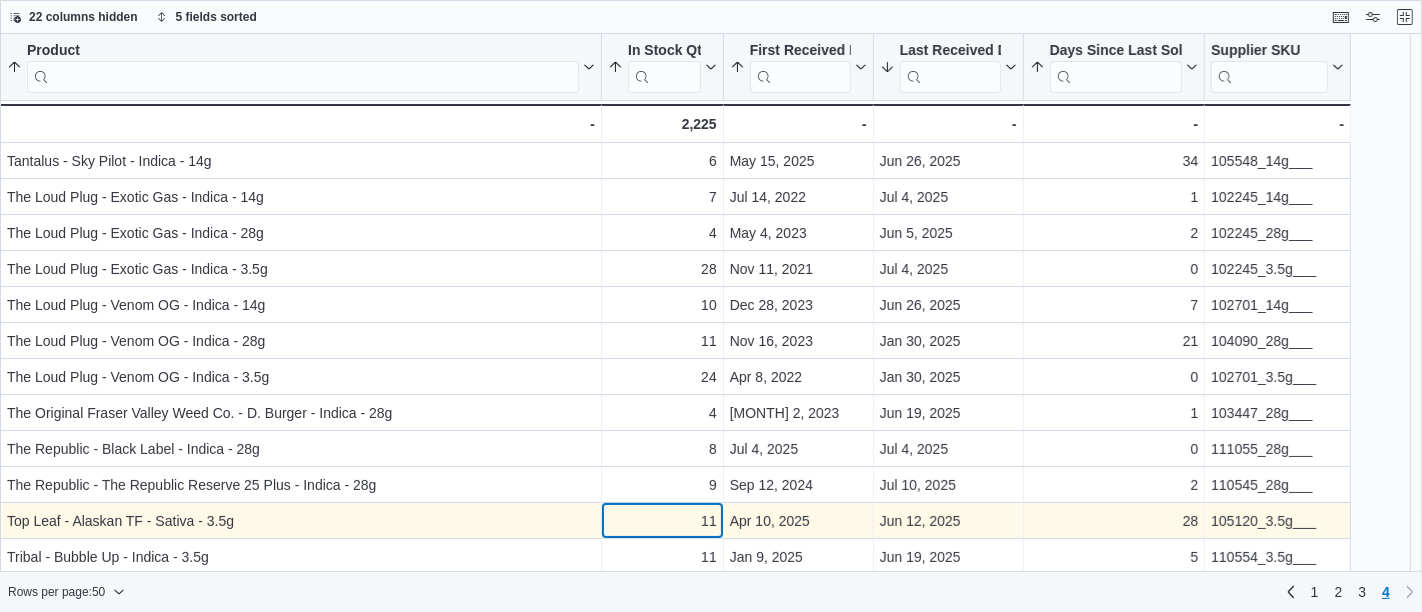 click on "11" at bounding box center [662, 521] 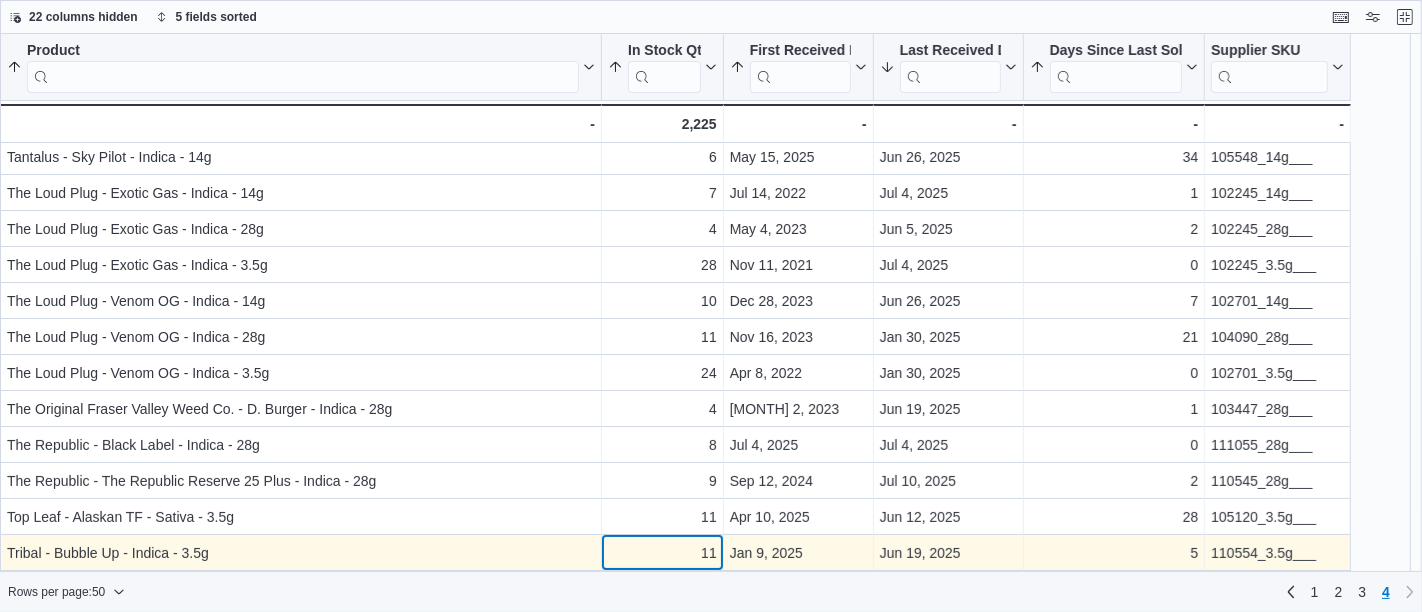 click on "Product Sorted by Days Since Last Sold, ascending , then sorted by First Received Date, ascending , then sorted by Last Received Date, descending , then sorted by In Stock Qty, ascending , then sorted by Product, ascending . Click to view column header actions In Stock Qty Sorted by Days Since Last Sold, ascending , then sorted by First Received Date, ascending , then sorted by Last Received Date, descending , then sorted by In Stock Qty, ascending , then sorted by Product, ascending . Click to view column header actions First Received Date Sorted by Days Since Last Sold, ascending , then sorted by First Received Date, ascending , then sorted by Last Received Date, descending , then sorted by In Stock Qty, ascending , then sorted by Product, ascending . Click to view column header actions Last Received Date Sorted by Days Since Last Sold, ascending , then sorted by First Received Date, ascending , then sorted by Last Received Date, descending , then sorted by In Stock Qty, ascending . Days Since Last Sold . 6" at bounding box center [675, 640] 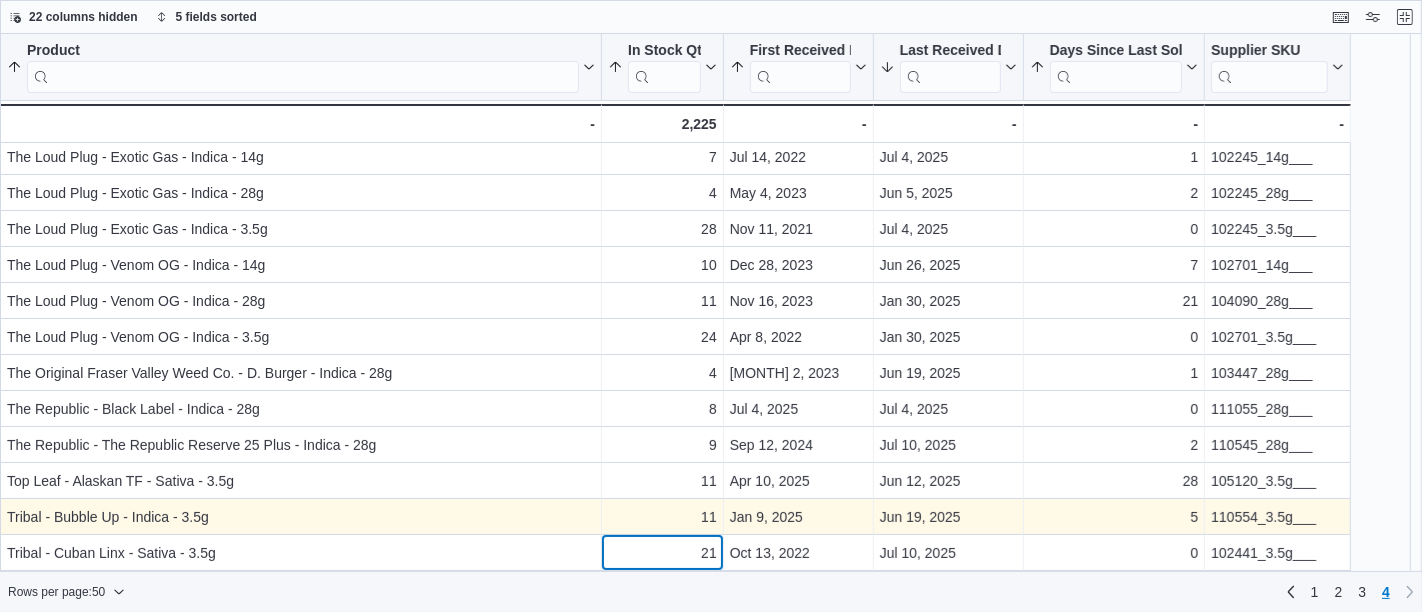 click on "Product Sorted by Days Since Last Sold, ascending , then sorted by First Received Date, ascending , then sorted by Last Received Date, descending , then sorted by In Stock Qty, ascending , then sorted by Product, ascending . Click to view column header actions In Stock Qty Sorted by Days Since Last Sold, ascending , then sorted by First Received Date, ascending , then sorted by Last Received Date, descending , then sorted by In Stock Qty, ascending , then sorted by Product, ascending . Click to view column header actions First Received Date Sorted by Days Since Last Sold, ascending , then sorted by First Received Date, ascending , then sorted by Last Received Date, descending , then sorted by In Stock Qty, ascending , then sorted by Product, ascending . Click to view column header actions Last Received Date Sorted by Days Since Last Sold, ascending , then sorted by First Received Date, ascending , then sorted by Last Received Date, descending , then sorted by In Stock Qty, ascending . Days Since Last Sold . 6" at bounding box center [675, 597] 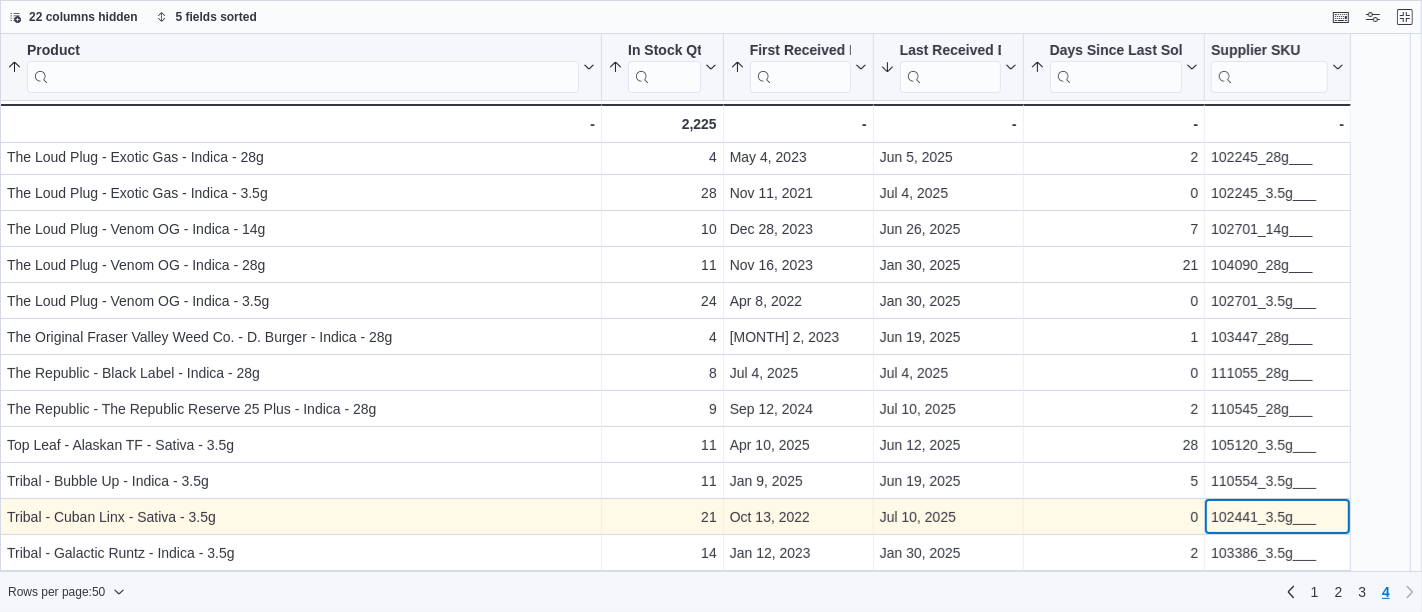 click on "102441_3.5g___" at bounding box center (1277, 517) 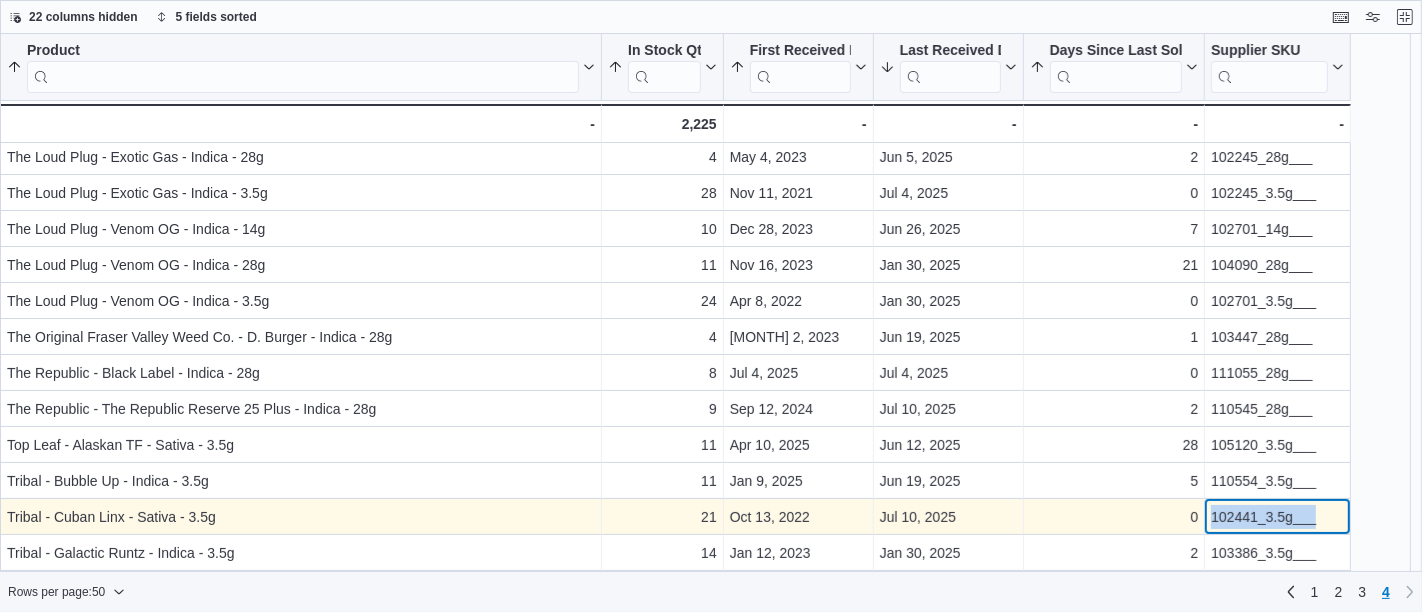 click on "102441_3.5g___" at bounding box center (1277, 517) 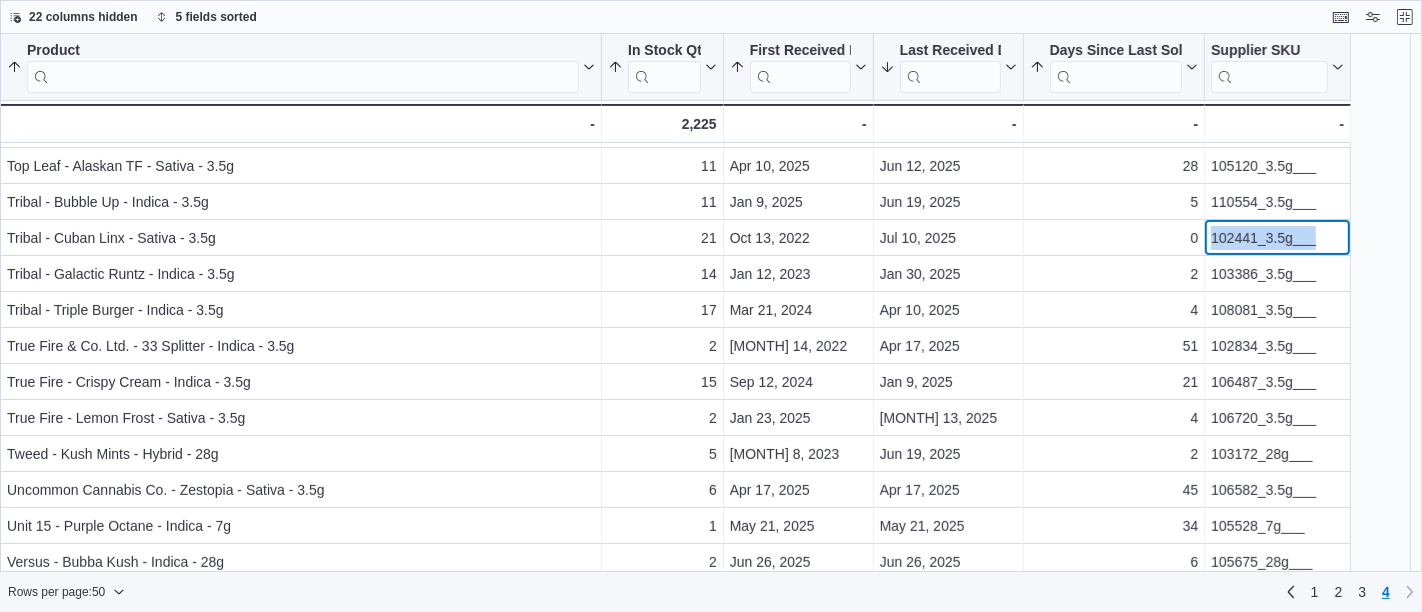scroll, scrollTop: 362, scrollLeft: 0, axis: vertical 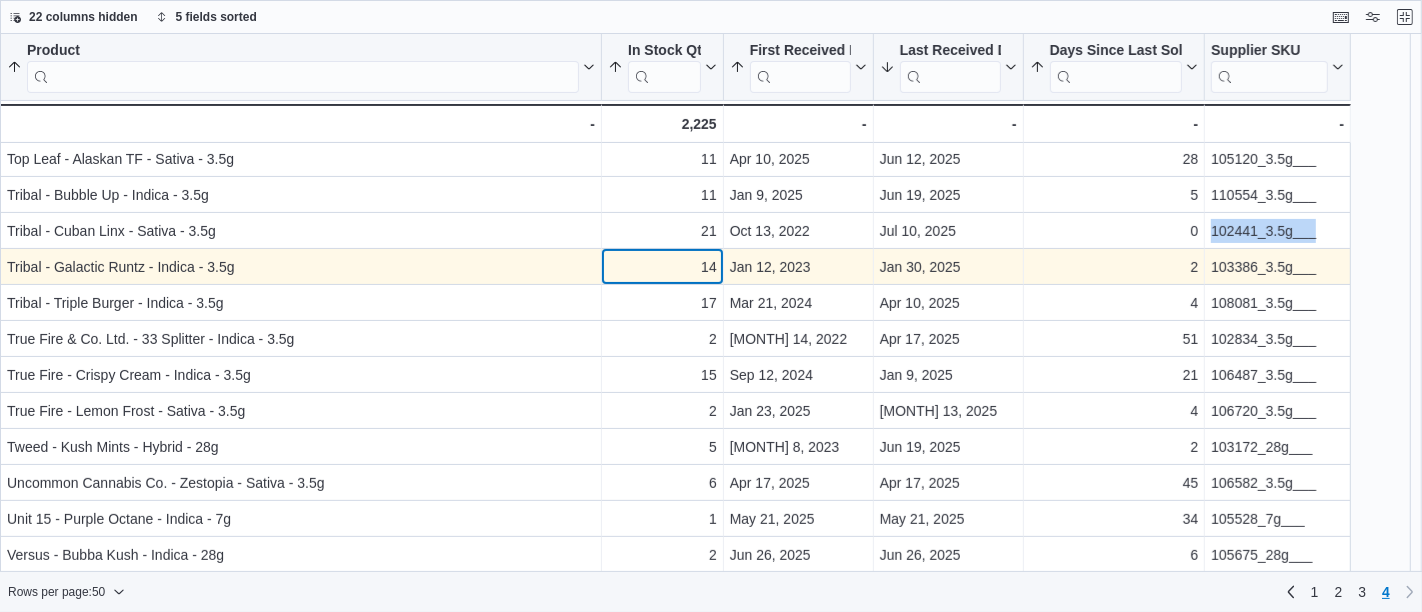 click on "14" at bounding box center (662, 267) 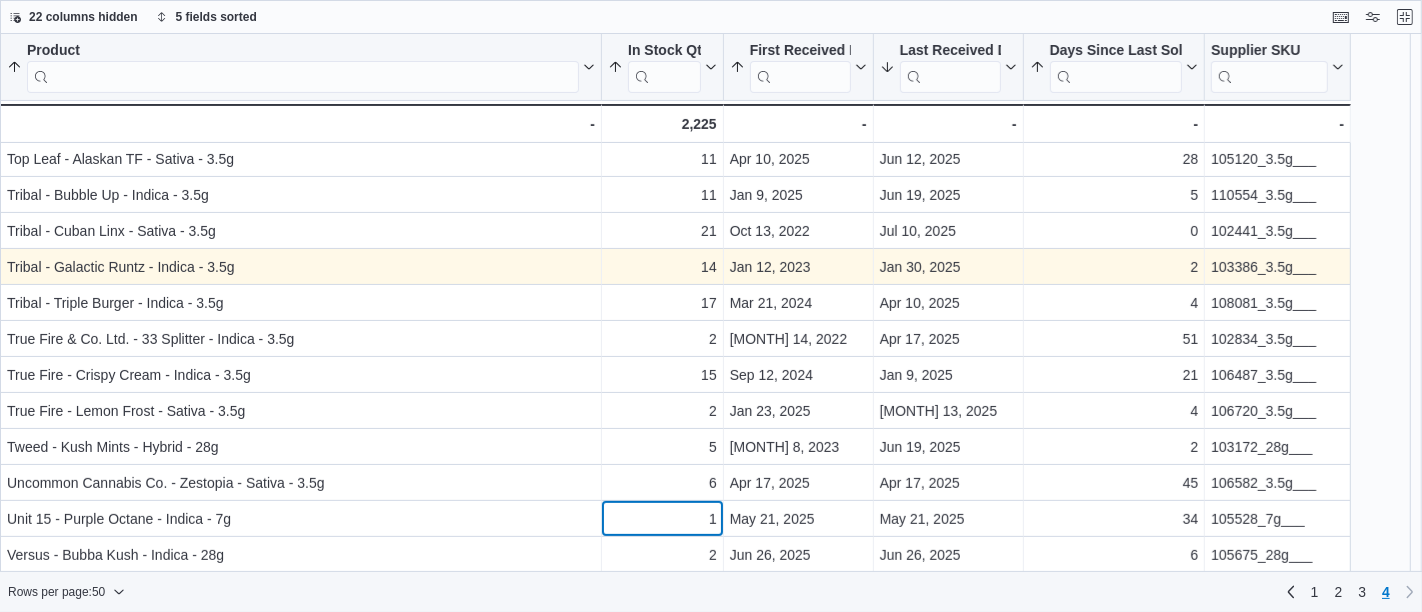scroll, scrollTop: 364, scrollLeft: 0, axis: vertical 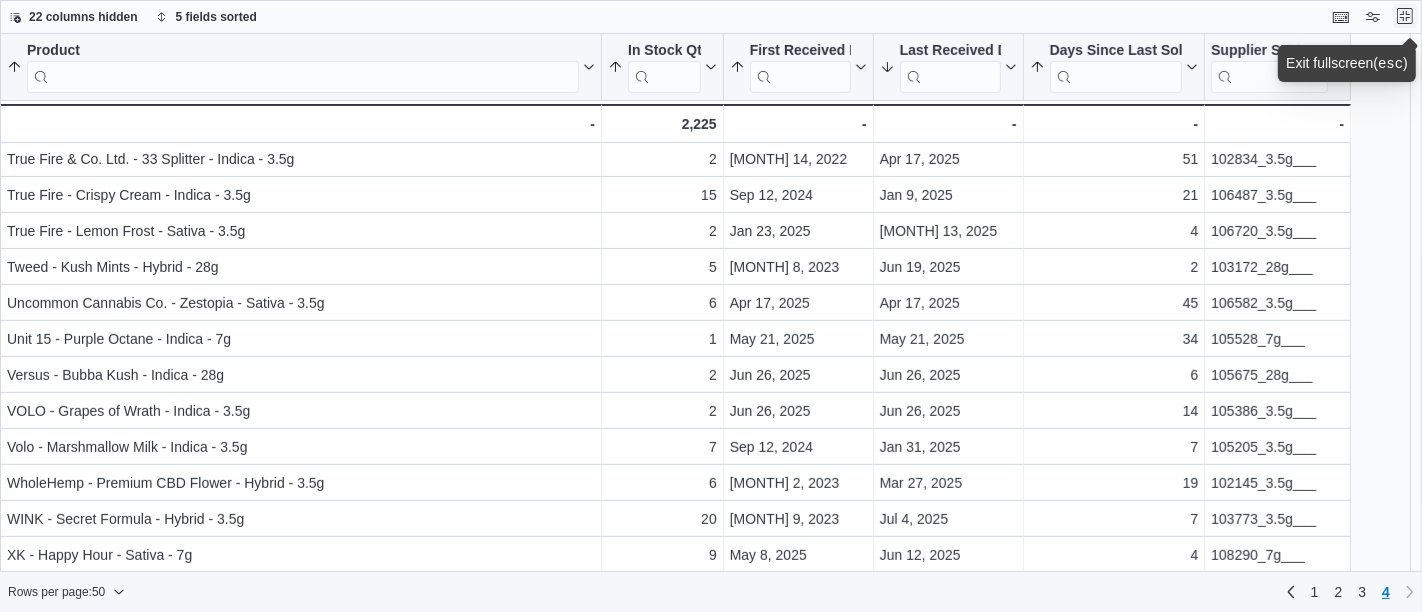click at bounding box center [1405, 16] 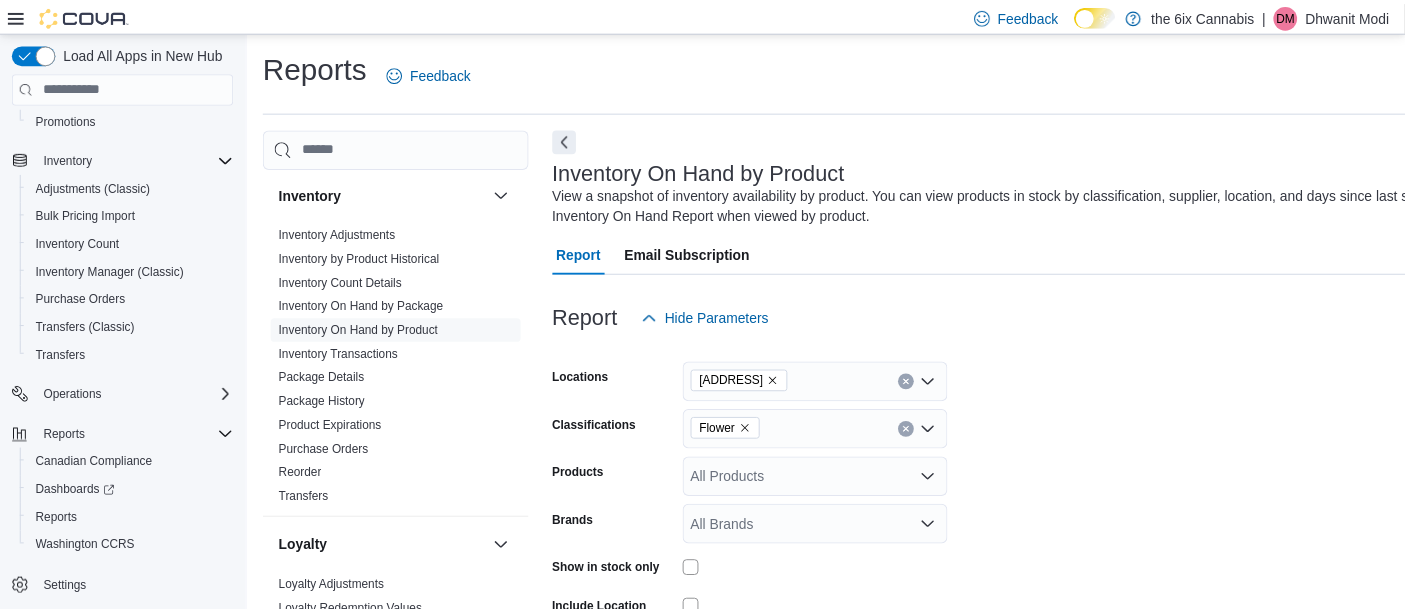 scroll, scrollTop: 580, scrollLeft: 0, axis: vertical 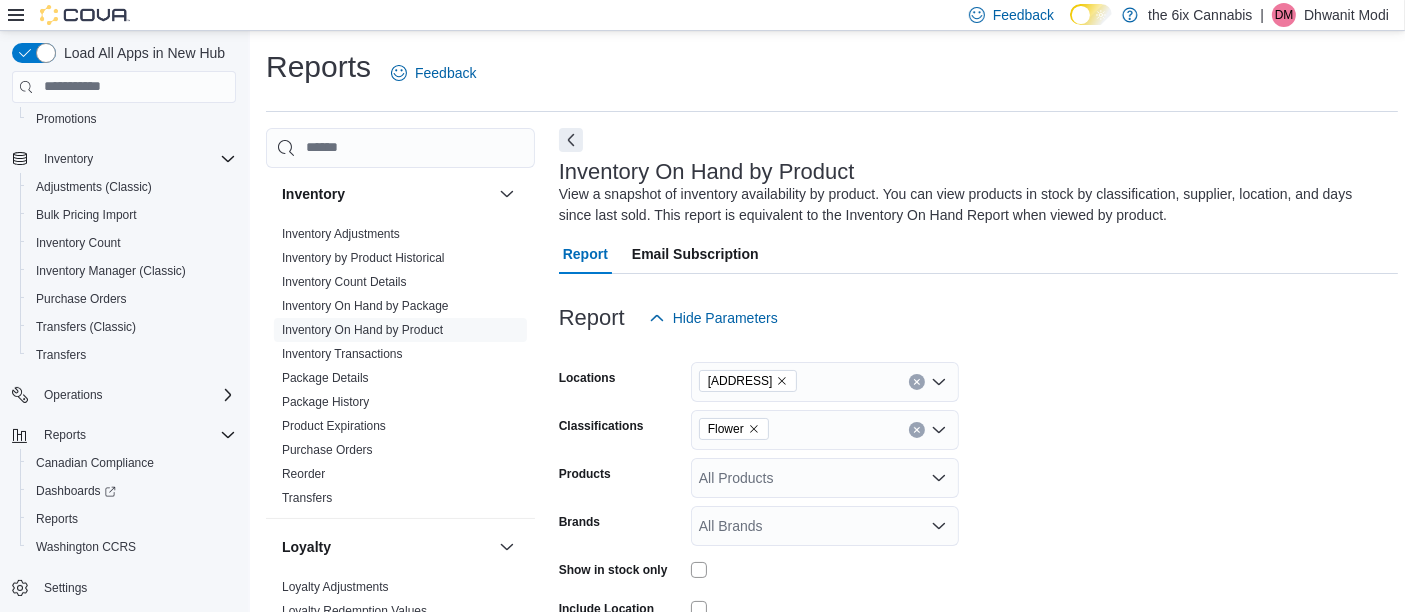 click 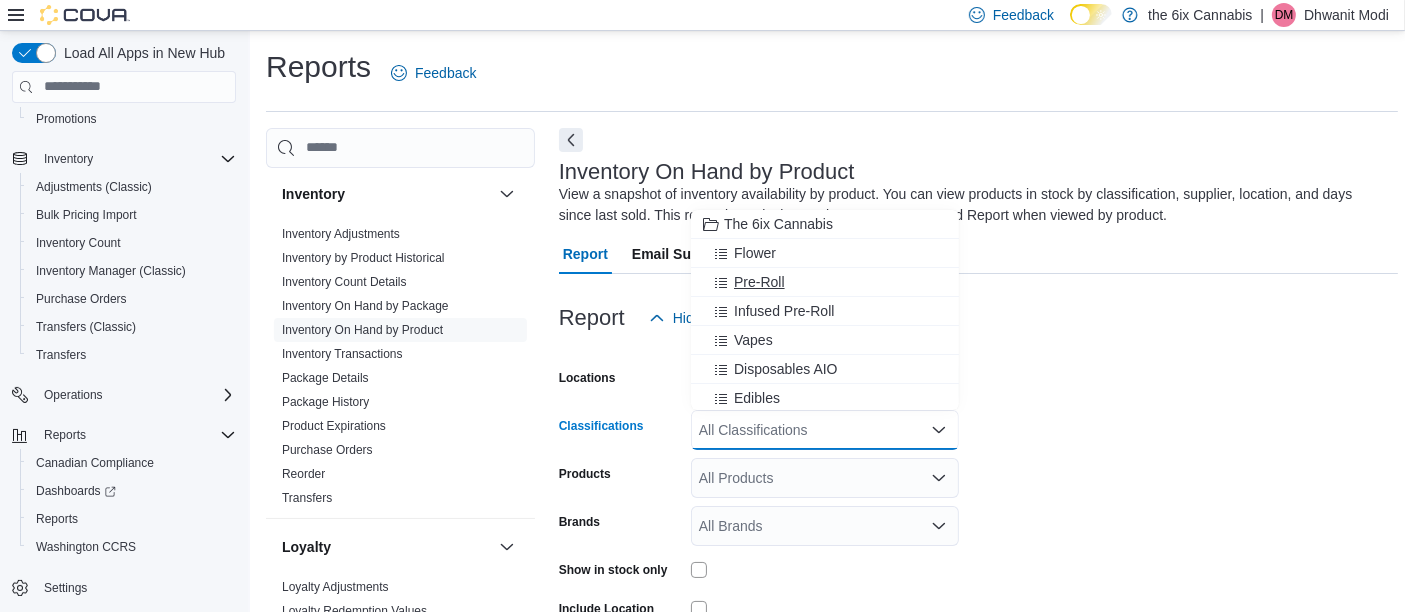 click on "Pre-Roll" at bounding box center (759, 282) 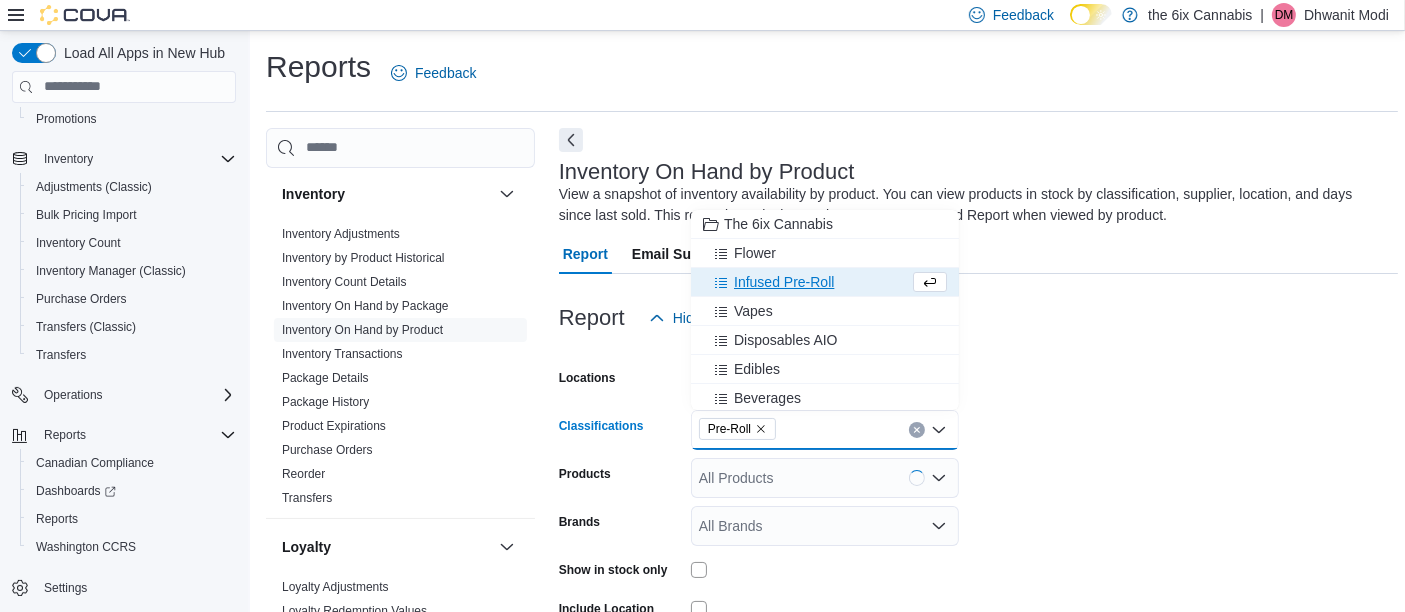 click on "Locations [ADDRESS] Classifications Pre-Roll Combo box. Selected. Pre-Roll. Press Backspace to delete Pre-Roll. Combo box input. All Classifications. Type some text or, to display a list of choices, press Down Arrow. To exit the list of choices, press Escape. Products All Products Brands All Brands Show in stock only Include Location Include Room Include Archived Export  Run Report" at bounding box center [978, 548] 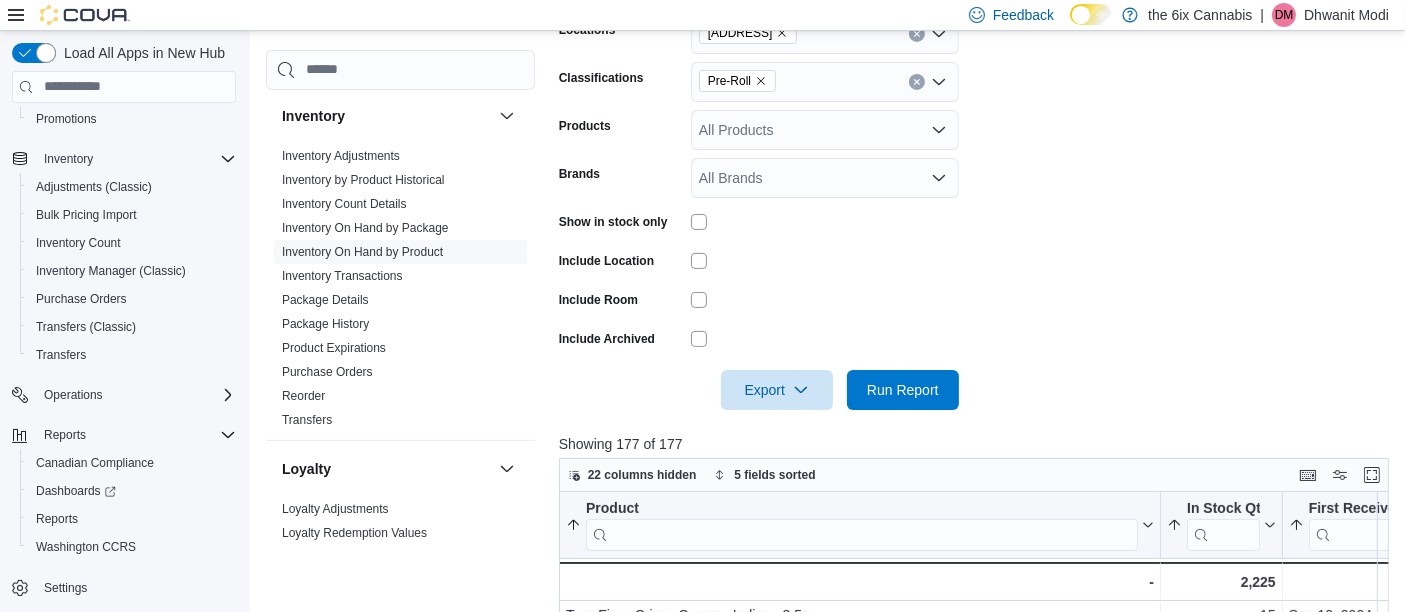scroll, scrollTop: 365, scrollLeft: 0, axis: vertical 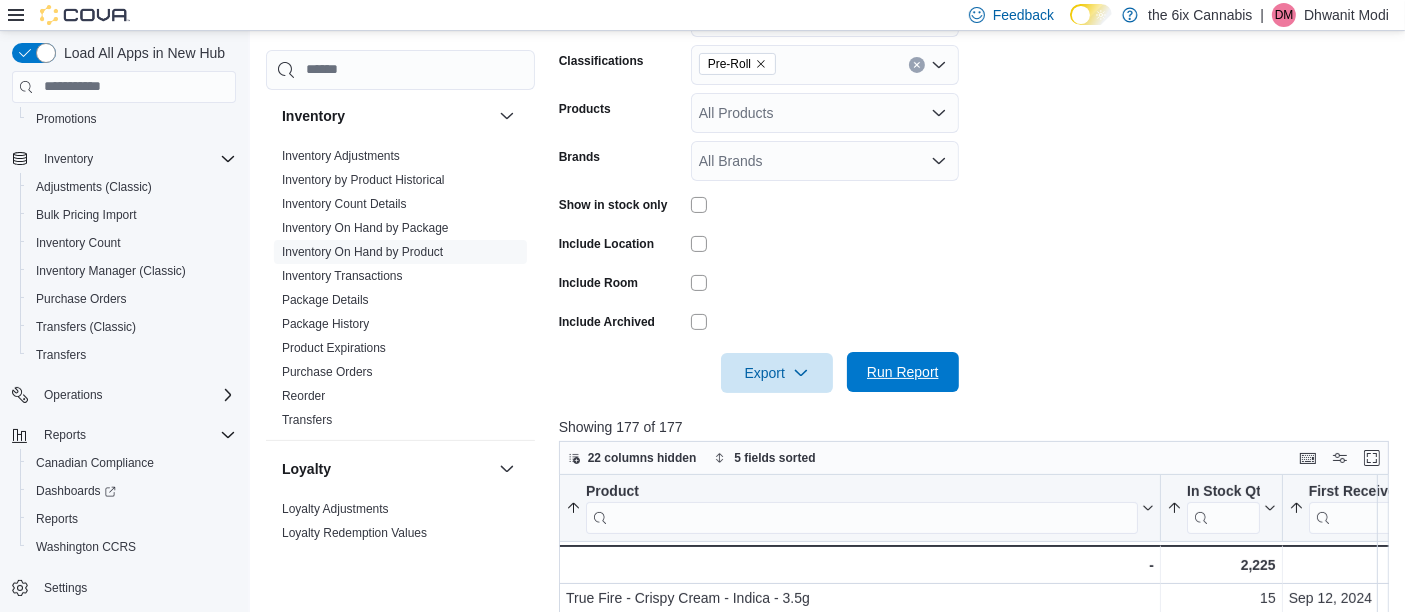 click on "Run Report" at bounding box center [903, 372] 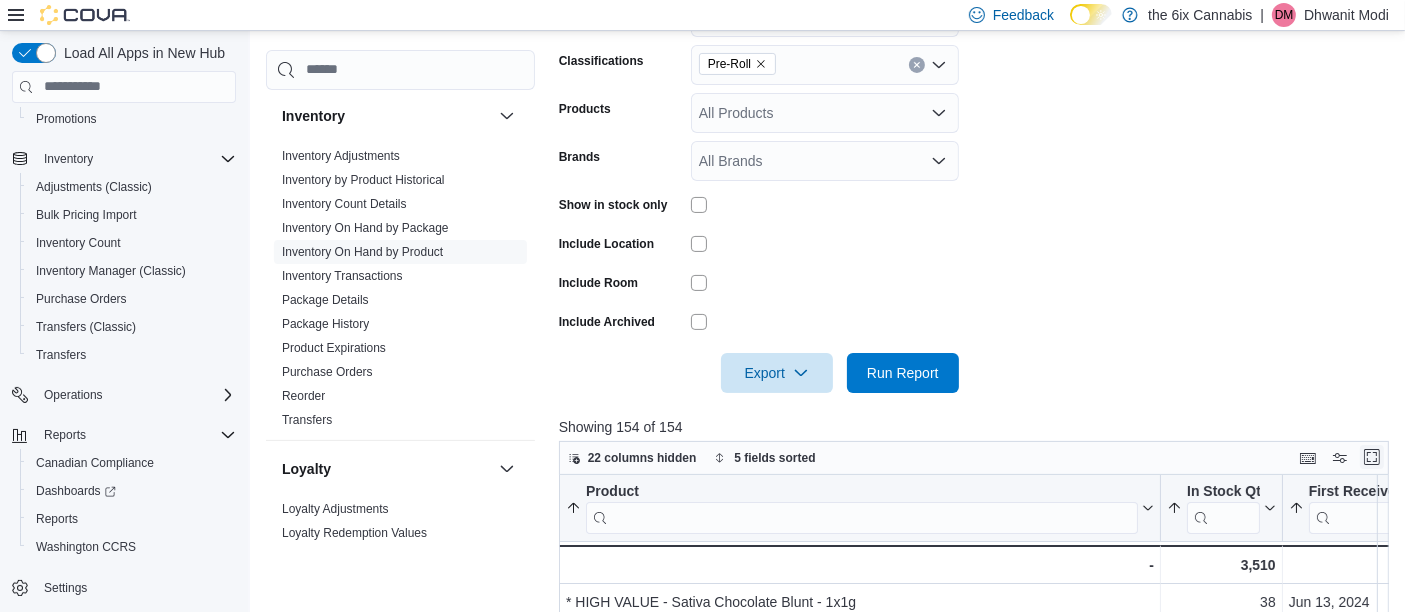 click at bounding box center [1372, 457] 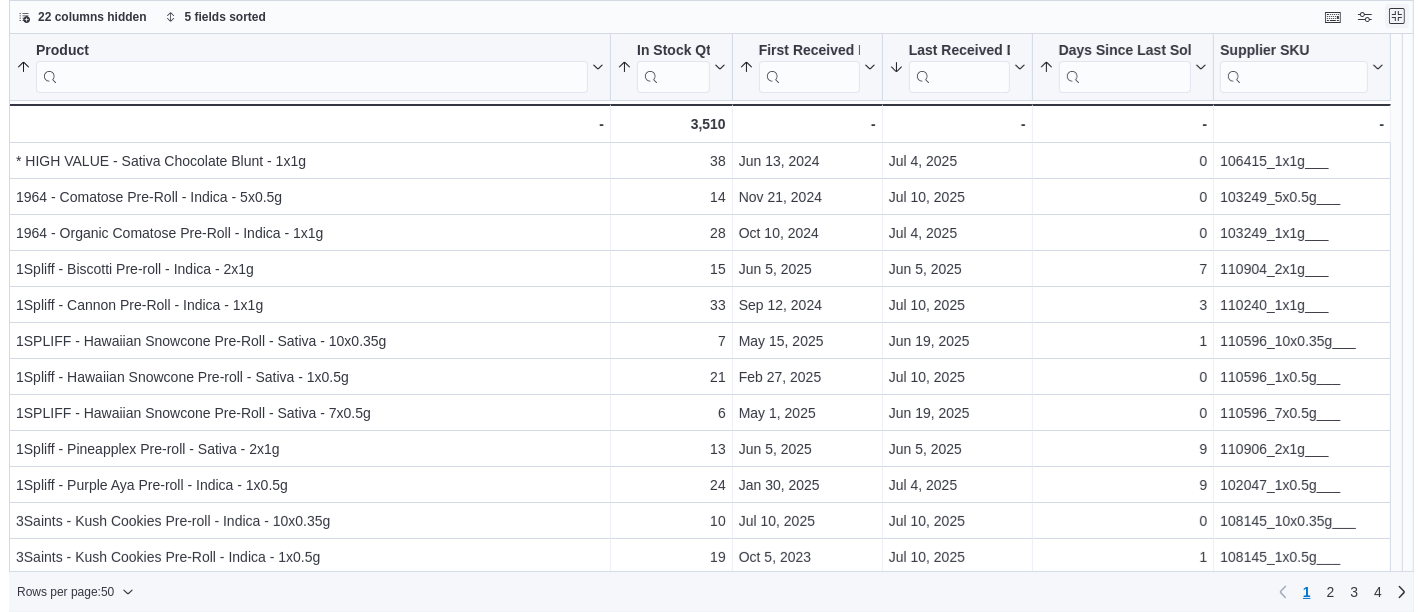 scroll, scrollTop: 0, scrollLeft: 0, axis: both 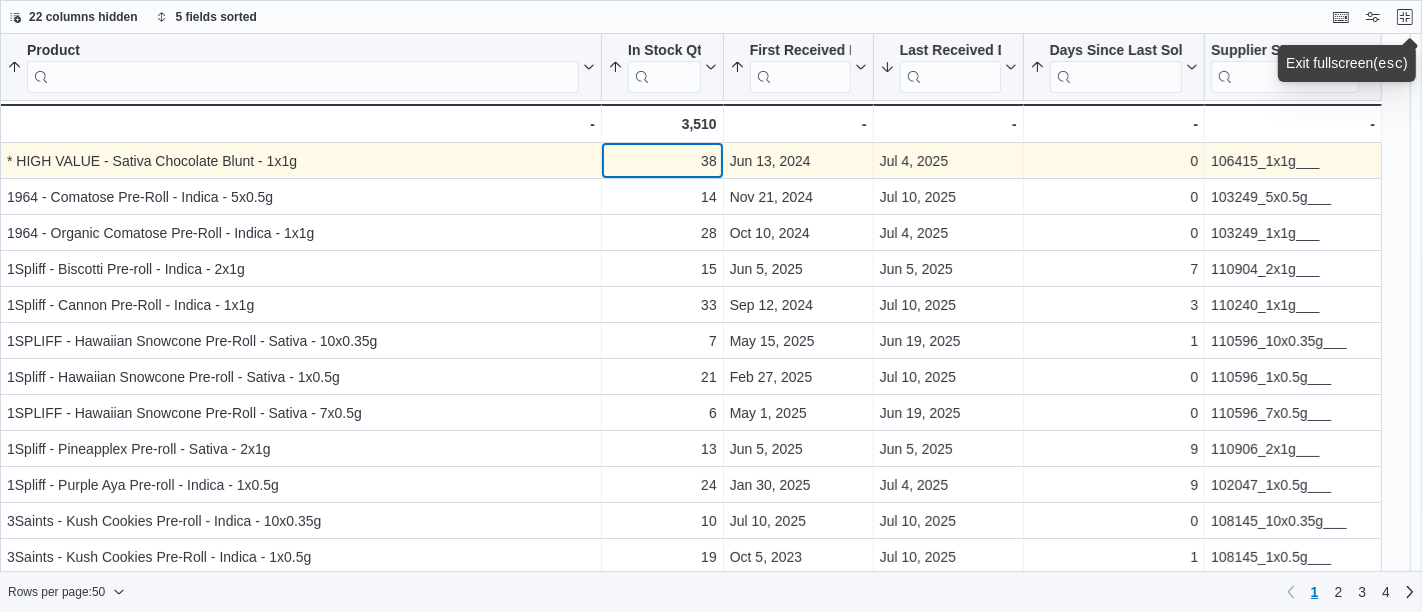 click on "38" at bounding box center [662, 161] 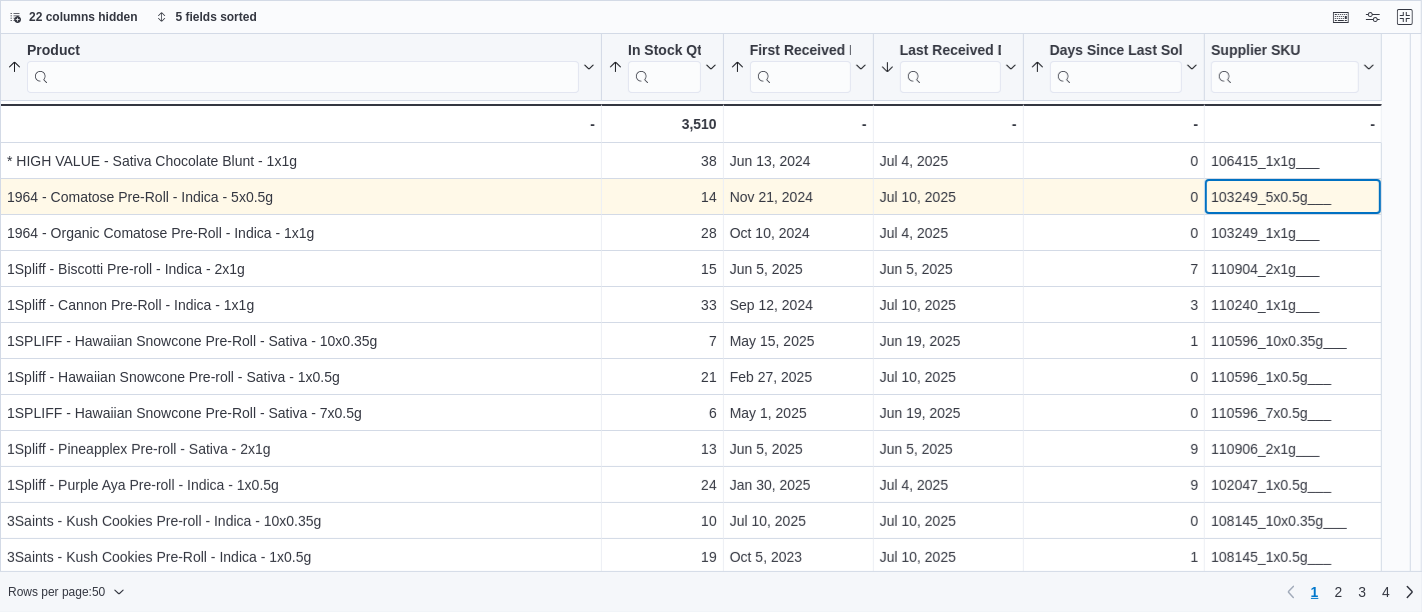 click on "103249_5x0.5g___" at bounding box center [1293, 197] 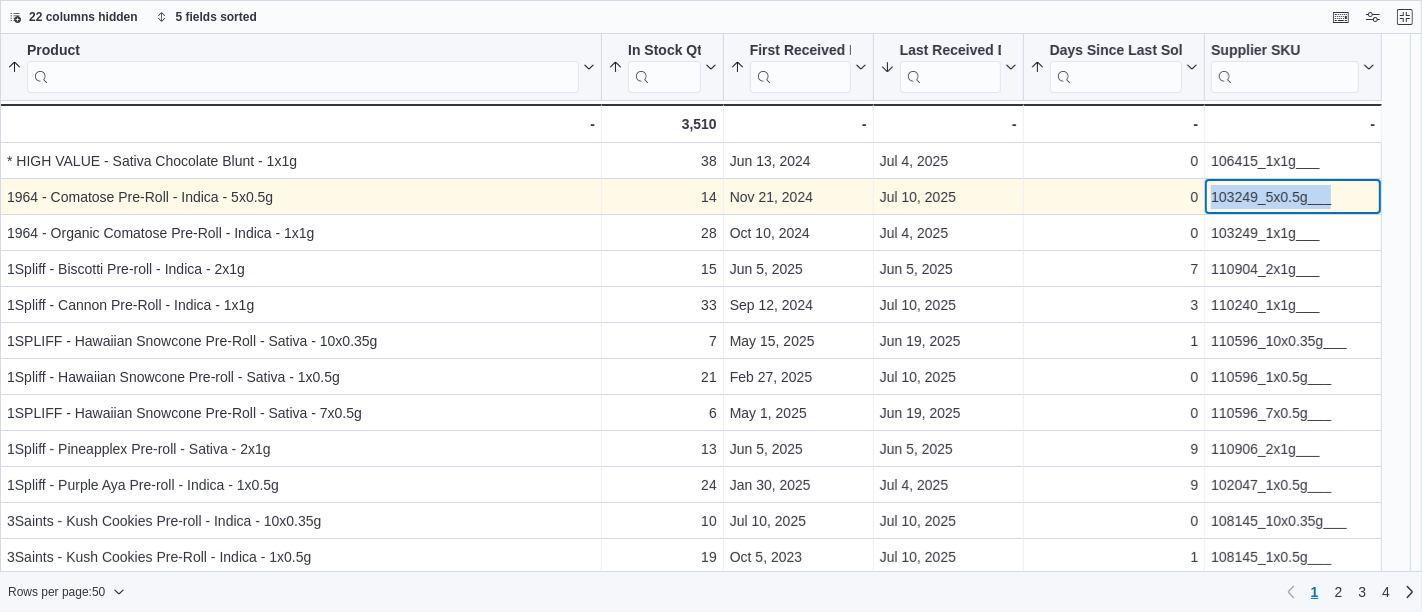 click on "103249_5x0.5g___" at bounding box center [1293, 197] 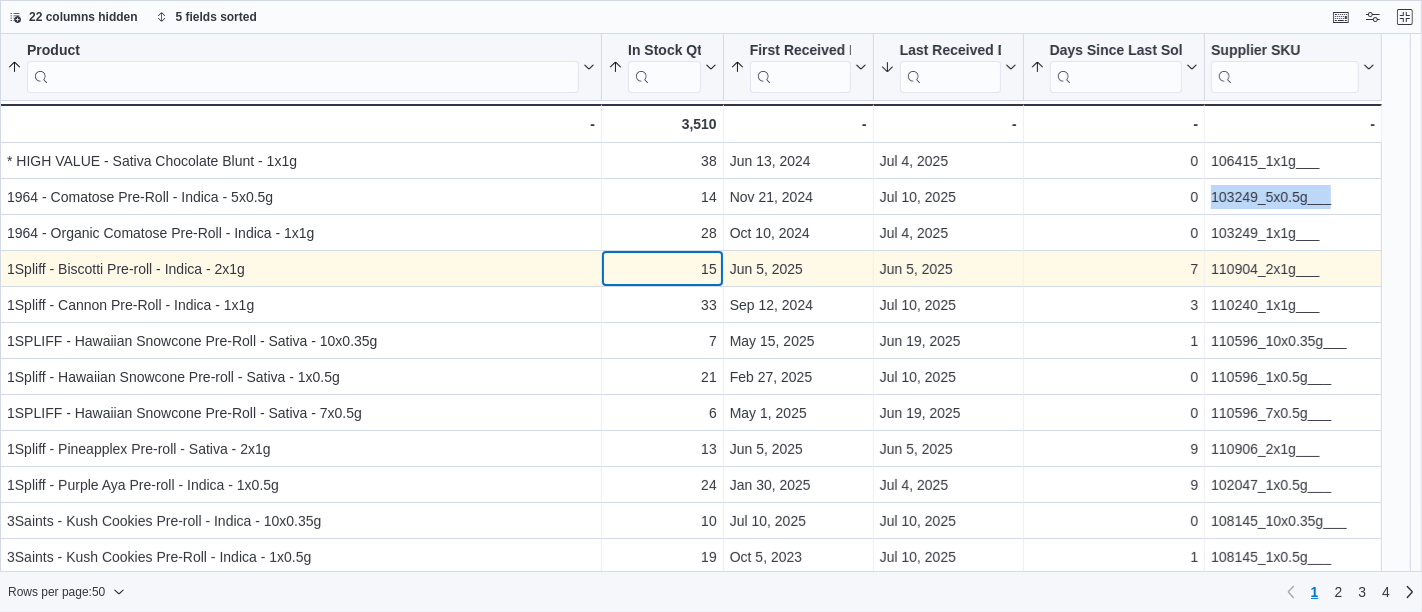 click on "15" at bounding box center (662, 269) 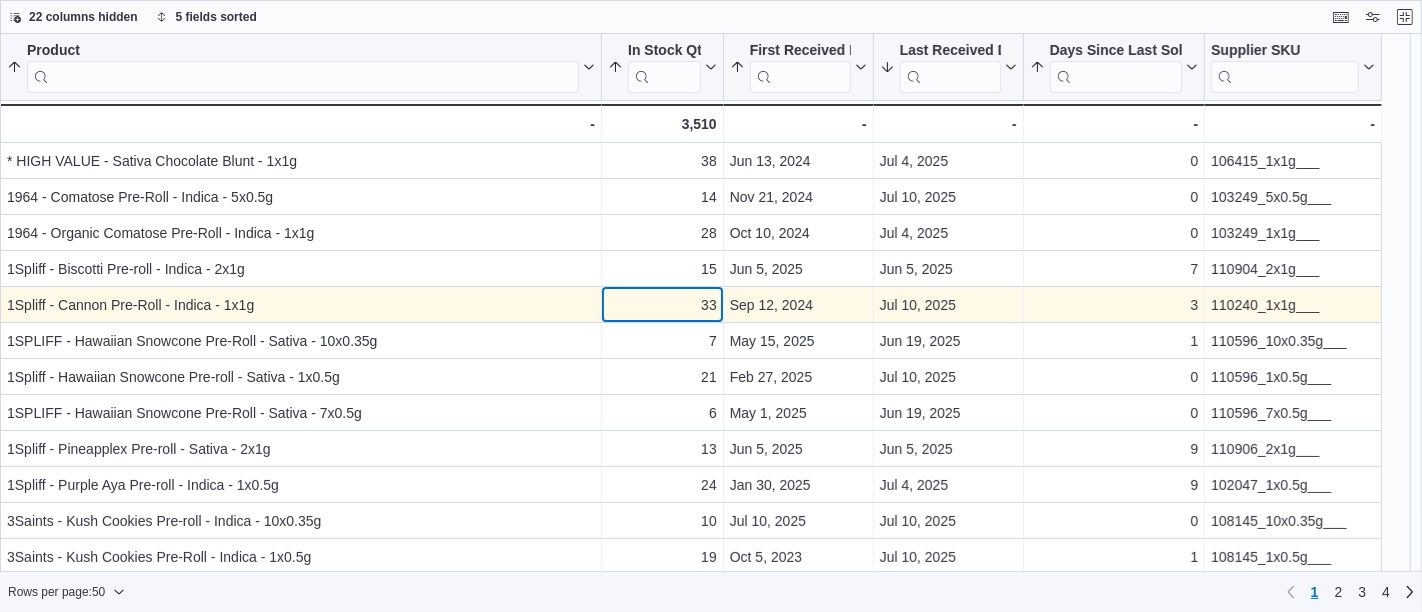 click on "33" at bounding box center [662, 305] 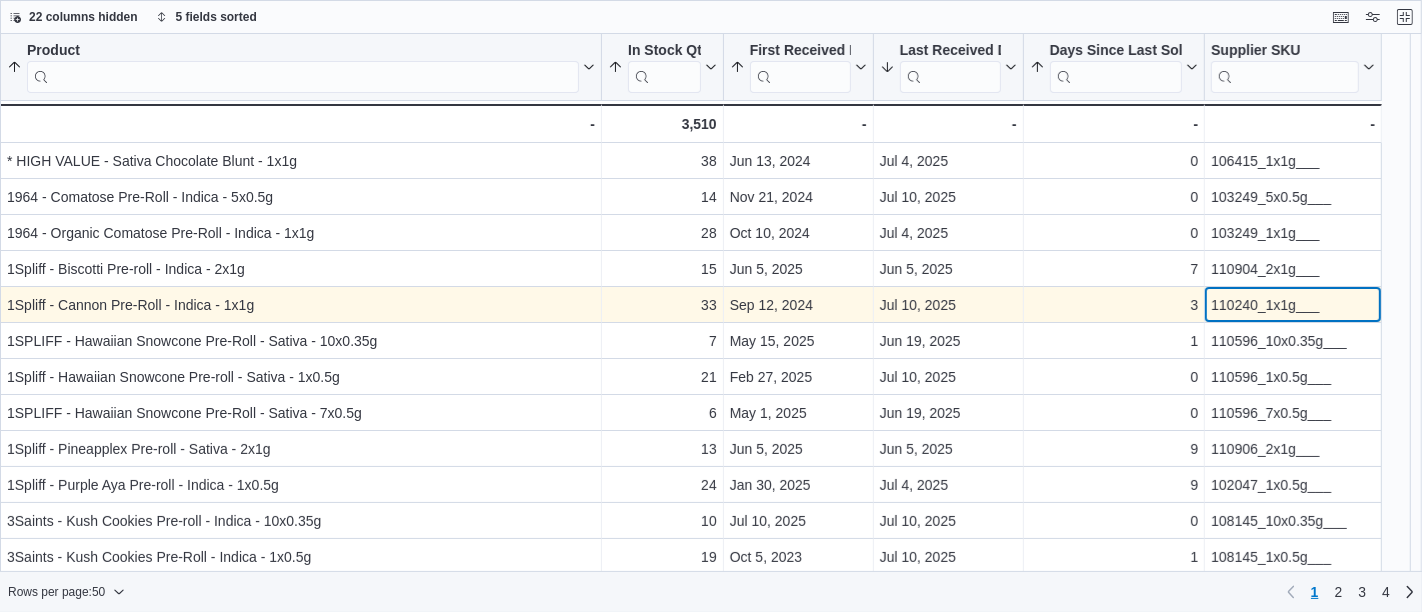 click on "110240_1x1g___" at bounding box center [1293, 305] 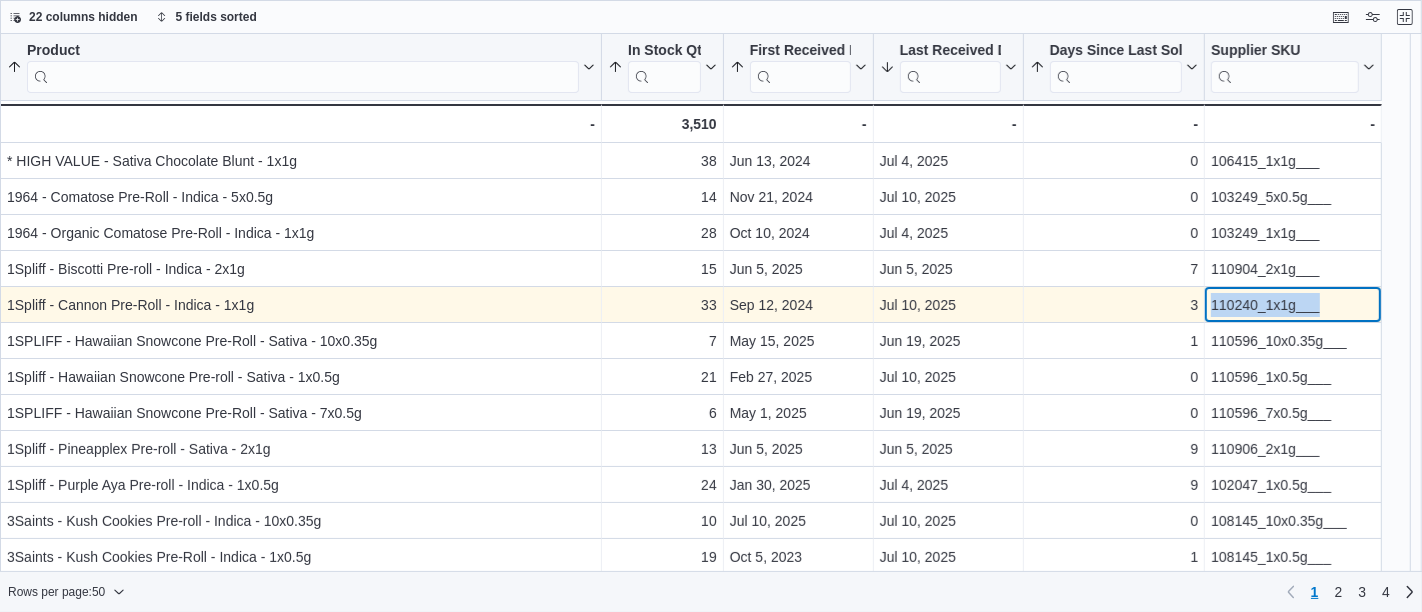 click on "110240_1x1g___" at bounding box center (1293, 305) 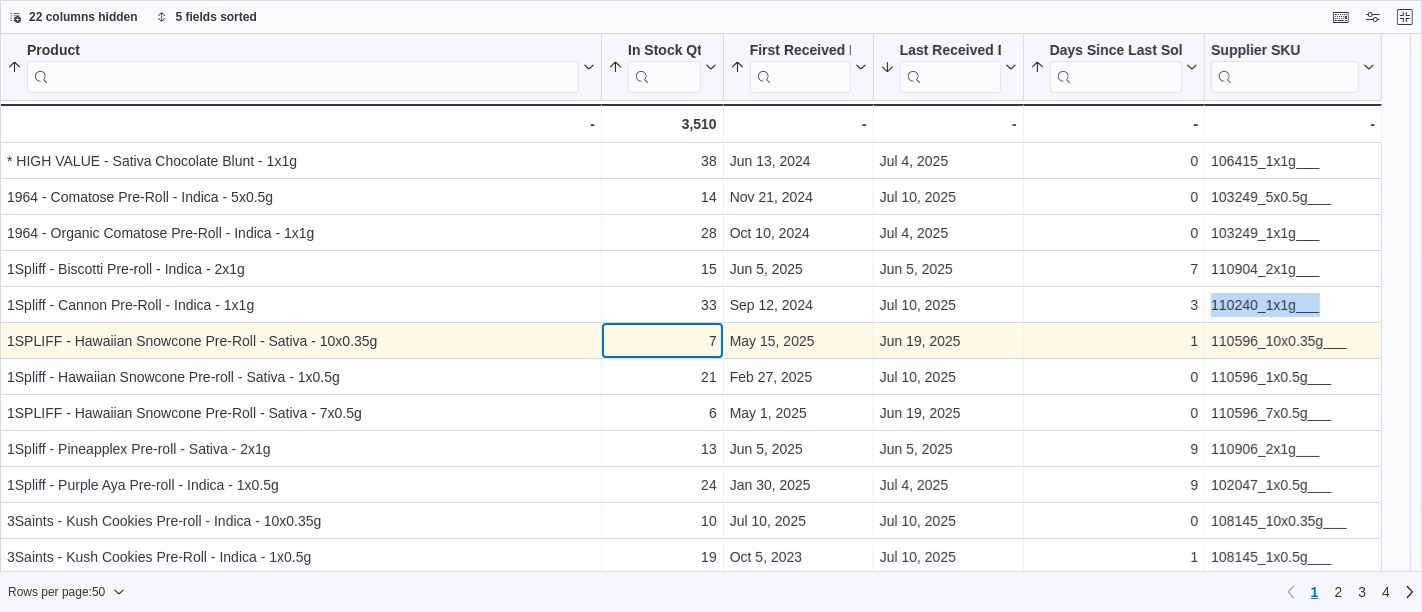 click on "7" at bounding box center (662, 341) 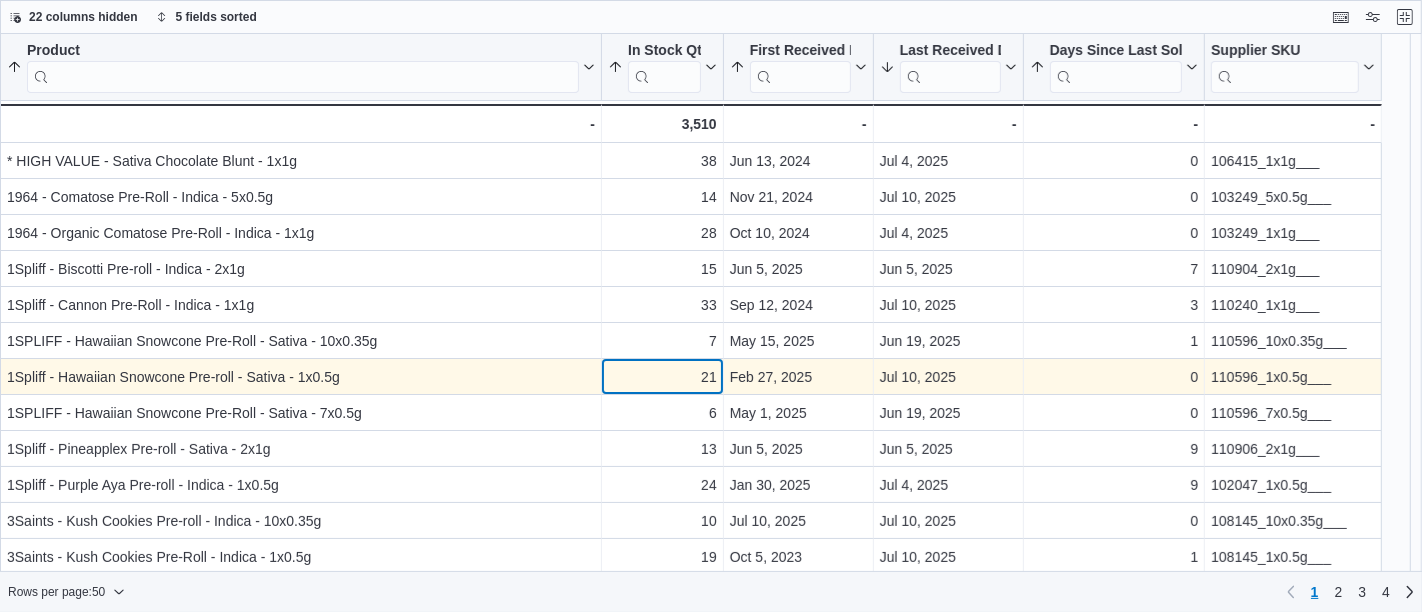 click on "21 -  In Stock Qty, column 2, row 7" at bounding box center (663, 377) 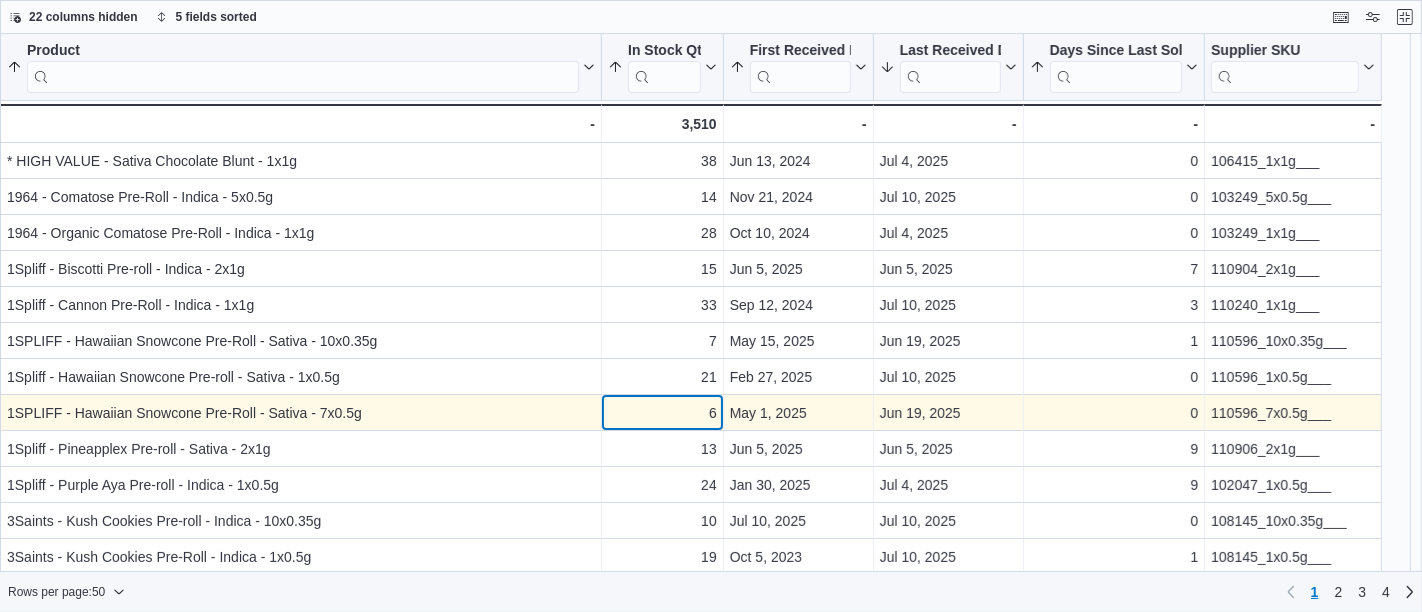 click on "6" at bounding box center (662, 413) 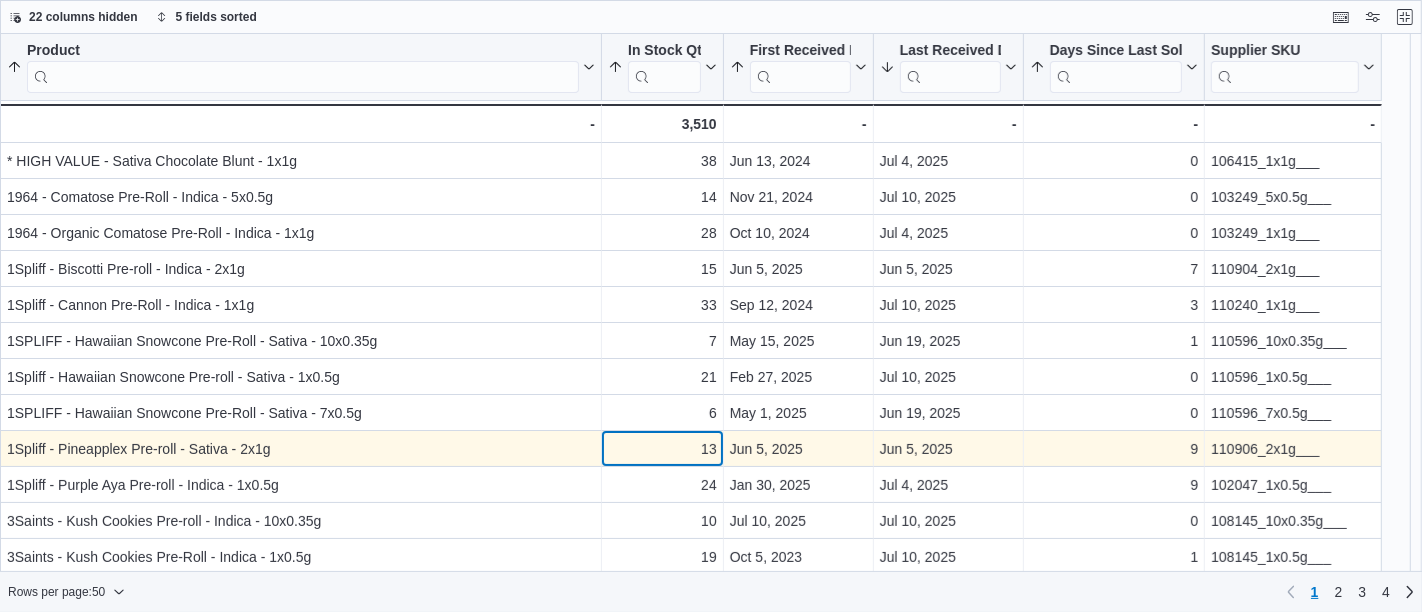 click on "13" at bounding box center [662, 449] 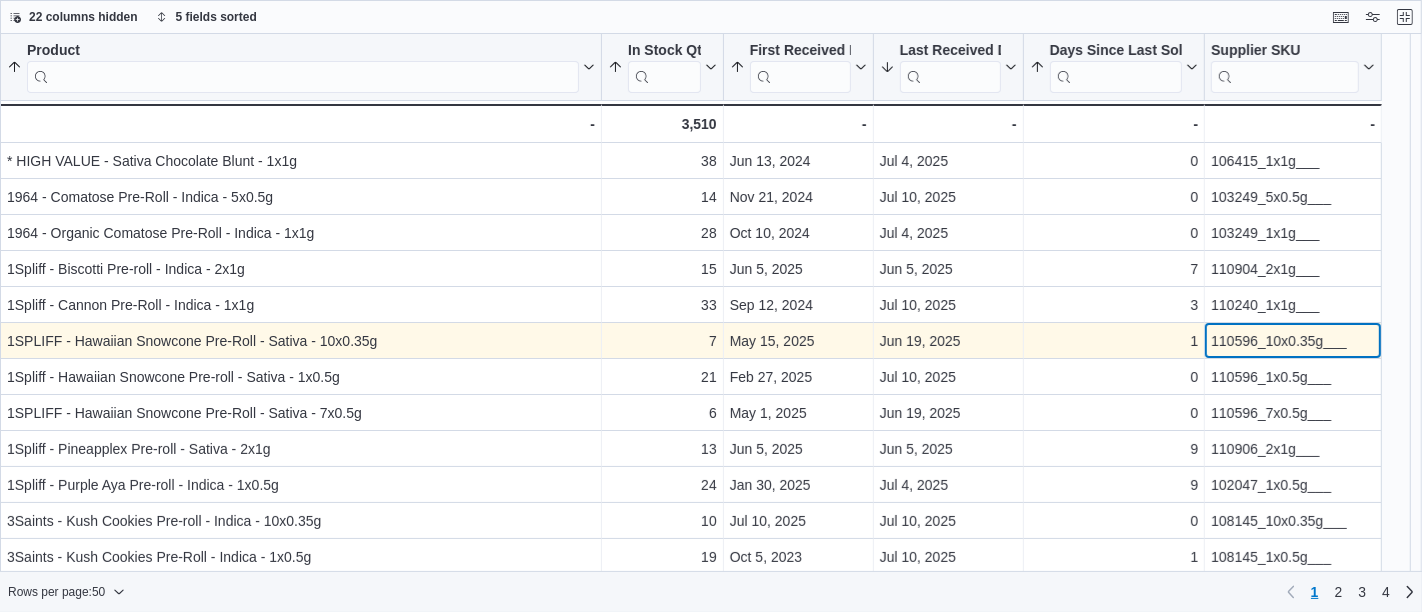 click on "110596_10x0.35g___" at bounding box center [1293, 341] 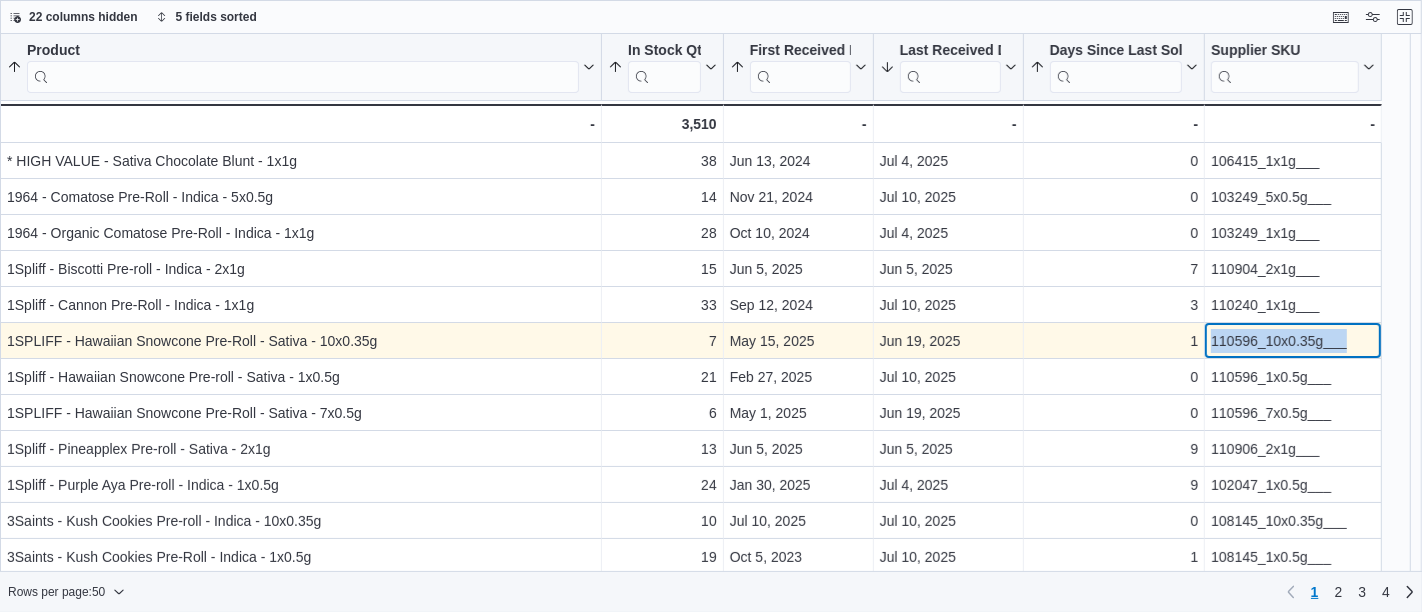 click on "110596_10x0.35g___" at bounding box center (1293, 341) 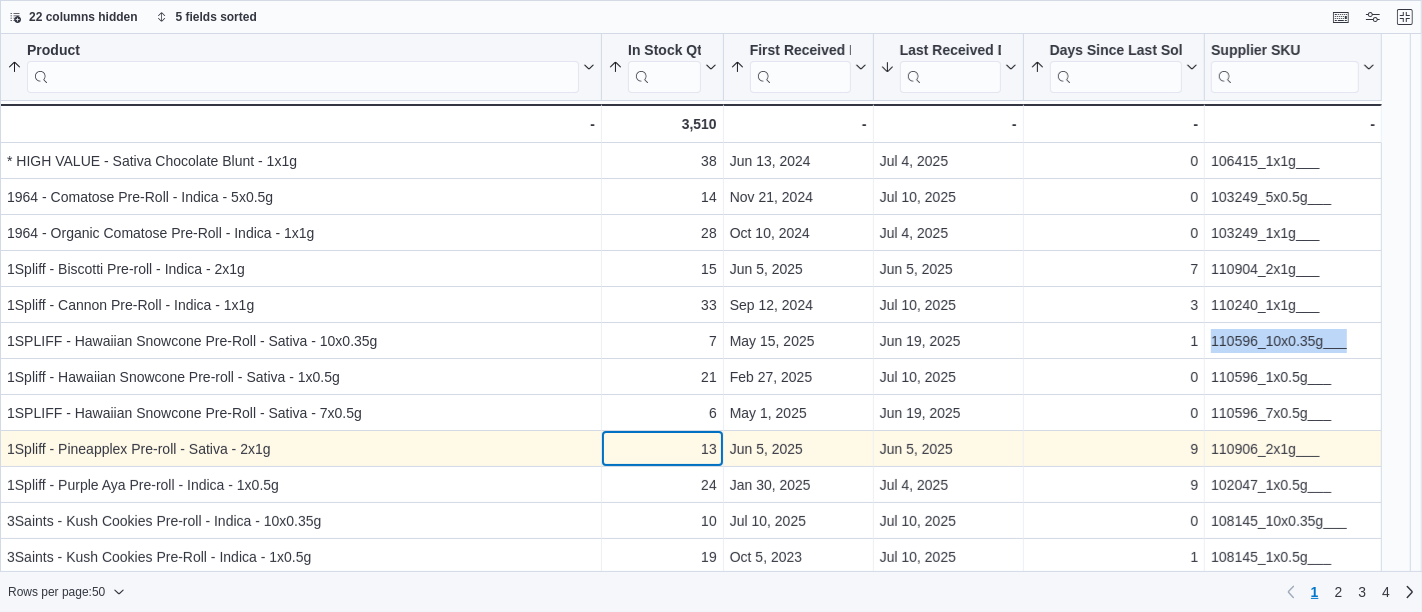 click on "13" at bounding box center (662, 449) 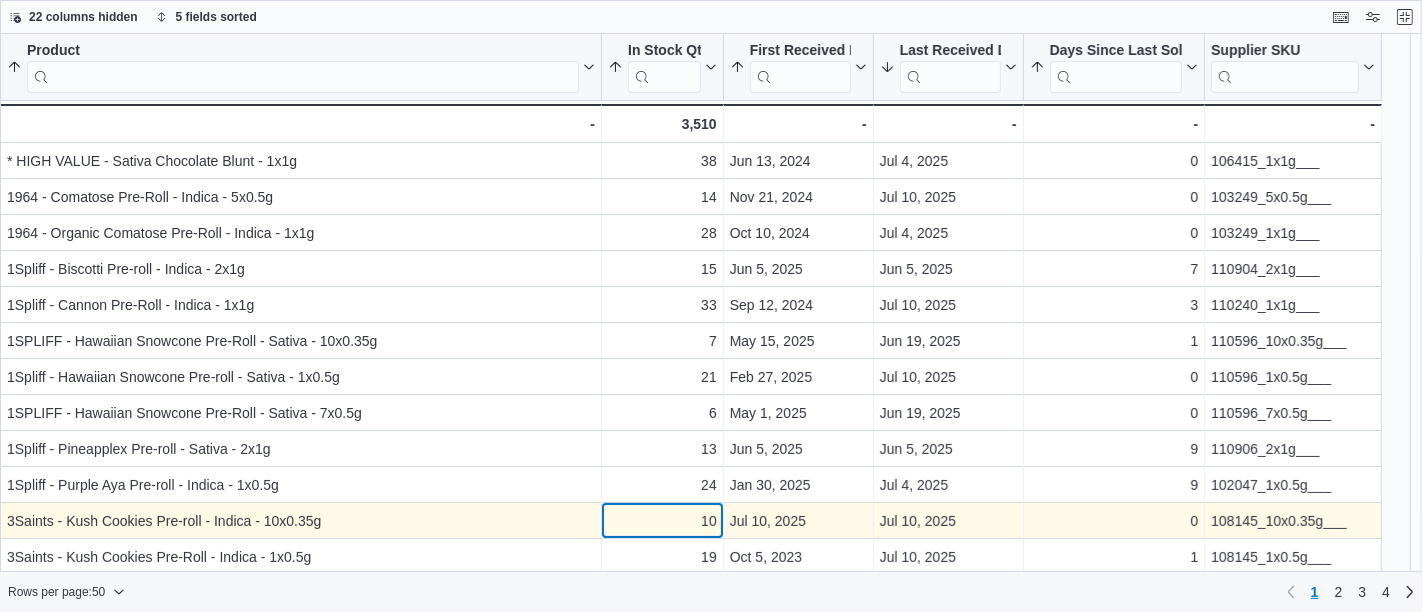 click on "10 - In Stock Qty, column 2, row 11" at bounding box center (663, 521) 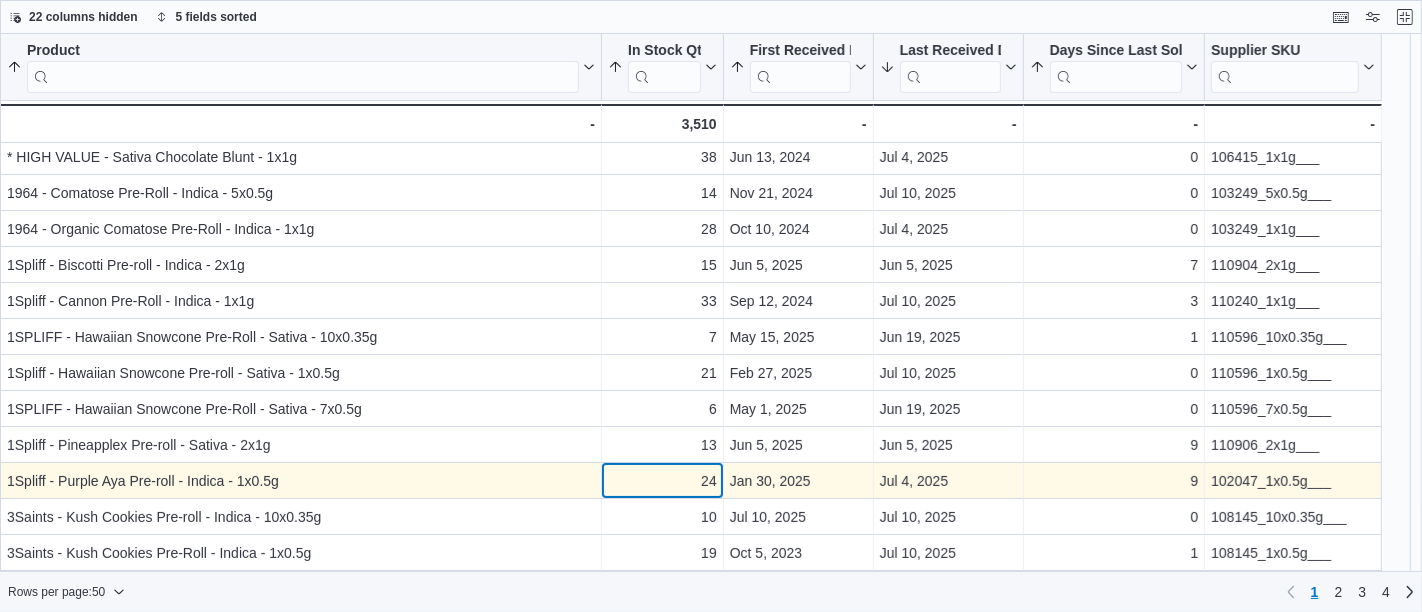 click on "24" at bounding box center (662, 481) 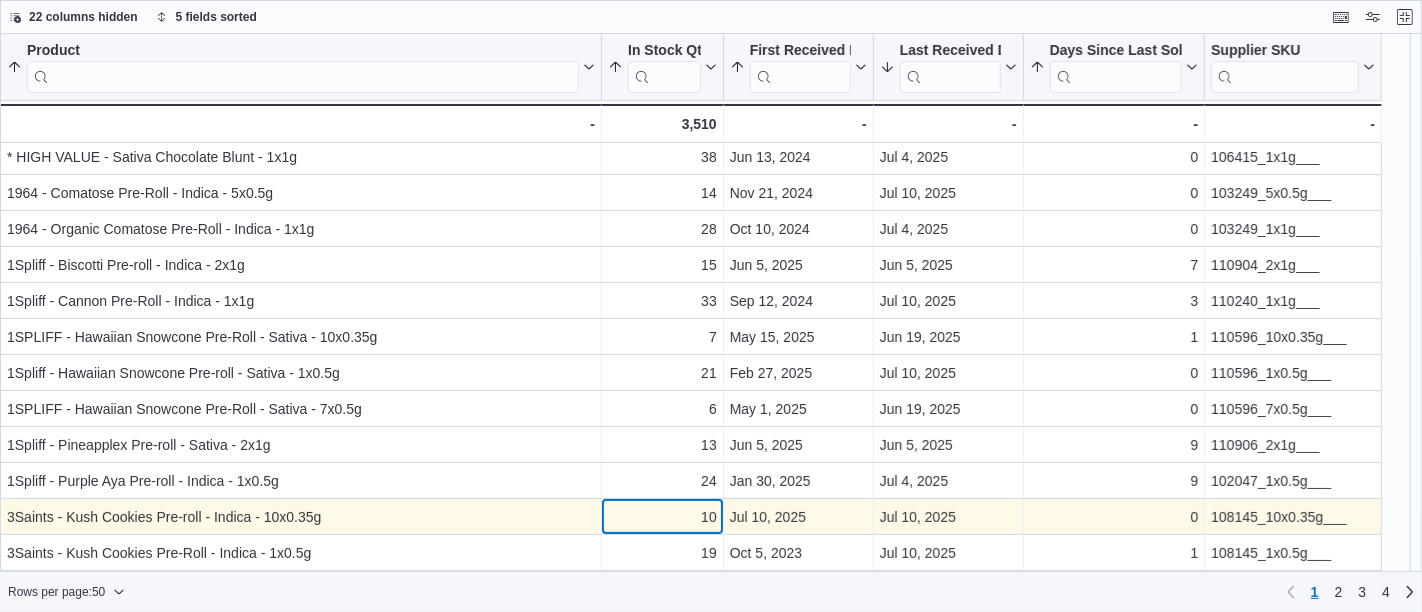 click on "10" at bounding box center (662, 517) 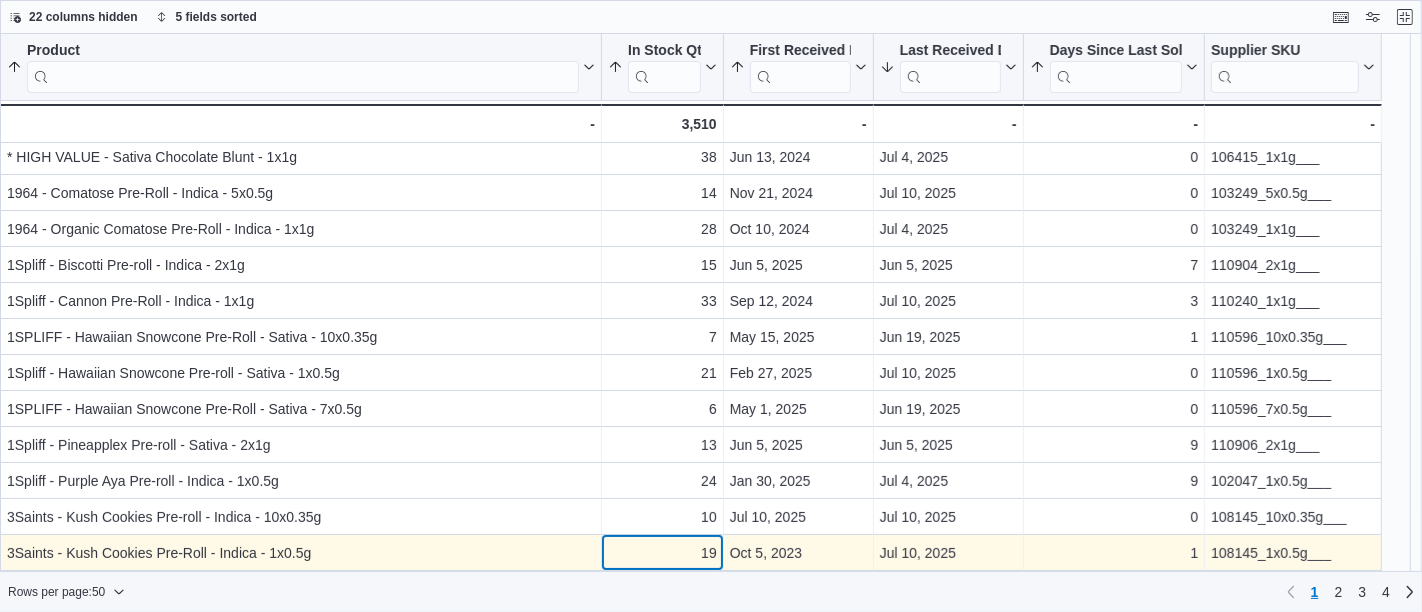 click on "[PRODUCT] [SORTED] [BY] [DAYS] [SINCE] [LAST] [SOLD], [ASCENDING] , [THEN] [SORTED] [BY] [FIRST] [RECEIVED] [DATE], [ASCENDING] , [THEN] [SORTED] [BY] [LAST] [RECEIVED] [DATE], [DESCENDING] , [THEN] [SORTED] [BY] [IN] [STOCK] [QTY], [ASCENDING] , [THEN] [SORTED] [BY] [PRODUCT], [ASCENDING] . [CLICK] [TO] [VIEW] [COLUMN] [HEADER] [ACTIONS] [IN] [STOCK] [QTY] [SORTED] [BY] [DAYS] [SINCE] [LAST] [SOLD], [ASCENDING] , [THEN] [SORTED] [BY] [FIRST] [RECEIVED] [DATE], [ASCENDING] , [THEN] [SORTED] [BY] [LAST] [RECEIVED] [DATE], [DESCENDING] , [THEN] [SORTED] [BY] [IN] [STOCK] [QTY], [ASCENDING] , [THEN] [SORTED] [BY] [PRODUCT], [ASCENDING] . [CLICK] [TO] [VIEW] [COLUMN] [HEADER] [ACTIONS] [FIRST] [RECEIVED] [DATE] [SORTED] [BY] [DAYS] [SINCE] [LAST] [SOLD], [ASCENDING] , [THEN] [SORTED] [BY] [FIRST] [RECEIVED] [DATE], [ASCENDING] , [THEN] [SORTED] [BY] [LAST] [RECEIVED] [DATE], [DESCENDING] , [THEN] [SORTED] [BY] [IN] [STOCK] [QTY], [ASCENDING] , [THEN] [SORTED] [BY] [PRODUCT], [ASCENDING] . [CLICK] [TO] [VIEW] [COLUMN] [HEADER] [ACTIONS] [LAST] [RECEIVED] [DATE] [SORTED] [BY] [DAYS] [SINCE] [LAST] [SOLD], [ASCENDING] , [THEN] [SORTED] [BY] [FIRST] [RECEIVED] [DATE], [ASCENDING] , [THEN] [SORTED] [BY] [LAST] [RECEIVED] [DATE], [DESCENDING] , [THEN] [SORTED] [BY] [IN] [STOCK] [QTY], [ASCENDING] . [DAYS] [SINCE] [LAST] [SOLD] . 0" at bounding box center [691, 1215] 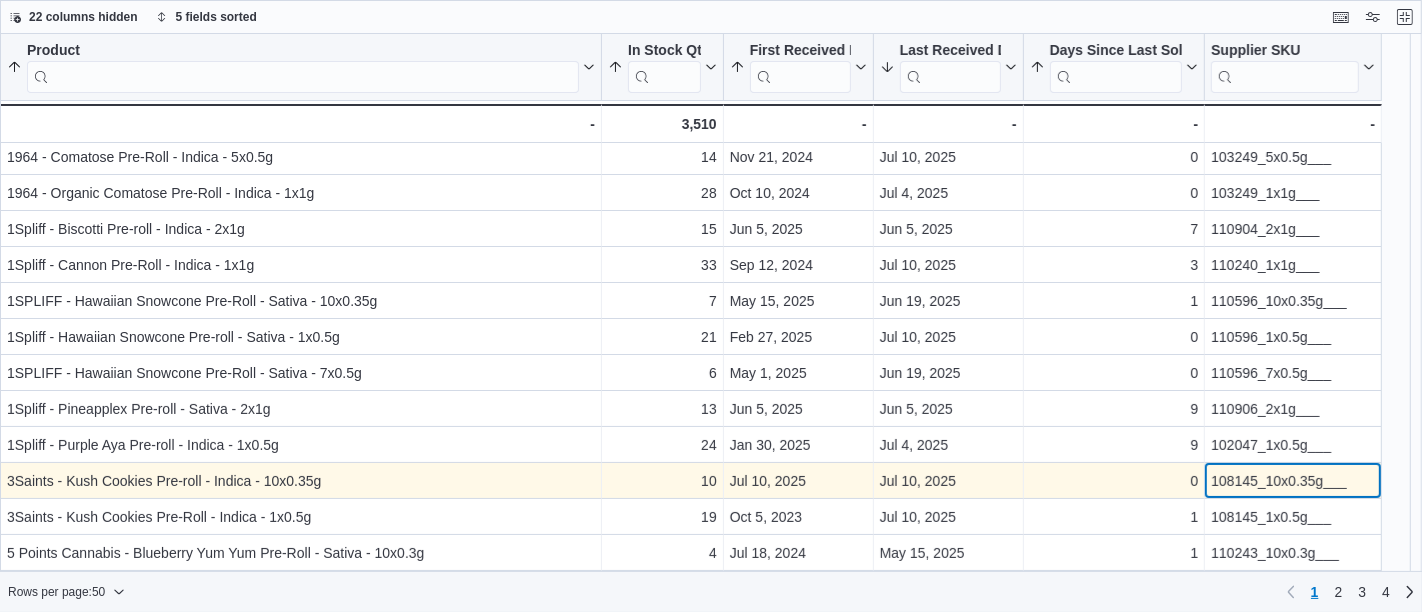 click on "108145_10x0.35g___" at bounding box center (1293, 481) 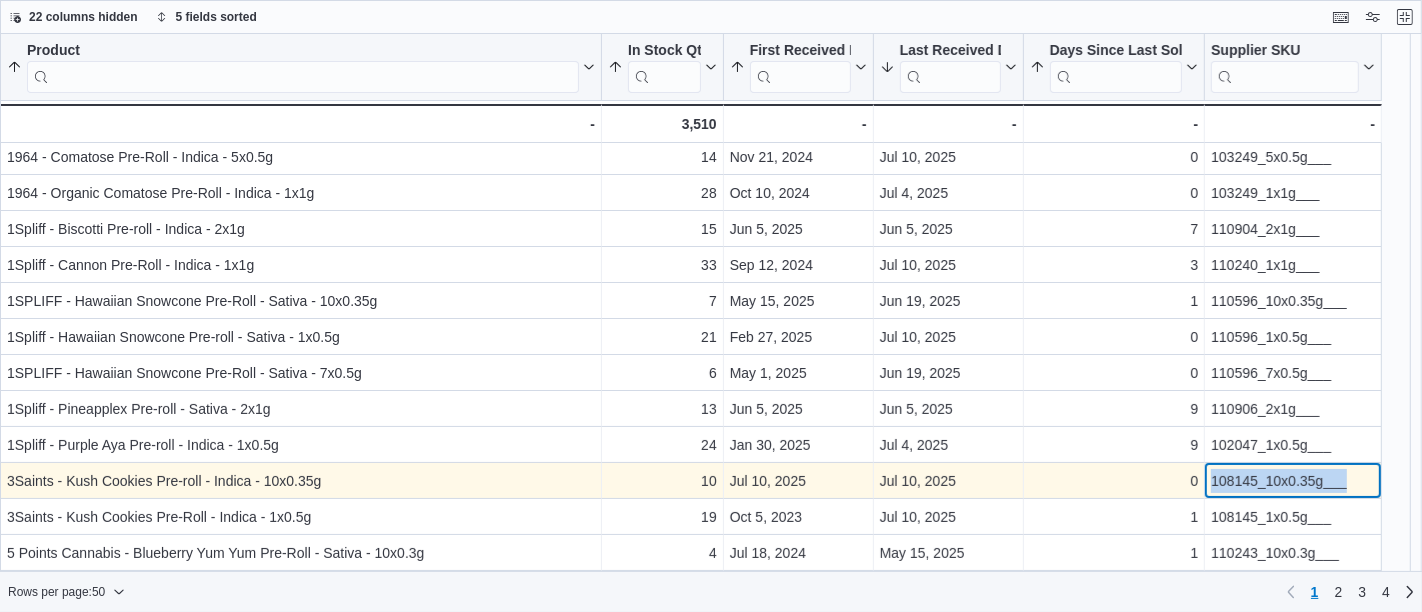 click on "108145_10x0.35g___" at bounding box center (1293, 481) 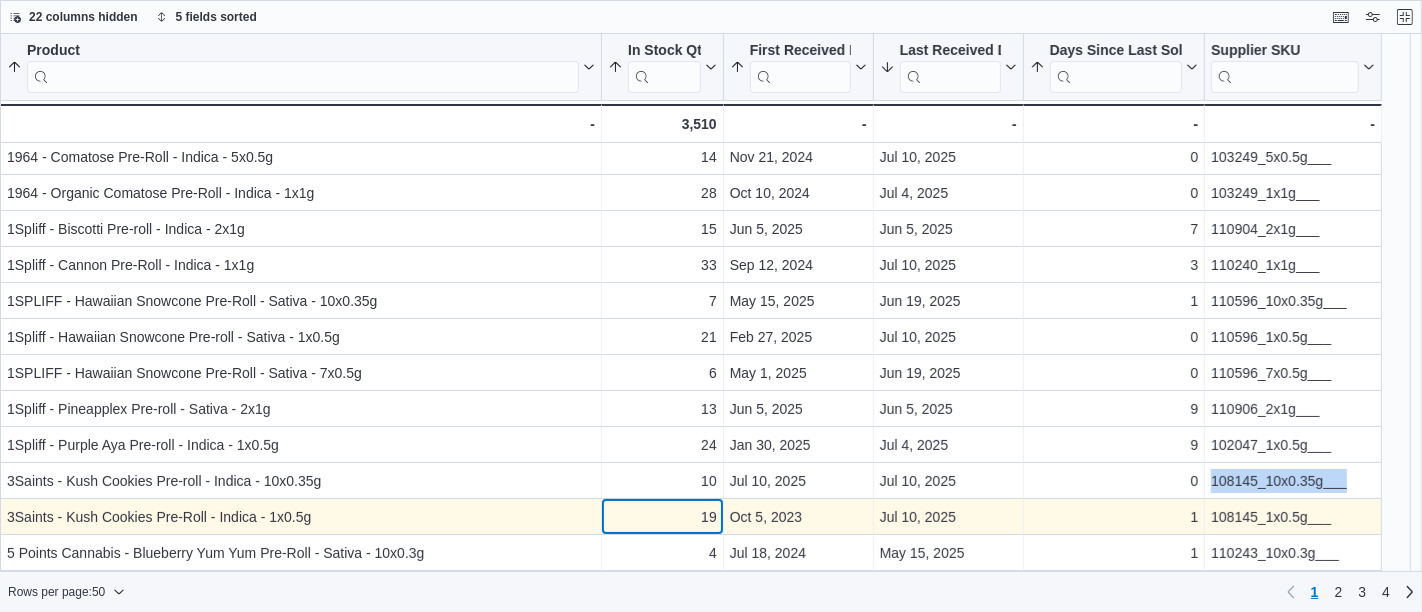 click on "19 -  In Stock Qty, column 2, row 12" at bounding box center [663, 517] 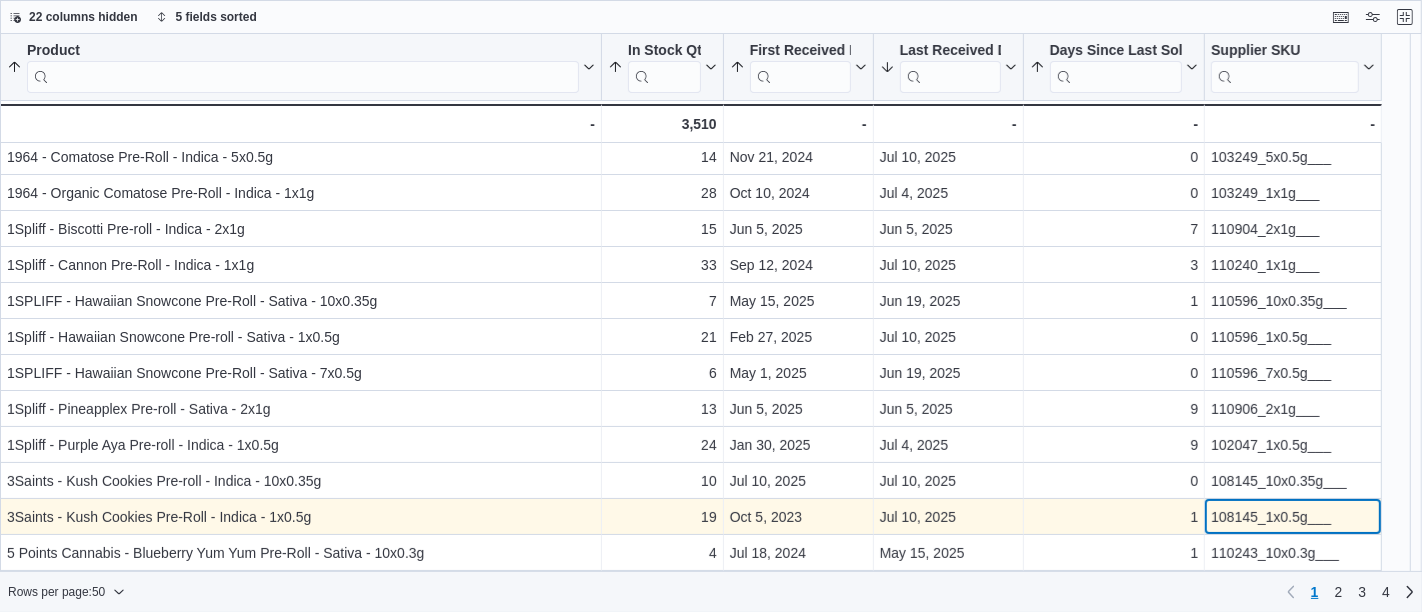 click on "108145_1x0.5g___" at bounding box center (1293, 517) 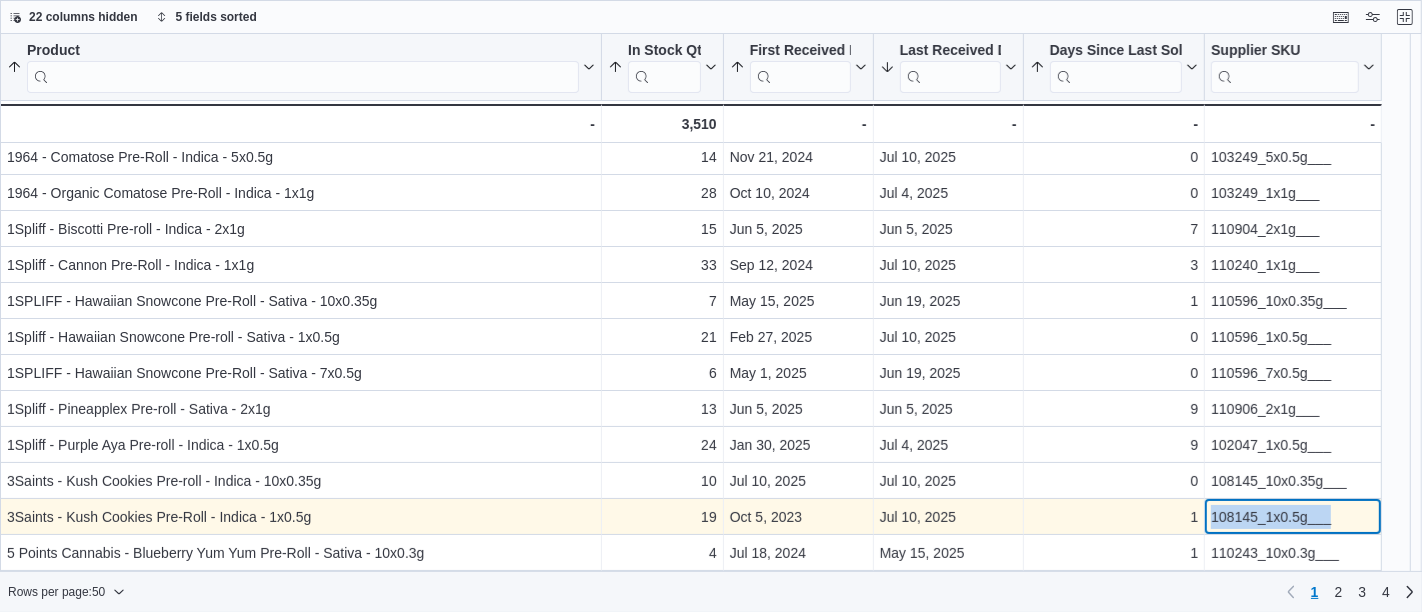 click on "108145_1x0.5g___" at bounding box center (1293, 517) 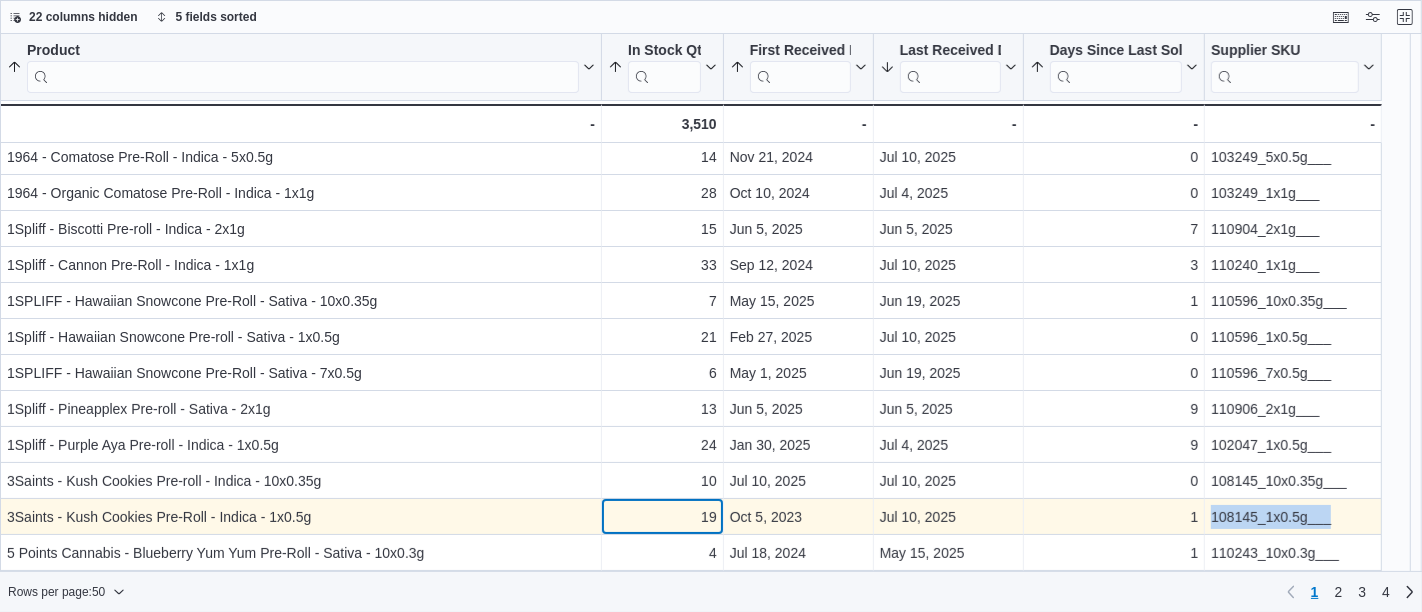click on "19" at bounding box center [662, 517] 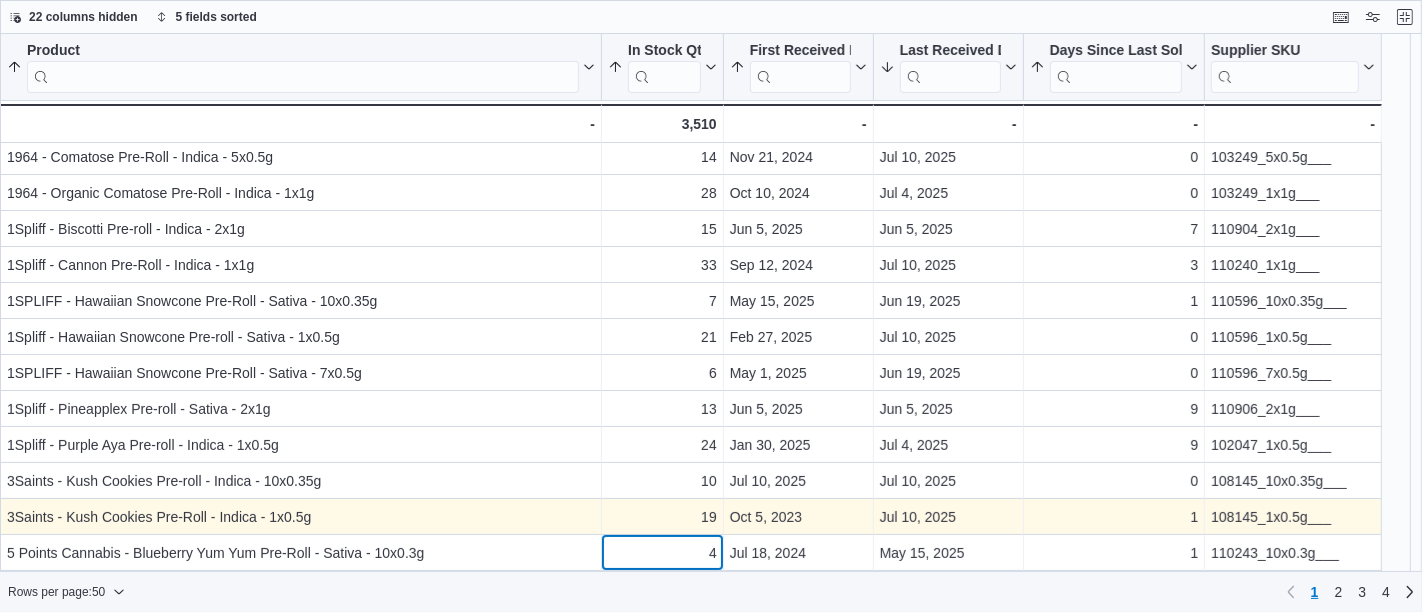 scroll, scrollTop: 76, scrollLeft: 0, axis: vertical 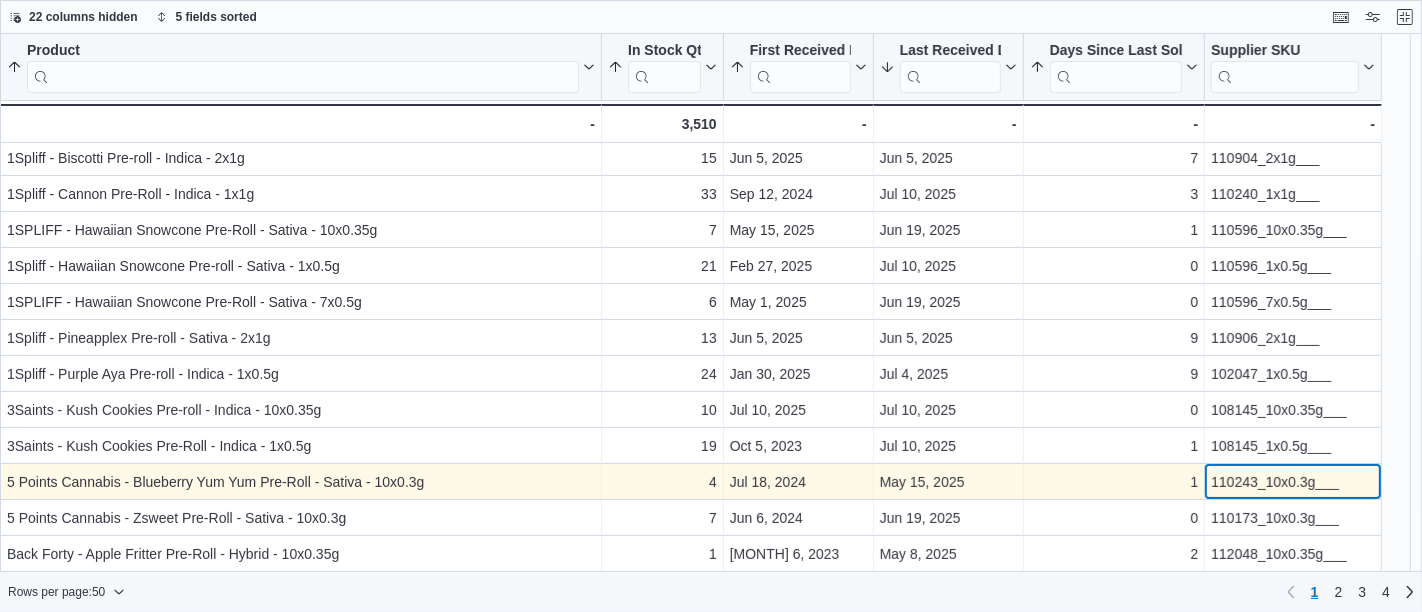 click on "110243_10x0.3g___" at bounding box center [1293, 482] 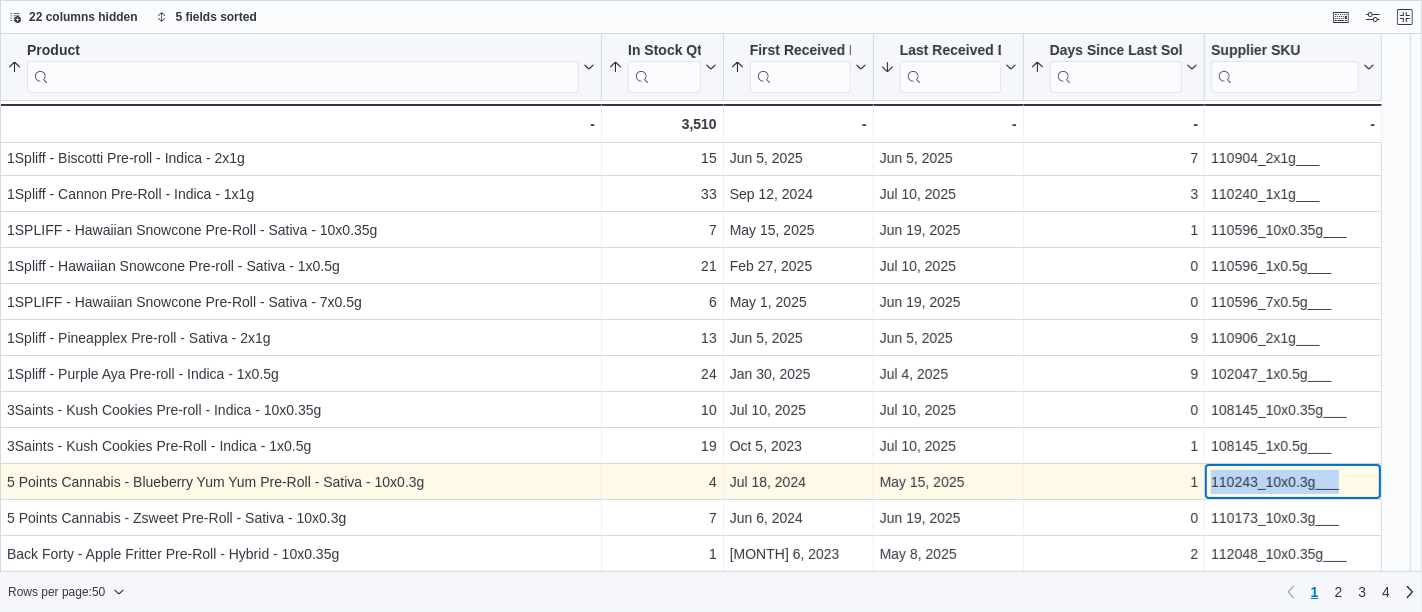 click on "110243_10x0.3g___" at bounding box center (1293, 482) 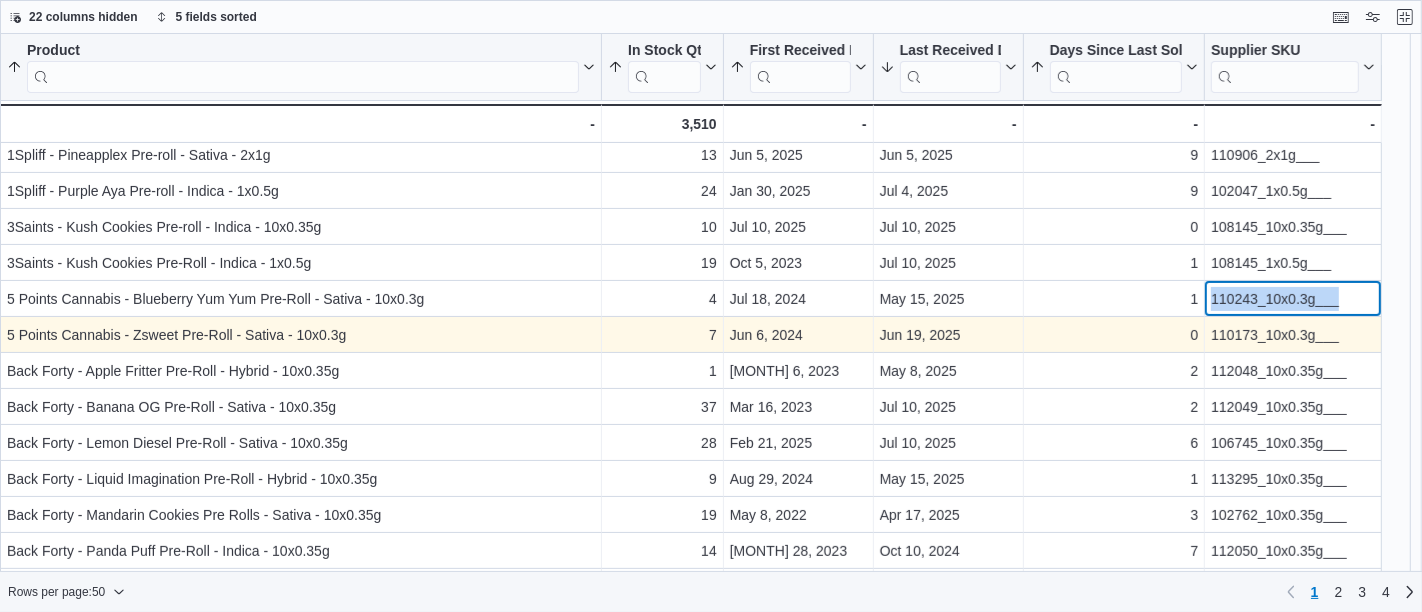 scroll, scrollTop: 265, scrollLeft: 0, axis: vertical 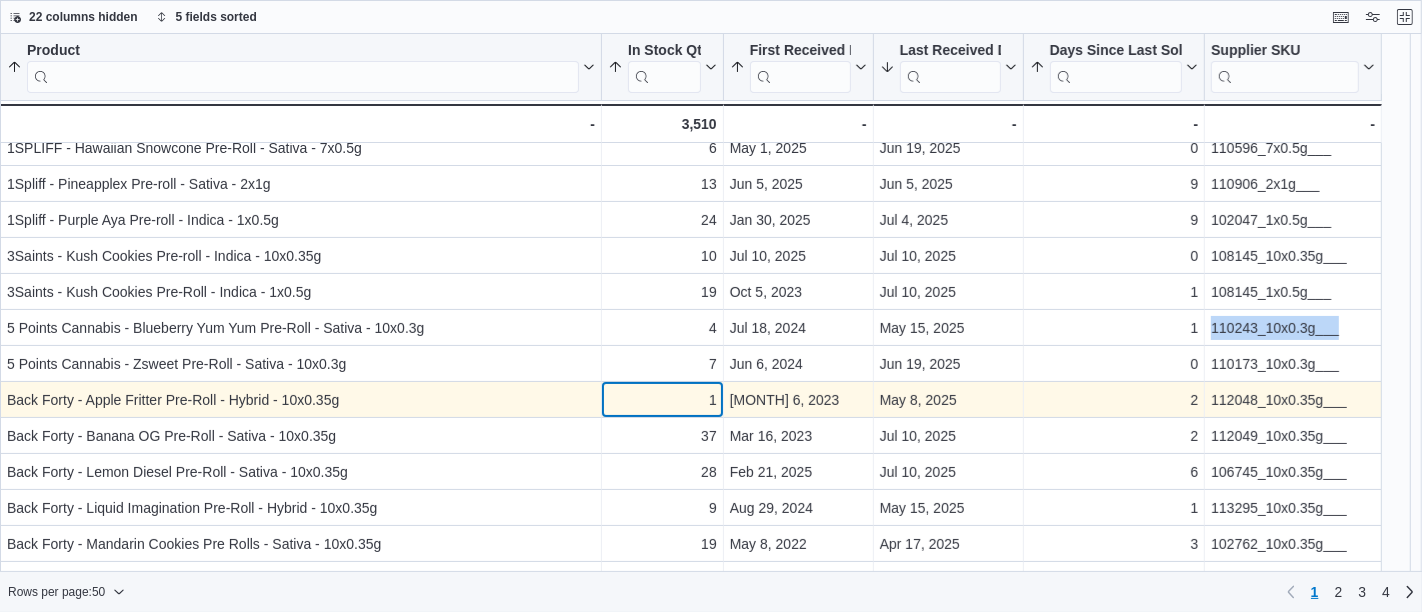 click on "1" at bounding box center [662, 400] 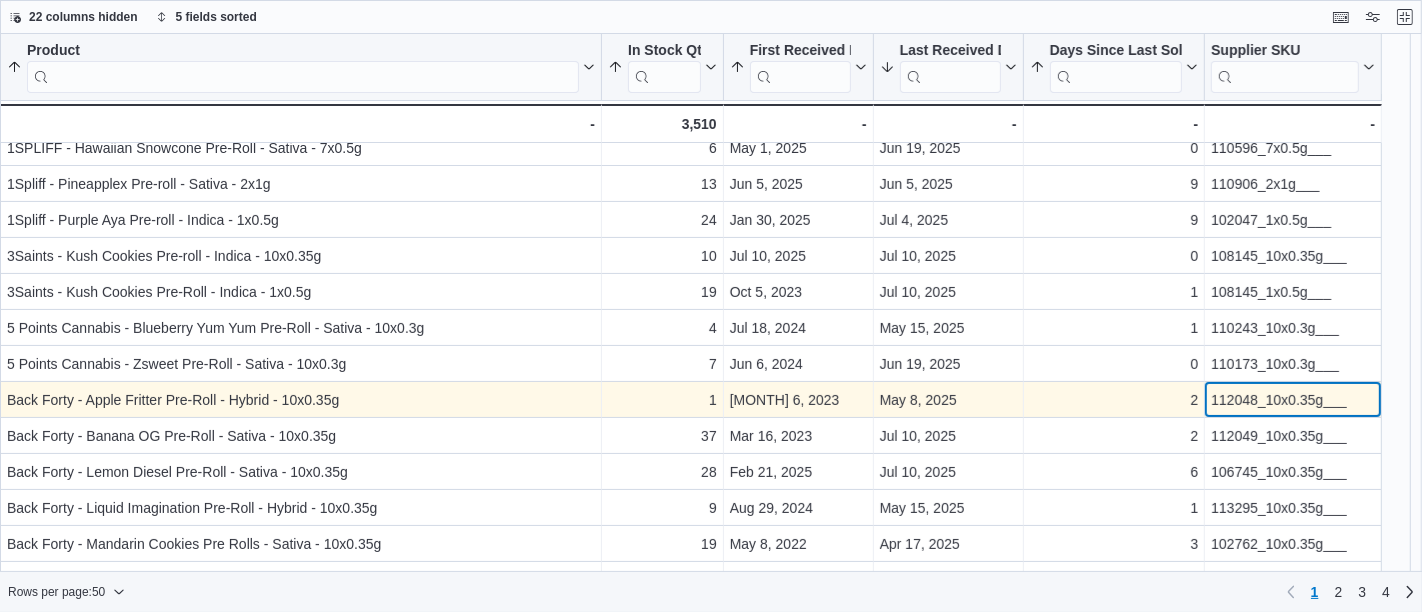 click on "112048_10x0.35g___" at bounding box center (1293, 400) 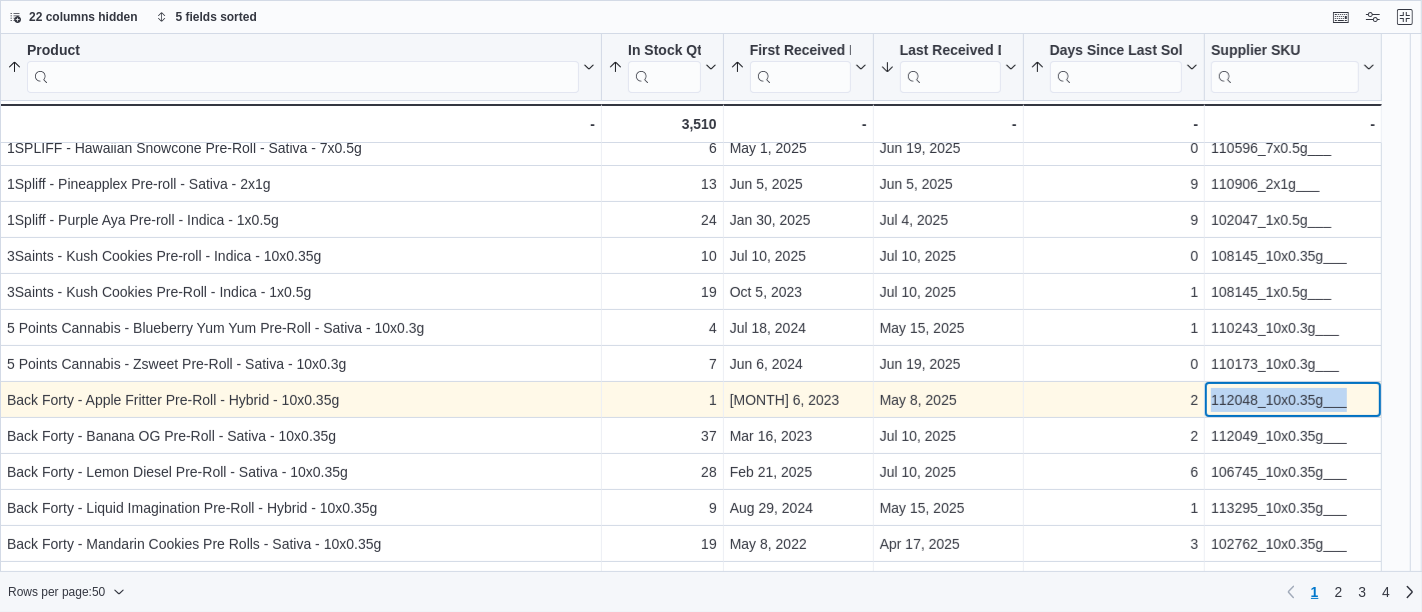 click on "112048_10x0.35g___" at bounding box center [1293, 400] 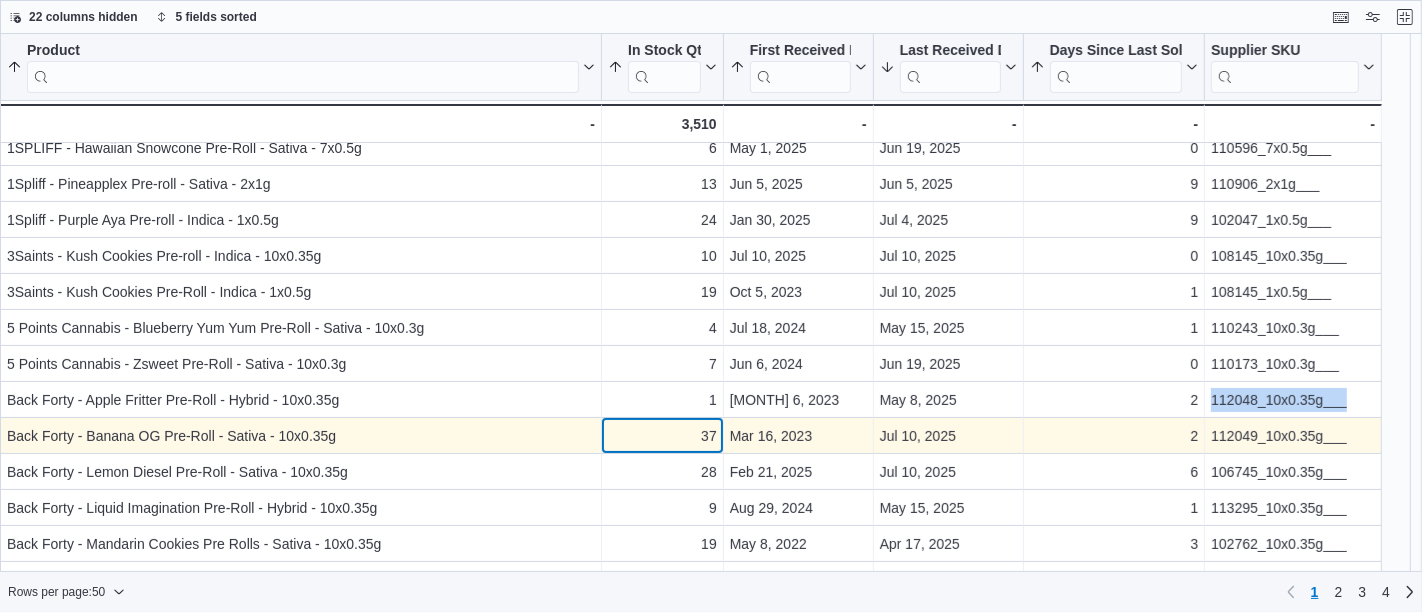 click on "37" at bounding box center [662, 436] 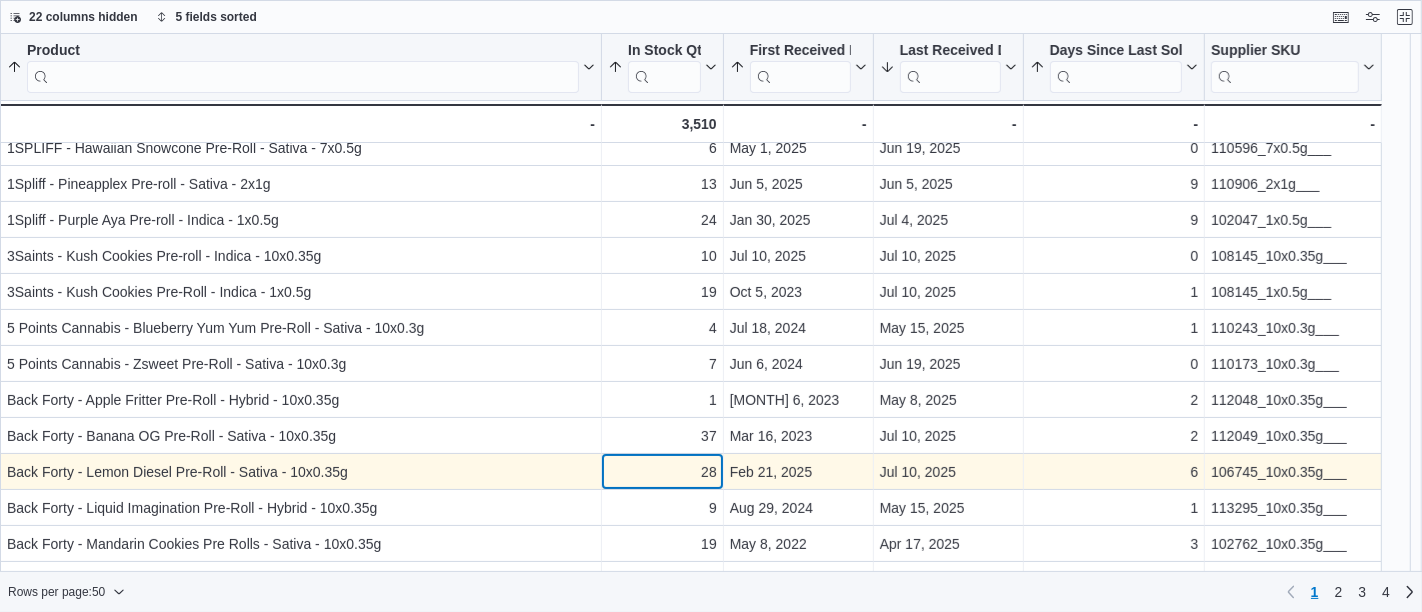 click on "28" at bounding box center (662, 472) 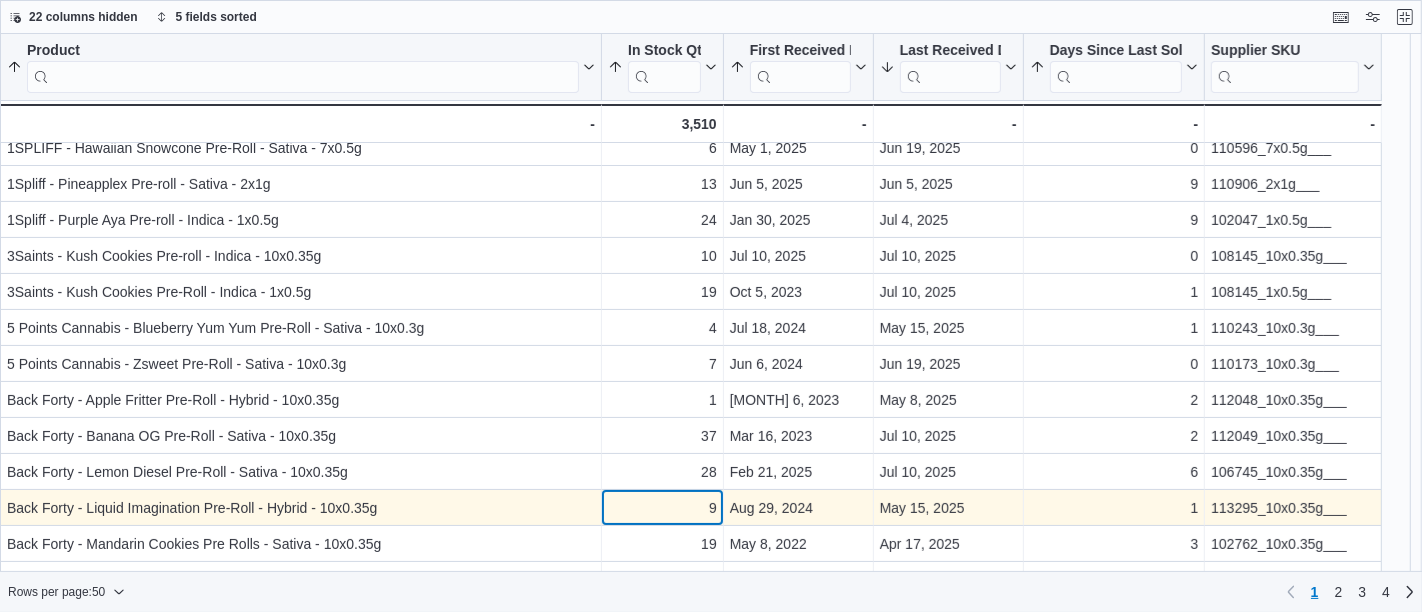 click on "9" at bounding box center [662, 508] 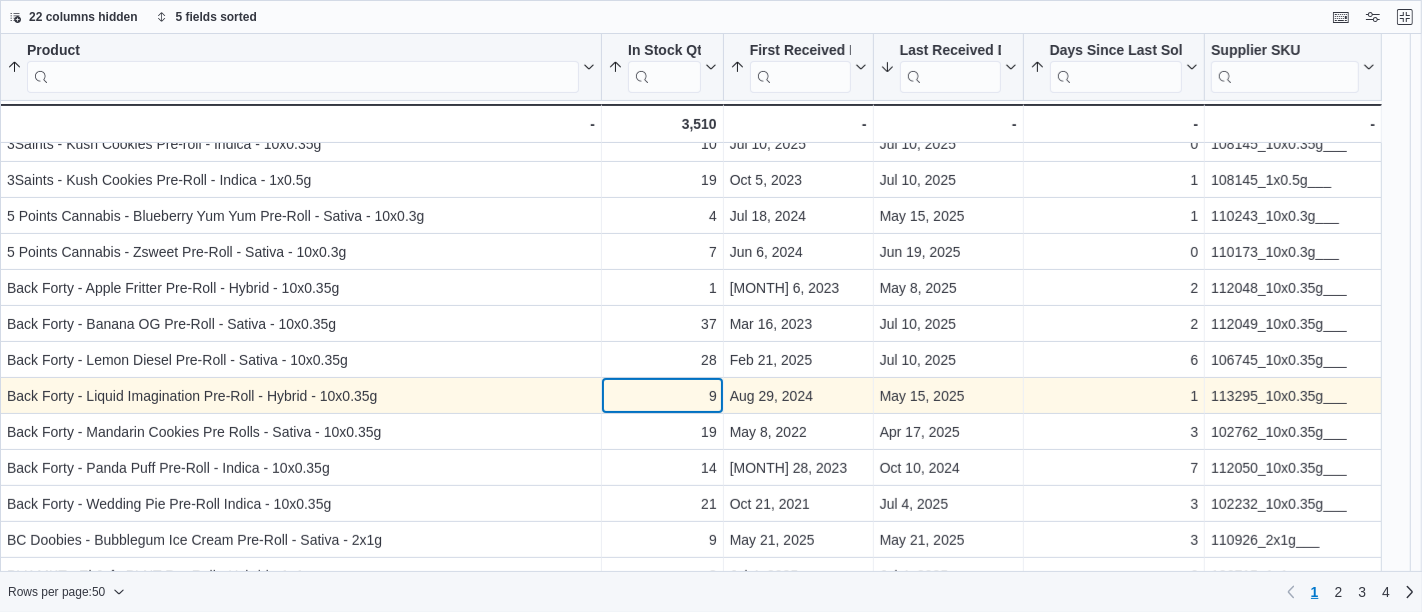 scroll, scrollTop: 378, scrollLeft: 0, axis: vertical 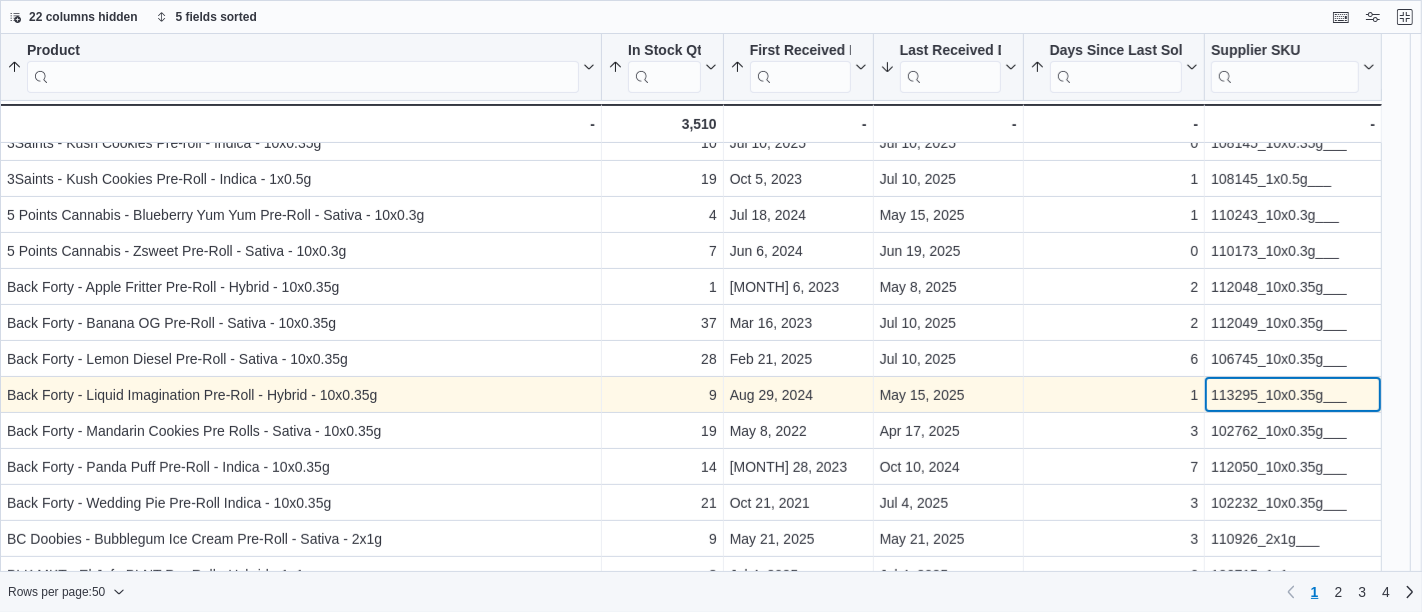 click on "113295_10x0.35g___" at bounding box center [1293, 395] 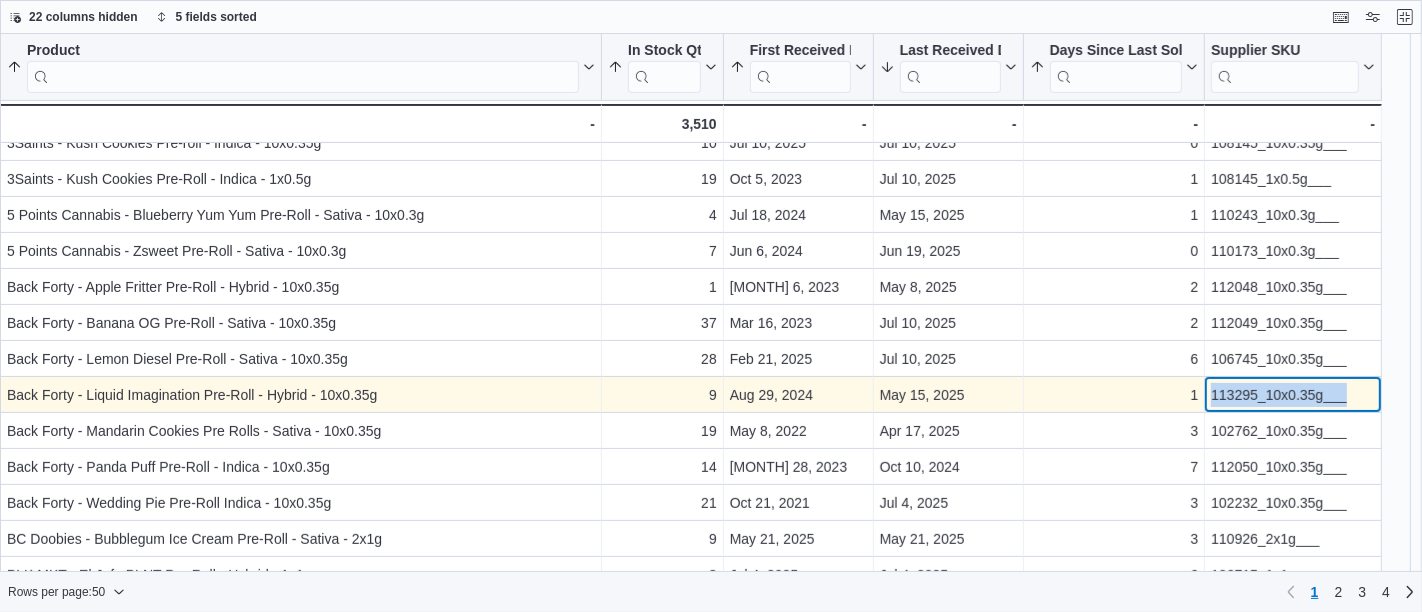 click on "113295_10x0.35g___" at bounding box center [1293, 395] 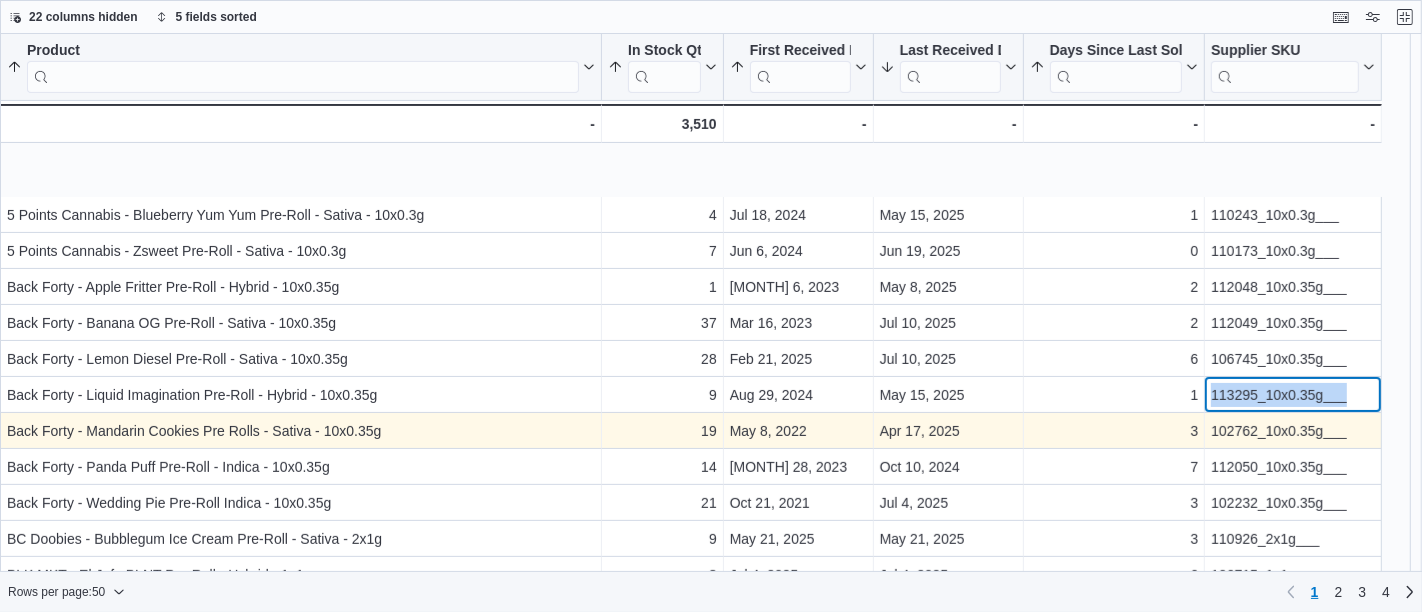 scroll, scrollTop: 486, scrollLeft: 0, axis: vertical 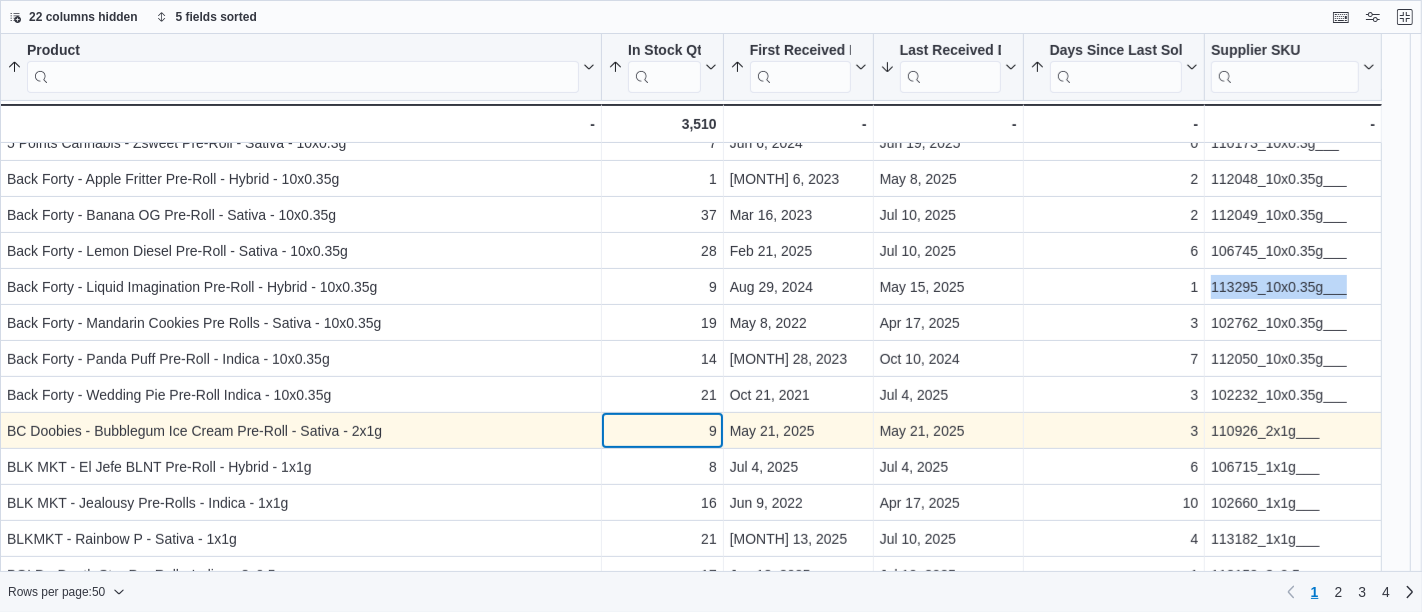click on "9" at bounding box center [662, 431] 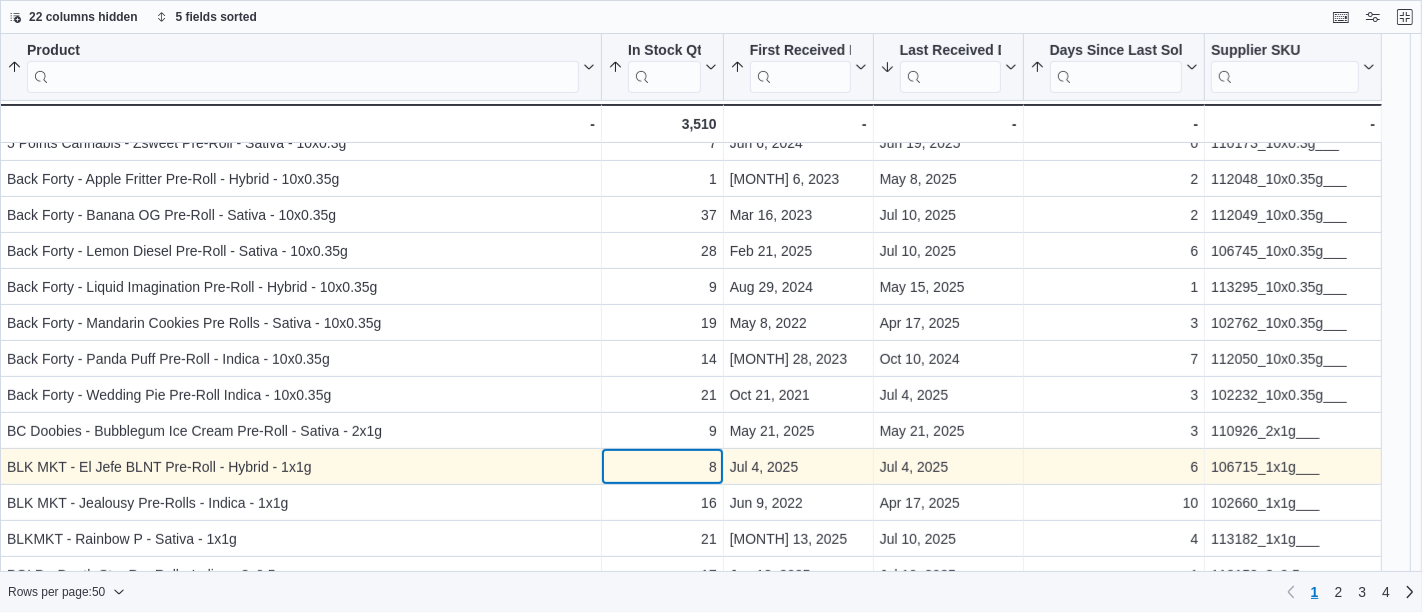 click on "8" at bounding box center (662, 467) 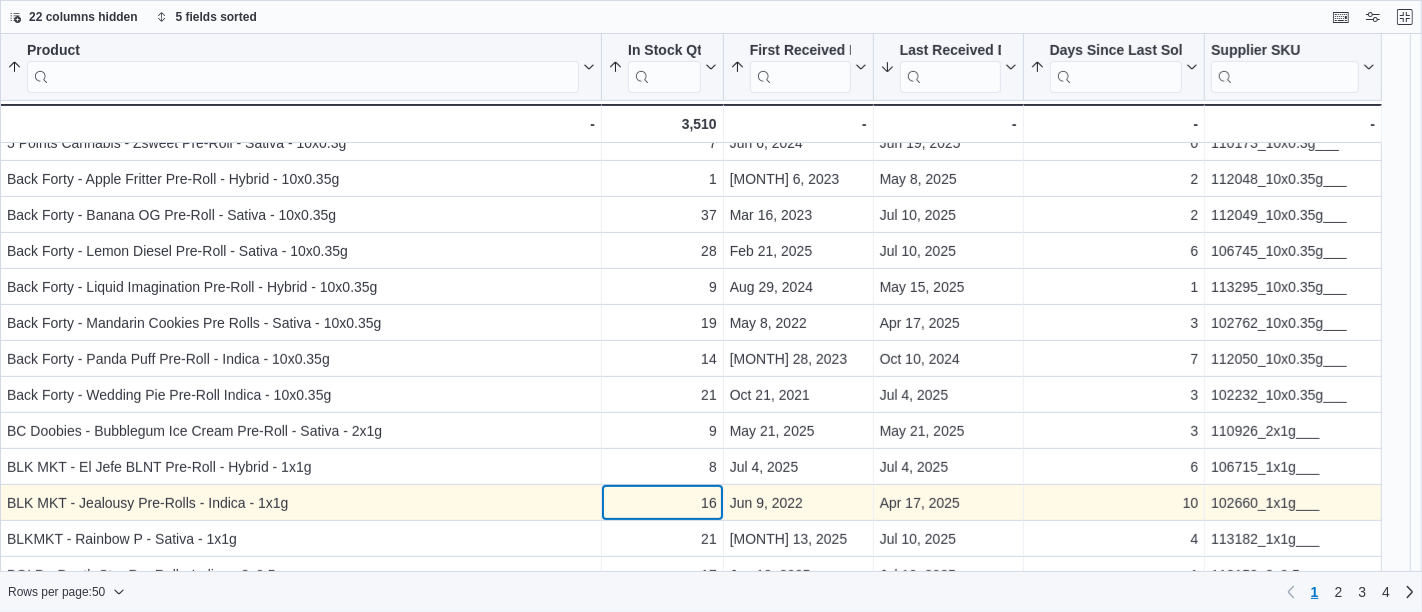 click on "16" at bounding box center [662, 503] 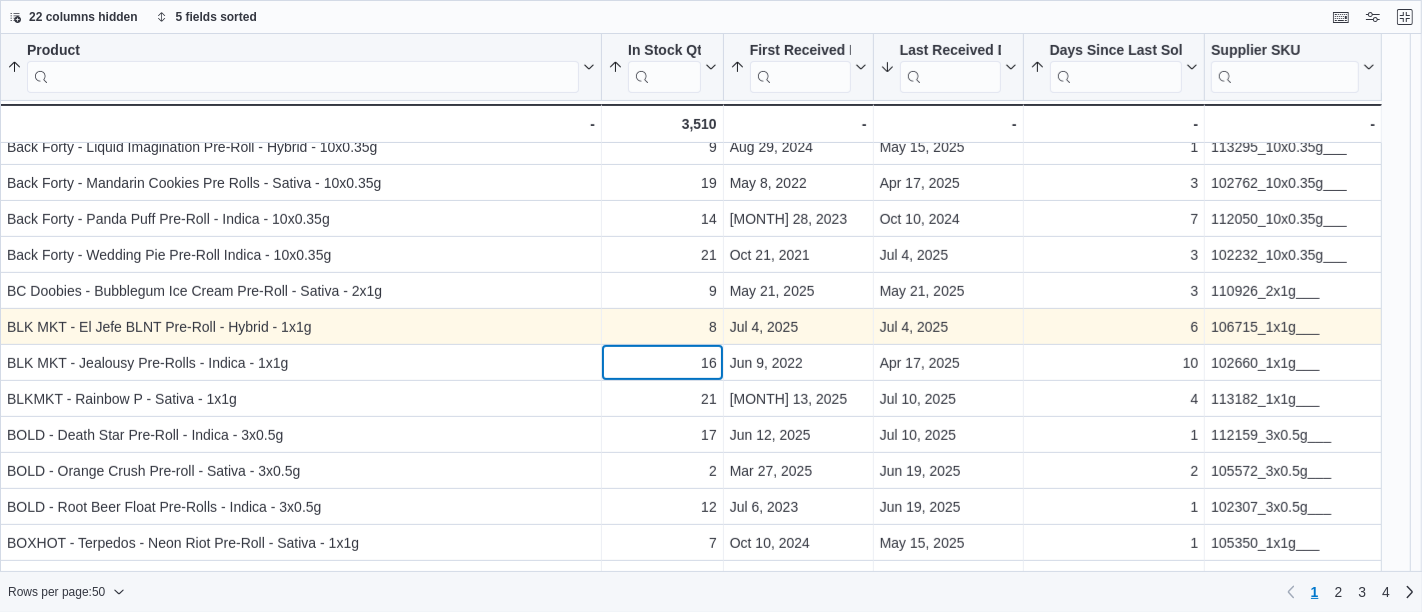 scroll, scrollTop: 626, scrollLeft: 0, axis: vertical 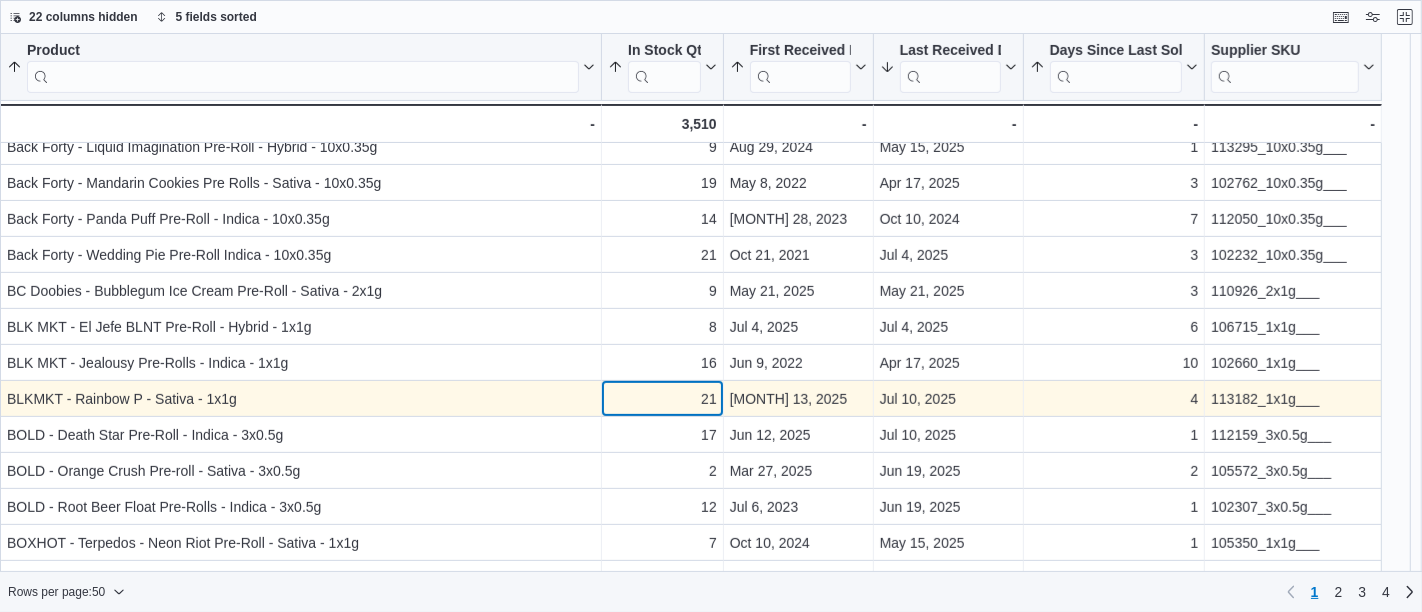 click on "21" at bounding box center [662, 399] 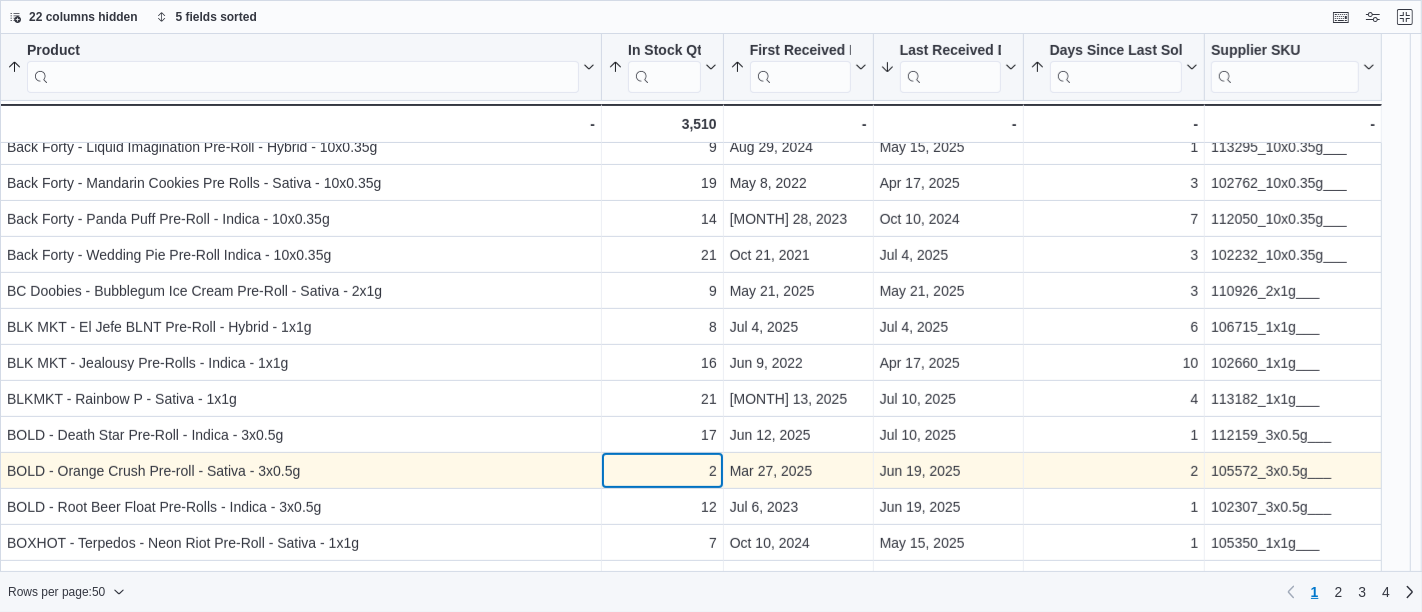 click on "2" at bounding box center [662, 471] 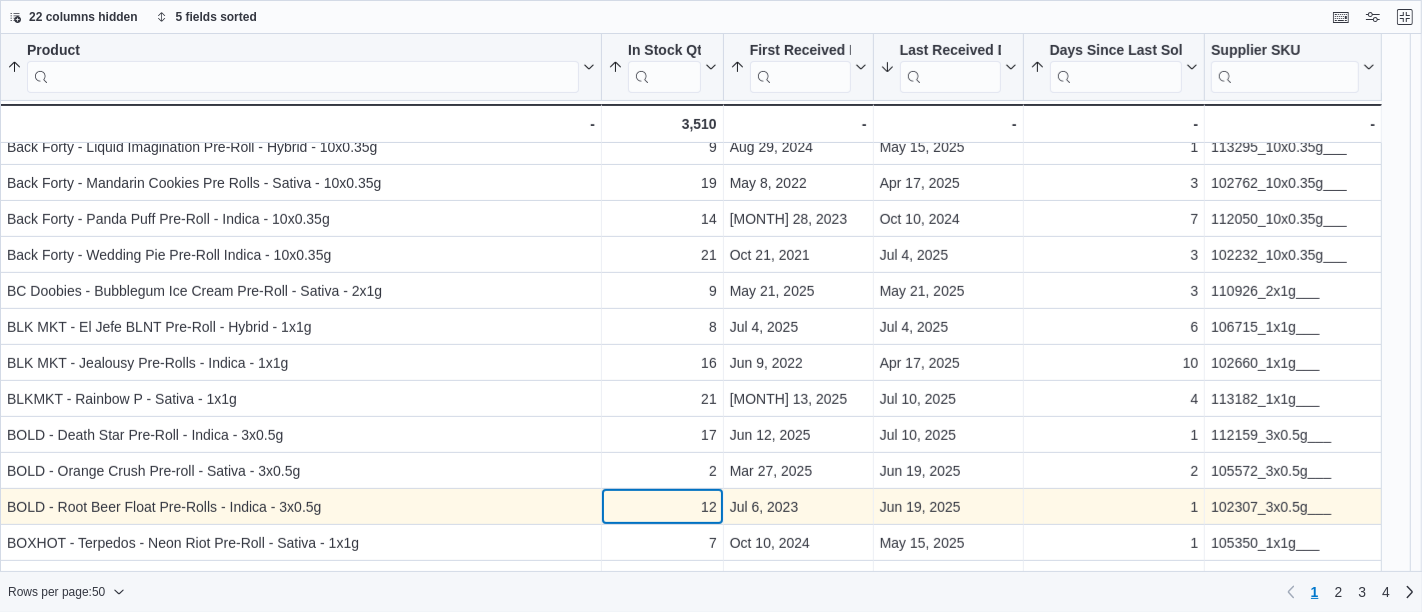 click on "12" at bounding box center (662, 507) 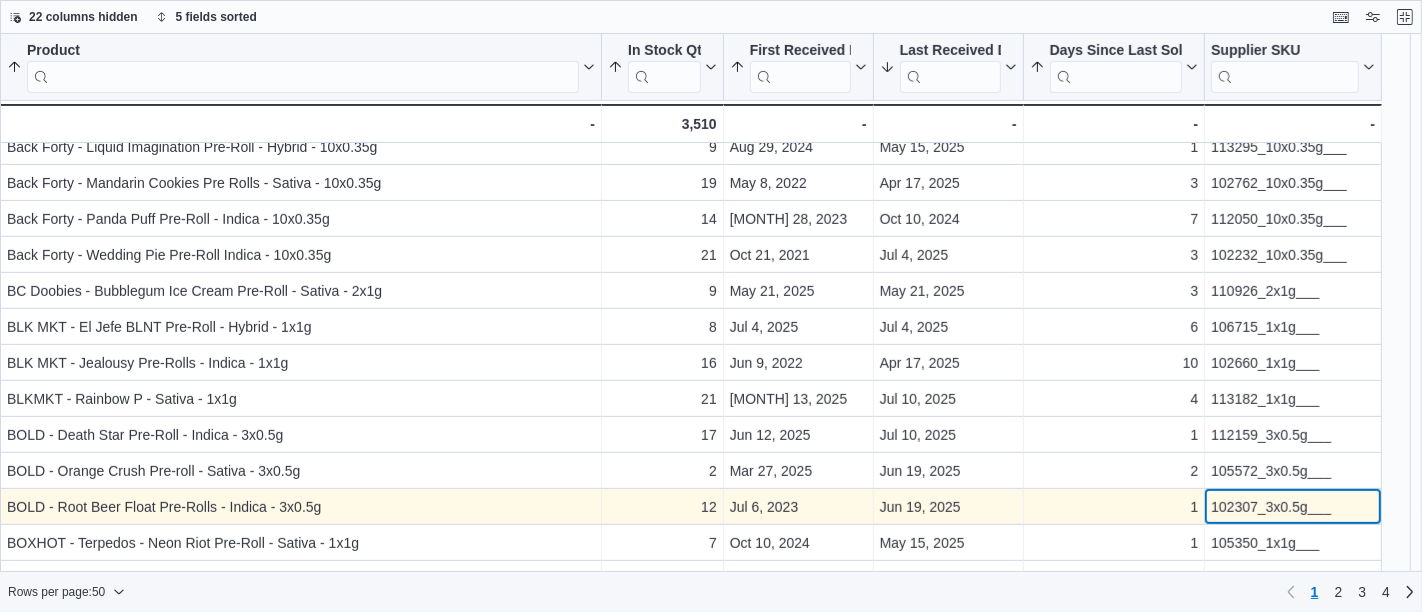 click on "102307_3x0.5g___" at bounding box center [1293, 507] 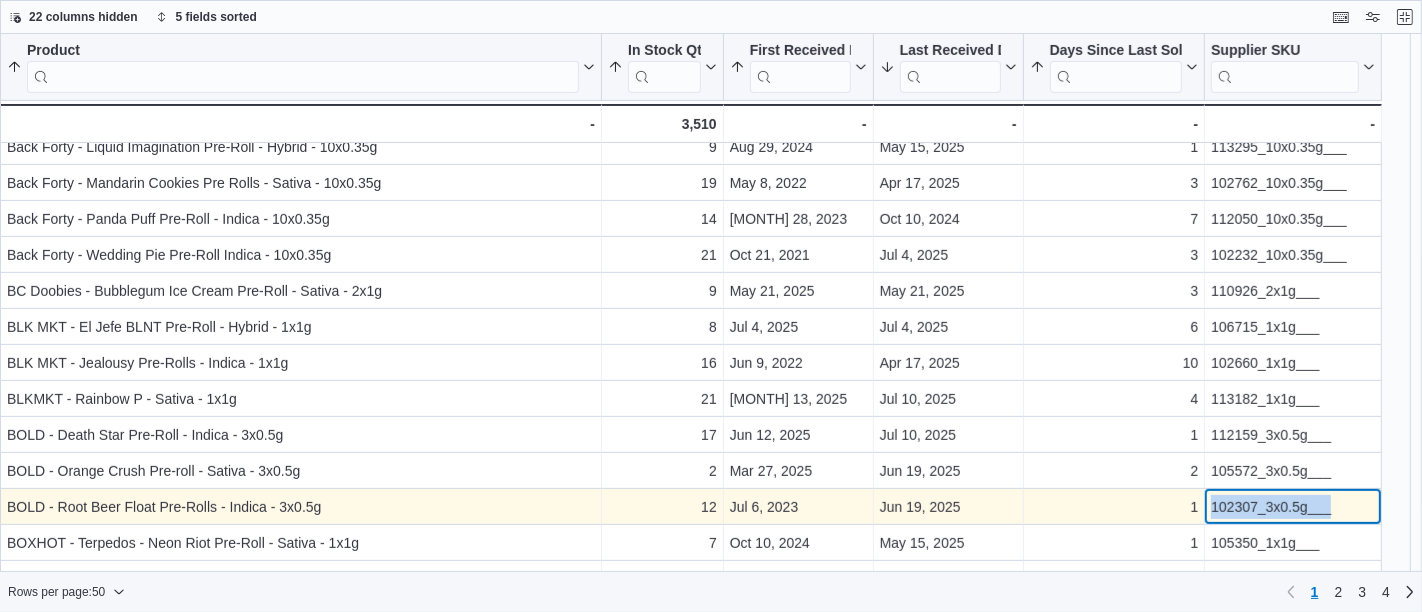 click on "102307_3x0.5g___" at bounding box center [1293, 507] 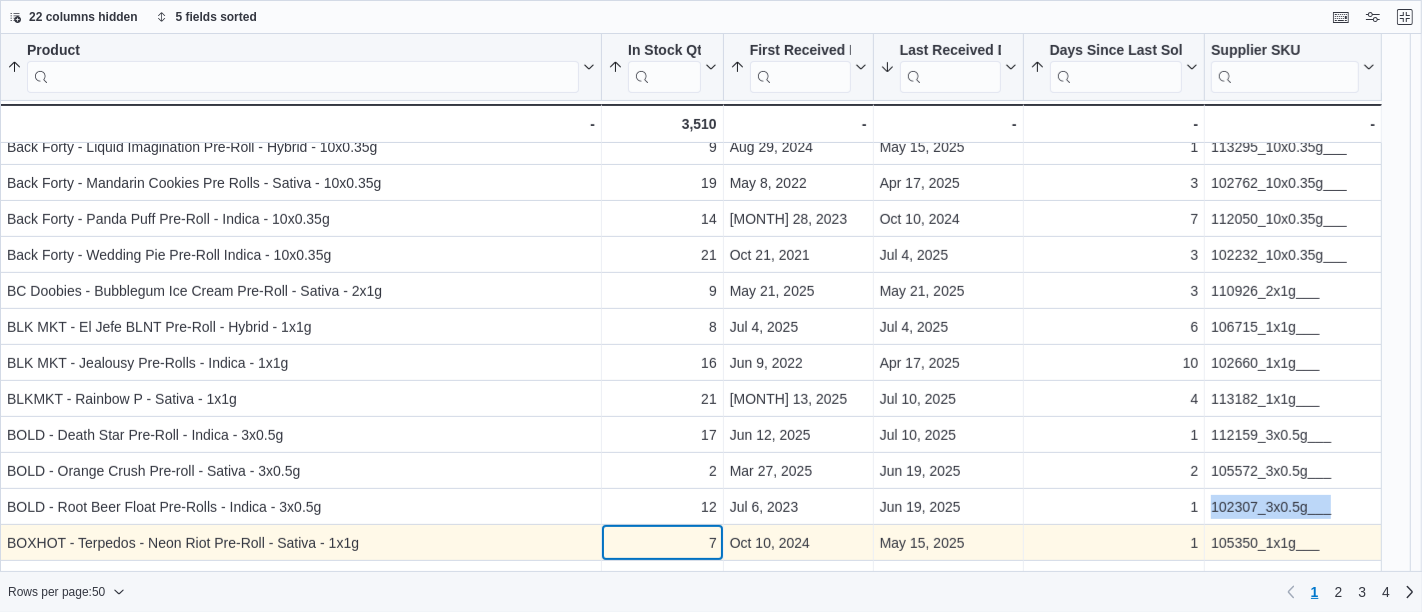 click on "Product Sorted by Days Since Last Sold, ascending , then sorted by First Received Date, ascending , then sorted by Last Received Date, descending , then sorted by In Stock Qty, ascending , then sorted by Product, ascending . Click to view column header actions In Stock Qty Sorted by Days Since Last Sold, ascending , then sorted by First Received Date, ascending , then sorted by Last Received Date, descending , then sorted by In Stock Qty, ascending , then sorted by Product, ascending . Click to view column header actions First Received Date Sorted by Days Since Last Sold, ascending , then sorted by First Received Date, ascending , then sorted by Last Received Date, descending , then sorted by In Stock Qty, ascending , then sorted by Product, ascending . Click to view column header actions Last Received Date Sorted by Days Since Last Sold, ascending , then sorted by First Received Date, ascending , then sorted by Last Received Date, descending , then sorted by In Stock Qty, ascending . Days Since Last Sold . 6" at bounding box center (691, 474) 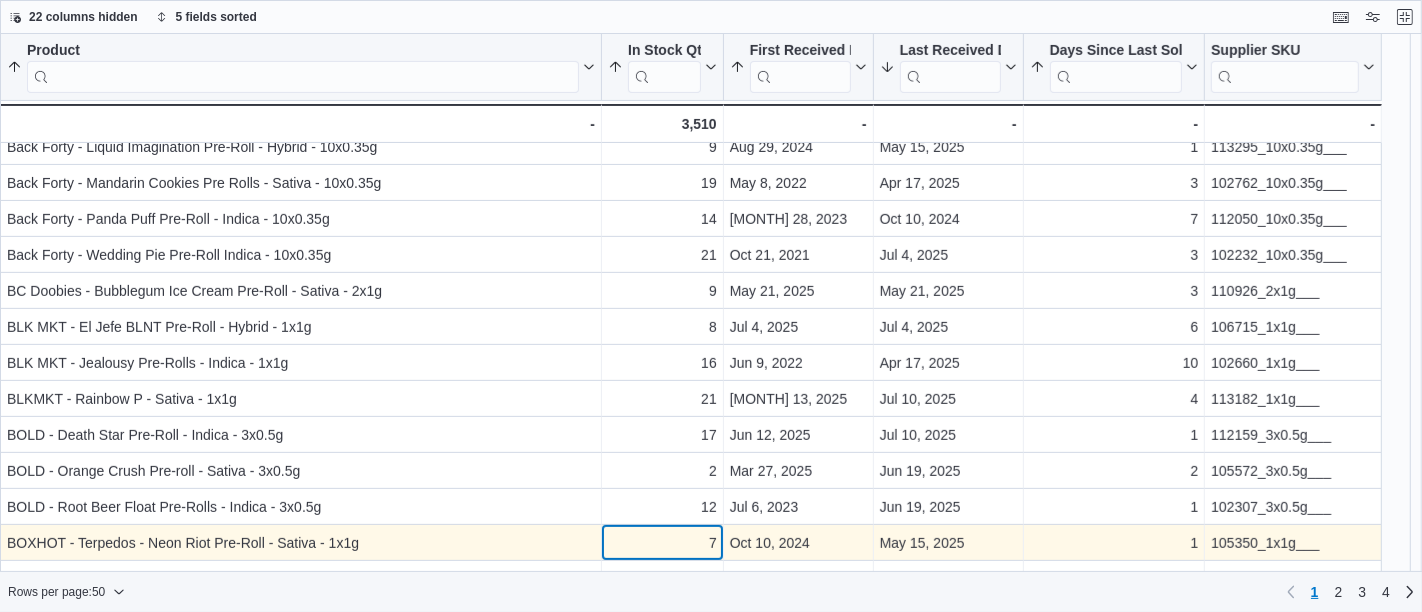 scroll, scrollTop: 651, scrollLeft: 0, axis: vertical 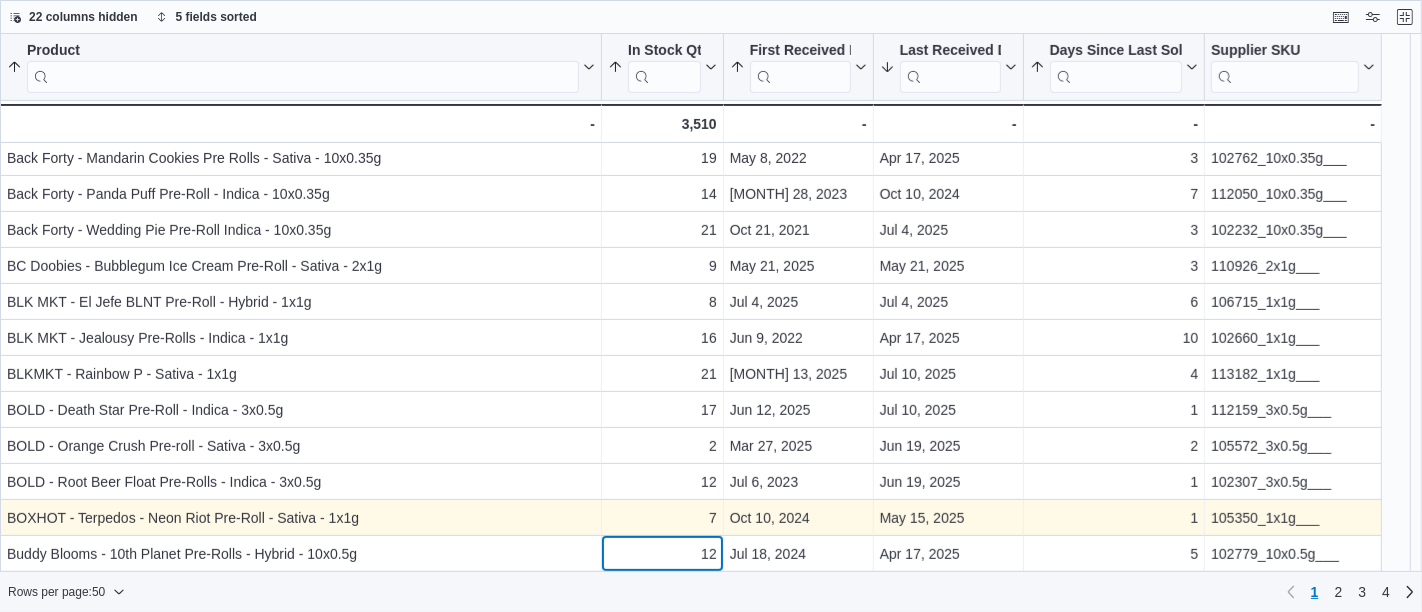 click on "Product Sorted by Days Since Last Sold, ascending , then sorted by First Received Date, ascending , then sorted by Last Received Date, descending , then sorted by In Stock Qty, ascending , then sorted by Product, ascending . Click to view column header actions In Stock Qty Sorted by Days Since Last Sold, ascending , then sorted by First Received Date, ascending , then sorted by Last Received Date, descending , then sorted by In Stock Qty, ascending , then sorted by Product, ascending . Click to view column header actions First Received Date Sorted by Days Since Last Sold, ascending , then sorted by First Received Date, ascending , then sorted by Last Received Date, descending , then sorted by In Stock Qty, ascending , then sorted by Product, ascending . Click to view column header actions Last Received Date Sorted by Days Since Last Sold, ascending , then sorted by First Received Date, ascending , then sorted by Last Received Date, descending , then sorted by In Stock Qty, ascending . Days Since Last Sold . 9" at bounding box center (691, 442) 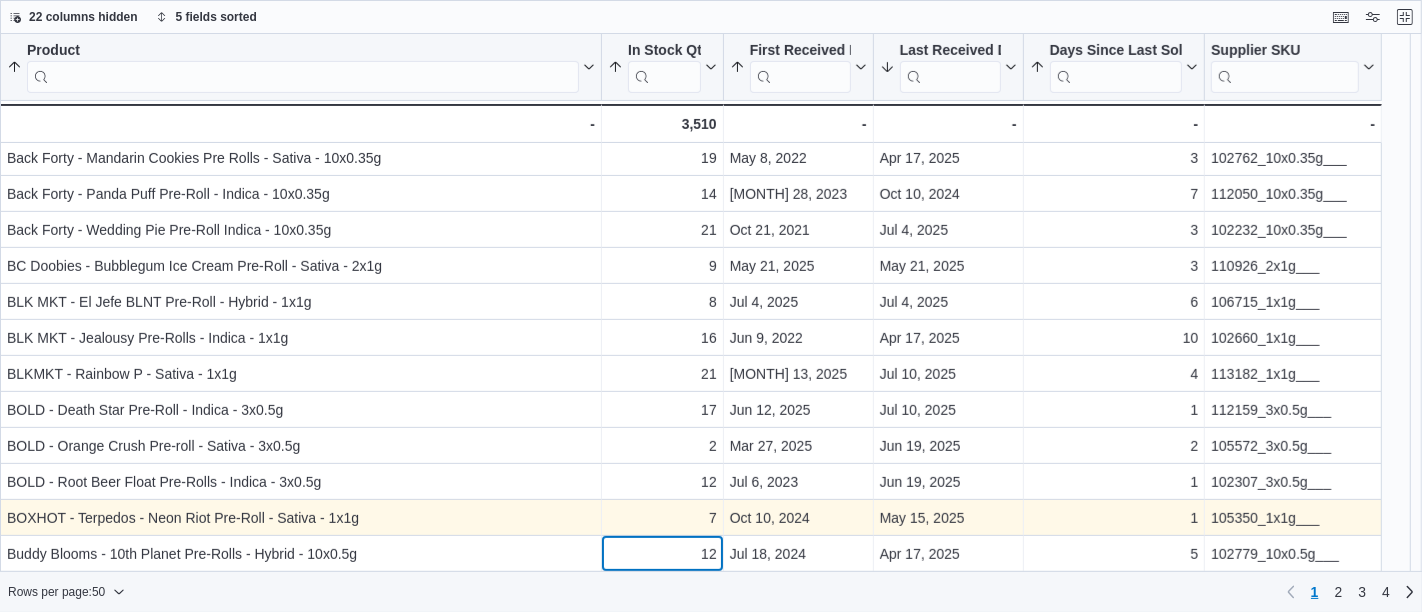 scroll, scrollTop: 688, scrollLeft: 0, axis: vertical 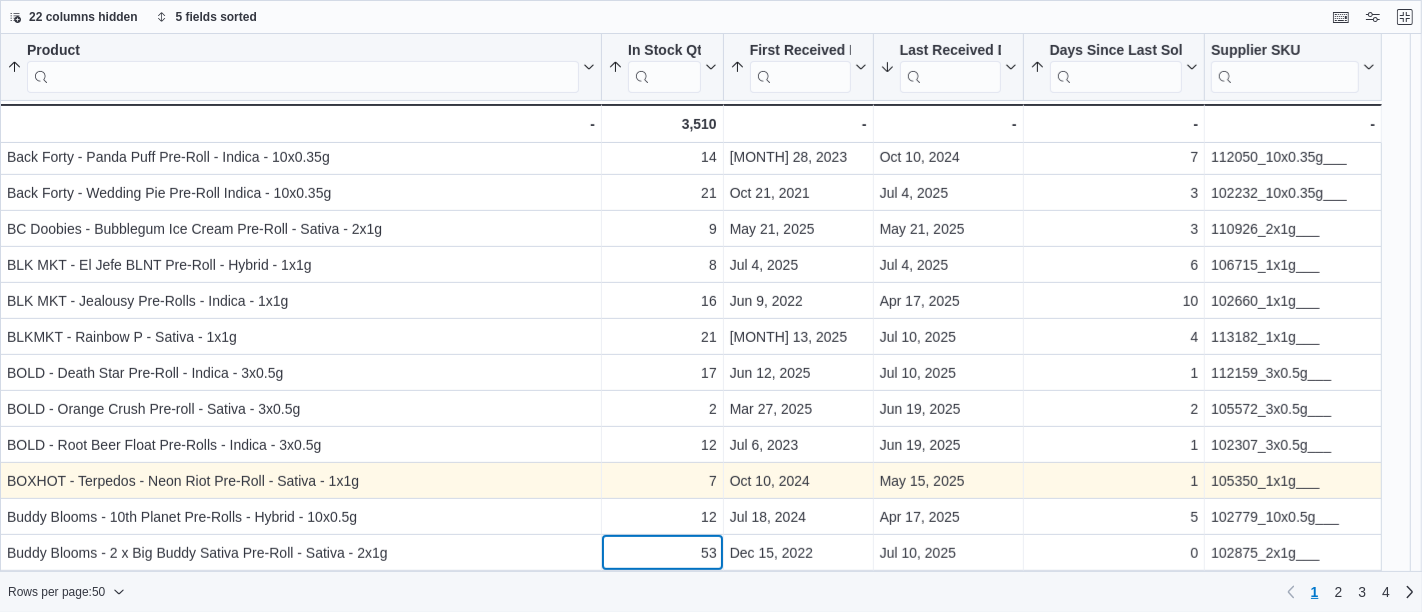click on "Product Sorted by Days Since Last Sold, ascending , then sorted by First Received Date, ascending , then sorted by Last Received Date, descending , then sorted by In Stock Qty, ascending , then sorted by Product, ascending . Click to view column header actions In Stock Qty Sorted by Days Since Last Sold, ascending , then sorted by First Received Date, ascending , then sorted by Last Received Date, descending , then sorted by In Stock Qty, ascending , then sorted by Product, ascending . Click to view column header actions First Received Date Sorted by Days Since Last Sold, ascending , then sorted by First Received Date, ascending , then sorted by Last Received Date, descending , then sorted by In Stock Qty, ascending , then sorted by Product, ascending . Click to view column header actions Last Received Date Sorted by Days Since Last Sold, ascending , then sorted by First Received Date, ascending , then sorted by Last Received Date, descending , then sorted by In Stock Qty, ascending . Days Since Last Sold . 3" at bounding box center [691, 398] 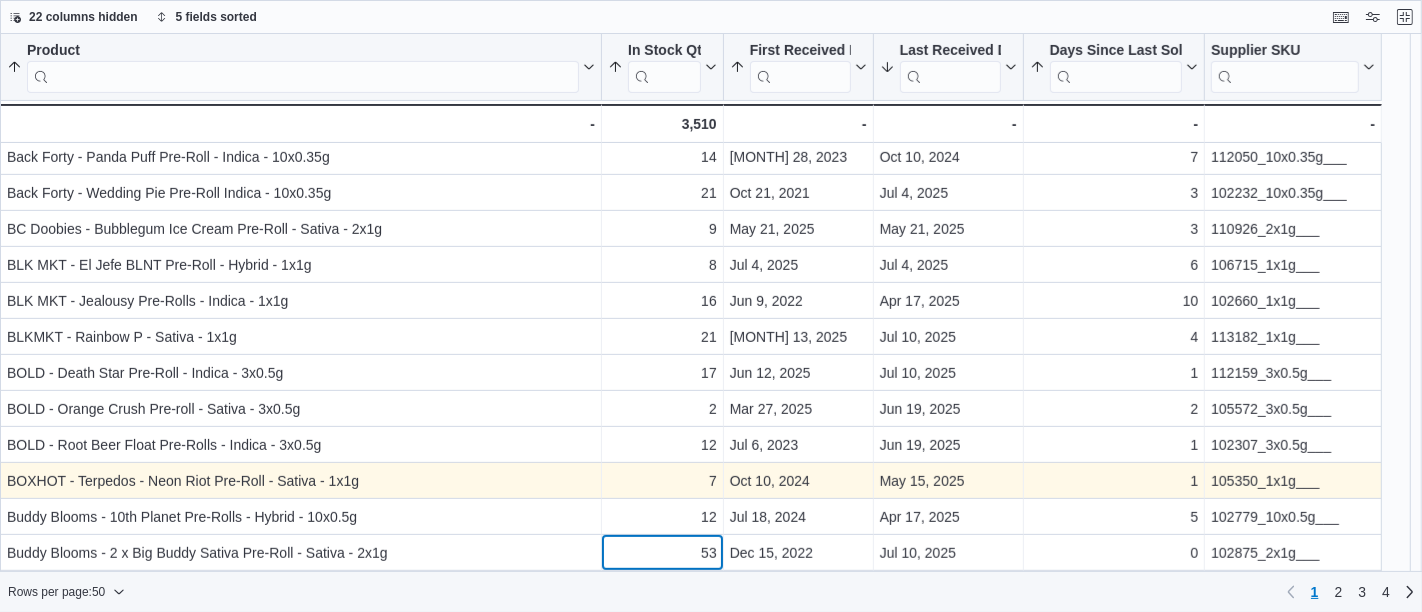 scroll, scrollTop: 724, scrollLeft: 0, axis: vertical 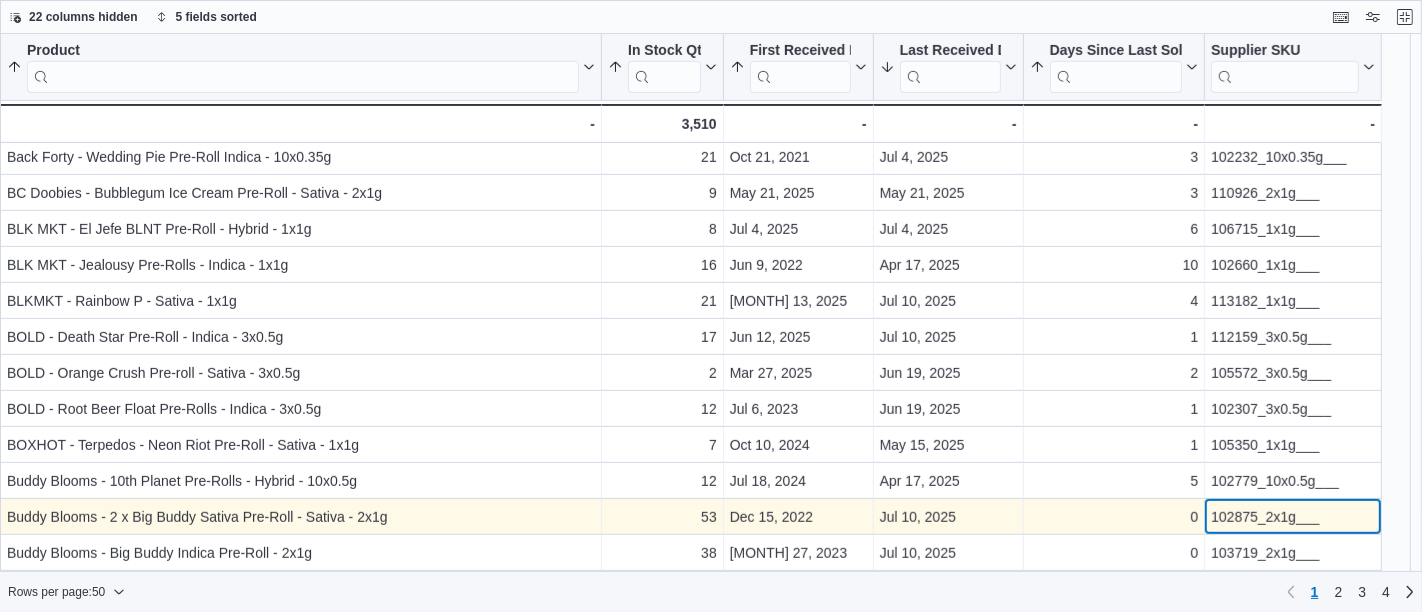 click on "102875_2x1g___" at bounding box center (1293, 517) 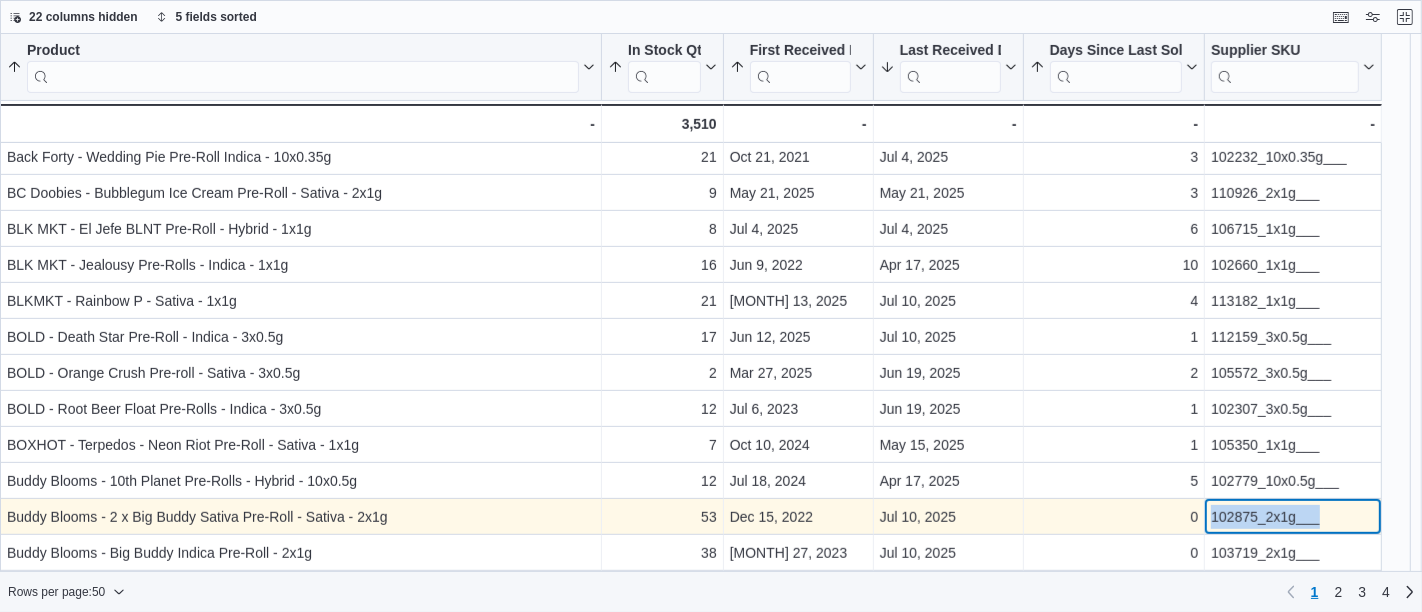 click on "102875_2x1g___" at bounding box center (1293, 517) 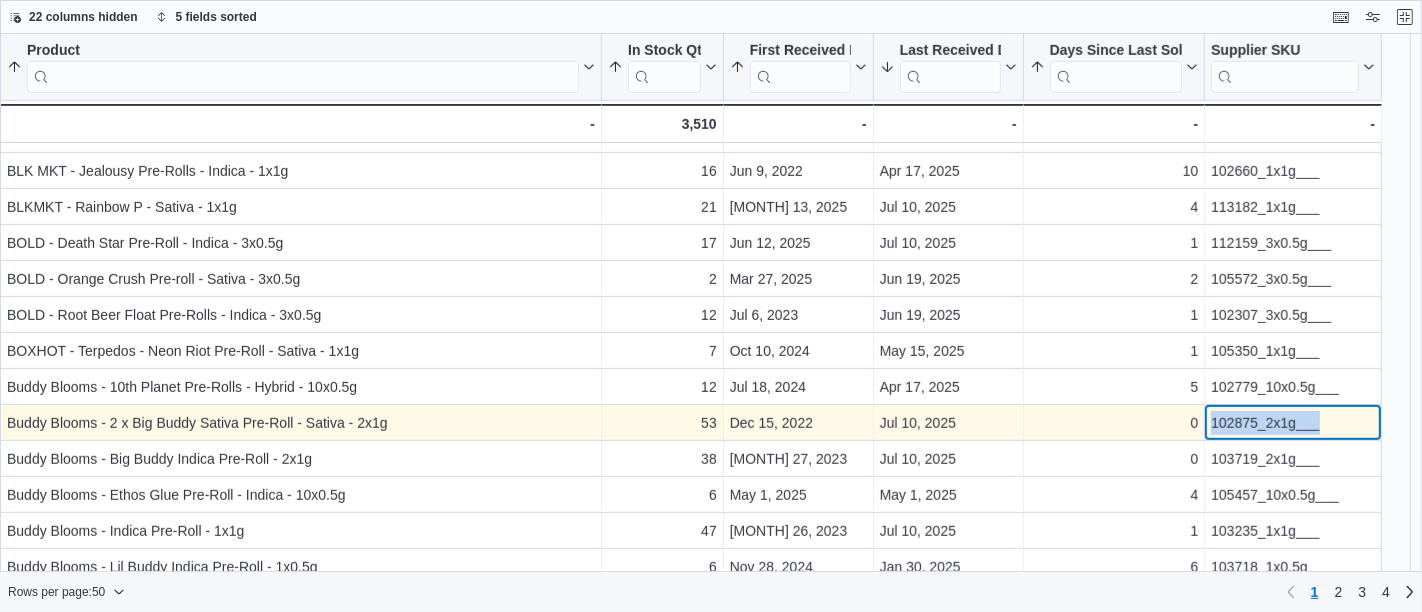 scroll, scrollTop: 848, scrollLeft: 0, axis: vertical 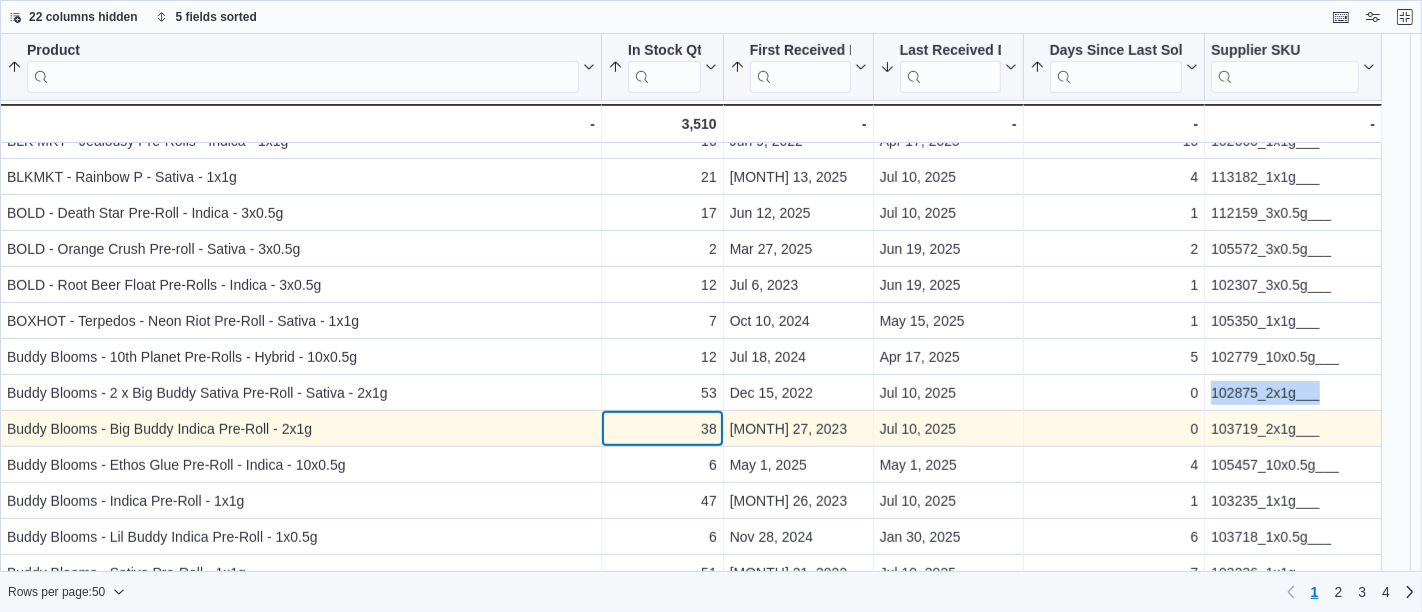 click on "38" at bounding box center [662, 429] 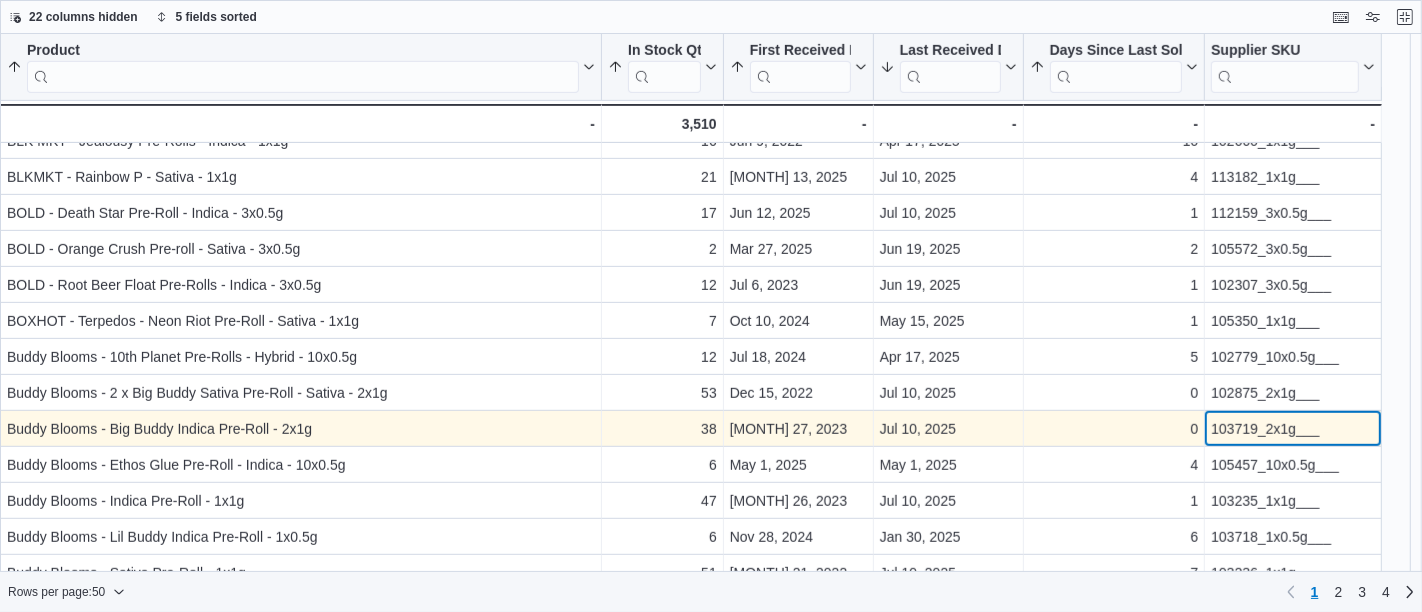 click on "103719_2x1g___" at bounding box center (1293, 429) 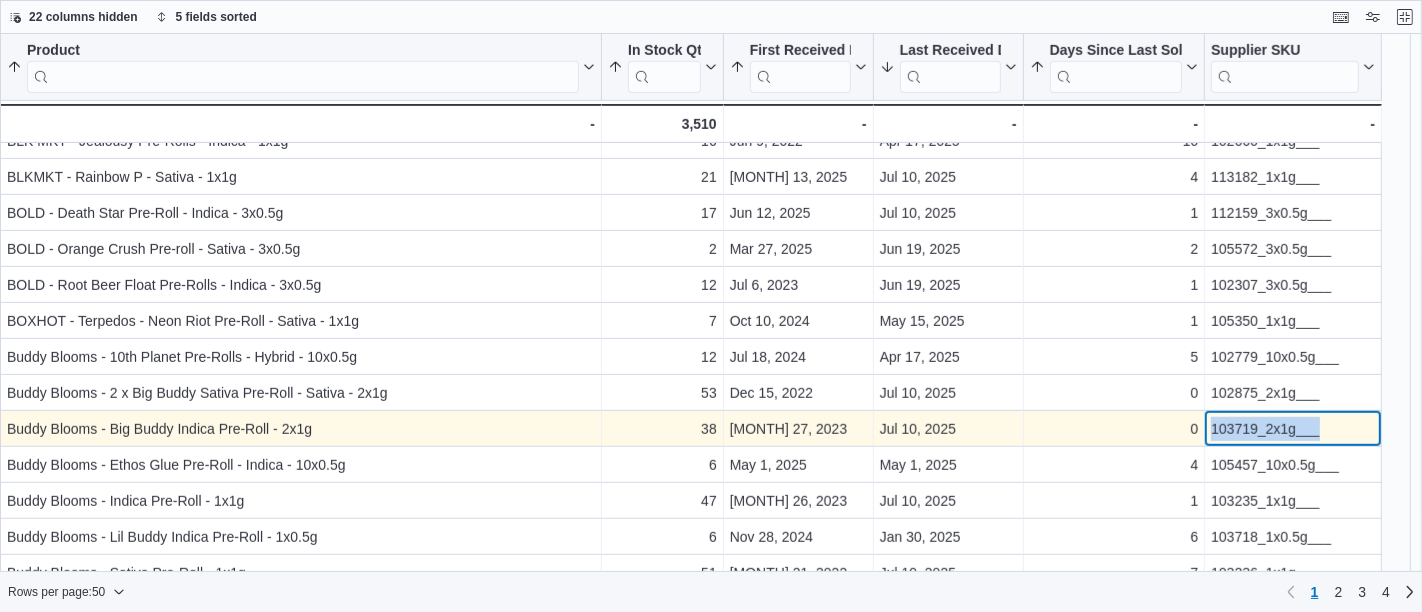 click on "103719_2x1g___" at bounding box center (1293, 429) 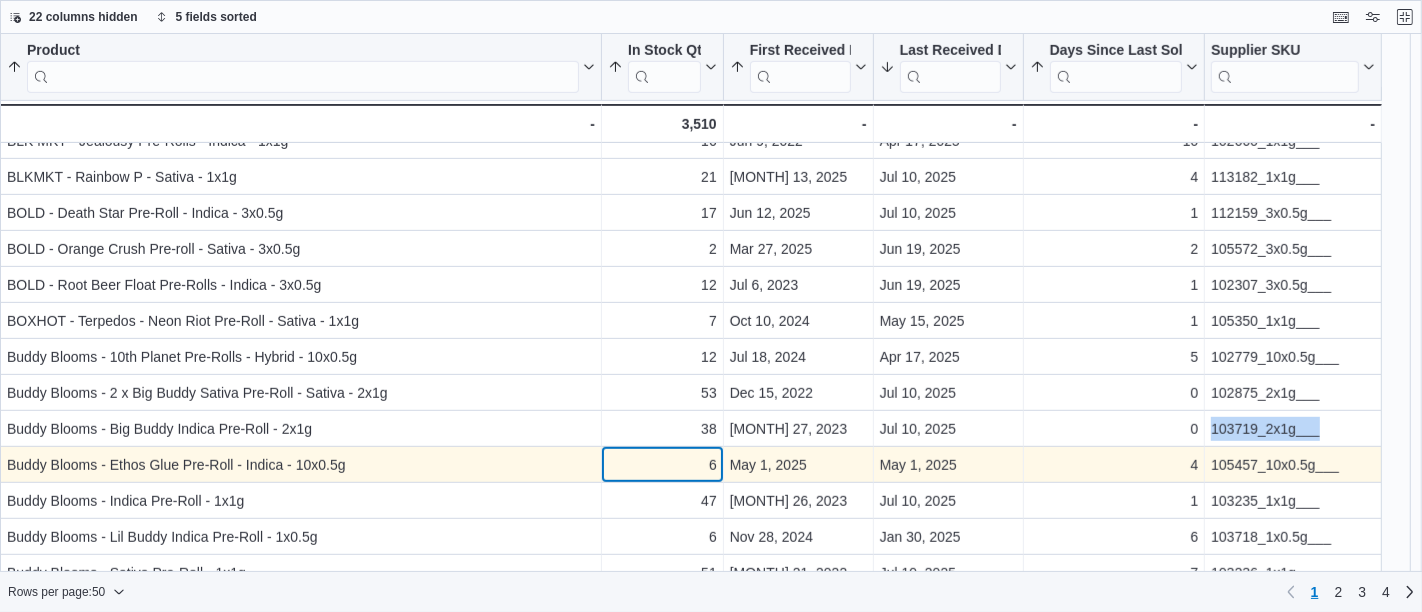 click on "6" at bounding box center [662, 465] 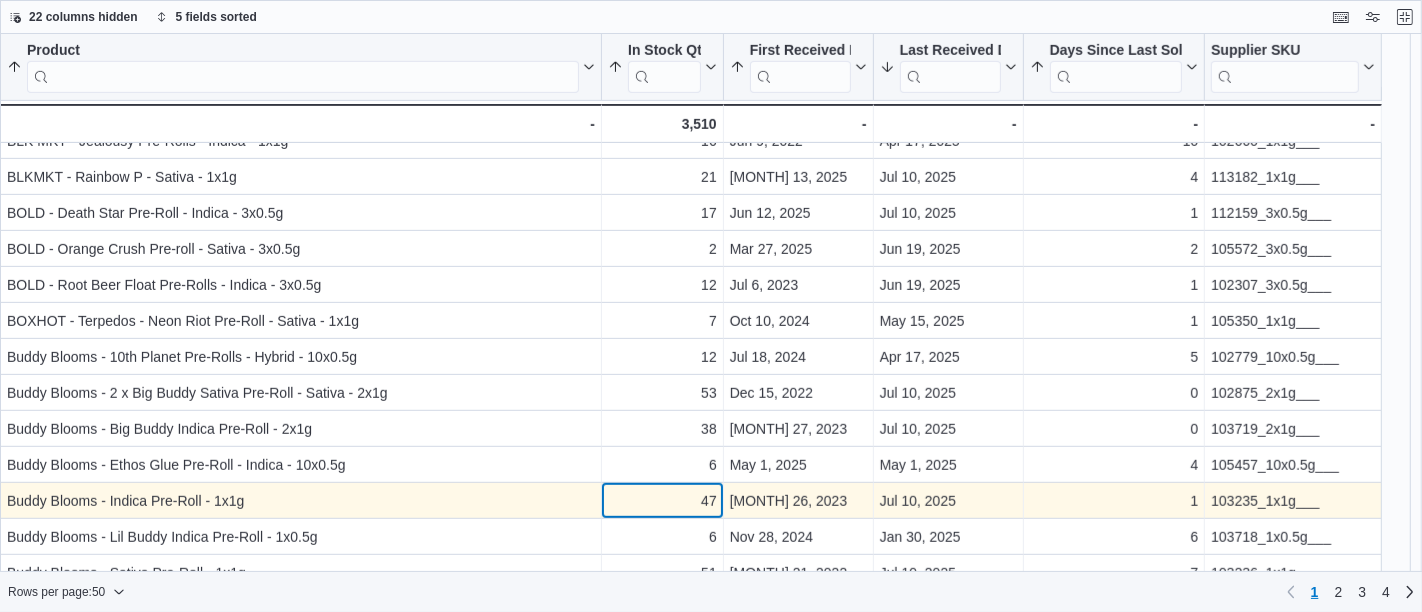 click on "47 -  In Stock Qty, column 2, row 34" at bounding box center [663, 501] 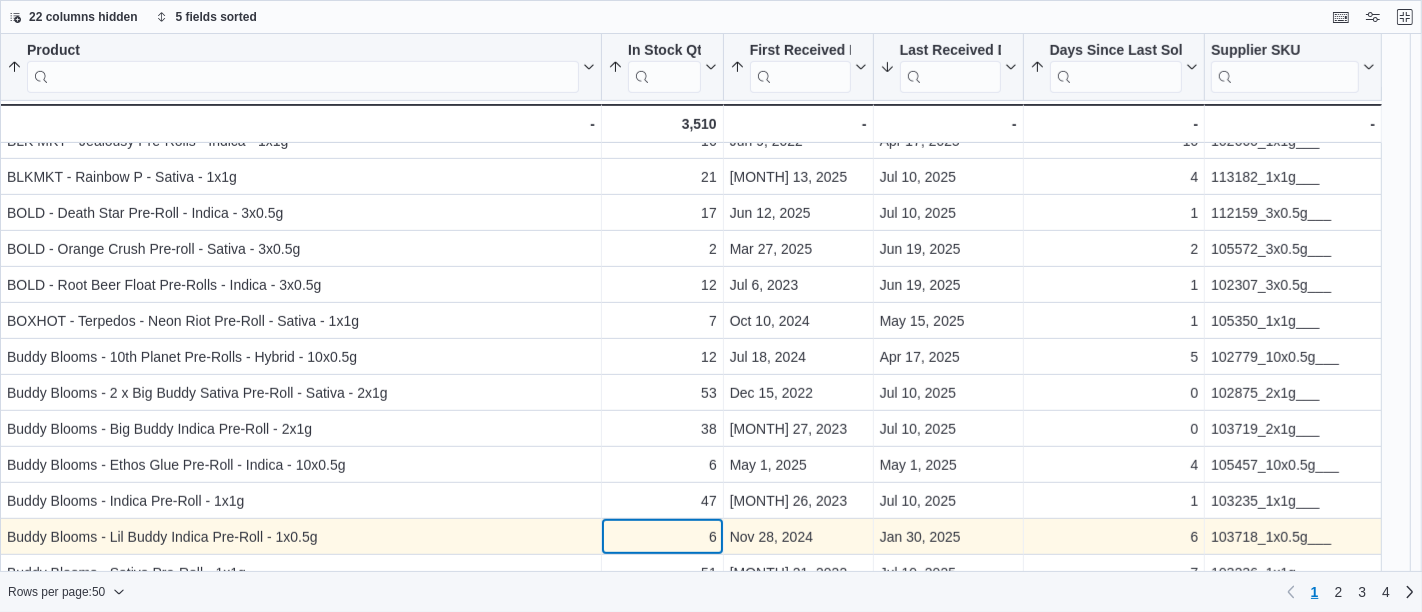 click on "Product Sorted by Days Since Last Sold, ascending , then sorted by First Received Date, ascending , then sorted by Last Received Date, descending , then sorted by In Stock Qty, ascending , then sorted by Product, ascending . Click to view column header actions In Stock Qty Sorted by Days Since Last Sold, ascending , then sorted by First Received Date, ascending , then sorted by Last Received Date, descending , then sorted by In Stock Qty, ascending , then sorted by Product, ascending . Click to view column header actions First Received Date Sorted by Days Since Last Sold, ascending , then sorted by First Received Date, ascending , then sorted by Last Received Date, descending , then sorted by In Stock Qty, ascending , then sorted by Product, ascending . Click to view column header actions Last Received Date Sorted by Days Since Last Sold, ascending , then sorted by First Received Date, ascending , then sorted by Last Received Date, descending , then sorted by In Stock Qty, ascending . Days Since Last Sold . 8" at bounding box center [691, 210] 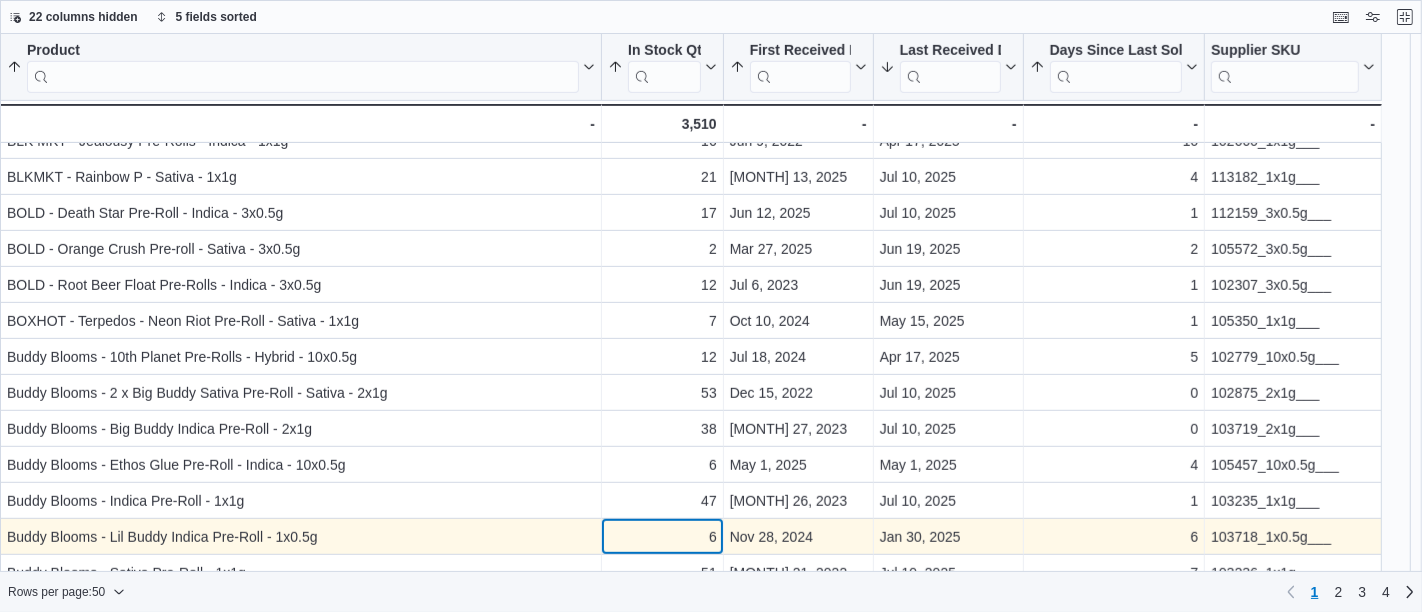 scroll, scrollTop: 868, scrollLeft: 0, axis: vertical 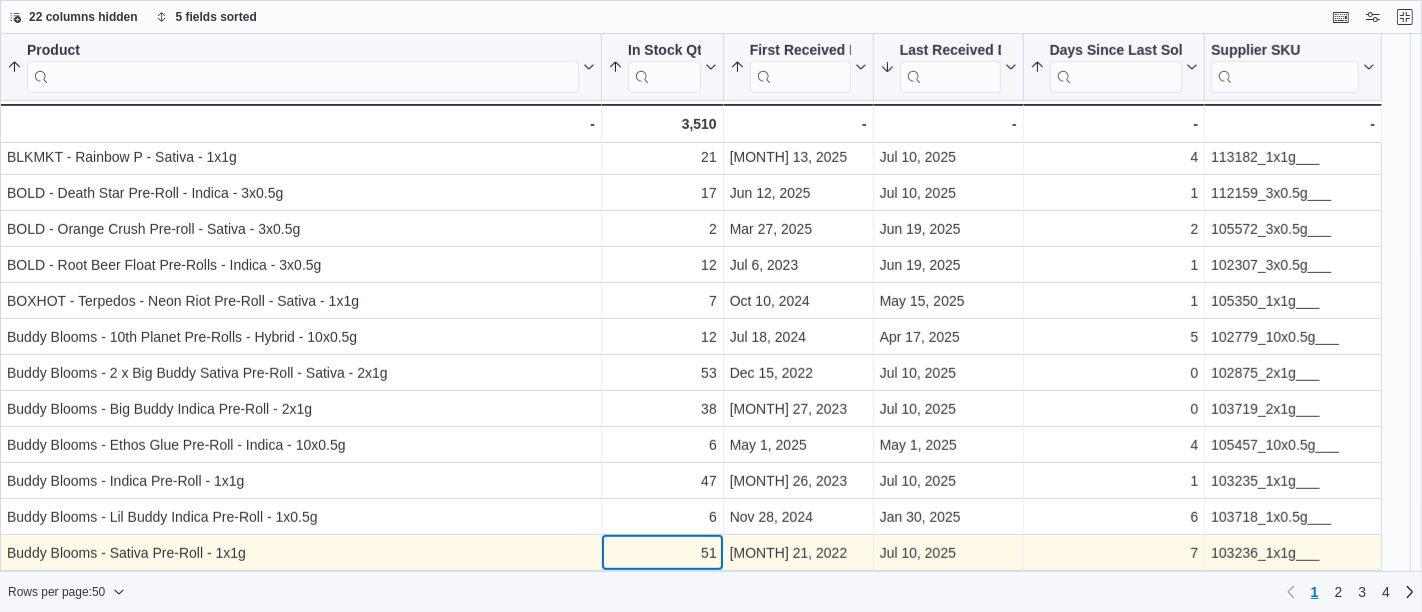click on "Product Sorted by Days Since Last Sold, ascending , then sorted by First Received Date, ascending , then sorted by Last Received Date, descending , then sorted by In Stock Qty, ascending , then sorted by Product, ascending . Click to view column header actions In Stock Qty Sorted by Days Since Last Sold, ascending , then sorted by First Received Date, ascending , then sorted by Last Received Date, descending , then sorted by In Stock Qty, ascending , then sorted by Product, ascending . Click to view column header actions First Received Date Sorted by Days Since Last Sold, ascending , then sorted by First Received Date, ascending , then sorted by Last Received Date, descending , then sorted by In Stock Qty, ascending , then sorted by Product, ascending . Click to view column header actions Last Received Date Sorted by Days Since Last Sold, ascending , then sorted by First Received Date, ascending , then sorted by Last Received Date, descending , then sorted by In Stock Qty, ascending . Days Since Last Sold . 4" at bounding box center [691, 183] 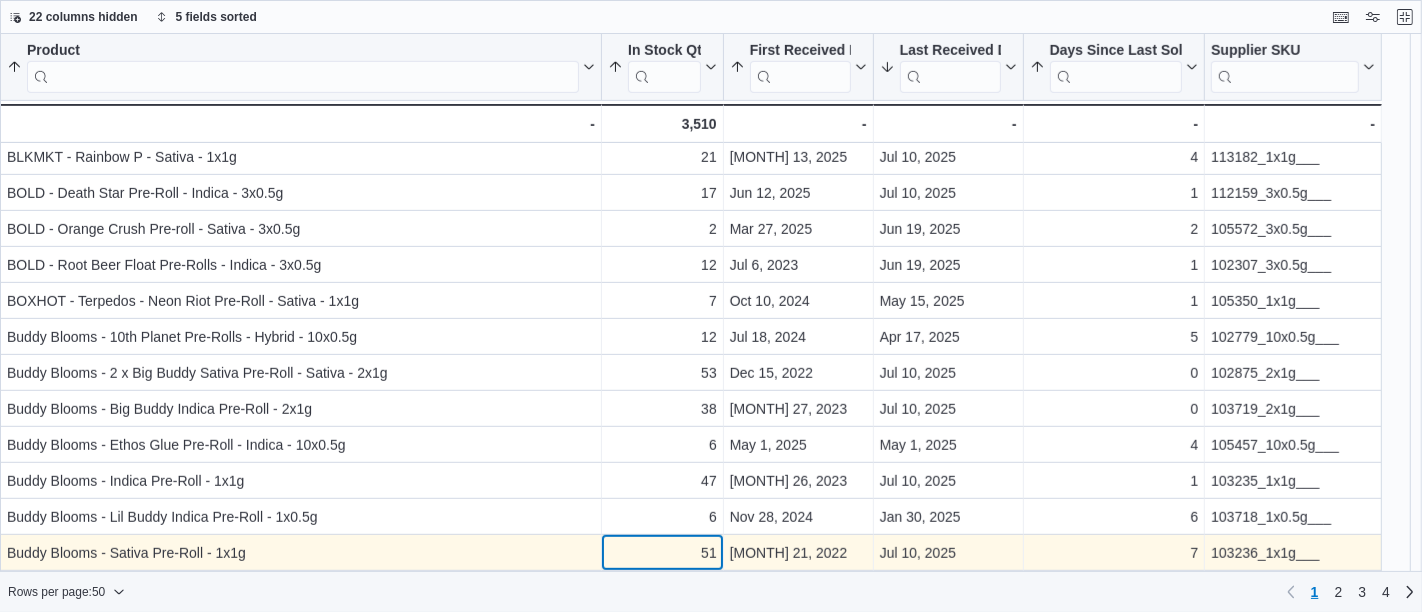 scroll, scrollTop: 904, scrollLeft: 0, axis: vertical 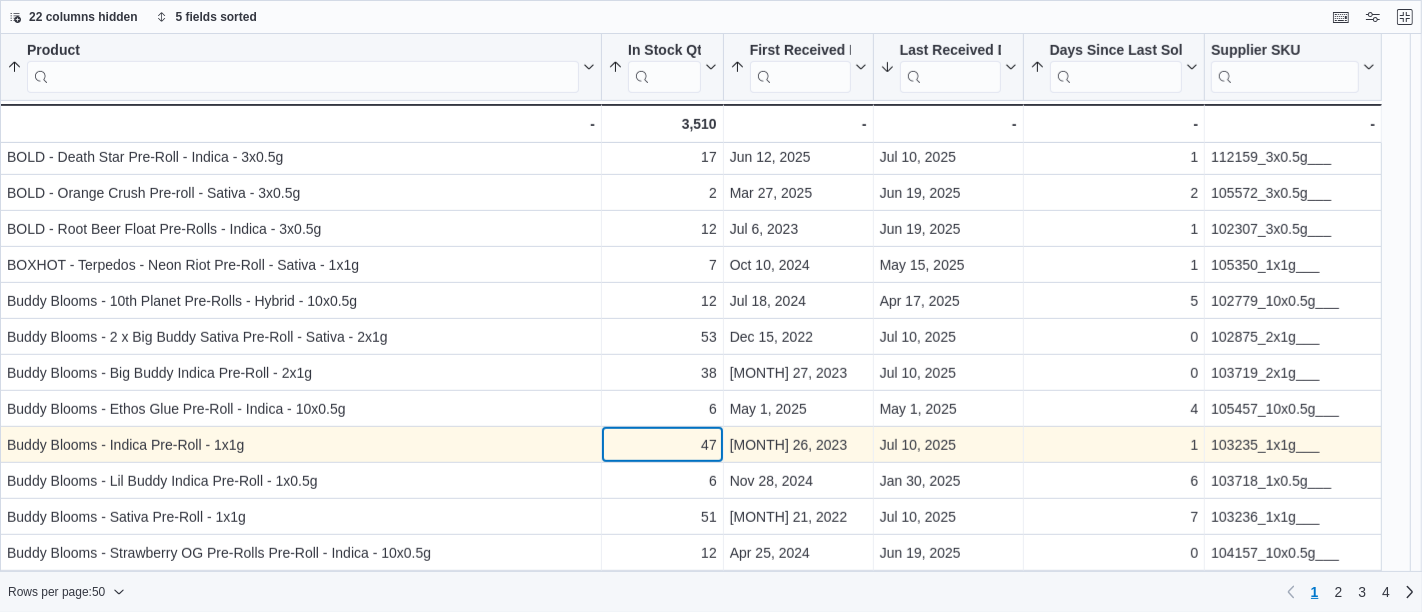 click on "47" at bounding box center [662, 445] 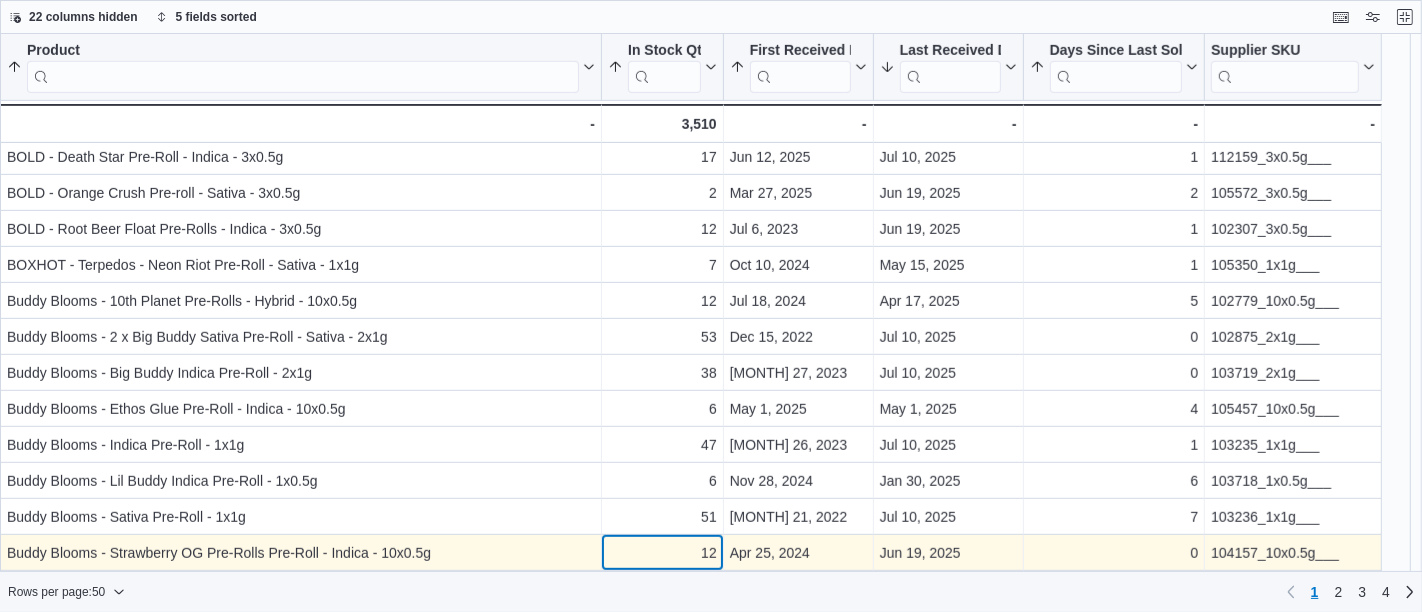 click on "Product Sorted by Days Since Last Sold, ascending , then sorted by First Received Date, ascending , then sorted by Last Received Date, descending , then sorted by In Stock Qty, ascending , then sorted by Product, ascending . Click to view column header actions In Stock Qty Sorted by Days Since Last Sold, ascending , then sorted by First Received Date, ascending , then sorted by Last Received Date, descending , then sorted by In Stock Qty, ascending , then sorted by Product, ascending . Click to view column header actions First Received Date Sorted by Days Since Last Sold, ascending , then sorted by First Received Date, ascending , then sorted by Last Received Date, descending , then sorted by In Stock Qty, ascending , then sorted by Product, ascending . Click to view column header actions Last Received Date Sorted by Days Since Last Sold, ascending , then sorted by First Received Date, ascending , then sorted by Last Received Date, descending , then sorted by In Stock Qty, ascending . Days Since Last Sold . 4" at bounding box center (691, 140) 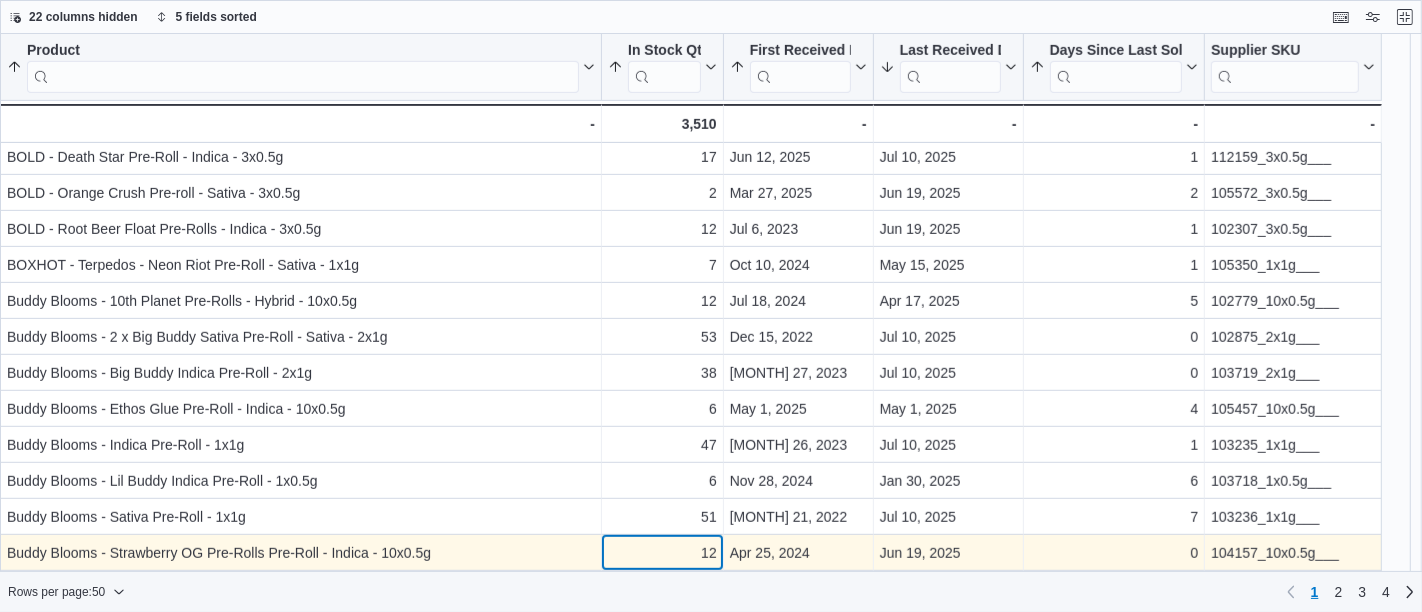 scroll, scrollTop: 940, scrollLeft: 0, axis: vertical 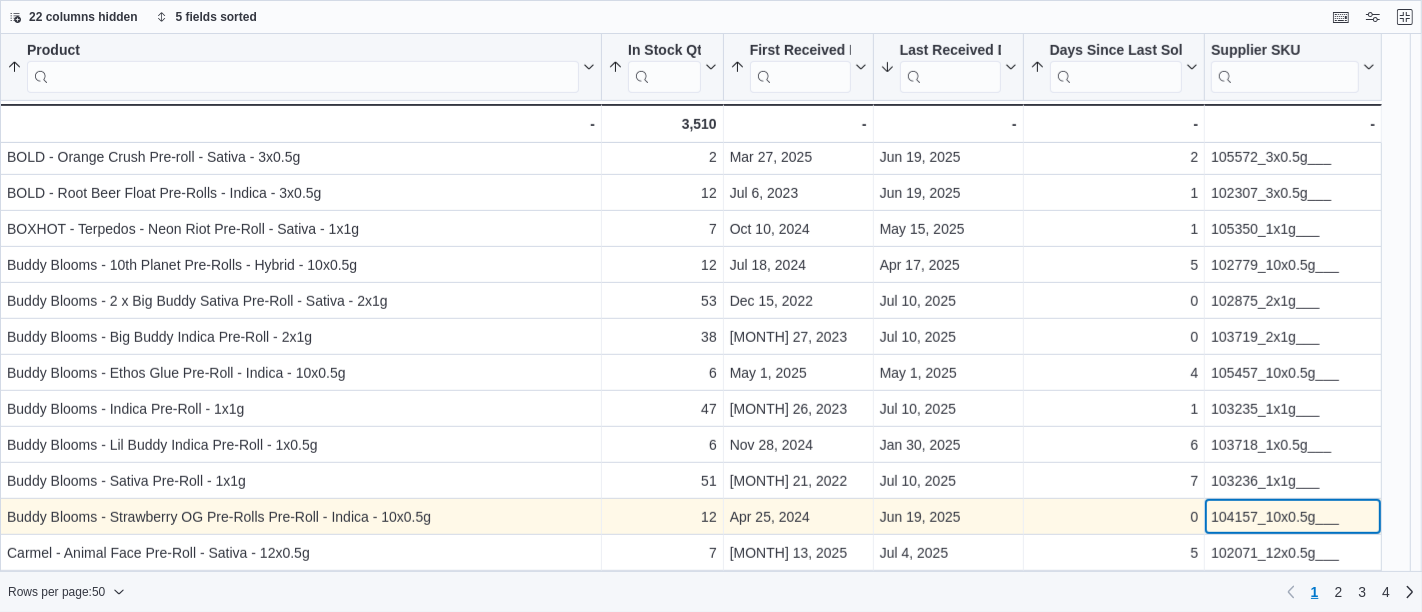 click on "104157_10x0.5g___" at bounding box center (1293, 517) 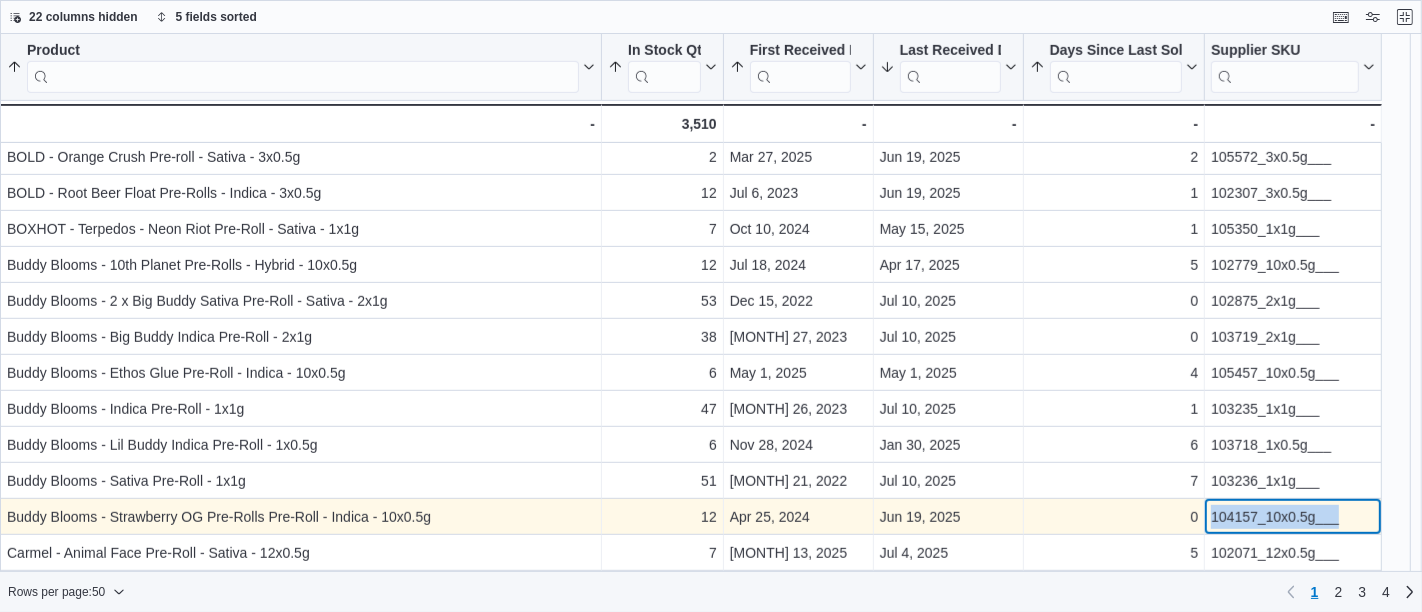click on "104157_10x0.5g___" at bounding box center (1293, 517) 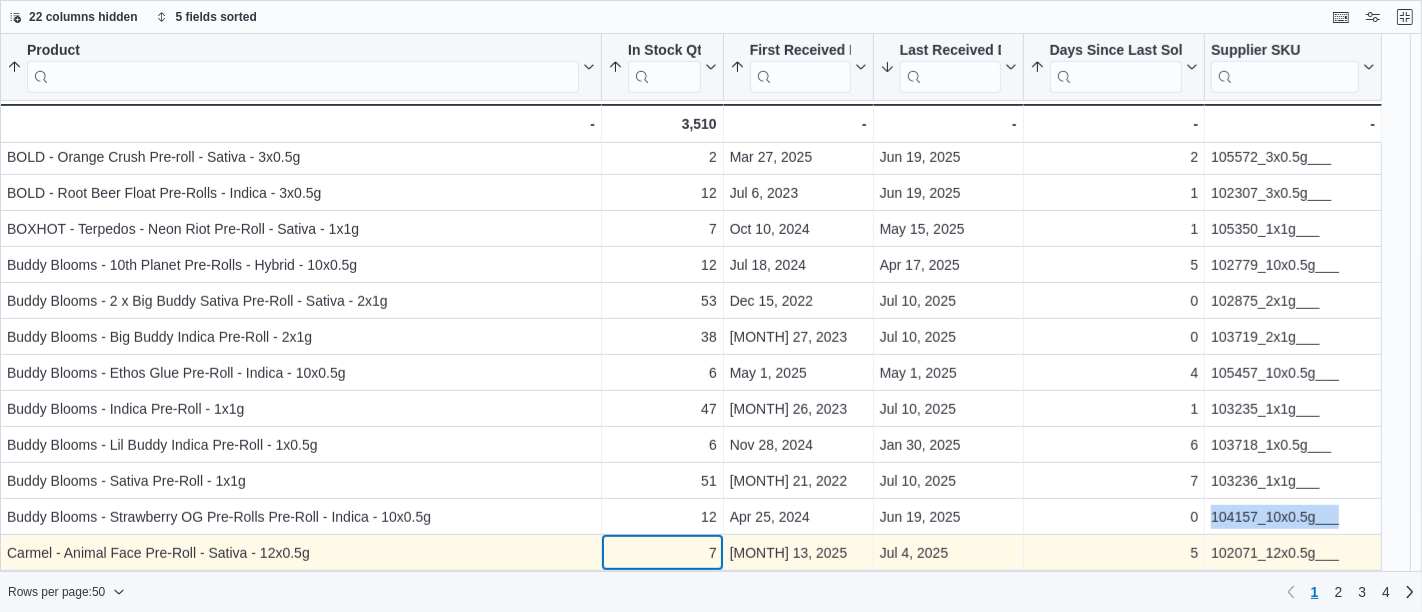 click on "Product Sorted by Days Since Last Sold, ascending , then sorted by First Received Date, ascending , then sorted by Last Received Date, descending , then sorted by In Stock Qty, ascending , then sorted by Product, ascending . Click to view column header actions In Stock Qty Sorted by Days Since Last Sold, ascending , then sorted by First Received Date, ascending , then sorted by Last Received Date, descending , then sorted by In Stock Qty, ascending , then sorted by Product, ascending . Click to view column header actions First Received Date Sorted by Days Since Last Sold, ascending , then sorted by First Received Date, ascending , then sorted by Last Received Date, descending , then sorted by In Stock Qty, ascending , then sorted by Product, ascending . Click to view column header actions Last Received Date Sorted by Days Since Last Sold, ascending , then sorted by First Received Date, ascending , then sorted by Last Received Date, descending , then sorted by In Stock Qty, ascending . Days Since Last Sold . 1" at bounding box center (691, 97) 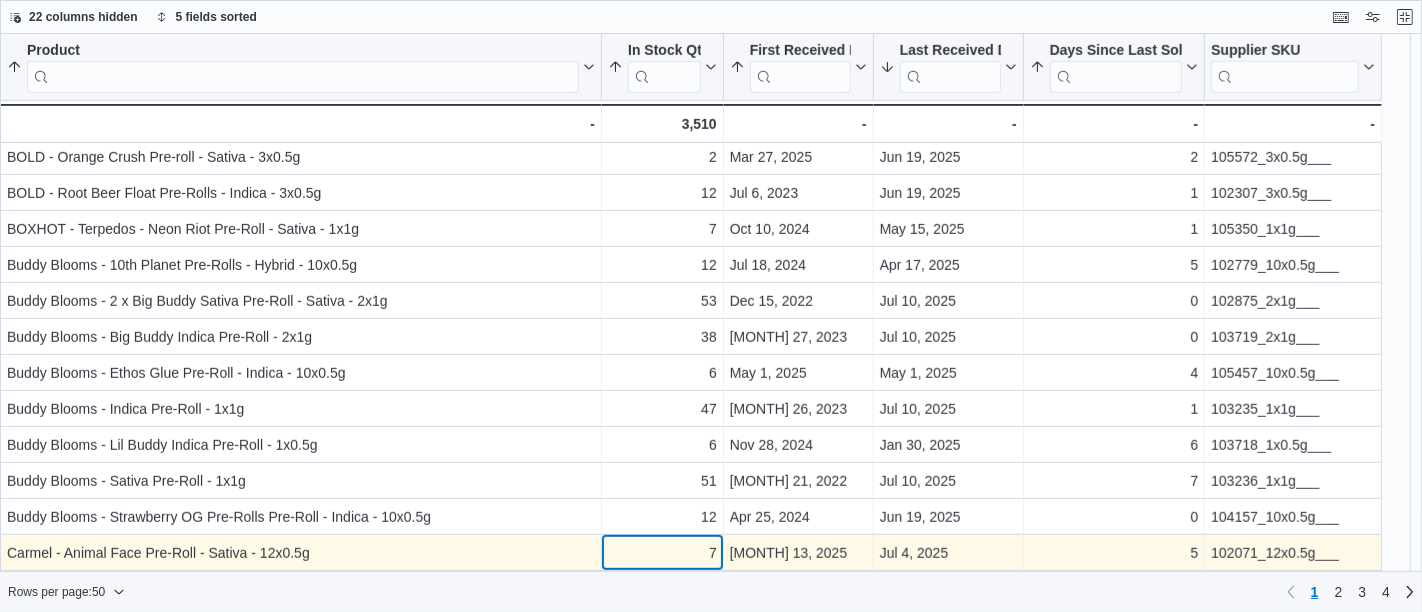 scroll, scrollTop: 976, scrollLeft: 0, axis: vertical 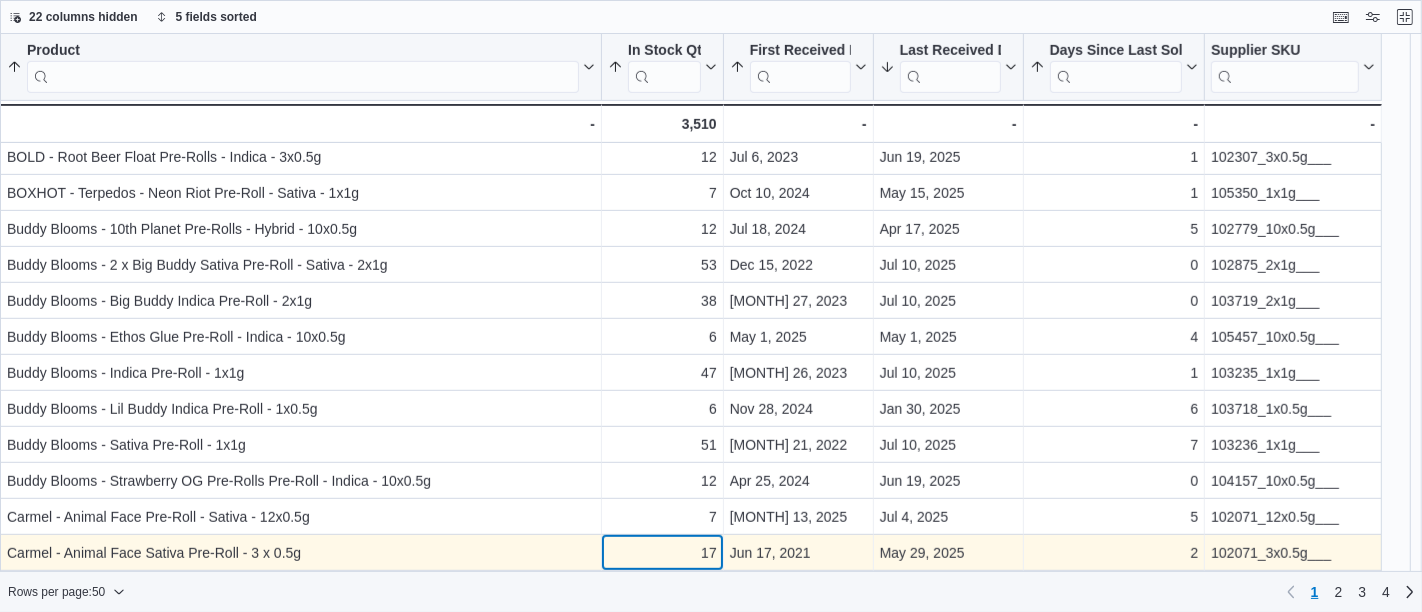 click on "[PRODUCT] [SORTED] [BY] [DAYS] [SINCE] [LAST] [SOLD], [ASCENDING] , [THEN] [SORTED] [BY] [FIRST] [RECEIVED] [DATE], [ASCENDING] , [THEN] [SORTED] [BY] [LAST] [RECEIVED] [DATE], [DESCENDING] , [THEN] [SORTED] [BY] [IN] [STOCK] [QTY], [ASCENDING] , [THEN] [SORTED] [BY] [PRODUCT], [ASCENDING] . [CLICK] [TO] [VIEW] [COLUMN] [HEADER] [ACTIONS] [IN] [STOCK] [QTY] [SORTED] [BY] [DAYS] [SINCE] [LAST] [SOLD], [ASCENDING] , [THEN] [SORTED] [BY] [FIRST] [RECEIVED] [DATE], [ASCENDING] , [THEN] [SORTED] [BY] [LAST] [RECEIVED] [DATE], [DESCENDING] , [THEN] [SORTED] [BY] [IN] [STOCK] [QTY], [ASCENDING] , [THEN] [SORTED] [BY] [PRODUCT], [ASCENDING] . [CLICK] [TO] [VIEW] [COLUMN] [HEADER] [ACTIONS] [FIRST] [RECEIVED] [DATE] [SORTED] [BY] [DAYS] [SINCE] [LAST] [SOLD], [ASCENDING] , [THEN] [SORTED] [BY] [FIRST] [RECEIVED] [DATE], [ASCENDING] , [THEN] [SORTED] [BY] [LAST] [RECEIVED] [DATE], [DESCENDING] , [THEN] [SORTED] [BY] [IN] [STOCK] [QTY], [ASCENDING] , [THEN] [SORTED] [BY] [PRODUCT], [ASCENDING] . [CLICK] [TO] [VIEW] [COLUMN] [HEADER] [ACTIONS] [LAST] [RECEIVED] [DATE] [SORTED] [BY] [DAYS] [SINCE] [LAST] [SOLD], [ASCENDING] , [THEN] [SORTED] [BY] [FIRST] [RECEIVED] [DATE], [ASCENDING] , [THEN] [SORTED] [BY] [LAST] [RECEIVED] [DATE], [DESCENDING] , [THEN] [SORTED] [BY] [IN] [STOCK] [QTY], [ASCENDING] . [DAYS] [SINCE] [LAST] [SOLD] . 2" at bounding box center (691, 54) 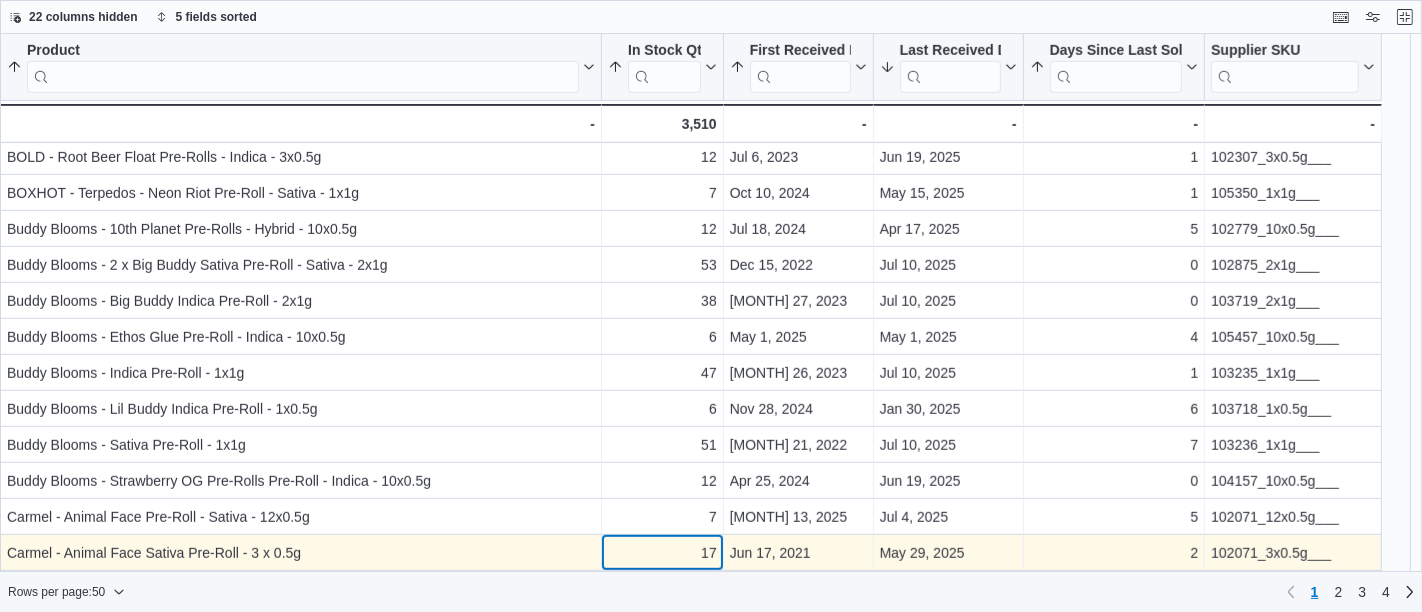 scroll, scrollTop: 1011, scrollLeft: 0, axis: vertical 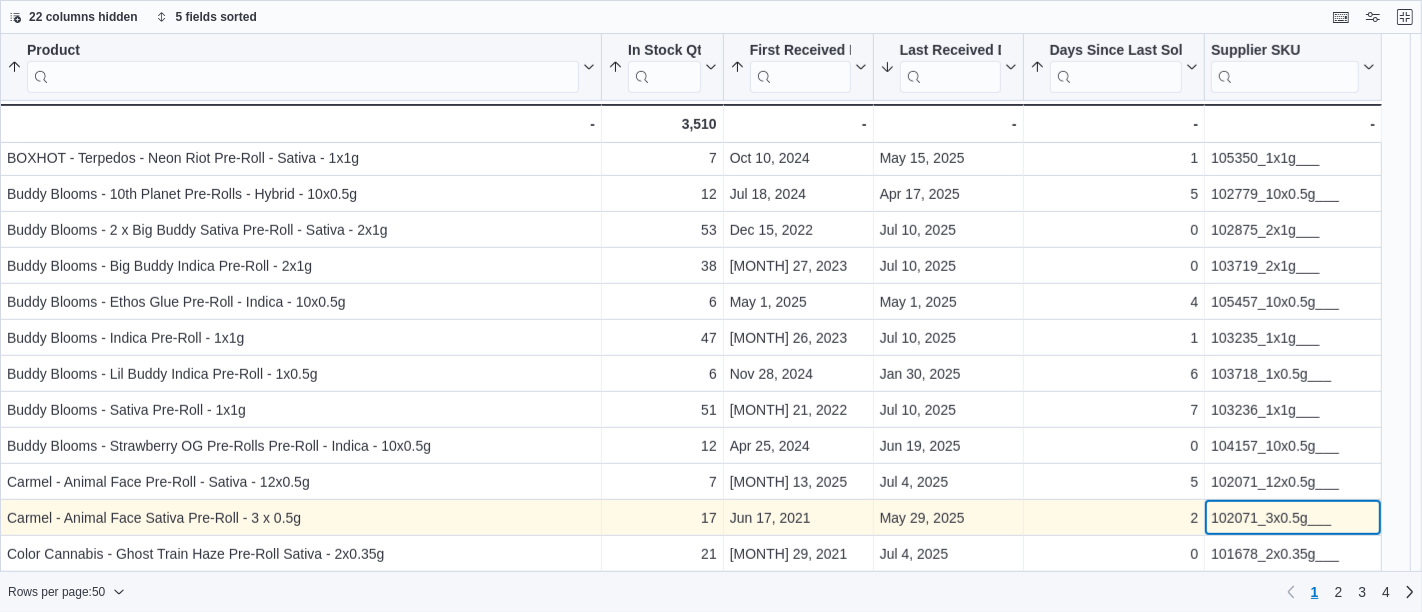 click on "102071_3x0.5g___" at bounding box center (1293, 518) 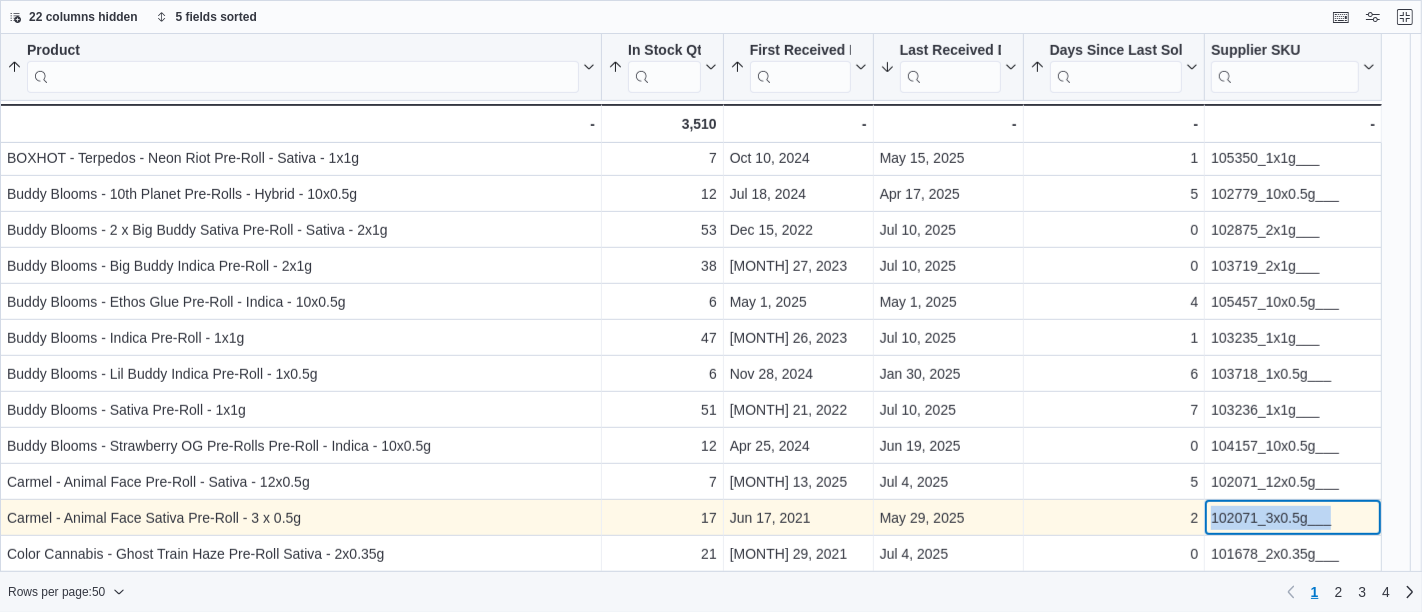 click on "102071_3x0.5g___" at bounding box center (1293, 518) 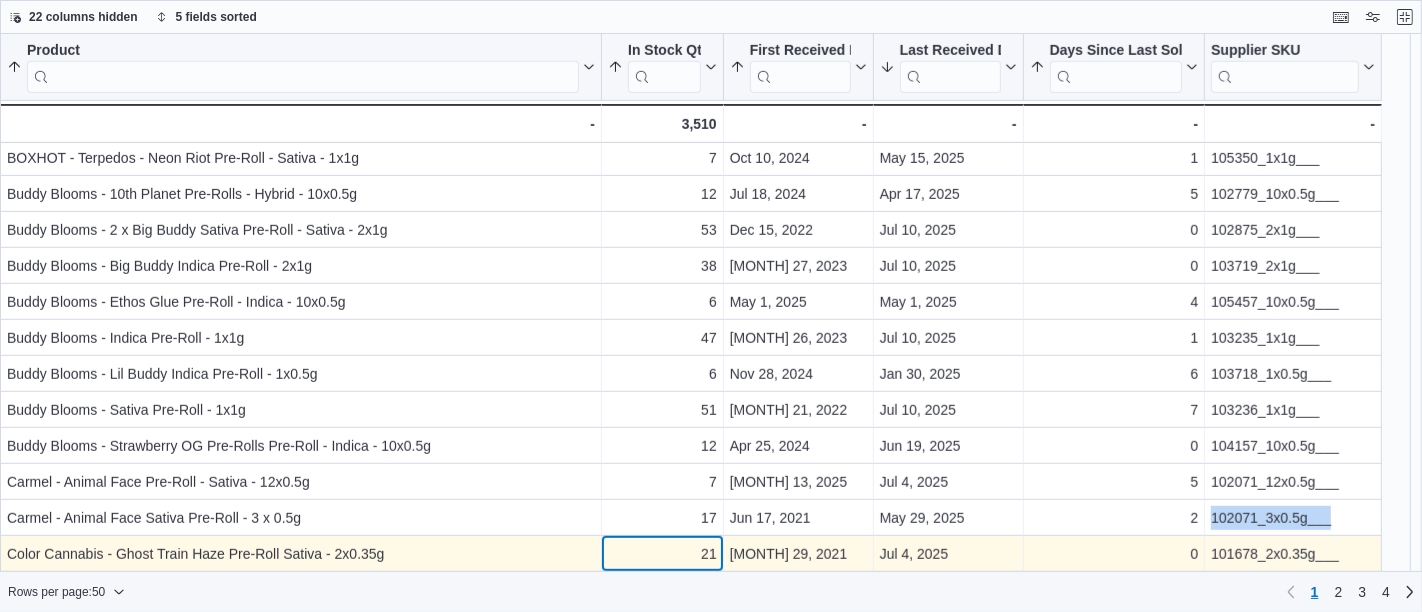 click on "Product Sorted by Days Since Last Sold, ascending , then sorted by First Received Date, ascending , then sorted by Last Received Date, descending , then sorted by In Stock Qty, ascending , then sorted by Product, ascending . Click to view column header actions In Stock Qty Sorted by Days Since Last Sold, ascending , then sorted by First Received Date, ascending , then sorted by Last Received Date, descending , then sorted by In Stock Qty, ascending , then sorted by Product, ascending . Click to view column header actions First Received Date Sorted by Days Since Last Sold, ascending , then sorted by First Received Date, ascending , then sorted by Last Received Date, descending , then sorted by In Stock Qty, ascending , then sorted by Product, ascending . Click to view column header actions Last Received Date Sorted by Days Since Last Sold, ascending , then sorted by First Received Date, ascending , then sorted by Last Received Date, descending , then sorted by In Stock Qty, ascending . Days Since Last Sold . 1" at bounding box center [691, 12] 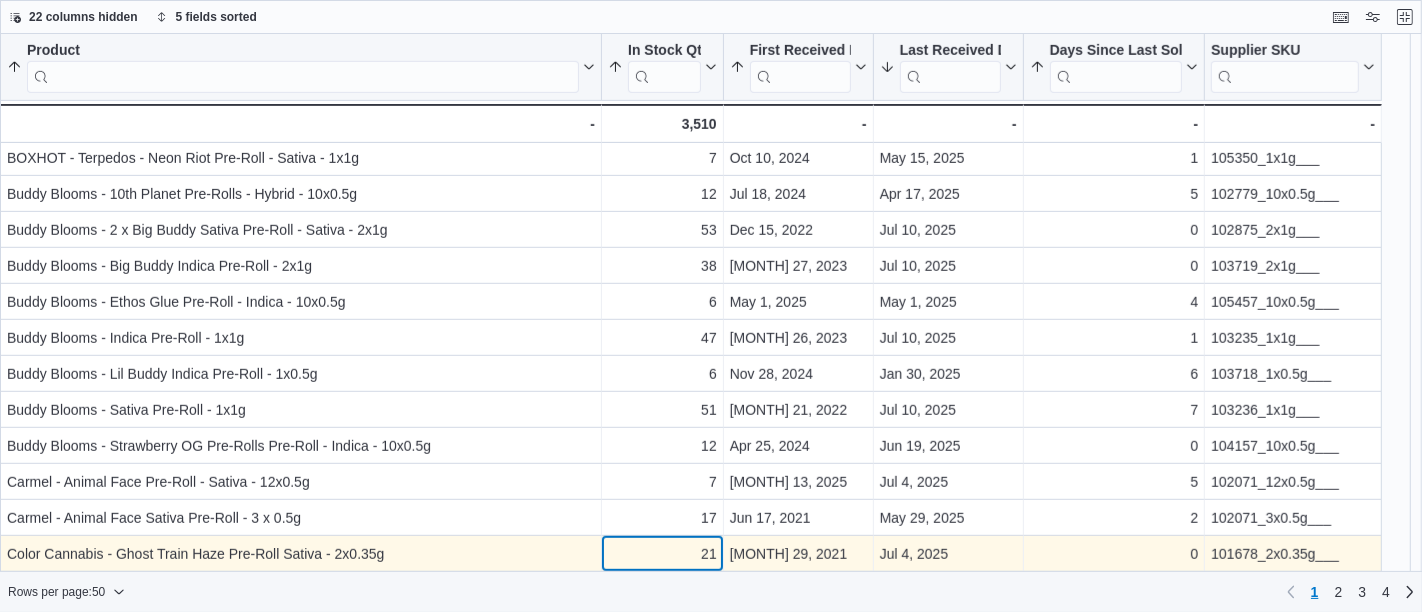 scroll, scrollTop: 1048, scrollLeft: 0, axis: vertical 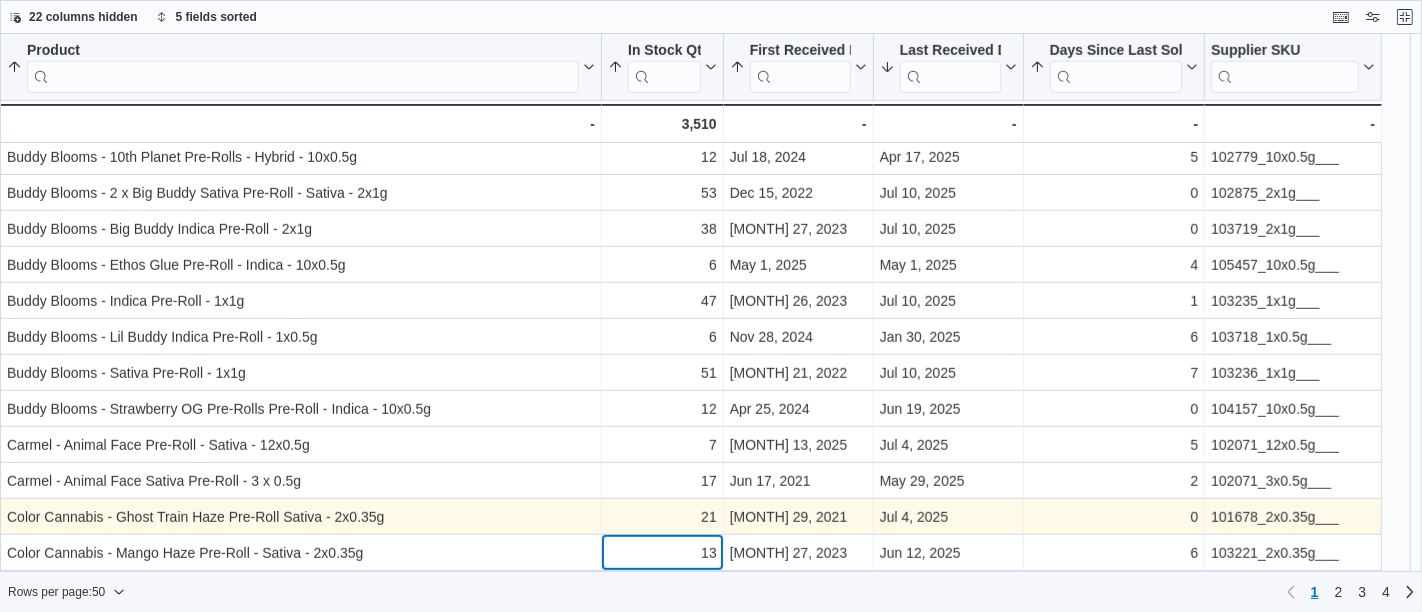 click on "[PRODUCT] [SORTED] [BY] [DAYS] [SINCE] [LAST] [SOLD], [ASCENDING] , [THEN] [SORTED] [BY] [FIRST] [RECEIVED] [DATE], [ASCENDING] , [THEN] [SORTED] [BY] [LAST] [RECEIVED] [DATE], [DESCENDING] , [THEN] [SORTED] [BY] [IN] [STOCK] [QTY], [ASCENDING] , [THEN] [SORTED] [BY] [PRODUCT], [ASCENDING] . [CLICK] [TO] [VIEW] [COLUMN] [HEADER] [ACTIONS] [IN] [STOCK] [QTY] [SORTED] [BY] [DAYS] [SINCE] [LAST] [SOLD], [ASCENDING] , [THEN] [SORTED] [BY] [FIRST] [RECEIVED] [DATE], [ASCENDING] , [THEN] [SORTED] [BY] [LAST] [RECEIVED] [DATE], [DESCENDING] , [THEN] [SORTED] [BY] [IN] [STOCK] [QTY], [ASCENDING] , [THEN] [SORTED] [BY] [PRODUCT], [ASCENDING] . [CLICK] [TO] [VIEW] [COLUMN] [HEADER] [ACTIONS] [FIRST] [RECEIVED] [DATE] [SORTED] [BY] [DAYS] [SINCE] [LAST] [SOLD], [ASCENDING] , [THEN] [SORTED] [BY] [FIRST] [RECEIVED] [DATE], [ASCENDING] , [THEN] [SORTED] [BY] [LAST] [RECEIVED] [DATE], [DESCENDING] , [THEN] [SORTED] [BY] [IN] [STOCK] [QTY], [ASCENDING] , [THEN] [SORTED] [BY] [PRODUCT], [ASCENDING] . [CLICK] [TO] [VIEW] [COLUMN] [HEADER] [ACTIONS] [LAST] [RECEIVED] [DATE] [SORTED] [BY] [DAYS] [SINCE] [LAST] [SOLD], [ASCENDING] , [THEN] [SORTED] [BY] [FIRST] [RECEIVED] [DATE], [ASCENDING] , [THEN] [SORTED] [BY] [LAST] [RECEIVED] [DATE], [DESCENDING] , [THEN] [SORTED] [BY] [IN] [STOCK] [QTY], [ASCENDING] . [DAYS] [SINCE] [LAST] [SOLD] . 7" at bounding box center [691, -32] 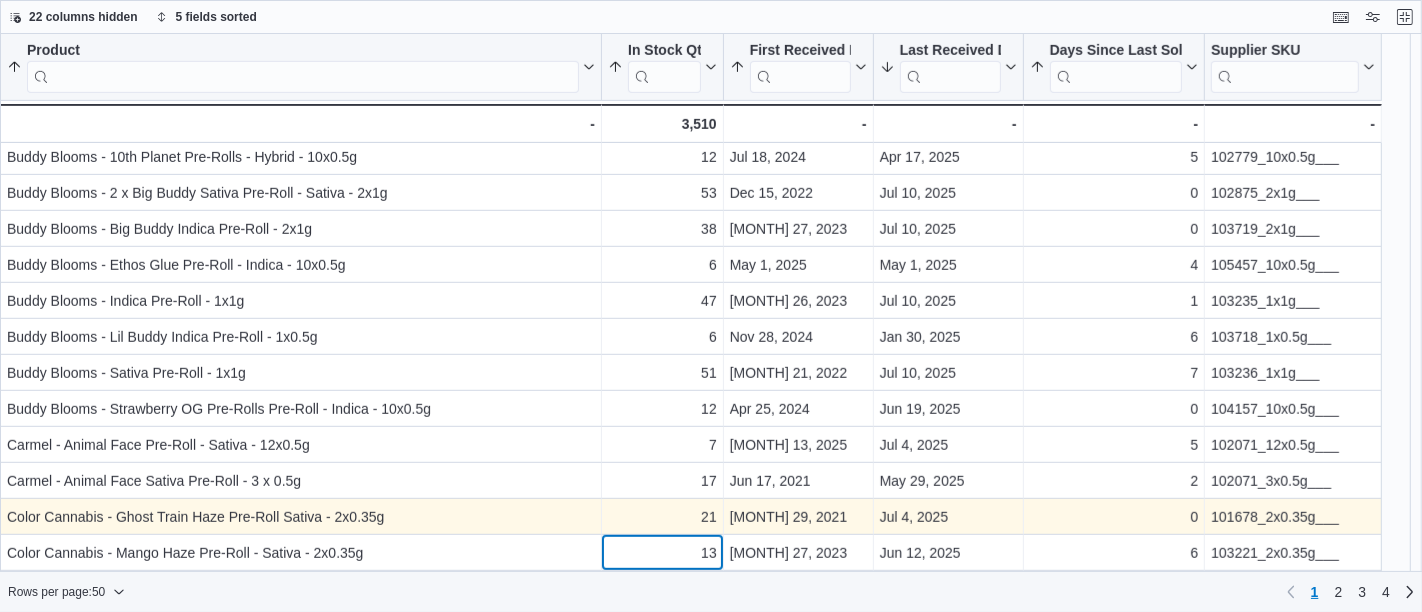 scroll, scrollTop: 1084, scrollLeft: 0, axis: vertical 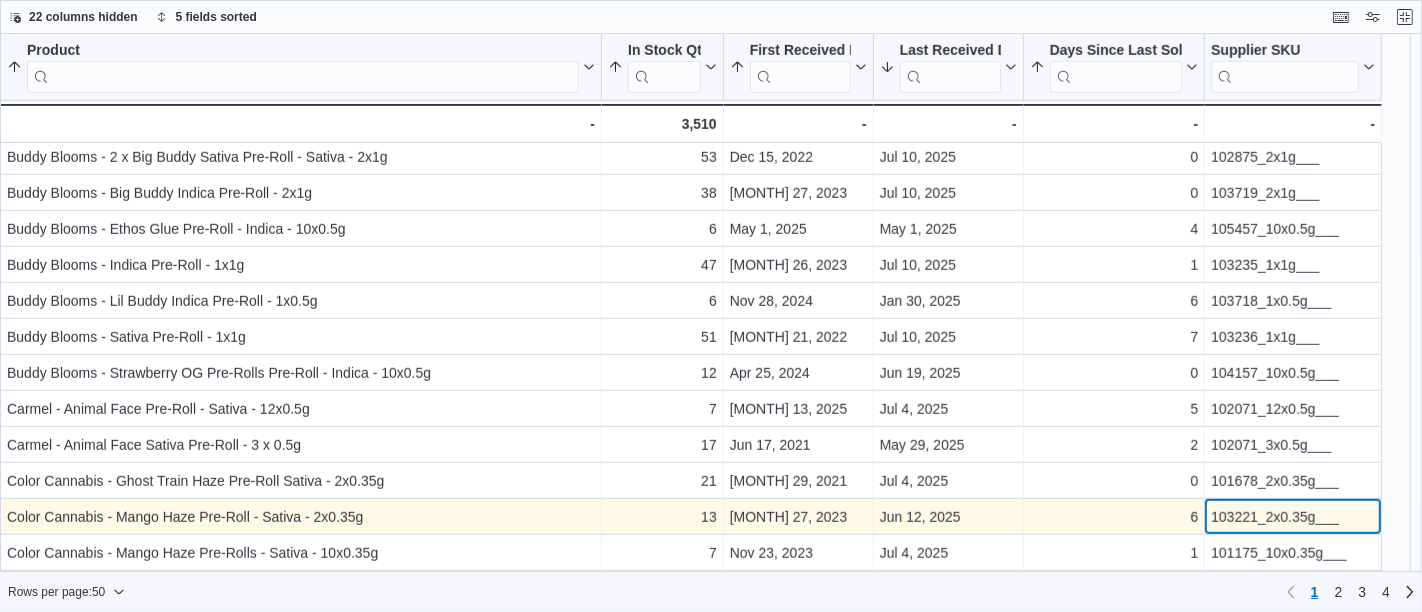 click on "103221_2x0.35g___" at bounding box center [1293, 517] 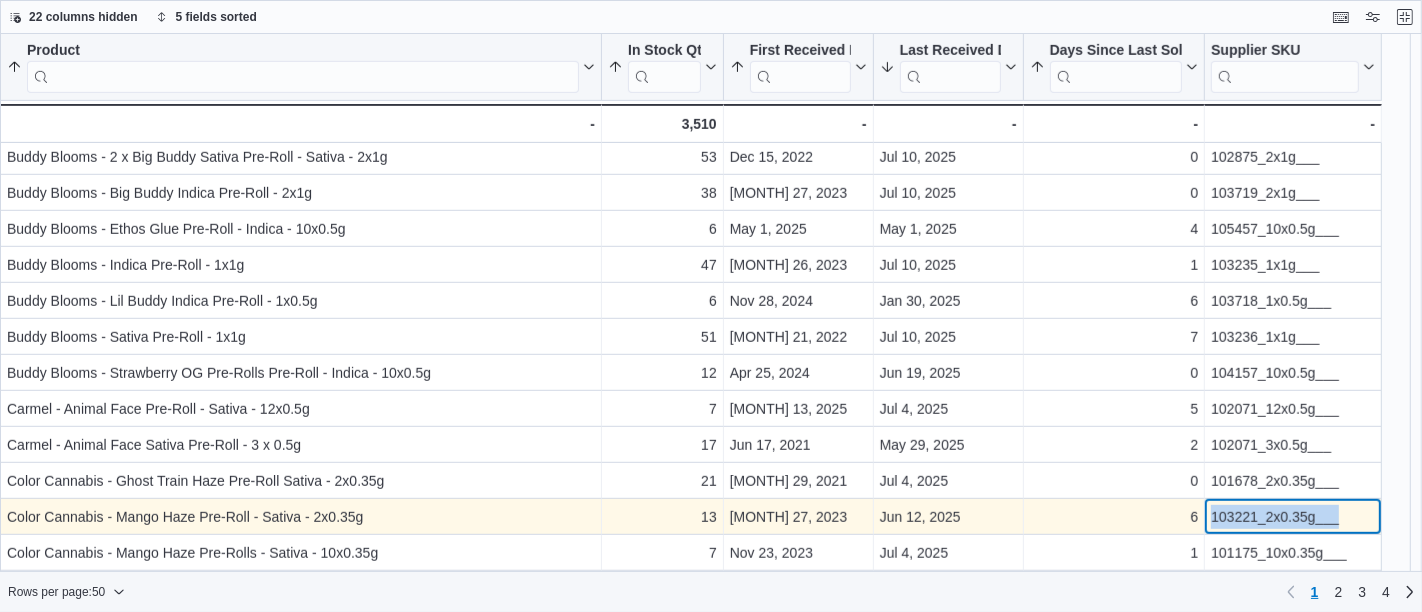 click on "103221_2x0.35g___" at bounding box center [1293, 517] 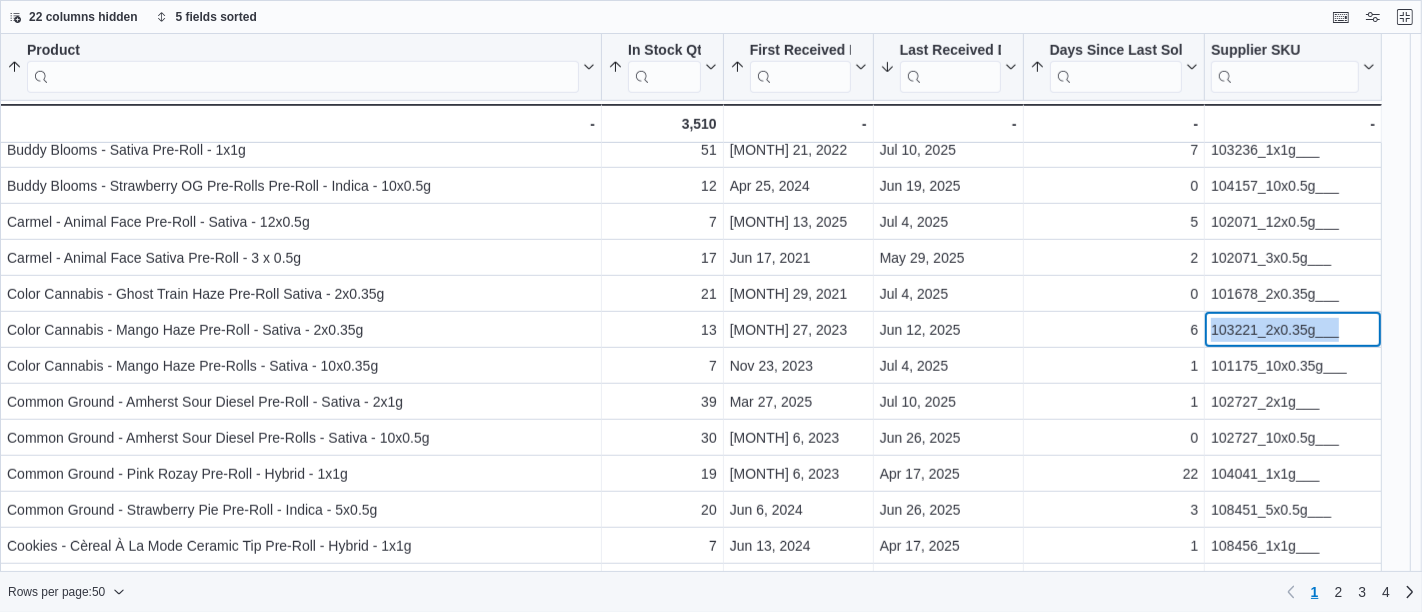 scroll, scrollTop: 1278, scrollLeft: 0, axis: vertical 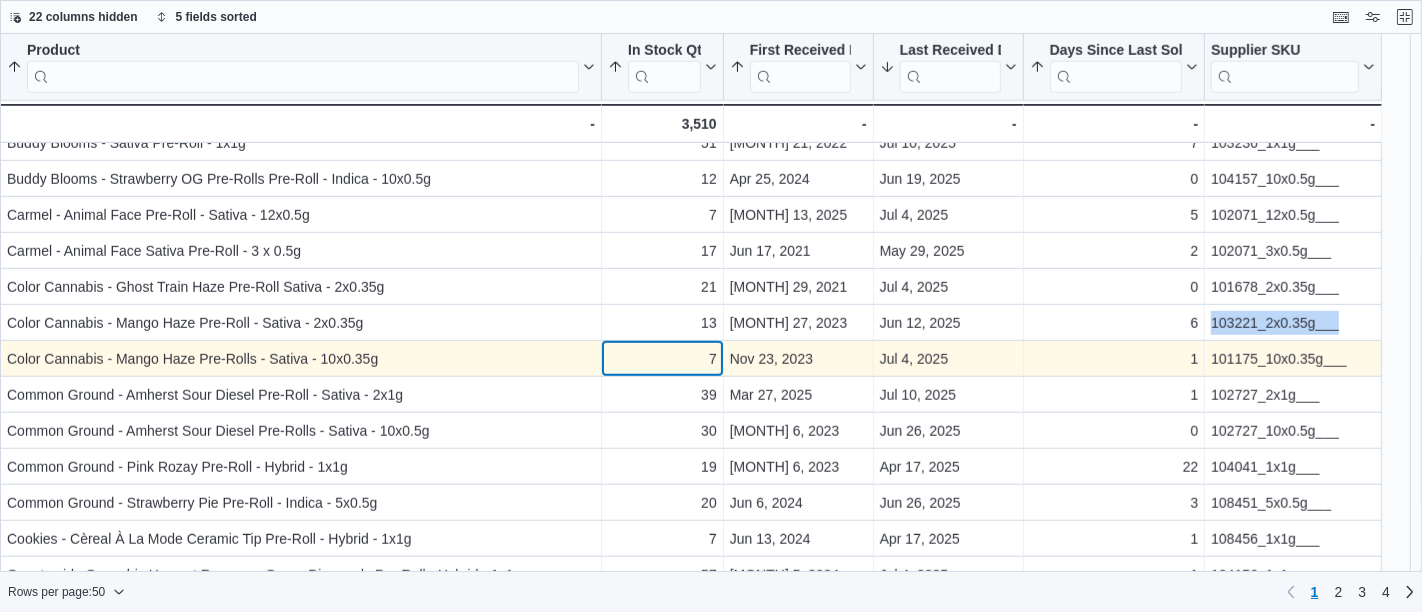 click on "7" at bounding box center [662, 359] 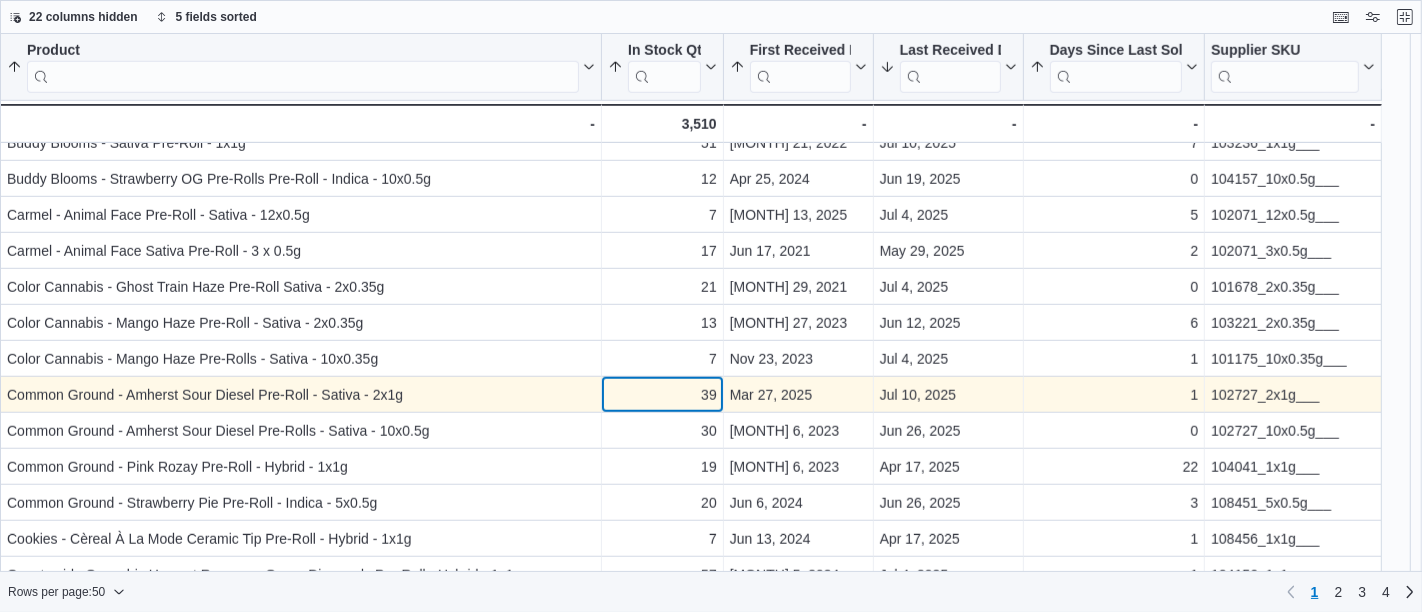 click on "39" at bounding box center [662, 395] 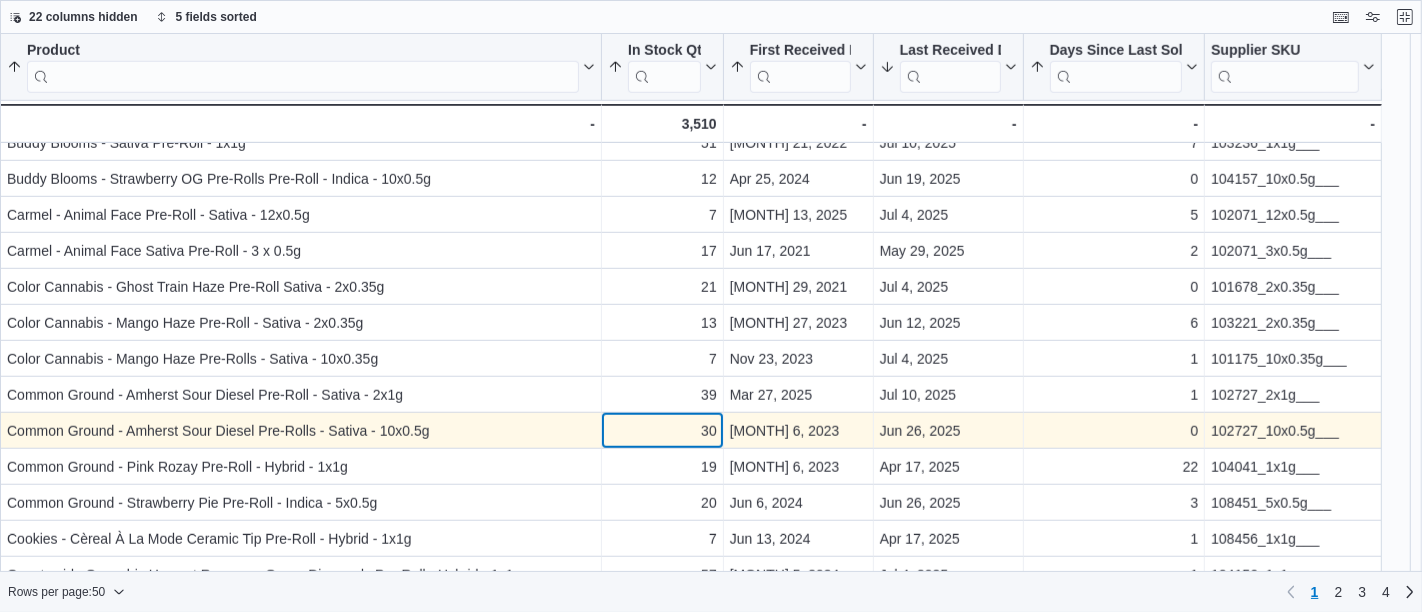 click on "30" at bounding box center (662, 431) 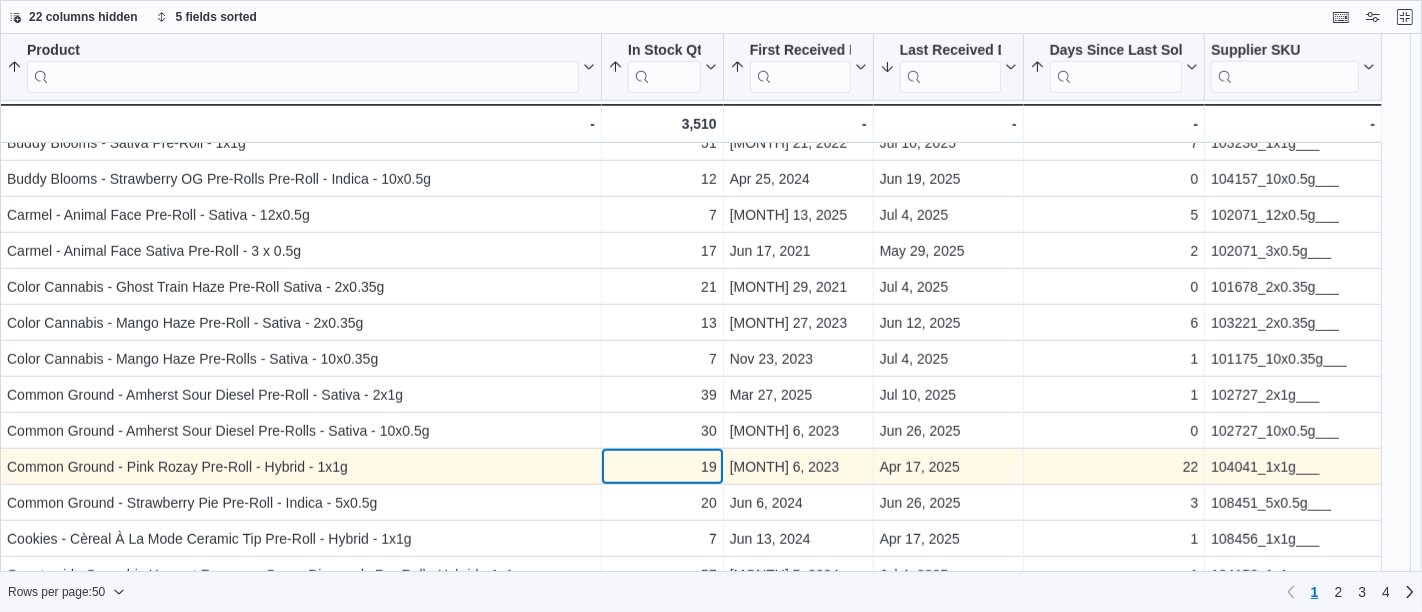 click on "19" at bounding box center [662, 467] 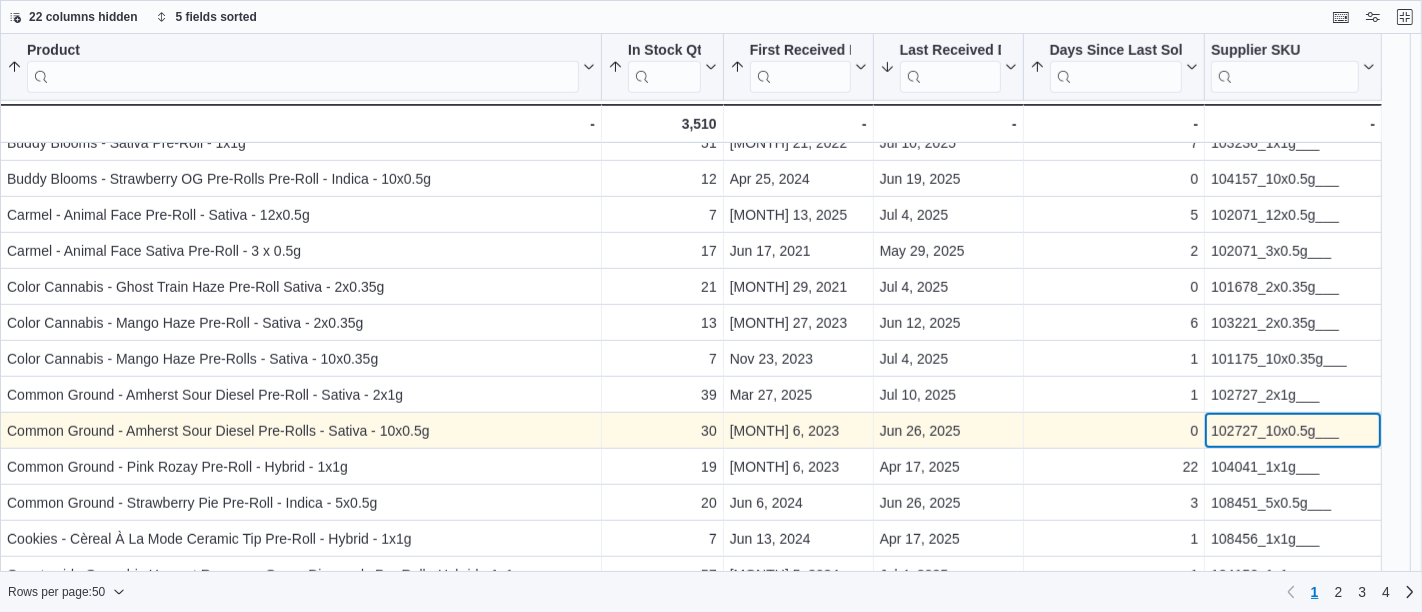 click on "102727_10x0.5g___" at bounding box center (1293, 431) 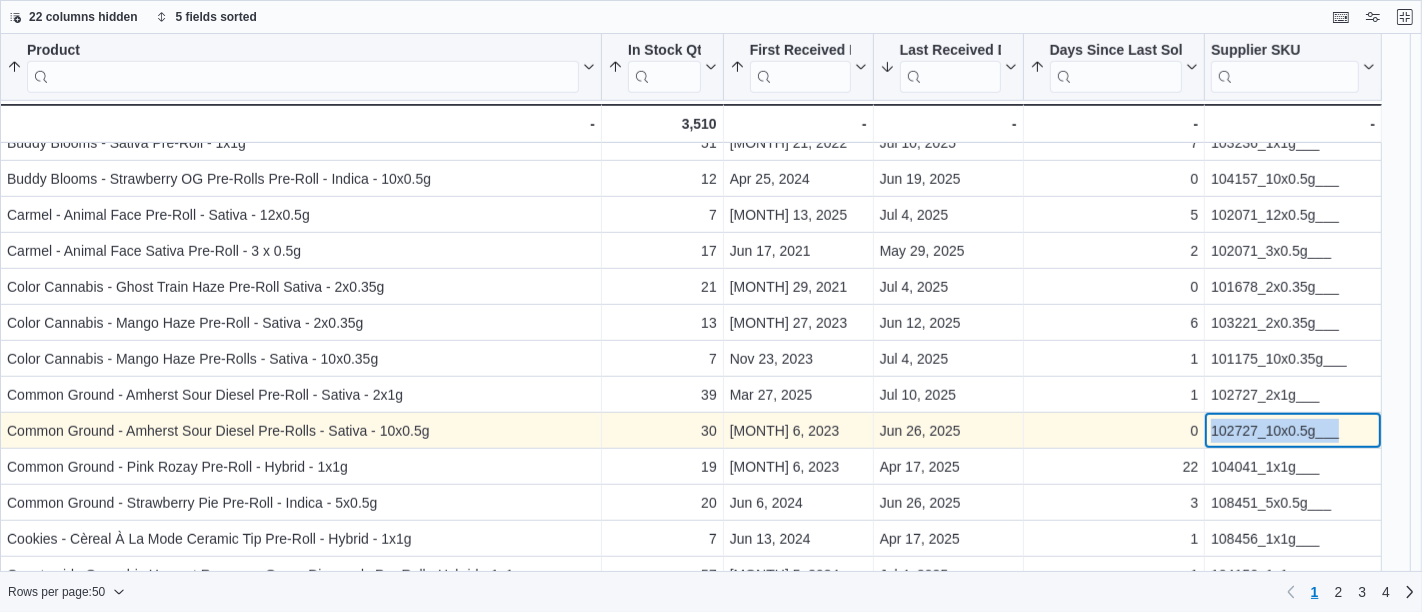 click on "102727_10x0.5g___" at bounding box center [1293, 431] 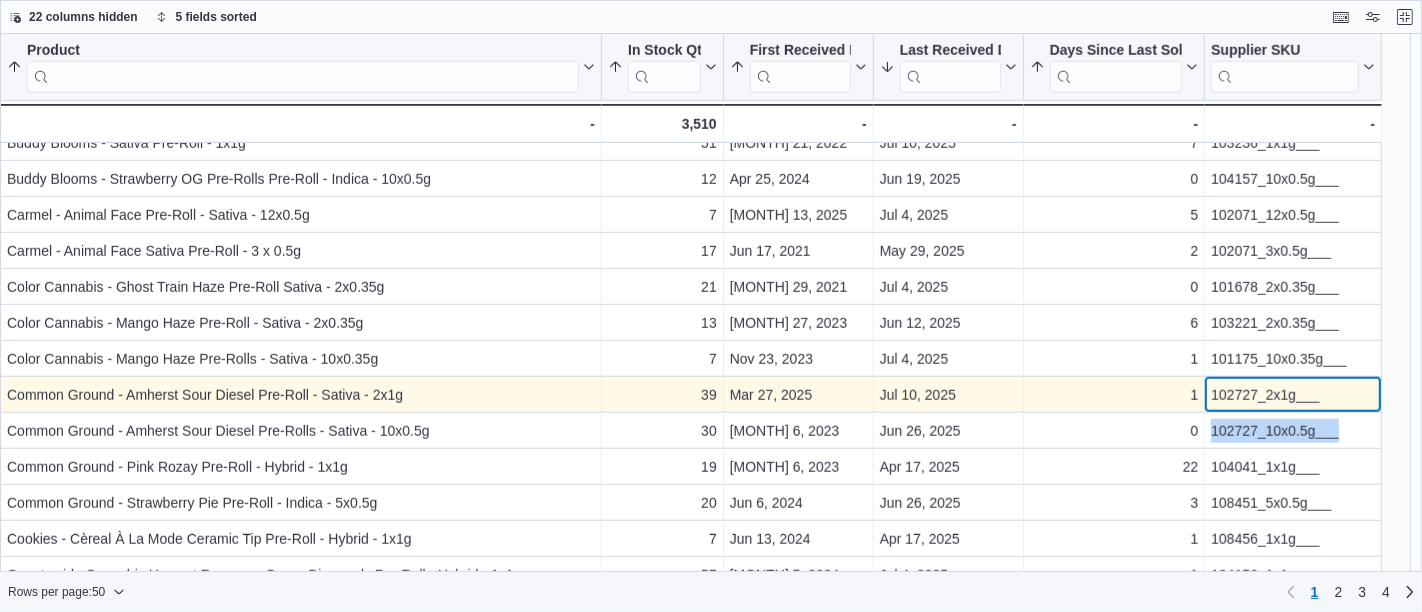 click on "102727_2x1g___" at bounding box center [1293, 395] 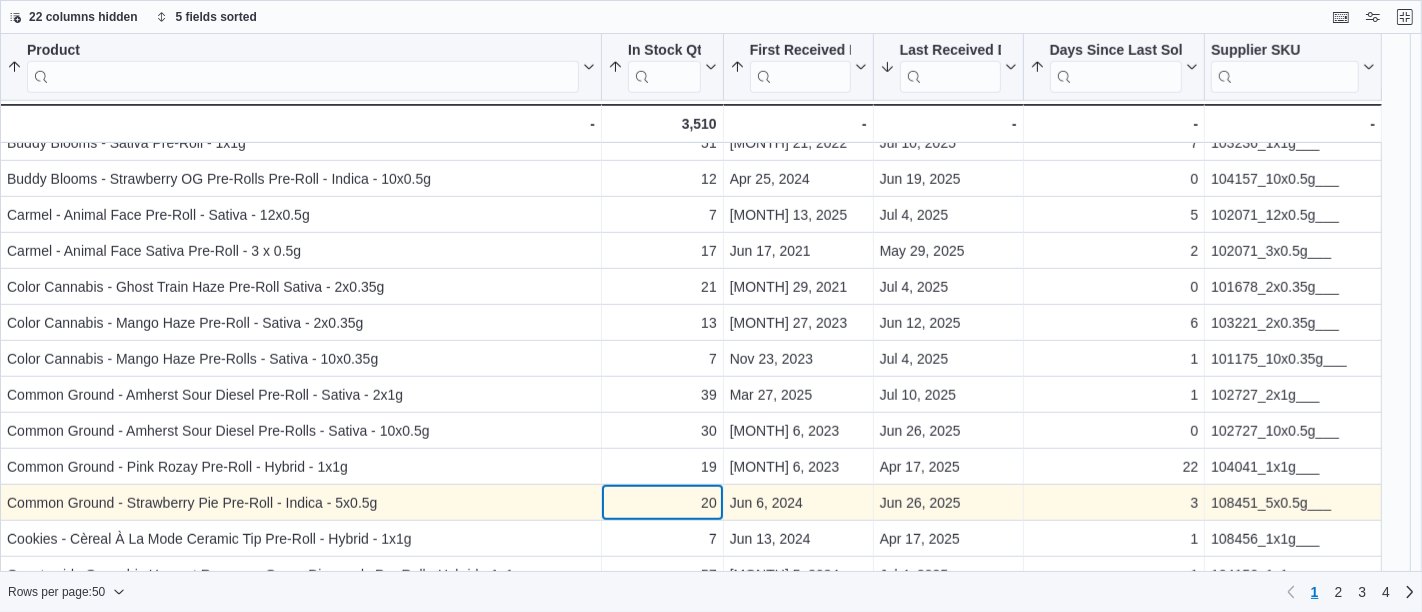 click on "20" at bounding box center (662, 503) 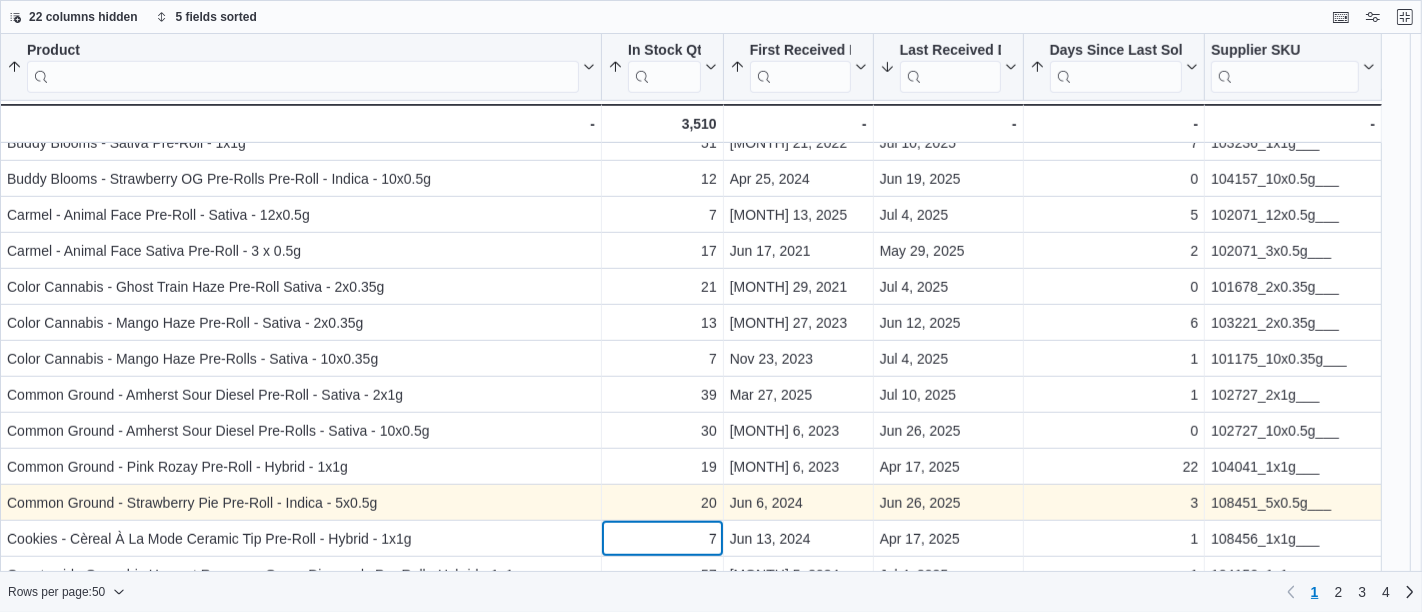 scroll, scrollTop: 1300, scrollLeft: 0, axis: vertical 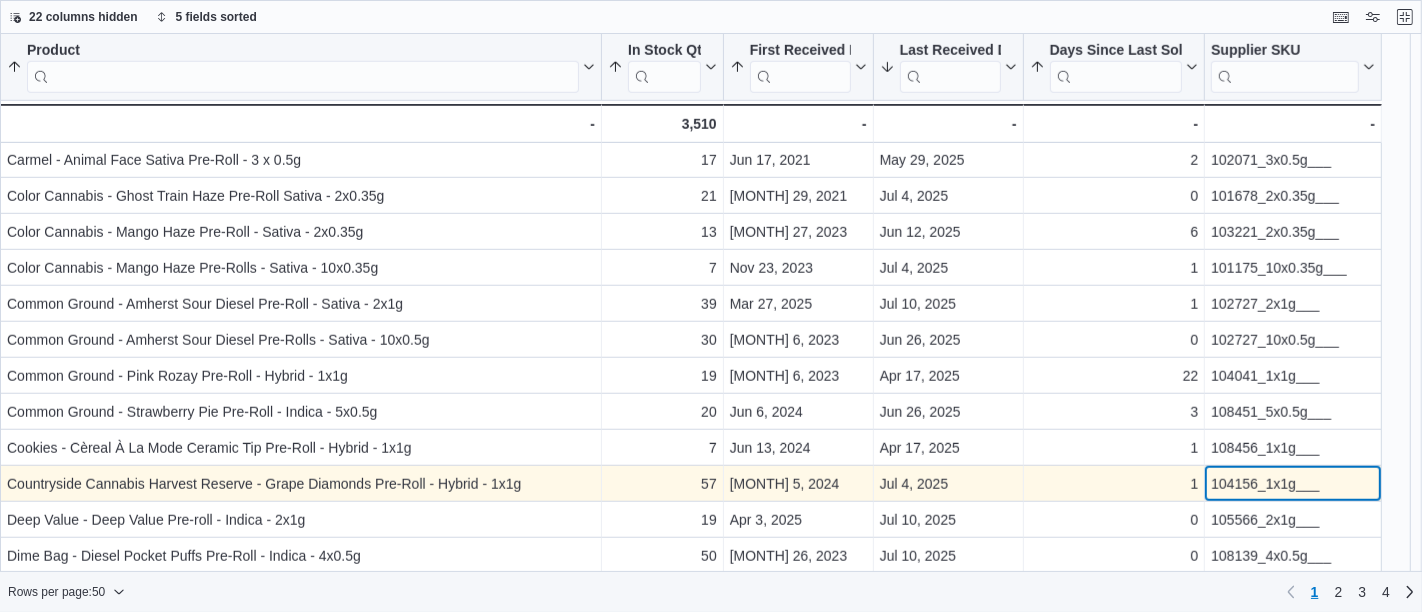click on "104156_1x1g___ -  Supplier SKU, column 6, row 48" at bounding box center (1293, 484) 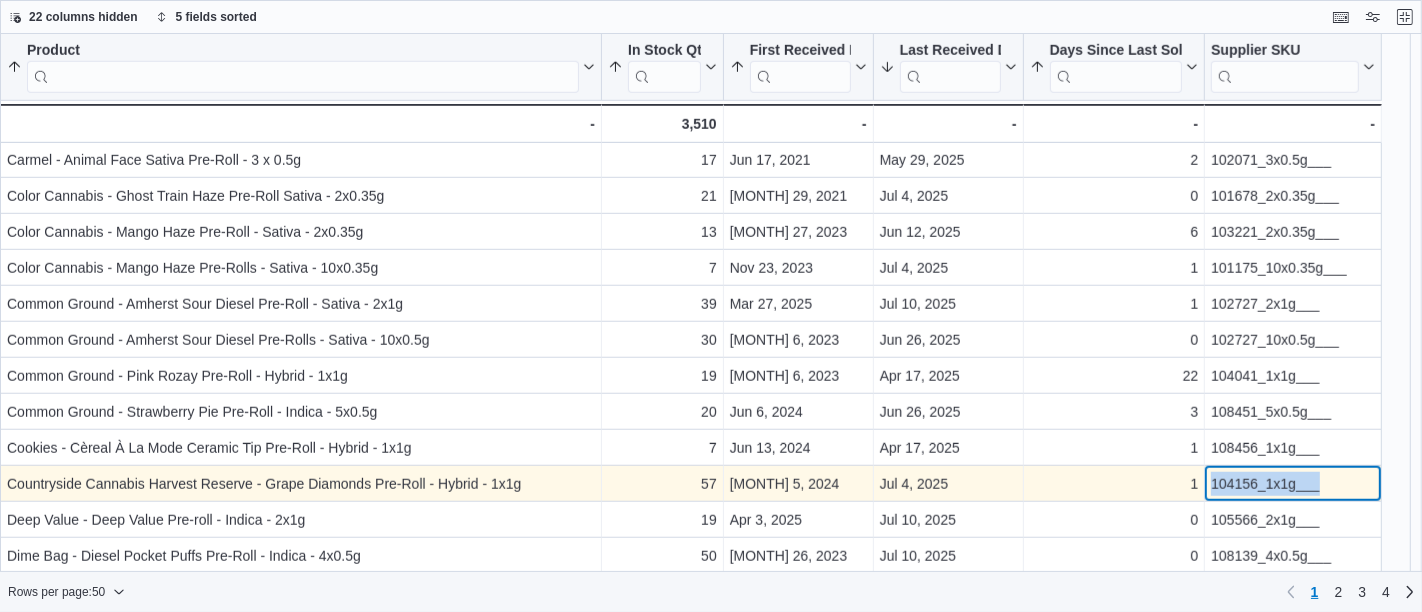 click on "104156_1x1g___ -  Supplier SKU, column 6, row 48" at bounding box center [1293, 484] 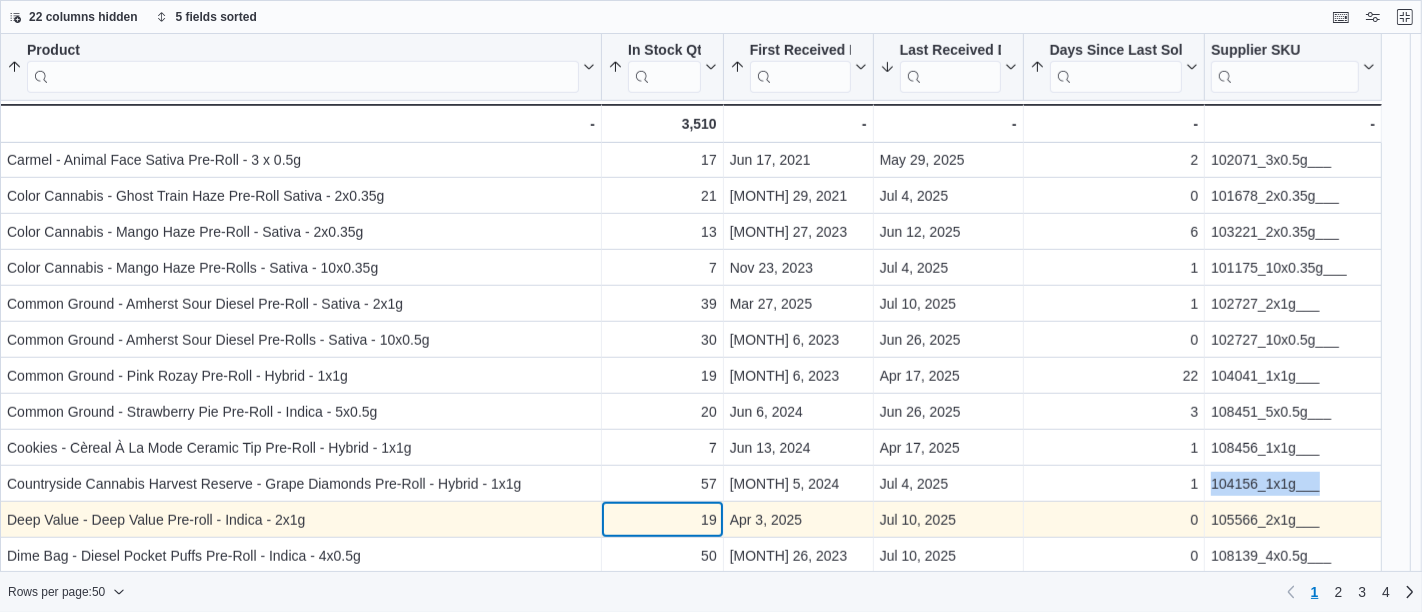 click on "19" at bounding box center [662, 520] 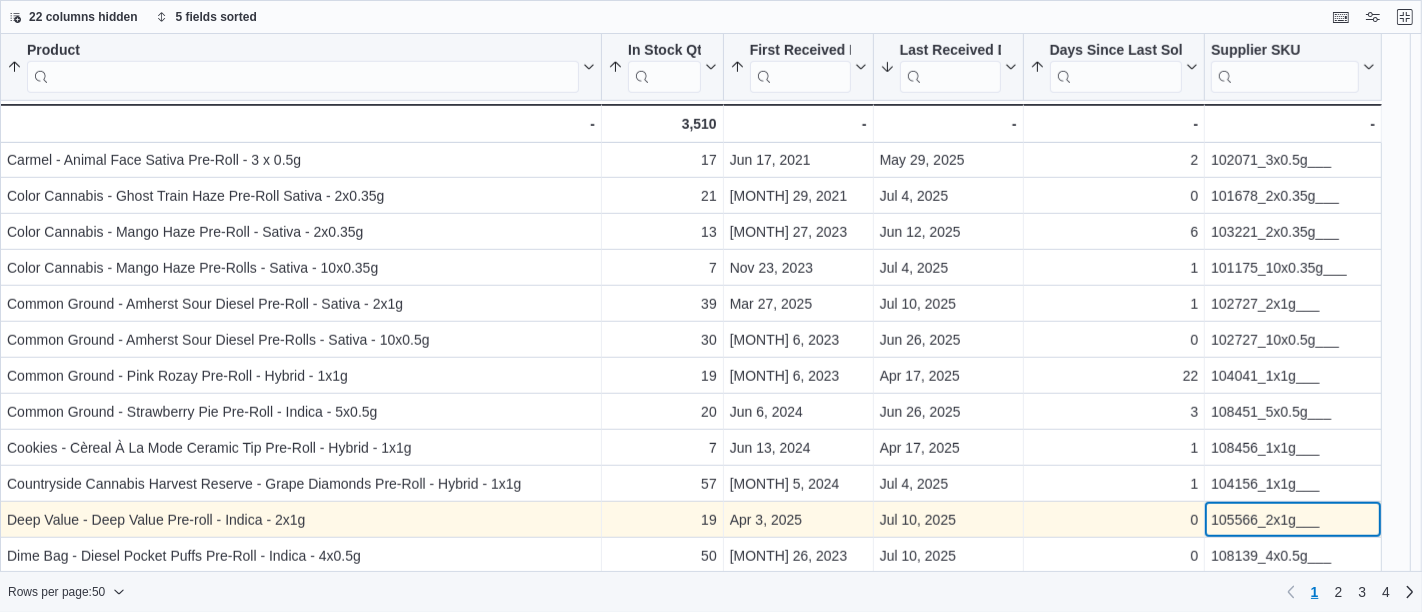 click on "105566_2x1g___" at bounding box center [1293, 520] 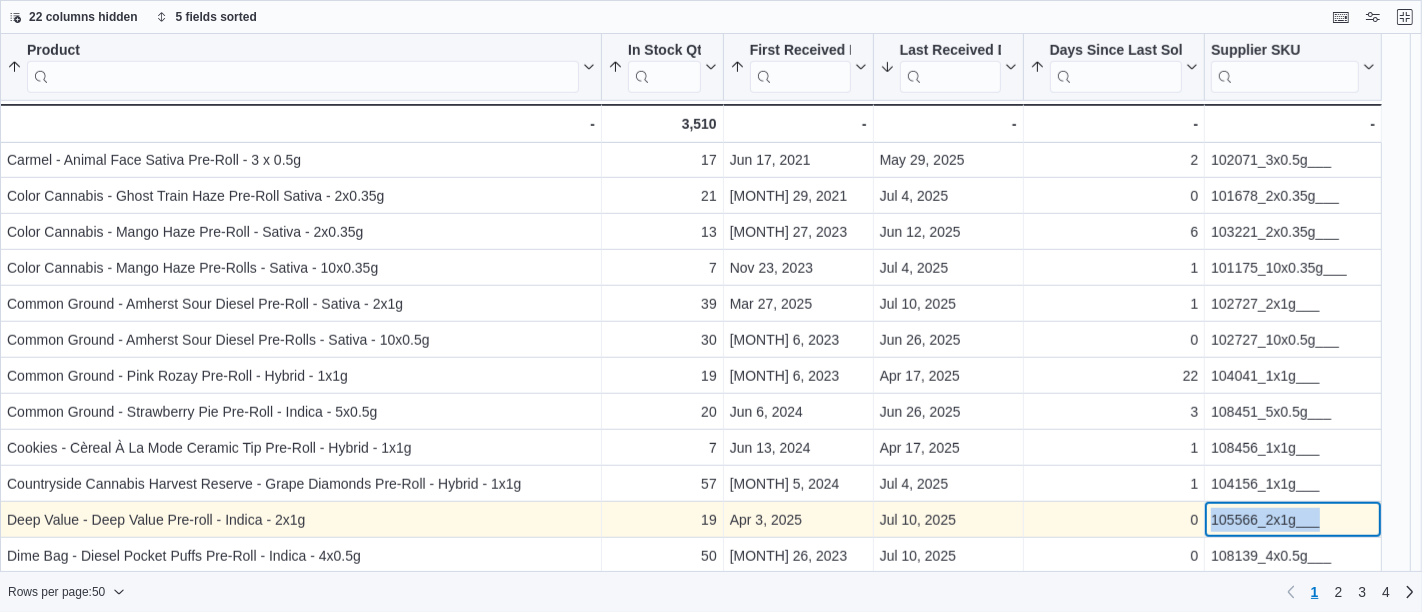 click on "105566_2x1g___" at bounding box center [1293, 520] 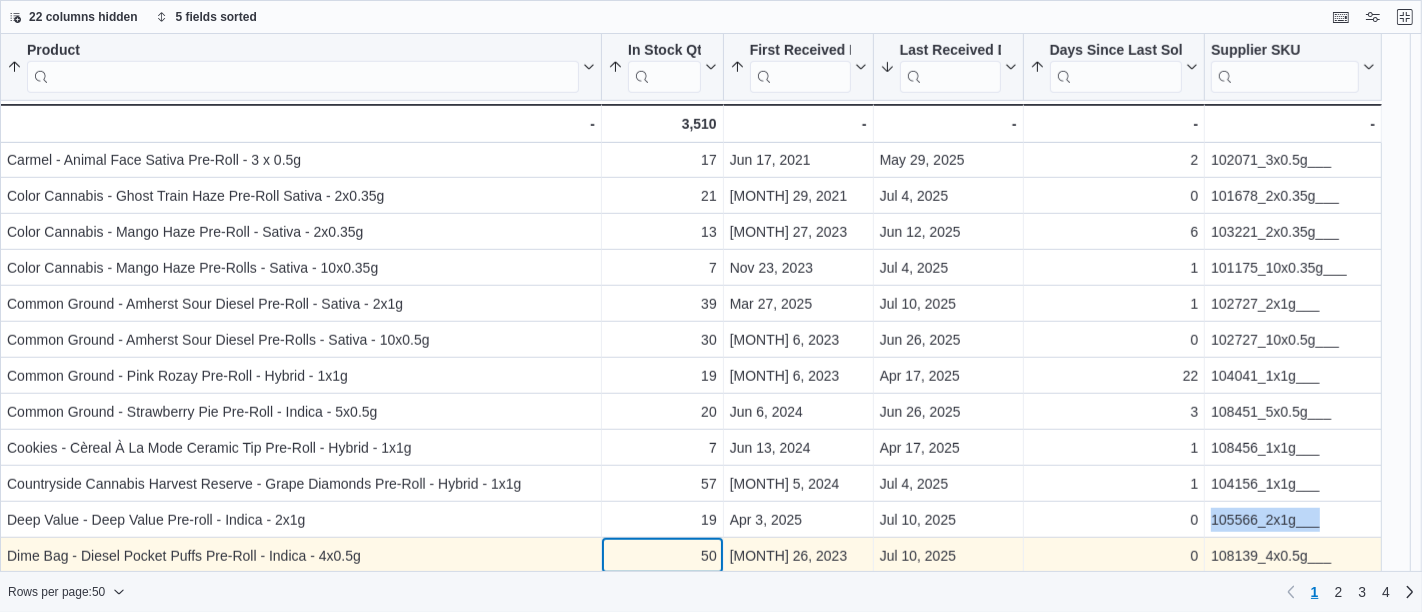 click on "50" at bounding box center [662, 556] 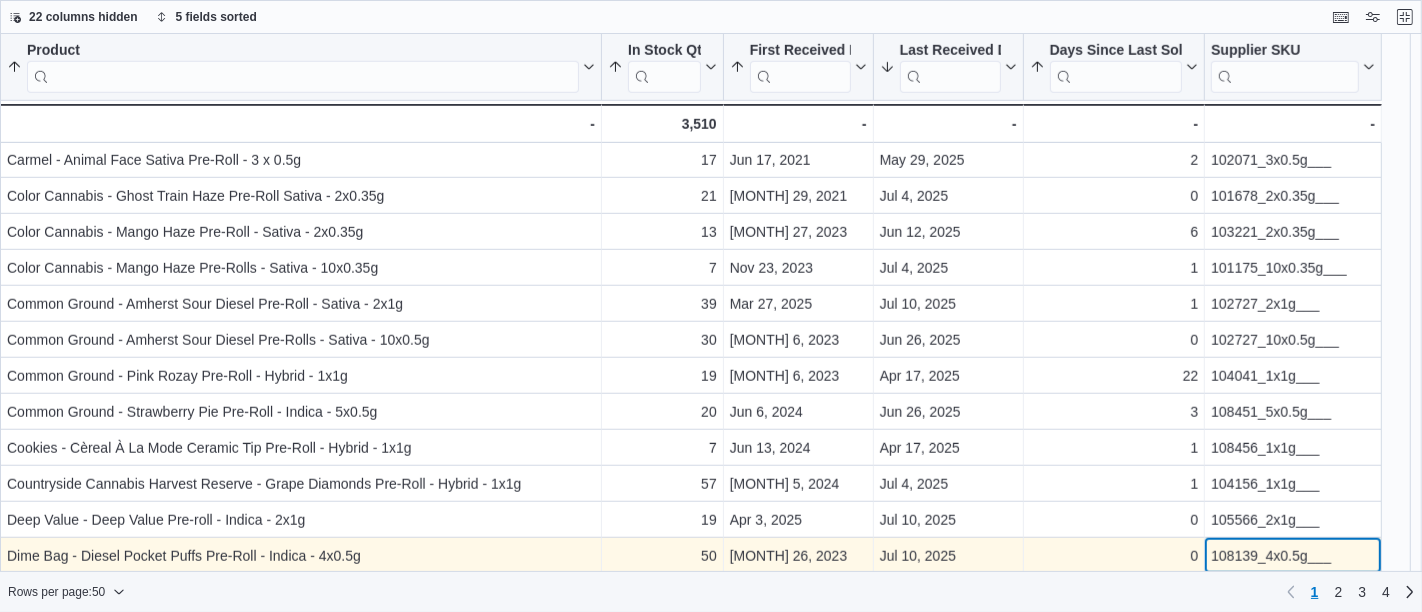 click on "108139_4x0.5g___" at bounding box center (1293, 556) 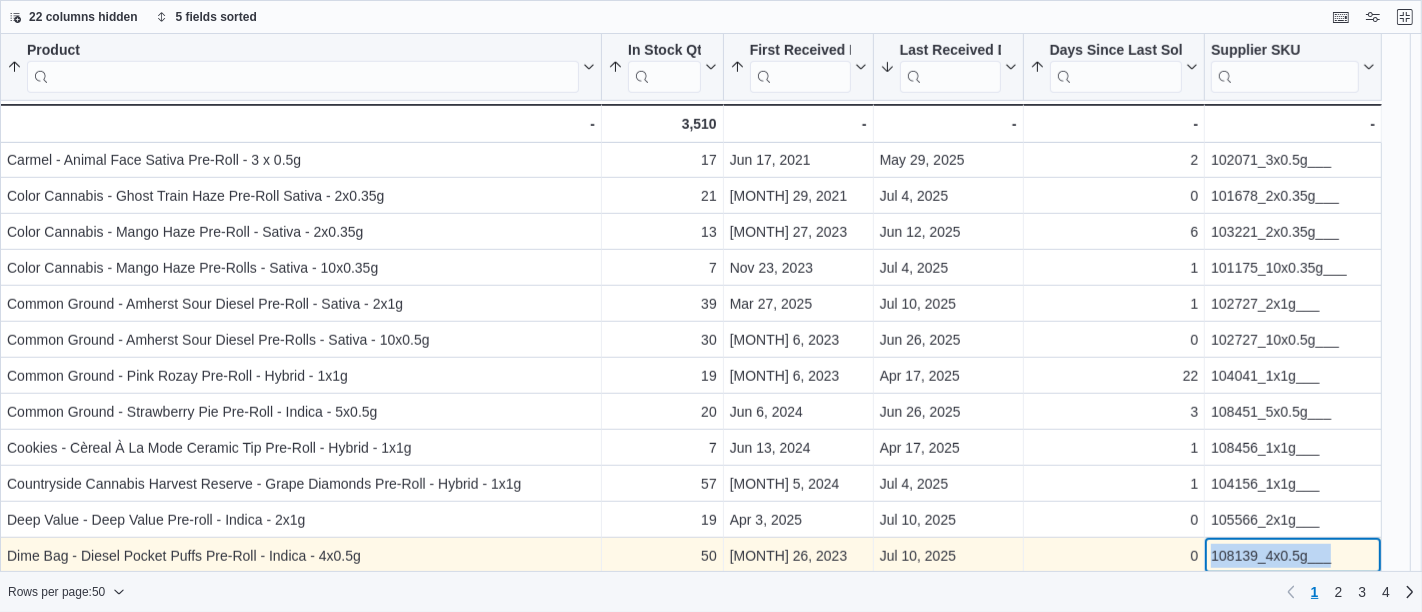 click on "108139_4x0.5g___" at bounding box center (1293, 556) 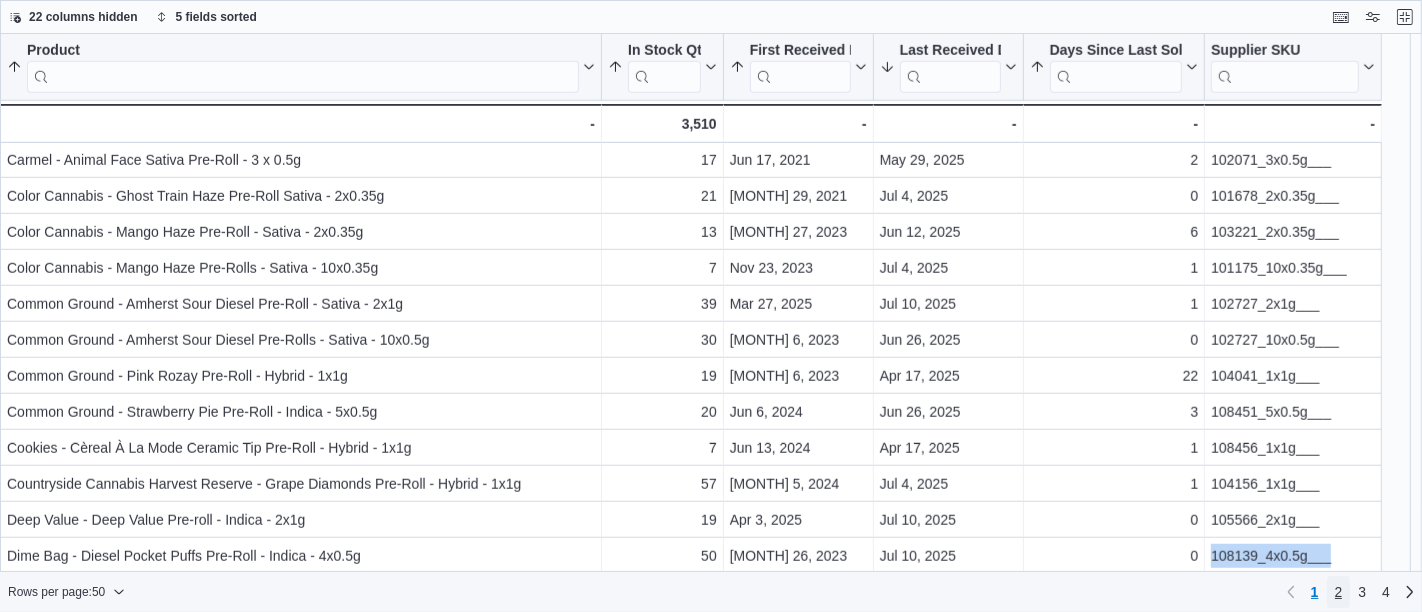 click on "2" at bounding box center [1339, 592] 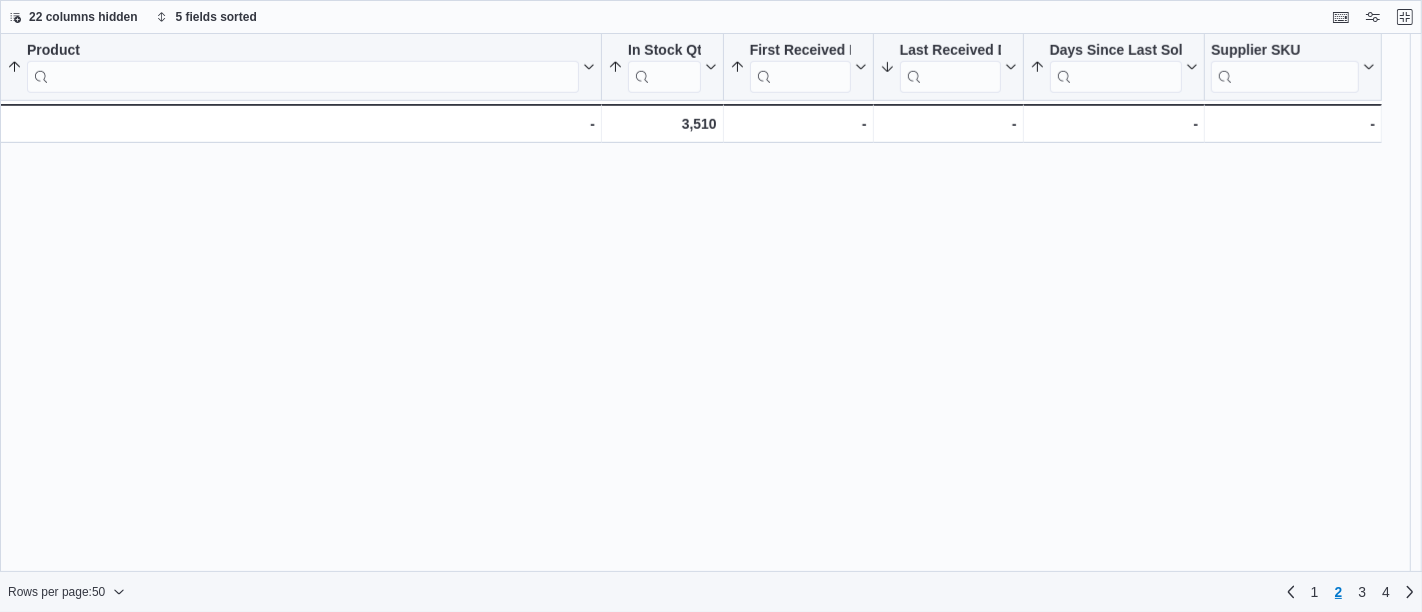 scroll, scrollTop: 0, scrollLeft: 0, axis: both 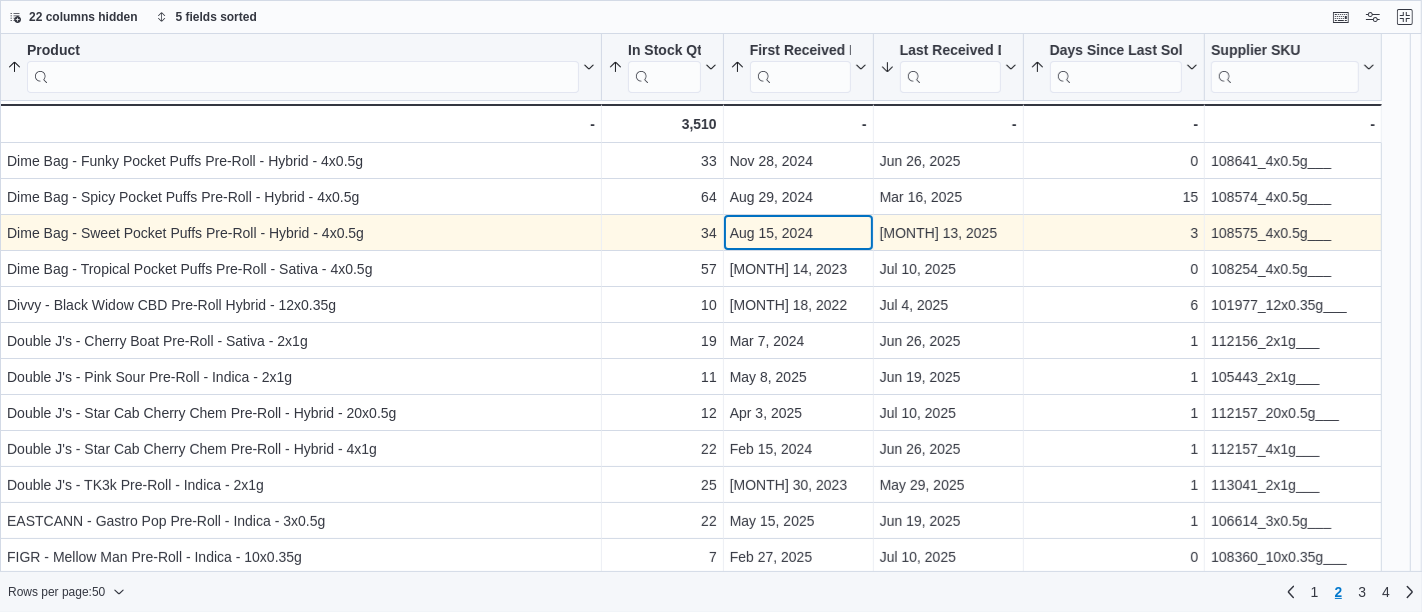 click on "Aug 15, 2024" at bounding box center (798, 233) 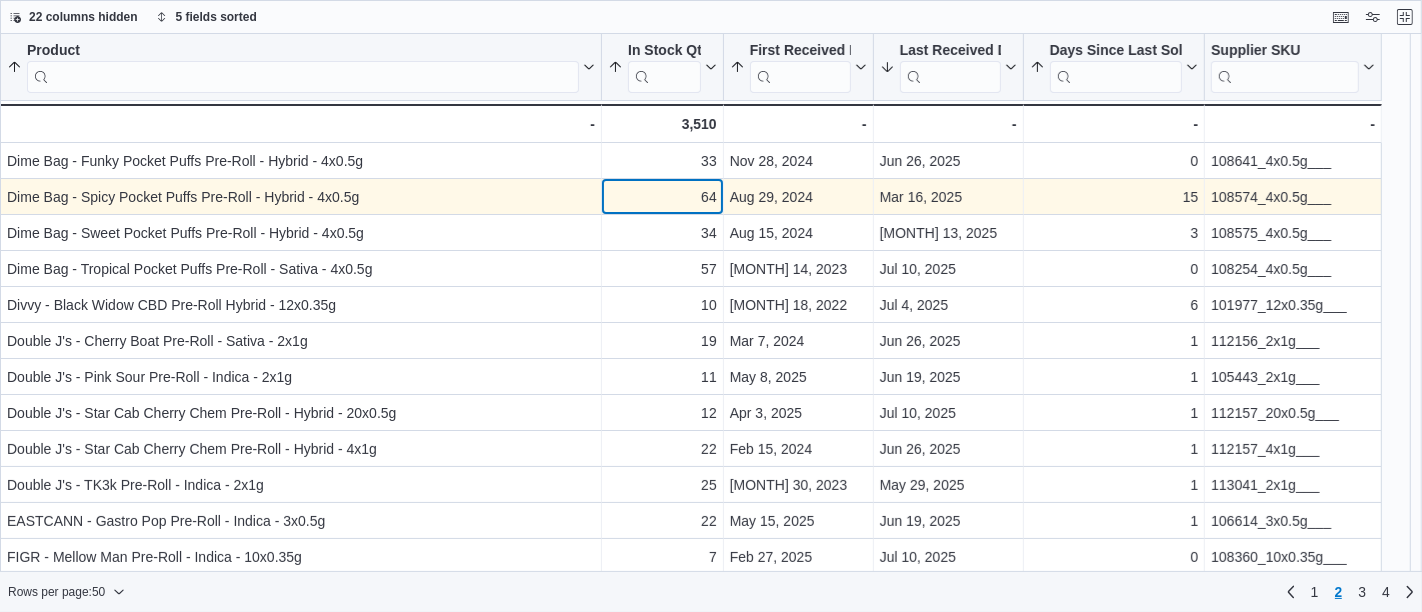 click on "64" at bounding box center [662, 197] 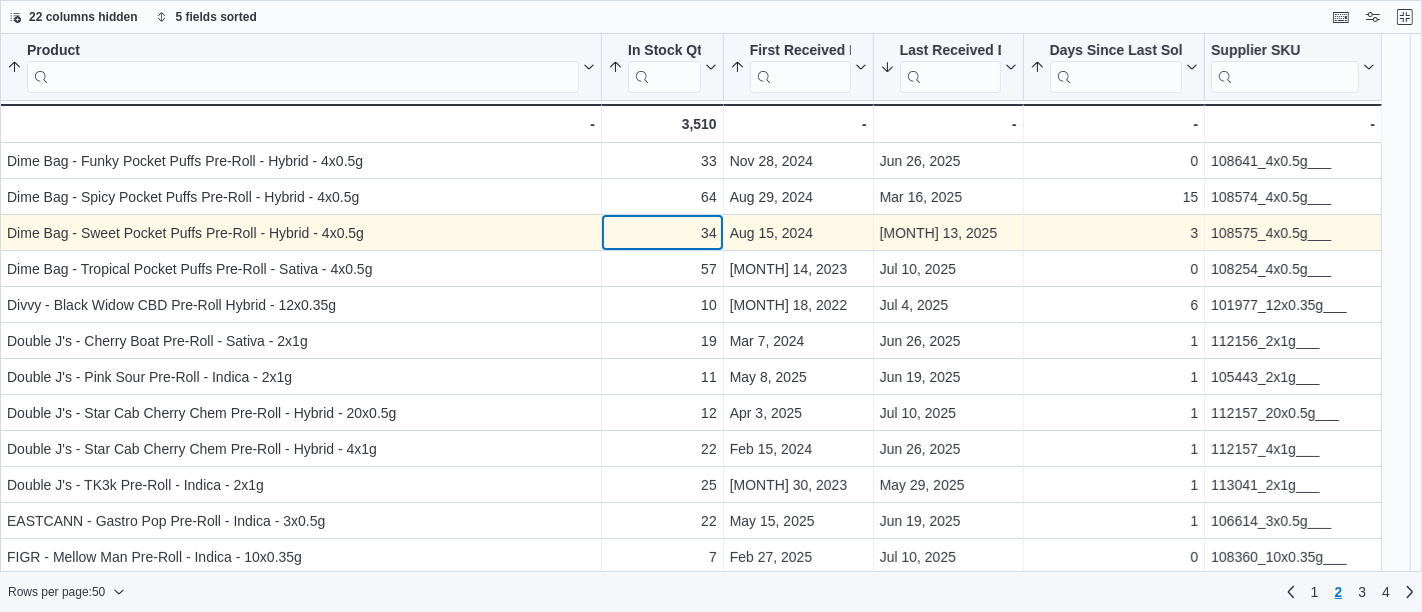 click on "34" at bounding box center (662, 233) 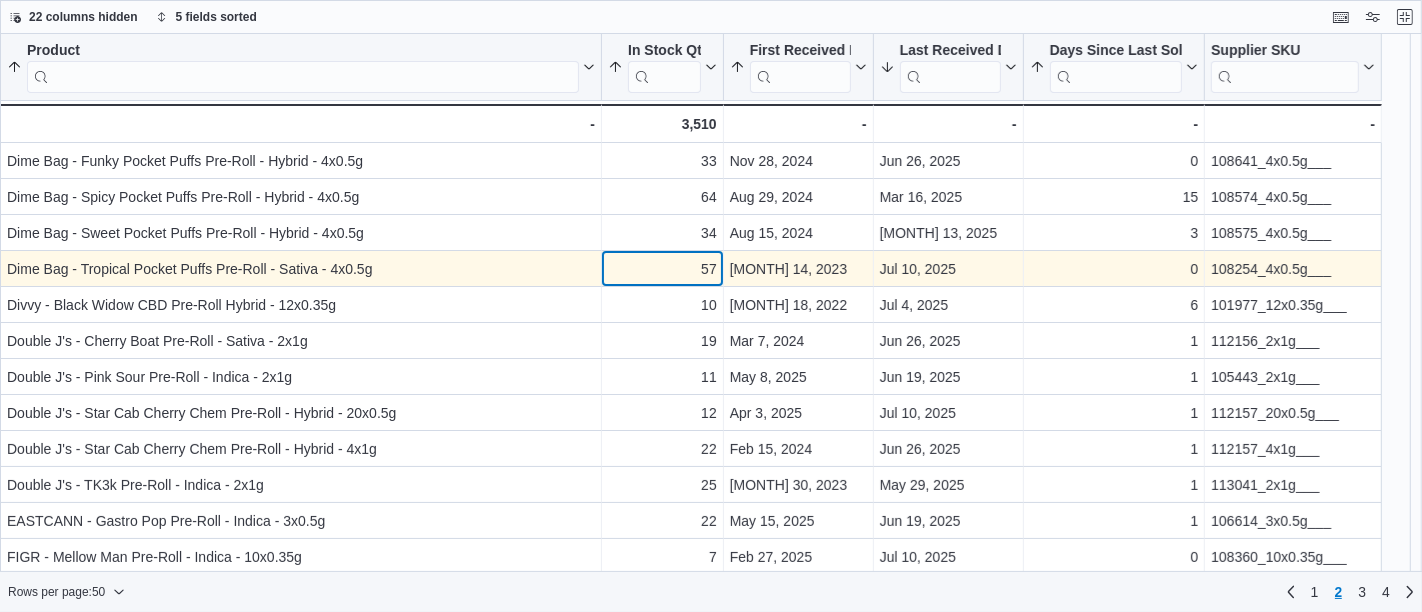 click on "57" at bounding box center [662, 269] 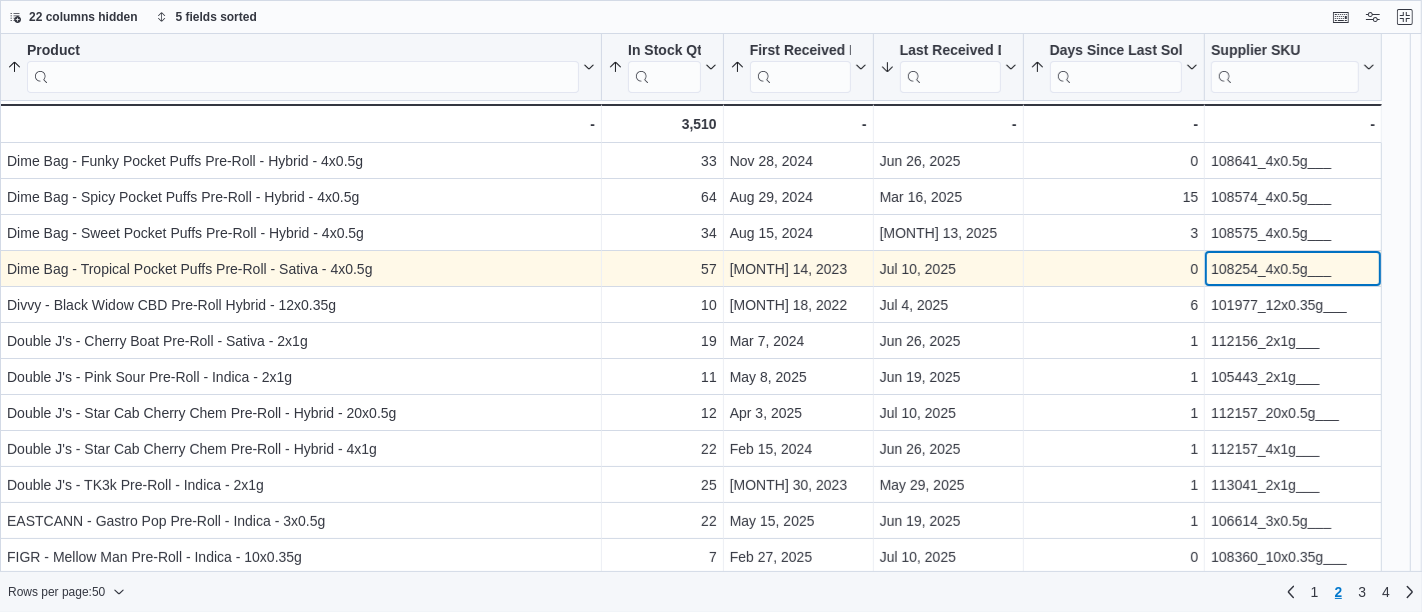 click on "108254_4x0.5g___" at bounding box center [1293, 269] 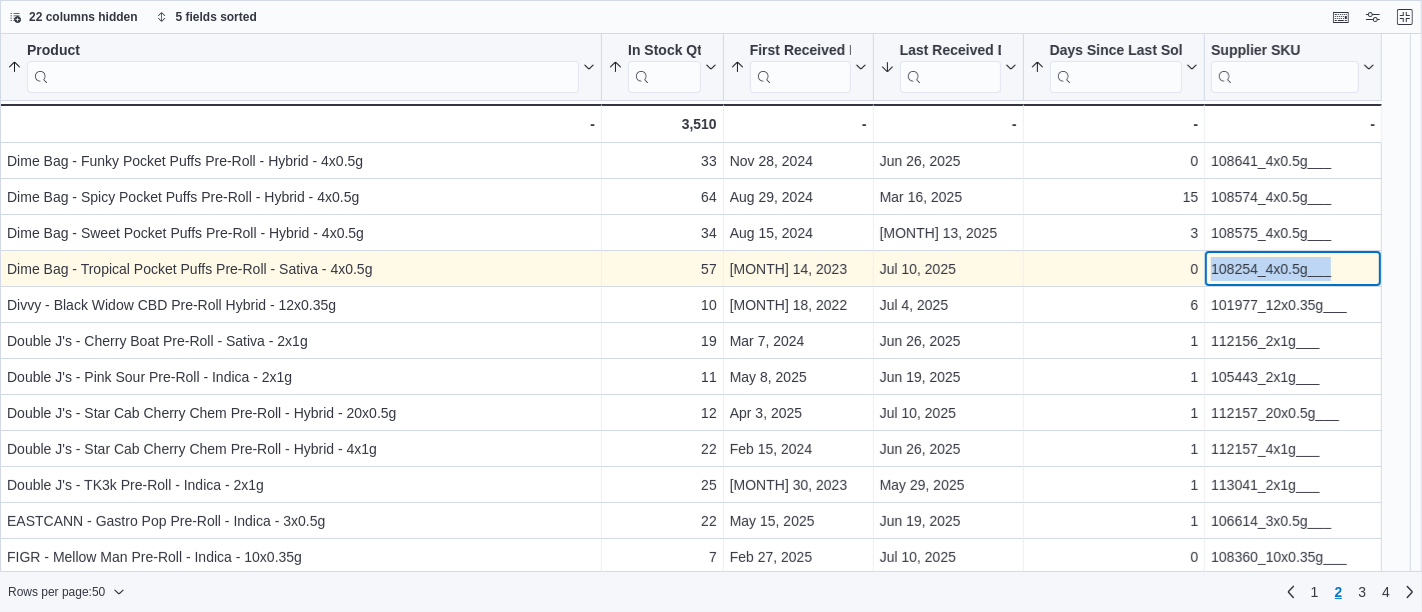 click on "108254_4x0.5g___" at bounding box center (1293, 269) 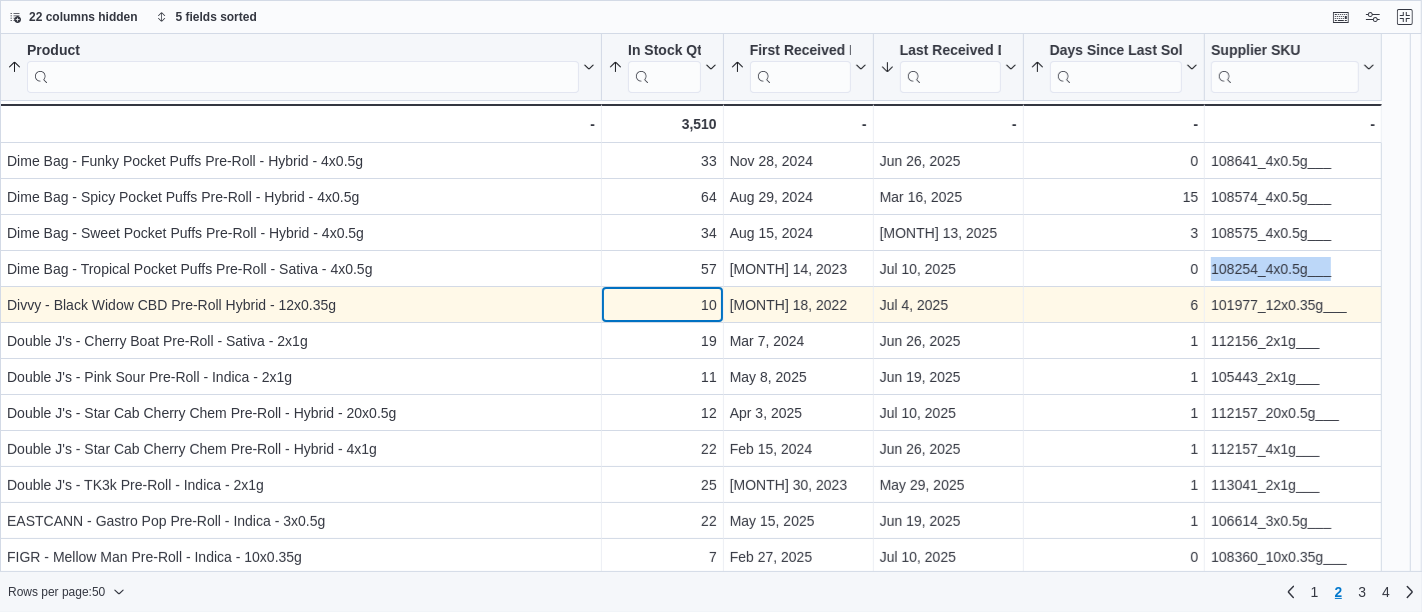 click on "10" at bounding box center [662, 305] 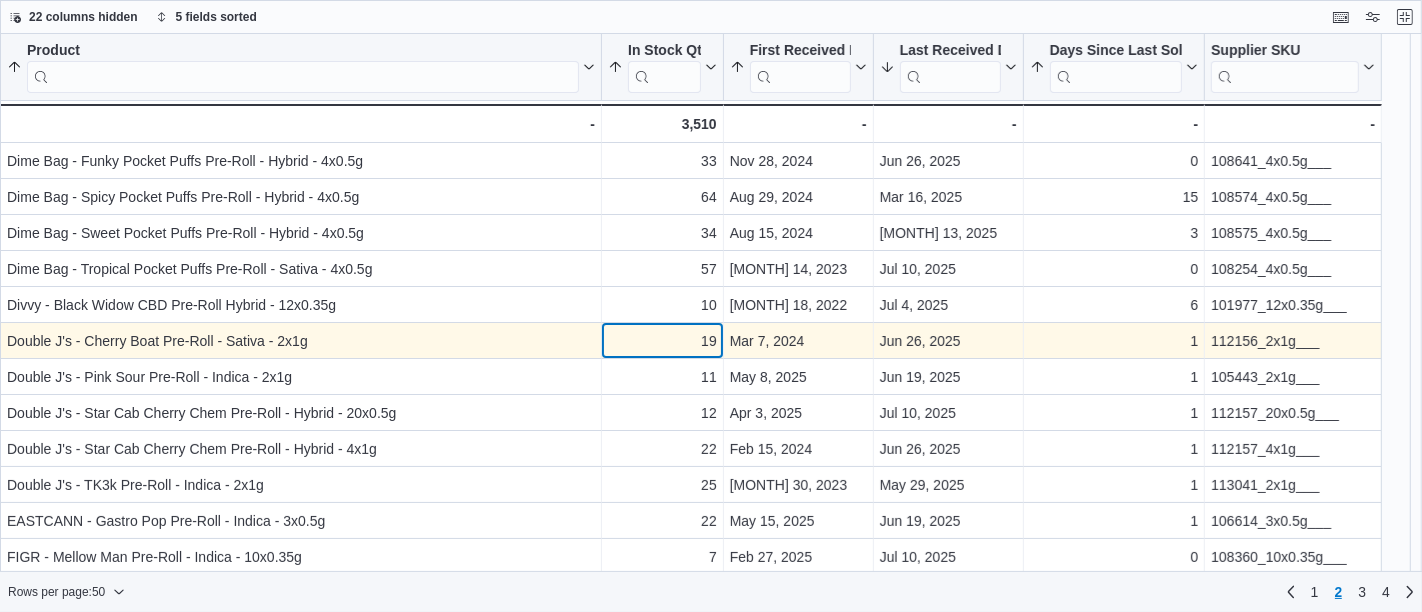 click on "19" at bounding box center (662, 341) 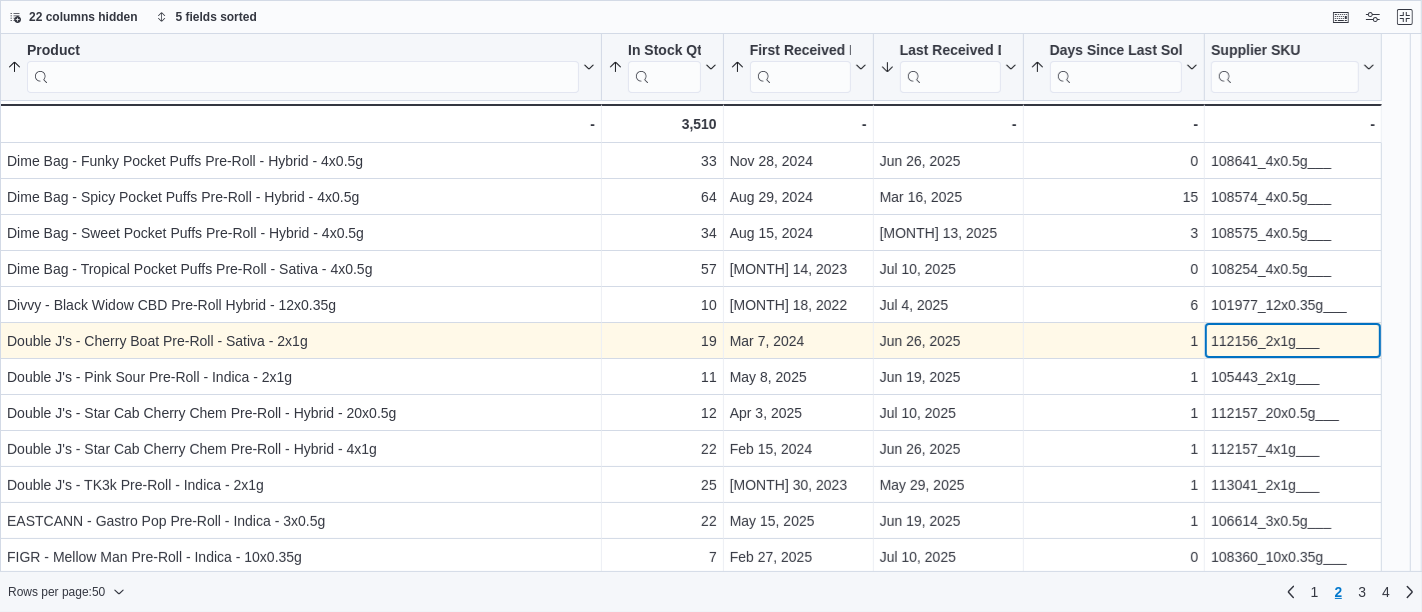 click on "112156_2x1g___" at bounding box center [1293, 341] 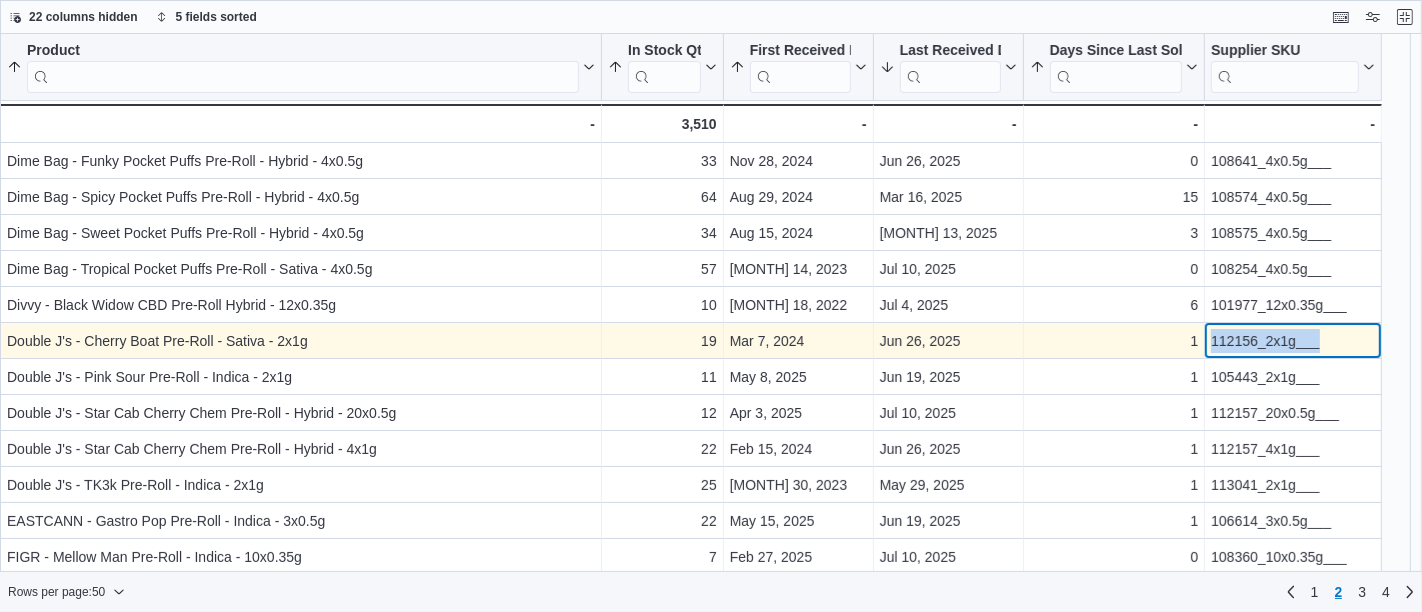 click on "112156_2x1g___" at bounding box center [1293, 341] 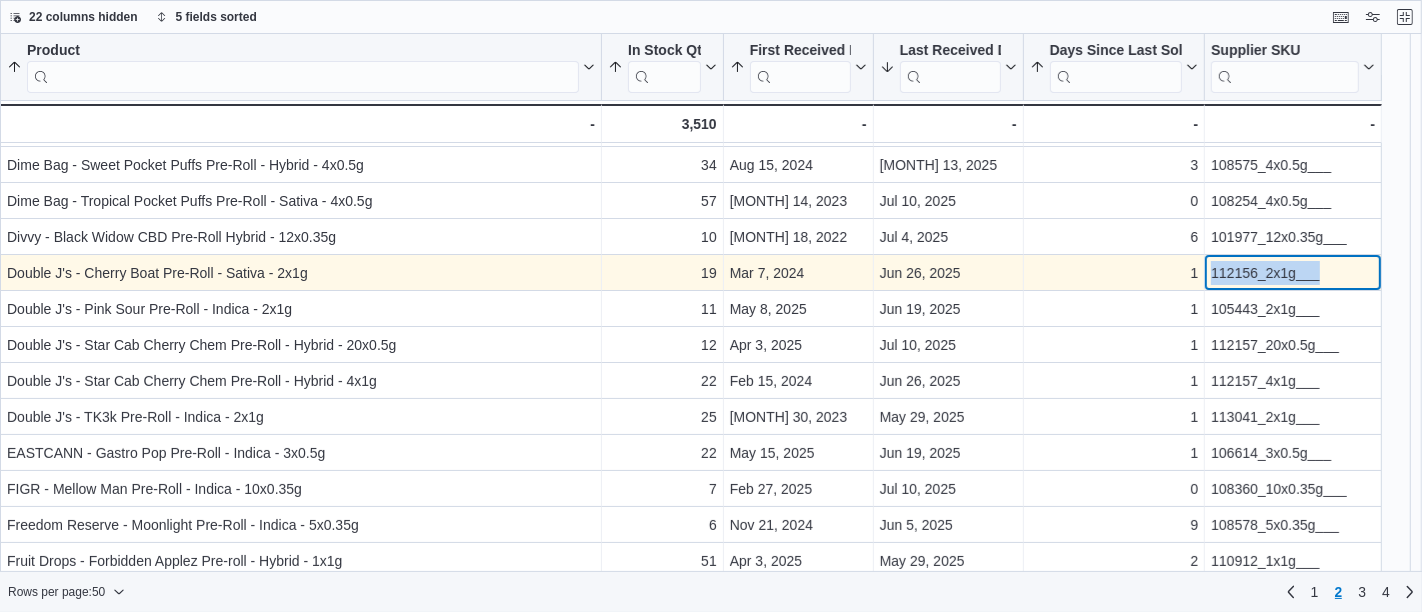 scroll, scrollTop: 68, scrollLeft: 0, axis: vertical 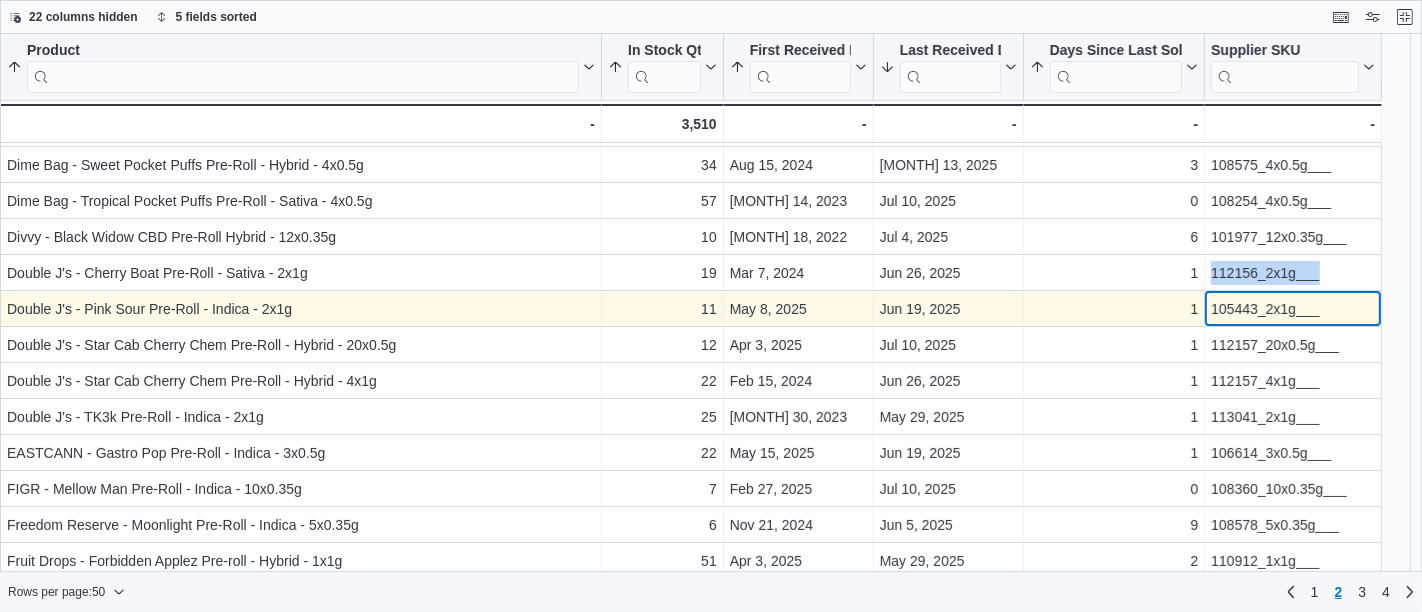 click on "105443_2x1g___" at bounding box center [1293, 309] 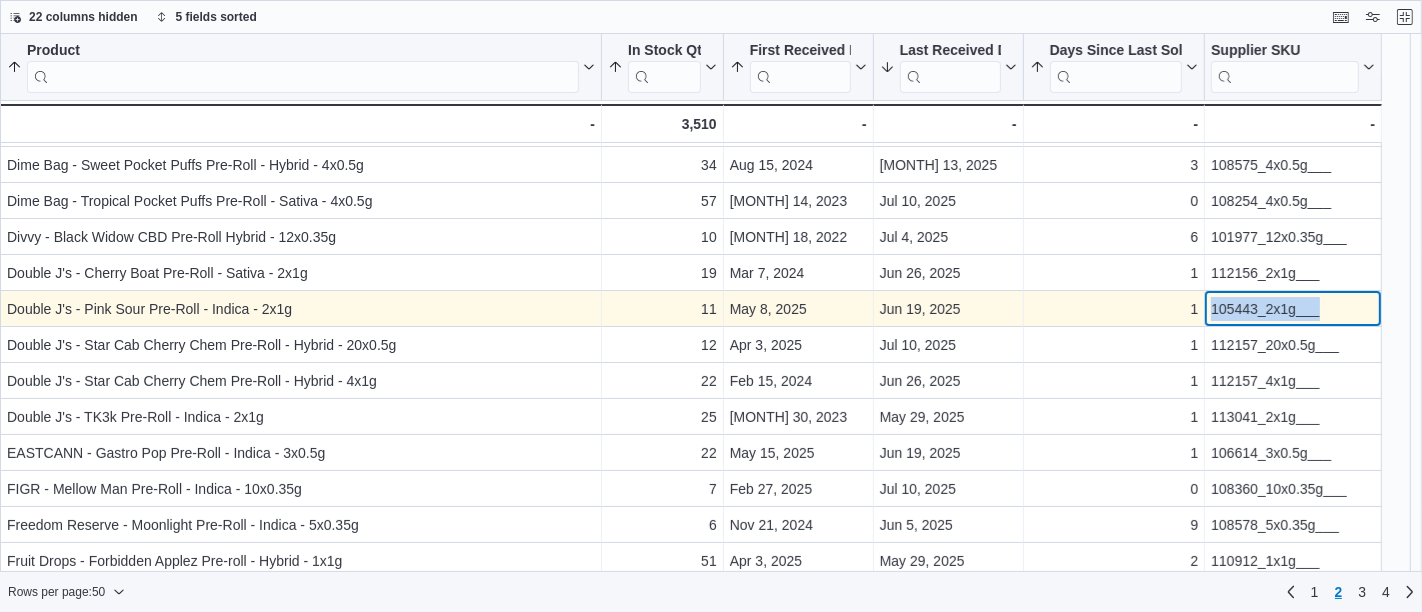 click on "105443_2x1g___" at bounding box center [1293, 309] 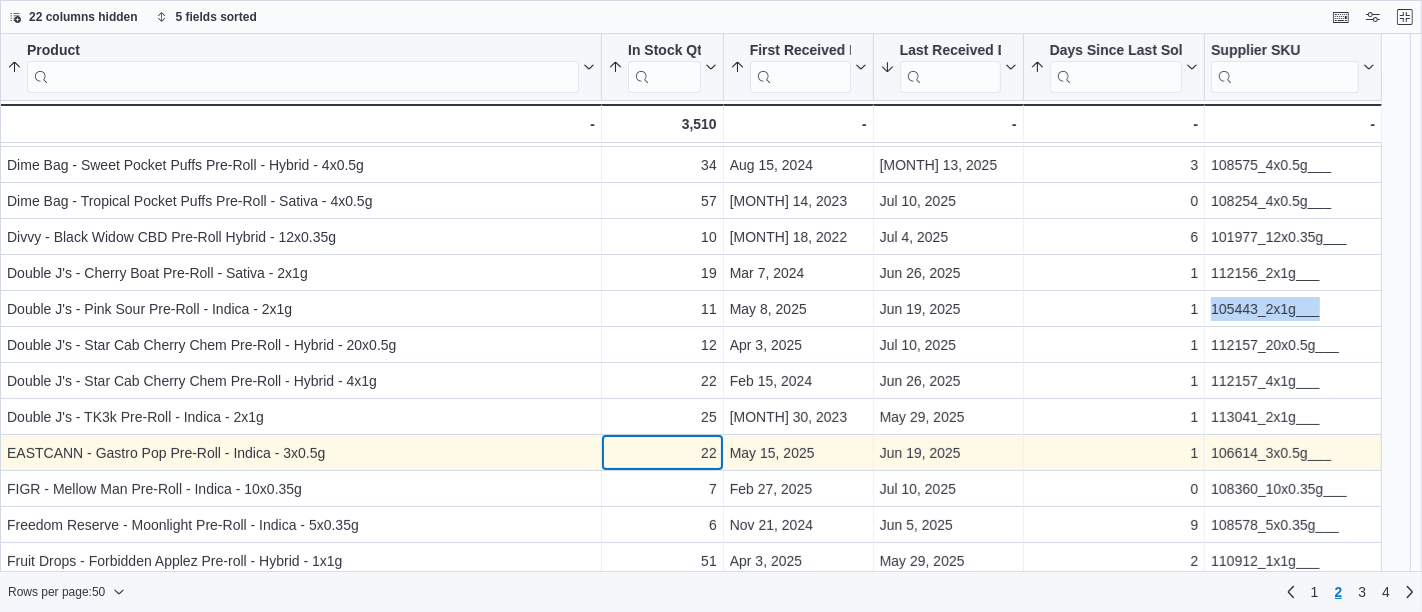 click on "22 -  In Stock Qty, column 2, row 61" at bounding box center [663, 453] 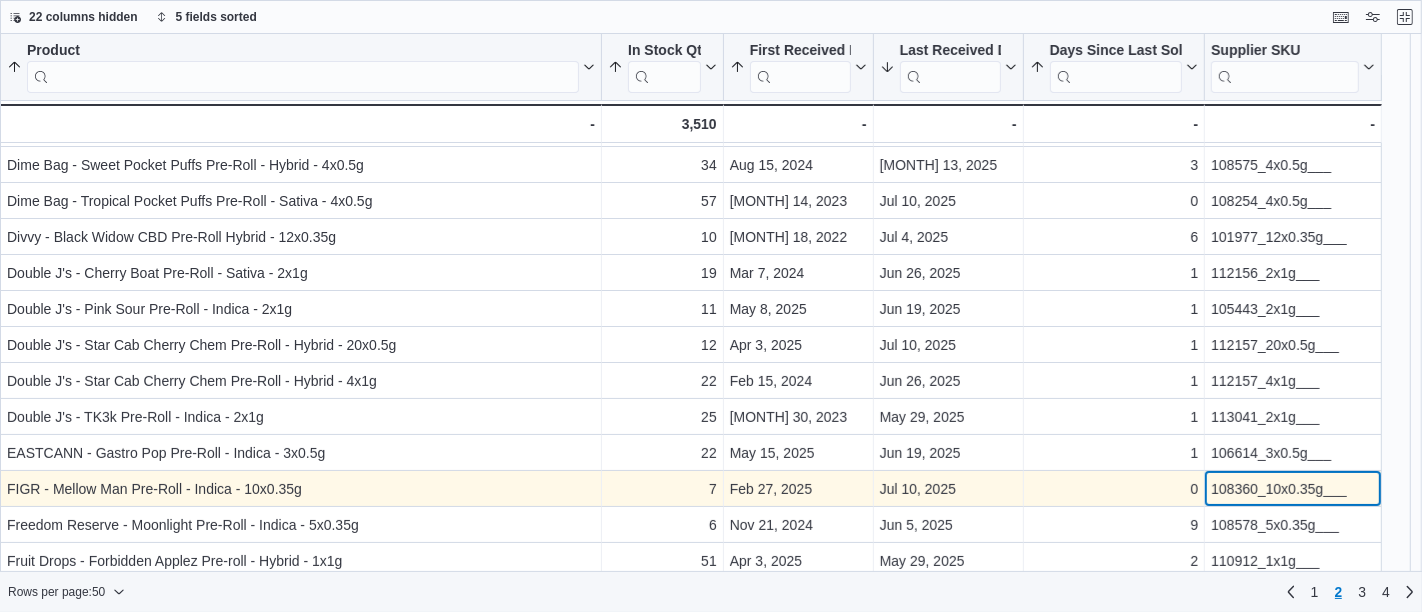 click on "108360_10x0.35g___" at bounding box center (1293, 489) 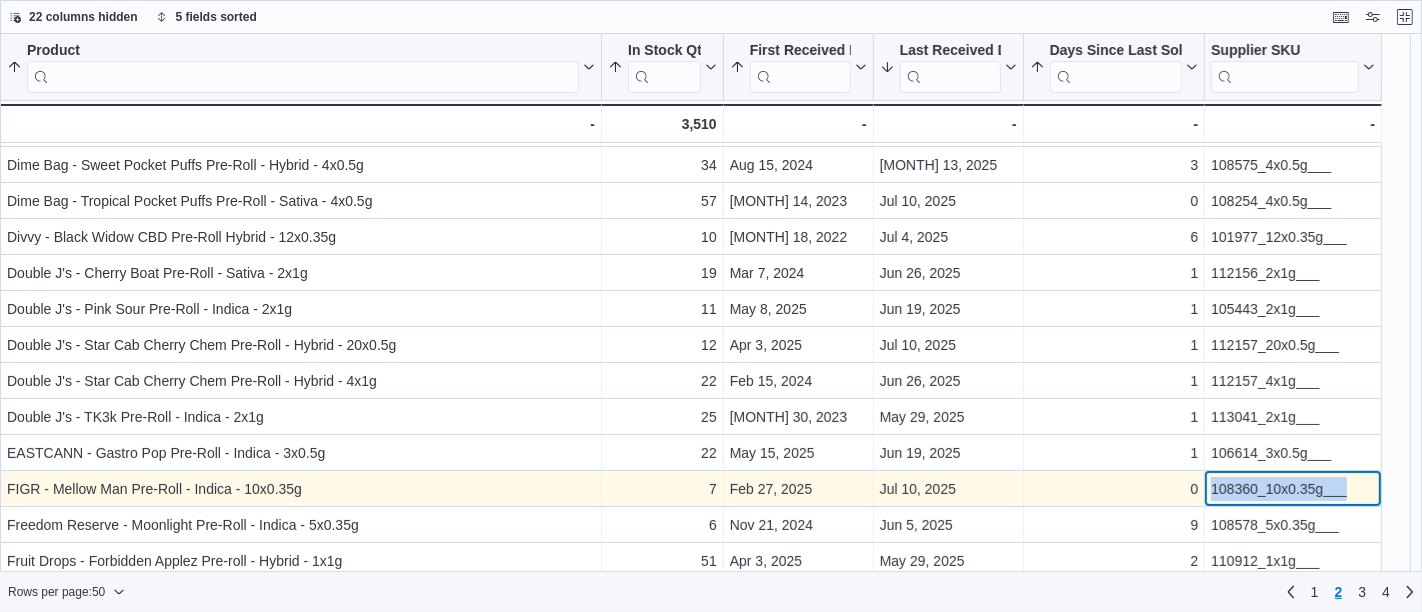 click on "108360_10x0.35g___" at bounding box center [1293, 489] 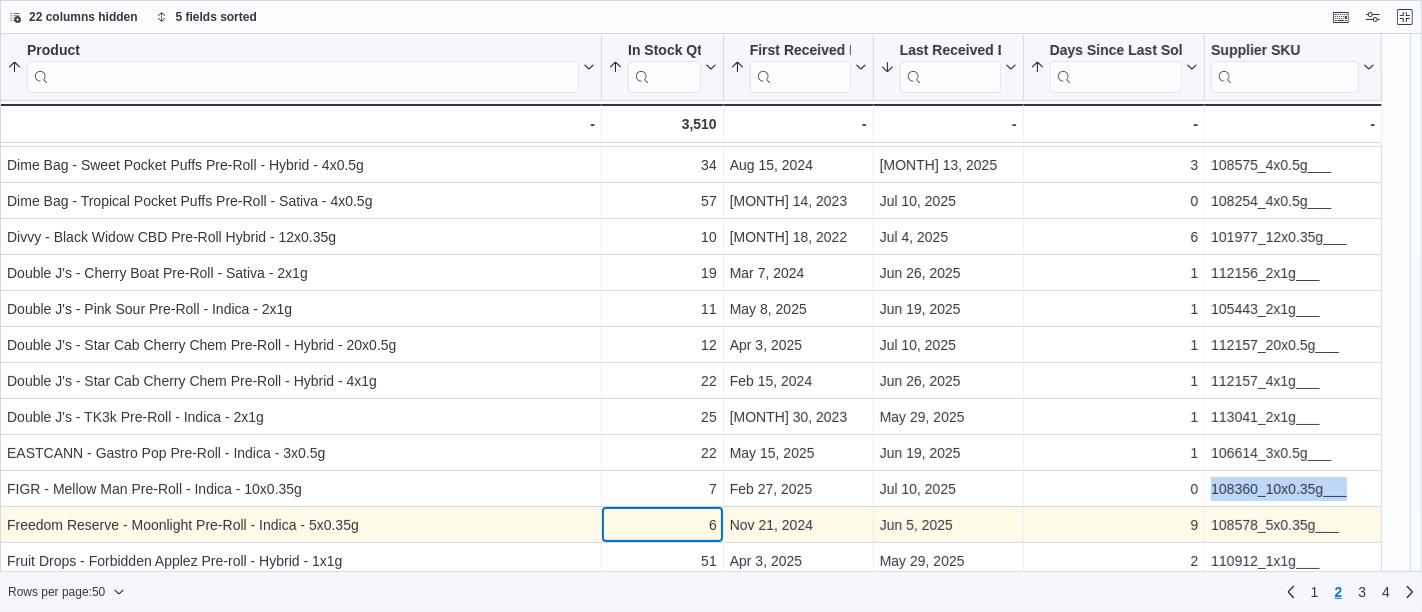 click on "6 - [IN] [STOCK] [QTY], [COLUMN] 2, [ROW] 63" at bounding box center [663, 525] 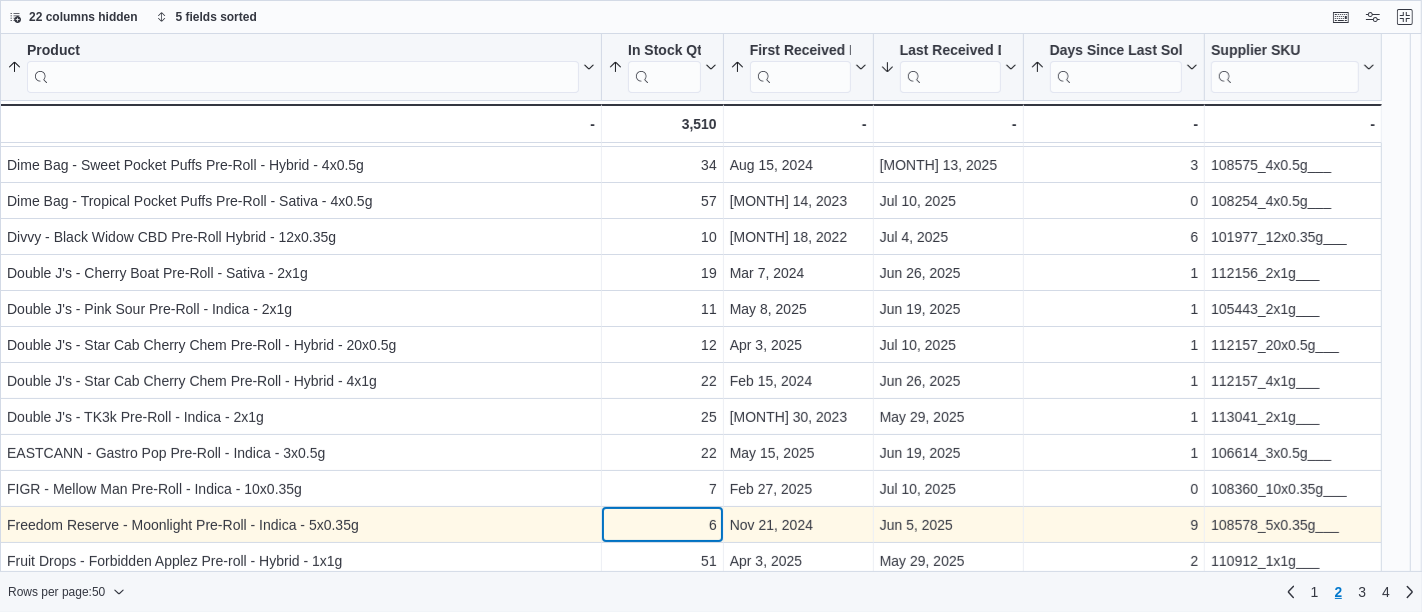 scroll, scrollTop: 76, scrollLeft: 0, axis: vertical 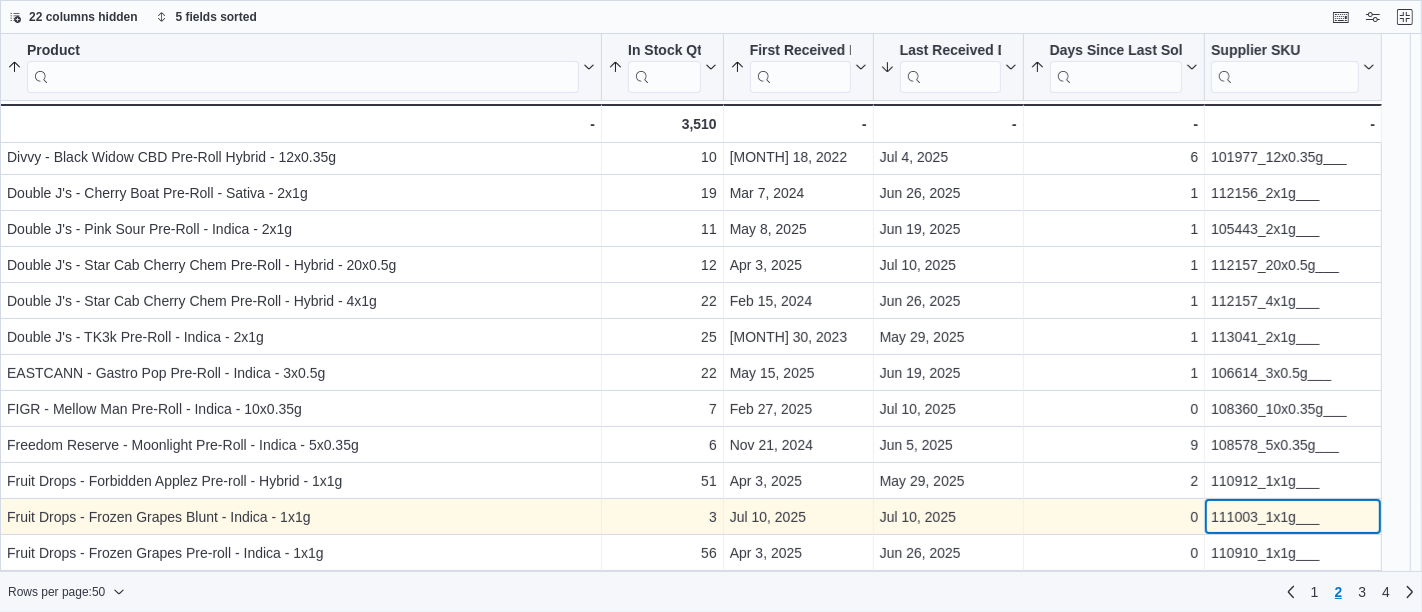 click on "111003_1x1g___" at bounding box center (1293, 517) 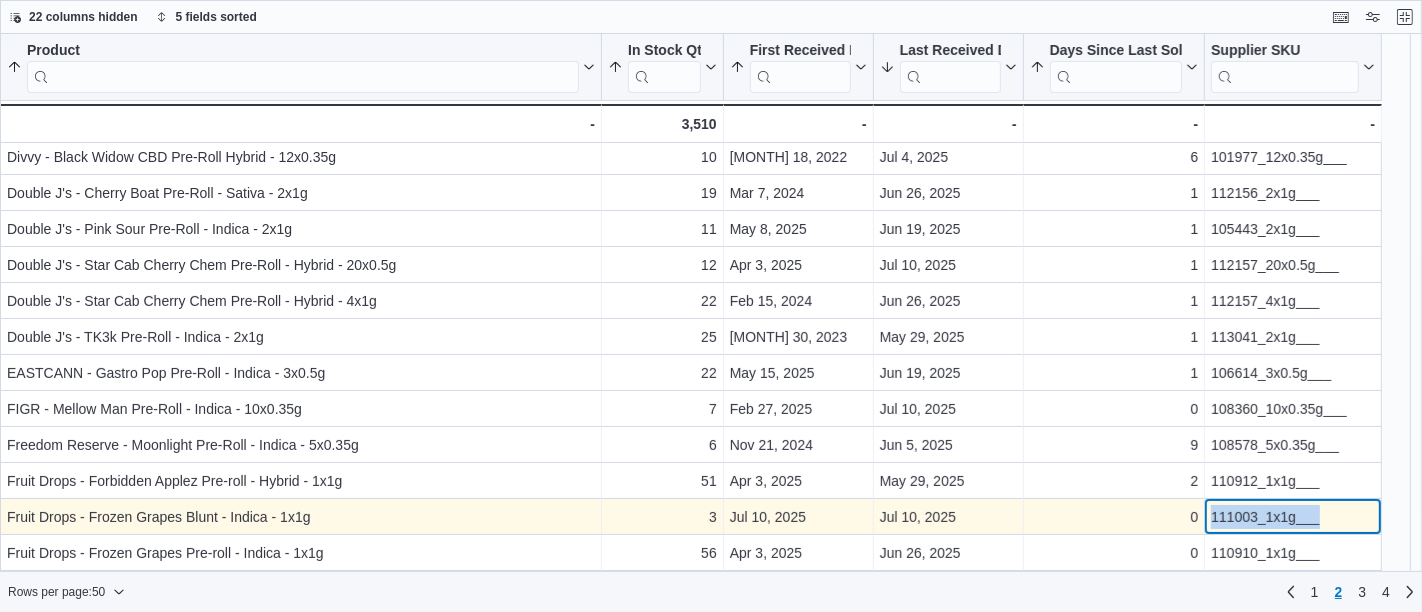 click on "111003_1x1g___" at bounding box center (1293, 517) 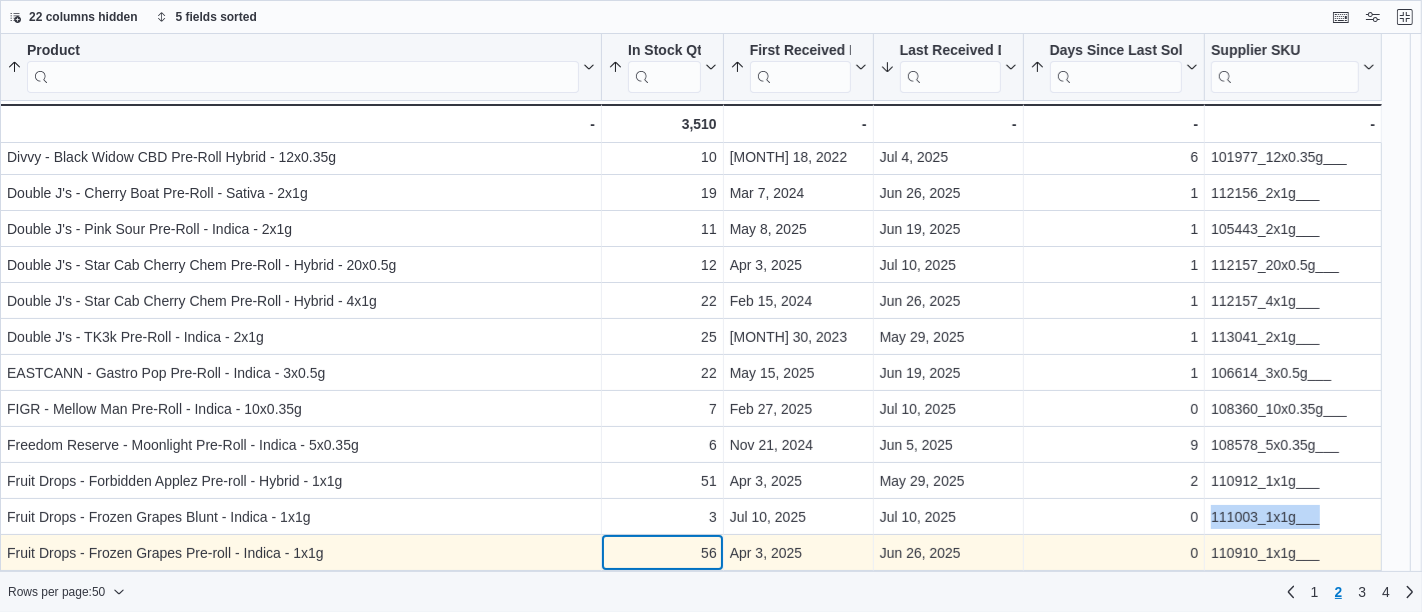 click on "[PRODUCT] [SORTED] [BY] [DAYS] [SINCE] [LAST] [SOLD], [ASCENDING] , [THEN] [SORTED] [BY] [FIRST] [RECEIVED] [DATE], [ASCENDING] , [THEN] [SORTED] [BY] [LAST] [RECEIVED] [DATE], [DESCENDING] , [THEN] [SORTED] [BY] [IN] [STOCK] [QTY], [ASCENDING] , [THEN] [SORTED] [BY] [PRODUCT], [ASCENDING] . [CLICK] [TO] [VIEW] [COLUMN] [HEADER] [ACTIONS] [IN] [STOCK] [QTY] [SORTED] [BY] [DAYS] [SINCE] [LAST] [SOLD], [ASCENDING] , [THEN] [SORTED] [BY] [FIRST] [RECEIVED] [DATE], [ASCENDING] , [THEN] [SORTED] [BY] [LAST] [RECEIVED] [DATE], [DESCENDING] , [THEN] [SORTED] [BY] [IN] [STOCK] [QTY], [ASCENDING] , [THEN] [SORTED] [BY] [PRODUCT], [ASCENDING] . [CLICK] [TO] [VIEW] [COLUMN] [HEADER] [ACTIONS] [FIRST] [RECEIVED] [DATE] [SORTED] [BY] [DAYS] [SINCE] [LAST] [SOLD], [ASCENDING] , [THEN] [SORTED] [BY] [FIRST] [RECEIVED] [DATE], [ASCENDING] , [THEN] [SORTED] [BY] [LAST] [RECEIVED] [DATE], [DESCENDING] , [THEN] [SORTED] [BY] [IN] [STOCK] [QTY], [ASCENDING] , [THEN] [SORTED] [BY] [PRODUCT], [ASCENDING] . [CLICK] [TO] [VIEW] [COLUMN] [HEADER] [ACTIONS] [LAST] [RECEIVED] [DATE] [SORTED] [BY] [DAYS] [SINCE] [LAST] [SOLD], [ASCENDING] , [THEN] [SORTED] [BY] [FIRST] [RECEIVED] [DATE], [ASCENDING] , [THEN] [SORTED] [BY] [LAST] [RECEIVED] [DATE], [DESCENDING] , [THEN] [SORTED] [BY] [IN] [STOCK] [QTY], [ASCENDING] . [DAYS] [SINCE] [LAST] [SOLD] . 0" at bounding box center (691, 1043) 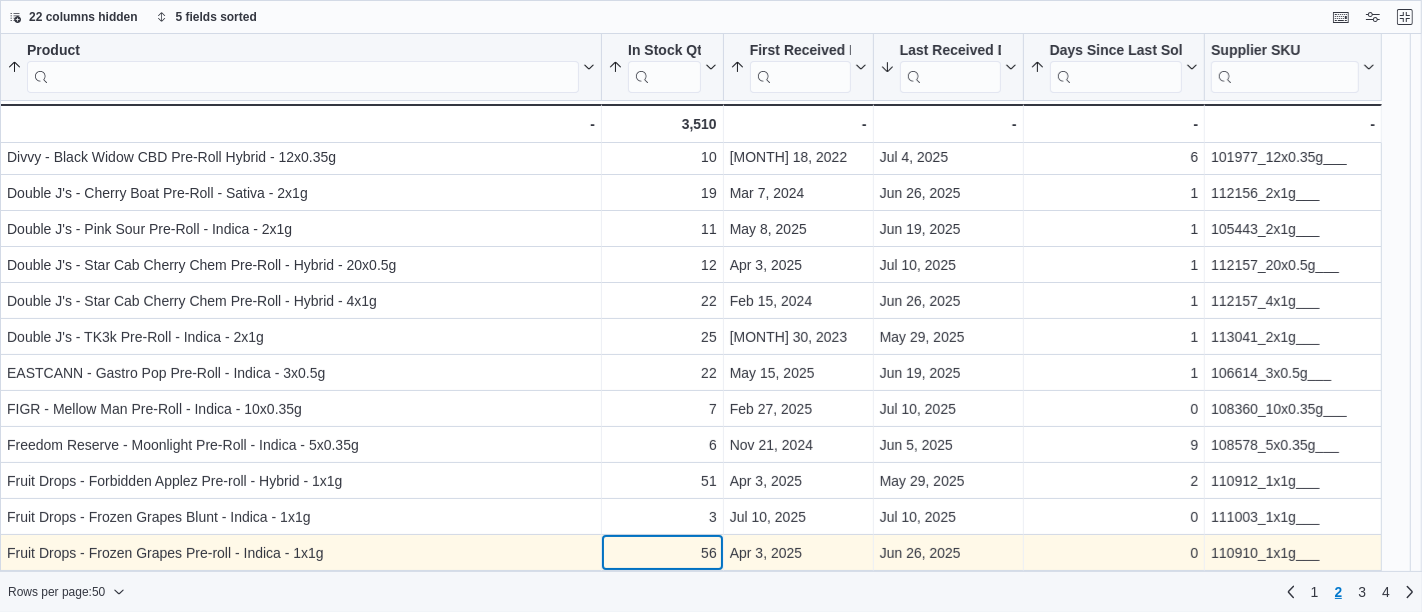 scroll, scrollTop: 184, scrollLeft: 0, axis: vertical 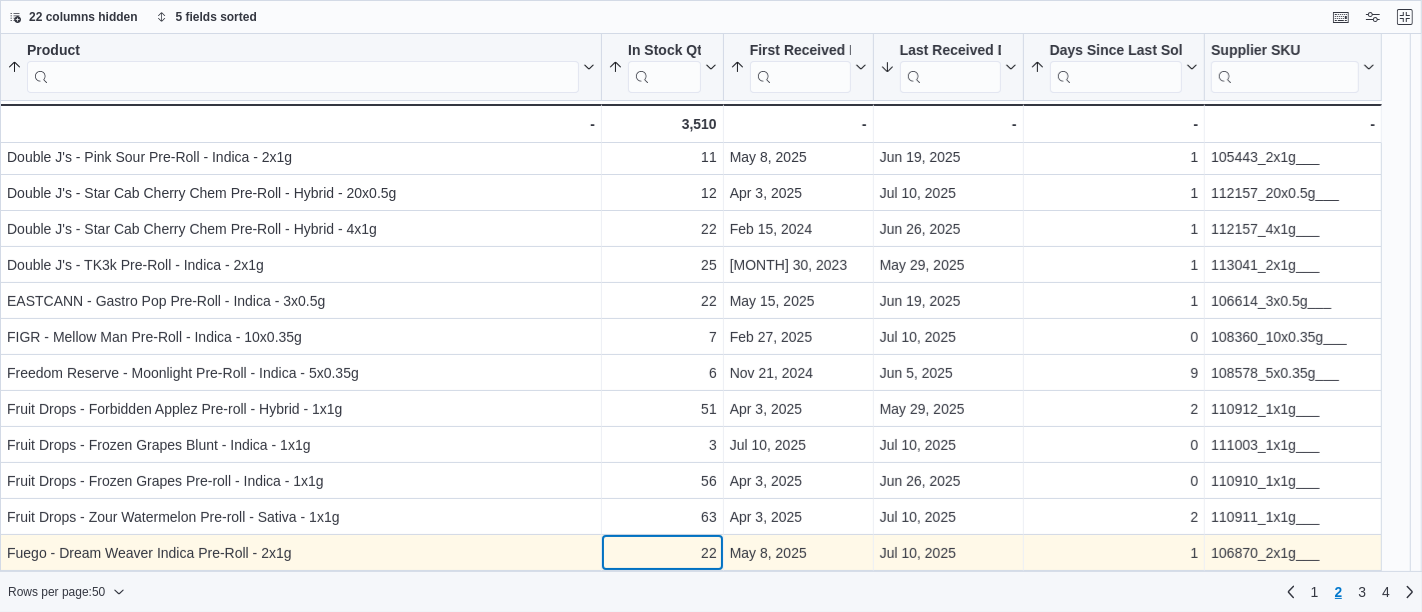 click on "Product Sorted by Days Since Last Sold, ascending , then sorted by First Received Date, ascending , then sorted by Last Received Date, descending , then sorted by In Stock Qty, ascending , then sorted by Product, ascending . Click to view column header actions In Stock Qty Sorted by Days Since Last Sold, ascending , then sorted by First Received Date, ascending , then sorted by Last Received Date, descending , then sorted by In Stock Qty, ascending , then sorted by Product, ascending . Click to view column header actions First Received Date Sorted by Days Since Last Sold, ascending , then sorted by First Received Date, ascending , then sorted by Last Received Date, descending , then sorted by In Stock Qty, ascending , then sorted by Product, ascending . Click to view column header actions Last Received Date Sorted by Days Since Last Sold, ascending , then sorted by First Received Date, ascending , then sorted by Last Received Date, descending , then sorted by In Stock Qty, ascending . Days Since Last Sold . 1" at bounding box center [691, 957] 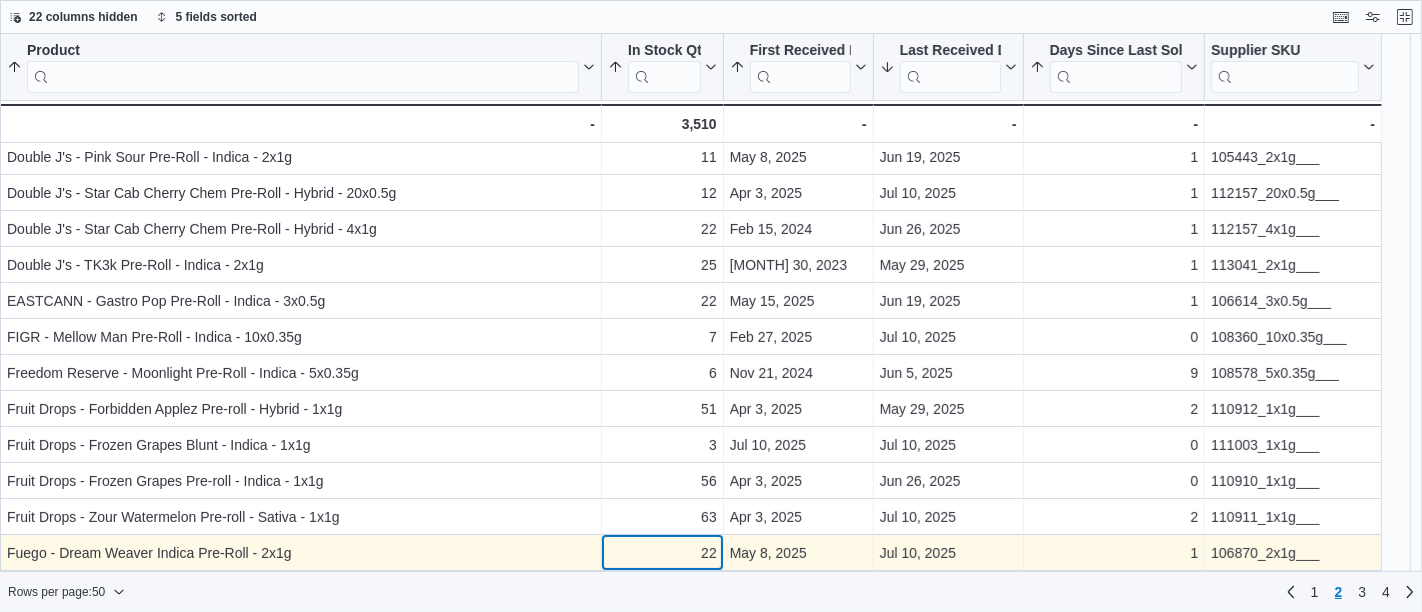 scroll, scrollTop: 256, scrollLeft: 0, axis: vertical 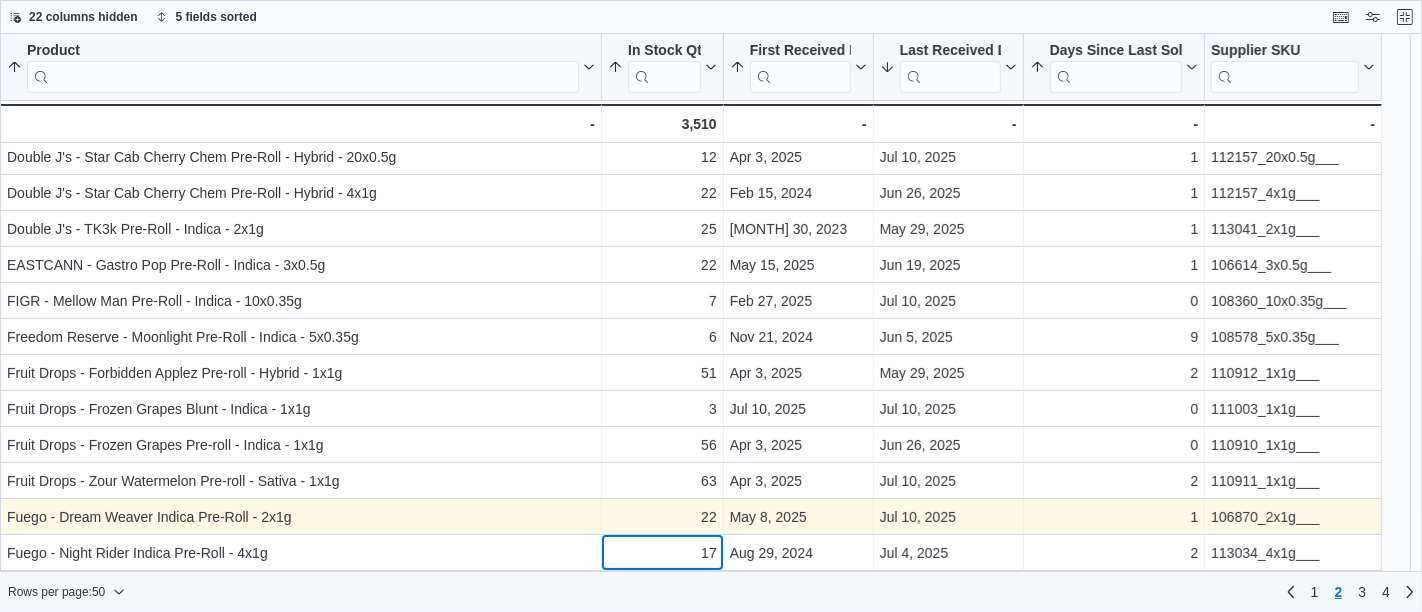 click on "Product Sorted by Days Since Last Sold, ascending , then sorted by First Received Date, ascending , then sorted by Last Received Date, descending , then sorted by In Stock Qty, ascending , then sorted by Product, ascending . Click to view column header actions In Stock Qty Sorted by Days Since Last Sold, ascending , then sorted by First Received Date, ascending , then sorted by Last Received Date, descending , then sorted by In Stock Qty, ascending , then sorted by Product, ascending . Click to view column header actions First Received Date Sorted by Days Since Last Sold, ascending , then sorted by First Received Date, ascending , then sorted by Last Received Date, descending , then sorted by In Stock Qty, ascending , then sorted by Product, ascending . Click to view column header actions Last Received Date Sorted by Days Since Last Sold, ascending , then sorted by First Received Date, ascending , then sorted by Last Received Date, descending , then sorted by In Stock Qty, ascending . Days Since Last Sold . 1" at bounding box center [691, 914] 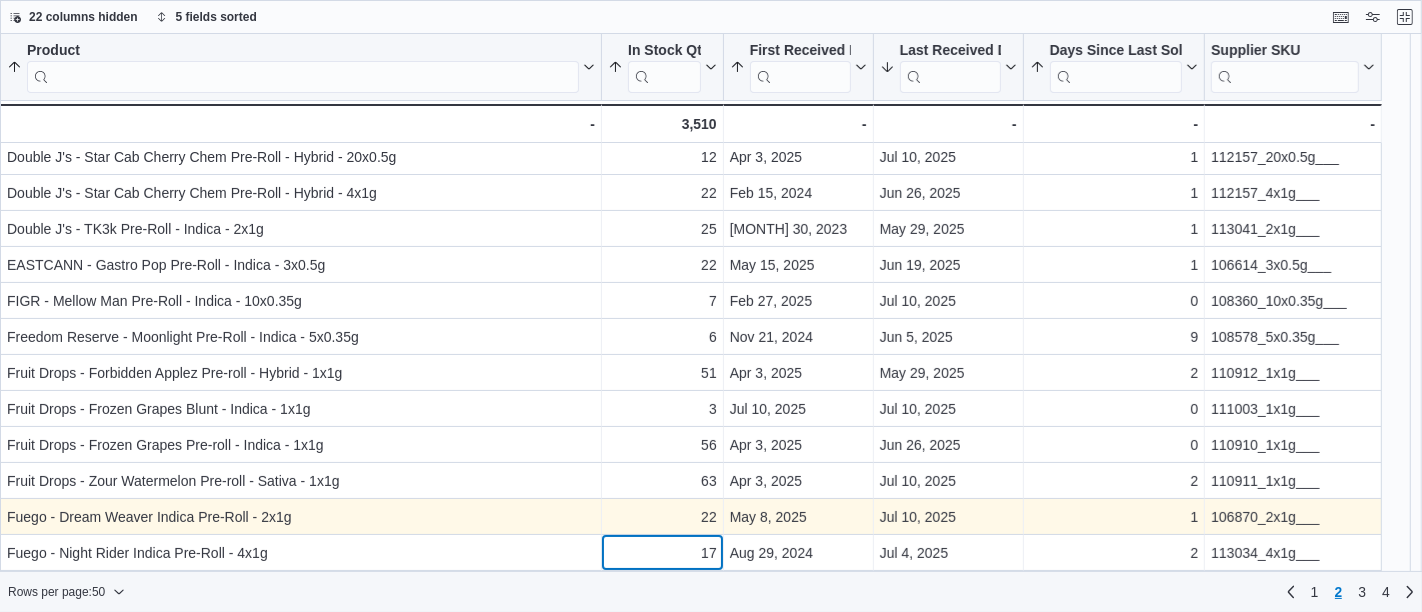 scroll, scrollTop: 291, scrollLeft: 0, axis: vertical 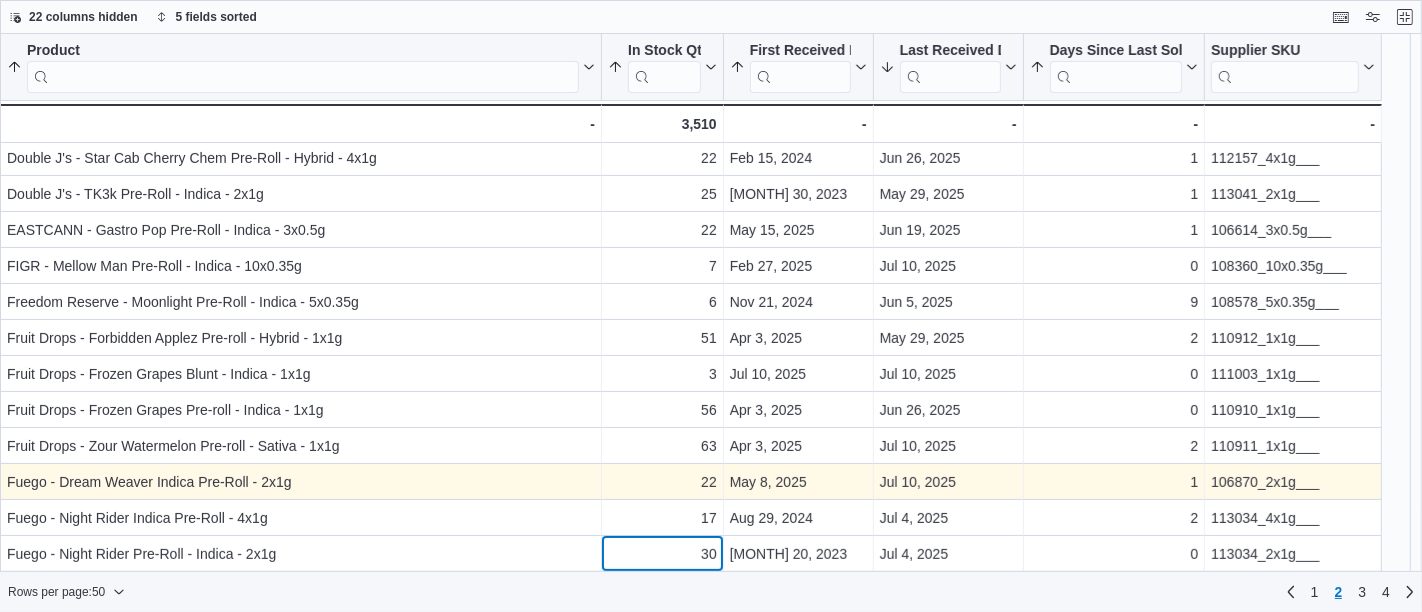 click on "Product Sorted by Days Since Last Sold, ascending , then sorted by First Received Date, ascending , then sorted by Last Received Date, descending , then sorted by In Stock Qty, ascending , then sorted by Product, ascending . Click to view column header actions In Stock Qty Sorted by Days Since Last Sold, ascending , then sorted by First Received Date, ascending , then sorted by Last Received Date, descending , then sorted by In Stock Qty, ascending , then sorted by Product, ascending . Click to view column header actions First Received Date Sorted by Days Since Last Sold, ascending , then sorted by First Received Date, ascending , then sorted by Last Received Date, descending , then sorted by In Stock Qty, ascending , then sorted by Product, ascending . Click to view column header actions Last Received Date Sorted by Days Since Last Sold, ascending , then sorted by First Received Date, ascending , then sorted by Last Received Date, descending , then sorted by In Stock Qty, ascending . Days Since Last Sold . 1" at bounding box center (691, 872) 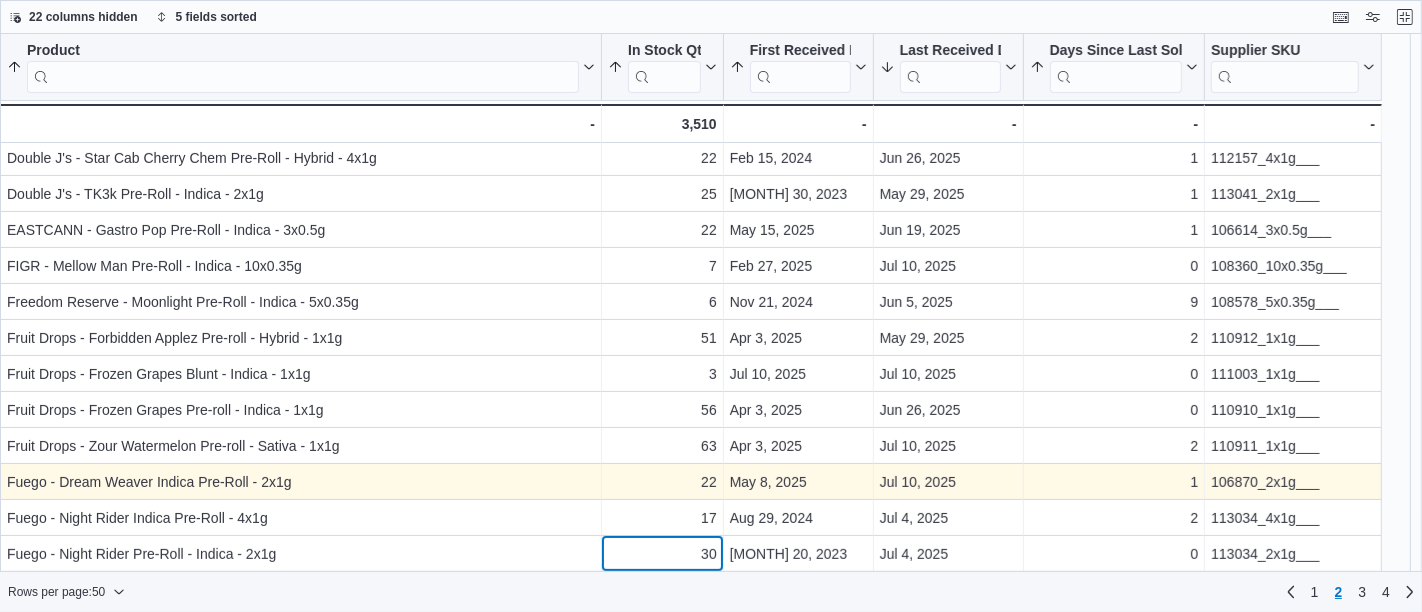 scroll, scrollTop: 328, scrollLeft: 0, axis: vertical 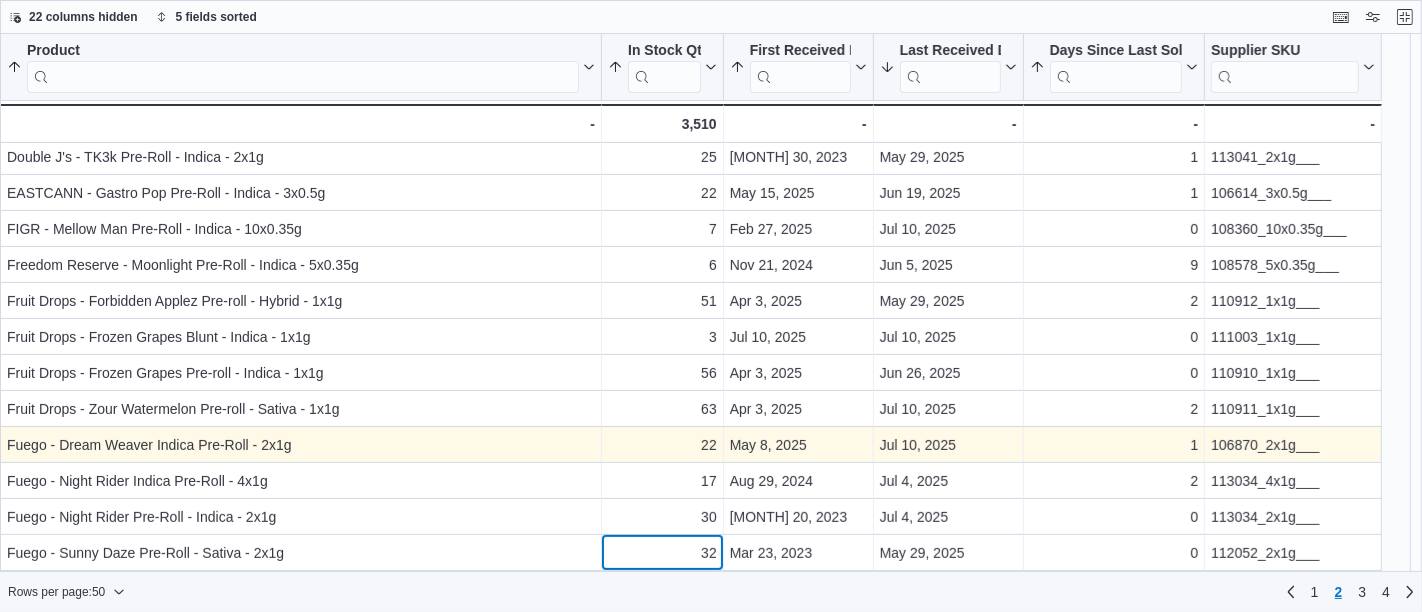 click on "Product Sorted by Days Since Last Sold, ascending , then sorted by First Received Date, ascending , then sorted by Last Received Date, descending , then sorted by In Stock Qty, ascending , then sorted by Product, ascending . Click to view column header actions In Stock Qty Sorted by Days Since Last Sold, ascending , then sorted by First Received Date, ascending , then sorted by Last Received Date, descending , then sorted by In Stock Qty, ascending , then sorted by Product, ascending . Click to view column header actions First Received Date Sorted by Days Since Last Sold, ascending , then sorted by First Received Date, ascending , then sorted by Last Received Date, descending , then sorted by In Stock Qty, ascending , then sorted by Product, ascending . Click to view column header actions Last Received Date Sorted by Days Since Last Sold, ascending , then sorted by First Received Date, ascending , then sorted by Last Received Date, descending , then sorted by In Stock Qty, ascending . Days Since Last Sold . 1" at bounding box center [691, 828] 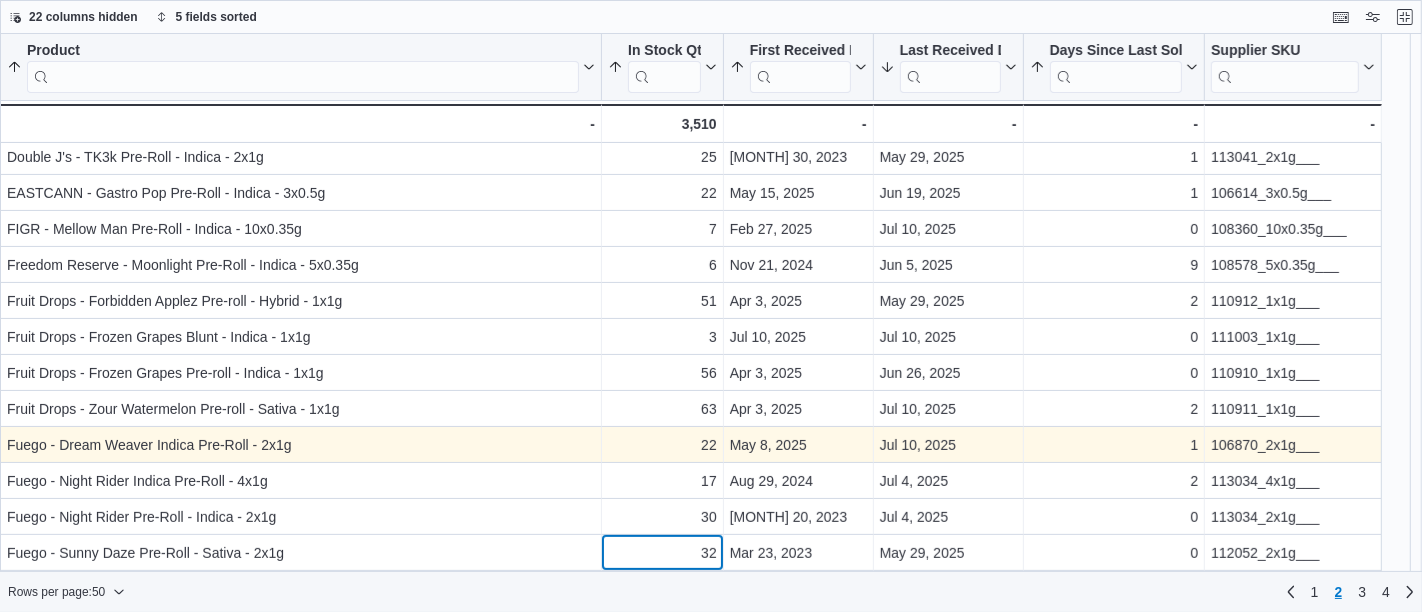 scroll, scrollTop: 364, scrollLeft: 0, axis: vertical 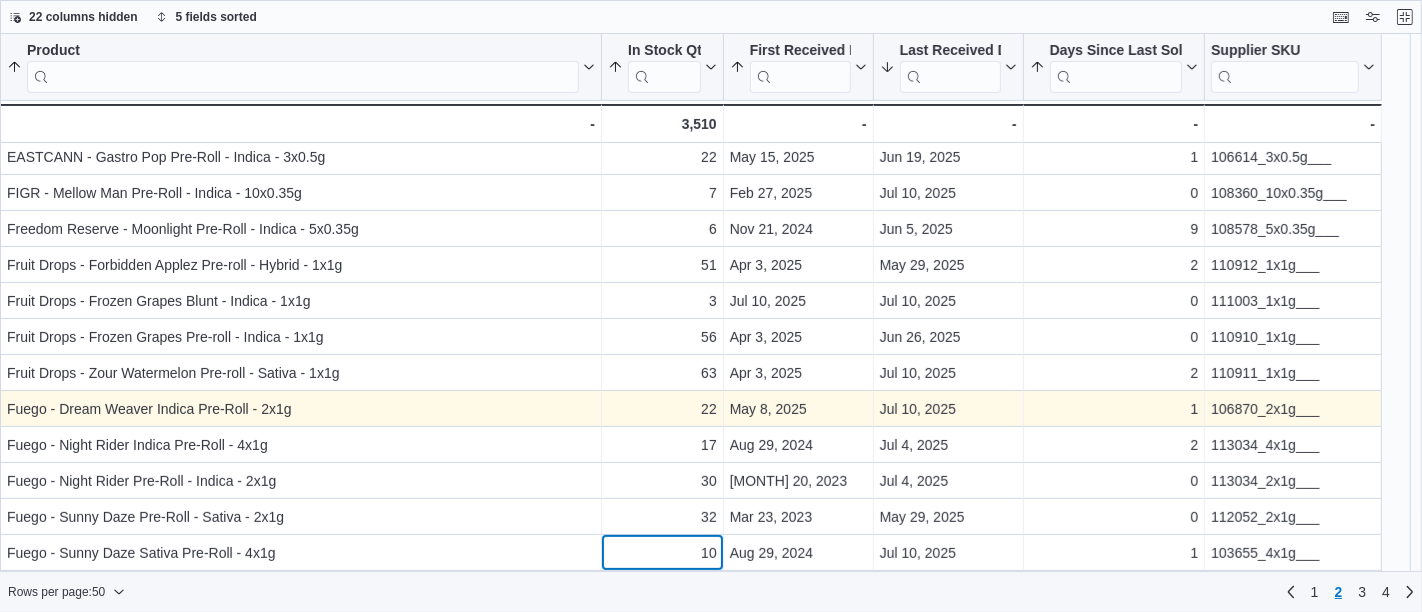 click on "Product Sorted by Days Since Last Sold, ascending , then sorted by First Received Date, ascending , then sorted by Last Received Date, descending , then sorted by In Stock Qty, ascending , then sorted by Product, ascending . Click to view column header actions In Stock Qty Sorted by Days Since Last Sold, ascending , then sorted by First Received Date, ascending , then sorted by Last Received Date, descending , then sorted by In Stock Qty, ascending , then sorted by Product, ascending . Click to view column header actions First Received Date Sorted by Days Since Last Sold, ascending , then sorted by First Received Date, ascending , then sorted by Last Received Date, descending , then sorted by In Stock Qty, ascending , then sorted by Product, ascending . Click to view column header actions Last Received Date Sorted by Days Since Last Sold, ascending , then sorted by First Received Date, ascending , then sorted by Last Received Date, descending , then sorted by In Stock Qty, ascending . Days Since Last Sold . 1" at bounding box center [691, 785] 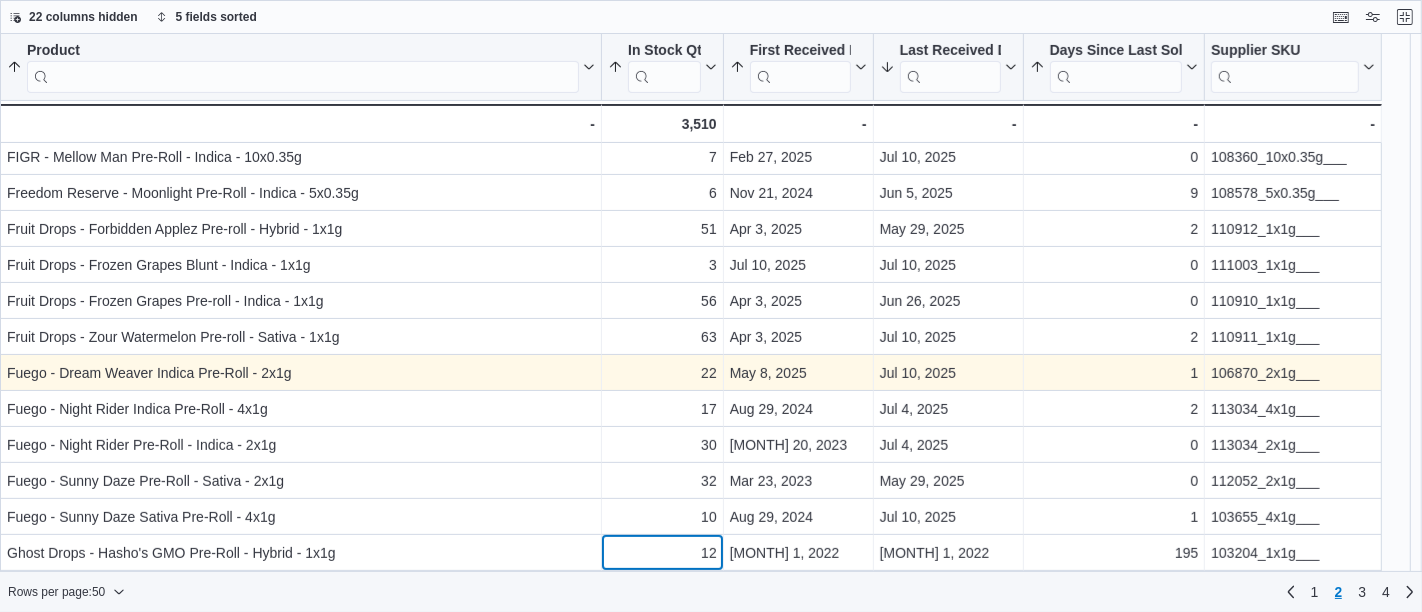 click on "Product Sorted by Days Since Last Sold, ascending , then sorted by First Received Date, ascending , then sorted by Last Received Date, descending , then sorted by In Stock Qty, ascending , then sorted by Product, ascending . Click to view column header actions In Stock Qty Sorted by Days Since Last Sold, ascending , then sorted by First Received Date, ascending , then sorted by Last Received Date, descending , then sorted by In Stock Qty, ascending , then sorted by Product, ascending . Click to view column header actions First Received Date Sorted by Days Since Last Sold, ascending , then sorted by First Received Date, ascending , then sorted by Last Received Date, descending , then sorted by In Stock Qty, ascending , then sorted by Product, ascending . Click to view column header actions Last Received Date Sorted by Days Since Last Sold, ascending , then sorted by First Received Date, ascending , then sorted by Last Received Date, descending , then sorted by In Stock Qty, ascending . Days Since Last Sold . 1" at bounding box center (691, 742) 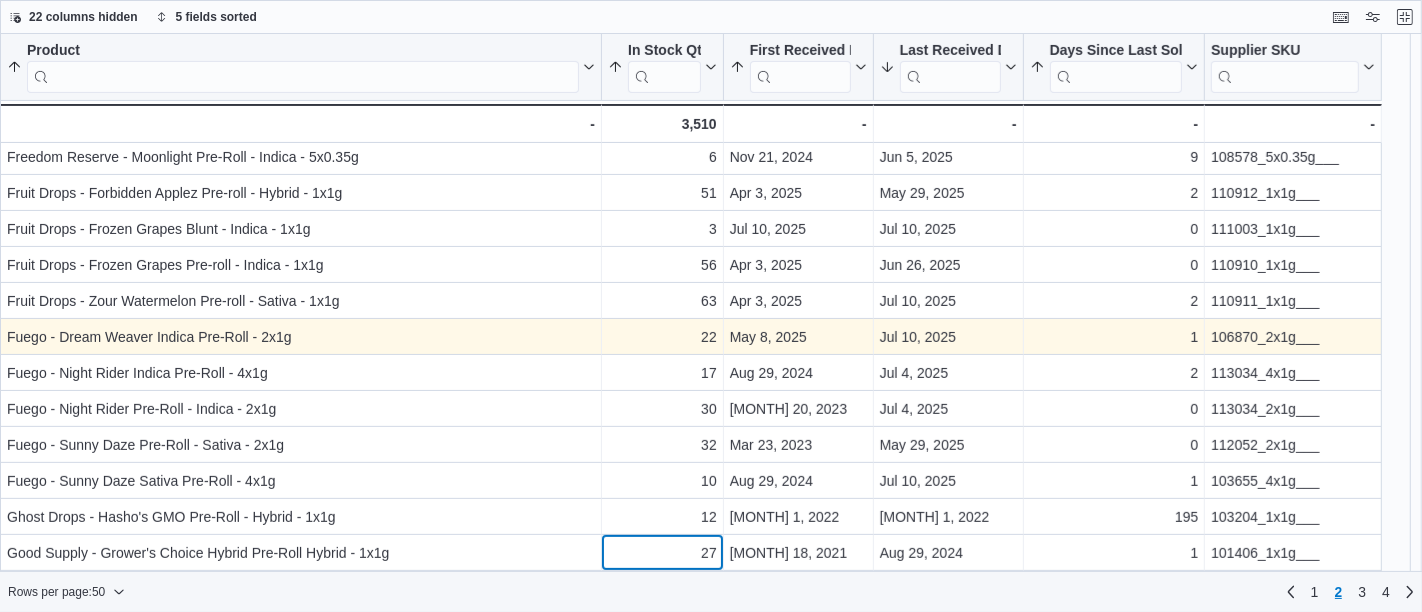 click on "[PRODUCT] [SORTED] [BY] [DAYS] [SINCE] [LAST] [SOLD], [ASCENDING] , [THEN] [SORTED] [BY] [FIRST] [RECEIVED] [DATE], [ASCENDING] , [THEN] [SORTED] [BY] [LAST] [RECEIVED] [DATE], [DESCENDING] , [THEN] [SORTED] [BY] [IN] [STOCK] [QTY], [ASCENDING] , [THEN] [SORTED] [BY] [PRODUCT], [ASCENDING] . [CLICK] [TO] [VIEW] [COLUMN] [HEADER] [ACTIONS] [IN] [STOCK] [QTY] [SORTED] [BY] [DAYS] [SINCE] [LAST] [SOLD], [ASCENDING] , [THEN] [SORTED] [BY] [FIRST] [RECEIVED] [DATE], [ASCENDING] , [THEN] [SORTED] [BY] [LAST] [RECEIVED] [DATE], [DESCENDING] , [THEN] [SORTED] [BY] [IN] [STOCK] [QTY], [ASCENDING] , [THEN] [SORTED] [BY] [PRODUCT], [ASCENDING] . [CLICK] [TO] [VIEW] [COLUMN] [HEADER] [ACTIONS] [FIRST] [RECEIVED] [DATE] [SORTED] [BY] [DAYS] [SINCE] [LAST] [SOLD], [ASCENDING] , [THEN] [SORTED] [BY] [FIRST] [RECEIVED] [DATE], [ASCENDING] , [THEN] [SORTED] [BY] [LAST] [RECEIVED] [DATE], [DESCENDING] , [THEN] [SORTED] [BY] [IN] [STOCK] [QTY], [ASCENDING] , [THEN] [SORTED] [BY] [PRODUCT], [ASCENDING] . [CLICK] [TO] [VIEW] [COLUMN] [HEADER] [ACTIONS] [LAST] [RECEIVED] [DATE] [SORTED] [BY] [DAYS] [SINCE] [LAST] [SOLD], [ASCENDING] , [THEN] [SORTED] [BY] [FIRST] [RECEIVED] [DATE], [ASCENDING] , [THEN] [SORTED] [BY] [LAST] [RECEIVED] [DATE], [DESCENDING] , [THEN] [SORTED] [BY] [IN] [STOCK] [QTY], [ASCENDING] . [DAYS] [SINCE] [LAST] [SOLD] . 7" at bounding box center (691, 699) 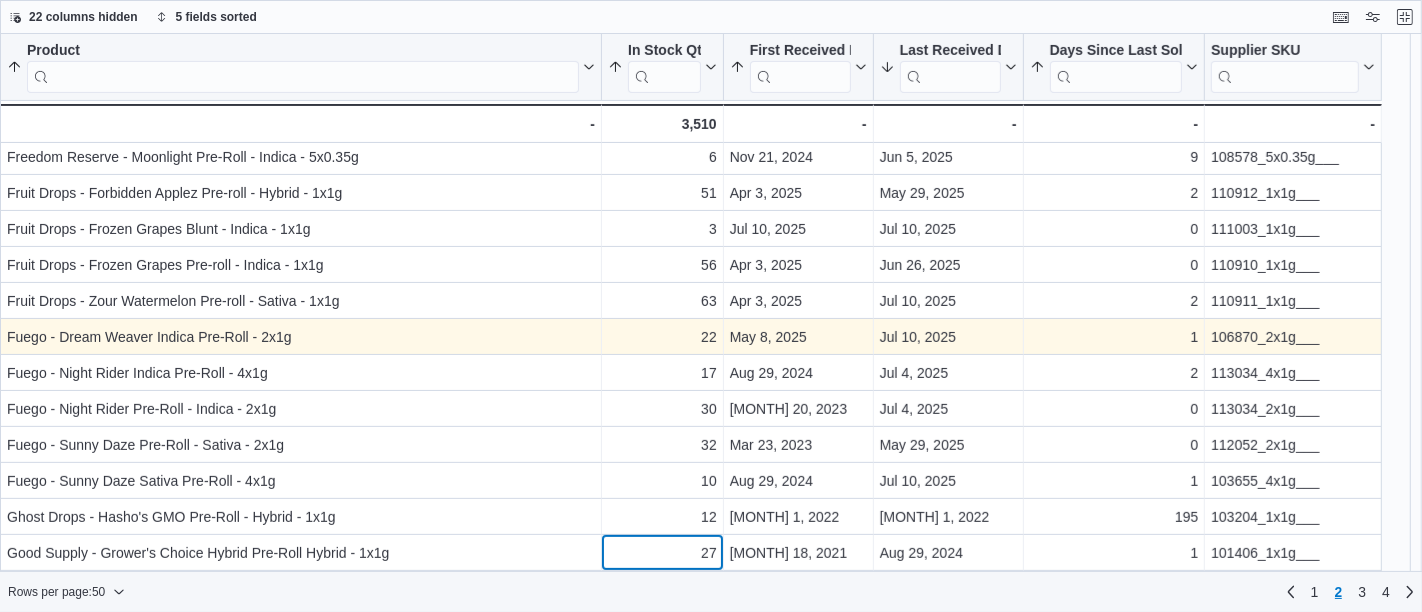 scroll, scrollTop: 471, scrollLeft: 0, axis: vertical 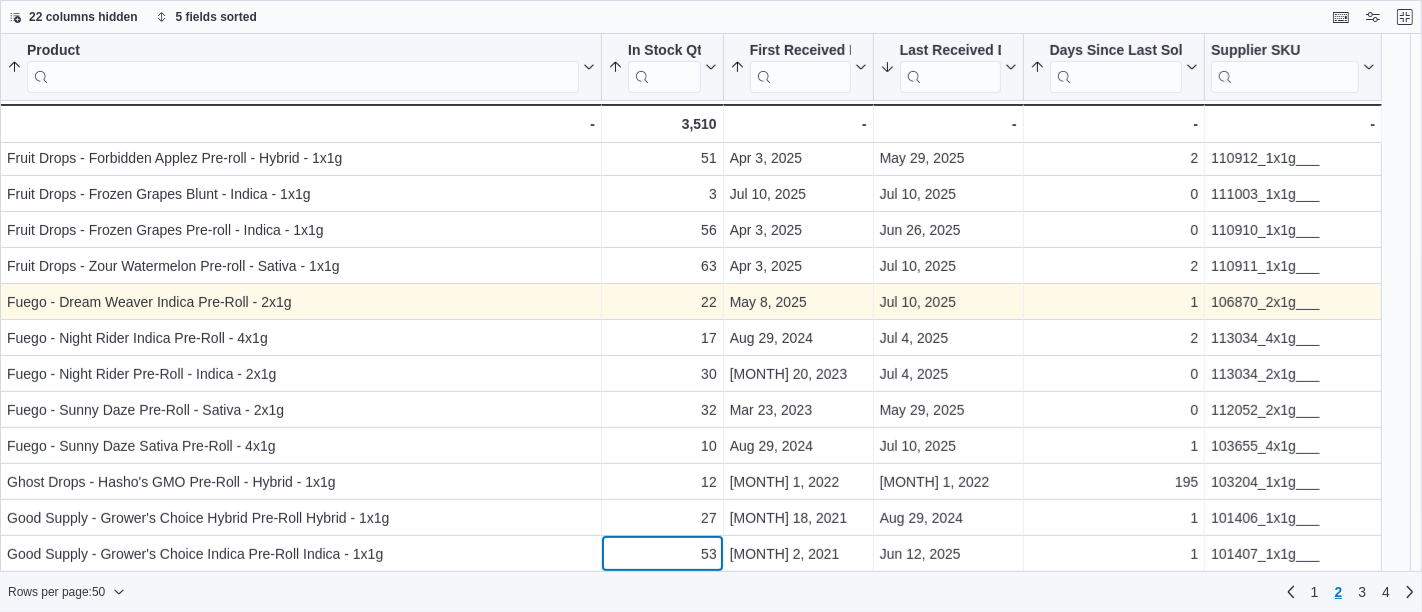 click on "Product Sorted by Days Since Last Sold, ascending , then sorted by First Received Date, ascending , then sorted by Last Received Date, descending , then sorted by In Stock Qty, ascending , then sorted by Product, ascending . Click to view column header actions In Stock Qty Sorted by Days Since Last Sold, ascending , then sorted by First Received Date, ascending , then sorted by Last Received Date, descending , then sorted by In Stock Qty, ascending , then sorted by Product, ascending . Click to view column header actions First Received Date Sorted by Days Since Last Sold, ascending , then sorted by First Received Date, ascending , then sorted by Last Received Date, descending , then sorted by In Stock Qty, ascending , then sorted by Product, ascending . Click to view column header actions Last Received Date Sorted by Days Since Last Sold, ascending , then sorted by First Received Date, ascending , then sorted by Last Received Date, descending , then sorted by In Stock Qty, ascending . Days Since Last Sold . 6" at bounding box center (691, 657) 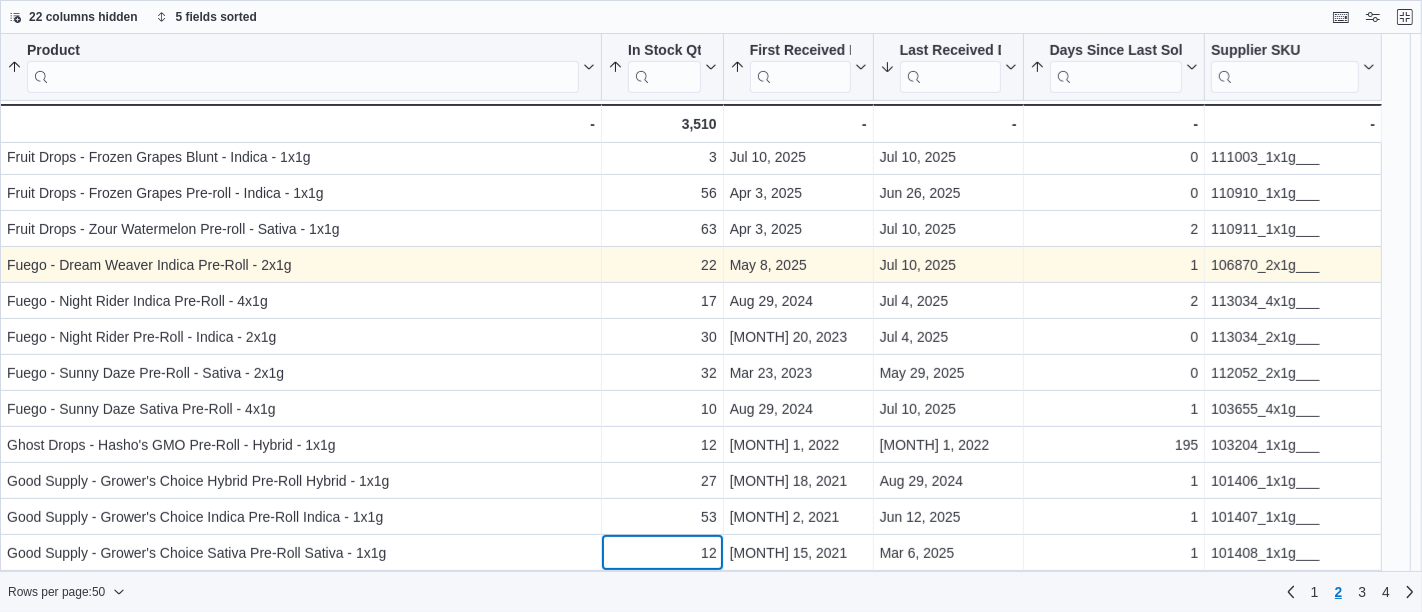 click on "[PRODUCT] [SORTED] [BY] [DAYS] [SINCE] [LAST] [SOLD], [ASCENDING] , [THEN] [SORTED] [BY] [FIRST] [RECEIVED] [DATE], [ASCENDING] , [THEN] [SORTED] [BY] [LAST] [RECEIVED] [DATE], [DESCENDING] , [THEN] [SORTED] [BY] [IN] [STOCK] [QTY], [ASCENDING] , [THEN] [SORTED] [BY] [PRODUCT], [ASCENDING] . [CLICK] [TO] [VIEW] [COLUMN] [HEADER] [ACTIONS] [IN] [STOCK] [QTY] [SORTED] [BY] [DAYS] [SINCE] [LAST] [SOLD], [ASCENDING] , [THEN] [SORTED] [BY] [FIRST] [RECEIVED] [DATE], [ASCENDING] , [THEN] [SORTED] [BY] [LAST] [RECEIVED] [DATE], [DESCENDING] , [THEN] [SORTED] [BY] [IN] [STOCK] [QTY], [ASCENDING] , [THEN] [SORTED] [BY] [PRODUCT], [ASCENDING] . [CLICK] [TO] [VIEW] [COLUMN] [HEADER] [ACTIONS] [FIRST] [RECEIVED] [DATE] [SORTED] [BY] [DAYS] [SINCE] [LAST] [SOLD], [ASCENDING] , [THEN] [SORTED] [BY] [FIRST] [RECEIVED] [DATE], [ASCENDING] , [THEN] [SORTED] [BY] [LAST] [RECEIVED] [DATE], [DESCENDING] , [THEN] [SORTED] [BY] [IN] [STOCK] [QTY], [ASCENDING] , [THEN] [SORTED] [BY] [PRODUCT], [ASCENDING] . [CLICK] [TO] [VIEW] [COLUMN] [HEADER] [ACTIONS] [LAST] [RECEIVED] [DATE] [SORTED] [BY] [DAYS] [SINCE] [LAST] [SOLD], [ASCENDING] , [THEN] [SORTED] [BY] [FIRST] [RECEIVED] [DATE], [ASCENDING] , [THEN] [SORTED] [BY] [LAST] [RECEIVED] [DATE], [DESCENDING] , [THEN] [SORTED] [BY] [IN] [STOCK] [QTY], [ASCENDING] . [DAYS] [SINCE] [LAST] [SOLD] . 2" at bounding box center (691, 613) 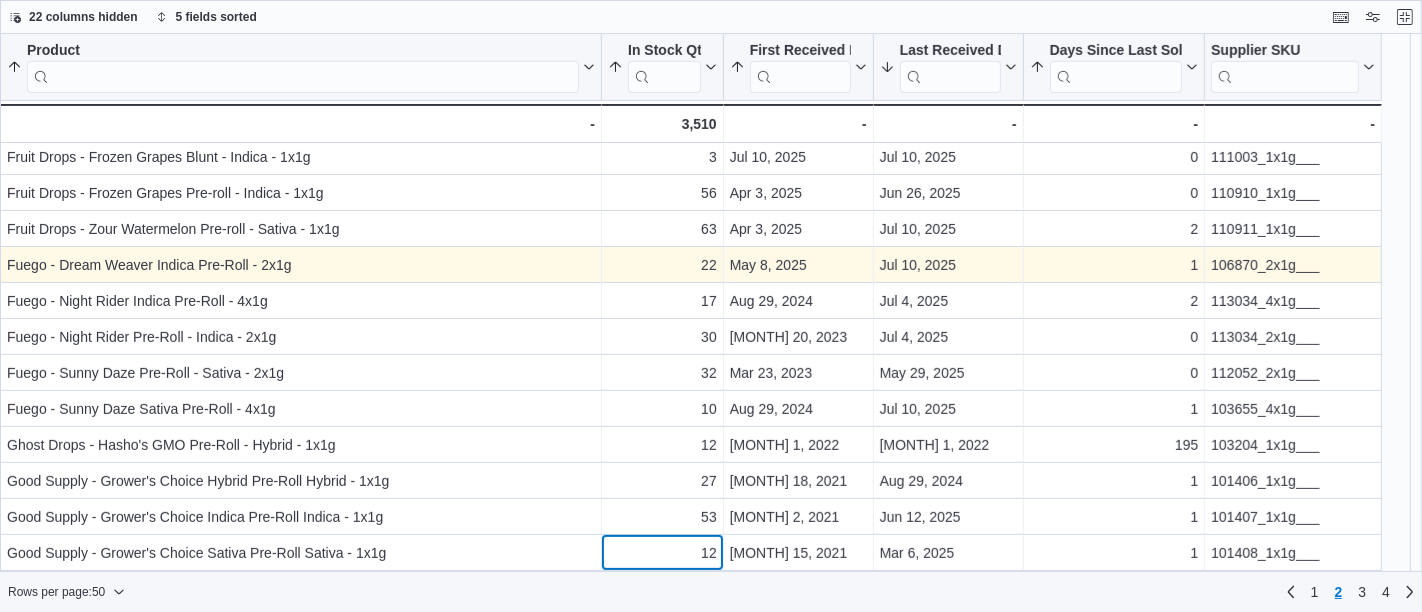 scroll, scrollTop: 544, scrollLeft: 0, axis: vertical 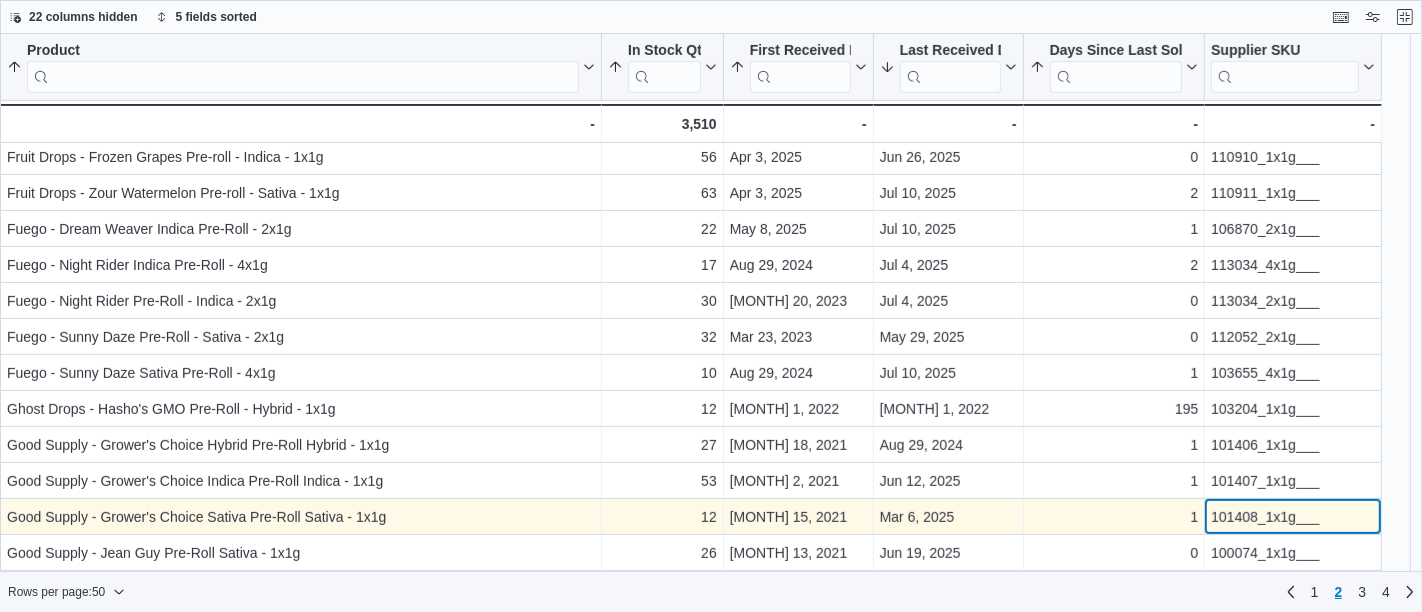 click on "101408_1x1g___" at bounding box center [1293, 517] 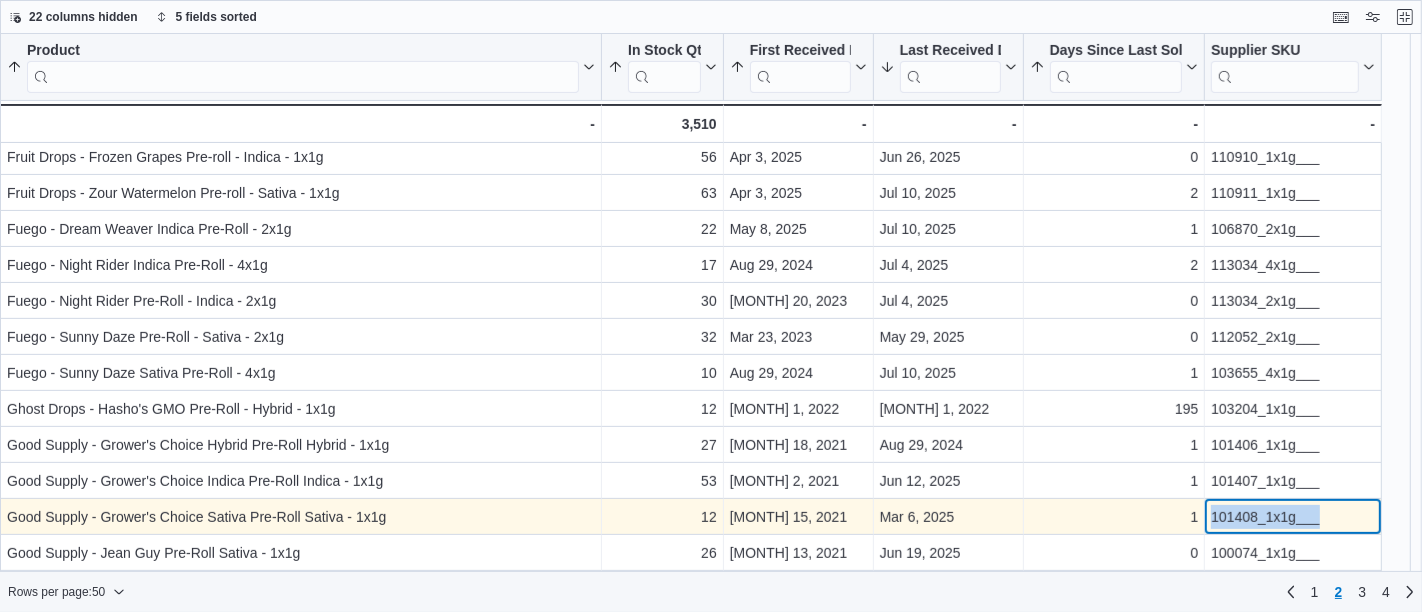 click on "101408_1x1g___" at bounding box center [1293, 517] 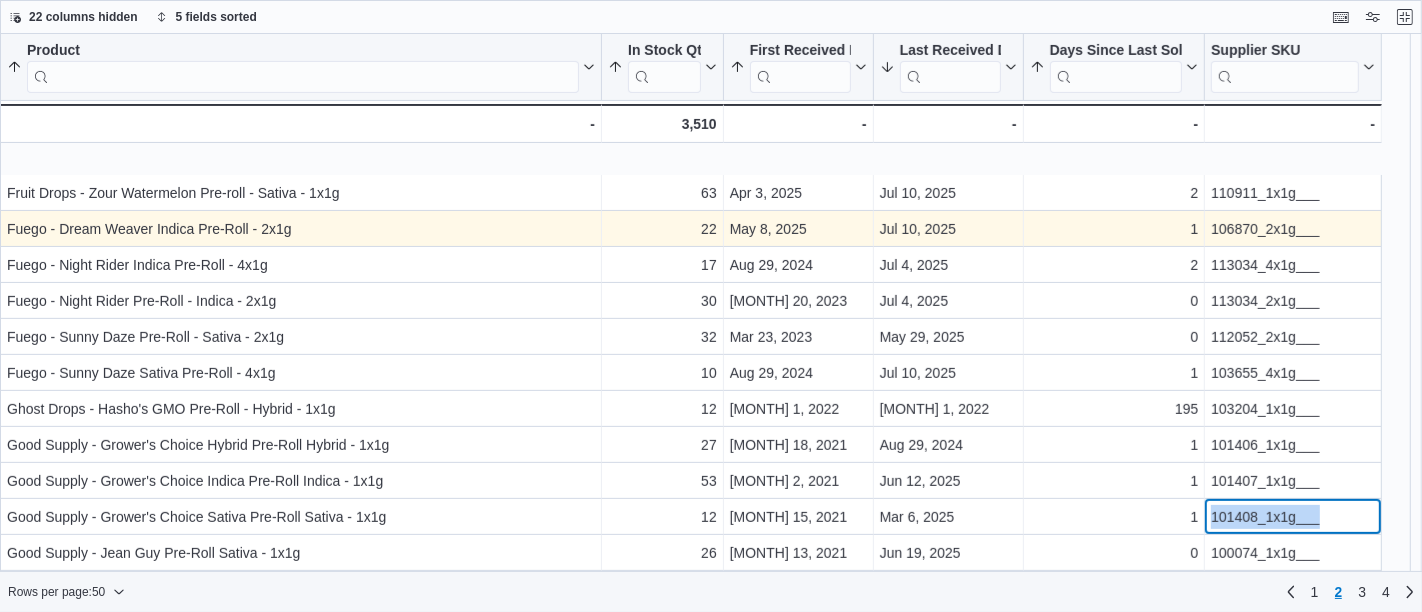 scroll, scrollTop: 648, scrollLeft: 0, axis: vertical 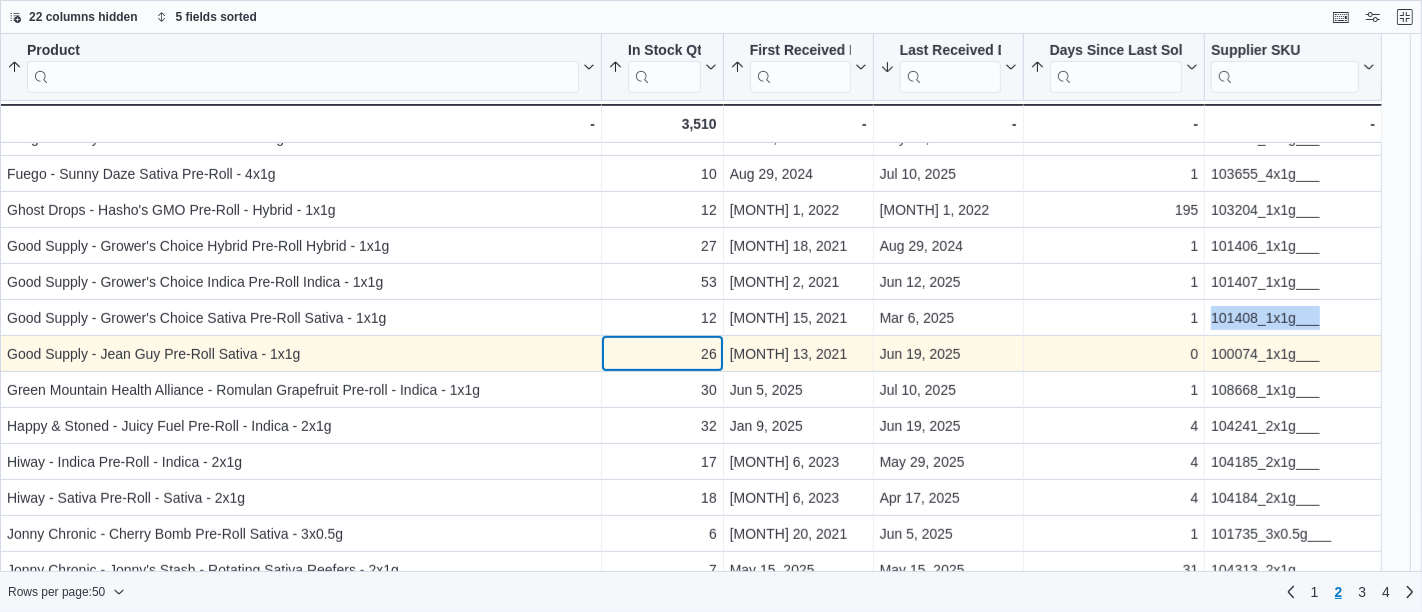 click on "26" at bounding box center [662, 354] 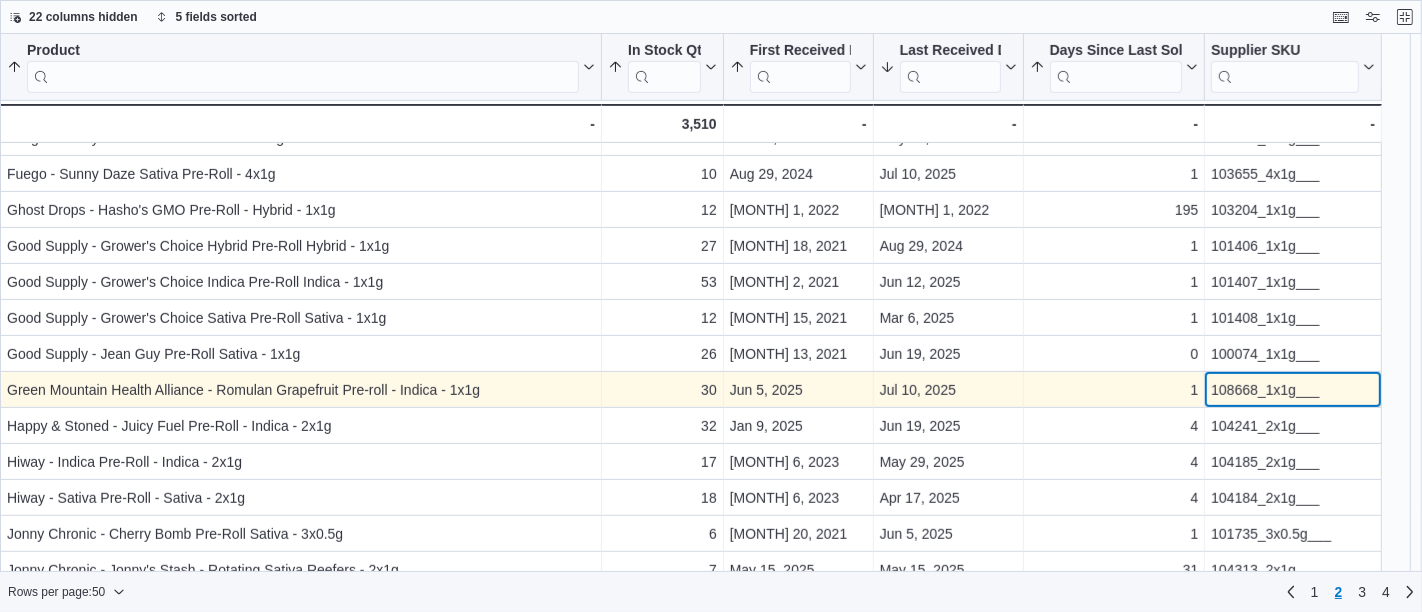 click on "108668_1x1g___" at bounding box center (1293, 390) 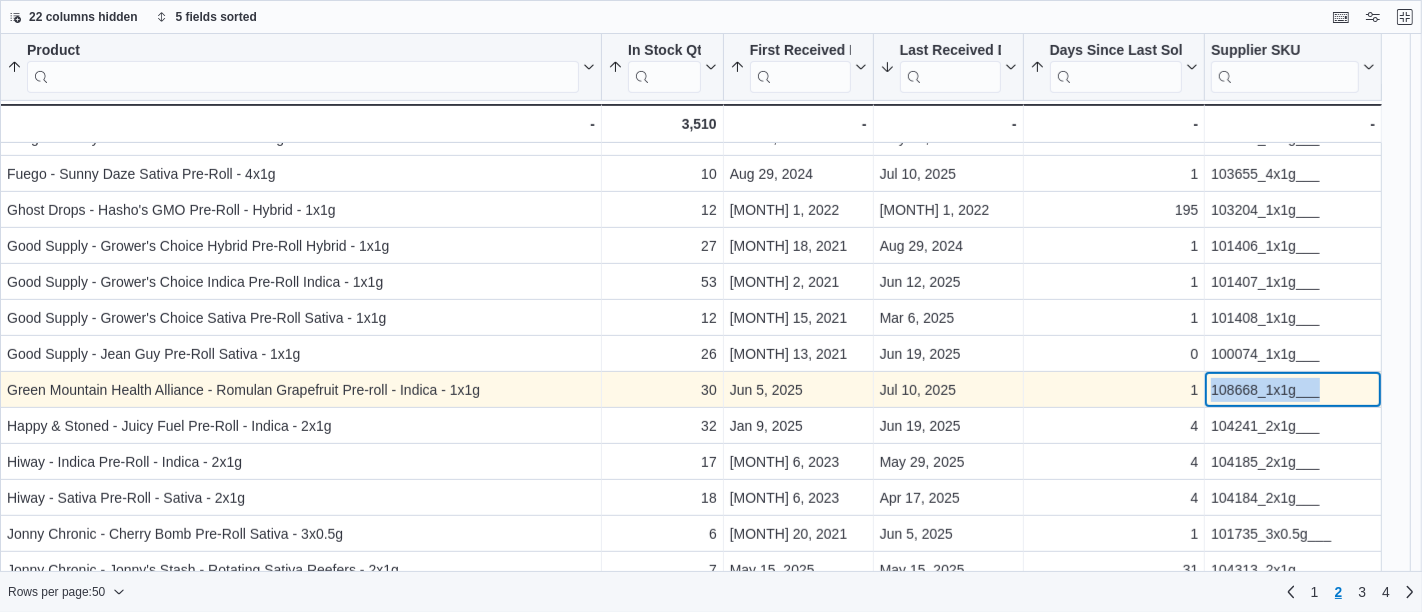 click on "108668_1x1g___" at bounding box center (1293, 390) 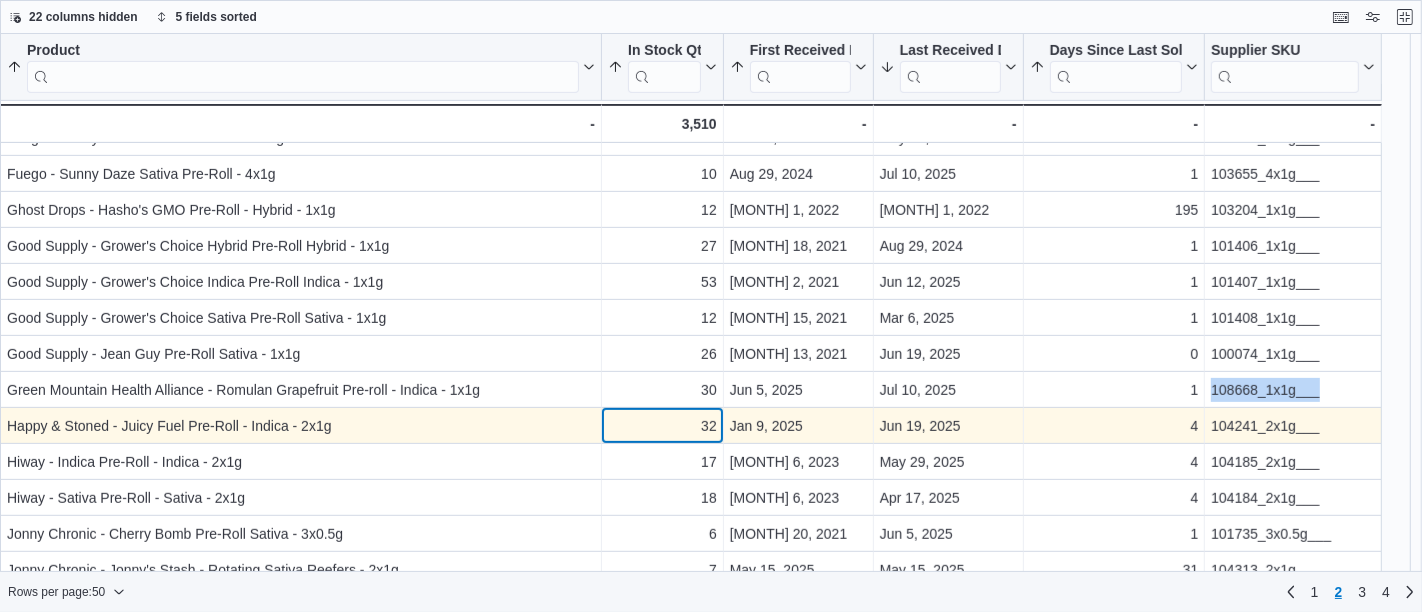 click on "32" at bounding box center [662, 426] 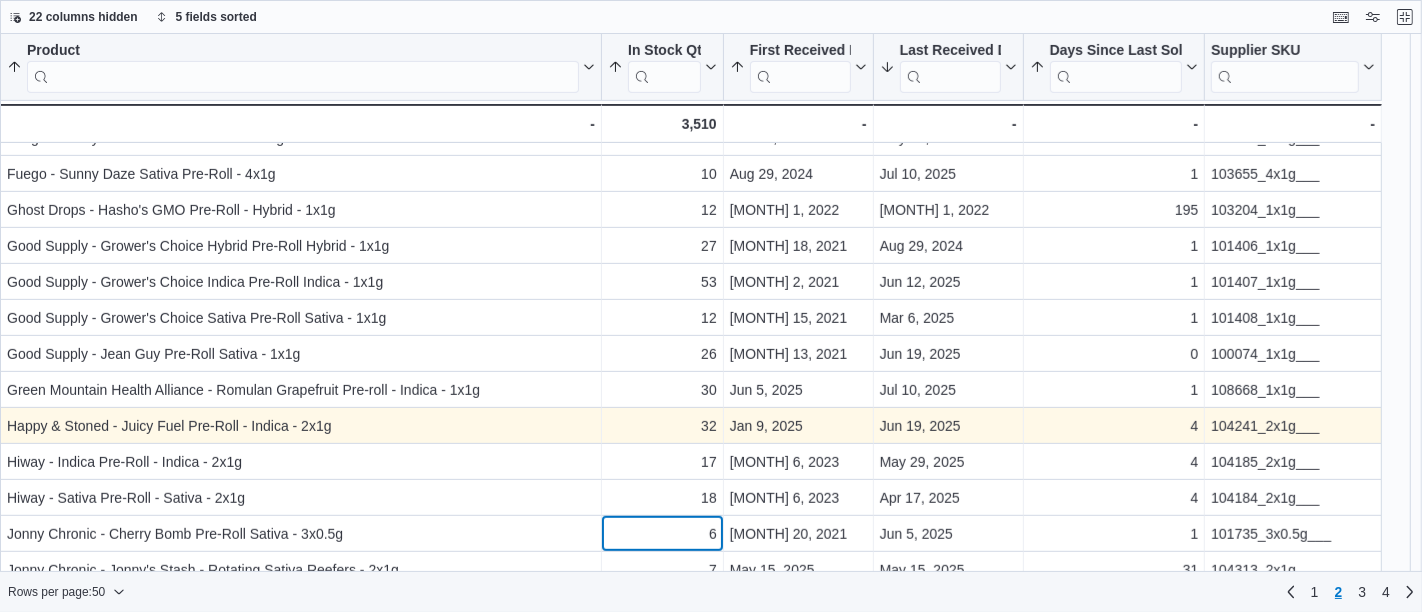 scroll, scrollTop: 760, scrollLeft: 0, axis: vertical 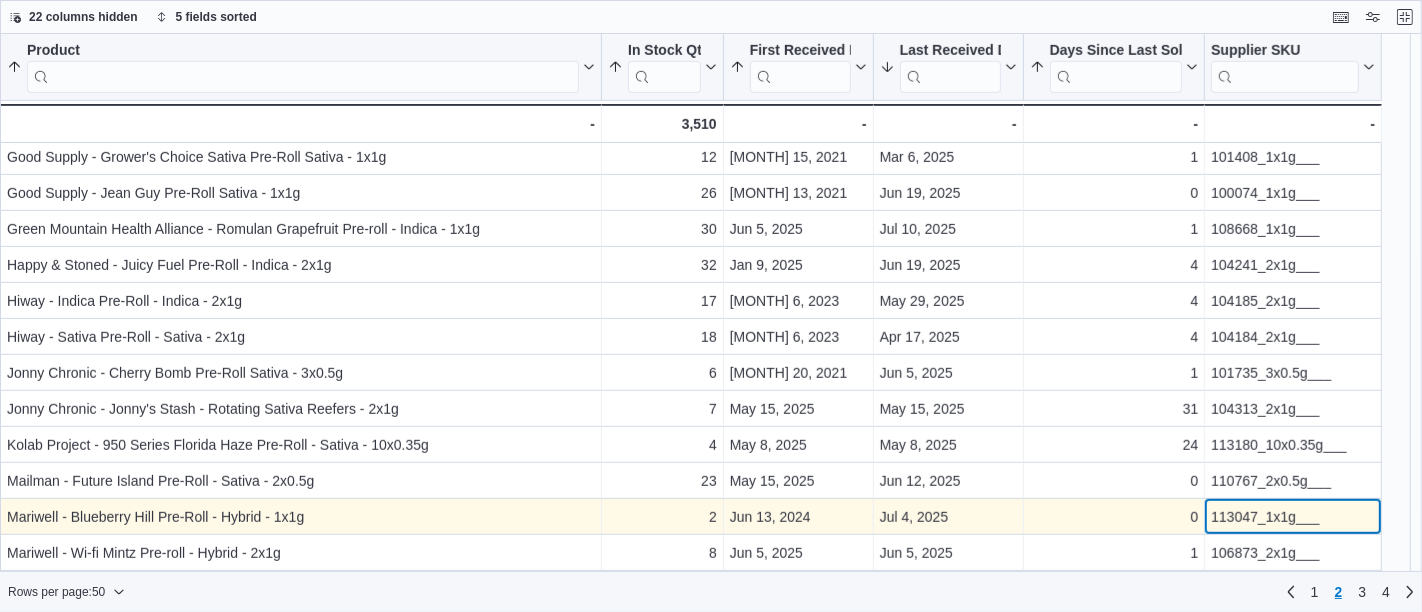 click on "113047_1x1g___" at bounding box center (1293, 517) 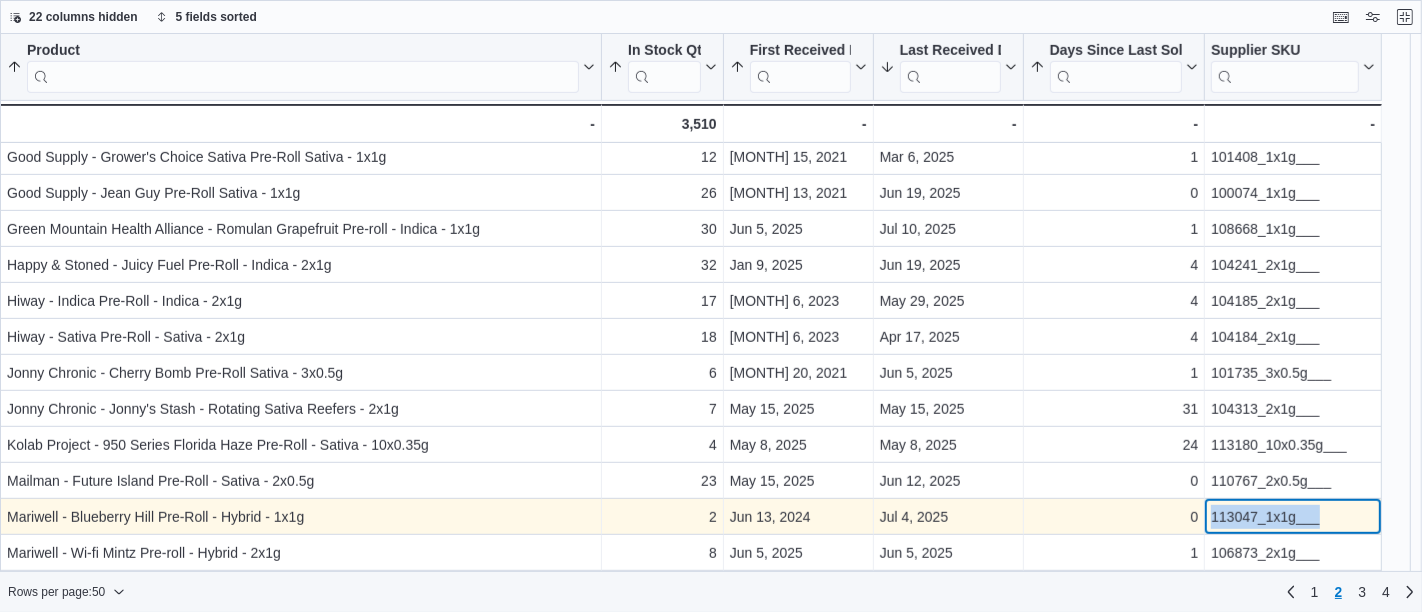 click on "113047_1x1g___" at bounding box center [1293, 517] 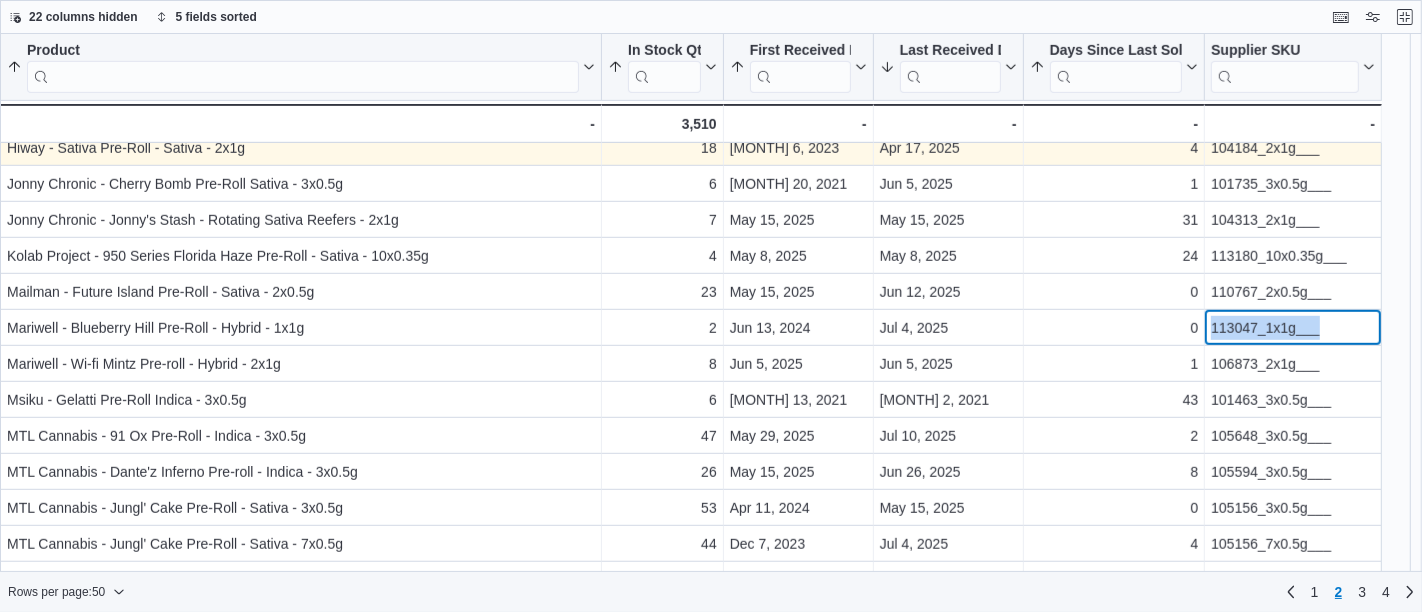 scroll, scrollTop: 1117, scrollLeft: 0, axis: vertical 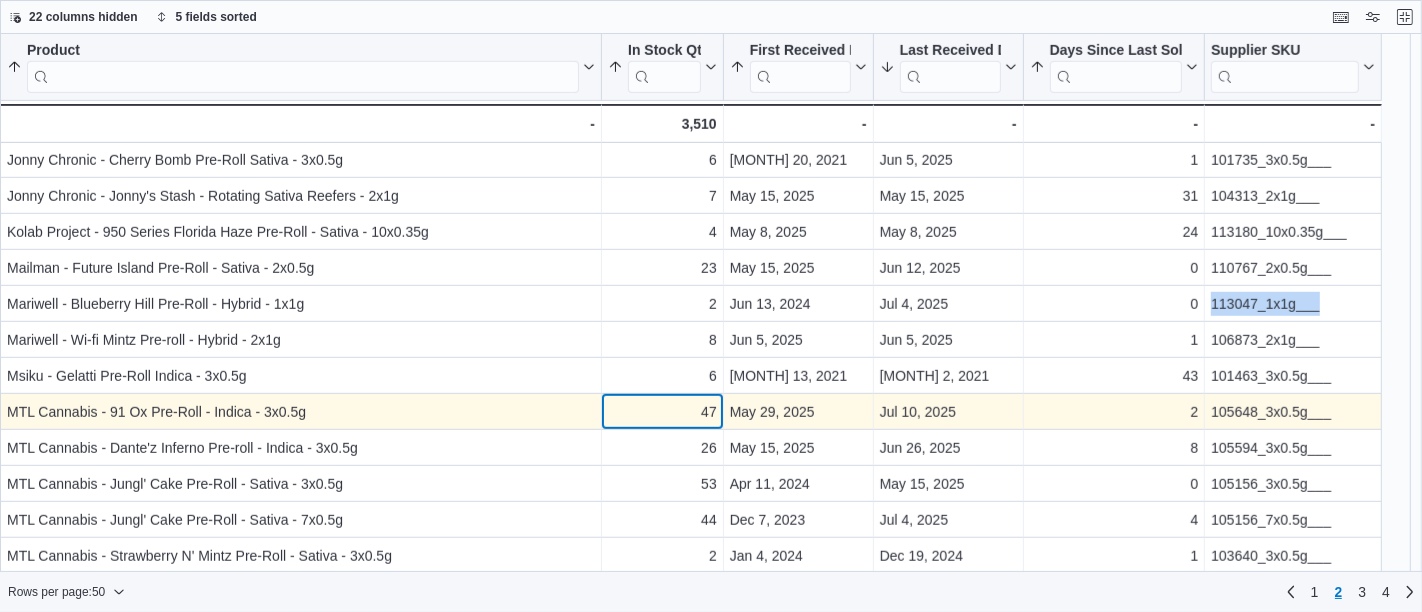 click on "47" at bounding box center [662, 412] 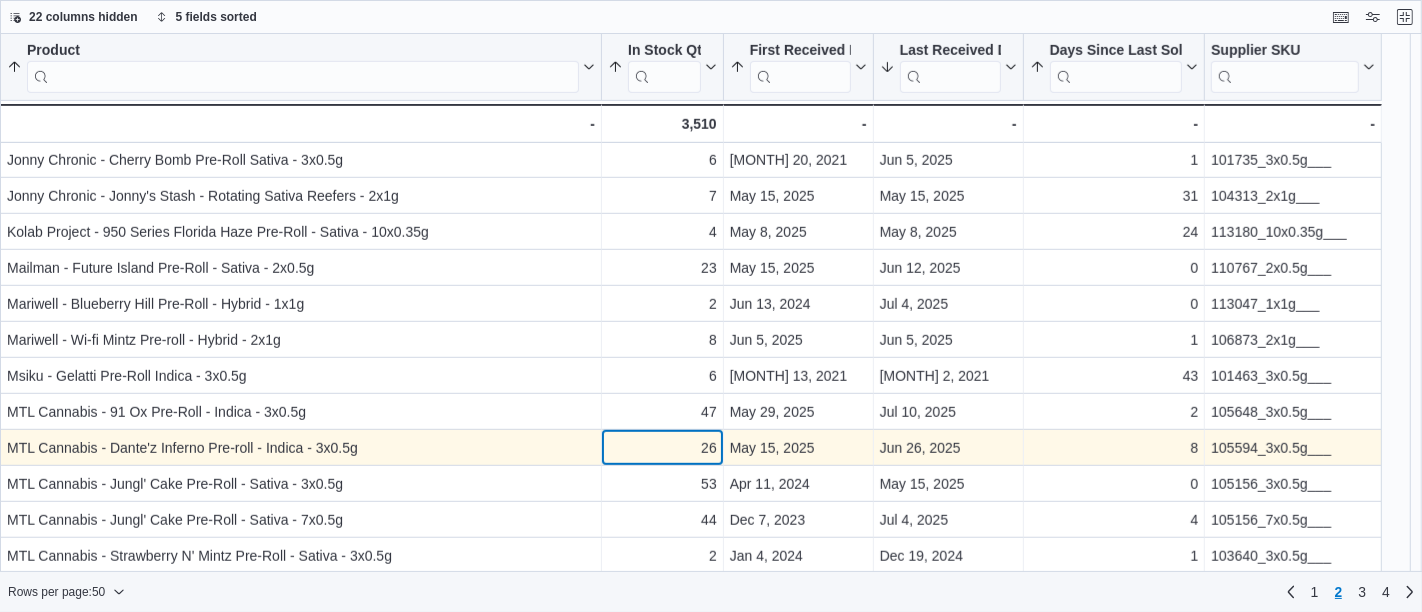 click on "26" at bounding box center [662, 448] 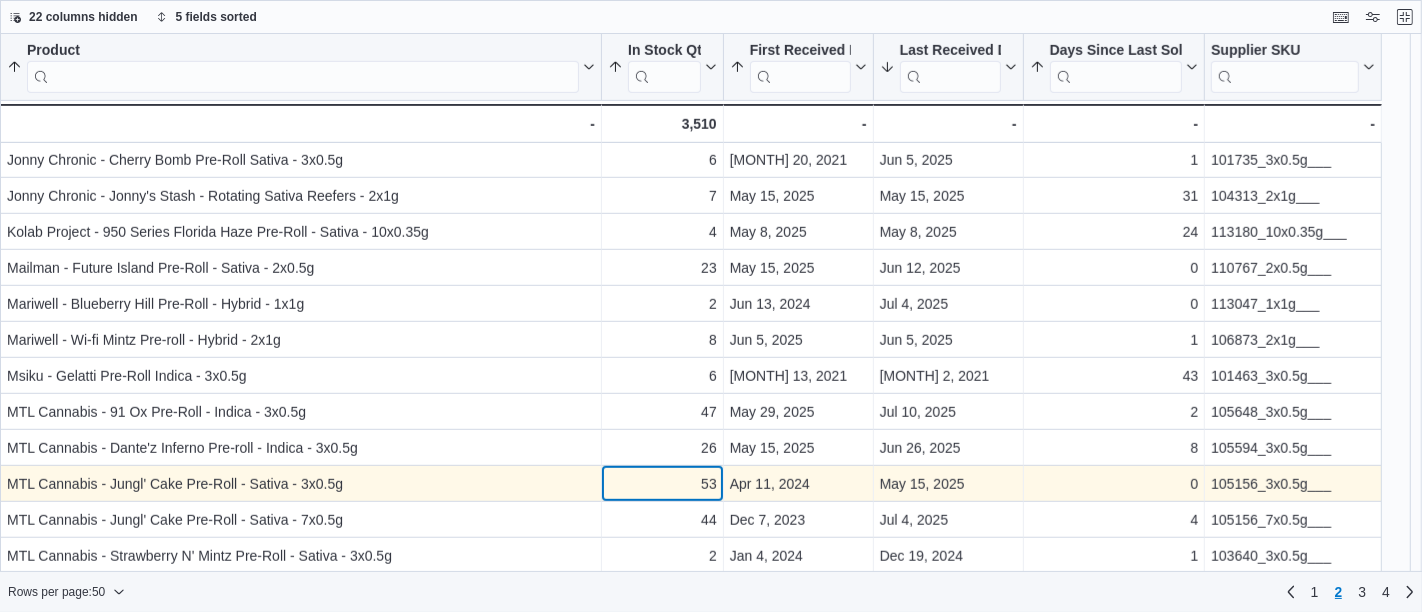 click on "53" at bounding box center [662, 484] 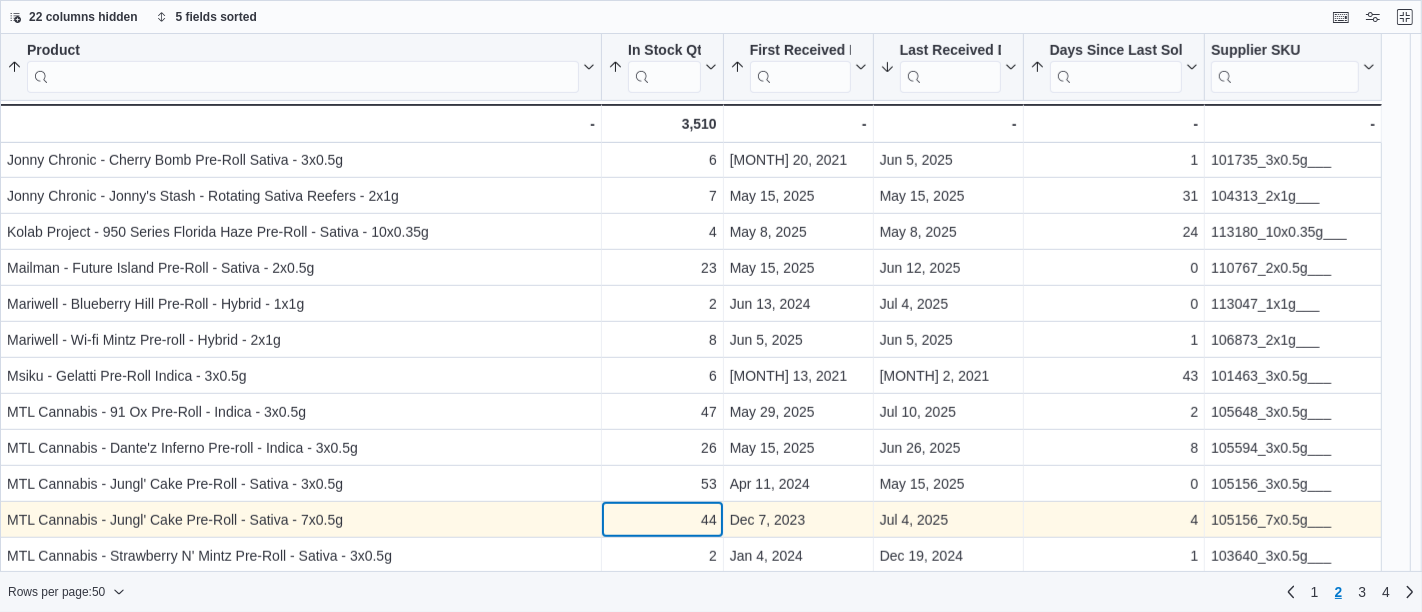 click on "44" at bounding box center (662, 520) 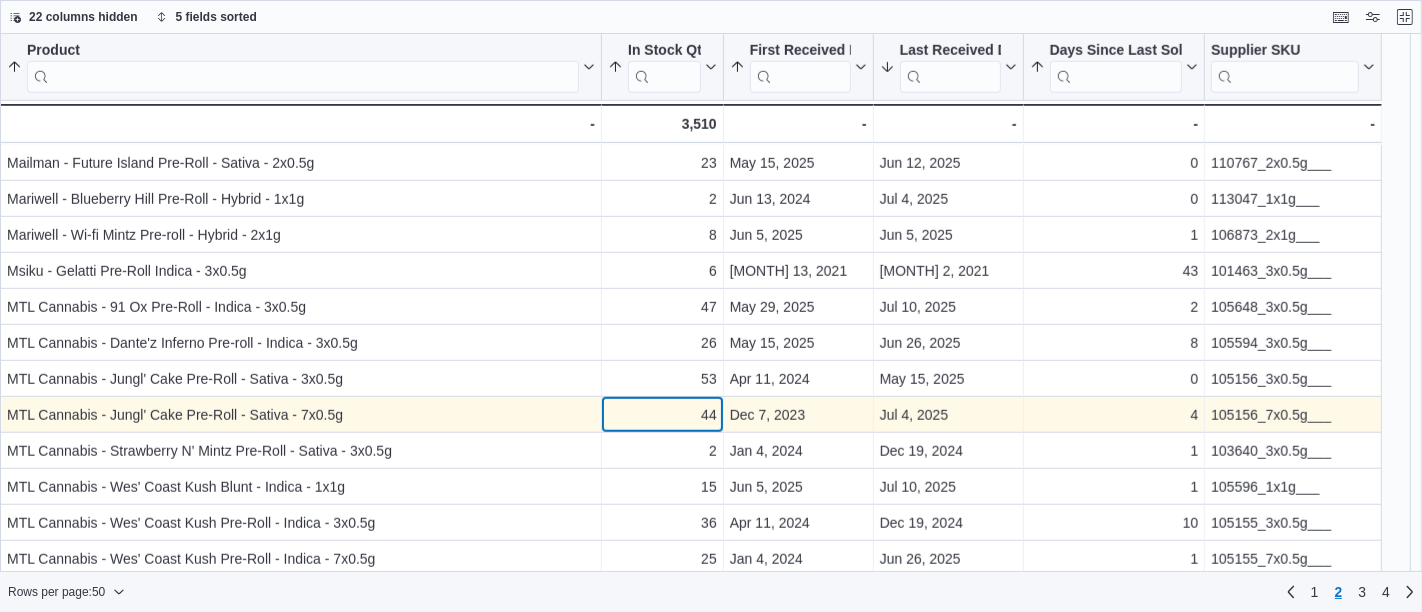 scroll, scrollTop: 1298, scrollLeft: 0, axis: vertical 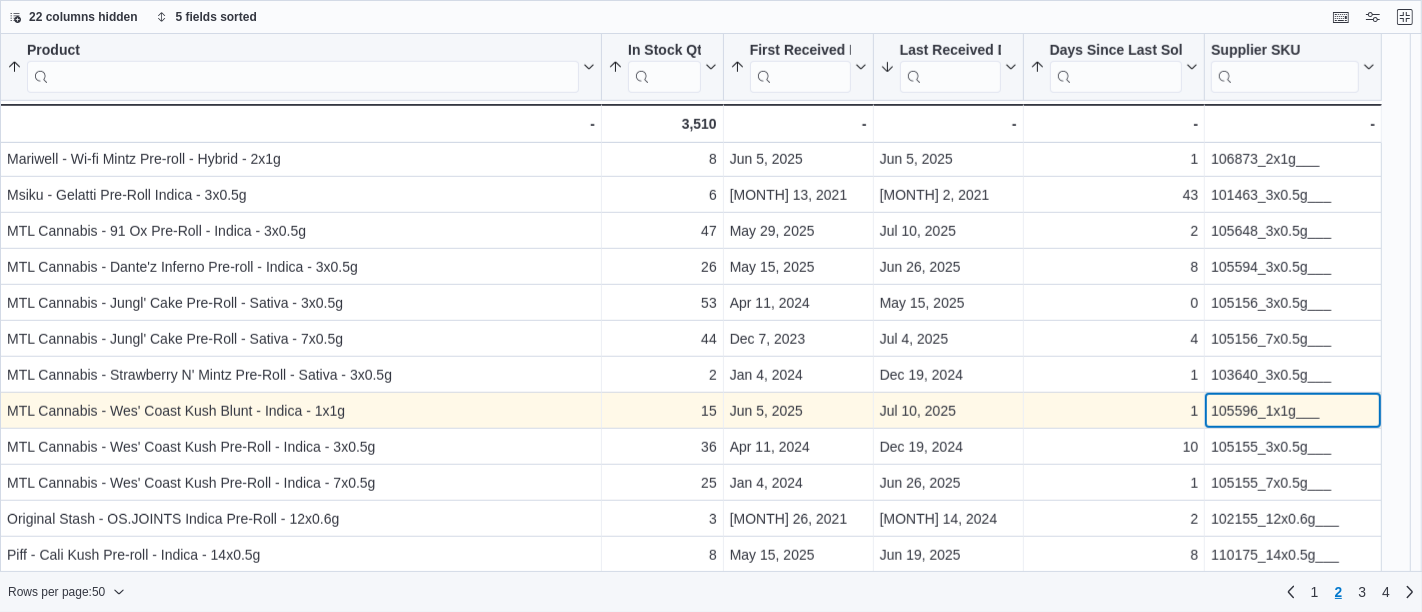 click on "105596_1x1g___" at bounding box center (1293, 411) 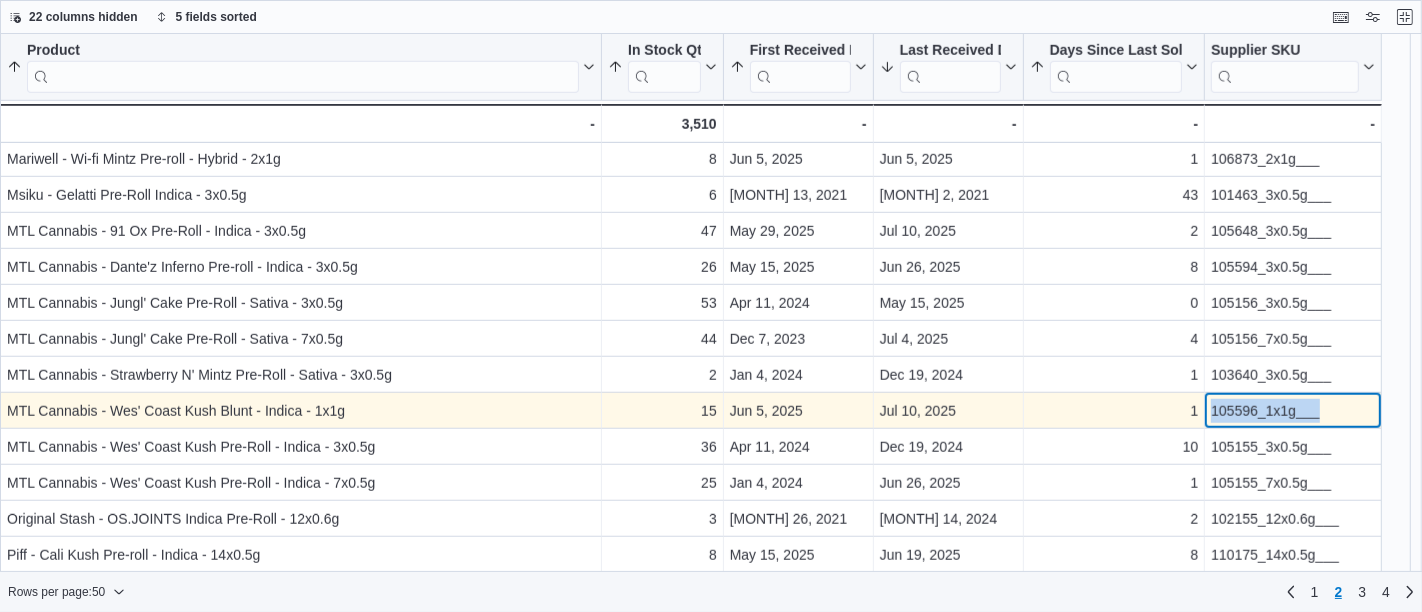 click on "105596_1x1g___" at bounding box center [1293, 411] 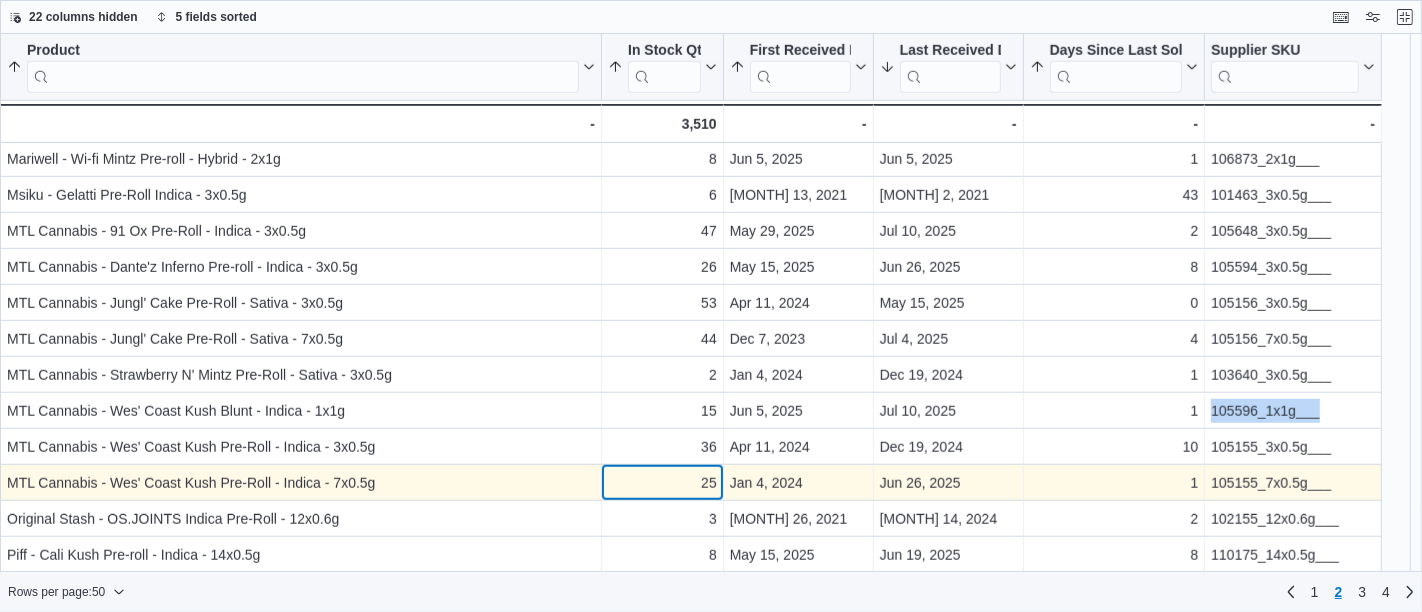 click on "25" at bounding box center (662, 483) 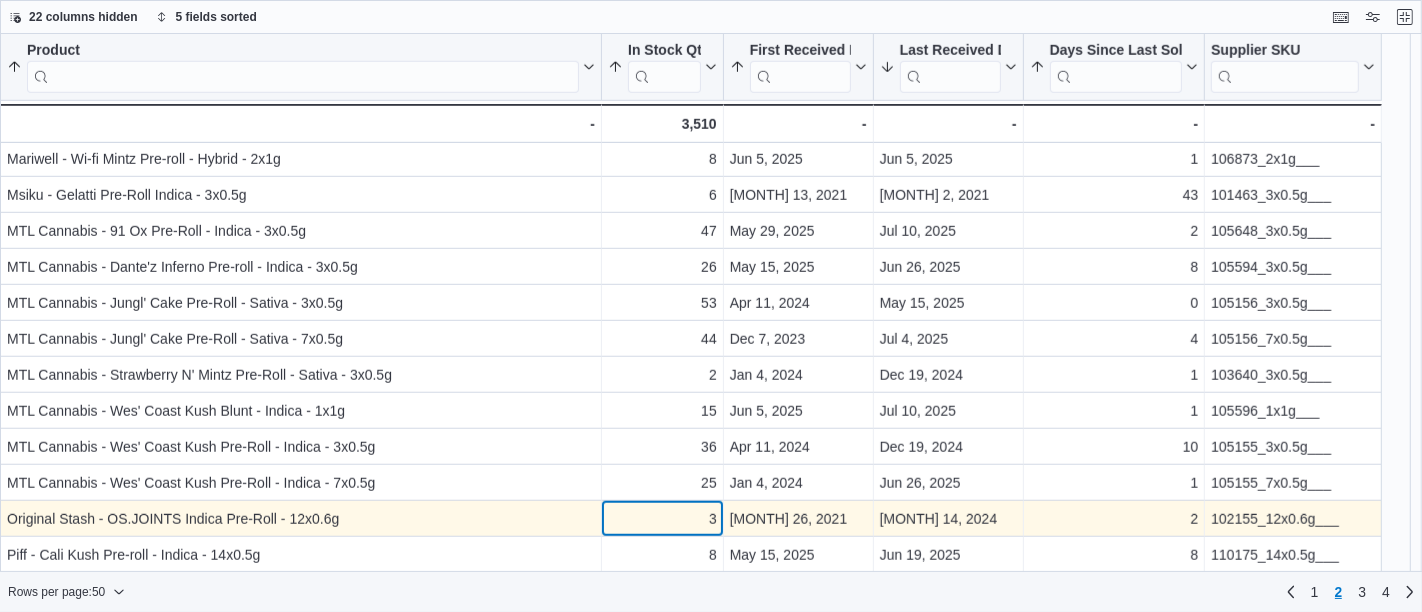 click on "3" at bounding box center [662, 519] 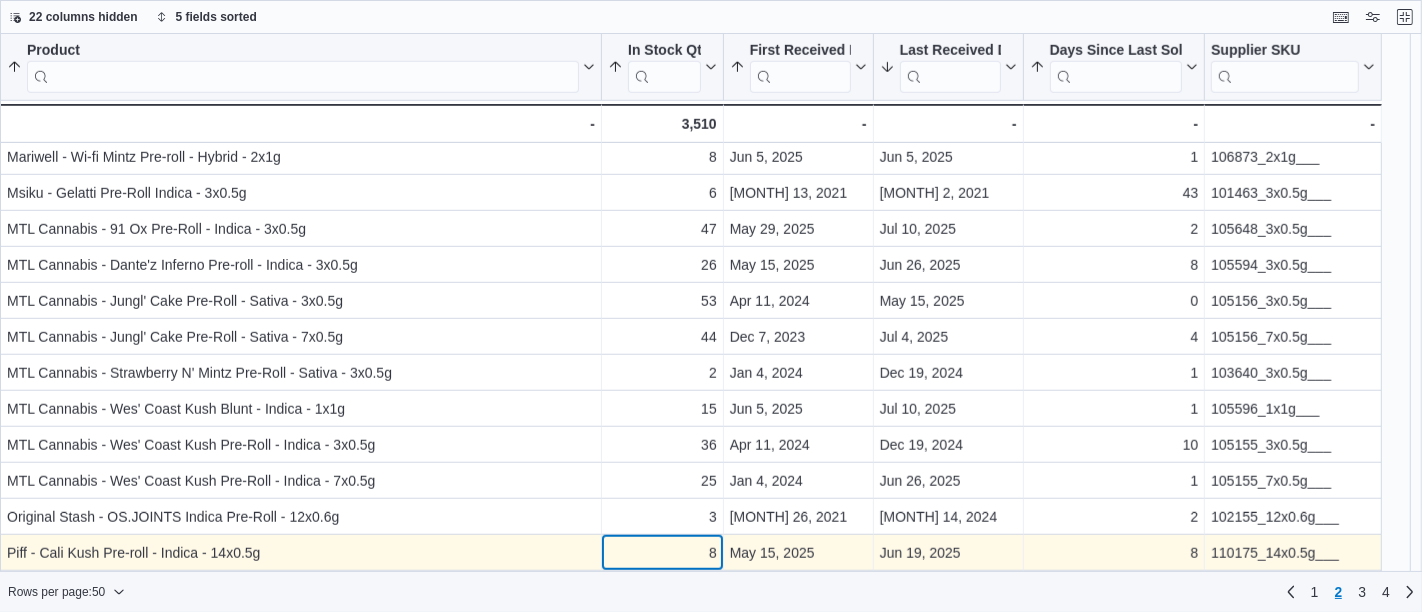 click on "[PRODUCT] [SORTED] [BY] [DAYS] [SINCE] [LAST] [SOLD], [ASCENDING] , [THEN] [SORTED] [BY] [FIRST] [RECEIVED] [DATE], [ASCENDING] , [THEN] [SORTED] [BY] [LAST] [RECEIVED] [DATE], [DESCENDING] , [THEN] [SORTED] [BY] [IN] [STOCK] [QTY], [ASCENDING] , [THEN] [SORTED] [BY] [PRODUCT], [ASCENDING] . [CLICK] [TO] [VIEW] [COLUMN] [HEADER] [ACTIONS] [IN] [STOCK] [QTY] [SORTED] [BY] [DAYS] [SINCE] [LAST] [SOLD], [ASCENDING] , [THEN] [SORTED] [BY] [FIRST] [RECEIVED] [DATE], [ASCENDING] , [THEN] [SORTED] [BY] [LAST] [RECEIVED] [DATE], [DESCENDING] , [THEN] [SORTED] [BY] [IN] [STOCK] [QTY], [ASCENDING] , [THEN] [SORTED] [BY] [PRODUCT], [ASCENDING] . [CLICK] [TO] [VIEW] [COLUMN] [HEADER] [ACTIONS] [FIRST] [RECEIVED] [DATE] [SORTED] [BY] [DAYS] [SINCE] [LAST] [SOLD], [ASCENDING] , [THEN] [SORTED] [BY] [FIRST] [RECEIVED] [DATE], [ASCENDING] , [THEN] [SORTED] [BY] [LAST] [RECEIVED] [DATE], [DESCENDING] , [THEN] [SORTED] [BY] [IN] [STOCK] [QTY], [ASCENDING] , [THEN] [SORTED] [BY] [PRODUCT], [ASCENDING] . [CLICK] [TO] [VIEW] [COLUMN] [HEADER] [ACTIONS] [LAST] [RECEIVED] [DATE] [SORTED] [BY] [DAYS] [SINCE] [LAST] [SOLD], [ASCENDING] , [THEN] [SORTED] [BY] [FIRST] [RECEIVED] [DATE], [ASCENDING] , [THEN] [SORTED] [BY] [LAST] [RECEIVED] [DATE], [DESCENDING] , [THEN] [SORTED] [BY] [IN] [STOCK] [QTY], [ASCENDING] . [DAYS] [SINCE] [LAST] [SOLD] . 2" at bounding box center [691, -312] 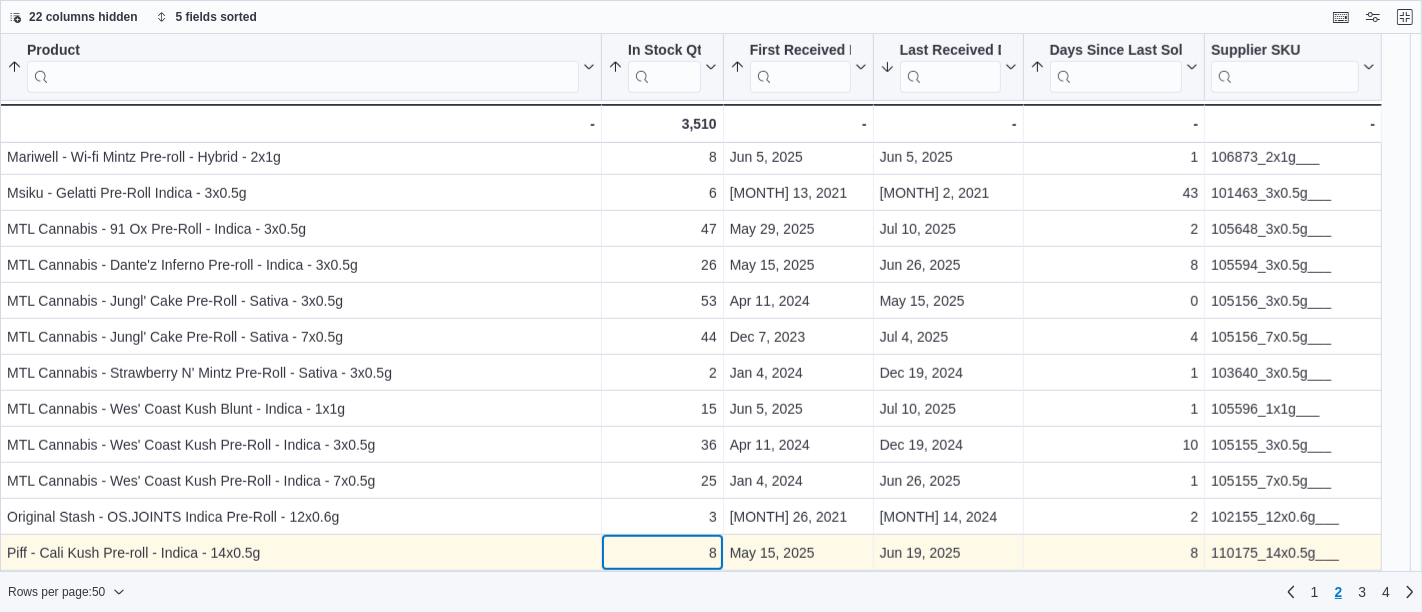 scroll, scrollTop: 1336, scrollLeft: 0, axis: vertical 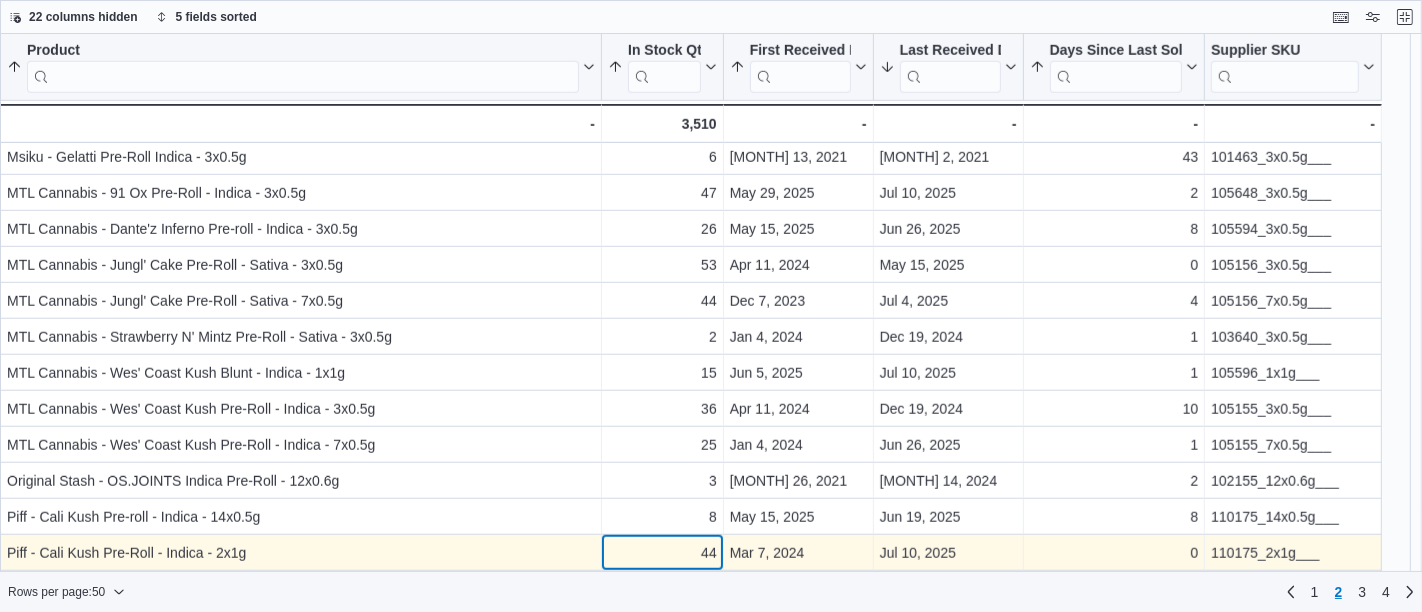 click on "Product Sorted by Days Since Last Sold, ascending , then sorted by First Received Date, ascending , then sorted by Last Received Date, descending , then sorted by In Stock Qty, ascending , then sorted by Product, ascending . Click to view column header actions In Stock Qty Sorted by Days Since Last Sold, ascending , then sorted by First Received Date, ascending , then sorted by Last Received Date, descending , then sorted by In Stock Qty, ascending , then sorted by Product, ascending . Click to view column header actions First Received Date Sorted by Days Since Last Sold, ascending , then sorted by First Received Date, ascending , then sorted by Last Received Date, descending , then sorted by In Stock Qty, ascending , then sorted by Product, ascending . Click to view column header actions Last Received Date Sorted by Days Since Last Sold, ascending , then sorted by First Received Date, ascending , then sorted by Last Received Date, descending , then sorted by In Stock Qty, ascending . Days Since Last Sold . 8" at bounding box center (691, -348) 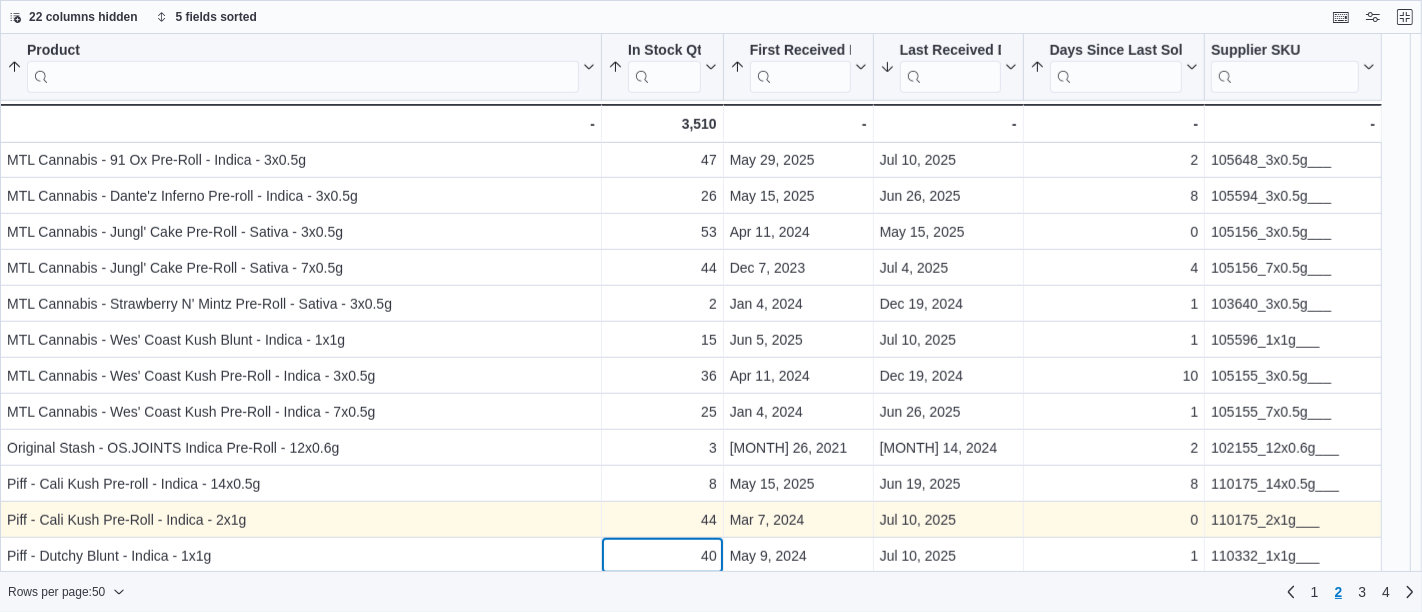 click on "40" at bounding box center [662, 556] 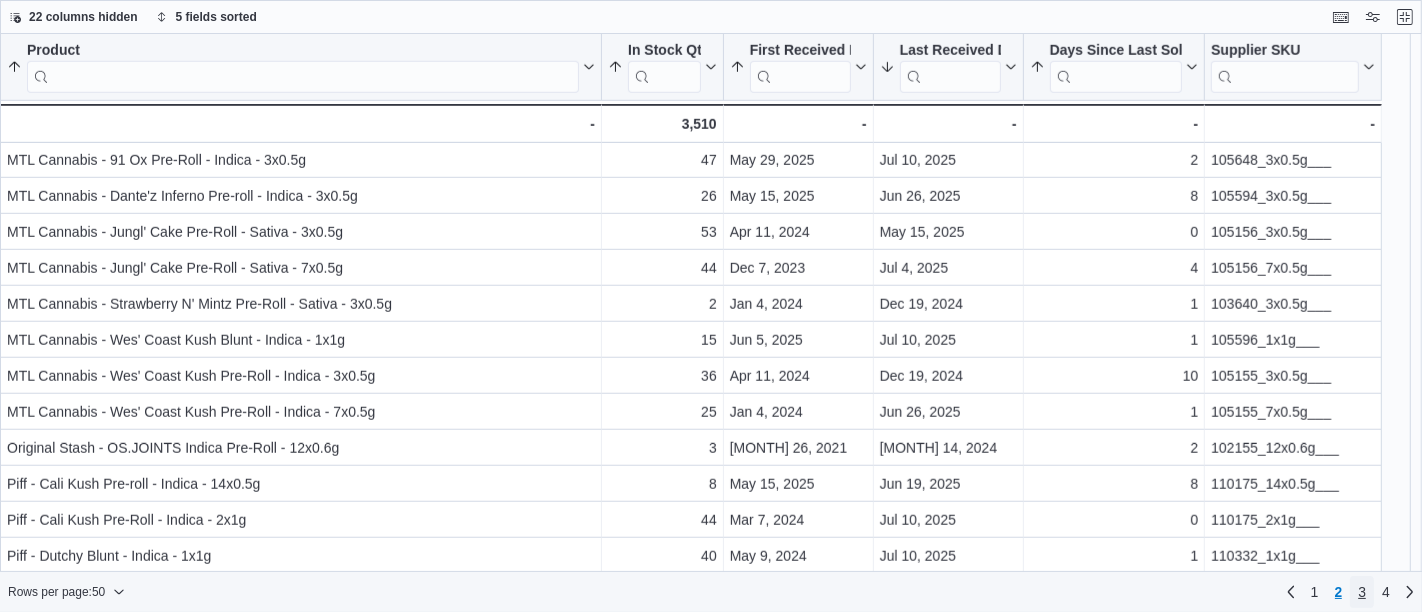 click on "3" at bounding box center [1362, 592] 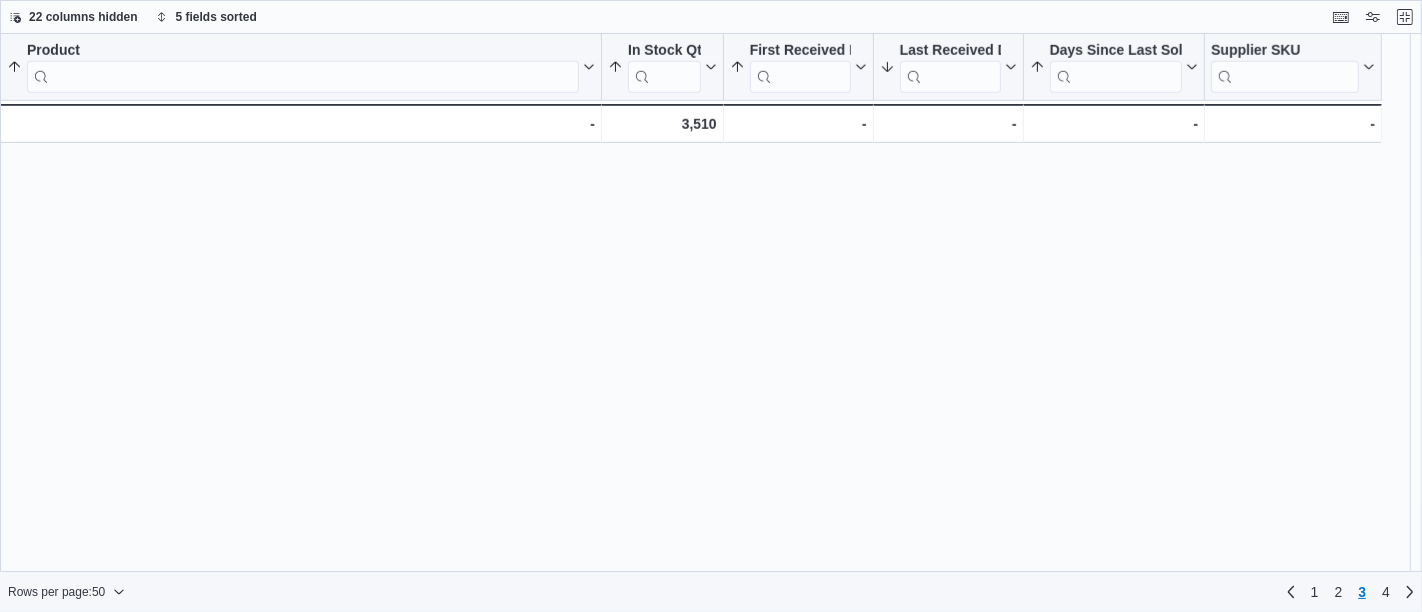 scroll, scrollTop: 0, scrollLeft: 0, axis: both 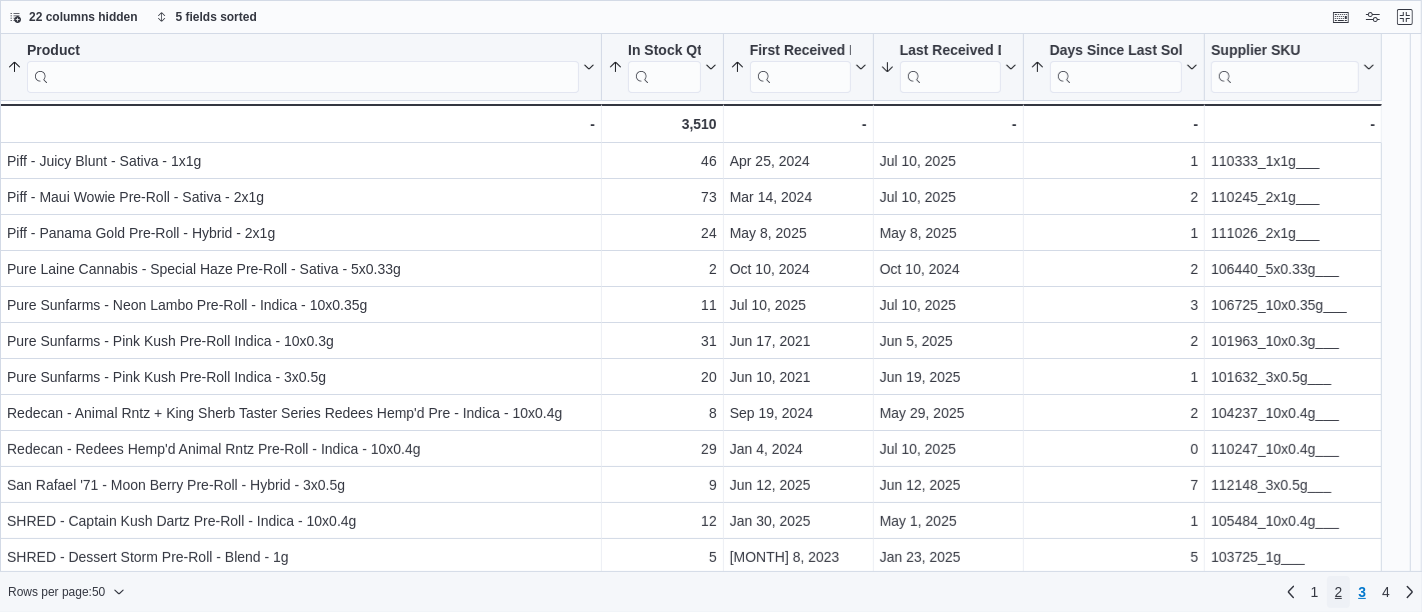 click on "2" at bounding box center (1339, 592) 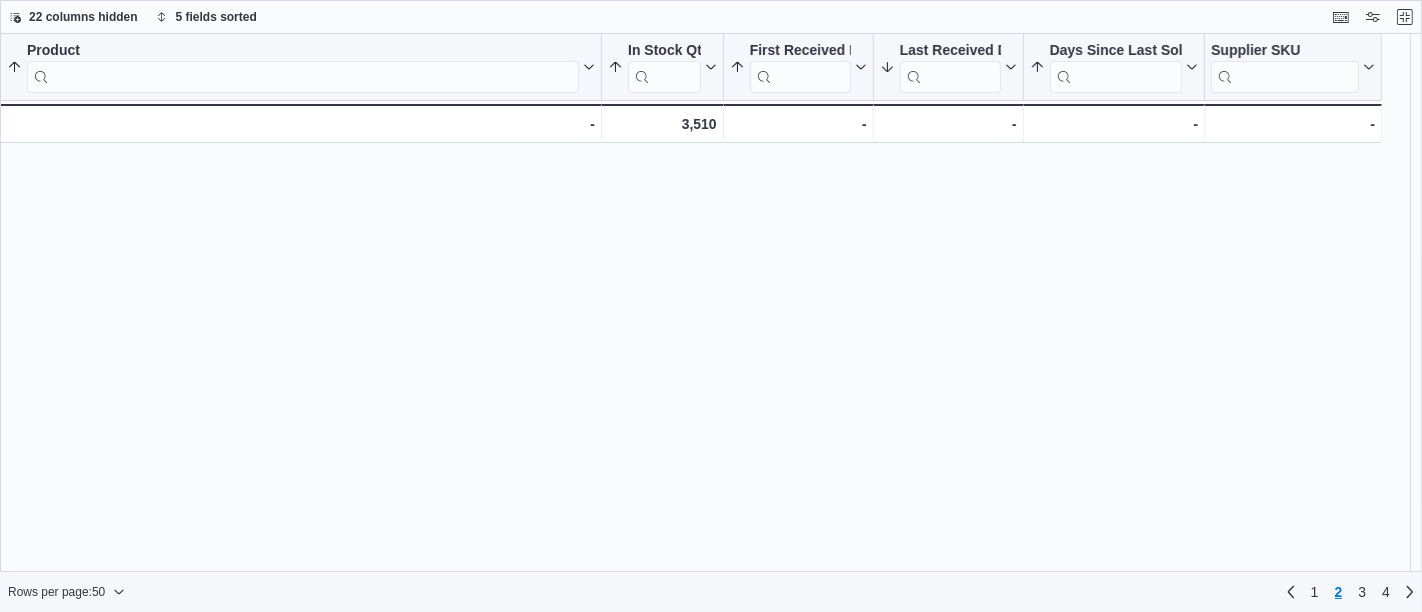 scroll, scrollTop: 1369, scrollLeft: 0, axis: vertical 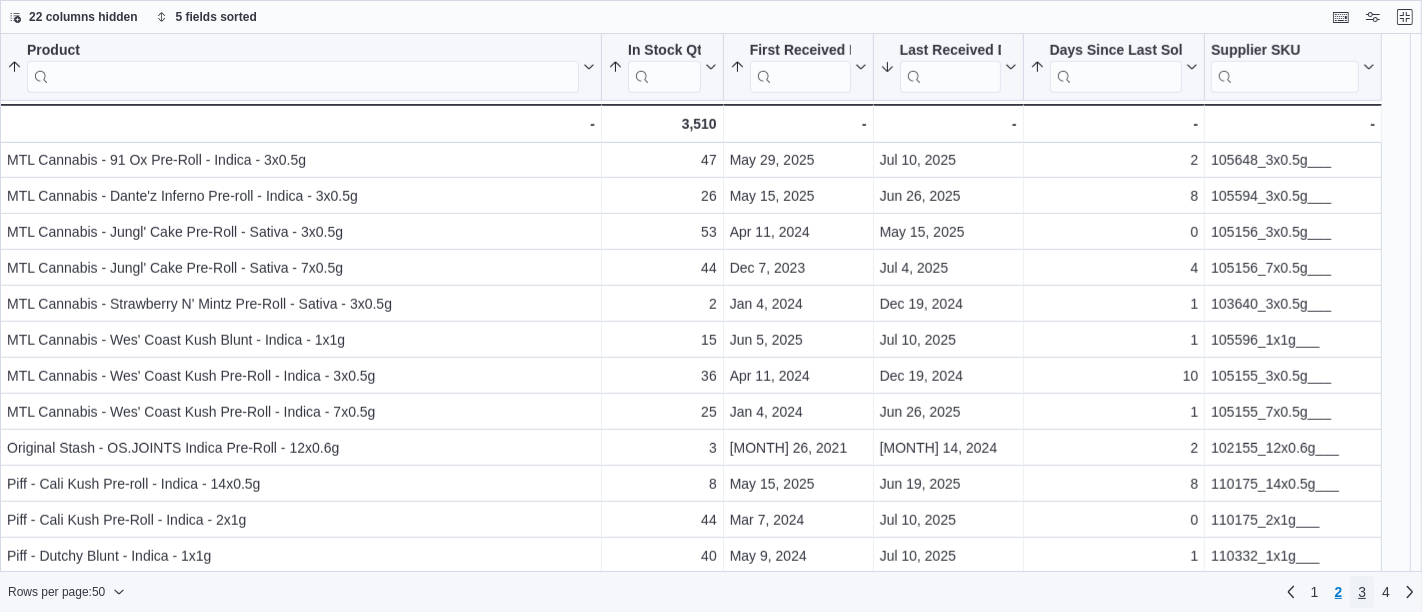 click on "3" at bounding box center [1362, 592] 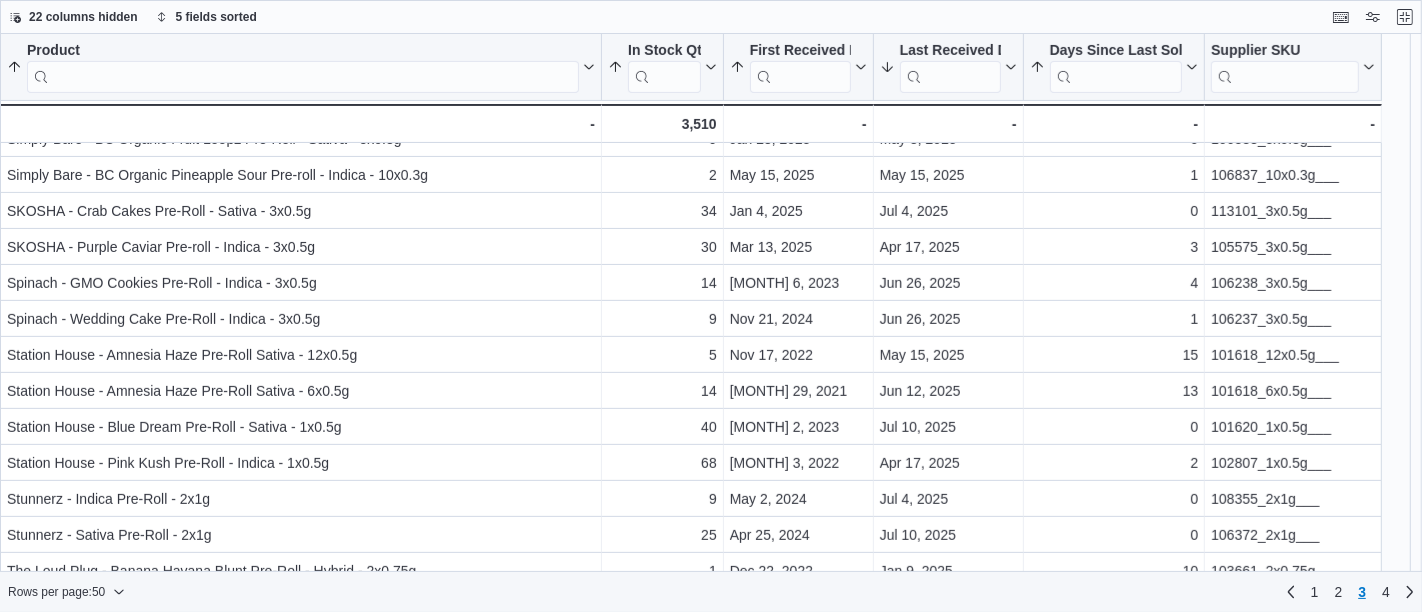 scroll, scrollTop: 0, scrollLeft: 0, axis: both 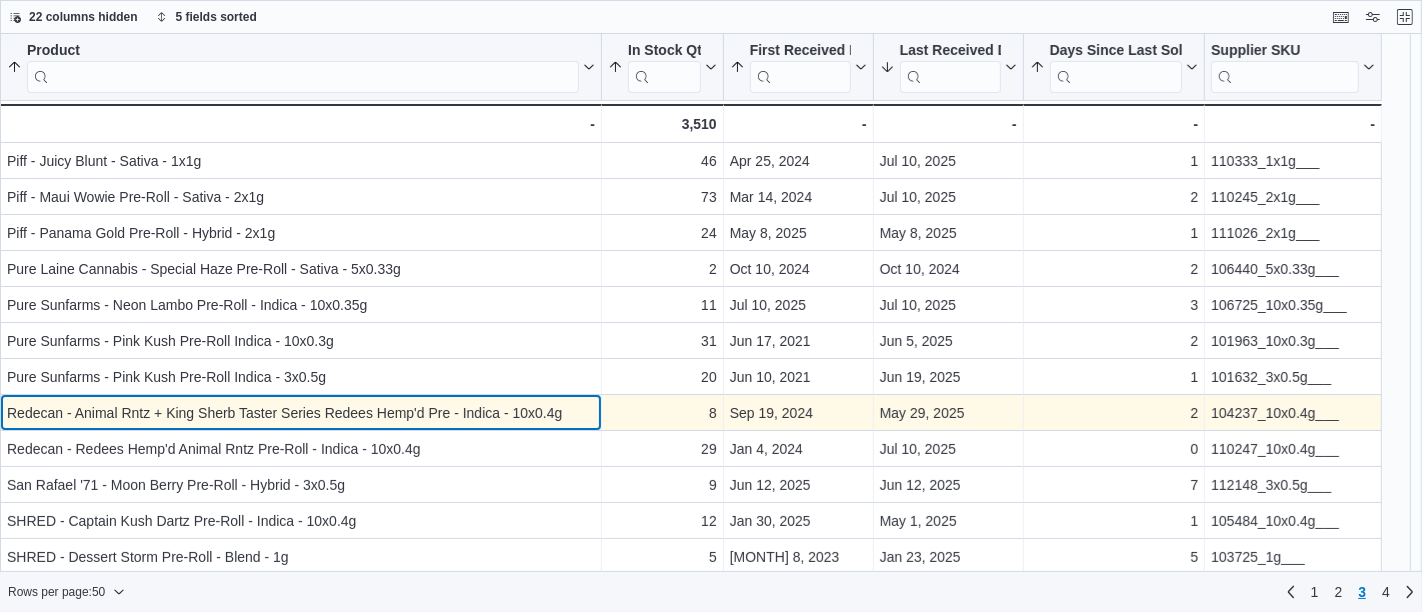 click on "Redecan - Animal Rntz + King Sherb Taster Series Redees Hemp'd Pre - Indica - 10x0.4g" at bounding box center [301, 413] 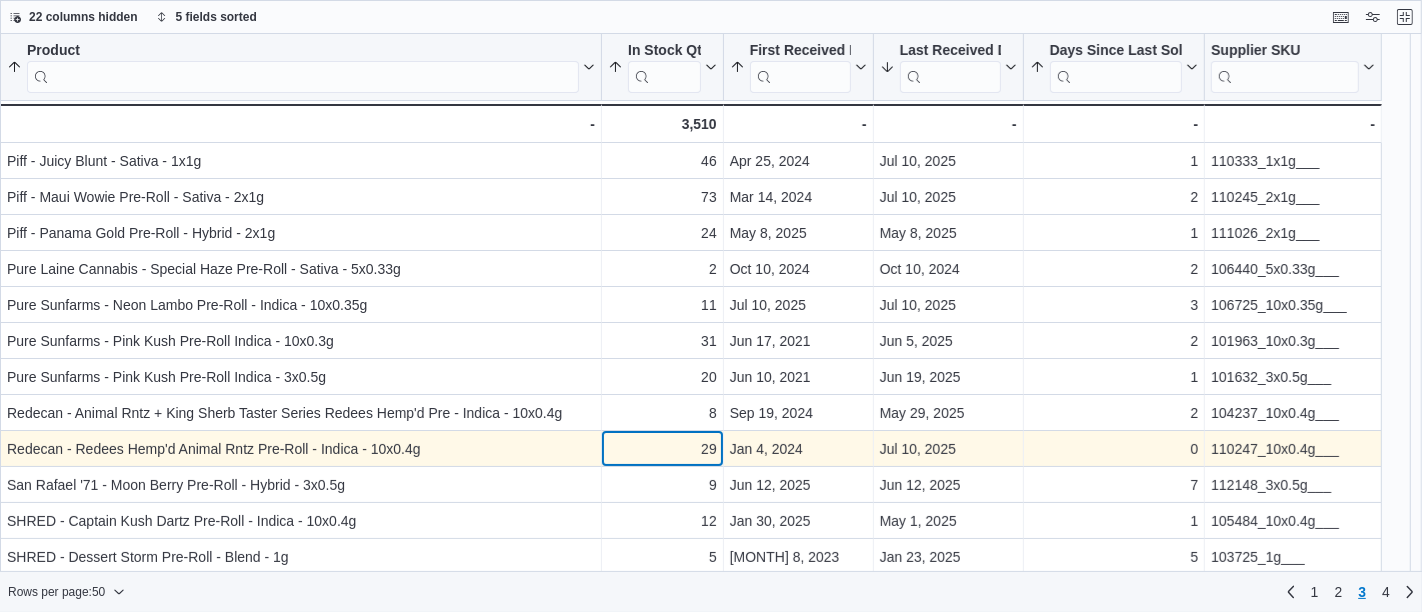 click on "29" at bounding box center [662, 449] 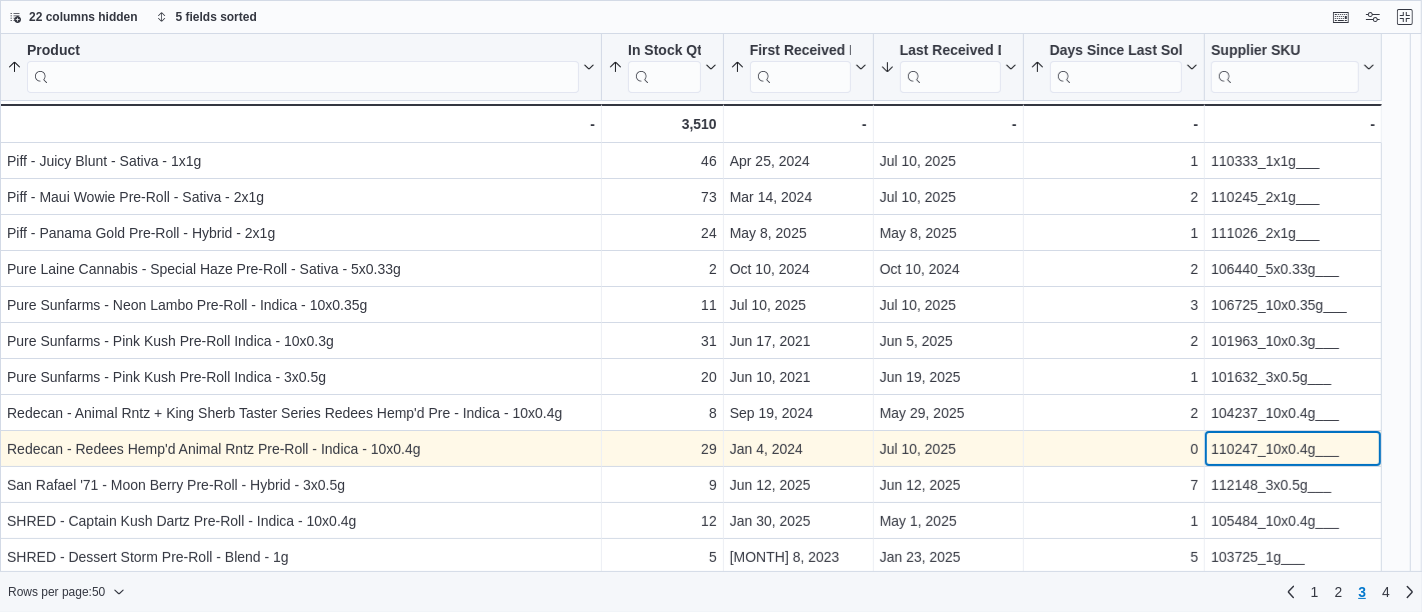 click on "110247_10x0.4g___" at bounding box center (1293, 449) 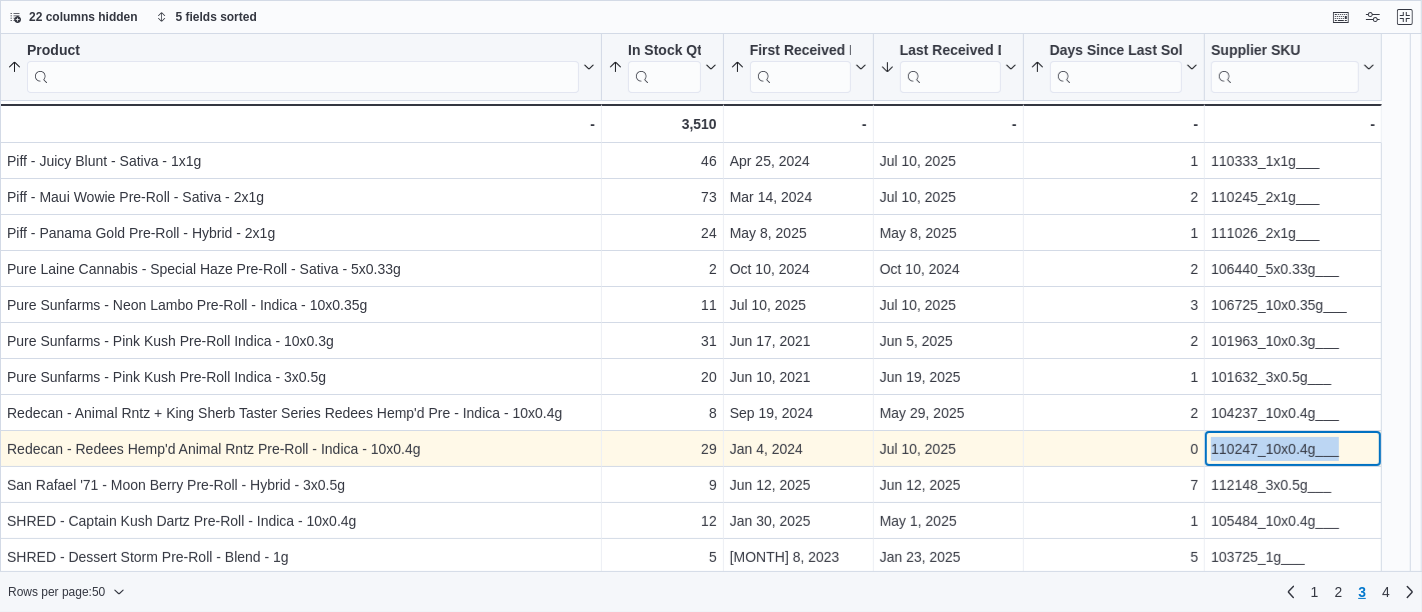 click on "110247_10x0.4g___" at bounding box center [1293, 449] 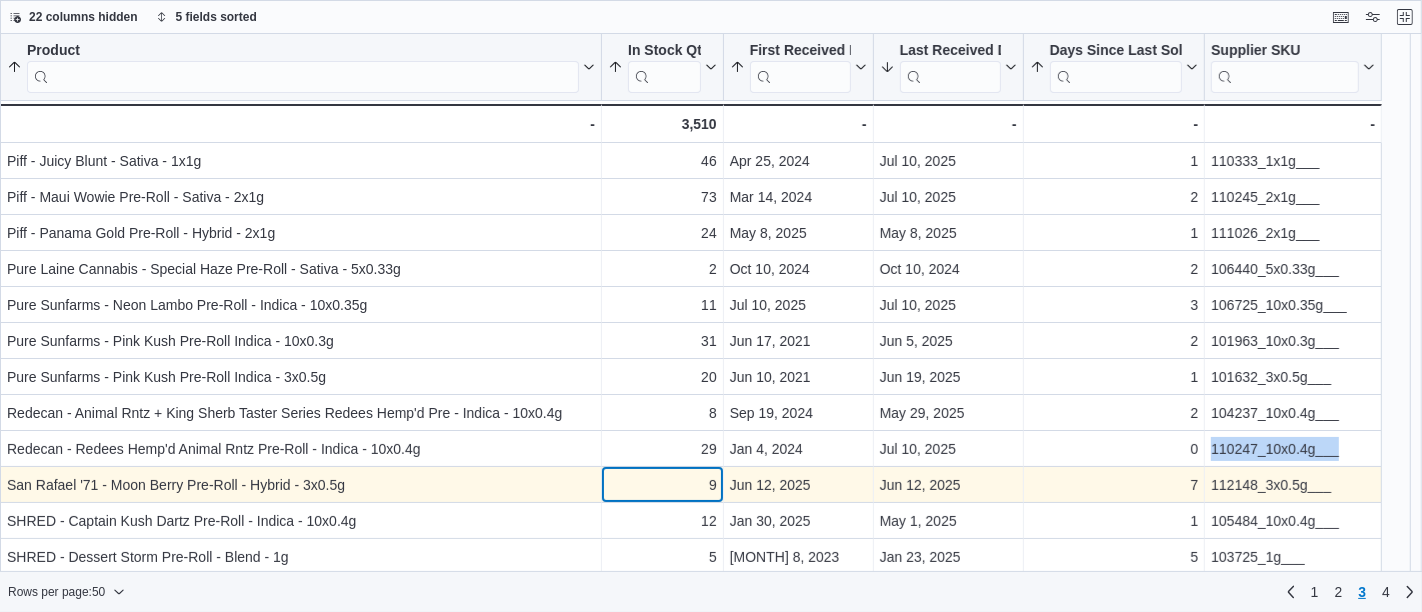 click on "9" at bounding box center [662, 485] 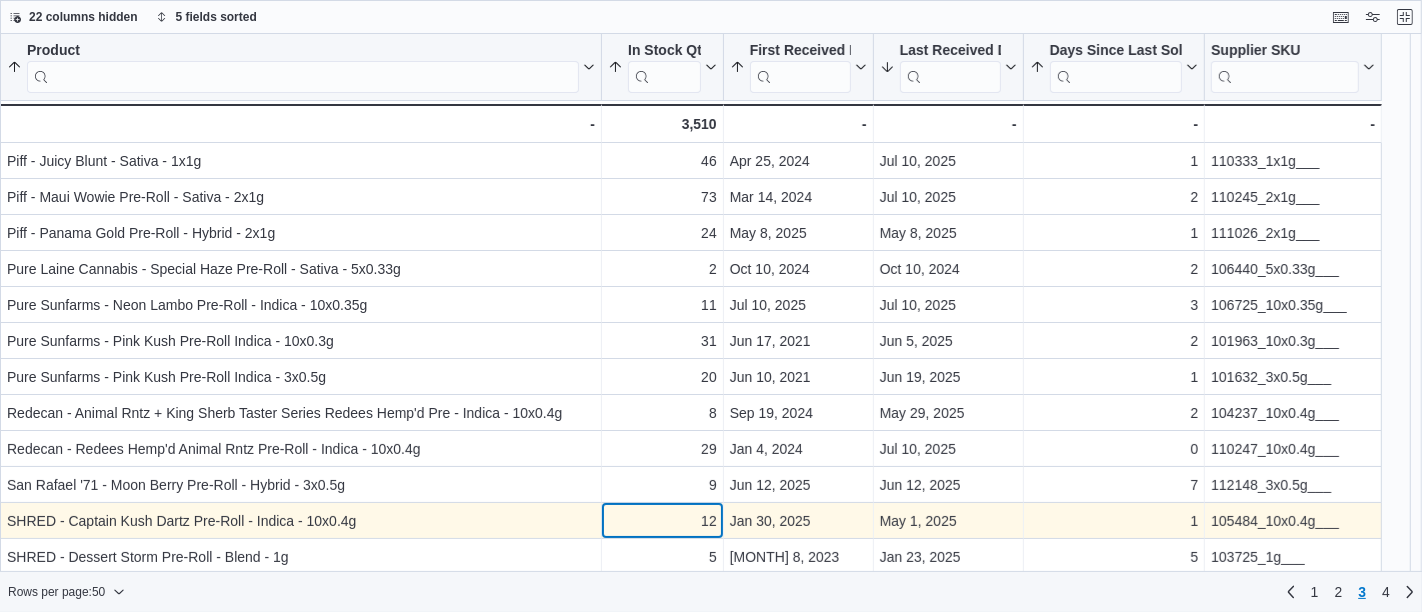 click on "12" at bounding box center [662, 521] 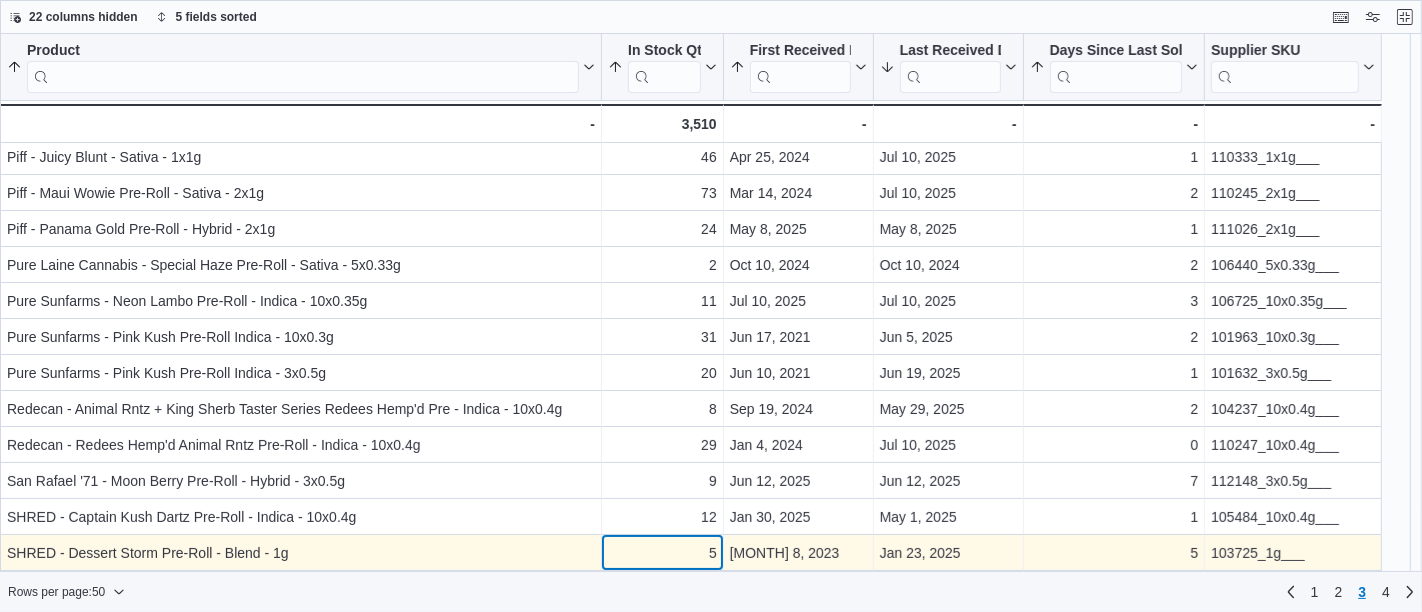 click on "Product Sorted by Days Since Last Sold, ascending , then sorted by First Received Date, ascending , then sorted by Last Received Date, descending , then sorted by In Stock Qty, ascending , then sorted by Product, ascending . Click to view column header actions In Stock Qty Sorted by Days Since Last Sold, ascending , then sorted by First Received Date, ascending , then sorted by Last Received Date, descending , then sorted by In Stock Qty, ascending , then sorted by Product, ascending . Click to view column header actions First Received Date Sorted by Days Since Last Sold, ascending , then sorted by First Received Date, ascending , then sorted by Last Received Date, descending , then sorted by In Stock Qty, ascending , then sorted by Product, ascending . Click to view column header actions Last Received Date Sorted by Days Since Last Sold, ascending , then sorted by First Received Date, ascending , then sorted by Last Received Date, descending , then sorted by In Stock Qty, ascending . Days Since Last Sold . 9" at bounding box center [691, 984] 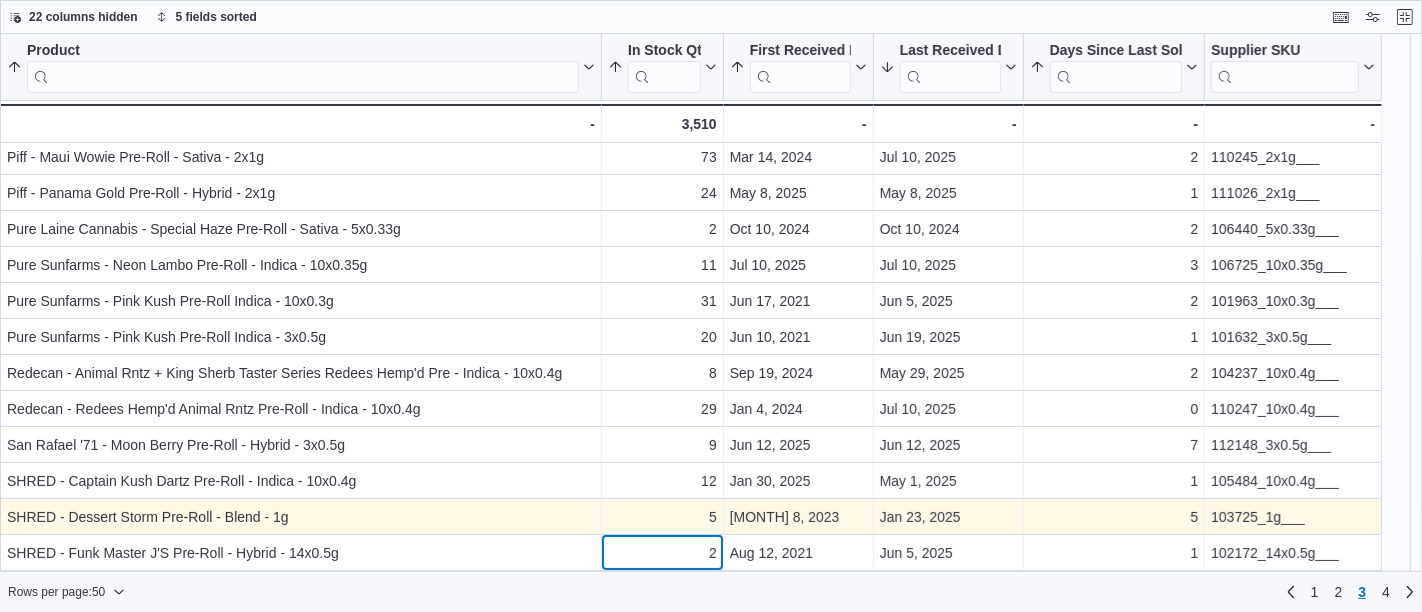 click on "Product Sorted by Days Since Last Sold, ascending , then sorted by First Received Date, ascending , then sorted by Last Received Date, descending , then sorted by In Stock Qty, ascending , then sorted by Product, ascending . Click to view column header actions In Stock Qty Sorted by Days Since Last Sold, ascending , then sorted by First Received Date, ascending , then sorted by Last Received Date, descending , then sorted by In Stock Qty, ascending , then sorted by Product, ascending . Click to view column header actions First Received Date Sorted by Days Since Last Sold, ascending , then sorted by First Received Date, ascending , then sorted by Last Received Date, descending , then sorted by In Stock Qty, ascending , then sorted by Product, ascending . Click to view column header actions Last Received Date Sorted by Days Since Last Sold, ascending , then sorted by First Received Date, ascending , then sorted by Last Received Date, descending , then sorted by In Stock Qty, ascending . Days Since Last Sold . 9" at bounding box center [691, 948] 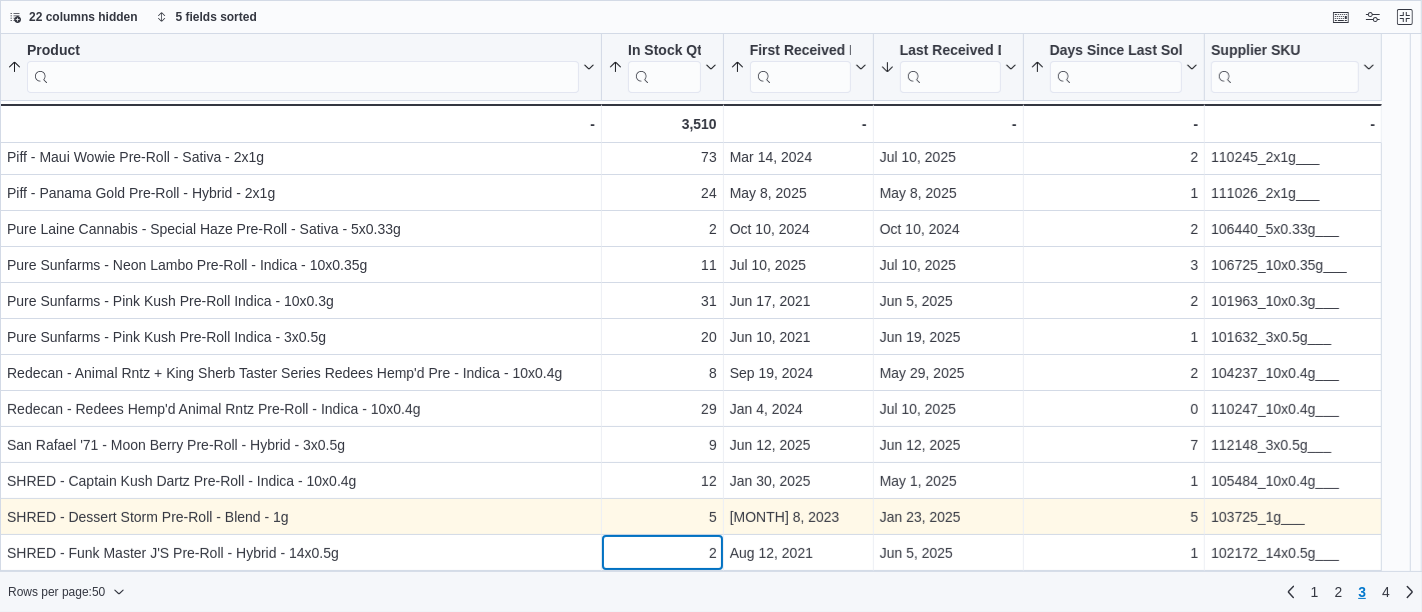 scroll, scrollTop: 76, scrollLeft: 0, axis: vertical 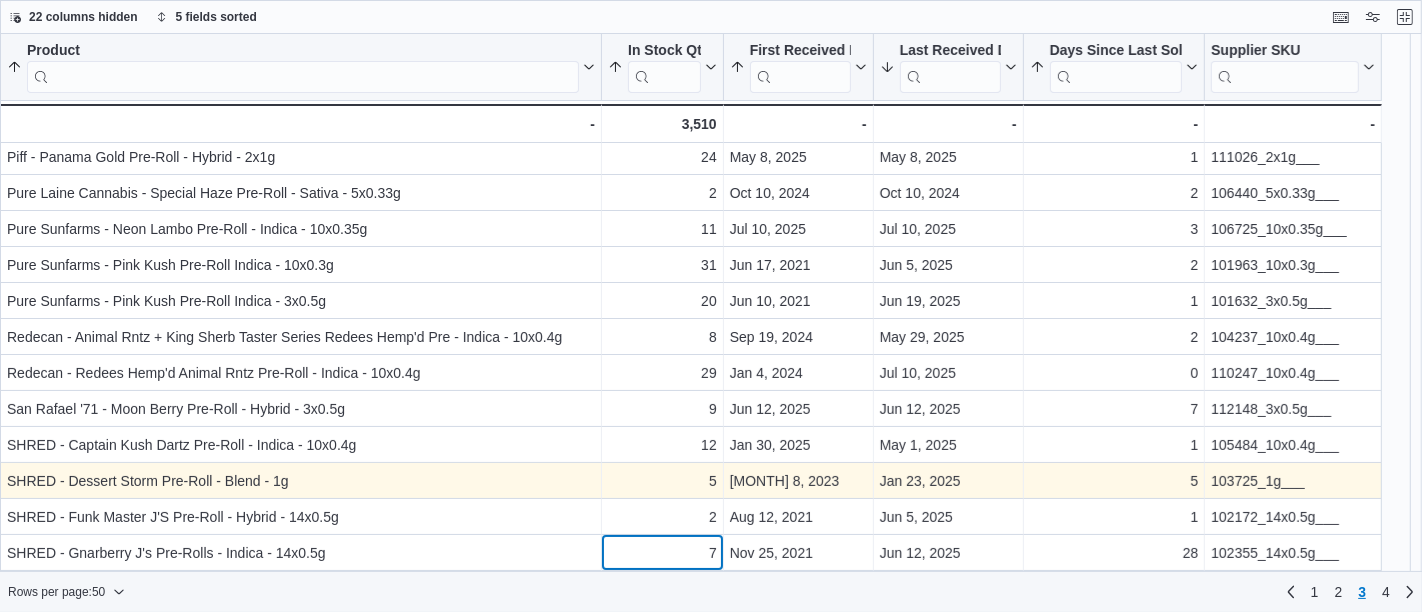 click on "Product Sorted by Days Since Last Sold, ascending , then sorted by First Received Date, ascending , then sorted by Last Received Date, descending , then sorted by In Stock Qty, ascending , then sorted by Product, ascending . Click to view column header actions In Stock Qty Sorted by Days Since Last Sold, ascending , then sorted by First Received Date, ascending , then sorted by Last Received Date, descending , then sorted by In Stock Qty, ascending , then sorted by Product, ascending . Click to view column header actions First Received Date Sorted by Days Since Last Sold, ascending , then sorted by First Received Date, ascending , then sorted by Last Received Date, descending , then sorted by In Stock Qty, ascending , then sorted by Product, ascending . Click to view column header actions Last Received Date Sorted by Days Since Last Sold, ascending , then sorted by First Received Date, ascending , then sorted by Last Received Date, descending , then sorted by In Stock Qty, ascending . Days Since Last Sold . 9" at bounding box center (691, 912) 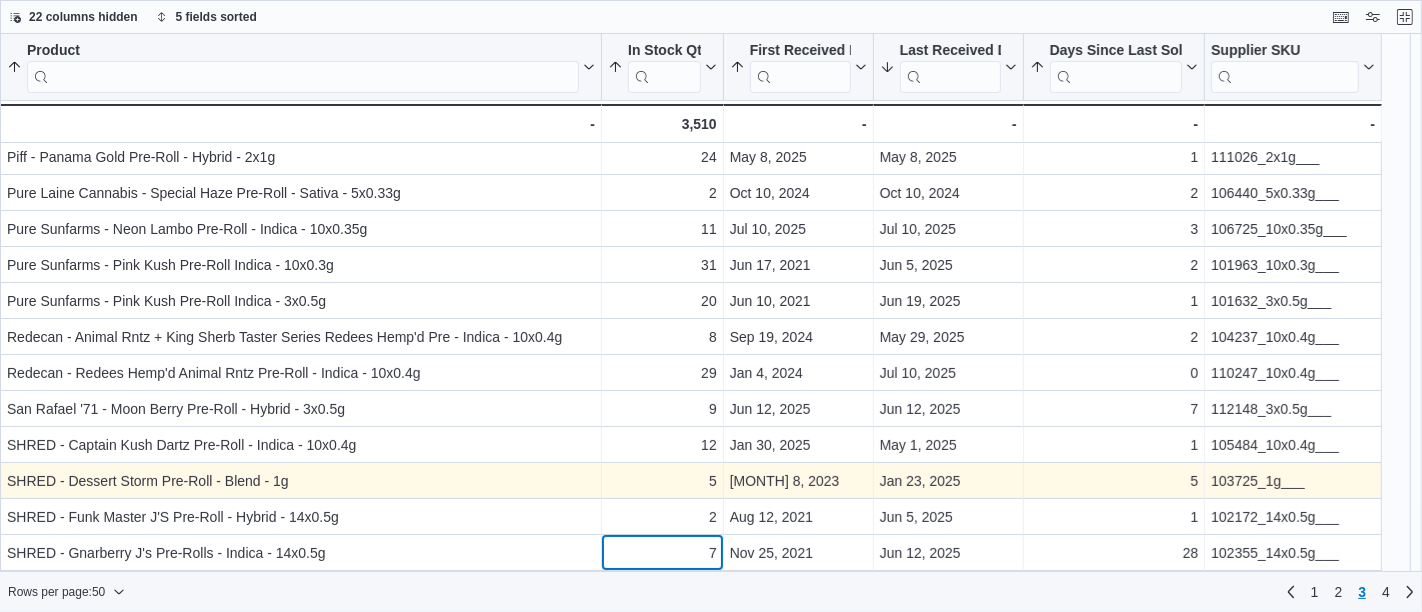 scroll, scrollTop: 111, scrollLeft: 0, axis: vertical 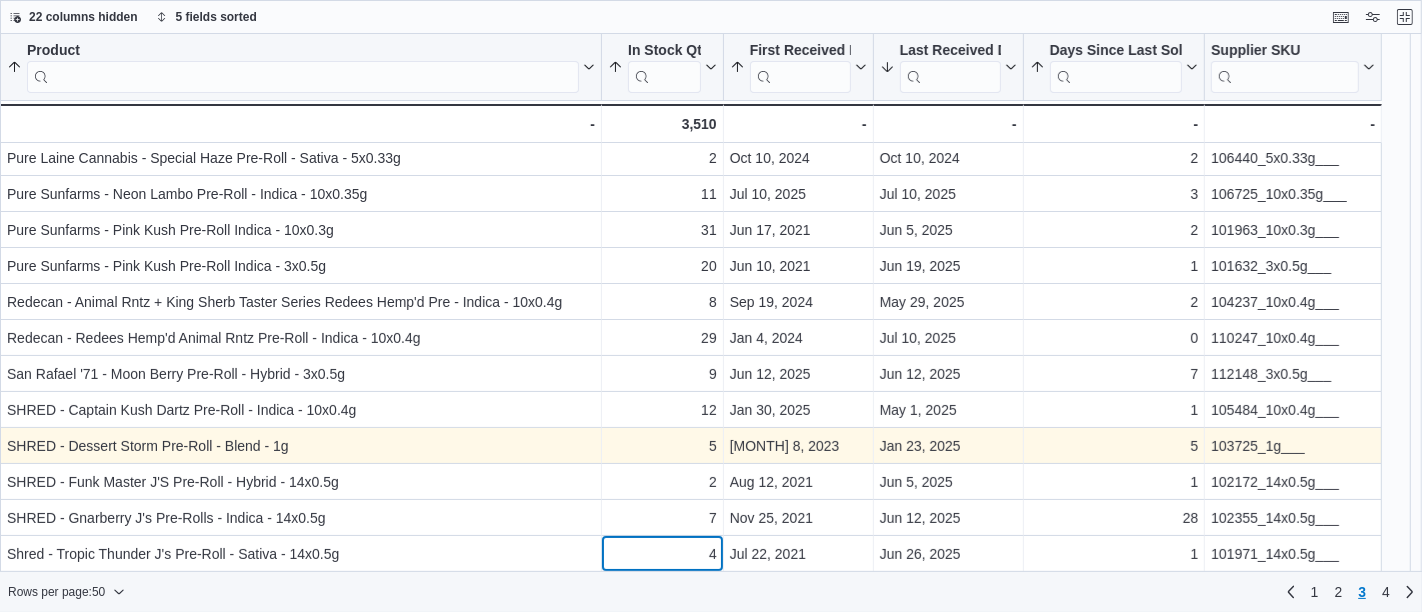 click on "Product Sorted by Days Since Last Sold, ascending , then sorted by First Received Date, ascending , then sorted by Last Received Date, descending , then sorted by In Stock Qty, ascending , then sorted by Product, ascending . Click to view column header actions In Stock Qty Sorted by Days Since Last Sold, ascending , then sorted by First Received Date, ascending , then sorted by Last Received Date, descending , then sorted by In Stock Qty, ascending , then sorted by Product, ascending . Click to view column header actions First Received Date Sorted by Days Since Last Sold, ascending , then sorted by First Received Date, ascending , then sorted by Last Received Date, descending , then sorted by In Stock Qty, ascending , then sorted by Product, ascending . Click to view column header actions Last Received Date Sorted by Days Since Last Sold, ascending , then sorted by First Received Date, ascending , then sorted by Last Received Date, descending , then sorted by In Stock Qty, ascending . Days Since Last Sold . 9" at bounding box center (691, 877) 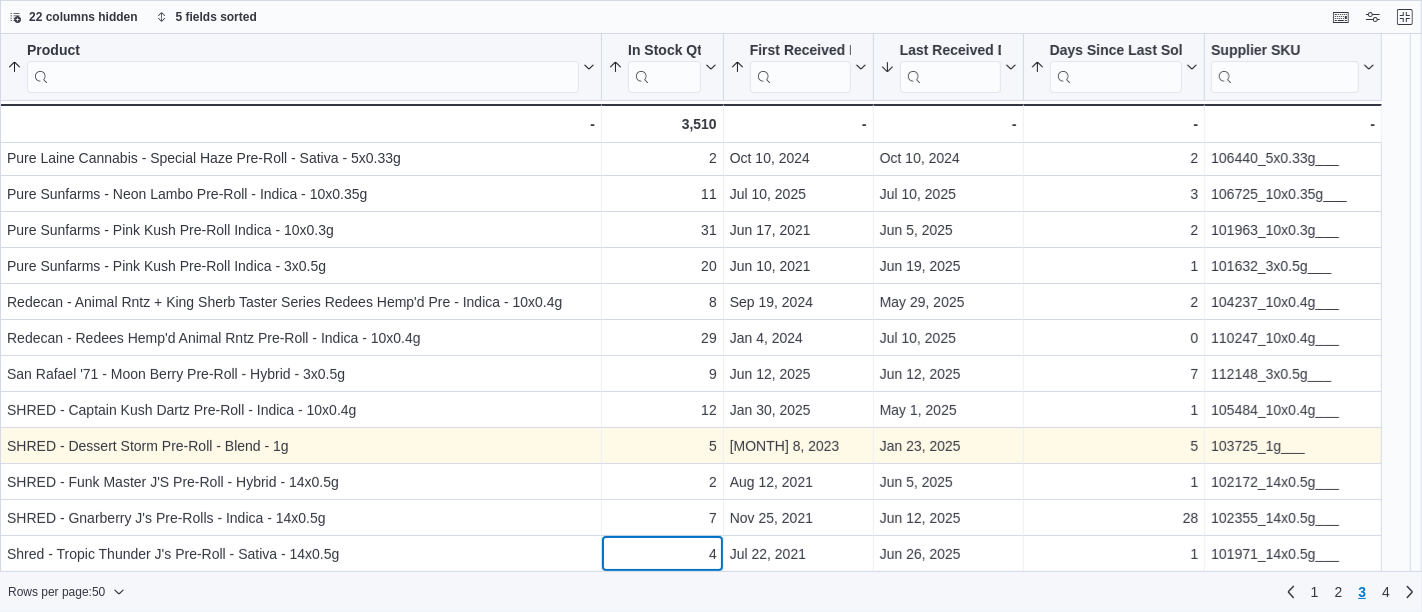 scroll, scrollTop: 148, scrollLeft: 0, axis: vertical 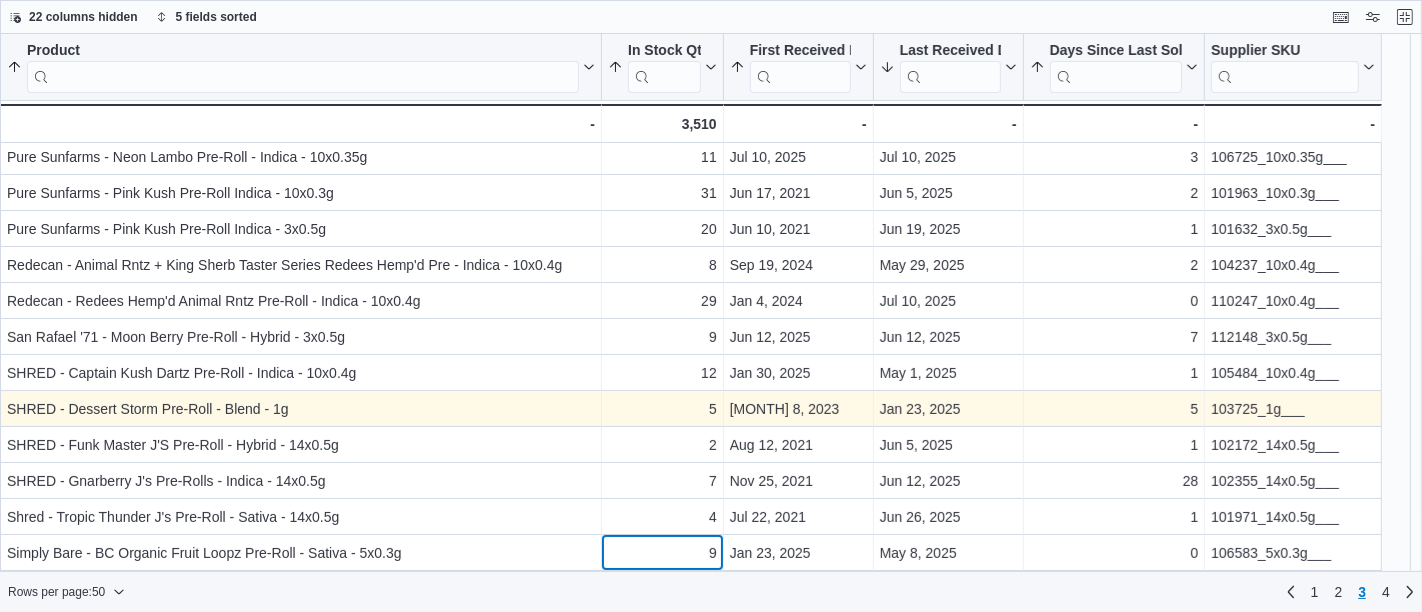 click on "Product Sorted by Days Since Last Sold, ascending , then sorted by First Received Date, ascending , then sorted by Last Received Date, descending , then sorted by In Stock Qty, ascending , then sorted by Product, ascending . Click to view column header actions In Stock Qty Sorted by Days Since Last Sold, ascending , then sorted by First Received Date, ascending , then sorted by Last Received Date, descending , then sorted by In Stock Qty, ascending , then sorted by Product, ascending . Click to view column header actions First Received Date Sorted by Days Since Last Sold, ascending , then sorted by First Received Date, ascending , then sorted by Last Received Date, descending , then sorted by In Stock Qty, ascending , then sorted by Product, ascending . Click to view column header actions Last Received Date Sorted by Days Since Last Sold, ascending , then sorted by First Received Date, ascending , then sorted by Last Received Date, descending , then sorted by In Stock Qty, ascending . Days Since Last Sold . 9" at bounding box center (691, 840) 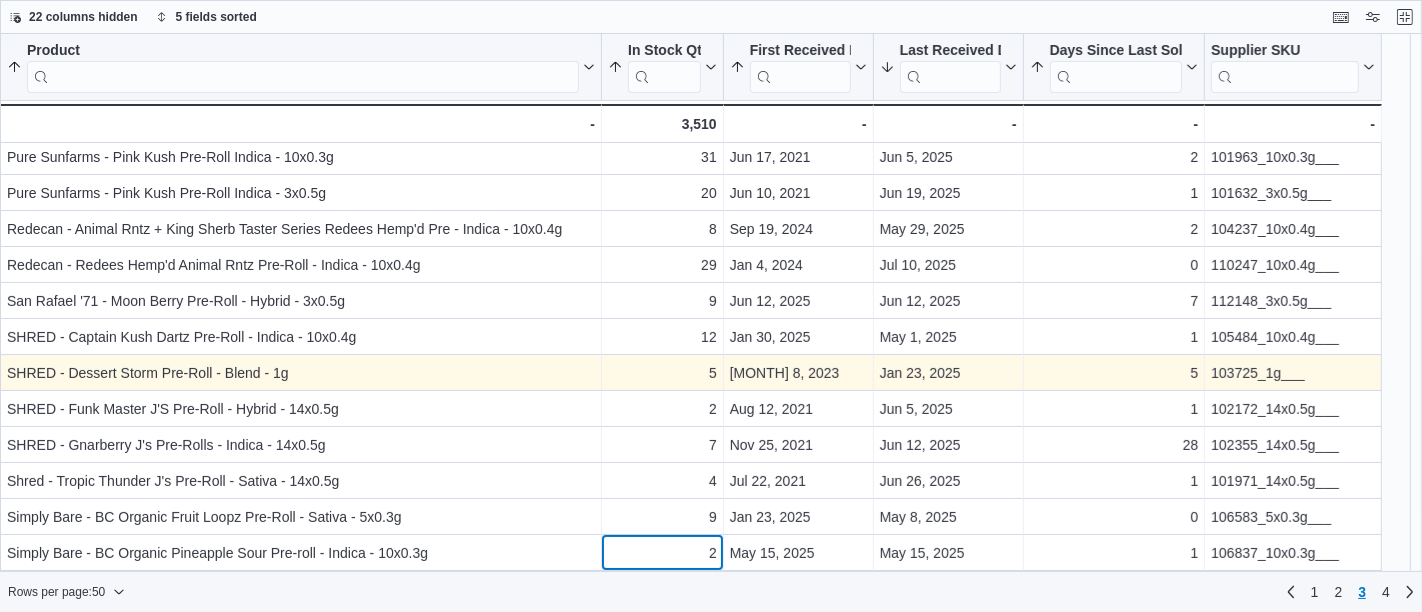 click on "Product Sorted by Days Since Last Sold, ascending , then sorted by First Received Date, ascending , then sorted by Last Received Date, descending , then sorted by In Stock Qty, ascending , then sorted by Product, ascending . Click to view column header actions In Stock Qty Sorted by Days Since Last Sold, ascending , then sorted by First Received Date, ascending , then sorted by Last Received Date, descending , then sorted by In Stock Qty, ascending , then sorted by Product, ascending . Click to view column header actions First Received Date Sorted by Days Since Last Sold, ascending , then sorted by First Received Date, ascending , then sorted by Last Received Date, descending , then sorted by In Stock Qty, ascending , then sorted by Product, ascending . Click to view column header actions Last Received Date Sorted by Days Since Last Sold, ascending , then sorted by First Received Date, ascending , then sorted by Last Received Date, descending , then sorted by In Stock Qty, ascending . Days Since Last Sold . 9" at bounding box center (691, 804) 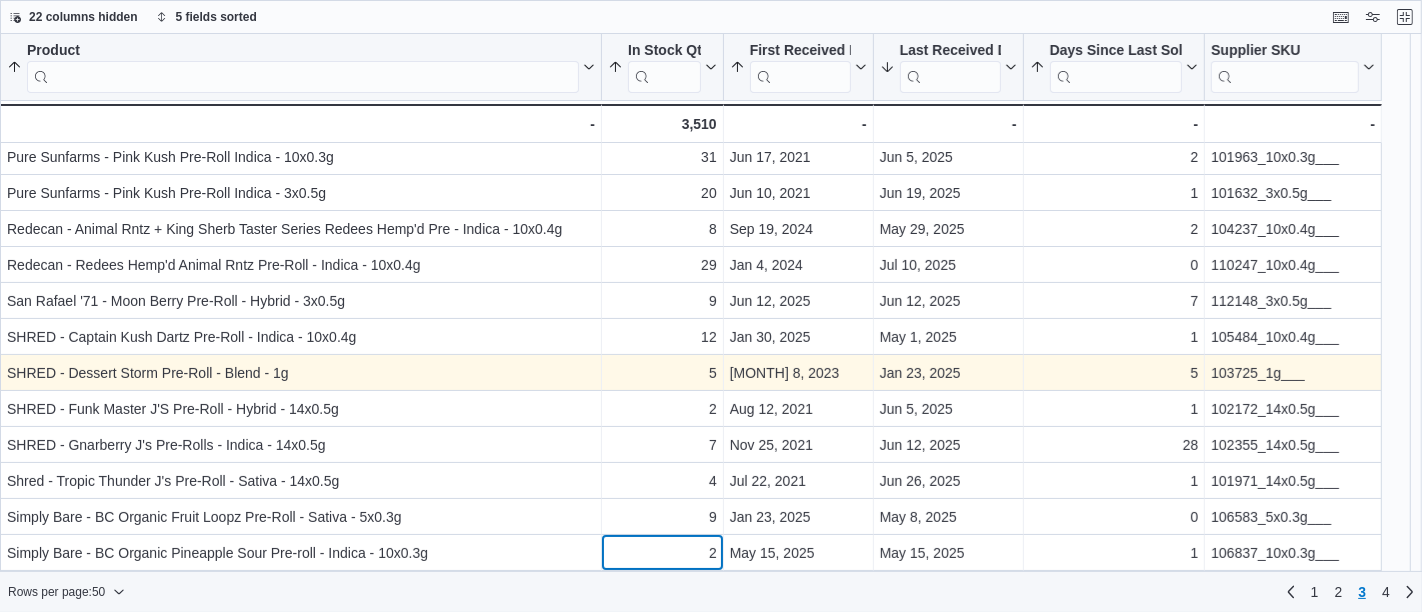 scroll, scrollTop: 220, scrollLeft: 0, axis: vertical 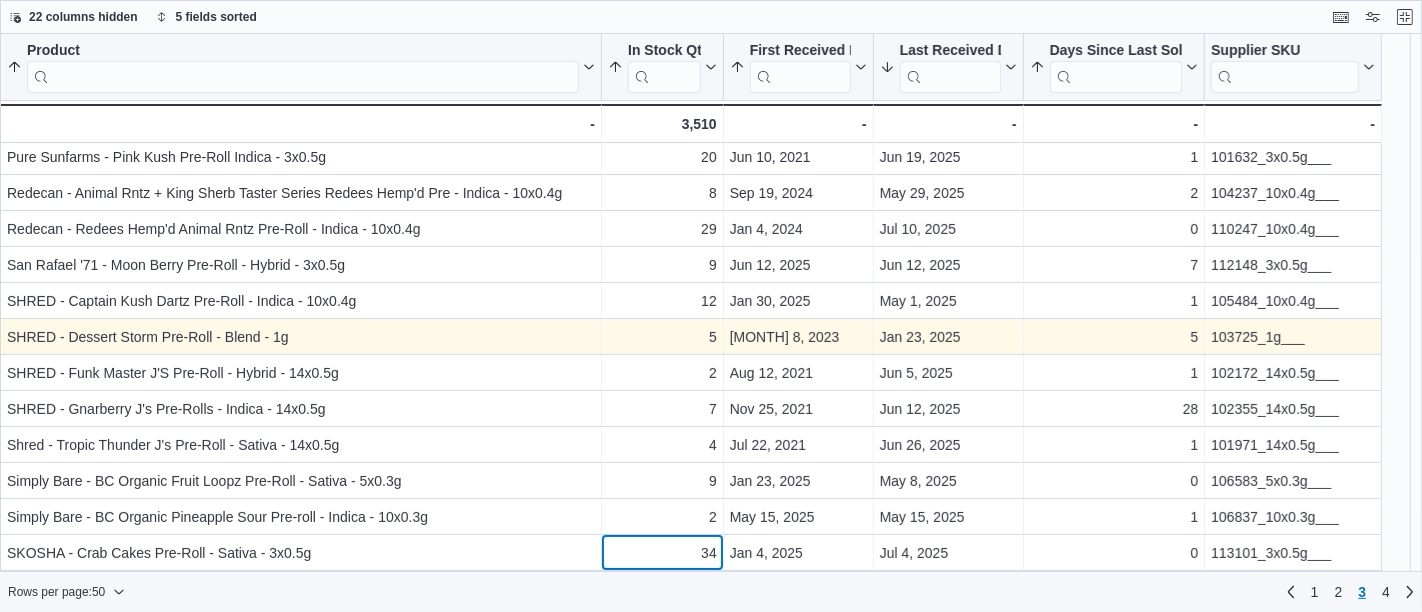 click on "Product Sorted by Days Since Last Sold, ascending , then sorted by First Received Date, ascending , then sorted by Last Received Date, descending , then sorted by In Stock Qty, ascending , then sorted by Product, ascending . Click to view column header actions In Stock Qty Sorted by Days Since Last Sold, ascending , then sorted by First Received Date, ascending , then sorted by Last Received Date, descending , then sorted by In Stock Qty, ascending , then sorted by Product, ascending . Click to view column header actions First Received Date Sorted by Days Since Last Sold, ascending , then sorted by First Received Date, ascending , then sorted by Last Received Date, descending , then sorted by In Stock Qty, ascending , then sorted by Product, ascending . Click to view column header actions Last Received Date Sorted by Days Since Last Sold, ascending , then sorted by First Received Date, ascending , then sorted by Last Received Date, descending , then sorted by In Stock Qty, ascending . Days Since Last Sold . 9" at bounding box center (691, 768) 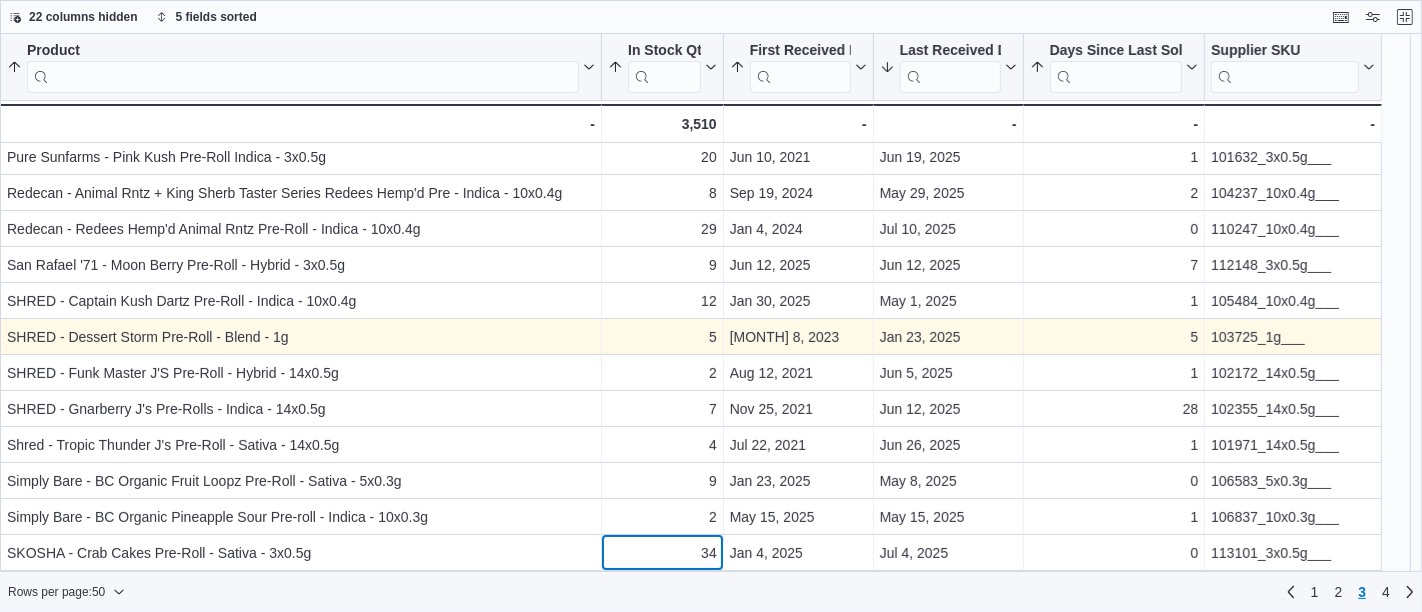 scroll, scrollTop: 256, scrollLeft: 0, axis: vertical 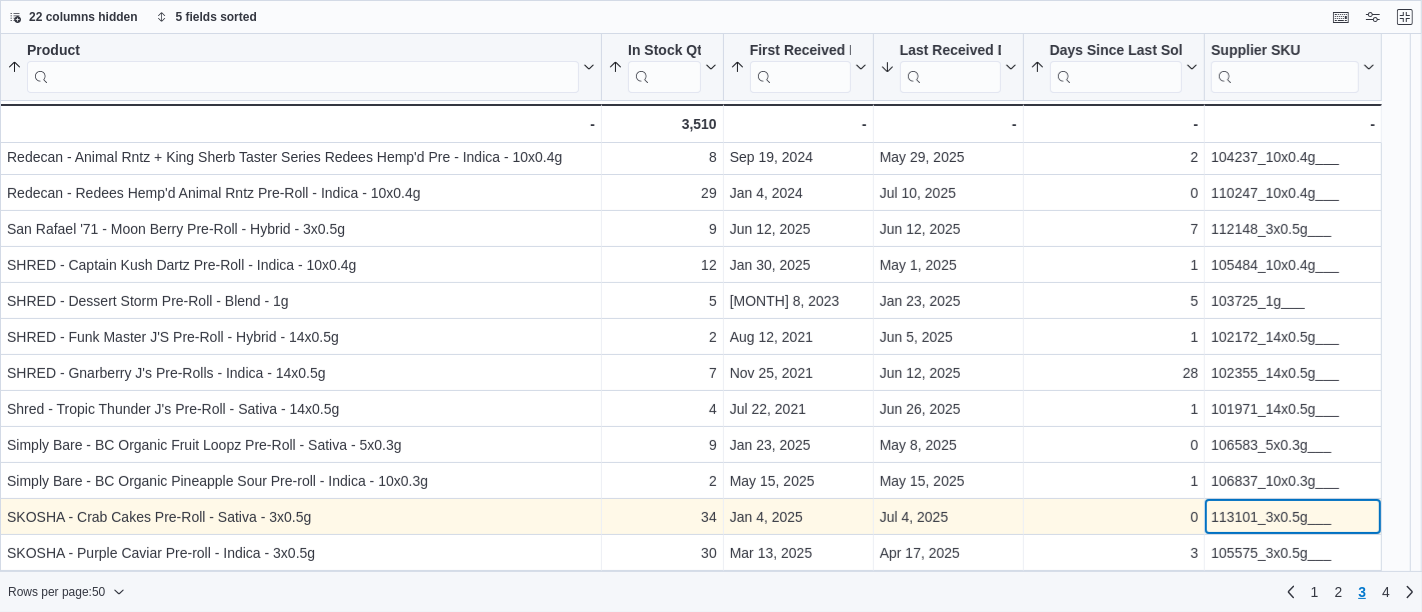 click on "113101_3x0.5g___" at bounding box center (1293, 517) 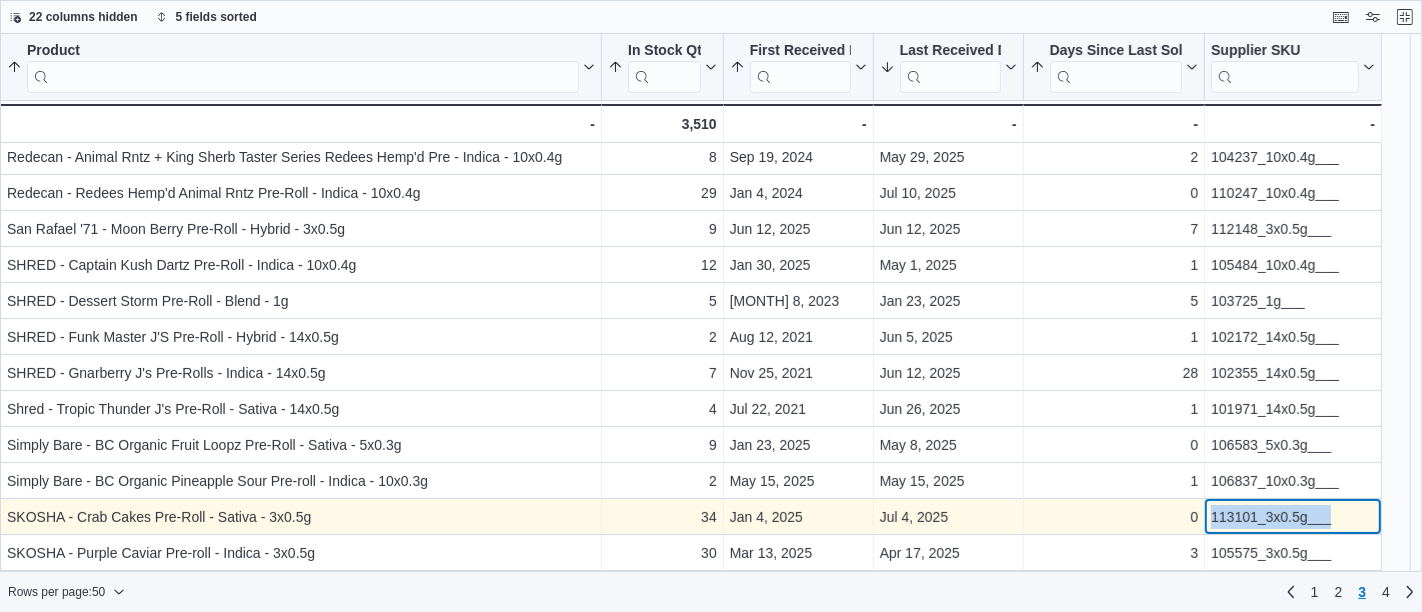click on "113101_3x0.5g___" at bounding box center [1293, 517] 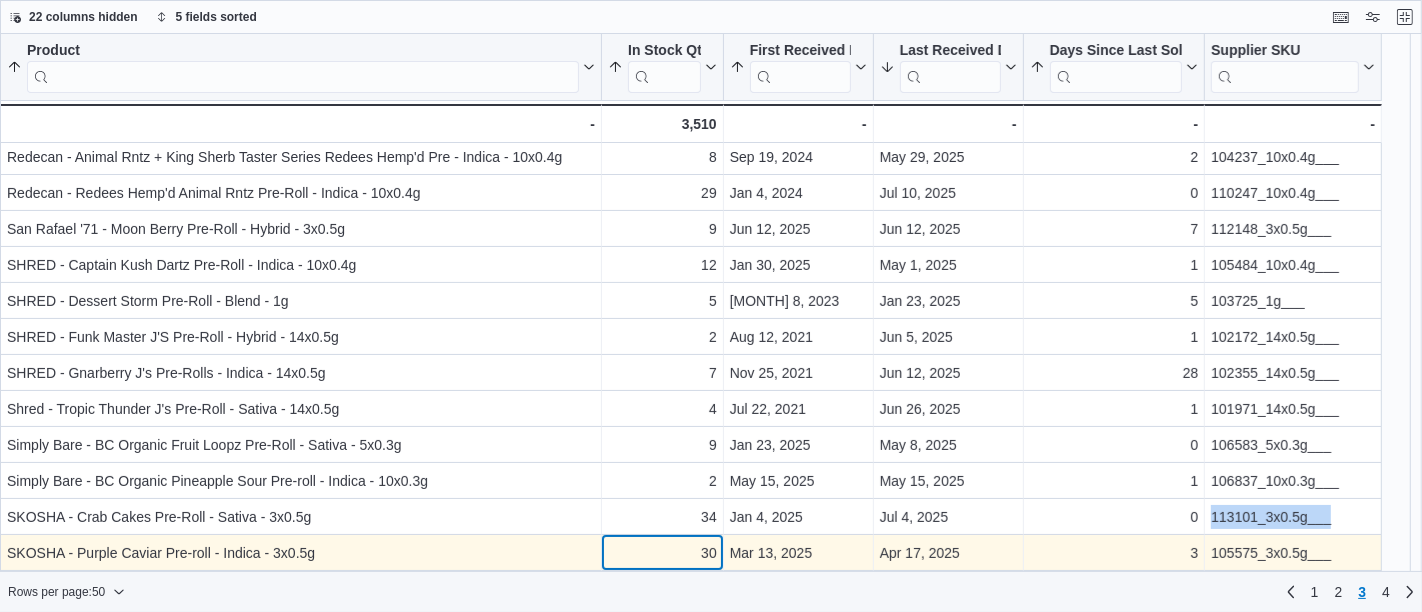 click on "Product Sorted by Days Since Last Sold, ascending , then sorted by First Received Date, ascending , then sorted by Last Received Date, descending , then sorted by In Stock Qty, ascending , then sorted by Product, ascending . Click to view column header actions In Stock Qty Sorted by Days Since Last Sold, ascending , then sorted by First Received Date, ascending , then sorted by Last Received Date, descending , then sorted by In Stock Qty, ascending , then sorted by Product, ascending . Click to view column header actions First Received Date Sorted by Days Since Last Sold, ascending , then sorted by First Received Date, ascending , then sorted by Last Received Date, descending , then sorted by In Stock Qty, ascending , then sorted by Product, ascending . Click to view column header actions Last Received Date Sorted by Days Since Last Sold, ascending , then sorted by First Received Date, ascending , then sorted by Last Received Date, descending , then sorted by In Stock Qty, ascending . Days Since Last Sold . 9" at bounding box center (691, 732) 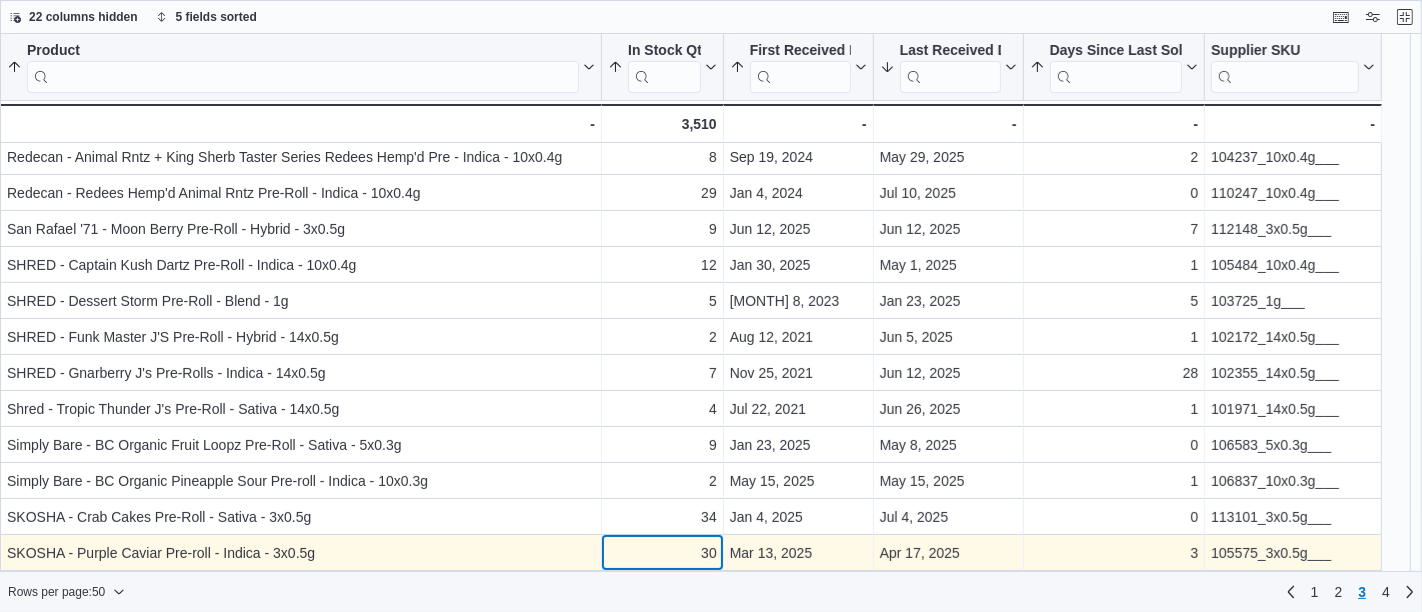 scroll, scrollTop: 291, scrollLeft: 0, axis: vertical 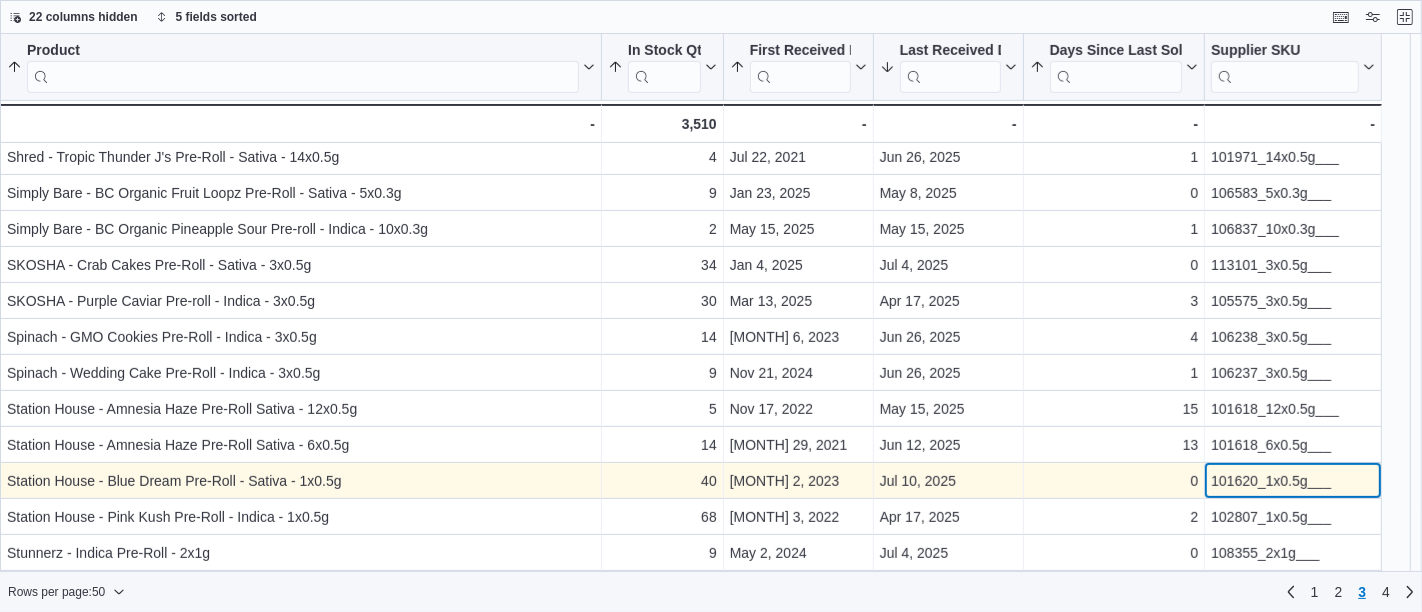 click on "101620_1x0.5g___" at bounding box center [1293, 481] 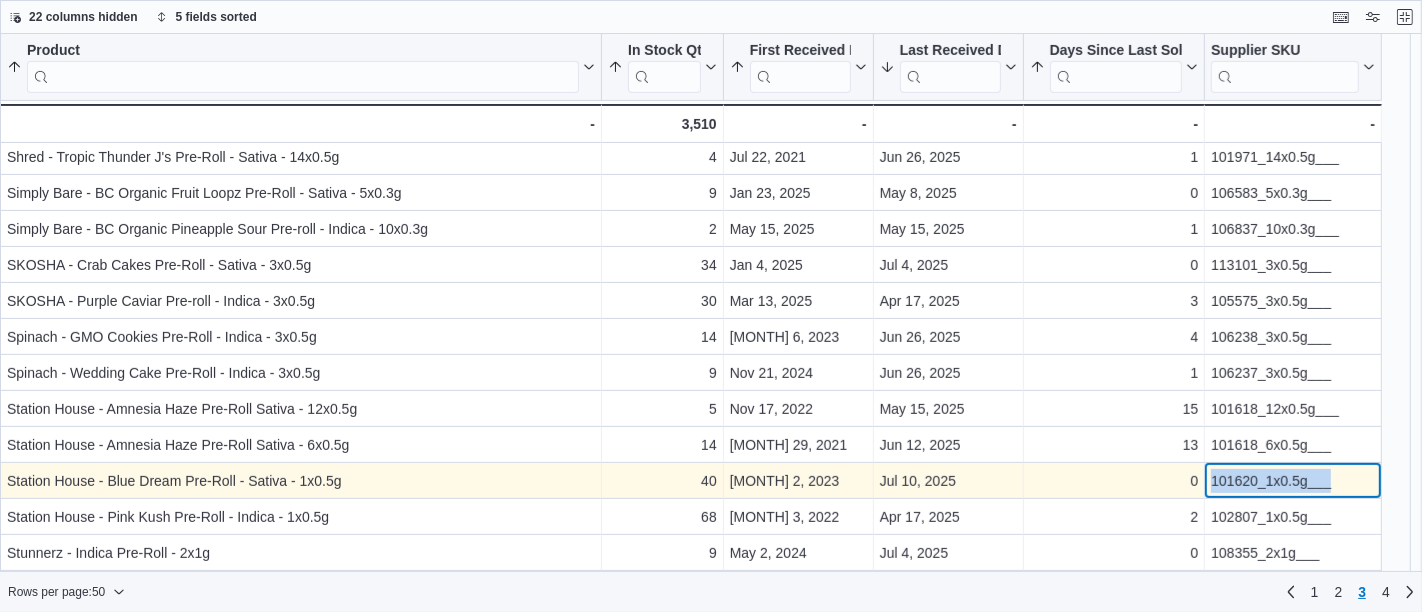 click on "101620_1x0.5g___" at bounding box center [1293, 481] 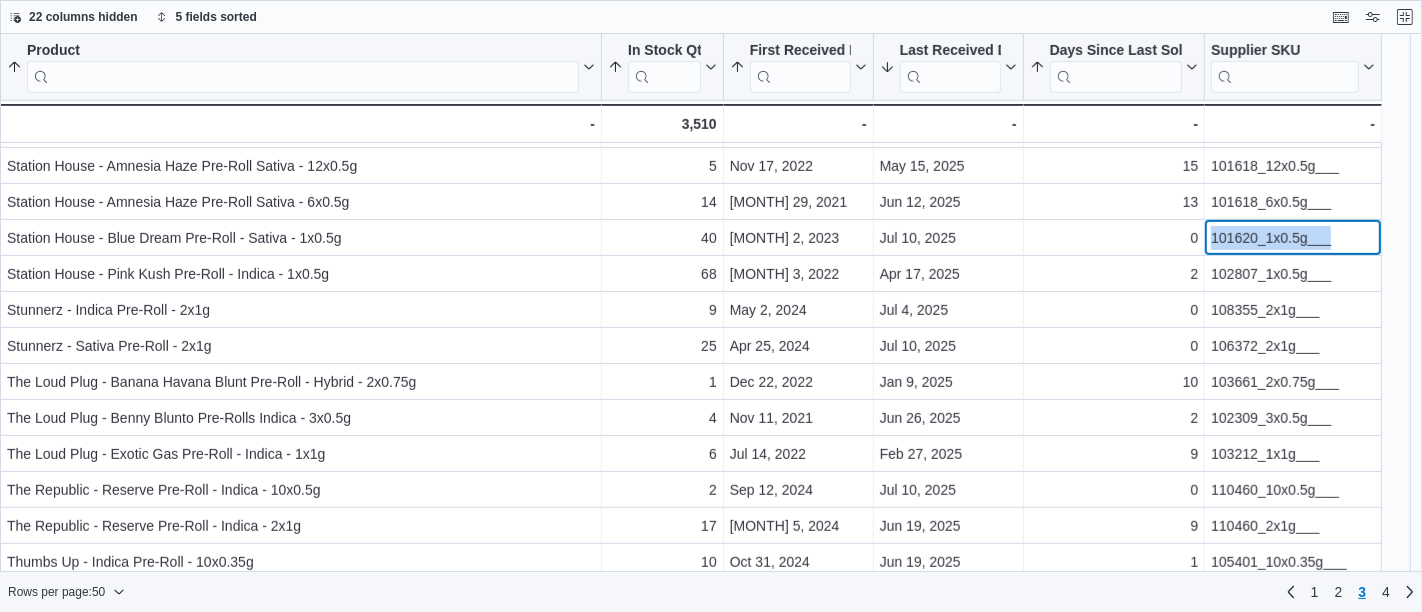 scroll, scrollTop: 765, scrollLeft: 0, axis: vertical 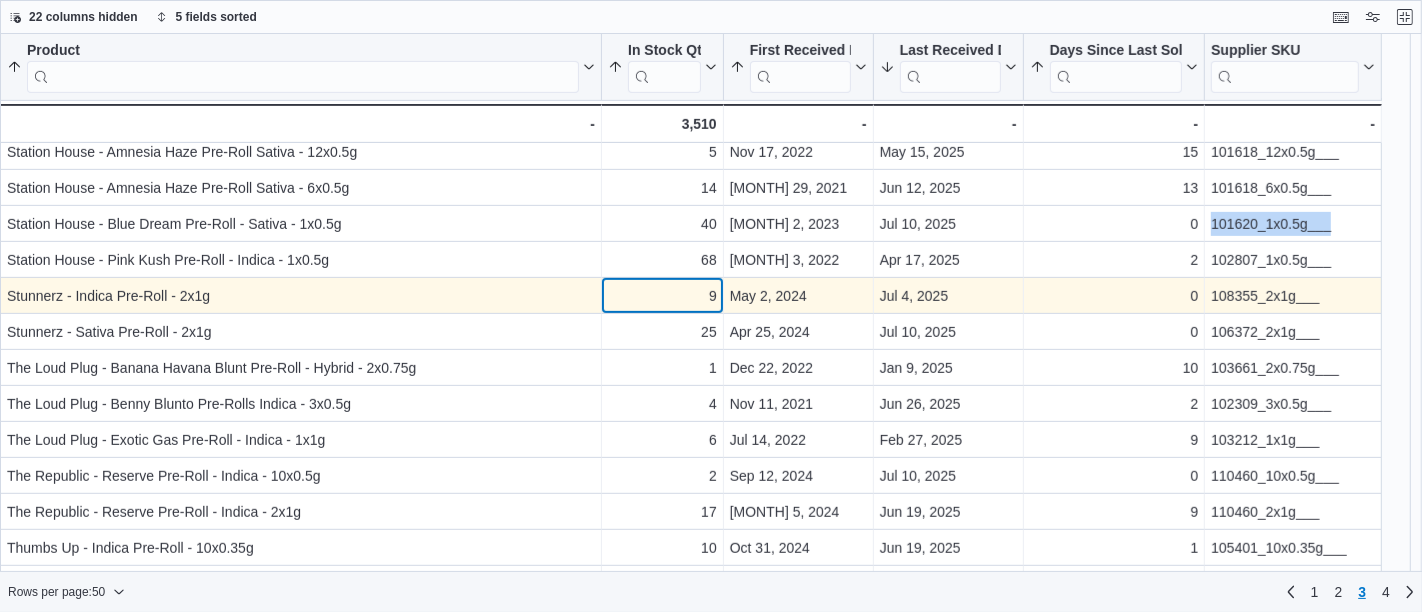 click on "9" at bounding box center [662, 296] 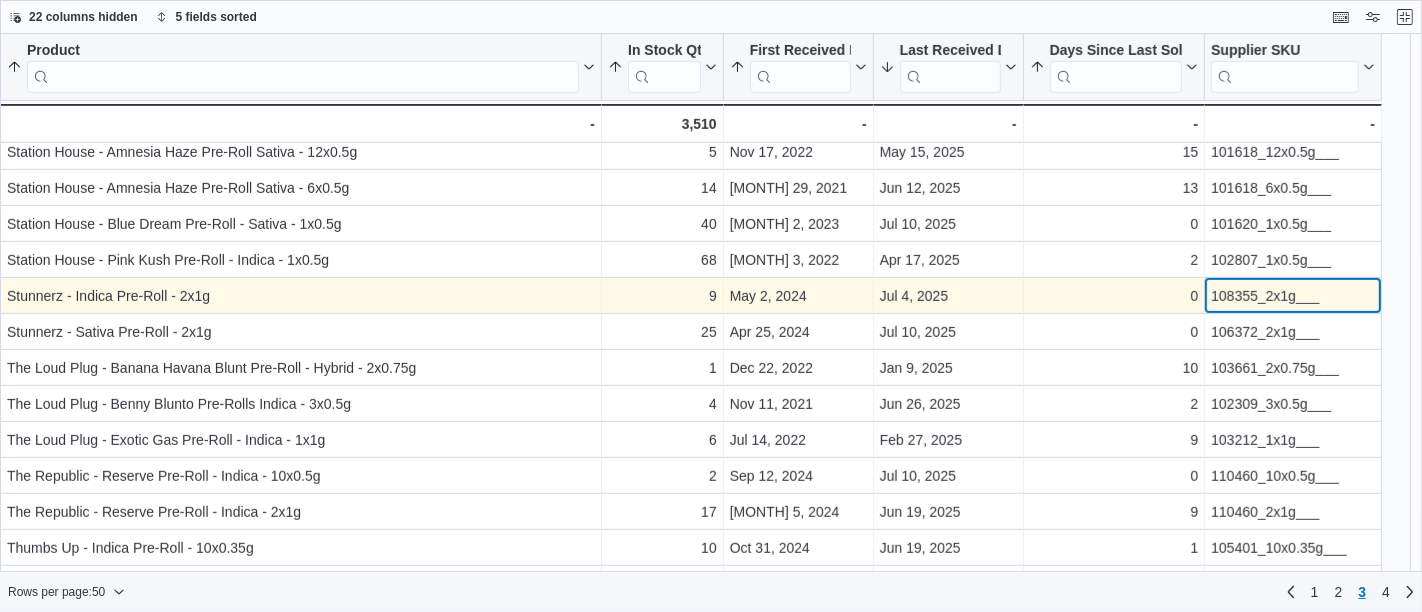 click on "108355_2x1g___" at bounding box center (1293, 296) 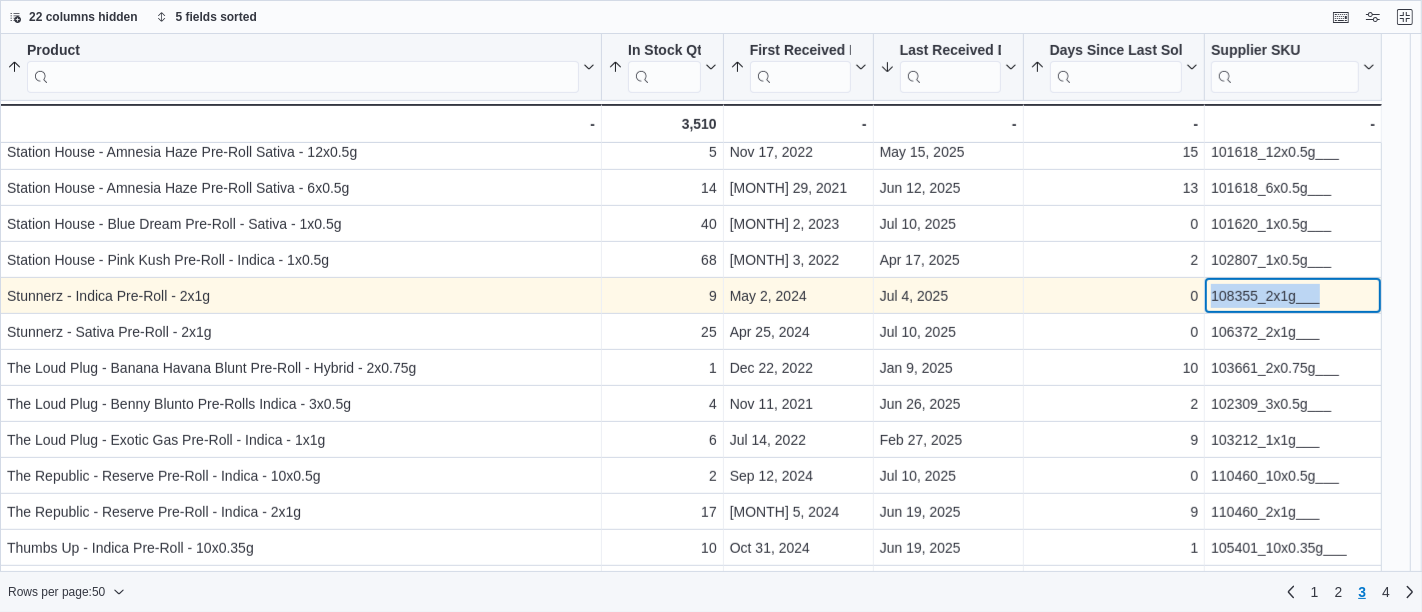 click on "108355_2x1g___" at bounding box center [1293, 296] 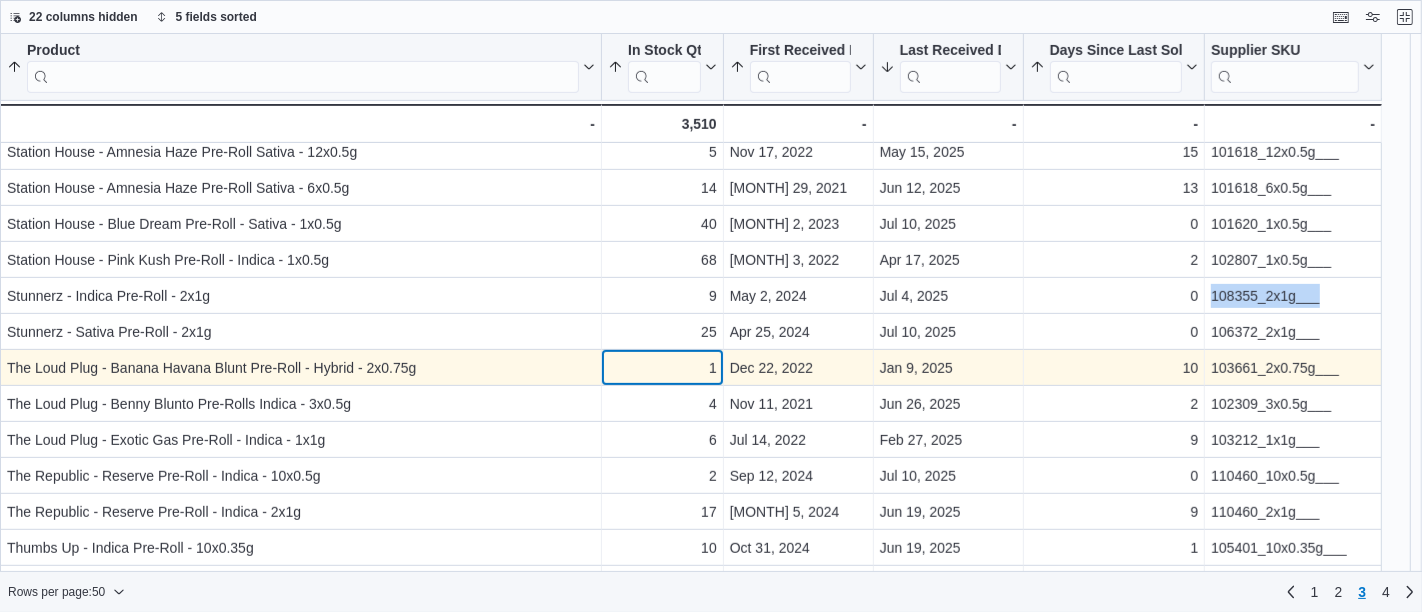 click on "1" at bounding box center (662, 368) 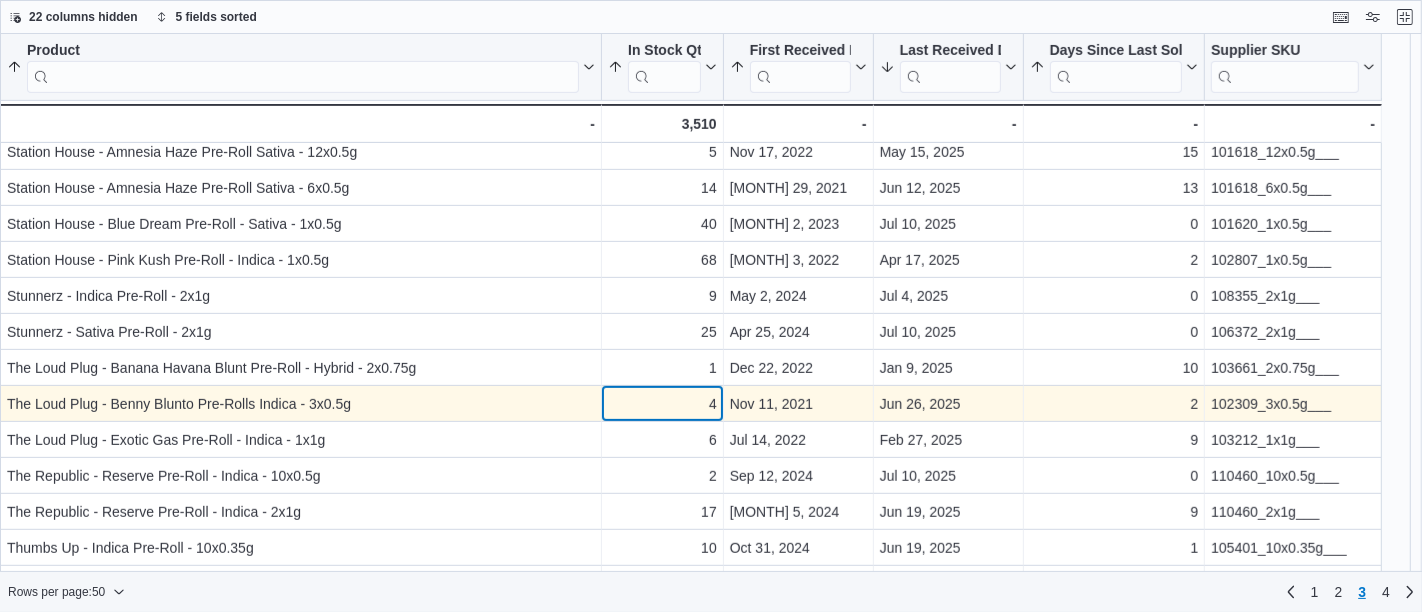 click on "4" at bounding box center (662, 404) 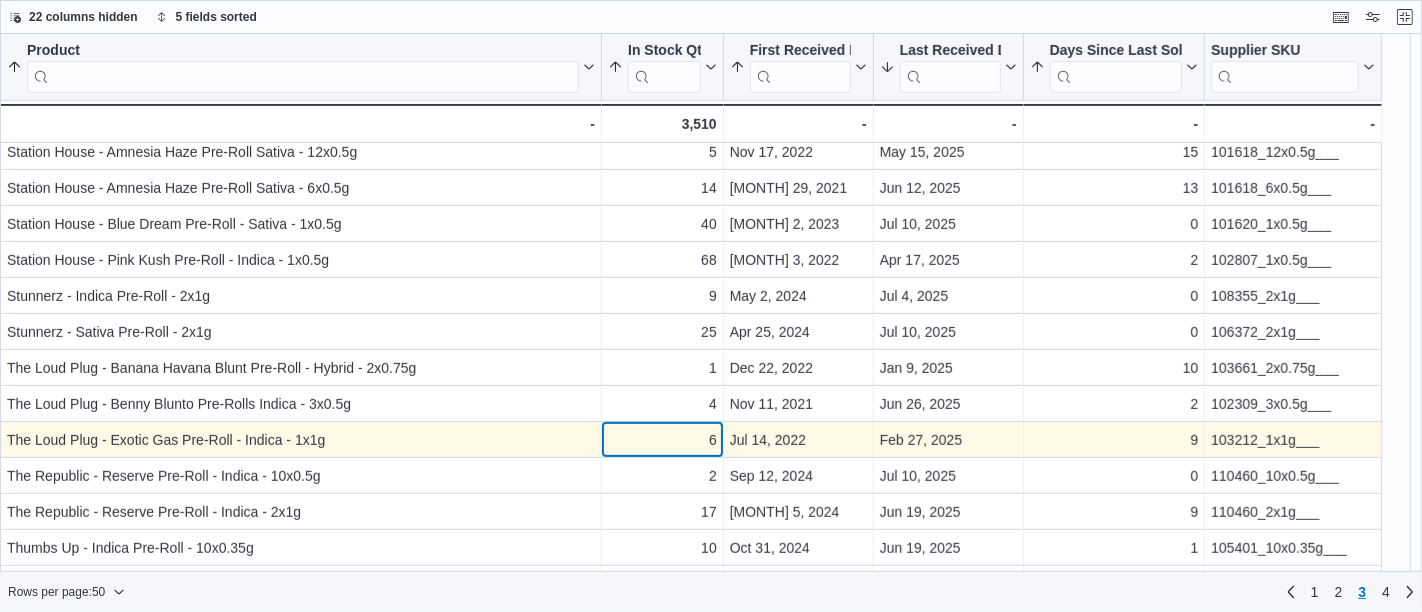 click on "6 -  In Stock Qty, column 2, row 130" at bounding box center [663, 440] 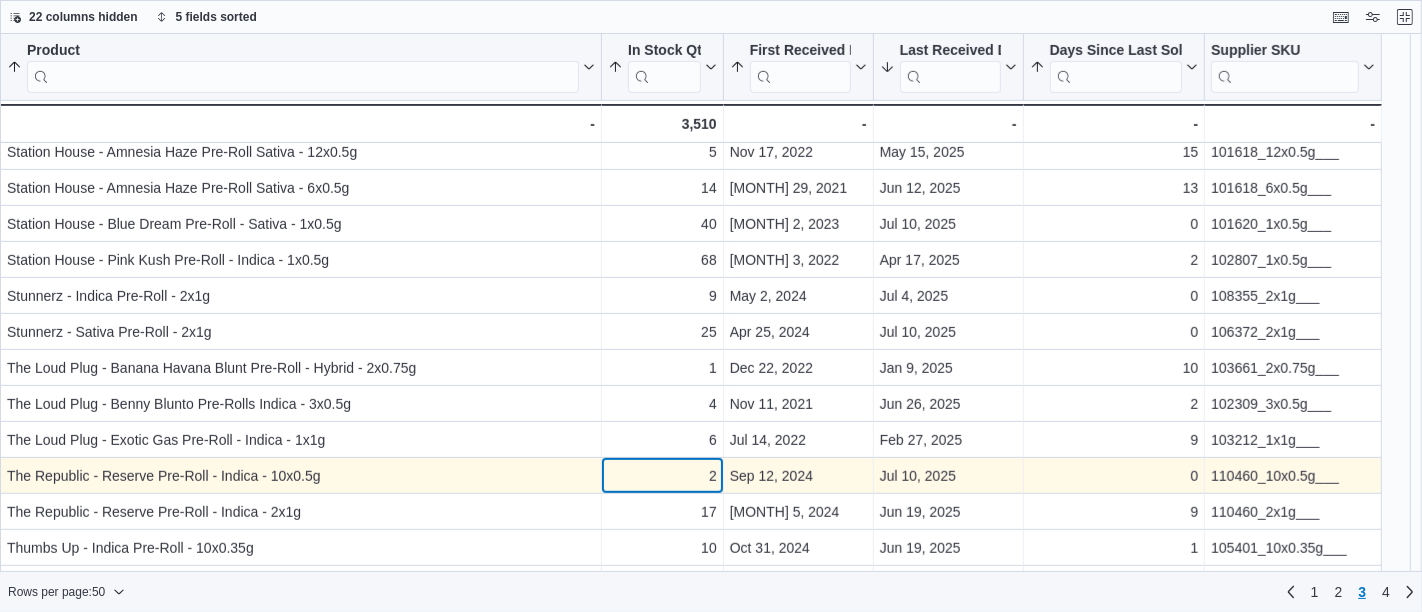 click on "2 -  In Stock Qty, column 2, row 131" at bounding box center [663, 476] 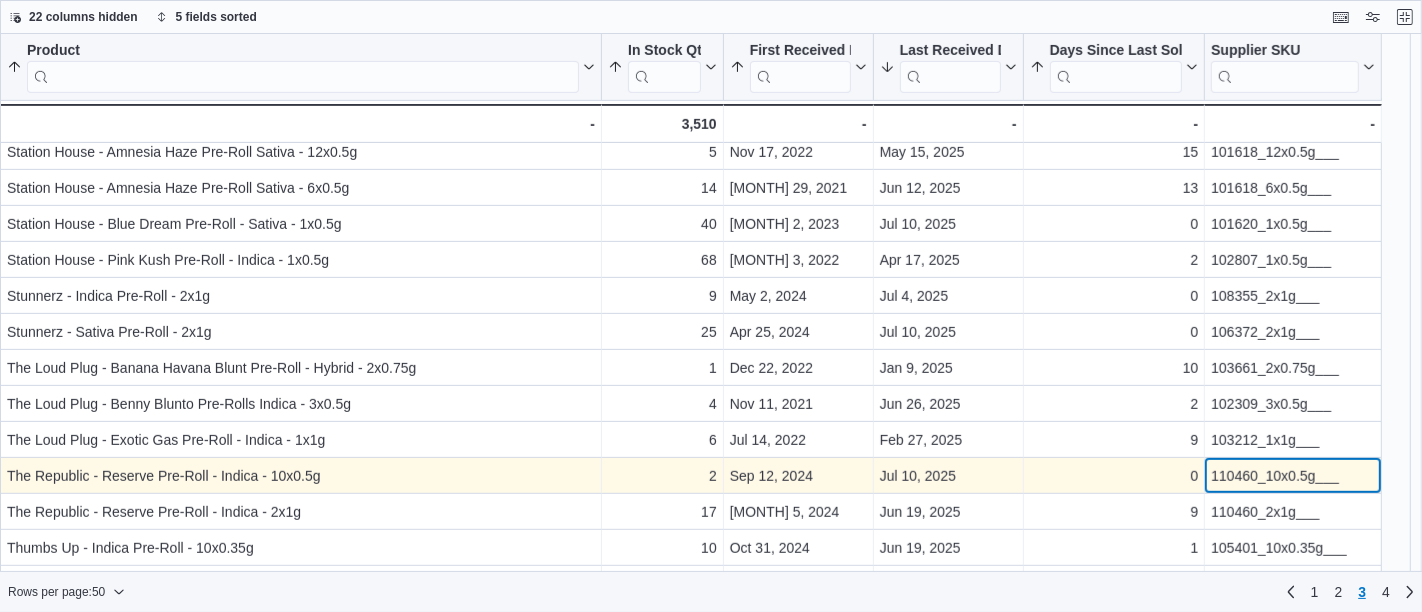 click on "110460_10x0.5g___" at bounding box center [1293, 476] 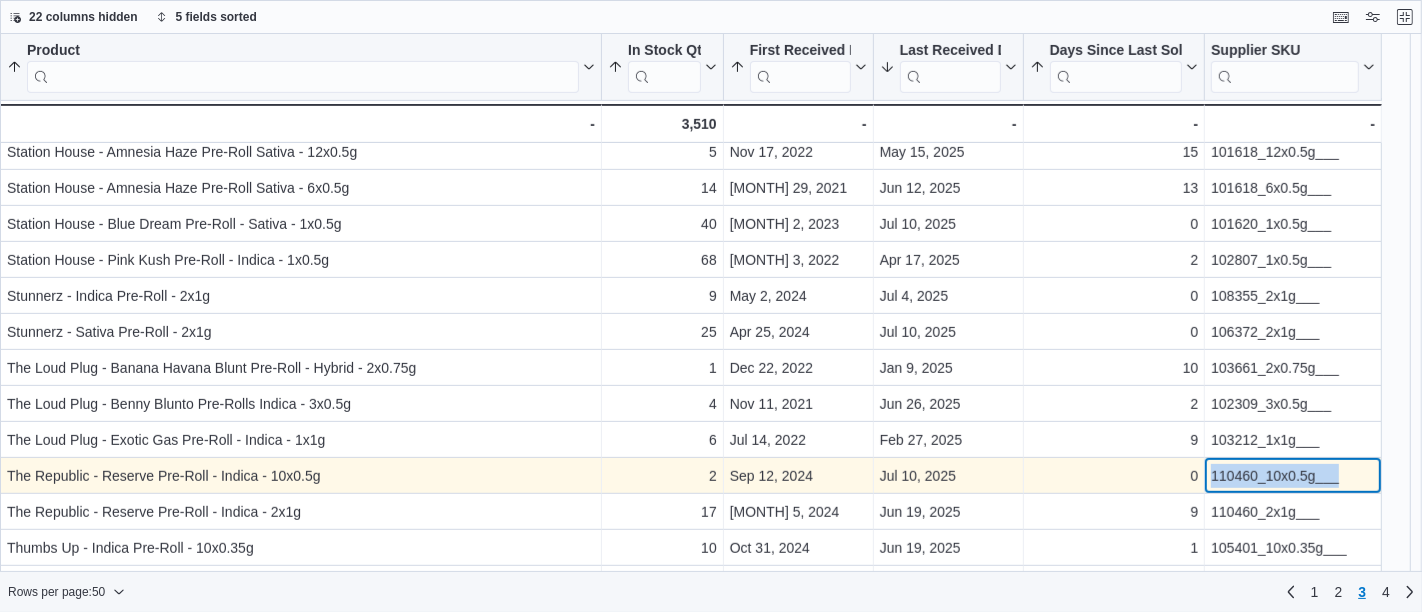 click on "110460_10x0.5g___" at bounding box center [1293, 476] 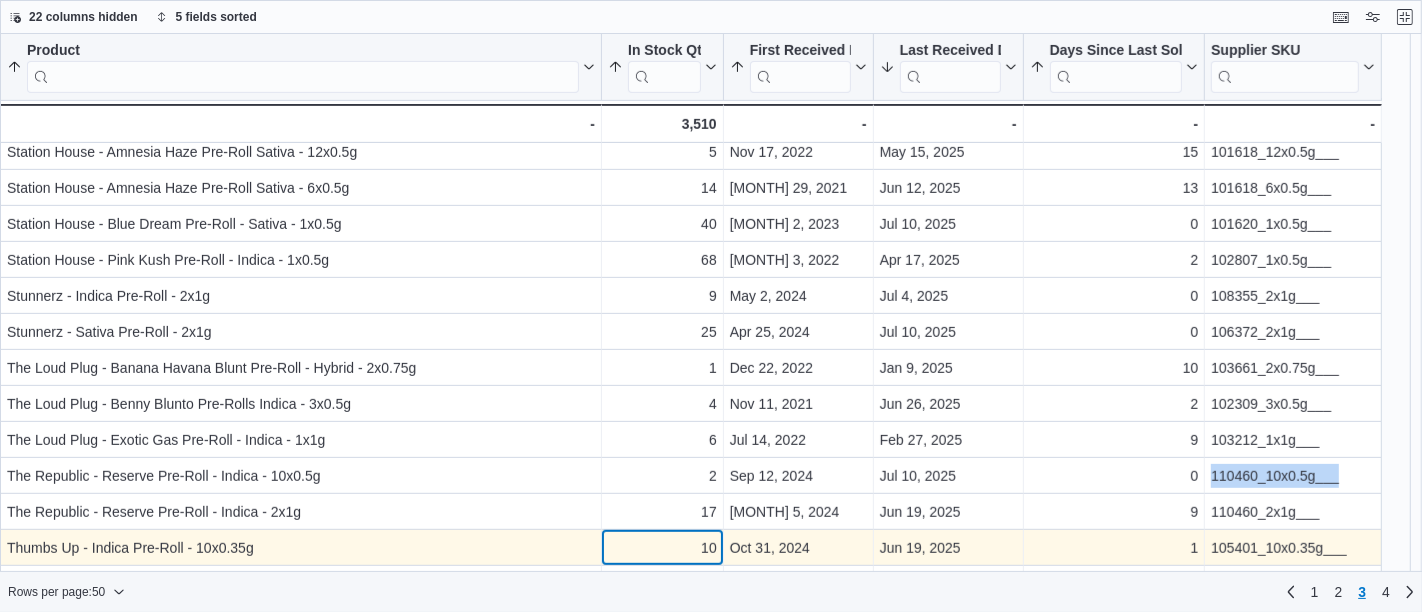click on "Product Sorted by Days Since Last Sold, ascending , then sorted by First Received Date, ascending , then sorted by Last Received Date, descending , then sorted by In Stock Qty, ascending , then sorted by Product, ascending . Click to view column header actions In Stock Qty Sorted by Days Since Last Sold, ascending , then sorted by First Received Date, ascending , then sorted by Last Received Date, descending , then sorted by In Stock Qty, ascending , then sorted by Product, ascending . Click to view column header actions First Received Date Sorted by Days Since Last Sold, ascending , then sorted by First Received Date, ascending , then sorted by Last Received Date, descending , then sorted by In Stock Qty, ascending , then sorted by Product, ascending . Click to view column header actions Last Received Date Sorted by Days Since Last Sold, ascending , then sorted by First Received Date, ascending , then sorted by Last Received Date, descending , then sorted by In Stock Qty, ascending . Days Since Last Sold . 9" at bounding box center [691, 223] 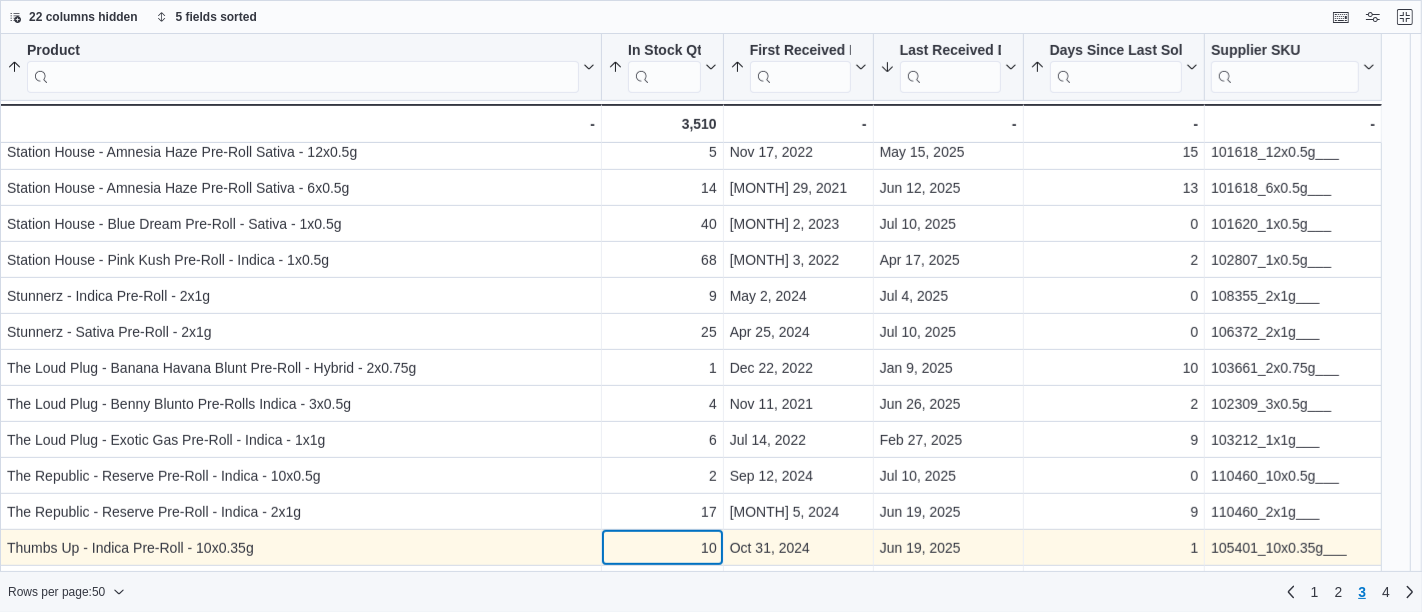 scroll, scrollTop: 796, scrollLeft: 0, axis: vertical 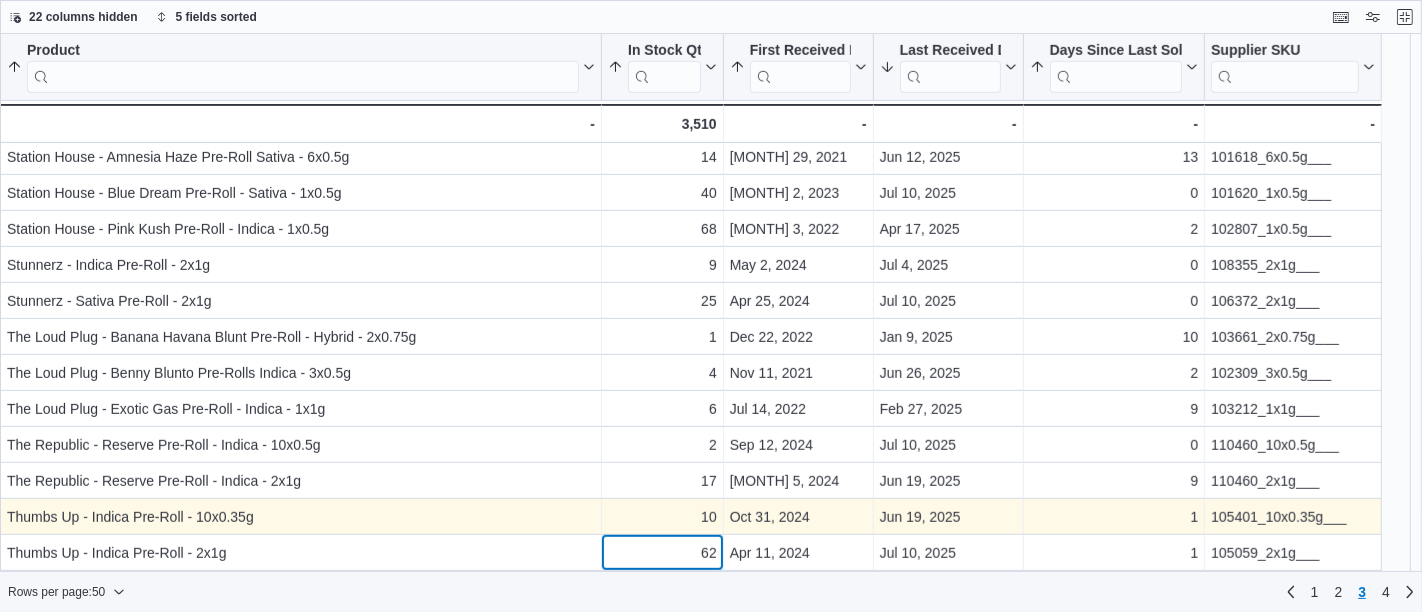click on "Product Sorted by Days Since Last Sold, ascending , then sorted by First Received Date, ascending , then sorted by Last Received Date, descending , then sorted by In Stock Qty, ascending , then sorted by Product, ascending . Click to view column header actions In Stock Qty Sorted by Days Since Last Sold, ascending , then sorted by First Received Date, ascending , then sorted by Last Received Date, descending , then sorted by In Stock Qty, ascending , then sorted by Product, ascending . Click to view column header actions First Received Date Sorted by Days Since Last Sold, ascending , then sorted by First Received Date, ascending , then sorted by Last Received Date, descending , then sorted by In Stock Qty, ascending , then sorted by Product, ascending . Click to view column header actions Last Received Date Sorted by Days Since Last Sold, ascending , then sorted by First Received Date, ascending , then sorted by Last Received Date, descending , then sorted by In Stock Qty, ascending . Days Since Last Sold . 5" at bounding box center (691, 192) 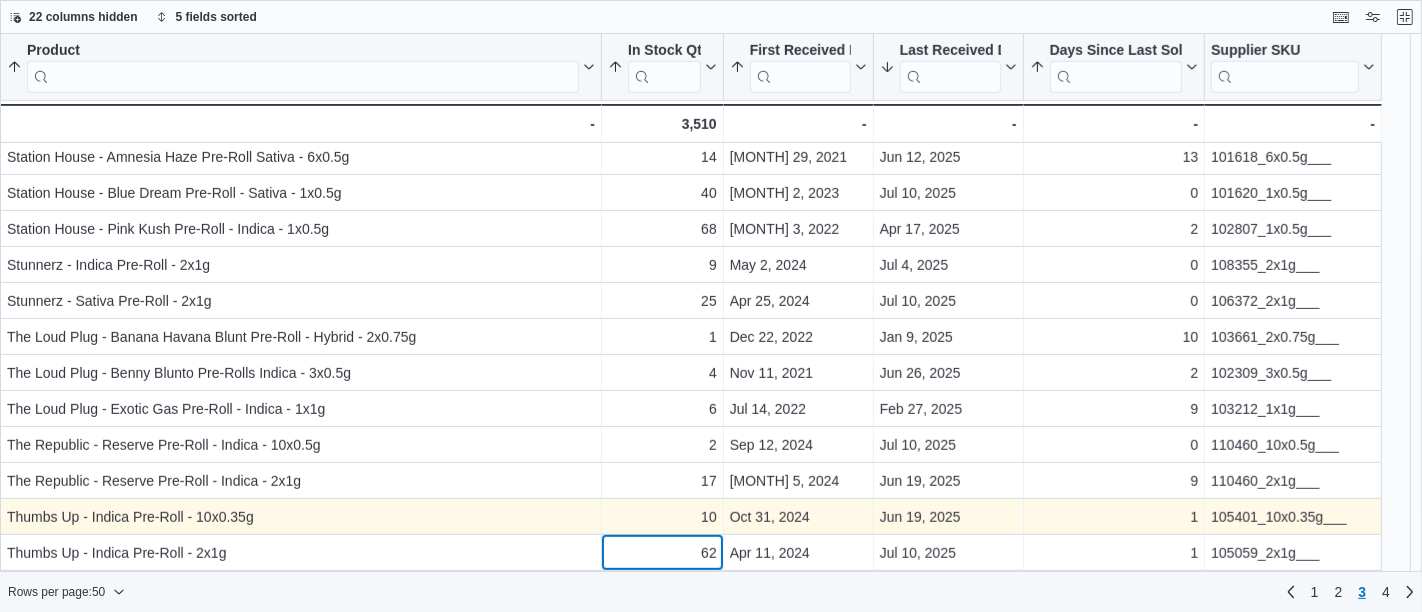 scroll, scrollTop: 831, scrollLeft: 0, axis: vertical 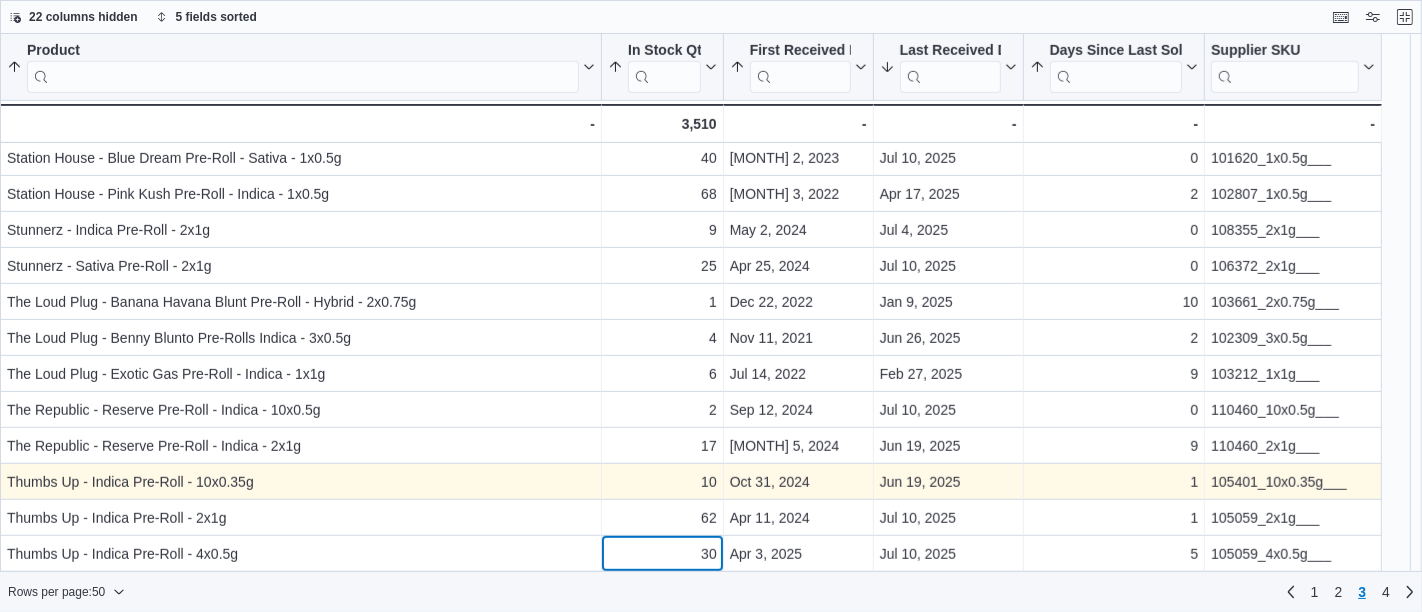 click on "[PRODUCT] [SORTED] [BY] [DAYS] [SINCE] [LAST] [SOLD], [ASCENDING] , [THEN] [SORTED] [BY] [FIRST] [RECEIVED] [DATE], [ASCENDING] , [THEN] [SORTED] [BY] [LAST] [RECEIVED] [DATE], [DESCENDING] , [THEN] [SORTED] [BY] [IN] [STOCK] [QTY], [ASCENDING] , [THEN] [SORTED] [BY] [PRODUCT], [ASCENDING] . [CLICK] [TO] [VIEW] [COLUMN] [HEADER] [ACTIONS] [IN] [STOCK] [QTY] [SORTED] [BY] [DAYS] [SINCE] [LAST] [SOLD], [ASCENDING] , [THEN] [SORTED] [BY] [FIRST] [RECEIVED] [DATE], [ASCENDING] , [THEN] [SORTED] [BY] [LAST] [RECEIVED] [DATE], [DESCENDING] , [THEN] [SORTED] [BY] [IN] [STOCK] [QTY], [ASCENDING] , [THEN] [SORTED] [BY] [PRODUCT], [ASCENDING] . [CLICK] [TO] [VIEW] [COLUMN] [HEADER] [ACTIONS] [FIRST] [RECEIVED] [DATE] [SORTED] [BY] [DAYS] [SINCE] [LAST] [SOLD], [ASCENDING] , [THEN] [SORTED] [BY] [FIRST] [RECEIVED] [DATE], [ASCENDING] , [THEN] [SORTED] [BY] [LAST] [RECEIVED] [DATE], [DESCENDING] , [THEN] [SORTED] [BY] [IN] [STOCK] [QTY], [ASCENDING] , [THEN] [SORTED] [BY] [PRODUCT], [ASCENDING] . [CLICK] [TO] [VIEW] [COLUMN] [HEADER] [ACTIONS] [LAST] [RECEIVED] [DATE] [SORTED] [BY] [DAYS] [SINCE] [LAST] [SOLD], [ASCENDING] , [THEN] [SORTED] [BY] [FIRST] [RECEIVED] [DATE], [ASCENDING] , [THEN] [SORTED] [BY] [LAST] [RECEIVED] [DATE], [DESCENDING] , [THEN] [SORTED] [BY] [IN] [STOCK] [QTY], [ASCENDING] . [DAYS] [SINCE] [LAST] [SOLD] . 0" at bounding box center [691, 157] 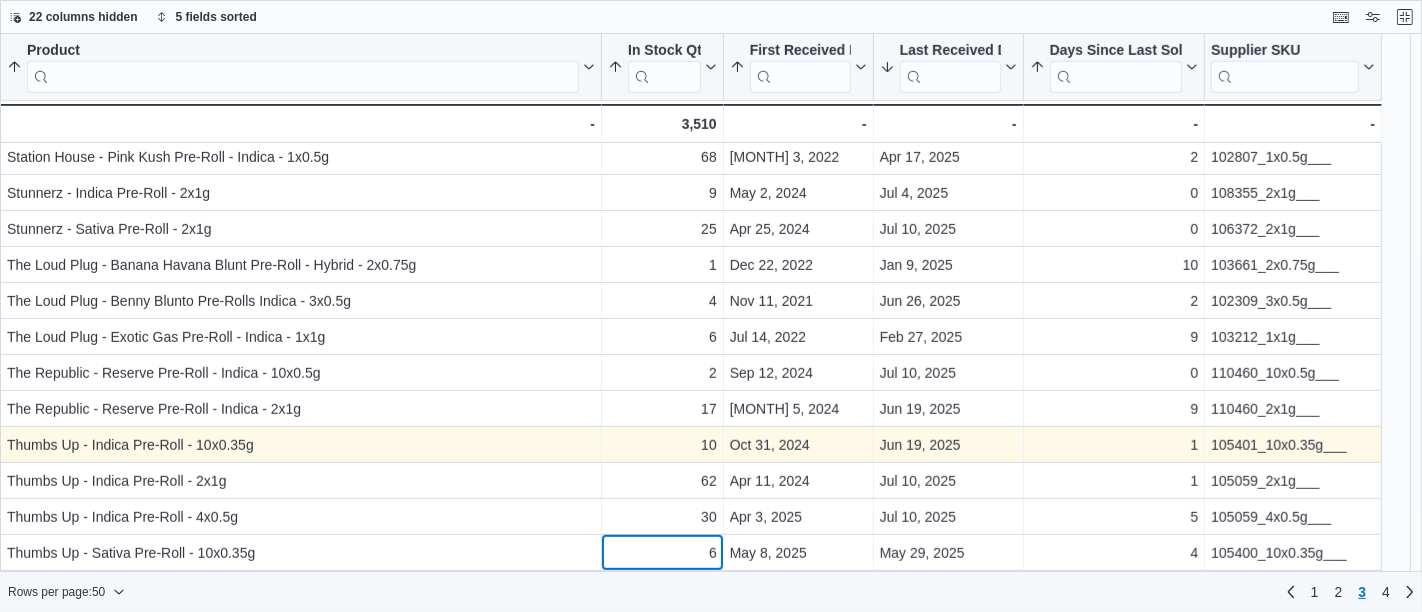 click on "[PRODUCT] [SORTED] [BY] [DAYS] [SINCE] [LAST] [SOLD], [ASCENDING] , [THEN] [SORTED] [BY] [FIRST] [RECEIVED] [DATE], [ASCENDING] , [THEN] [SORTED] [BY] [LAST] [RECEIVED] [DATE], [DESCENDING] , [THEN] [SORTED] [BY] [IN] [STOCK] [QTY], [ASCENDING] , [THEN] [SORTED] [BY] [PRODUCT], [ASCENDING] . [CLICK] [TO] [VIEW] [COLUMN] [HEADER] [ACTIONS] [IN] [STOCK] [QTY] [SORTED] [BY] [DAYS] [SINCE] [LAST] [SOLD], [ASCENDING] , [THEN] [SORTED] [BY] [FIRST] [RECEIVED] [DATE], [ASCENDING] , [THEN] [SORTED] [BY] [LAST] [RECEIVED] [DATE], [DESCENDING] , [THEN] [SORTED] [BY] [IN] [STOCK] [QTY], [ASCENDING] , [THEN] [SORTED] [BY] [PRODUCT], [ASCENDING] . [CLICK] [TO] [VIEW] [COLUMN] [HEADER] [ACTIONS] [FIRST] [RECEIVED] [DATE] [SORTED] [BY] [DAYS] [SINCE] [LAST] [SOLD], [ASCENDING] , [THEN] [SORTED] [BY] [FIRST] [RECEIVED] [DATE], [ASCENDING] , [THEN] [SORTED] [BY] [LAST] [RECEIVED] [DATE], [DESCENDING] , [THEN] [SORTED] [BY] [IN] [STOCK] [QTY], [ASCENDING] , [THEN] [SORTED] [BY] [PRODUCT], [ASCENDING] . [CLICK] [TO] [VIEW] [COLUMN] [HEADER] [ACTIONS] [LAST] [RECEIVED] [DATE] [SORTED] [BY] [DAYS] [SINCE] [LAST] [SOLD], [ASCENDING] , [THEN] [SORTED] [BY] [FIRST] [RECEIVED] [DATE], [ASCENDING] , [THEN] [SORTED] [BY] [LAST] [RECEIVED] [DATE], [DESCENDING] , [THEN] [SORTED] [BY] [IN] [STOCK] [QTY], [ASCENDING] . [DAYS] [SINCE] [LAST] [SOLD] . 0" at bounding box center (691, 120) 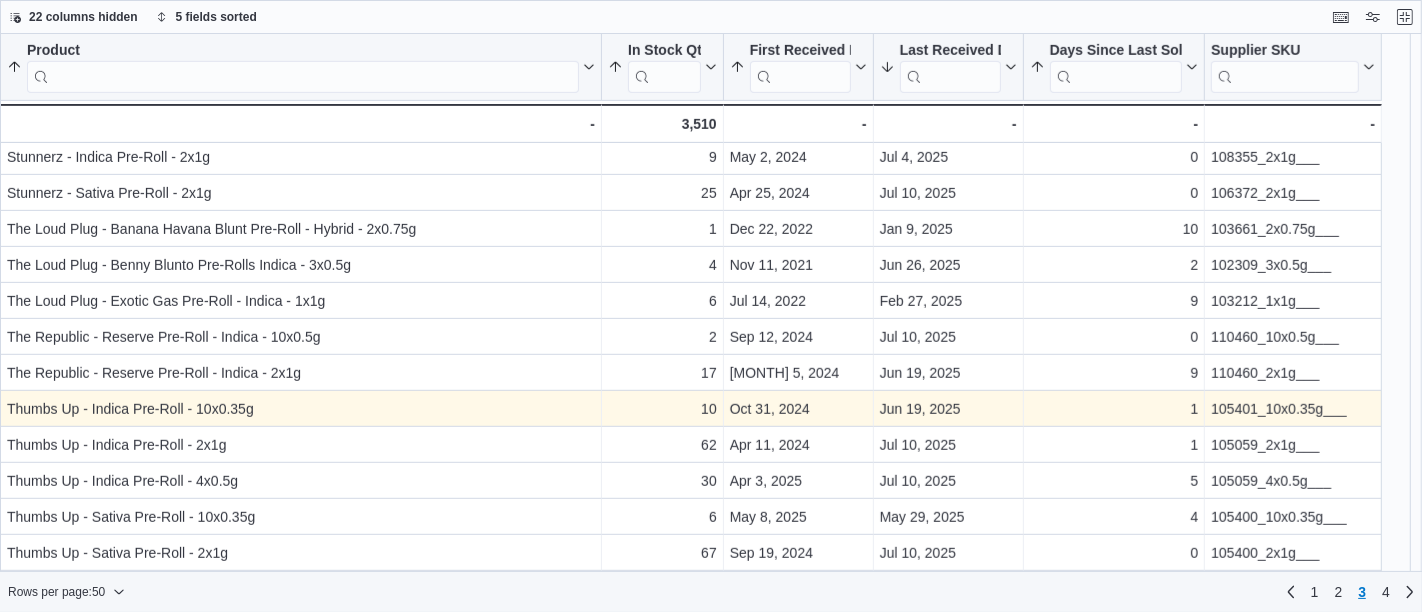 click on "[PRODUCT] [SORTED] [BY] [DAYS] [SINCE] [LAST] [SOLD], [ASCENDING] , [THEN] [SORTED] [BY] [FIRST] [RECEIVED] [DATE], [ASCENDING] , [THEN] [SORTED] [BY] [LAST] [RECEIVED] [DATE], [DESCENDING] , [THEN] [SORTED] [BY] [IN] [STOCK] [QTY], [ASCENDING] , [THEN] [SORTED] [BY] [PRODUCT], [ASCENDING] . [CLICK] [TO] [VIEW] [COLUMN] [HEADER] [ACTIONS] [IN] [STOCK] [QTY] [SORTED] [BY] [DAYS] [SINCE] [LAST] [SOLD], [ASCENDING] , [THEN] [SORTED] [BY] [FIRST] [RECEIVED] [DATE], [ASCENDING] , [THEN] [SORTED] [BY] [LAST] [RECEIVED] [DATE], [DESCENDING] , [THEN] [SORTED] [BY] [IN] [STOCK] [QTY], [ASCENDING] , [THEN] [SORTED] [BY] [PRODUCT], [ASCENDING] . [CLICK] [TO] [VIEW] [COLUMN] [HEADER] [ACTIONS] [FIRST] [RECEIVED] [DATE] [SORTED] [BY] [DAYS] [SINCE] [LAST] [SOLD], [ASCENDING] , [THEN] [SORTED] [BY] [FIRST] [RECEIVED] [DATE], [ASCENDING] , [THEN] [SORTED] [BY] [LAST] [RECEIVED] [DATE], [DESCENDING] , [THEN] [SORTED] [BY] [IN] [STOCK] [QTY], [ASCENDING] , [THEN] [SORTED] [BY] [PRODUCT], [ASCENDING] . [CLICK] [TO] [VIEW] [COLUMN] [HEADER] [ACTIONS] [LAST] [RECEIVED] [DATE] [SORTED] [BY] [DAYS] [SINCE] [LAST] [SOLD], [ASCENDING] , [THEN] [SORTED] [BY] [FIRST] [RECEIVED] [DATE], [ASCENDING] , [THEN] [SORTED] [BY] [LAST] [RECEIVED] [DATE], [DESCENDING] , [THEN] [SORTED] [BY] [IN] [STOCK] [QTY], [ASCENDING] . [DAYS] [SINCE] [LAST] [SOLD] . 2" at bounding box center [711, 303] 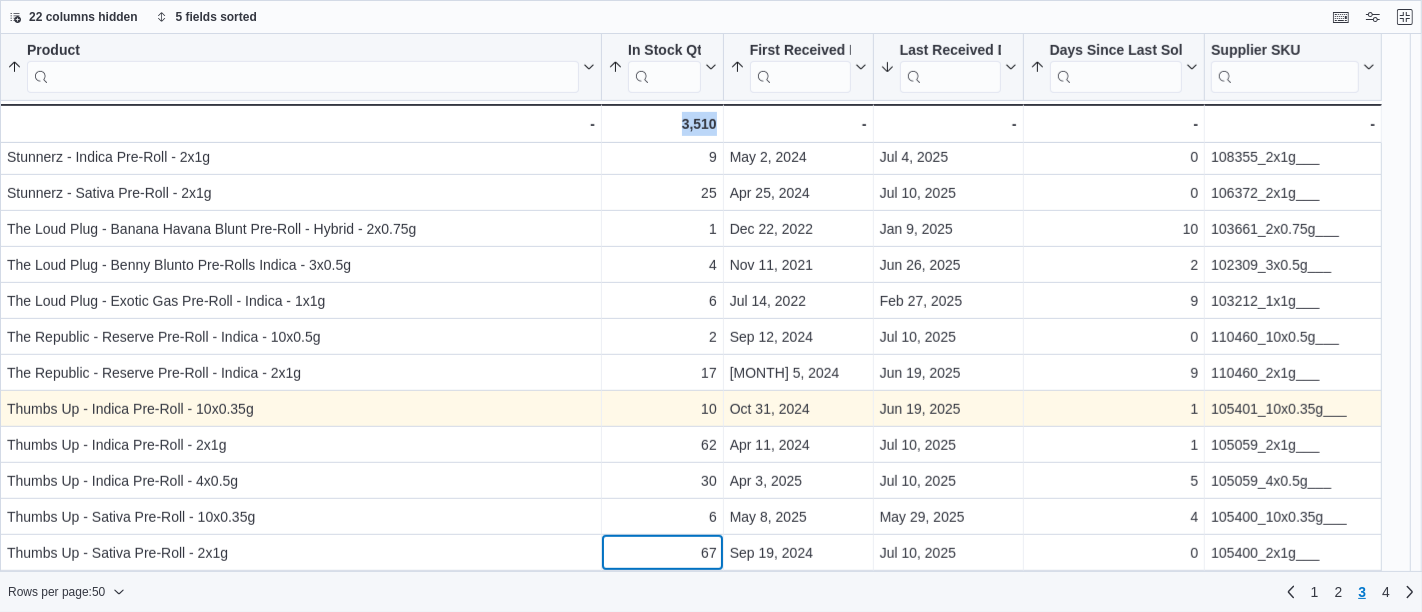click on "[PRODUCT] [SORTED] [BY] [DAYS] [SINCE] [LAST] [SOLD], [ASCENDING] , [THEN] [SORTED] [BY] [FIRST] [RECEIVED] [DATE], [ASCENDING] , [THEN] [SORTED] [BY] [LAST] [RECEIVED] [DATE], [DESCENDING] , [THEN] [SORTED] [BY] [IN] [STOCK] [QTY], [ASCENDING] , [THEN] [SORTED] [BY] [PRODUCT], [ASCENDING] . [CLICK] [TO] [VIEW] [COLUMN] [HEADER] [ACTIONS] [IN] [STOCK] [QTY] [SORTED] [BY] [DAYS] [SINCE] [LAST] [SOLD], [ASCENDING] , [THEN] [SORTED] [BY] [FIRST] [RECEIVED] [DATE], [ASCENDING] , [THEN] [SORTED] [BY] [LAST] [RECEIVED] [DATE], [DESCENDING] , [THEN] [SORTED] [BY] [IN] [STOCK] [QTY], [ASCENDING] , [THEN] [SORTED] [BY] [PRODUCT], [ASCENDING] . [CLICK] [TO] [VIEW] [COLUMN] [HEADER] [ACTIONS] [FIRST] [RECEIVED] [DATE] [SORTED] [BY] [DAYS] [SINCE] [LAST] [SOLD], [ASCENDING] , [THEN] [SORTED] [BY] [FIRST] [RECEIVED] [DATE], [ASCENDING] , [THEN] [SORTED] [BY] [LAST] [RECEIVED] [DATE], [DESCENDING] , [THEN] [SORTED] [BY] [IN] [STOCK] [QTY], [ASCENDING] , [THEN] [SORTED] [BY] [PRODUCT], [ASCENDING] . [CLICK] [TO] [VIEW] [COLUMN] [HEADER] [ACTIONS] [LAST] [RECEIVED] [DATE] [SORTED] [BY] [DAYS] [SINCE] [LAST] [SOLD], [ASCENDING] , [THEN] [SORTED] [BY] [FIRST] [RECEIVED] [DATE], [ASCENDING] , [THEN] [SORTED] [BY] [LAST] [RECEIVED] [DATE], [DESCENDING] , [THEN] [SORTED] [BY] [IN] [STOCK] [QTY], [ASCENDING] . [DAYS] [SINCE] [LAST] [SOLD] . 2" at bounding box center (691, 84) 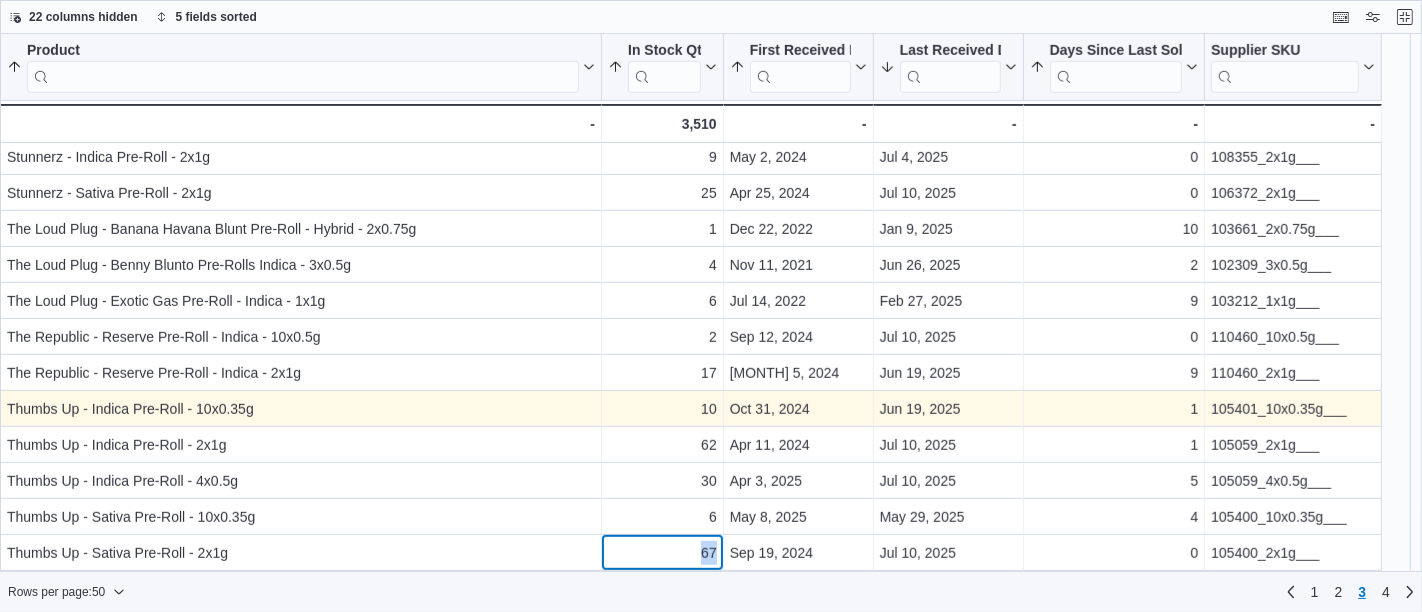 scroll, scrollTop: 940, scrollLeft: 0, axis: vertical 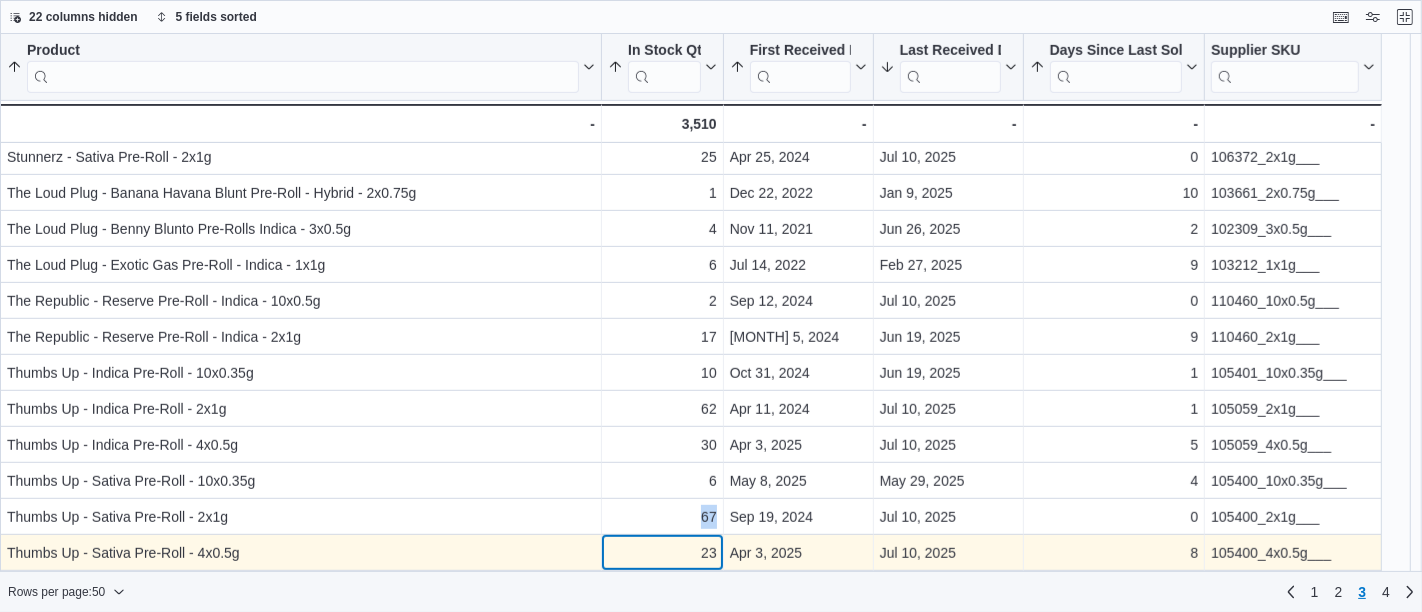 click on "Product Sorted by Days Since Last Sold, ascending , then sorted by First Received Date, ascending , then sorted by Last Received Date, descending , then sorted by In Stock Qty, ascending , then sorted by Product, ascending . Click to view column header actions In Stock Qty Sorted by Days Since Last Sold, ascending , then sorted by First Received Date, ascending , then sorted by Last Received Date, descending , then sorted by In Stock Qty, ascending , then sorted by Product, ascending . Click to view column header actions First Received Date Sorted by Days Since Last Sold, ascending , then sorted by First Received Date, ascending , then sorted by Last Received Date, descending , then sorted by In Stock Qty, ascending , then sorted by Product, ascending . Click to view column header actions Last Received Date Sorted by Days Since Last Sold, ascending , then sorted by First Received Date, ascending , then sorted by Last Received Date, descending , then sorted by In Stock Qty, ascending . Days Since Last Sold . 9" at bounding box center (691, 48) 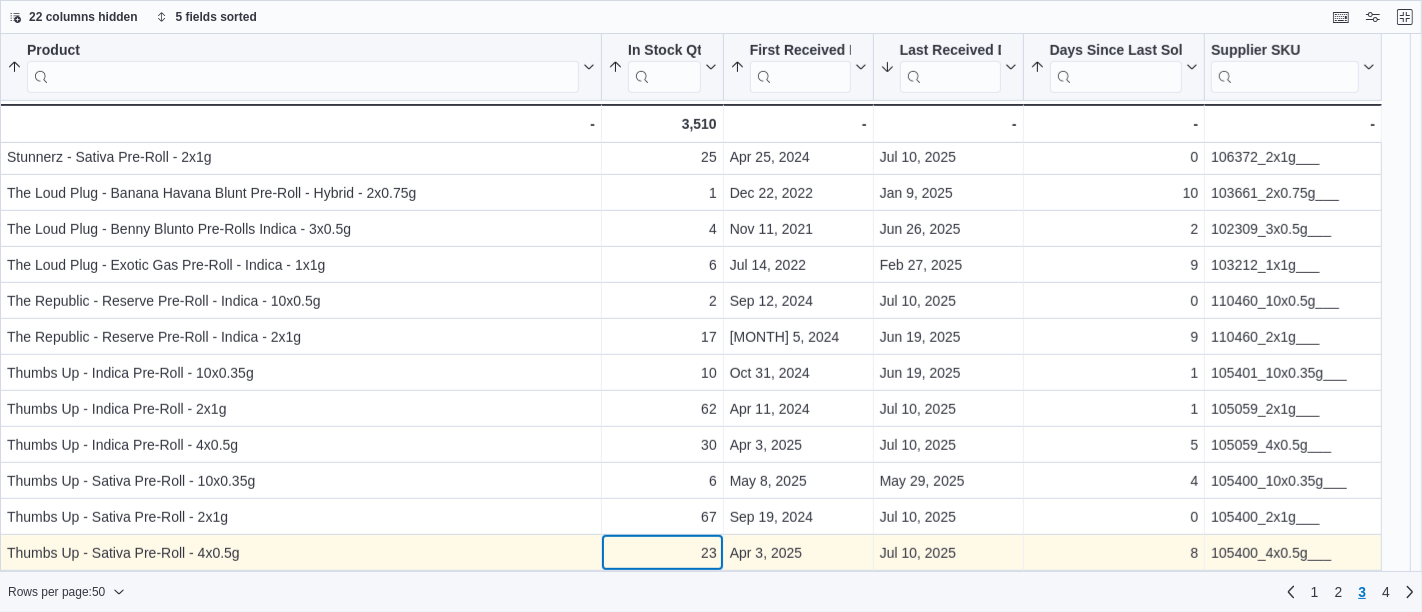scroll, scrollTop: 976, scrollLeft: 0, axis: vertical 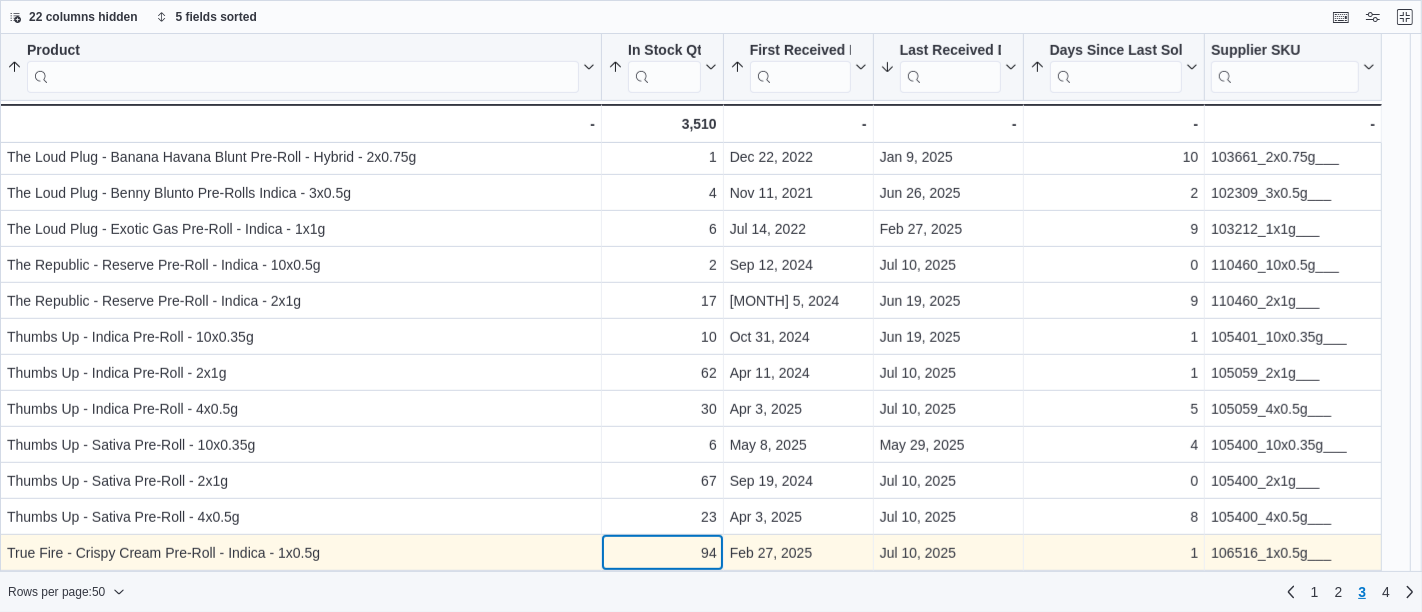 click on "[PRODUCT] [SORTED] [BY] [DAYS] [SINCE] [LAST] [SOLD], [ASCENDING] , [THEN] [SORTED] [BY] [FIRST] [RECEIVED] [DATE], [ASCENDING] , [THEN] [SORTED] [BY] [LAST] [RECEIVED] [DATE], [DESCENDING] , [THEN] [SORTED] [BY] [IN] [STOCK] [QTY], [ASCENDING] , [THEN] [SORTED] [BY] [PRODUCT], [ASCENDING] . [CLICK] [TO] [VIEW] [COLUMN] [HEADER] [ACTIONS] [IN] [STOCK] [QTY] [SORTED] [BY] [DAYS] [SINCE] [LAST] [SOLD], [ASCENDING] , [THEN] [SORTED] [BY] [FIRST] [RECEIVED] [DATE], [ASCENDING] , [THEN] [SORTED] [BY] [LAST] [RECEIVED] [DATE], [DESCENDING] , [THEN] [SORTED] [BY] [IN] [STOCK] [QTY], [ASCENDING] , [THEN] [SORTED] [BY] [PRODUCT], [ASCENDING] . [CLICK] [TO] [VIEW] [COLUMN] [HEADER] [ACTIONS] [FIRST] [RECEIVED] [DATE] [SORTED] [BY] [DAYS] [SINCE] [LAST] [SOLD], [ASCENDING] , [THEN] [SORTED] [BY] [FIRST] [RECEIVED] [DATE], [ASCENDING] , [THEN] [SORTED] [BY] [LAST] [RECEIVED] [DATE], [DESCENDING] , [THEN] [SORTED] [BY] [IN] [STOCK] [QTY], [ASCENDING] , [THEN] [SORTED] [BY] [PRODUCT], [ASCENDING] . [CLICK] [TO] [VIEW] [COLUMN] [HEADER] [ACTIONS] [LAST] [RECEIVED] [DATE] [SORTED] [BY] [DAYS] [SINCE] [LAST] [SOLD], [ASCENDING] , [THEN] [SORTED] [BY] [FIRST] [RECEIVED] [DATE], [ASCENDING] , [THEN] [SORTED] [BY] [LAST] [RECEIVED] [DATE], [DESCENDING] , [THEN] [SORTED] [BY] [IN] [STOCK] [QTY], [ASCENDING] . [DAYS] [SINCE] [LAST] [SOLD] . 0" at bounding box center (691, 12) 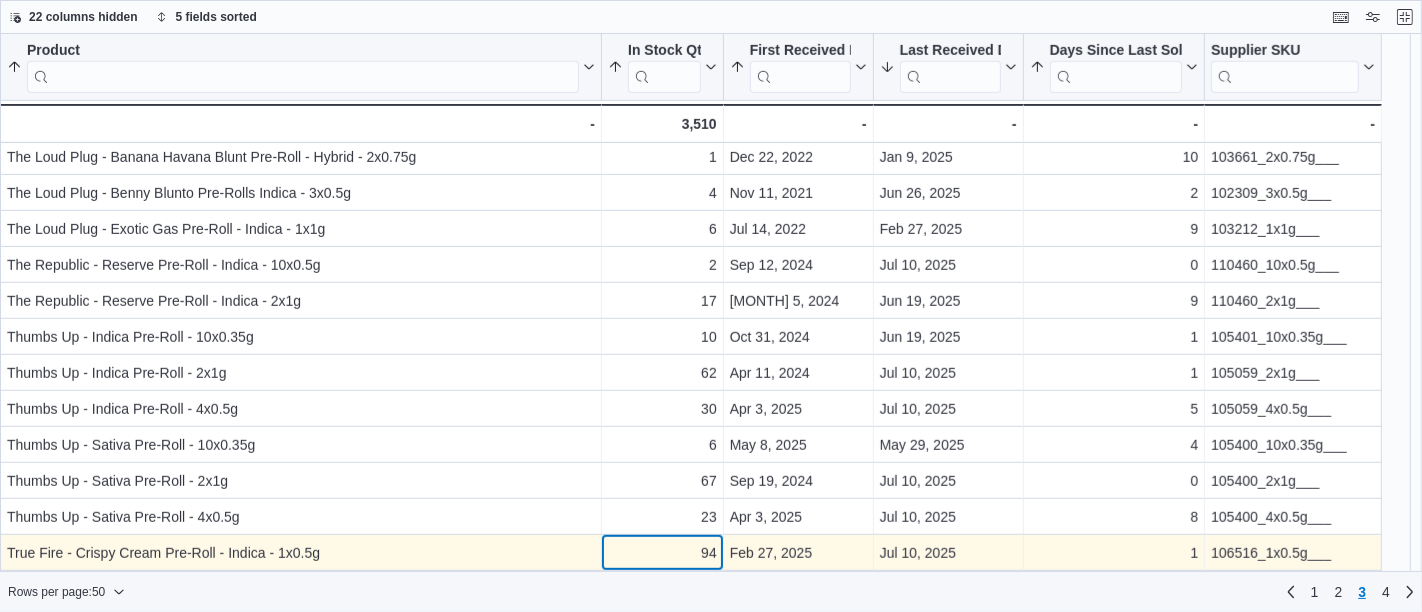 scroll, scrollTop: 1011, scrollLeft: 0, axis: vertical 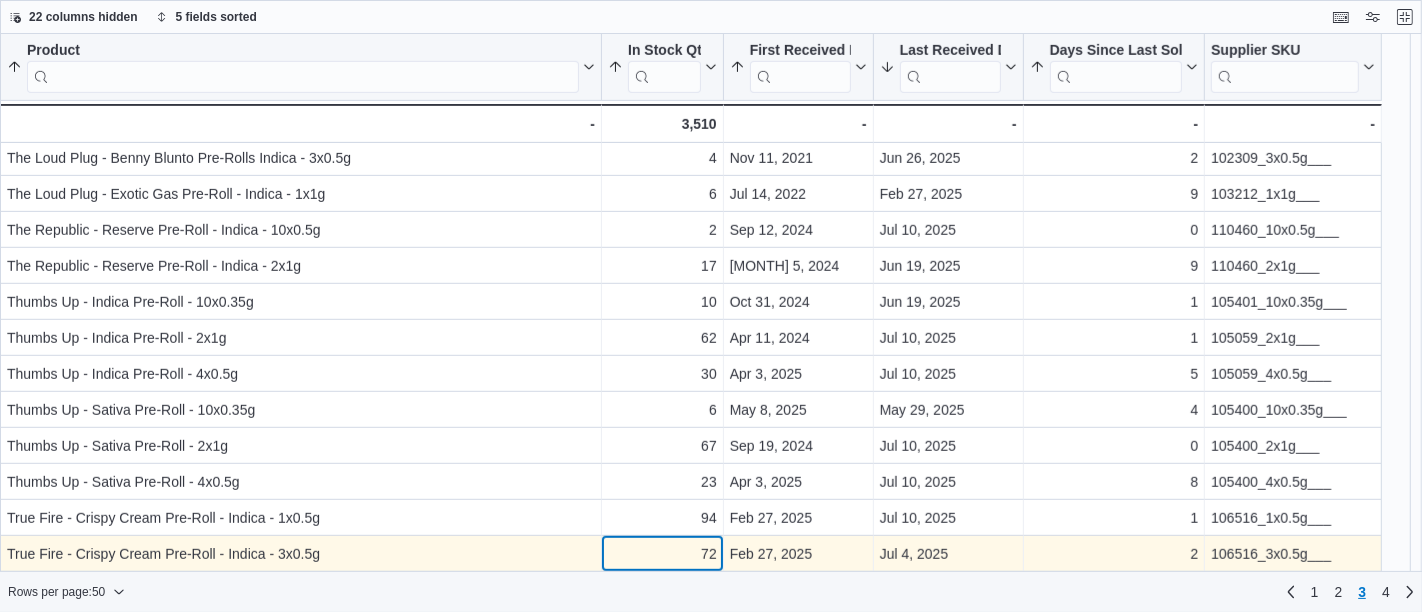 click on "Product Sorted by Days Since Last Sold, ascending , then sorted by First Received Date, ascending , then sorted by Last Received Date, descending , then sorted by In Stock Qty, ascending , then sorted by Product, ascending . Click to view column header actions In Stock Qty Sorted by Days Since Last Sold, ascending , then sorted by First Received Date, ascending , then sorted by Last Received Date, descending , then sorted by In Stock Qty, ascending , then sorted by Product, ascending . Click to view column header actions First Received Date Sorted by Days Since Last Sold, ascending , then sorted by First Received Date, ascending , then sorted by Last Received Date, descending , then sorted by In Stock Qty, ascending , then sorted by Product, ascending . Click to view column header actions Last Received Date Sorted by Days Since Last Sold, ascending , then sorted by First Received Date, ascending , then sorted by Last Received Date, descending , then sorted by In Stock Qty, ascending . Days Since Last Sold . 1" at bounding box center (691, -23) 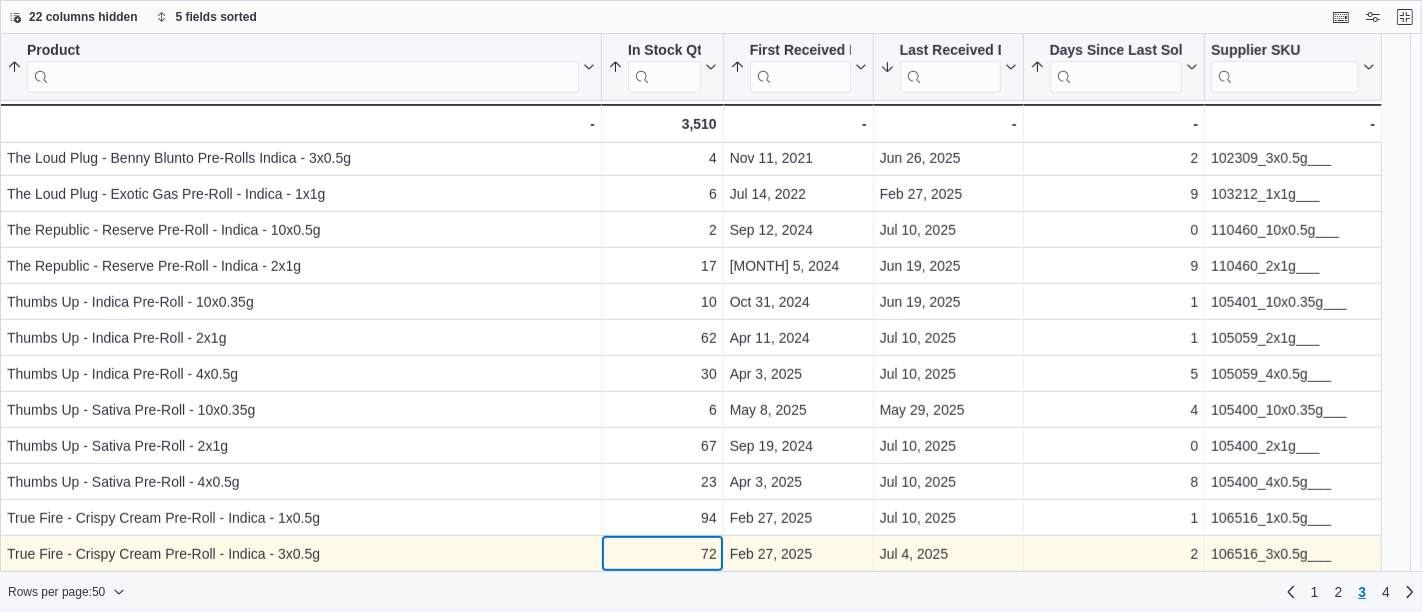 scroll, scrollTop: 1048, scrollLeft: 0, axis: vertical 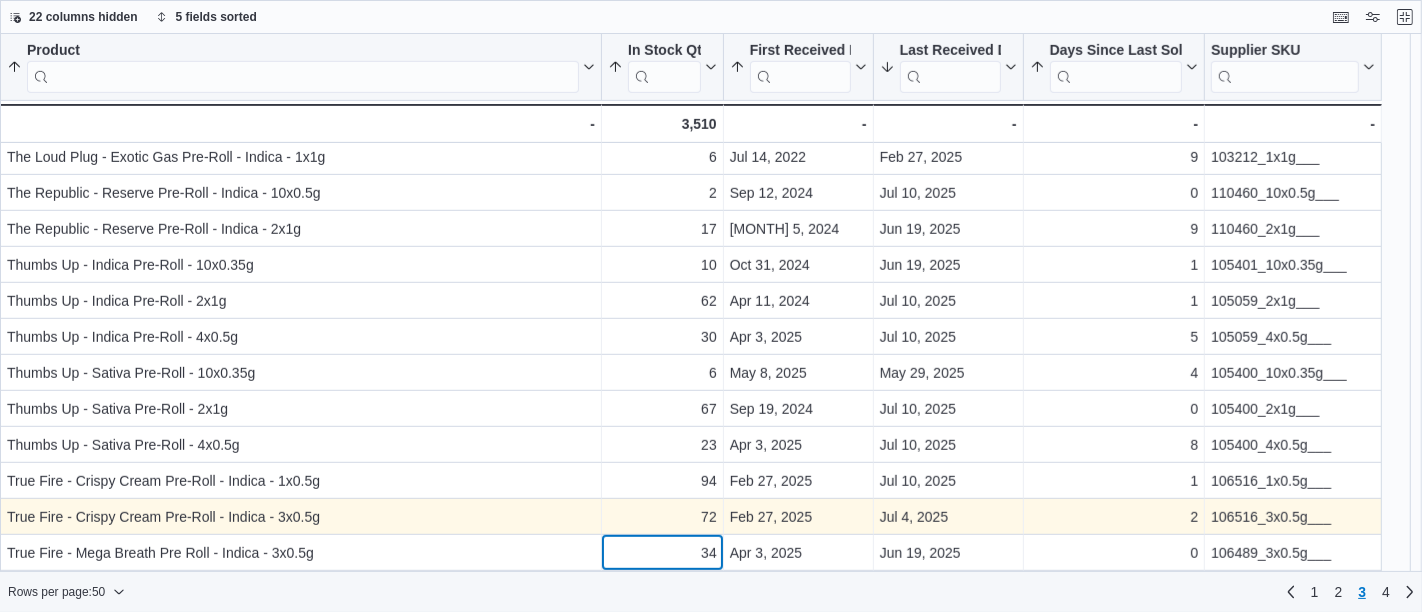 click on "Product Sorted by Days Since Last Sold, ascending , then sorted by First Received Date, ascending , then sorted by Last Received Date, descending , then sorted by In Stock Qty, ascending , then sorted by Product, ascending . Click to view column header actions In Stock Qty Sorted by Days Since Last Sold, ascending , then sorted by First Received Date, ascending , then sorted by Last Received Date, descending , then sorted by In Stock Qty, ascending , then sorted by Product, ascending . Click to view column header actions First Received Date Sorted by Days Since Last Sold, ascending , then sorted by First Received Date, ascending , then sorted by Last Received Date, descending , then sorted by In Stock Qty, ascending , then sorted by Product, ascending . Click to view column header actions Last Received Date Sorted by Days Since Last Sold, ascending , then sorted by First Received Date, ascending , then sorted by Last Received Date, descending , then sorted by In Stock Qty, ascending . Days Since Last Sold . 4" at bounding box center [691, -60] 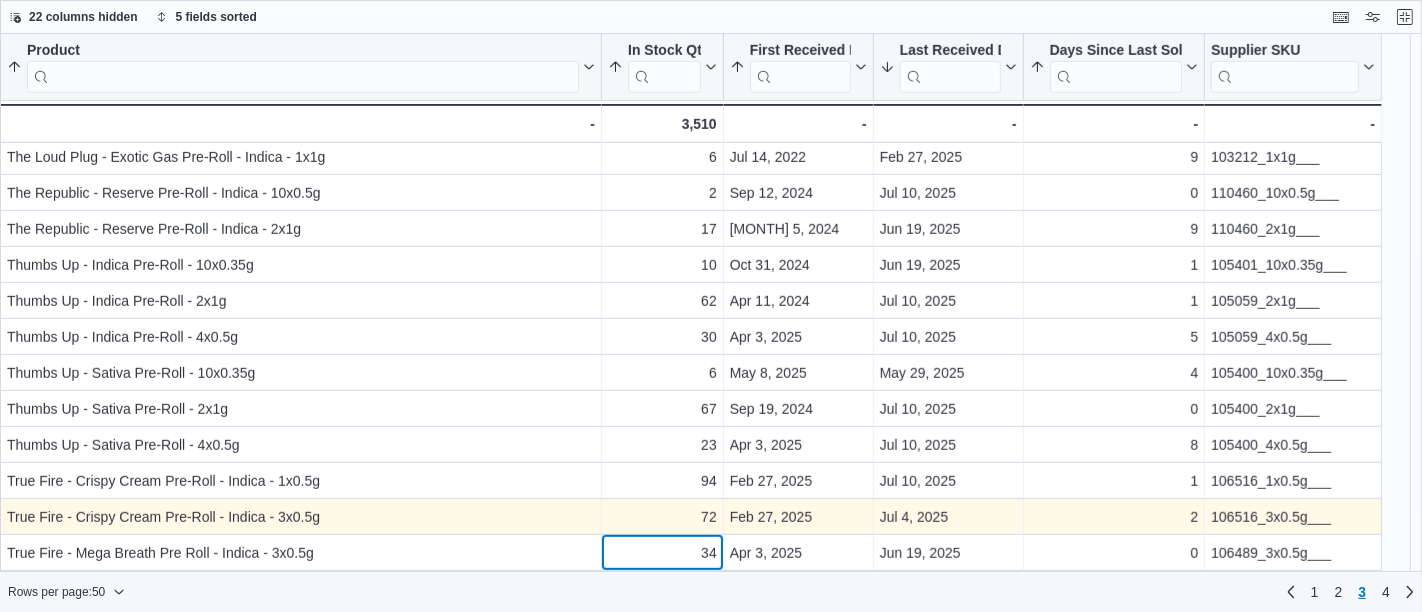 scroll, scrollTop: 1084, scrollLeft: 0, axis: vertical 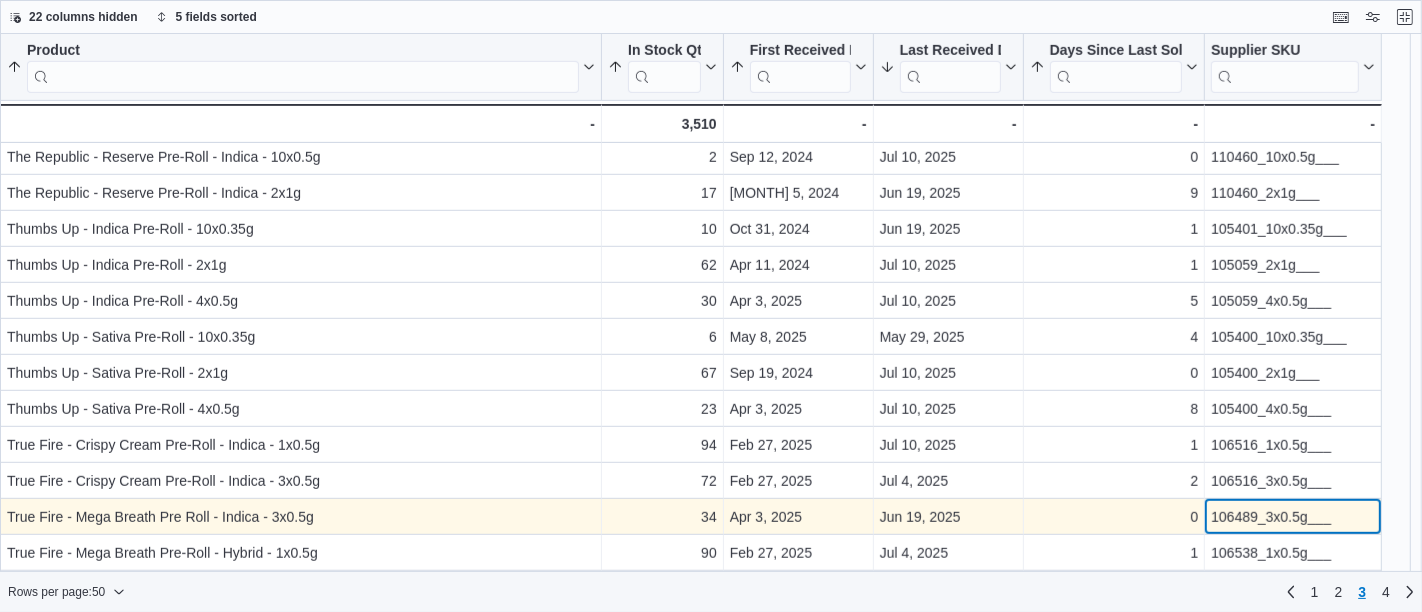 click on "106489_3x0.5g___" at bounding box center [1293, 517] 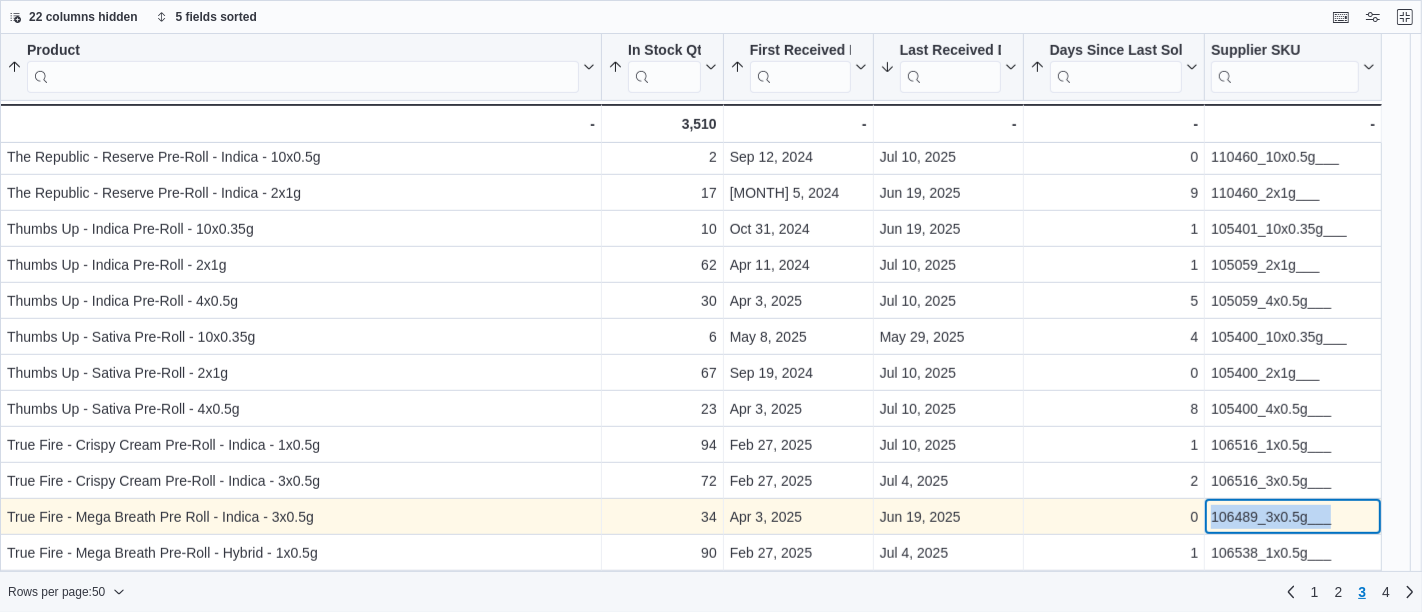 click on "106489_3x0.5g___" at bounding box center (1293, 517) 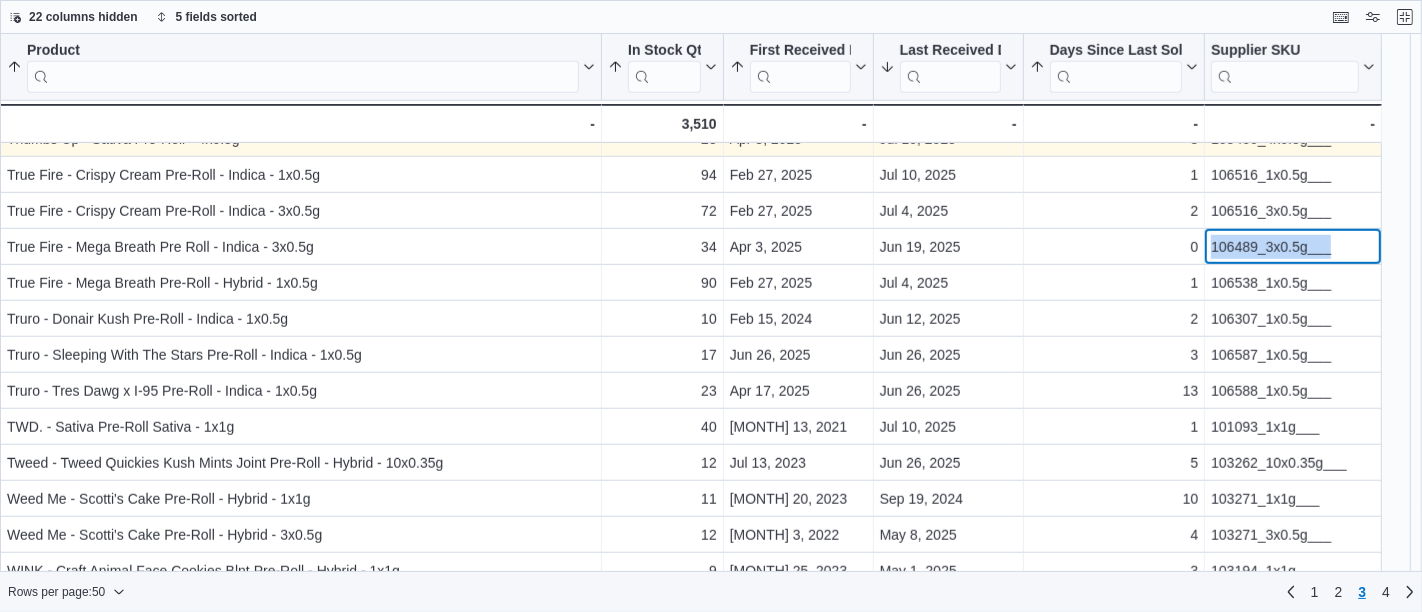 scroll, scrollTop: 1360, scrollLeft: 0, axis: vertical 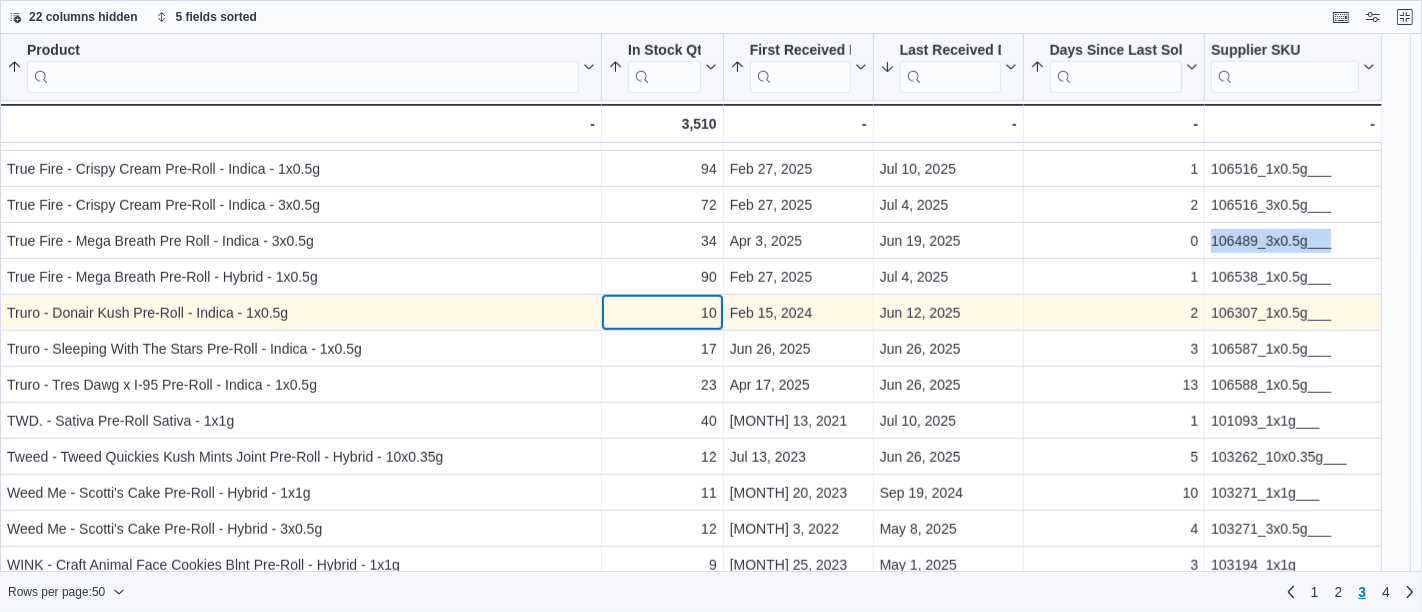 click on "10" at bounding box center [662, 313] 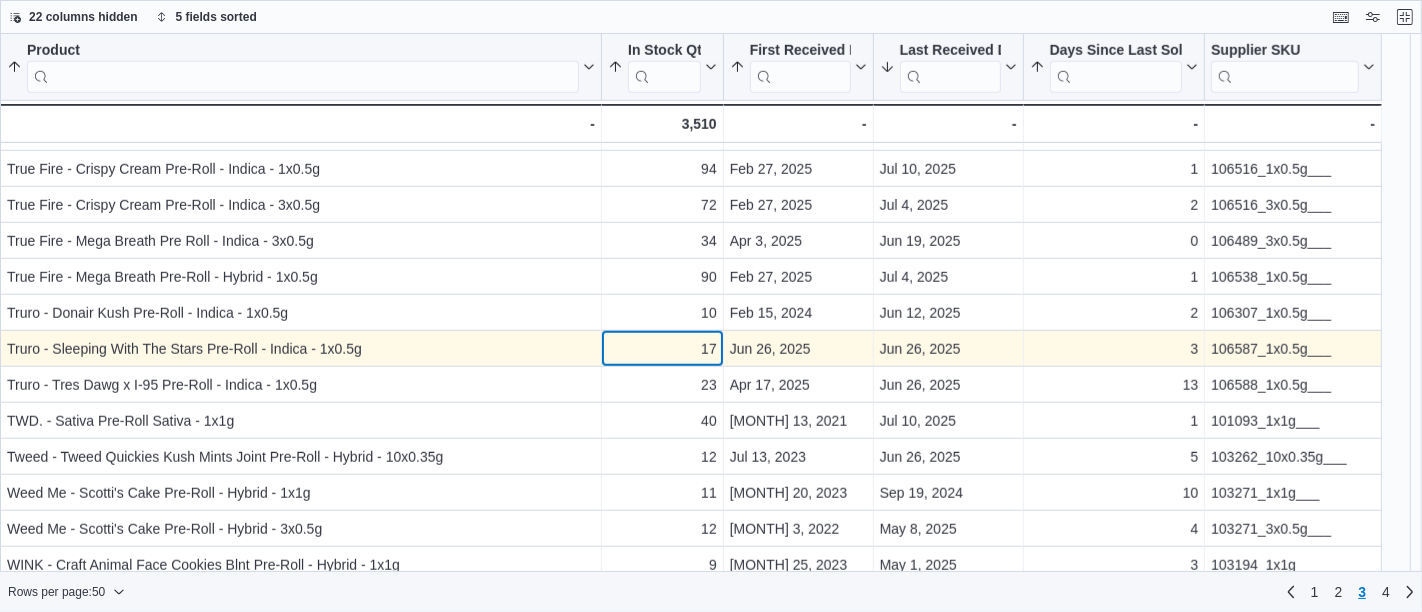 click on "17" at bounding box center [662, 349] 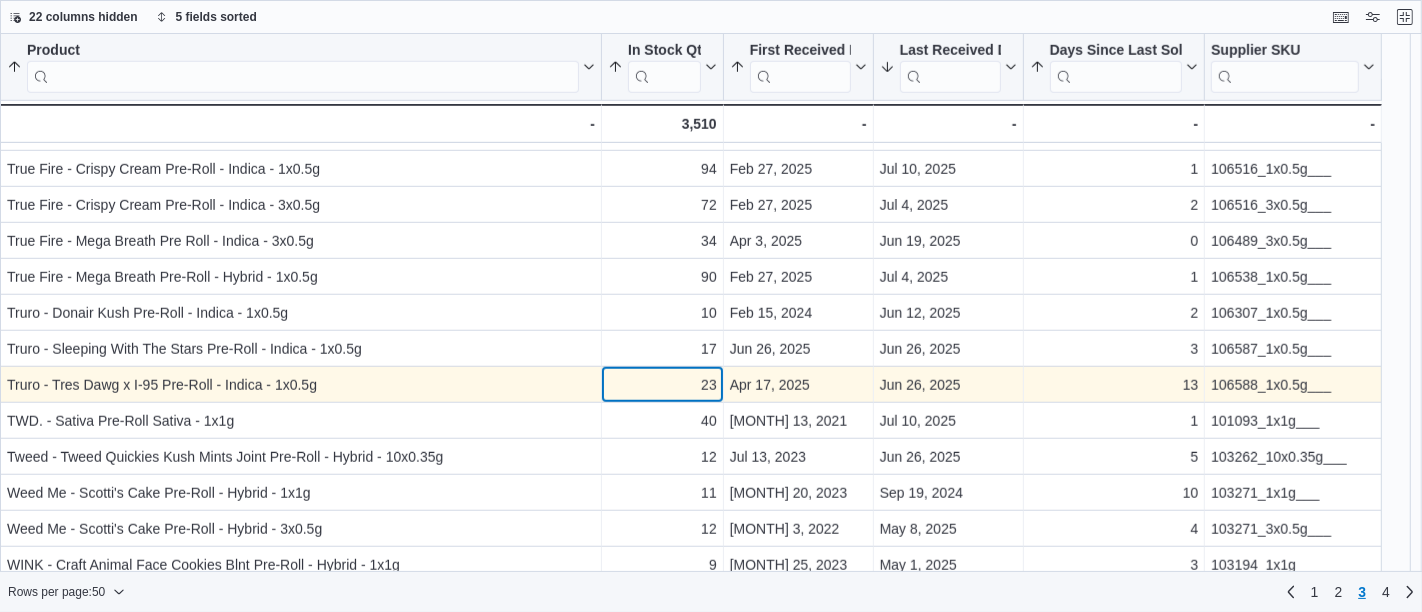 click on "23" at bounding box center [662, 385] 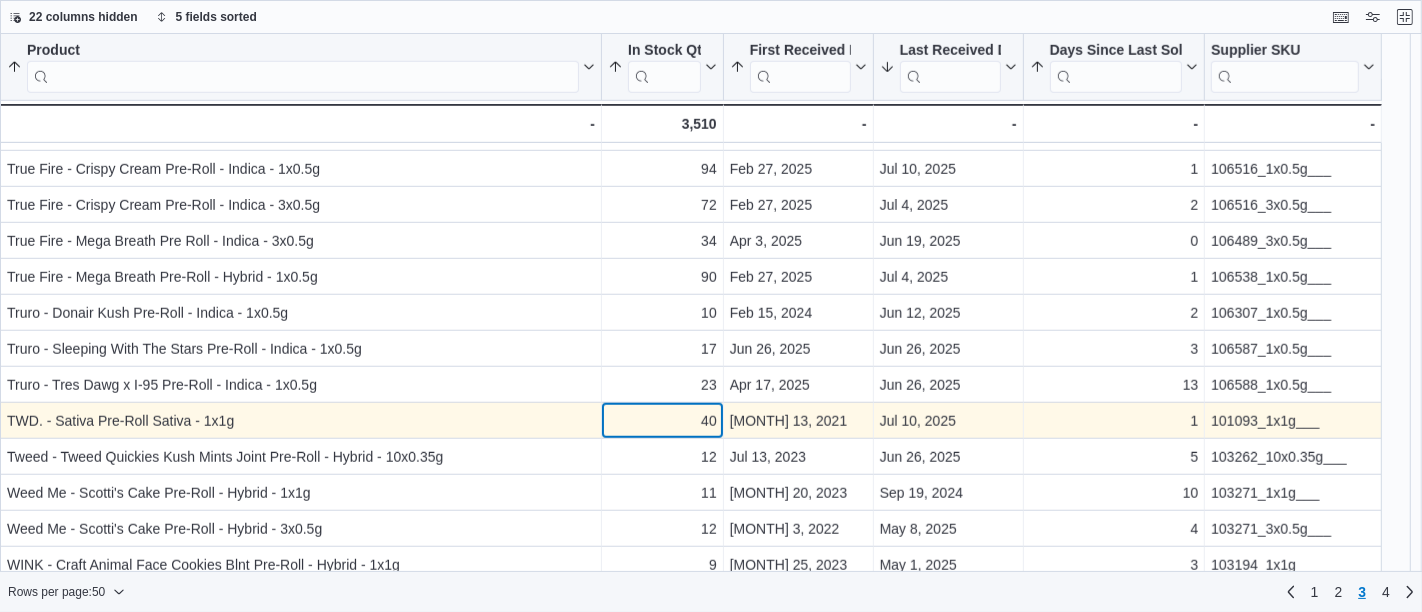 click on "40" at bounding box center [662, 421] 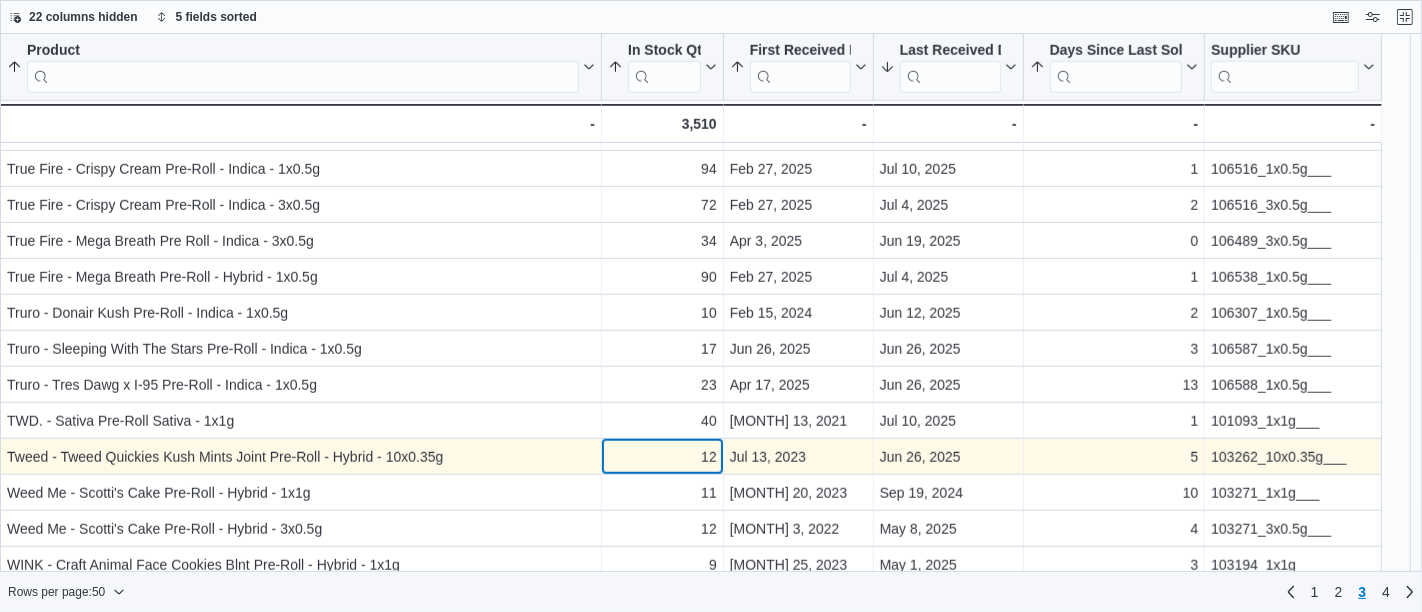 click on "12" at bounding box center (662, 457) 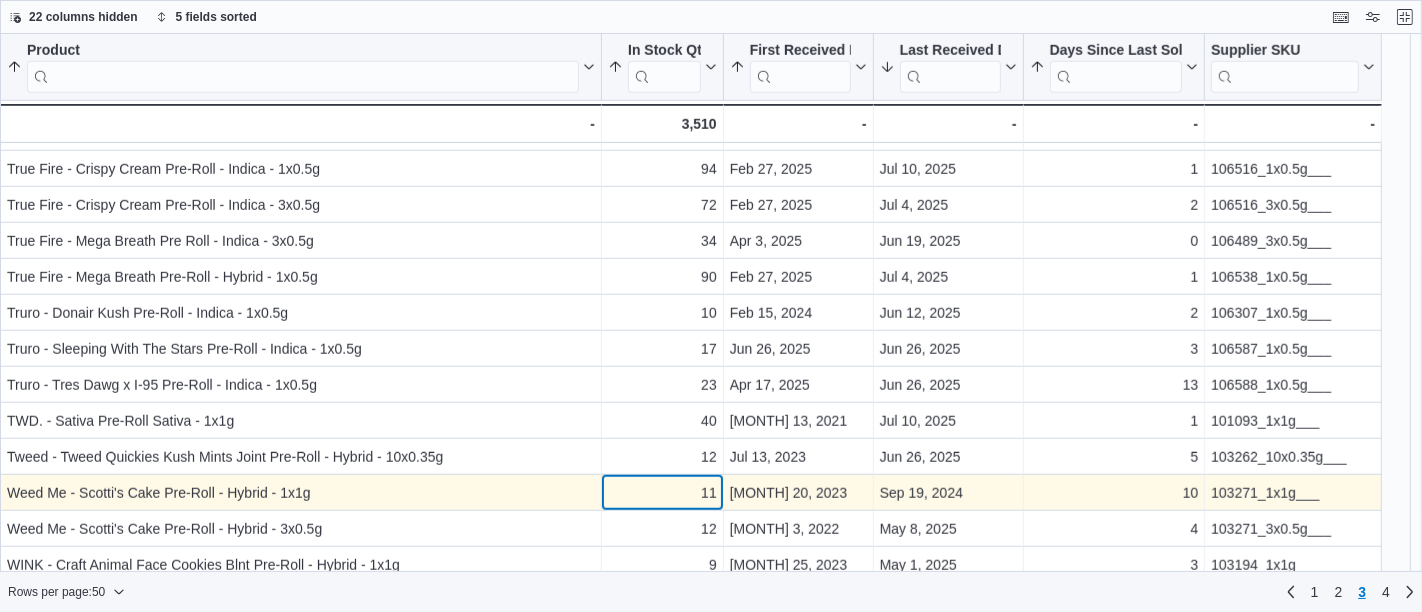 click on "11" at bounding box center [662, 493] 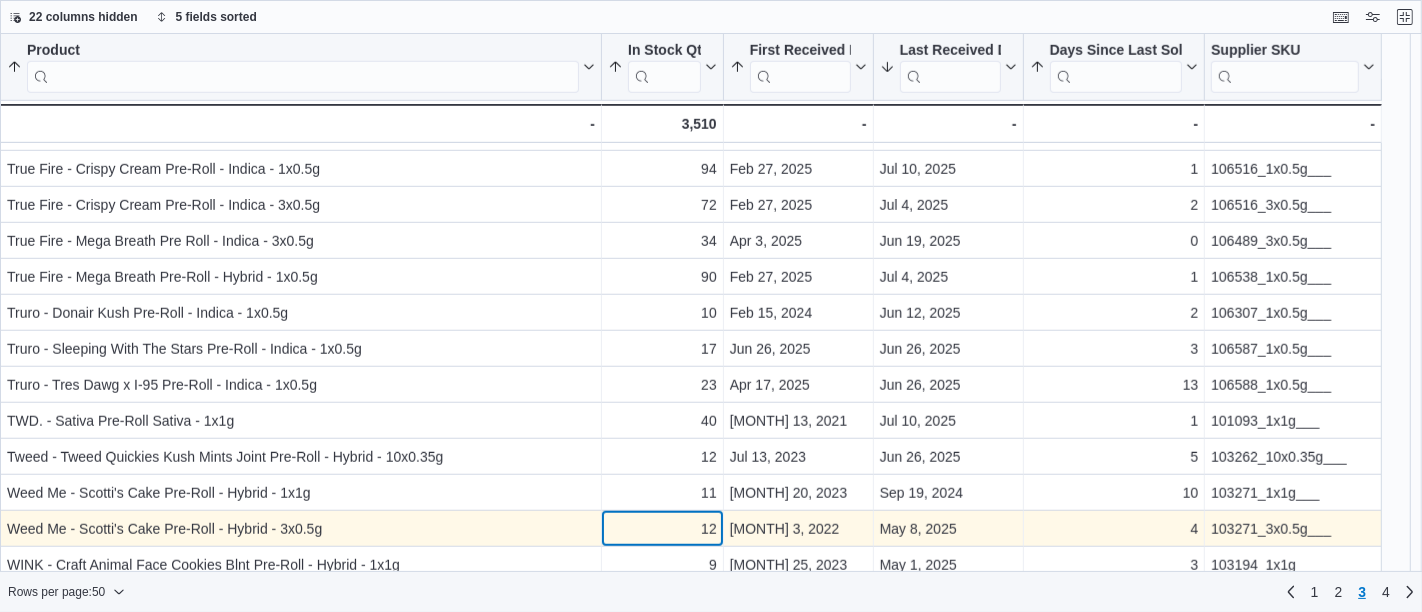 click on "12" at bounding box center [662, 529] 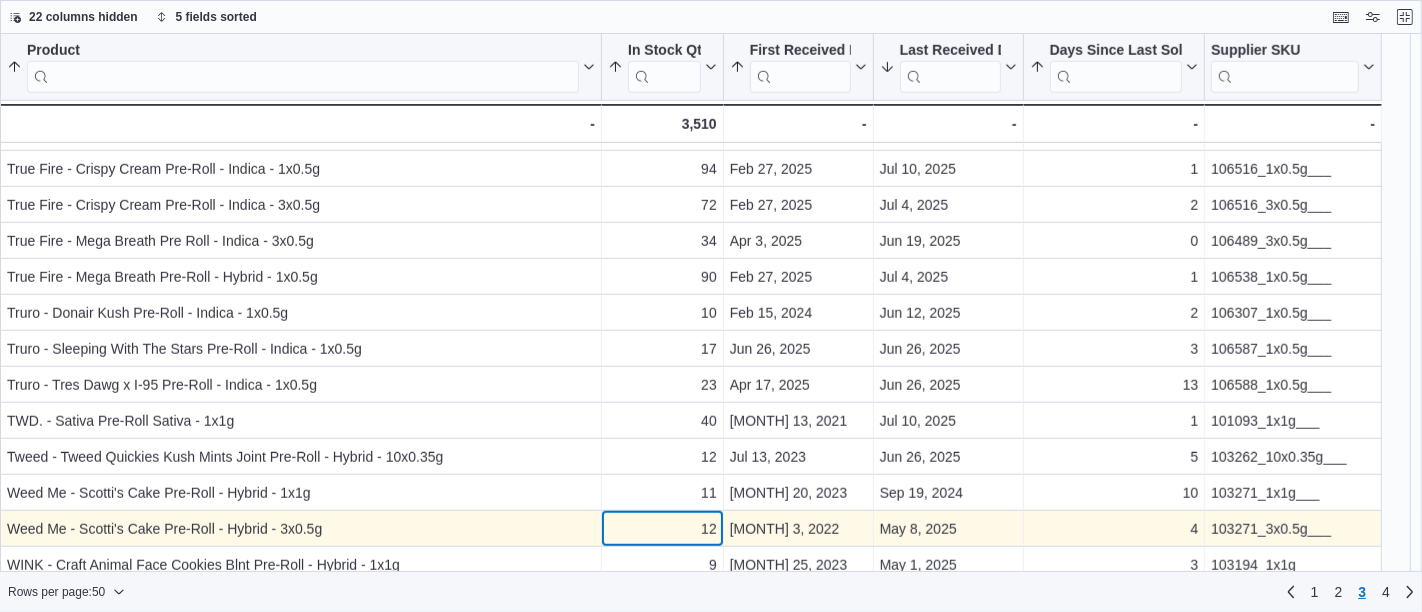 scroll, scrollTop: 1369, scrollLeft: 0, axis: vertical 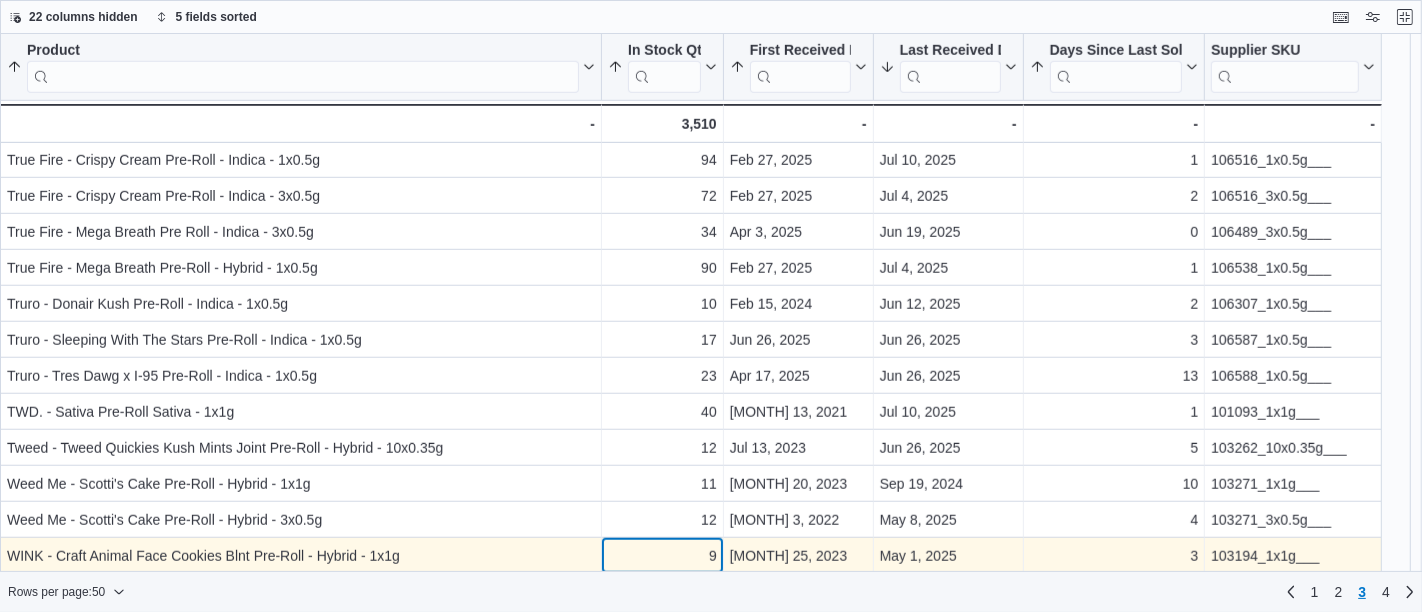 click on "9" at bounding box center (662, 556) 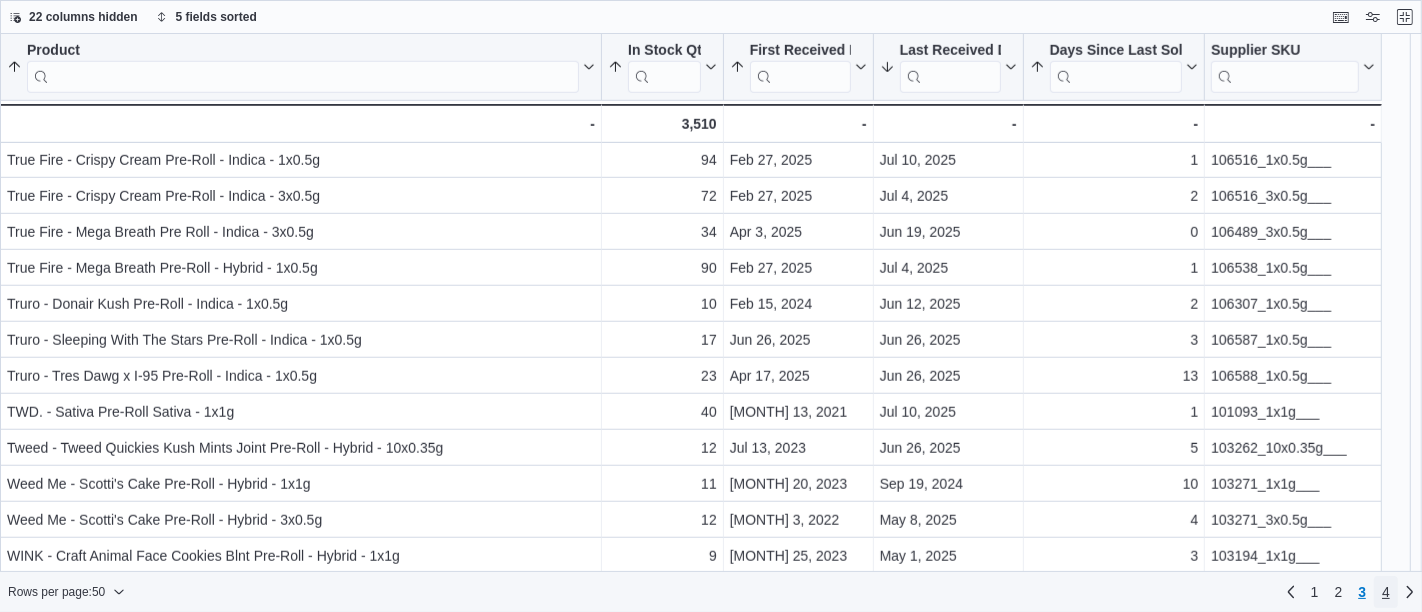 click on "4" at bounding box center (1386, 592) 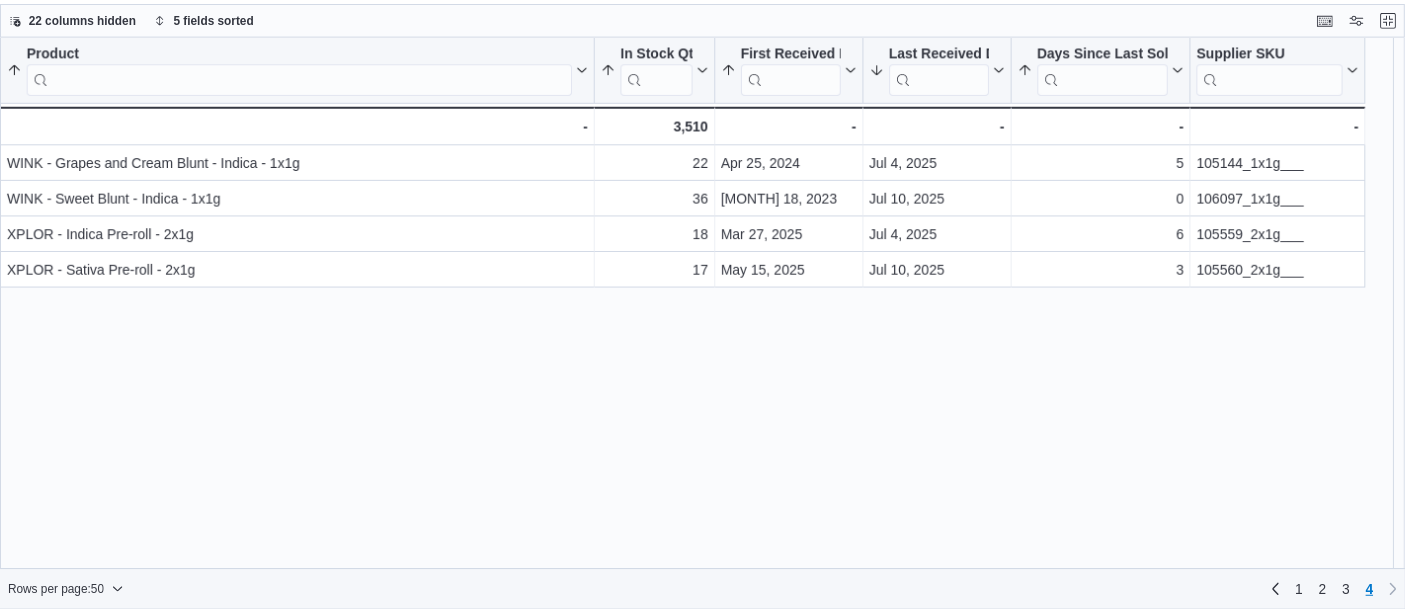 scroll, scrollTop: 0, scrollLeft: 0, axis: both 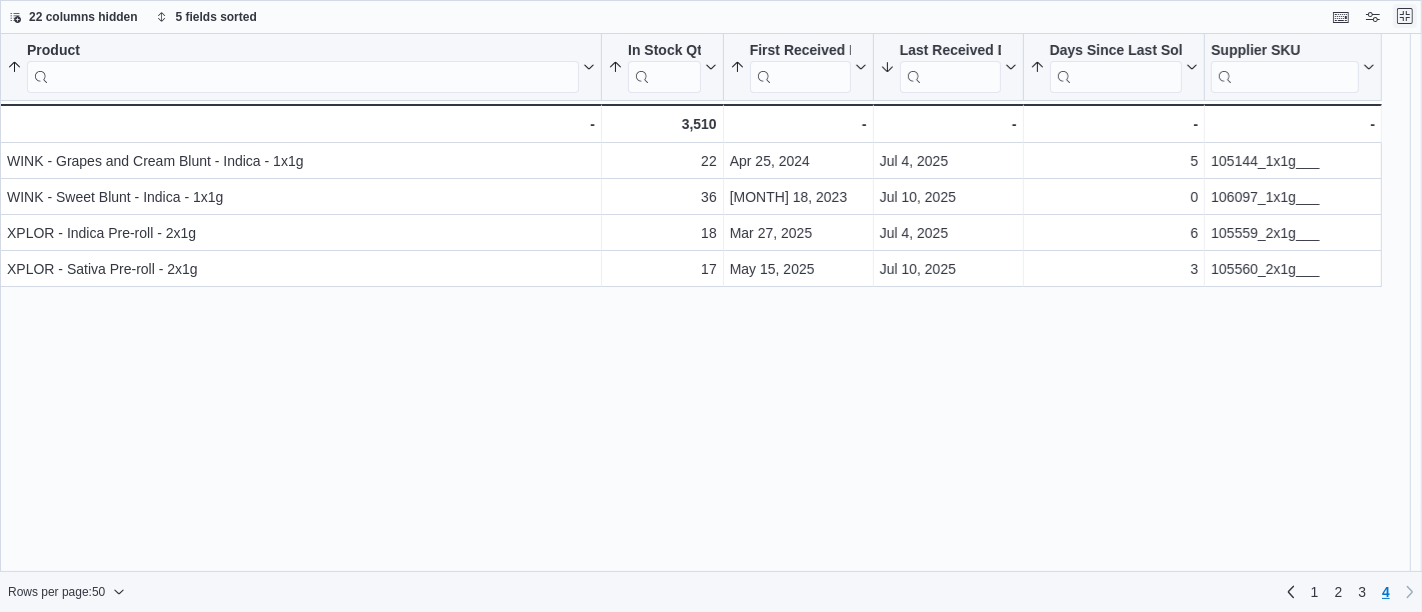 click at bounding box center [1405, 16] 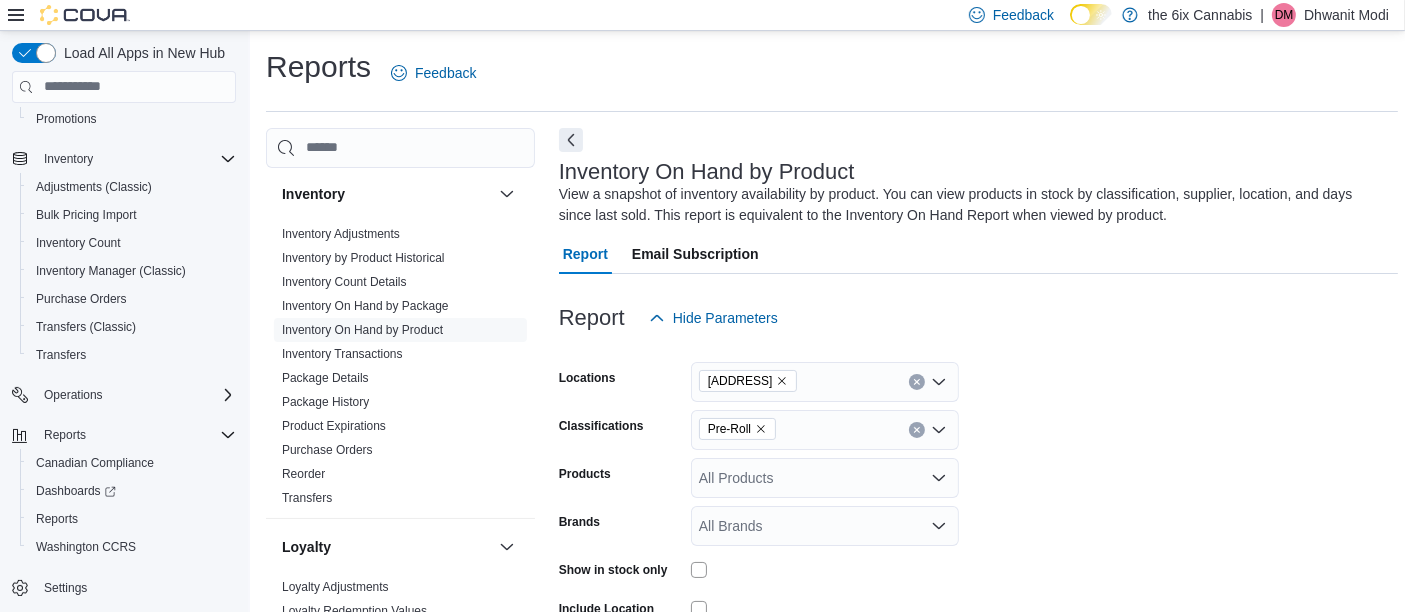 click 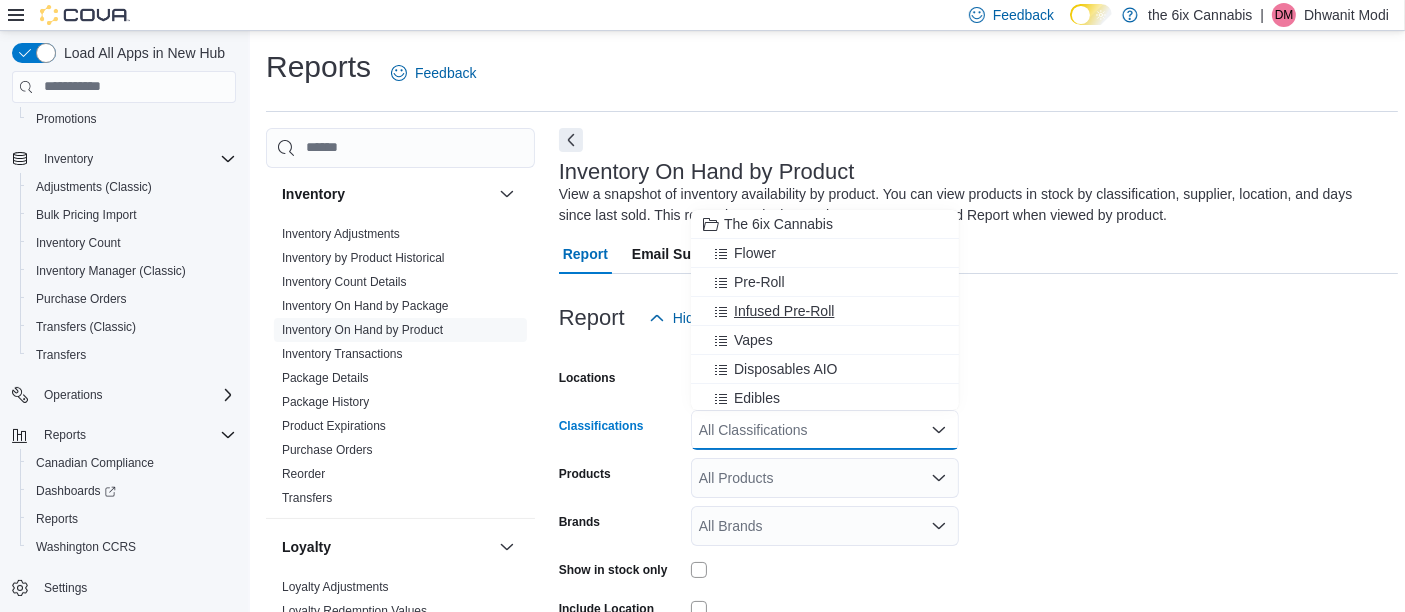 click on "Infused Pre-Roll" at bounding box center [784, 311] 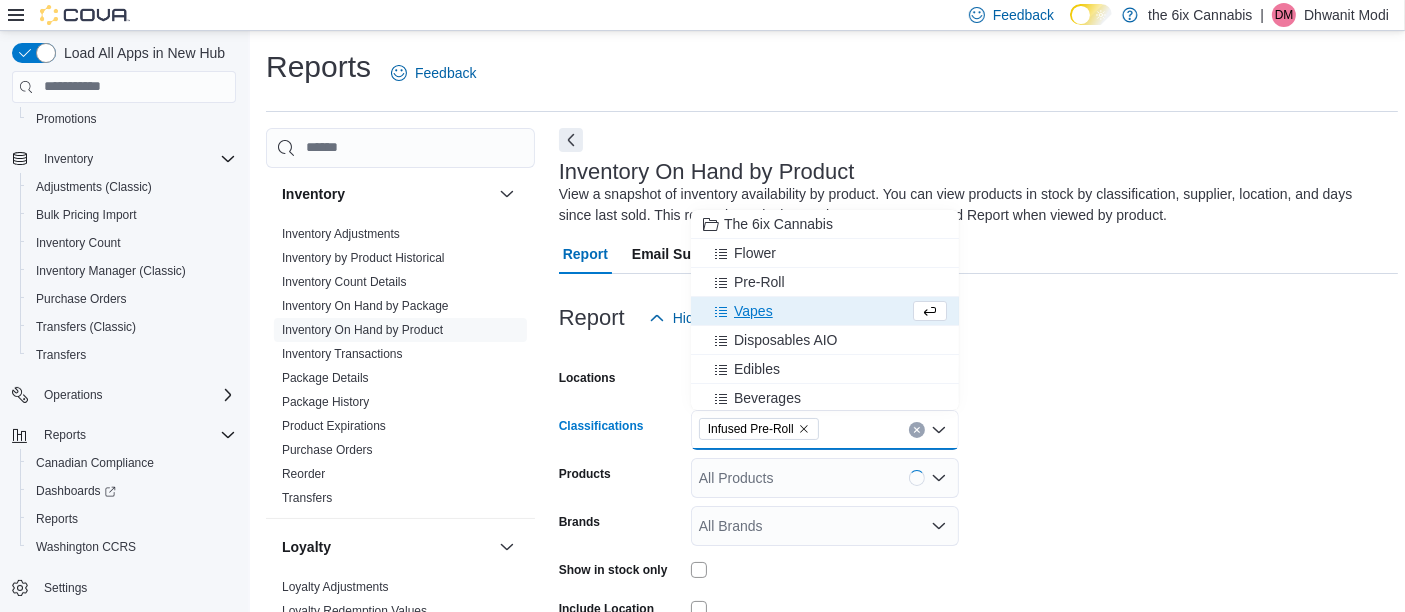click on "Locations 475 Westney Rd. North Classifications Infused Pre-Roll Combo box. Selected. Infused Pre-Roll. Press Backspace to delete Infused Pre-Roll. Combo box input. All Classifications. Type some text or, to display a list of choices, press Down Arrow. To exit the list of choices, press Escape. Products All Products Brands All Brands Show in stock only Include Location Include Room Include Archived Export  Run Report" at bounding box center (978, 548) 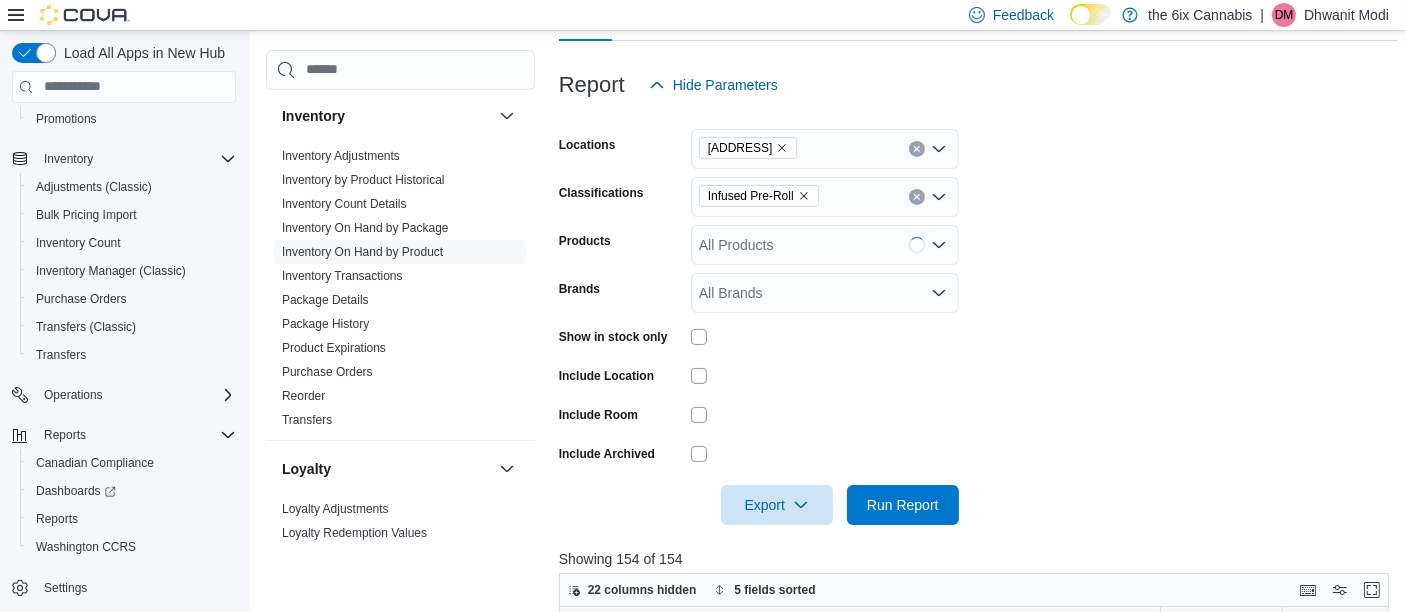 scroll, scrollTop: 254, scrollLeft: 0, axis: vertical 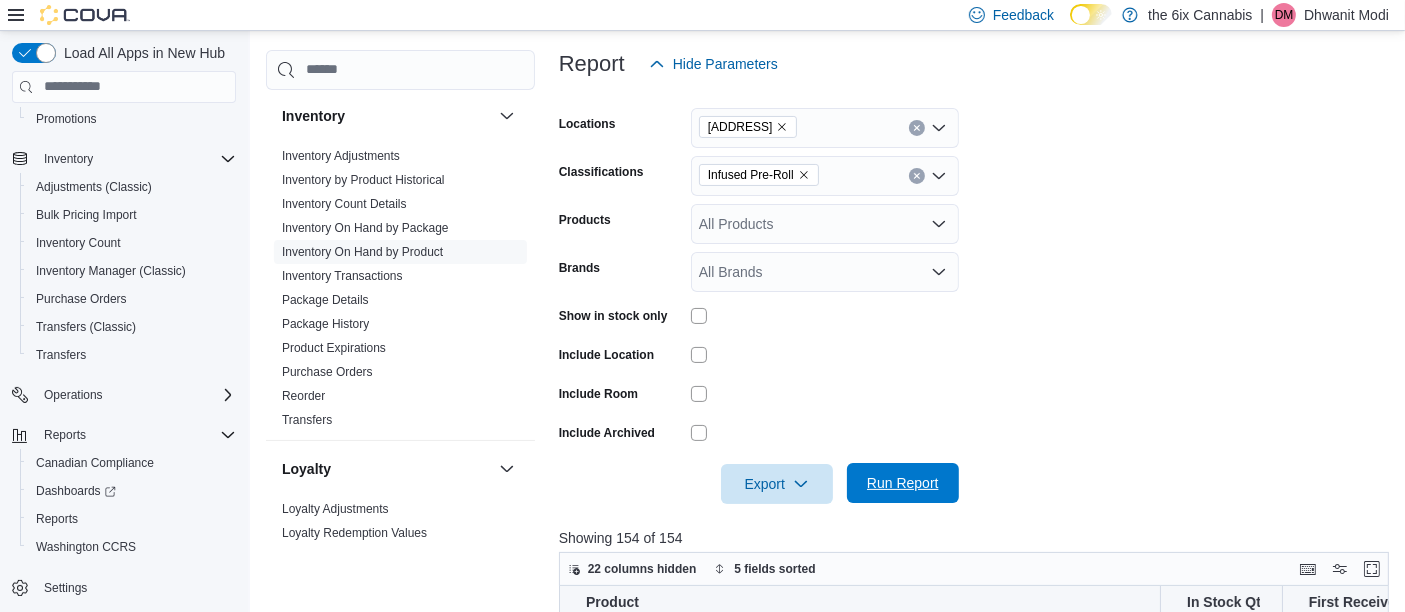 click on "Run Report" at bounding box center (903, 483) 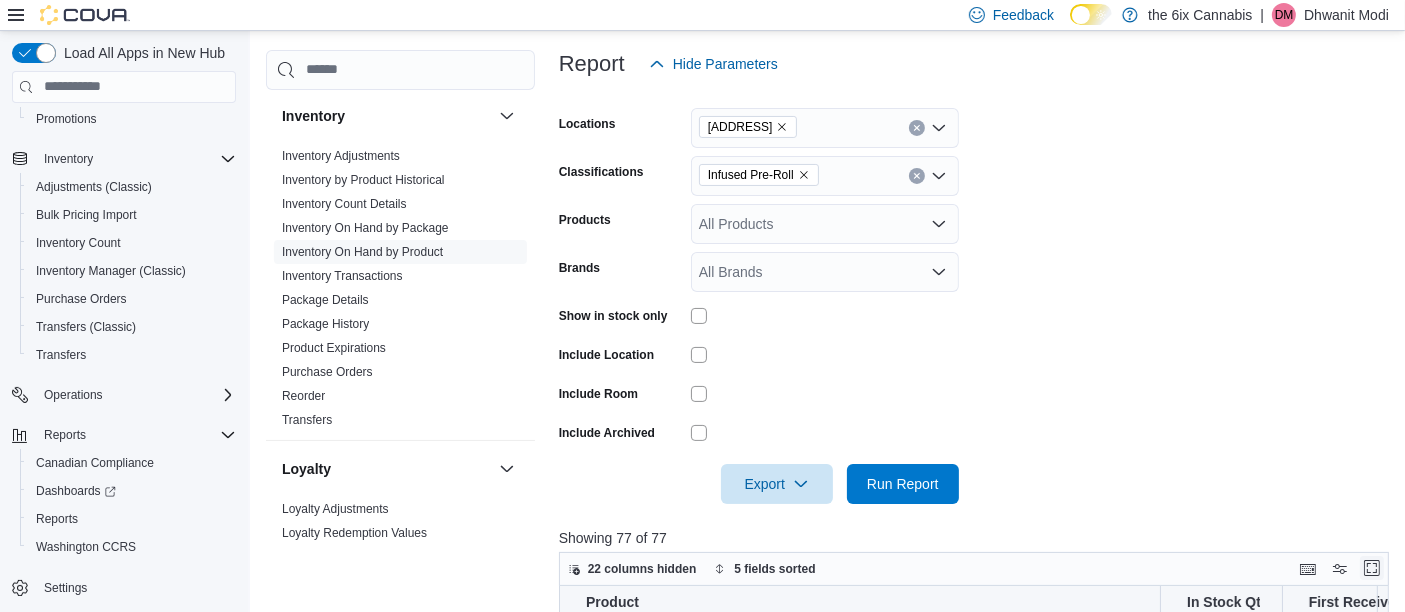 click at bounding box center (1372, 568) 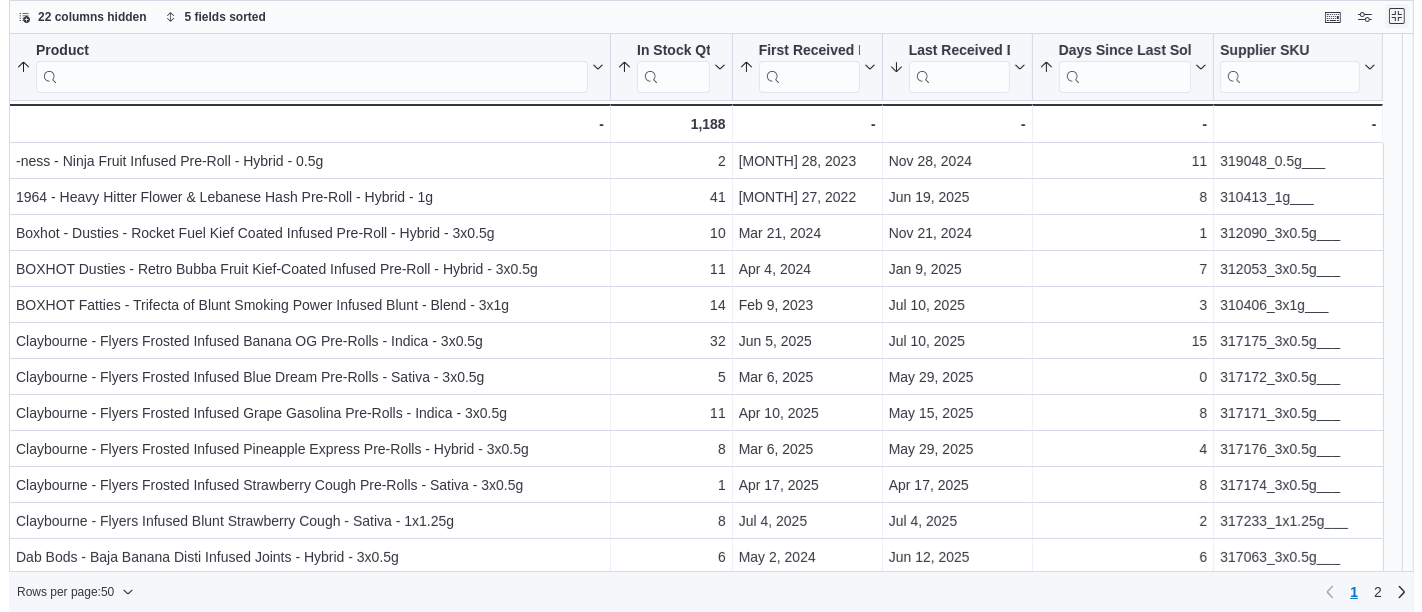 scroll, scrollTop: 0, scrollLeft: 0, axis: both 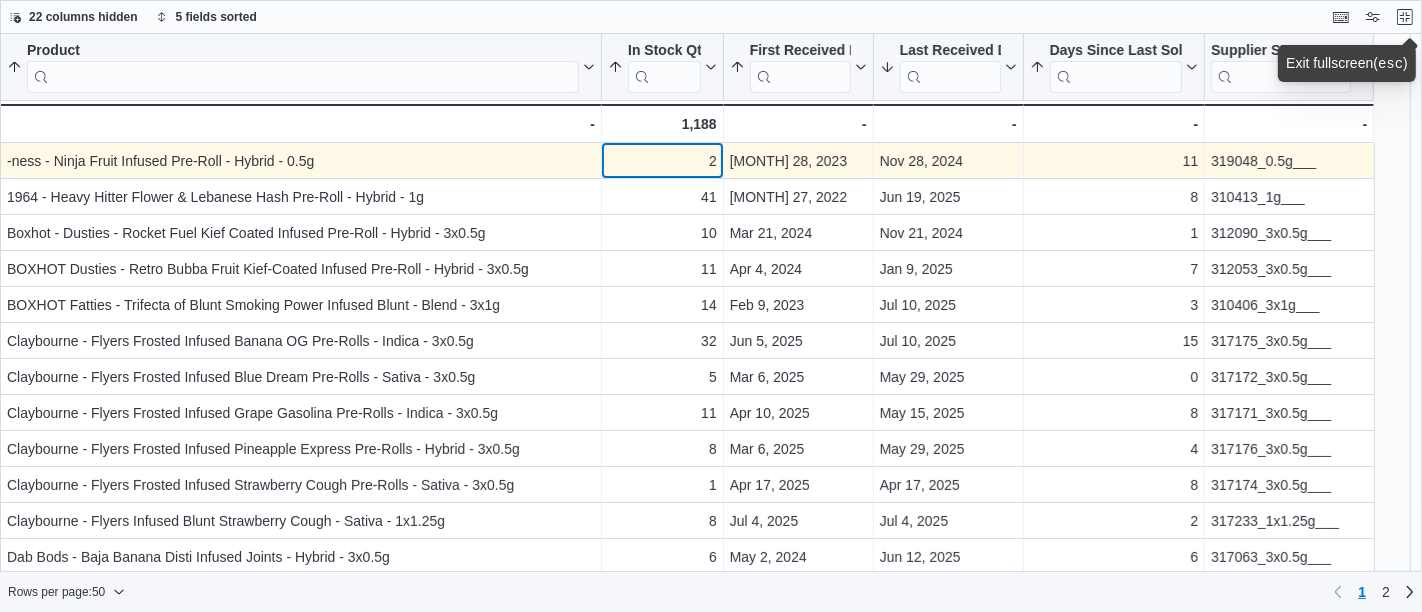 click on "2 -  In Stock Qty, column 2, row 1" at bounding box center (663, 161) 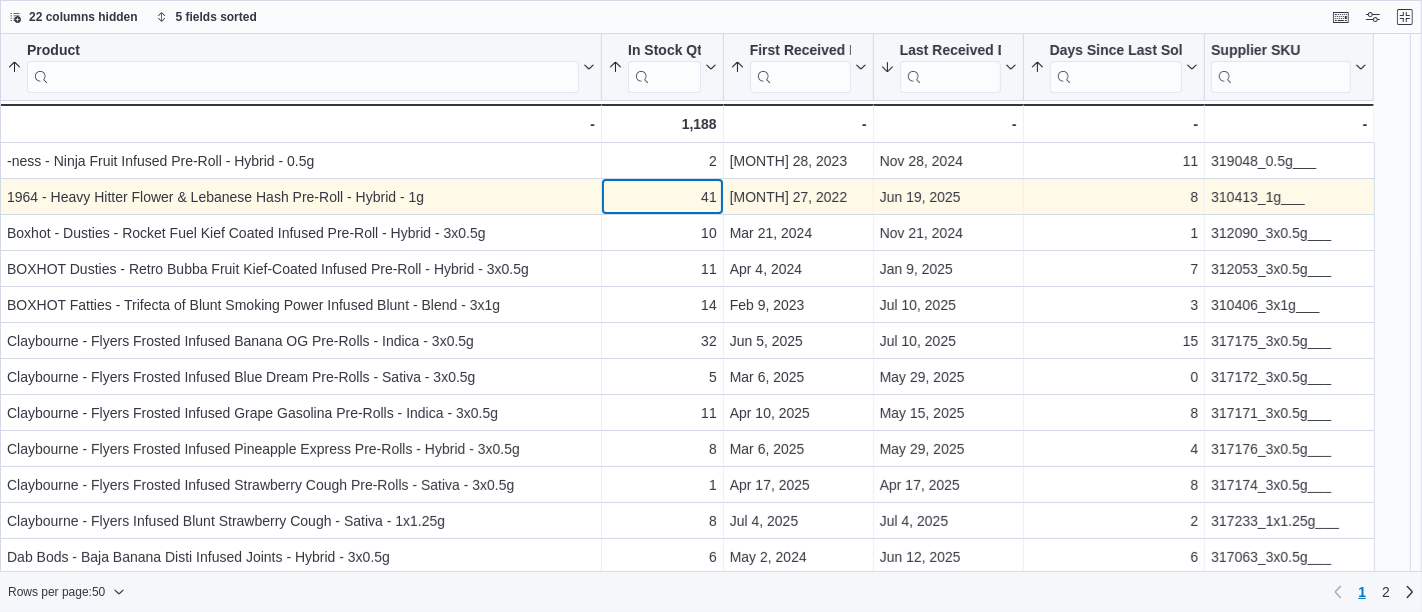 click on "41" at bounding box center (662, 197) 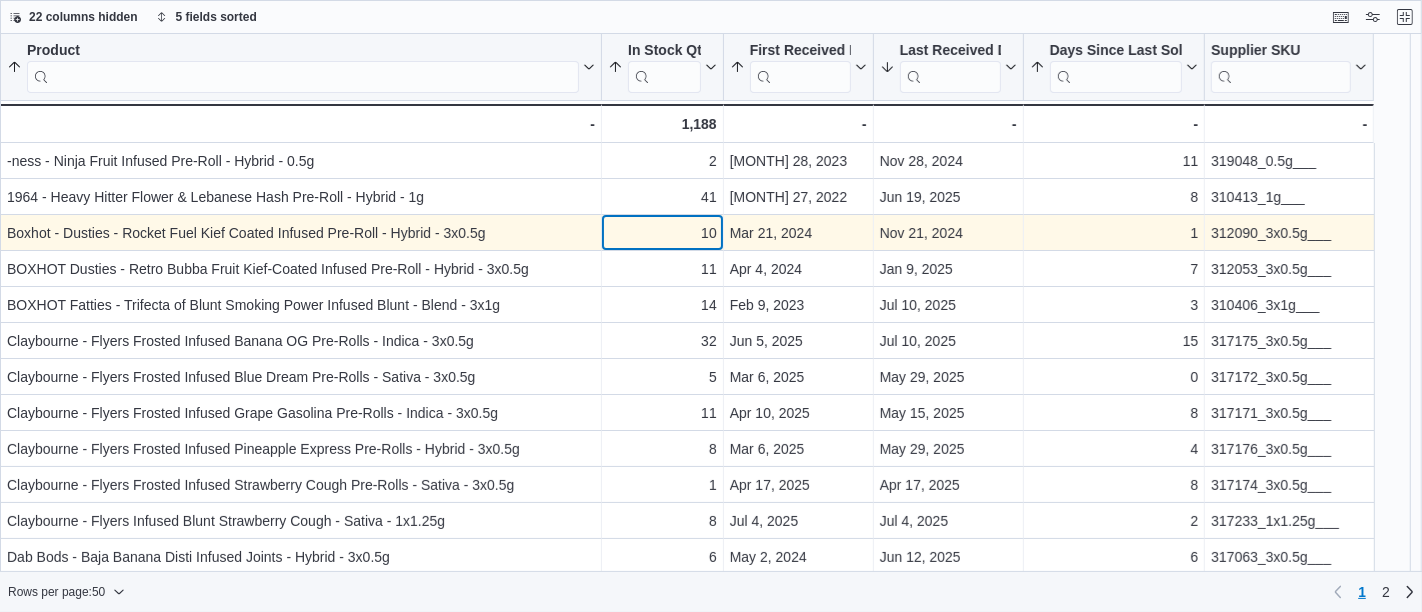 click on "10" at bounding box center [662, 233] 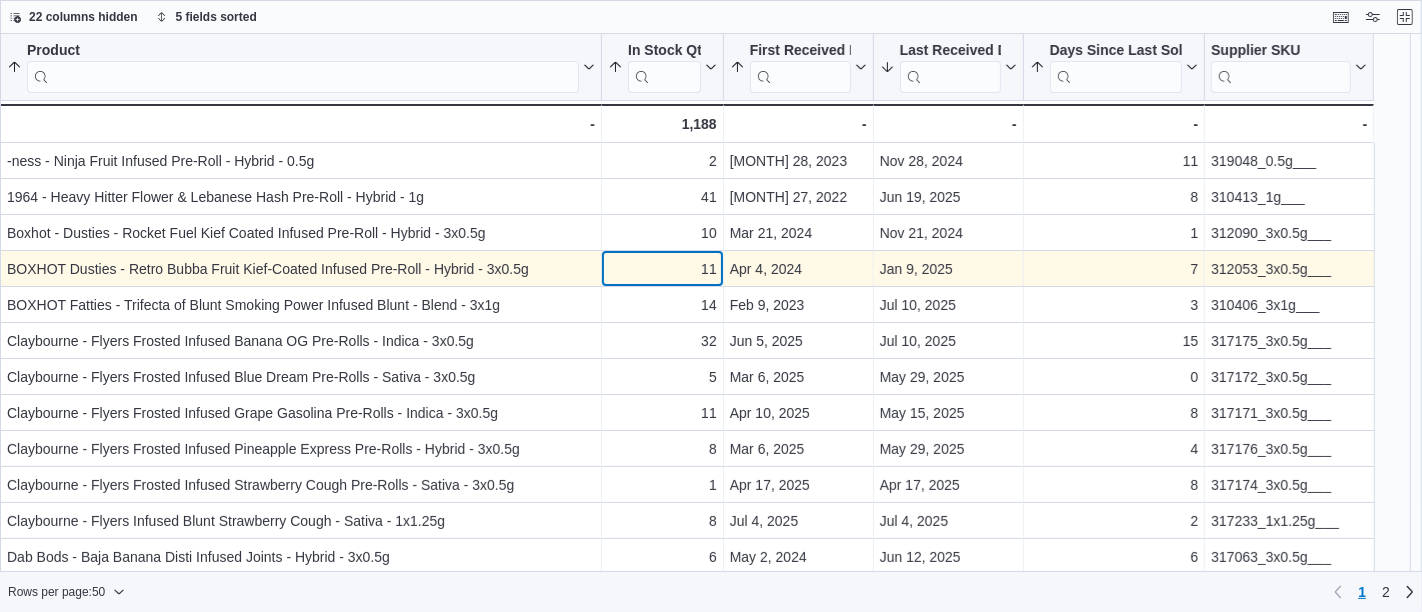click on "11" at bounding box center [662, 269] 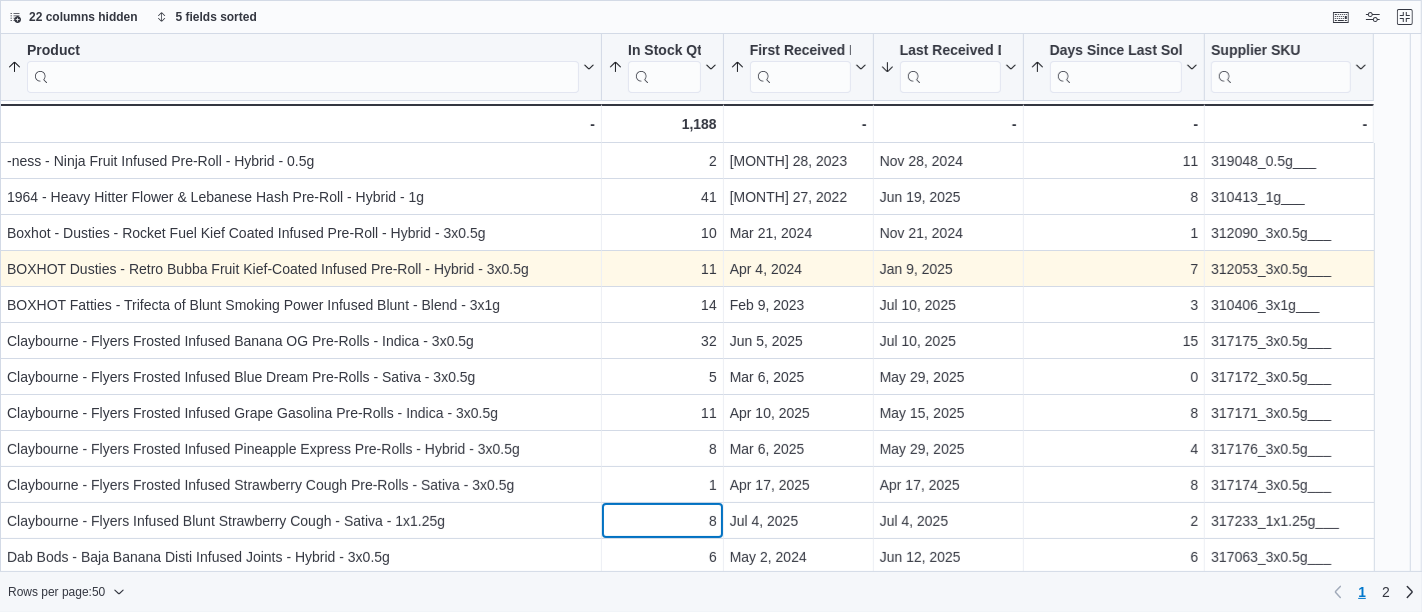 scroll, scrollTop: 4, scrollLeft: 0, axis: vertical 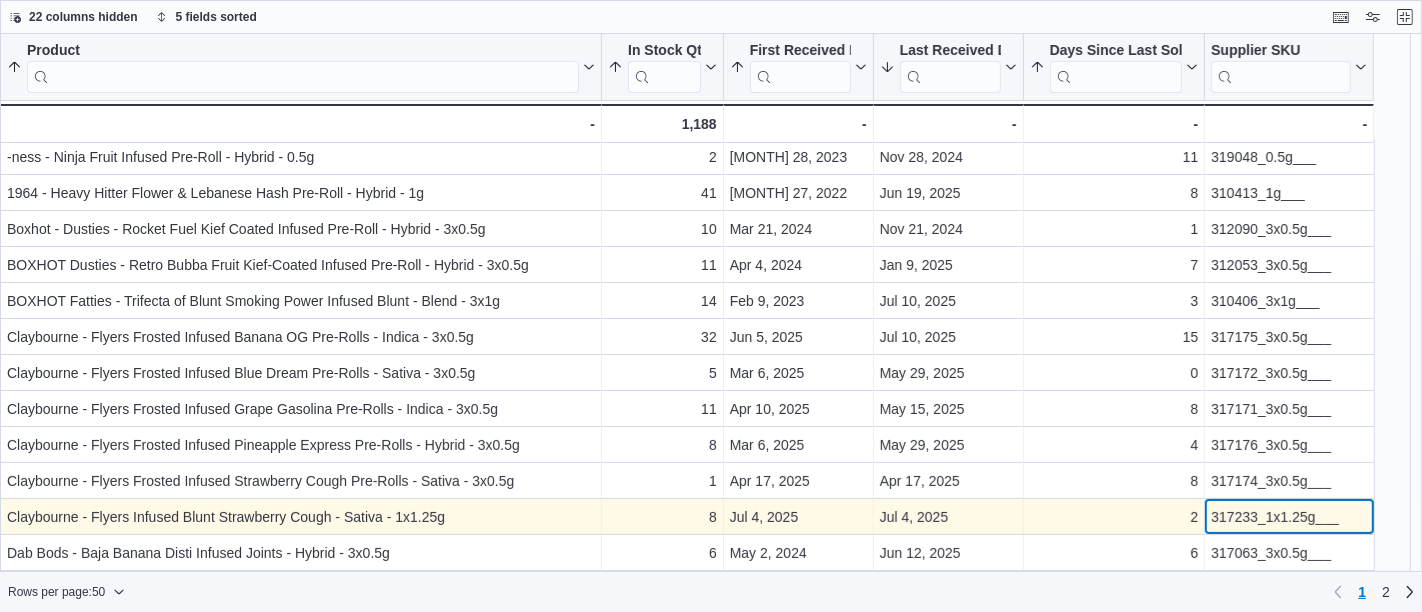 click on "317233_1x1.25g___" at bounding box center (1289, 517) 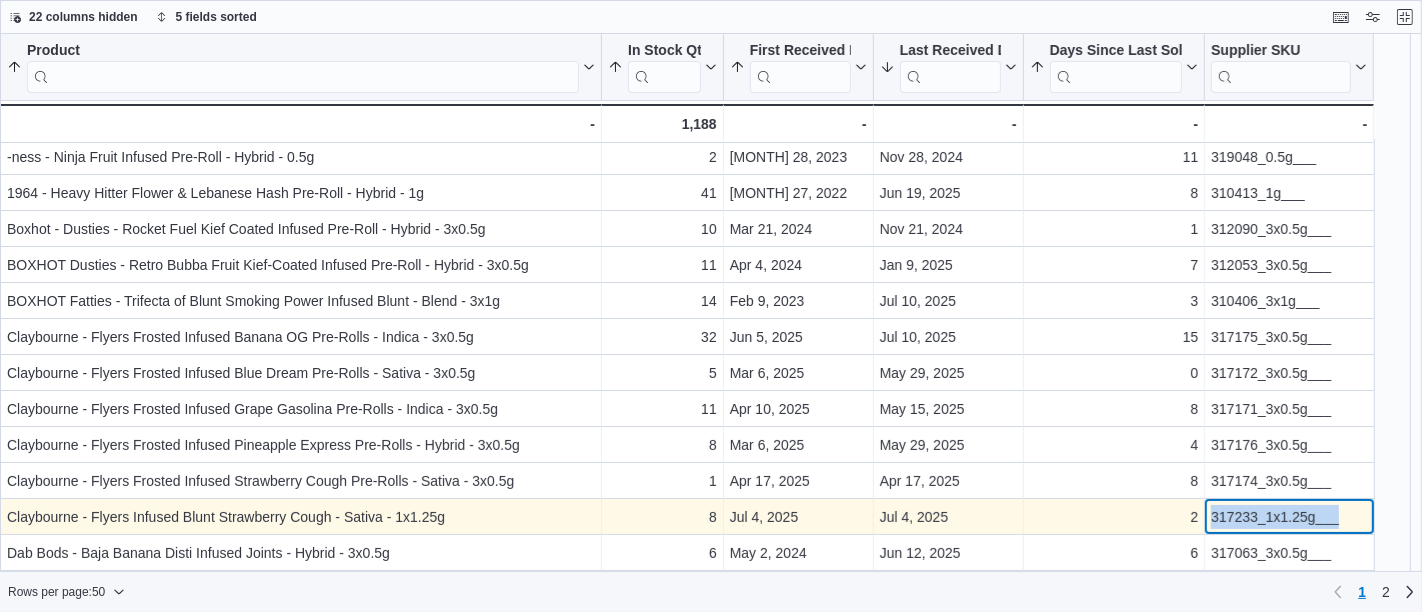 click on "317233_1x1.25g___" at bounding box center (1289, 517) 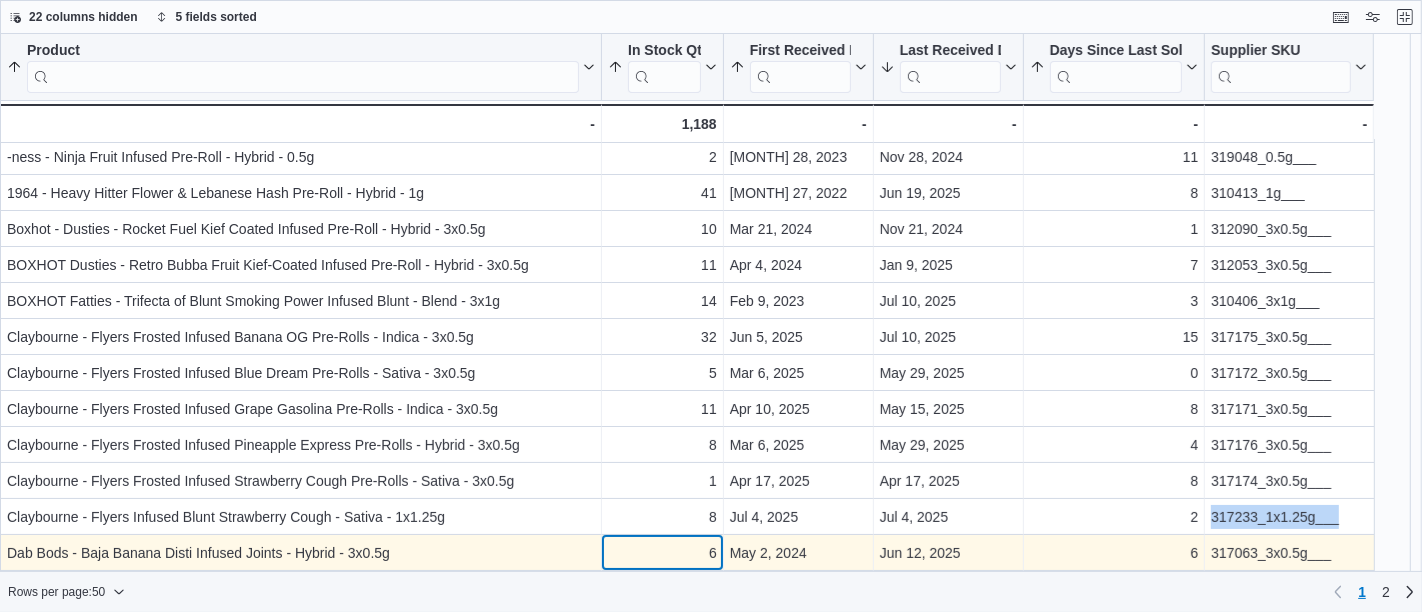 click on "[PRODUCT] [SORTED] [BY] [DAYS] [SINCE] [LAST] [SOLD], [ASCENDING] , [THEN] [SORTED] [BY] [FIRST] [RECEIVED] [DATE], [ASCENDING] , [THEN] [SORTED] [BY] [LAST] [RECEIVED] [DATE], [DESCENDING] , [THEN] [SORTED] [BY] [IN] [STOCK] [QTY], [ASCENDING] , [THEN] [SORTED] [BY] [PRODUCT], [ASCENDING] . [CLICK] [TO] [VIEW] [COLUMN] [HEADER] [ACTIONS] [IN] [STOCK] [QTY] [SORTED] [BY] [DAYS] [SINCE] [LAST] [SOLD], [ASCENDING] , [THEN] [SORTED] [BY] [FIRST] [RECEIVED] [DATE], [ASCENDING] , [THEN] [SORTED] [BY] [LAST] [RECEIVED] [DATE], [DESCENDING] , [THEN] [SORTED] [BY] [IN] [STOCK] [QTY], [ASCENDING] , [THEN] [SORTED] [BY] [PRODUCT], [ASCENDING] . [CLICK] [TO] [VIEW] [COLUMN] [HEADER] [ACTIONS] [FIRST] [RECEIVED] [DATE] [SORTED] [BY] [DAYS] [SINCE] [LAST] [SOLD], [ASCENDING] , [THEN] [SORTED] [BY] [FIRST] [RECEIVED] [DATE], [ASCENDING] , [THEN] [SORTED] [BY] [LAST] [RECEIVED] [DATE], [DESCENDING] , [THEN] [SORTED] [BY] [IN] [STOCK] [QTY], [ASCENDING] , [THEN] [SORTED] [BY] [PRODUCT], [ASCENDING] . [CLICK] [TO] [VIEW] [COLUMN] [HEADER] [ACTIONS] [LAST] [RECEIVED] [DATE] [SORTED] [BY] [DAYS] [SINCE] [LAST] [SOLD], [ASCENDING] , [THEN] [SORTED] [BY] [FIRST] [RECEIVED] [DATE], [ASCENDING] , [THEN] [SORTED] [BY] [LAST] [RECEIVED] [DATE], [DESCENDING] , [THEN] [SORTED] [BY] [IN] [STOCK] [QTY], [ASCENDING] . [DAYS] [SINCE] [LAST] [SOLD] . 2" at bounding box center (687, 1215) 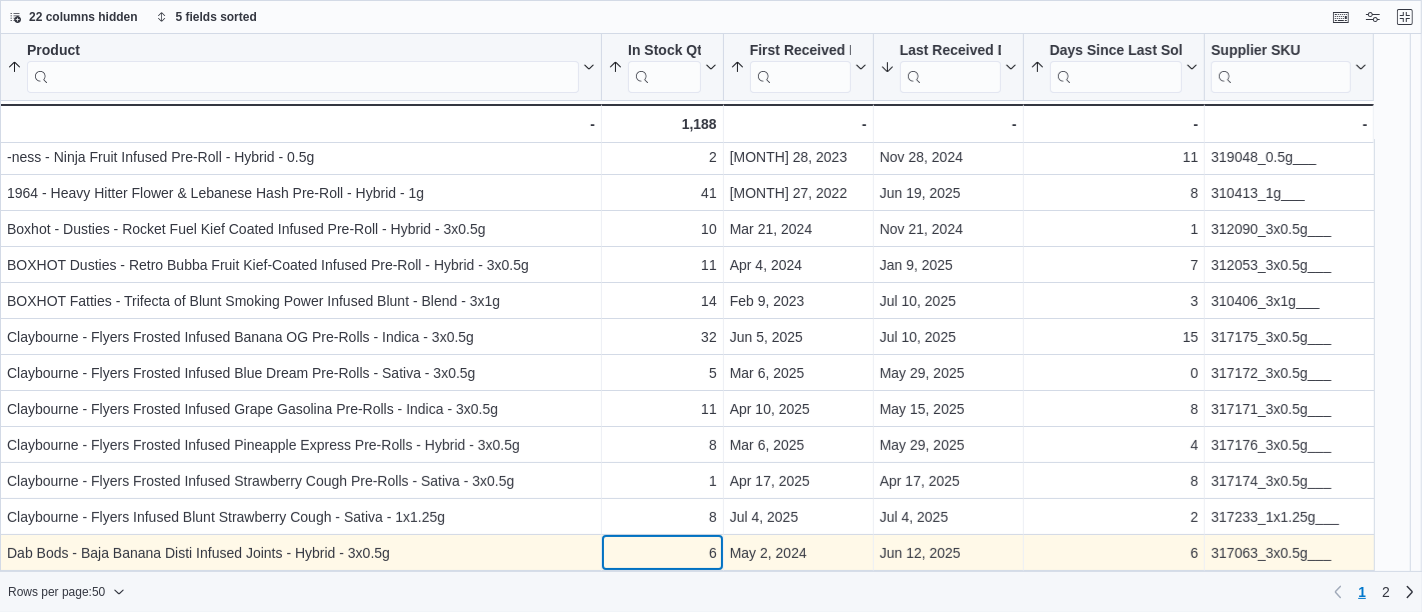 scroll, scrollTop: 40, scrollLeft: 0, axis: vertical 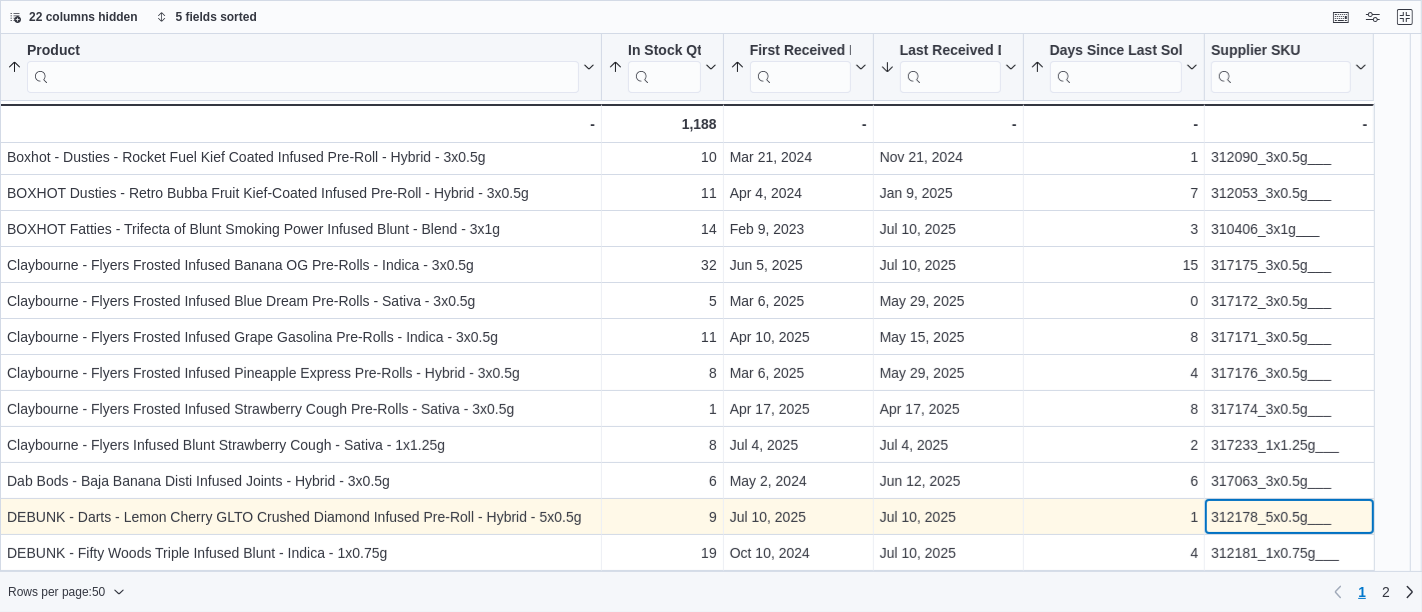 click on "312178_5x0.5g___" at bounding box center (1289, 517) 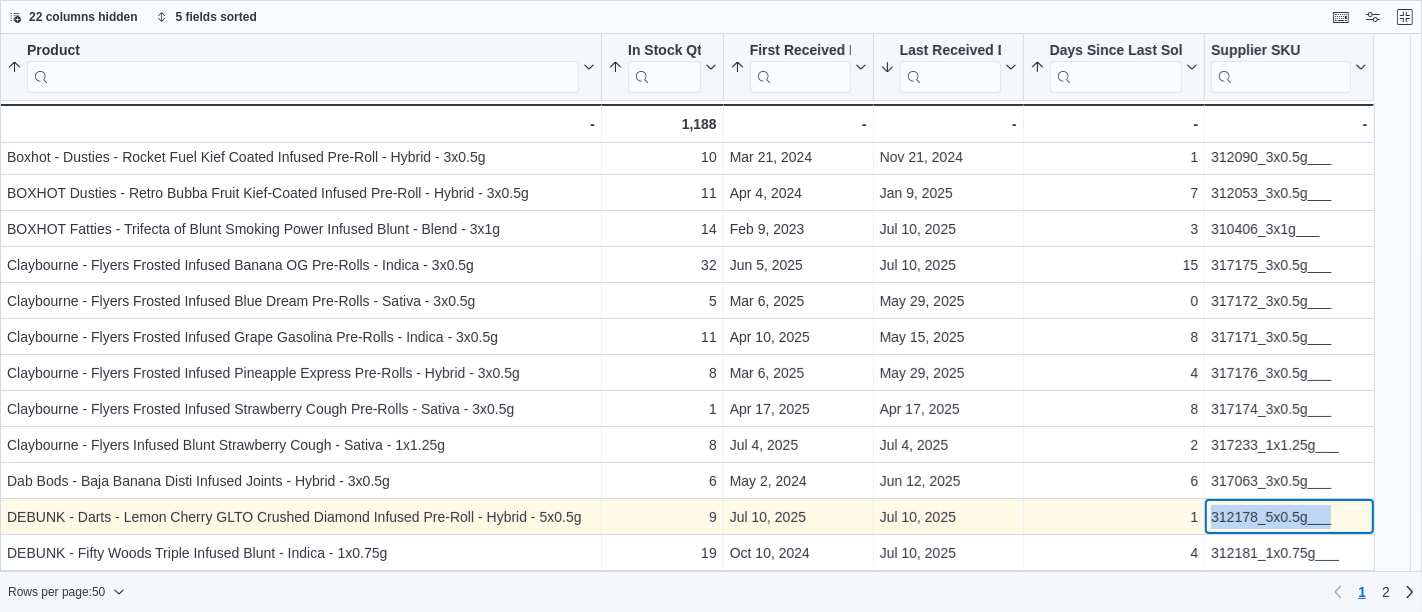 click on "312178_5x0.5g___" at bounding box center (1289, 517) 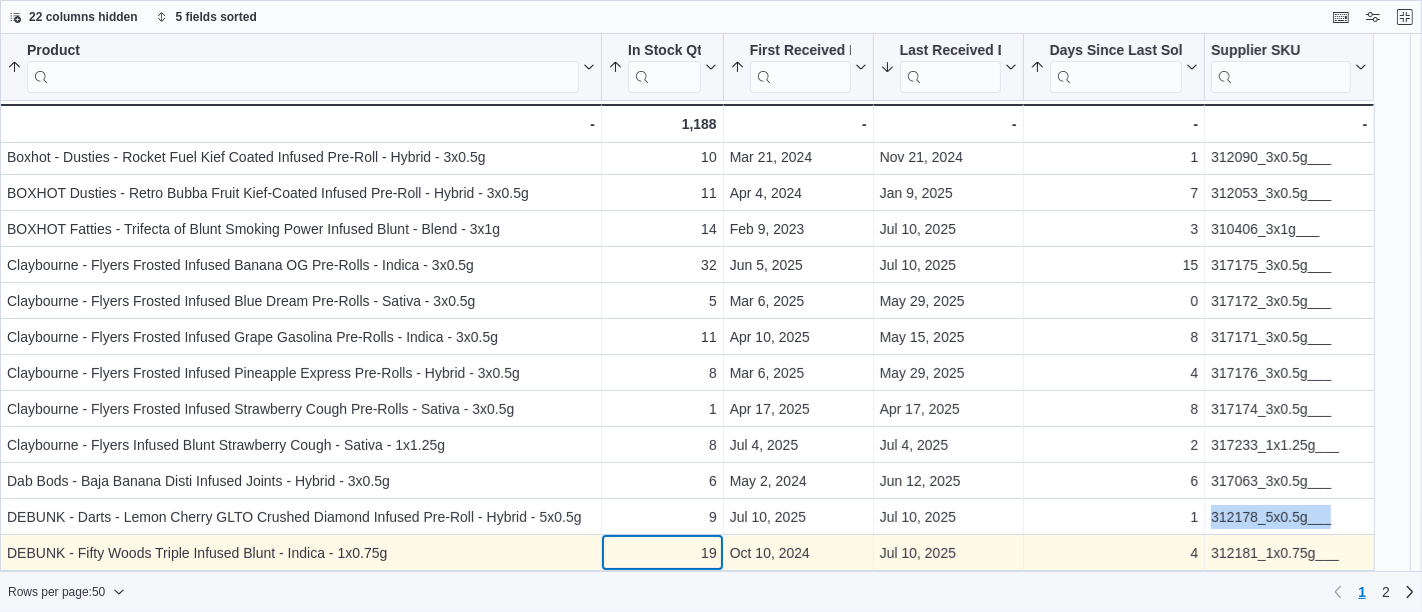 click on "Product Sorted by Days Since Last Sold, ascending , then sorted by First Received Date, ascending , then sorted by Last Received Date, descending , then sorted by In Stock Qty, ascending , then sorted by Product, ascending . Click to view column header actions In Stock Qty Sorted by Days Since Last Sold, ascending , then sorted by First Received Date, ascending , then sorted by Last Received Date, descending , then sorted by In Stock Qty, ascending , then sorted by Product, ascending . Click to view column header actions First Received Date Sorted by Days Since Last Sold, ascending , then sorted by First Received Date, ascending , then sorted by Last Received Date, descending , then sorted by In Stock Qty, ascending , then sorted by Product, ascending . Click to view column header actions Last Received Date Sorted by Days Since Last Sold, ascending , then sorted by First Received Date, ascending , then sorted by Last Received Date, descending , then sorted by In Stock Qty, ascending . Days Since Last Sold . 8" at bounding box center (687, 1129) 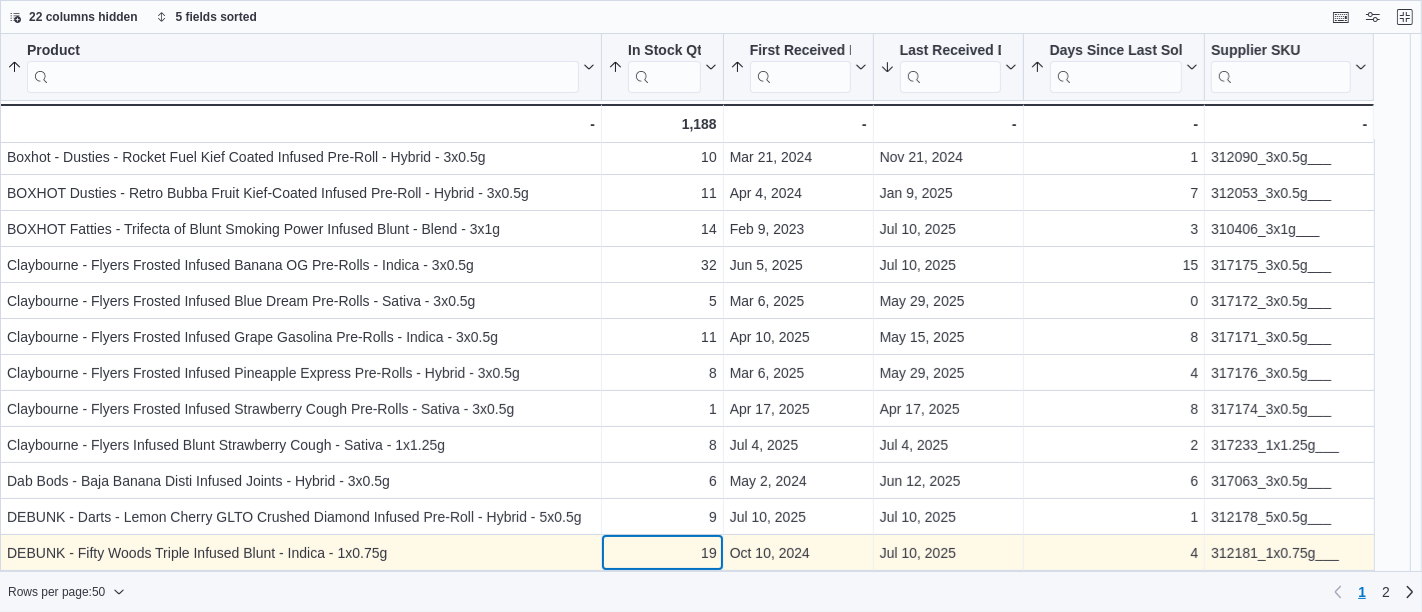 scroll, scrollTop: 111, scrollLeft: 0, axis: vertical 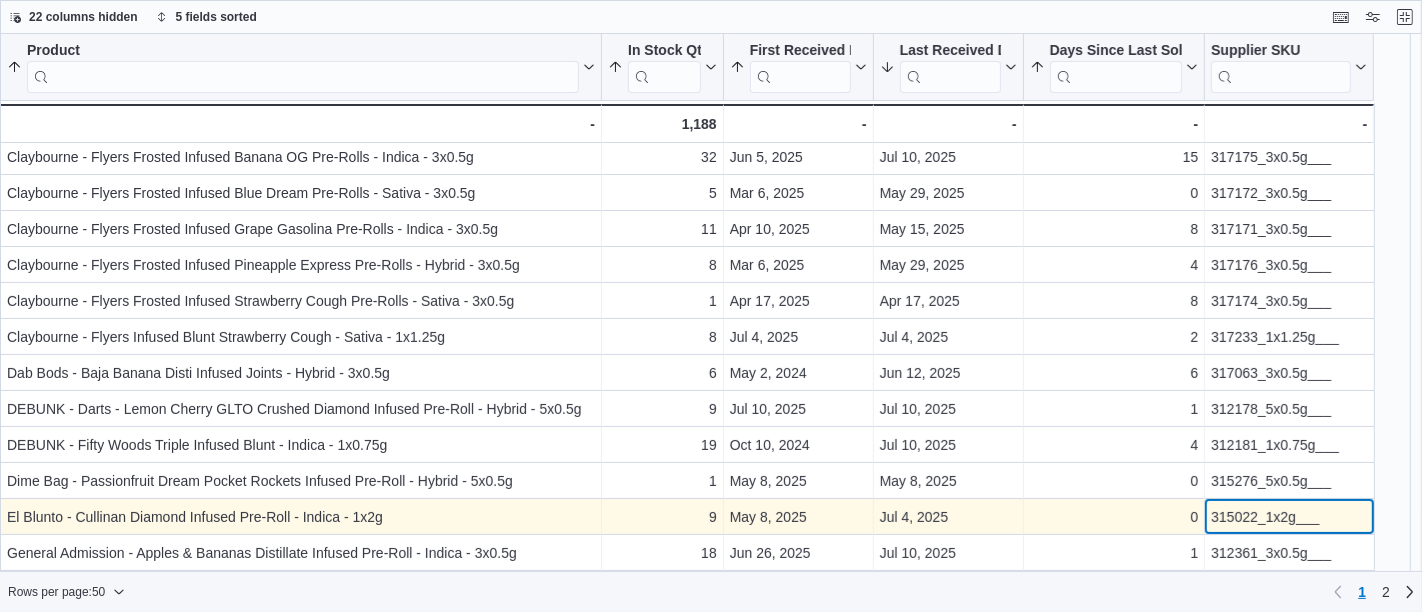 click on "315022_1x2g___" at bounding box center [1289, 517] 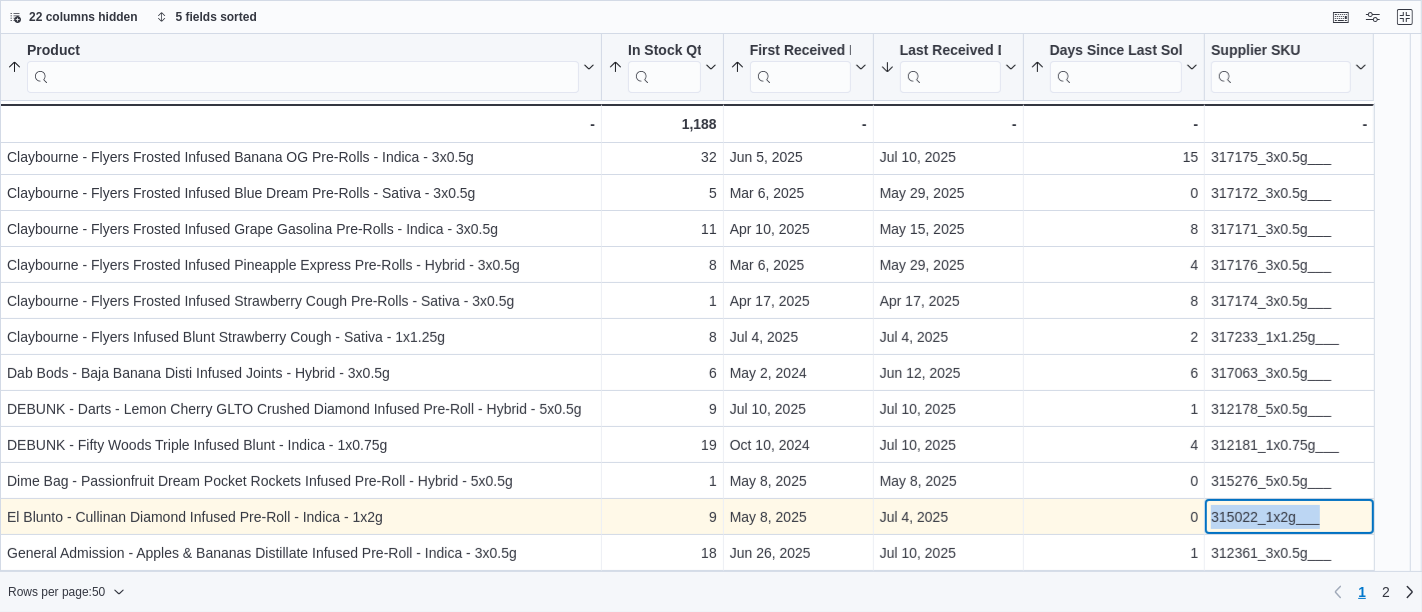 click on "315022_1x2g___" at bounding box center [1289, 517] 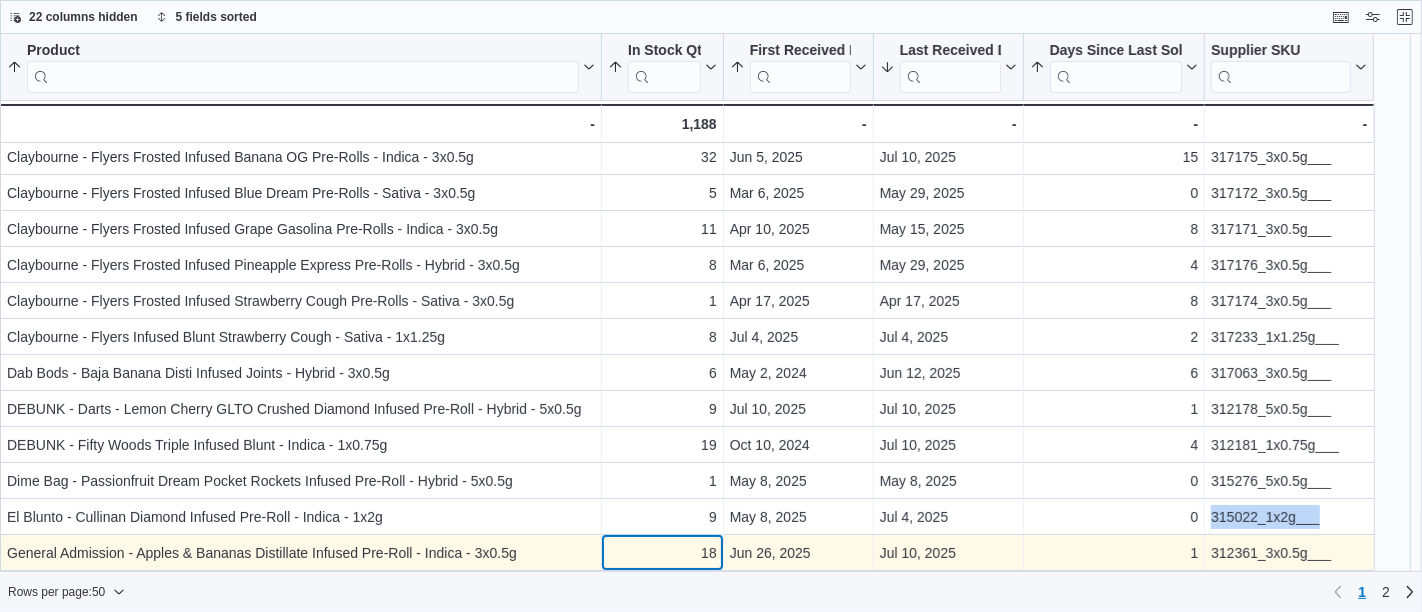 click on "Product Sorted by Days Since Last Sold, ascending , then sorted by First Received Date, ascending , then sorted by Last Received Date, descending , then sorted by In Stock Qty, ascending , then sorted by Product, ascending . Click to view column header actions In Stock Qty Sorted by Days Since Last Sold, ascending , then sorted by First Received Date, ascending , then sorted by Last Received Date, descending , then sorted by In Stock Qty, ascending , then sorted by Product, ascending . Click to view column header actions First Received Date Sorted by Days Since Last Sold, ascending , then sorted by First Received Date, ascending , then sorted by Last Received Date, descending , then sorted by In Stock Qty, ascending , then sorted by Product, ascending . Click to view column header actions Last Received Date Sorted by Days Since Last Sold, ascending , then sorted by First Received Date, ascending , then sorted by Last Received Date, descending , then sorted by In Stock Qty, ascending . Days Since Last Sold . 3" at bounding box center [687, 1000] 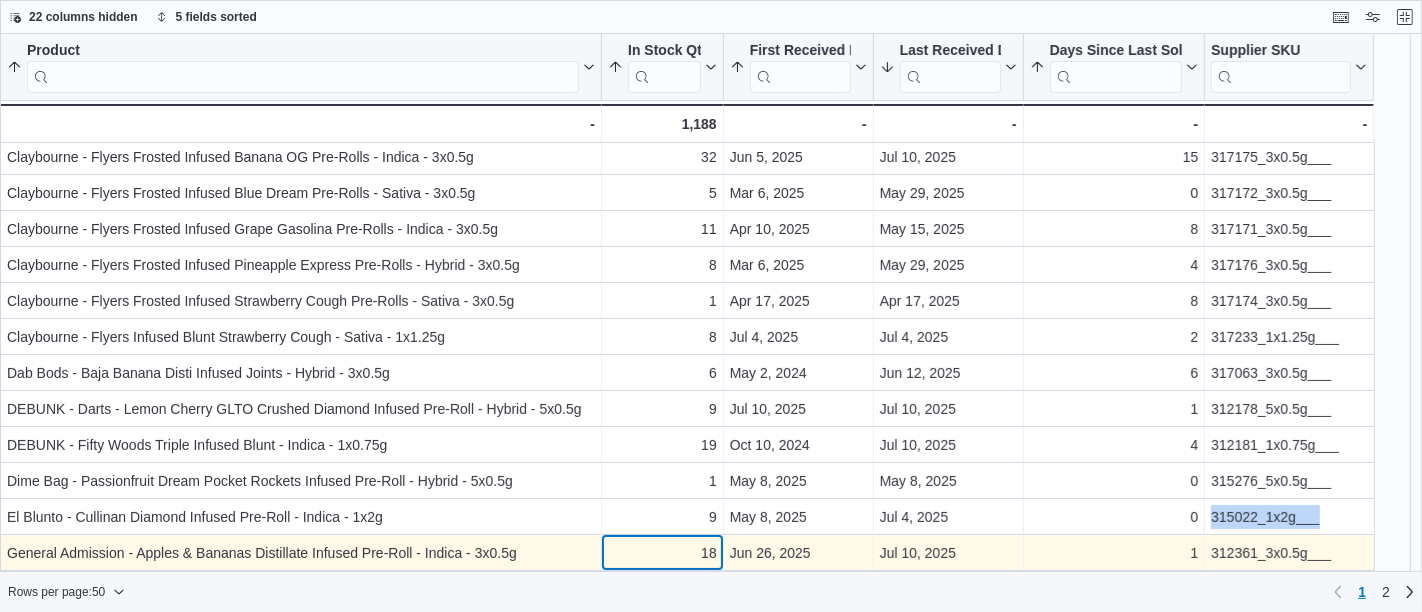 scroll, scrollTop: 220, scrollLeft: 0, axis: vertical 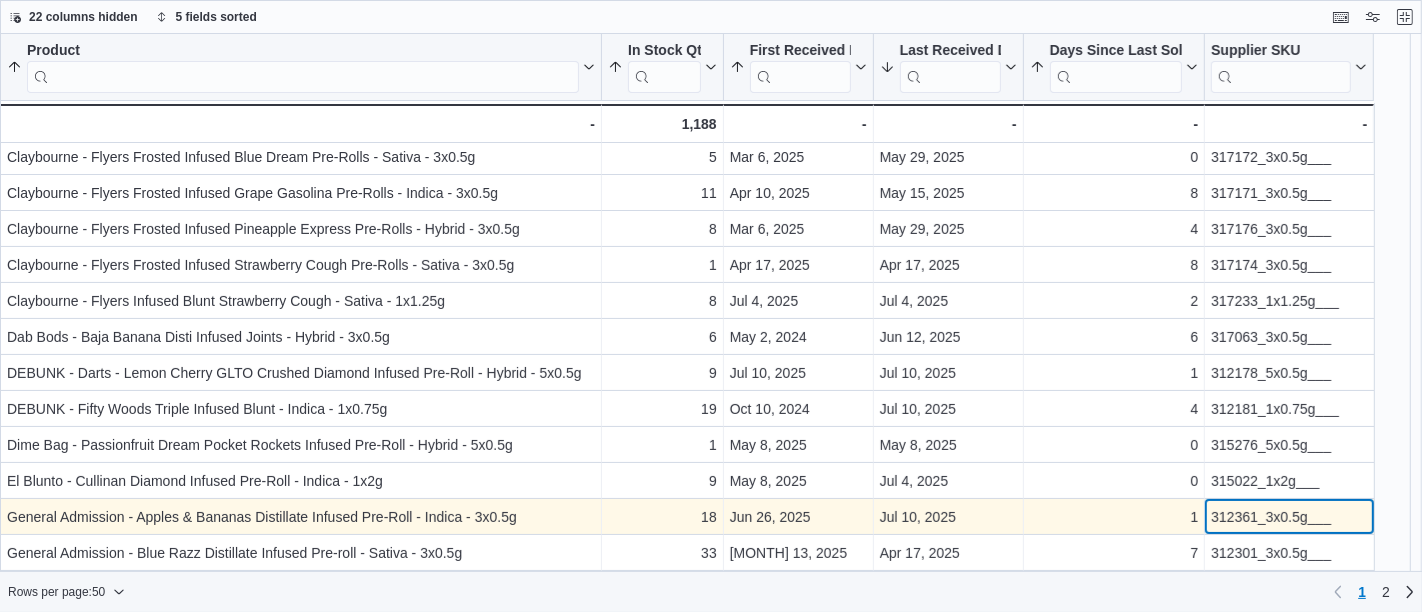 click on "312361_3x0.5g___" at bounding box center [1289, 517] 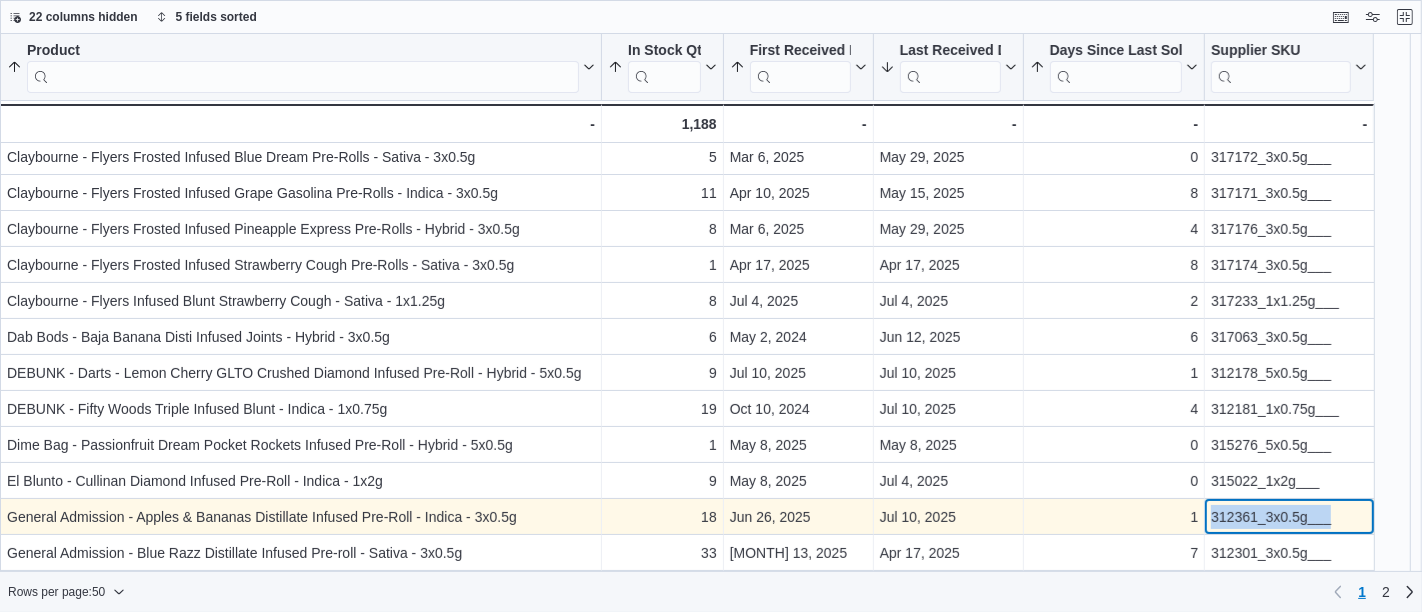 click on "312361_3x0.5g___" at bounding box center [1289, 517] 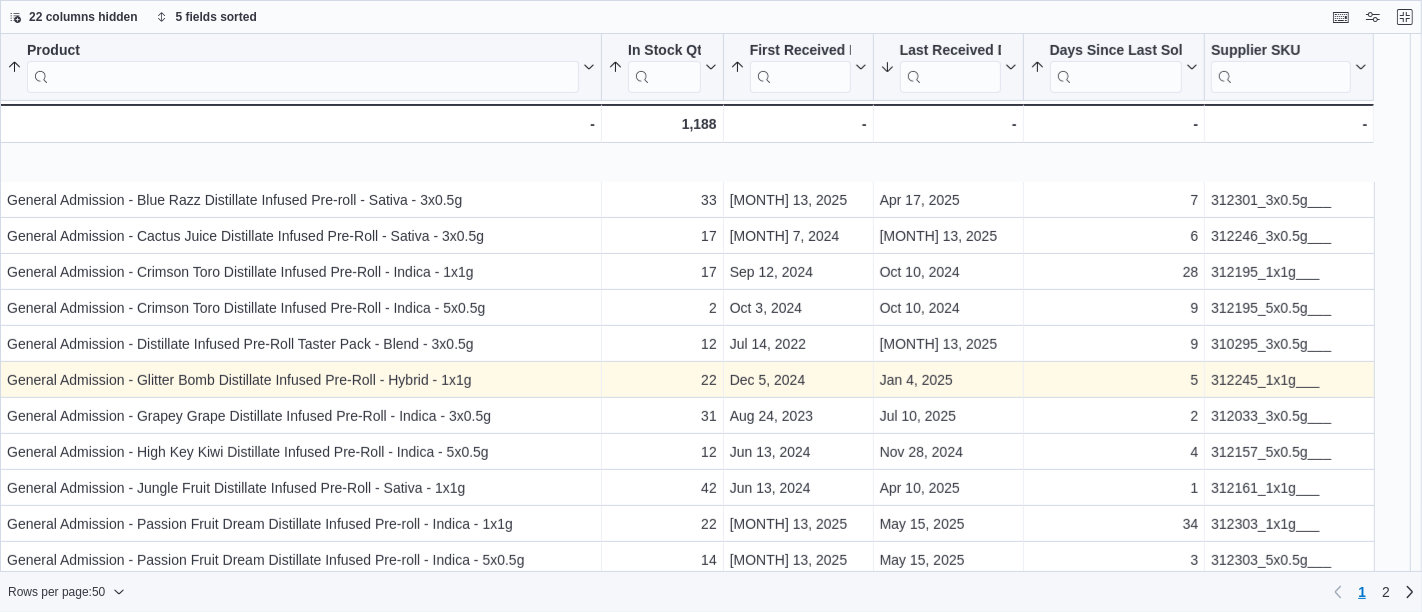 scroll, scrollTop: 665, scrollLeft: 0, axis: vertical 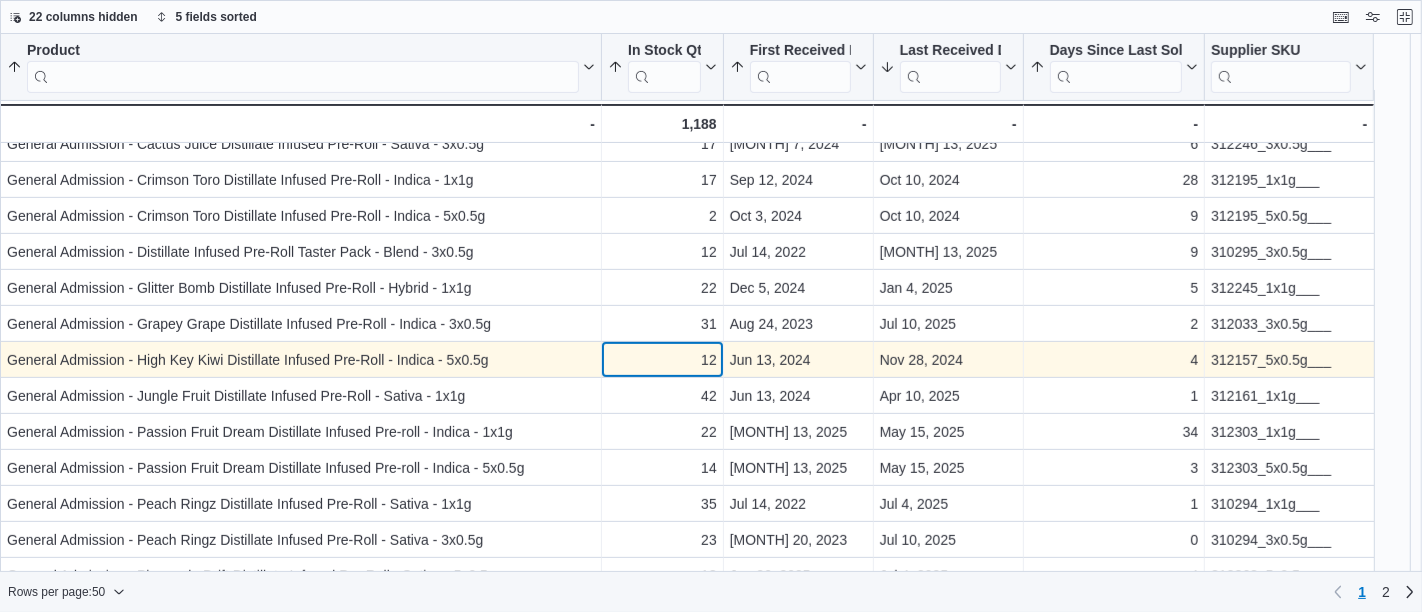 click on "12" at bounding box center (662, 360) 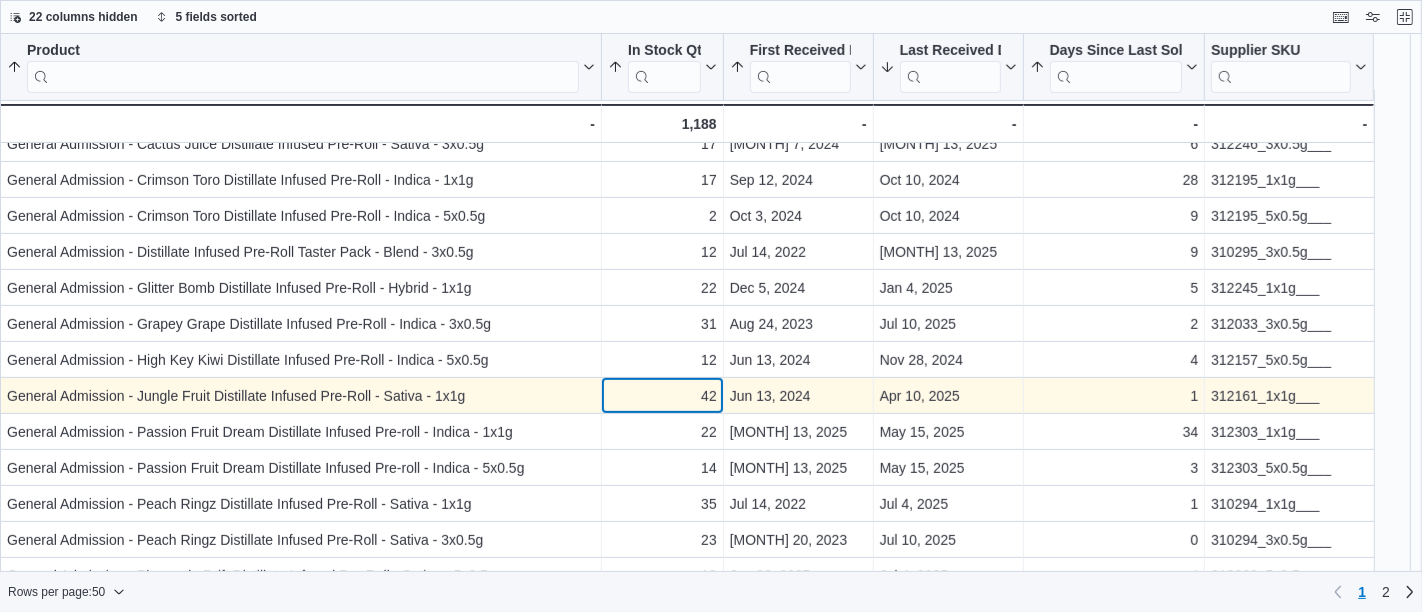click on "42" at bounding box center [662, 396] 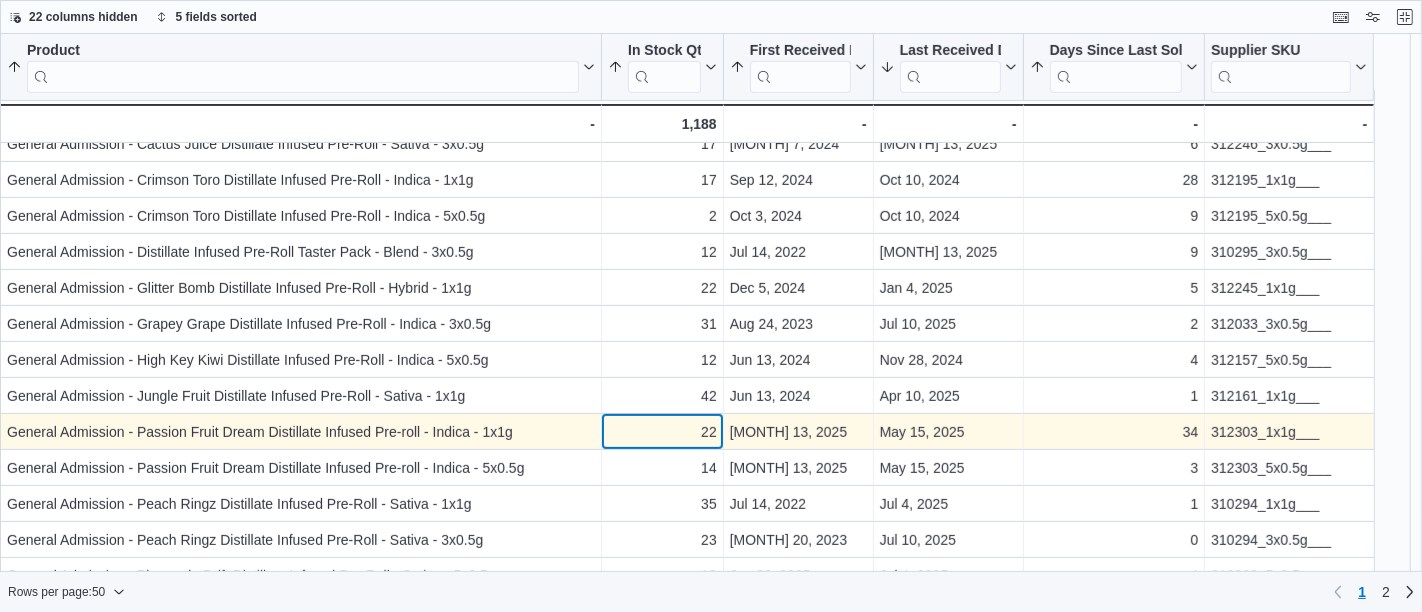 click on "22" at bounding box center (662, 432) 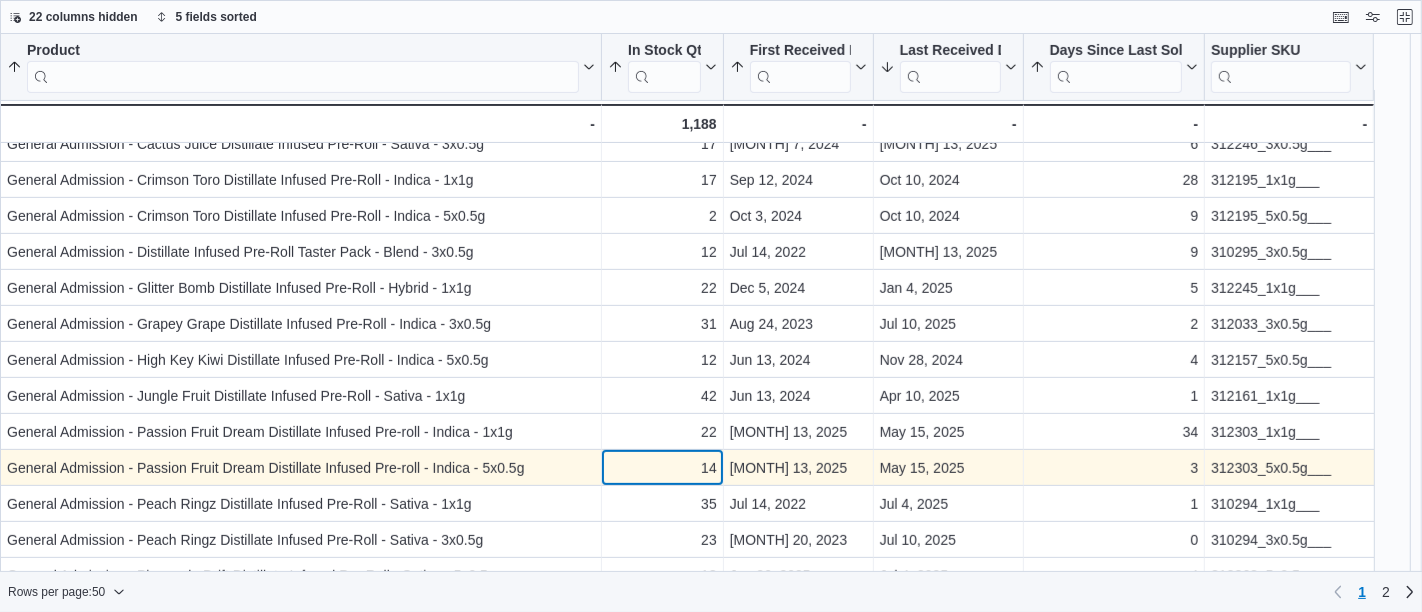click on "14" at bounding box center (662, 468) 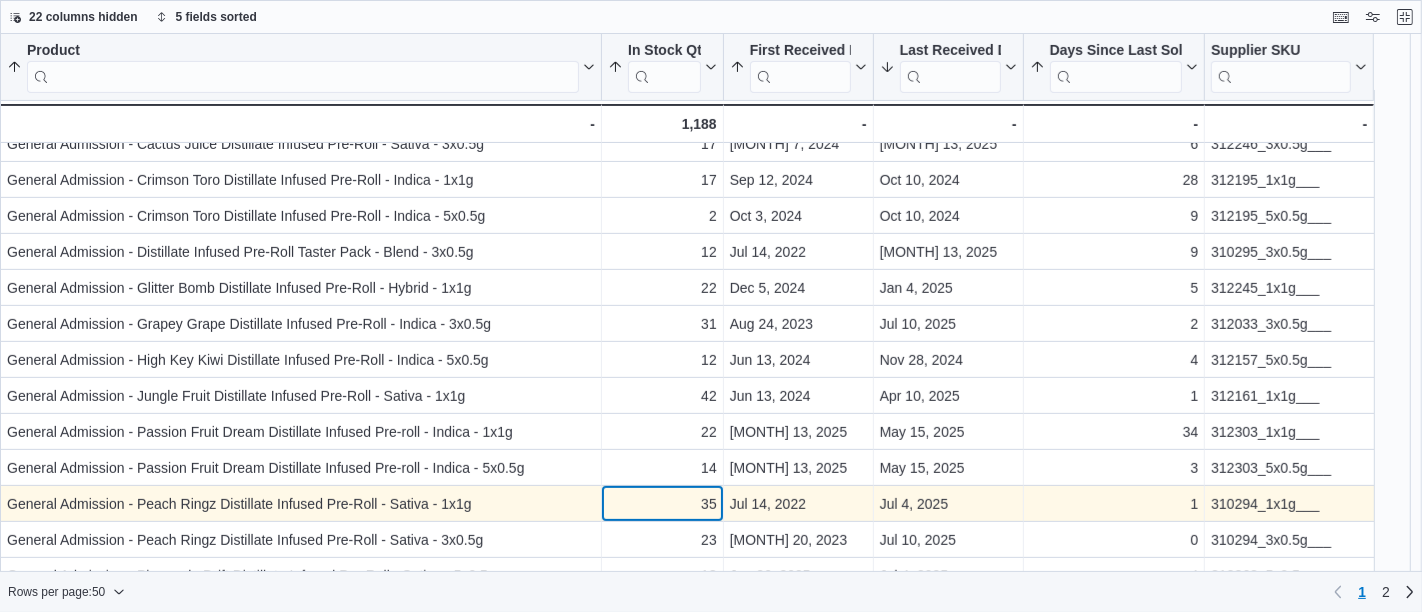 click on "35" at bounding box center (662, 504) 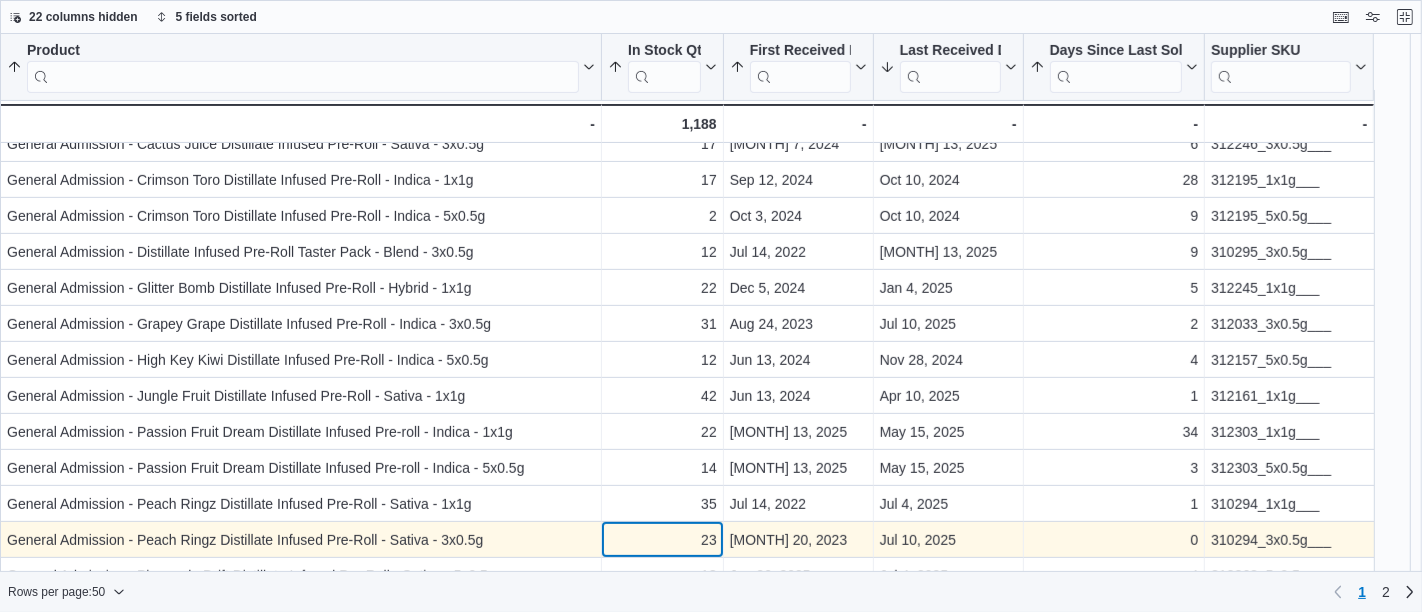 click on "23 -  In Stock Qty, column 2, row 30" at bounding box center [663, 540] 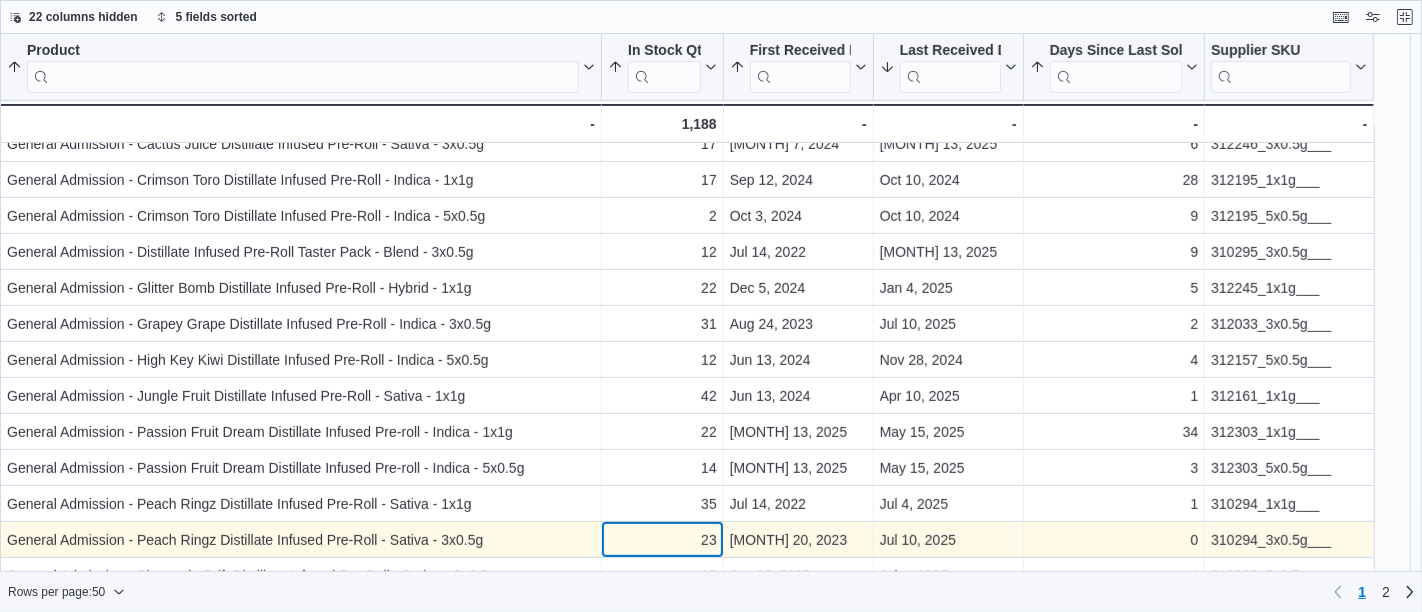 scroll, scrollTop: 688, scrollLeft: 0, axis: vertical 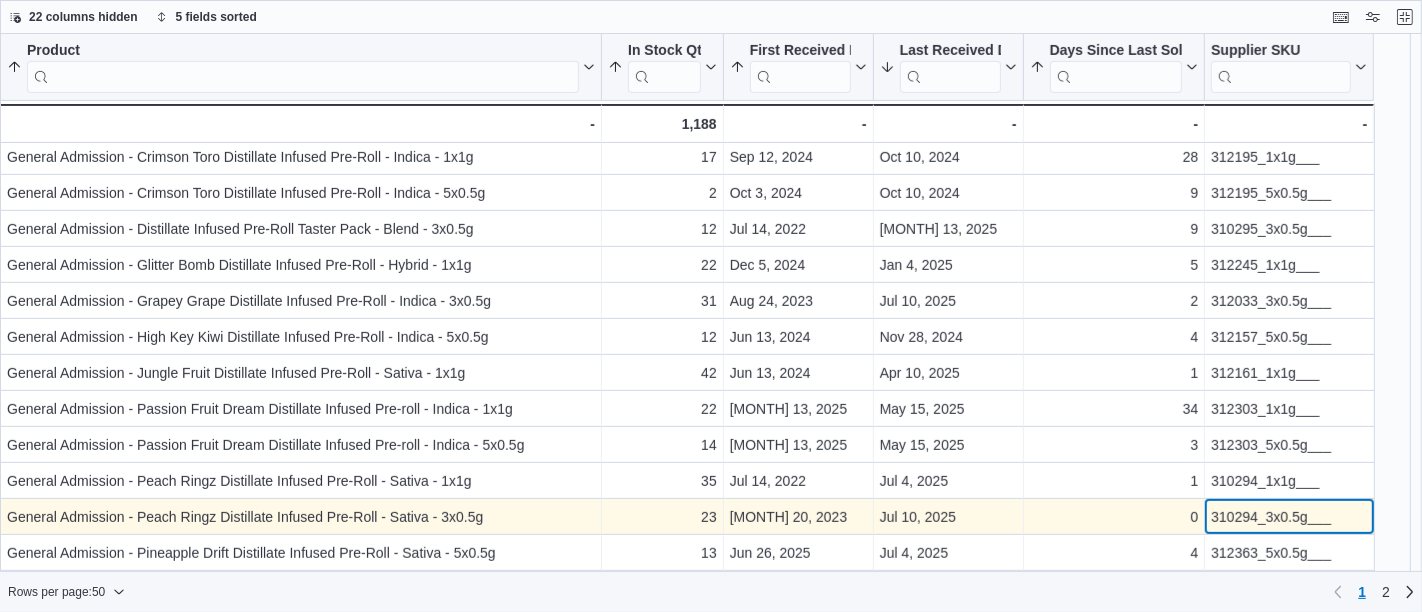 click on "310294_3x0.5g___" at bounding box center (1289, 517) 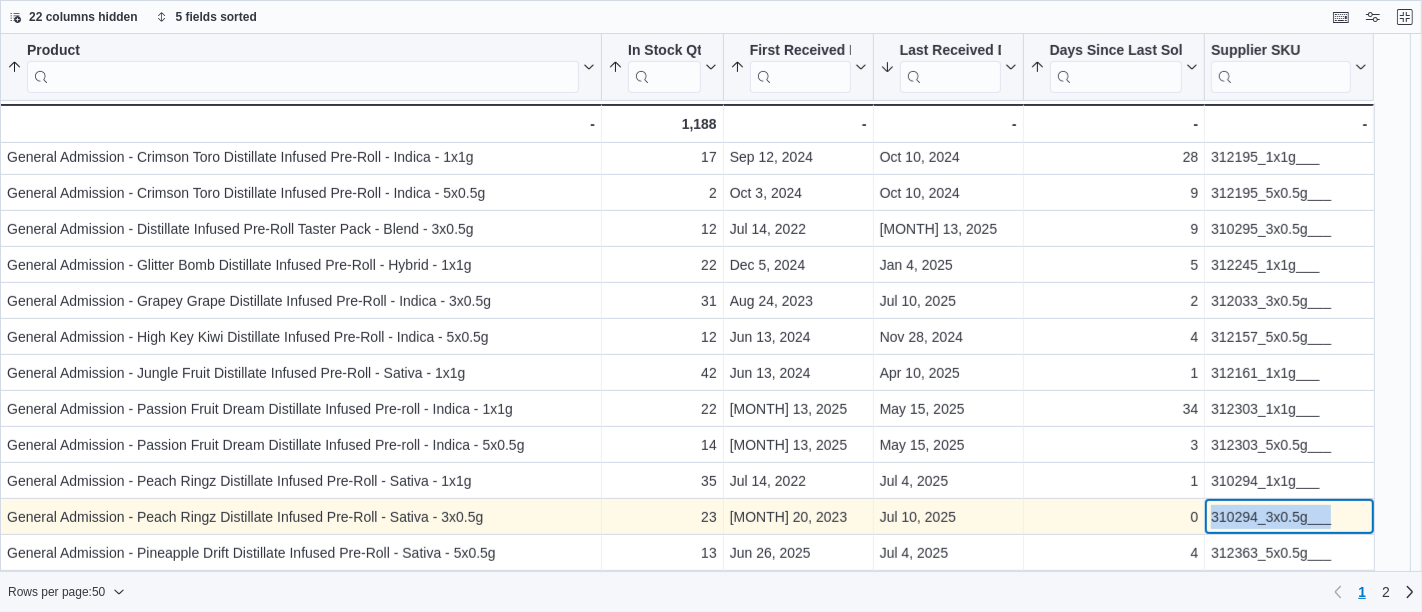 click on "310294_3x0.5g___" at bounding box center [1289, 517] 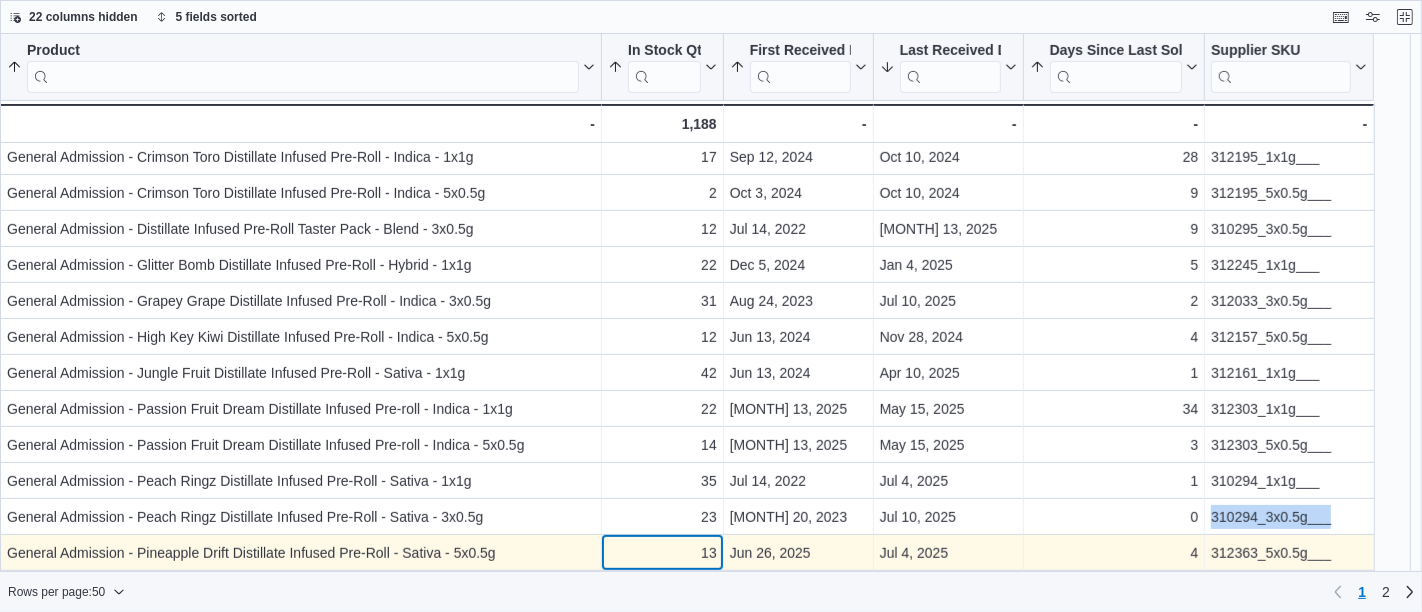 click on "Product Sorted by Days Since Last Sold, ascending , then sorted by First Received Date, ascending , then sorted by Last Received Date, descending , then sorted by In Stock Qty, ascending , then sorted by Product, ascending . Click to view column header actions In Stock Qty Sorted by Days Since Last Sold, ascending , then sorted by First Received Date, ascending , then sorted by Last Received Date, descending , then sorted by In Stock Qty, ascending , then sorted by Product, ascending . Click to view column header actions First Received Date Sorted by Days Since Last Sold, ascending , then sorted by First Received Date, ascending , then sorted by Last Received Date, descending , then sorted by In Stock Qty, ascending , then sorted by Product, ascending . Click to view column header actions Last Received Date Sorted by Days Since Last Sold, ascending , then sorted by First Received Date, ascending , then sorted by Last Received Date, descending , then sorted by In Stock Qty, ascending . Days Since Last Sold . 6" at bounding box center (687, 398) 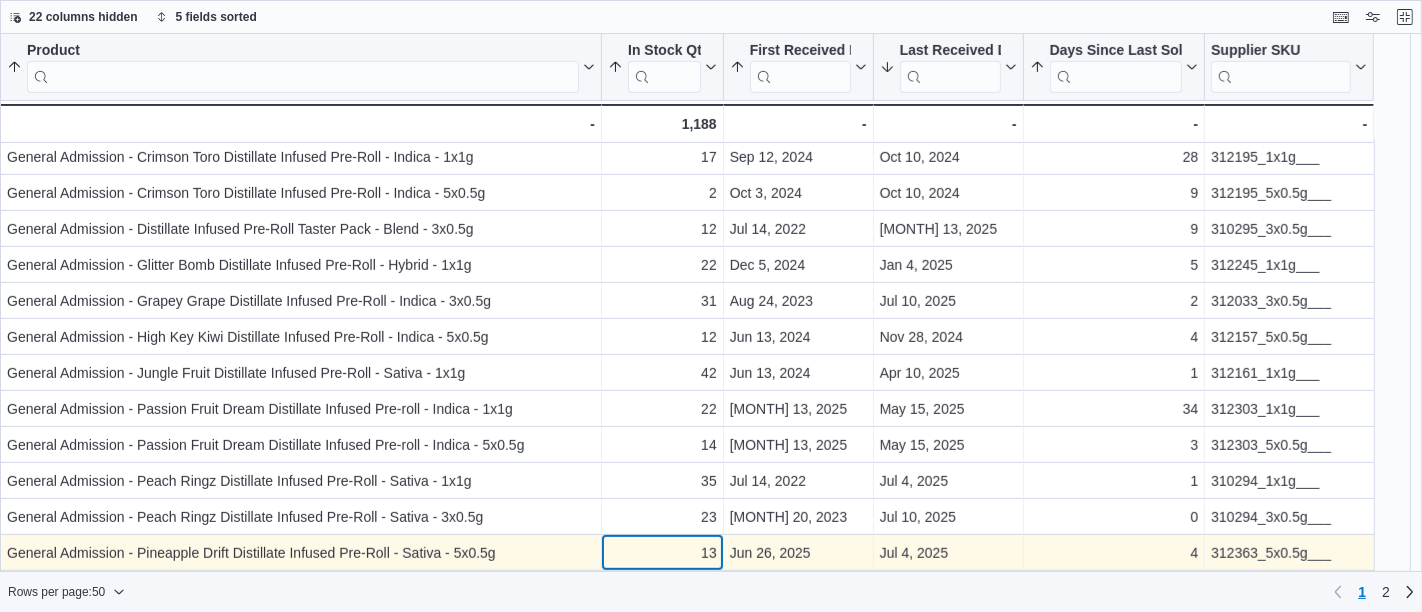 scroll, scrollTop: 724, scrollLeft: 0, axis: vertical 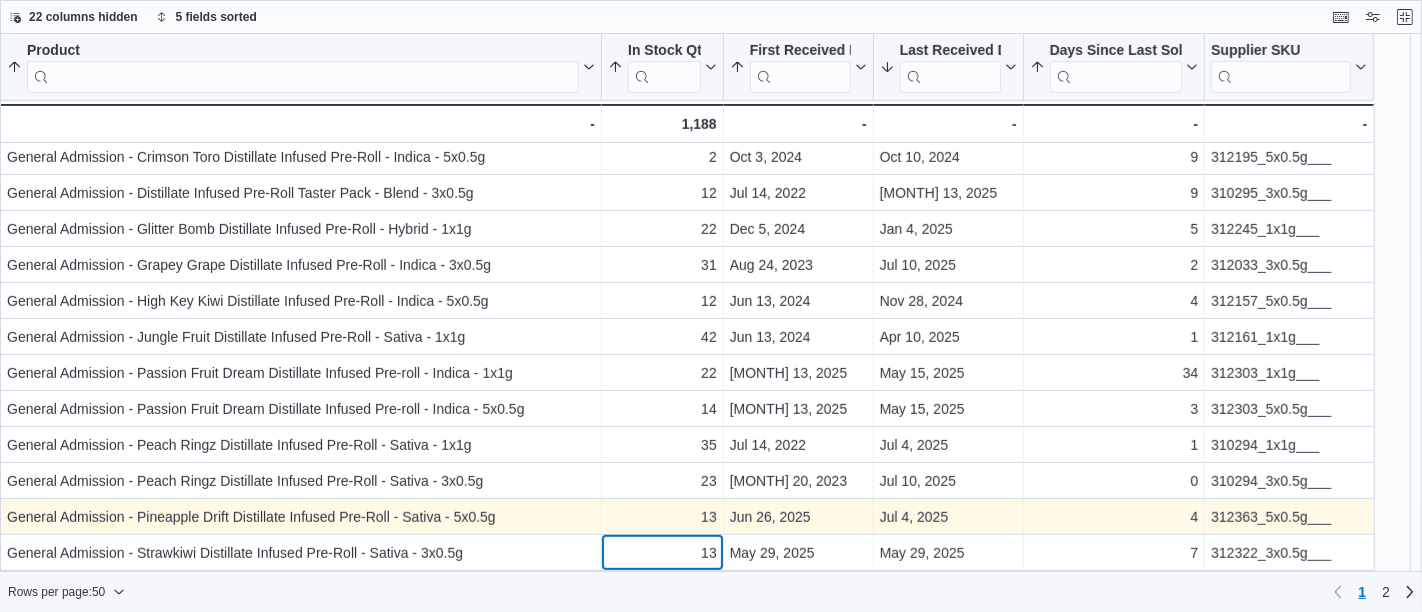 click on "[PRODUCT] [SORTED] [BY] [DAYS] [SINCE] [LAST] [SOLD], [ASCENDING] , [THEN] [SORTED] [BY] [FIRST] [RECEIVED] [DATE], [ASCENDING] , [THEN] [SORTED] [BY] [LAST] [RECEIVED] [DATE], [DESCENDING] , [THEN] [SORTED] [BY] [IN] [STOCK] [QTY], [ASCENDING] , [THEN] [SORTED] [BY] [PRODUCT], [ASCENDING] . [CLICK] [TO] [VIEW] [COLUMN] [HEADER] [ACTIONS] [IN] [STOCK] [QTY] [SORTED] [BY] [DAYS] [SINCE] [LAST] [SOLD], [ASCENDING] , [THEN] [SORTED] [BY] [FIRST] [RECEIVED] [DATE], [ASCENDING] , [THEN] [SORTED] [BY] [LAST] [RECEIVED] [DATE], [DESCENDING] , [THEN] [SORTED] [BY] [IN] [STOCK] [QTY], [ASCENDING] , [THEN] [SORTED] [BY] [PRODUCT], [ASCENDING] . [CLICK] [TO] [VIEW] [COLUMN] [HEADER] [ACTIONS] [FIRST] [RECEIVED] [DATE] [SORTED] [BY] [DAYS] [SINCE] [LAST] [SOLD], [ASCENDING] , [THEN] [SORTED] [BY] [FIRST] [RECEIVED] [DATE], [ASCENDING] , [THEN] [SORTED] [BY] [LAST] [RECEIVED] [DATE], [DESCENDING] , [THEN] [SORTED] [BY] [IN] [STOCK] [QTY], [ASCENDING] , [THEN] [SORTED] [BY] [PRODUCT], [ASCENDING] . [CLICK] [TO] [VIEW] [COLUMN] [HEADER] [ACTIONS] [LAST] [RECEIVED] [DATE] [SORTED] [BY] [DAYS] [SINCE] [LAST] [SOLD], [ASCENDING] , [THEN] [SORTED] [BY] [FIRST] [RECEIVED] [DATE], [ASCENDING] , [THEN] [SORTED] [BY] [LAST] [RECEIVED] [DATE], [DESCENDING] , [THEN] [SORTED] [BY] [IN] [STOCK] [QTY], [ASCENDING] . [DAYS] [SINCE] [LAST] [SOLD] . 2" at bounding box center (687, 355) 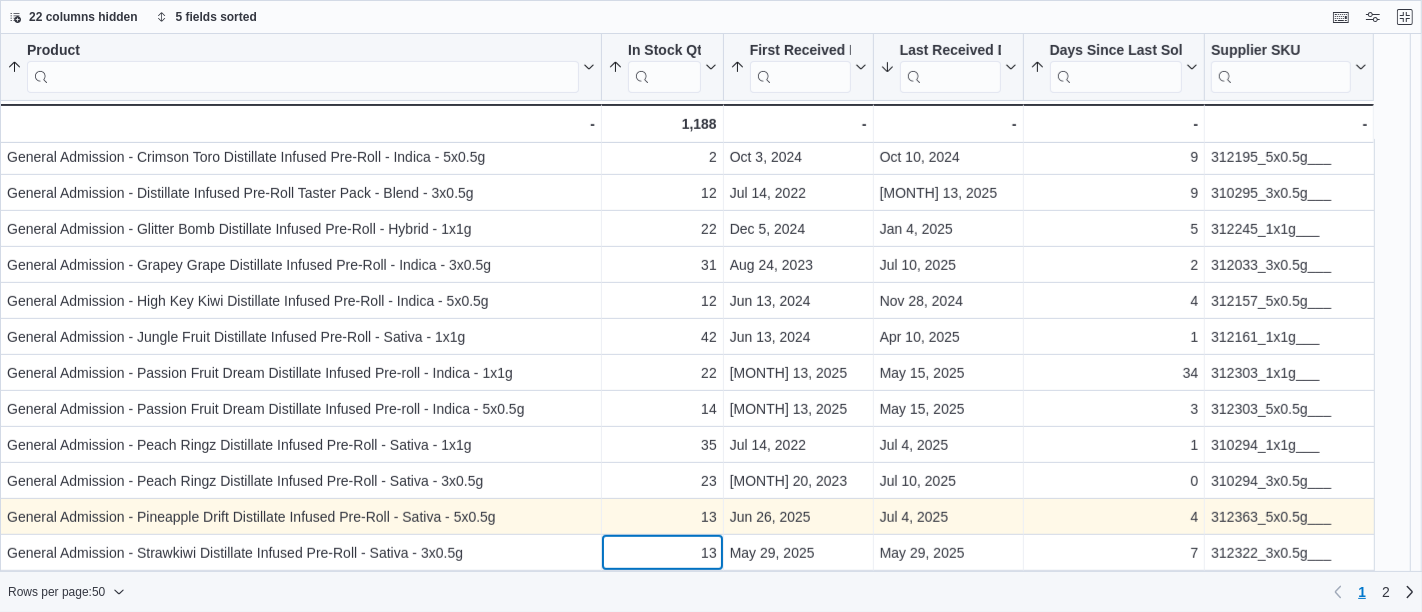 scroll, scrollTop: 760, scrollLeft: 0, axis: vertical 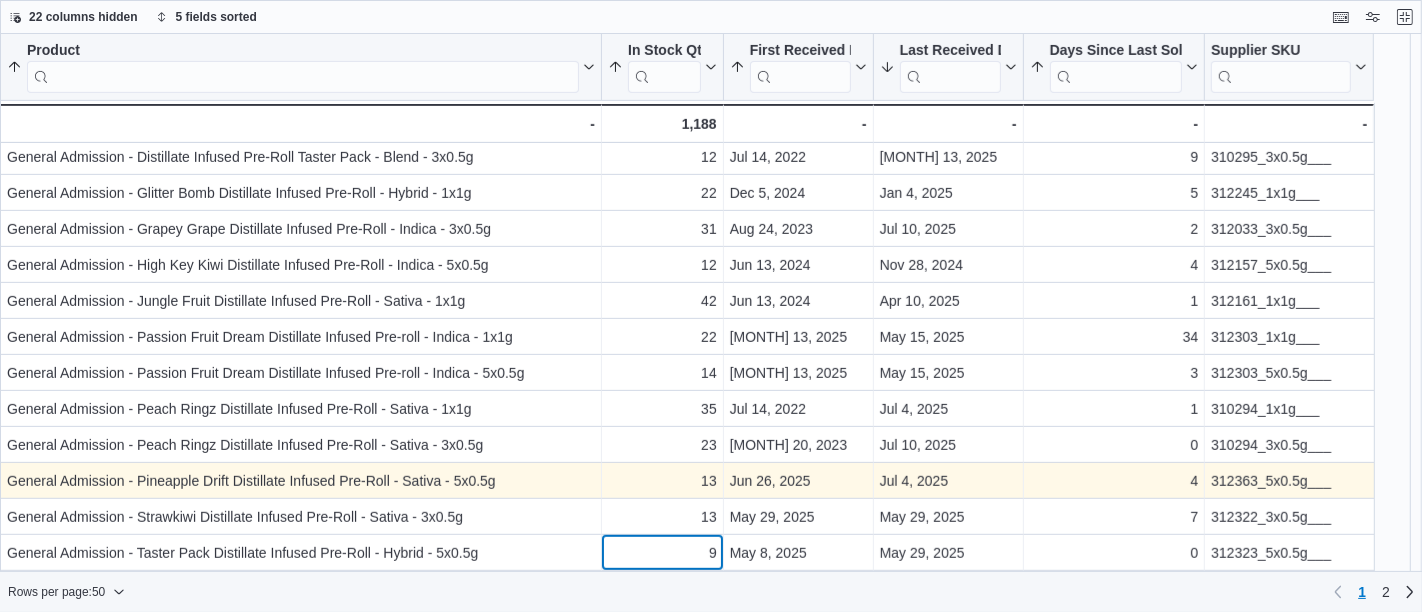 click on "[PRODUCT] [SORTED] [BY] [DAYS] [SINCE] [LAST] [SOLD], [ASCENDING] , [THEN] [SORTED] [BY] [FIRST] [RECEIVED] [DATE], [ASCENDING] , [THEN] [SORTED] [BY] [LAST] [RECEIVED] [DATE], [DESCENDING] , [THEN] [SORTED] [BY] [IN] [STOCK] [QTY], [ASCENDING] , [THEN] [SORTED] [BY] [PRODUCT], [ASCENDING] . [CLICK] [TO] [VIEW] [COLUMN] [HEADER] [ACTIONS] [IN] [STOCK] [QTY] [SORTED] [BY] [DAYS] [SINCE] [LAST] [SOLD], [ASCENDING] , [THEN] [SORTED] [BY] [FIRST] [RECEIVED] [DATE], [ASCENDING] , [THEN] [SORTED] [BY] [LAST] [RECEIVED] [DATE], [DESCENDING] , [THEN] [SORTED] [BY] [IN] [STOCK] [QTY], [ASCENDING] , [THEN] [SORTED] [BY] [PRODUCT], [ASCENDING] . [CLICK] [TO] [VIEW] [COLUMN] [HEADER] [ACTIONS] [FIRST] [RECEIVED] [DATE] [SORTED] [BY] [DAYS] [SINCE] [LAST] [SOLD], [ASCENDING] , [THEN] [SORTED] [BY] [FIRST] [RECEIVED] [DATE], [ASCENDING] , [THEN] [SORTED] [BY] [LAST] [RECEIVED] [DATE], [DESCENDING] , [THEN] [SORTED] [BY] [IN] [STOCK] [QTY], [ASCENDING] , [THEN] [SORTED] [BY] [PRODUCT], [ASCENDING] . [CLICK] [TO] [VIEW] [COLUMN] [HEADER] [ACTIONS] [LAST] [RECEIVED] [DATE] [SORTED] [BY] [DAYS] [SINCE] [LAST] [SOLD], [ASCENDING] , [THEN] [SORTED] [BY] [FIRST] [RECEIVED] [DATE], [ASCENDING] , [THEN] [SORTED] [BY] [LAST] [RECEIVED] [DATE], [DESCENDING] , [THEN] [SORTED] [BY] [IN] [STOCK] [QTY], [ASCENDING] . [DAYS] [SINCE] [LAST] [SOLD] . 2" at bounding box center (687, 312) 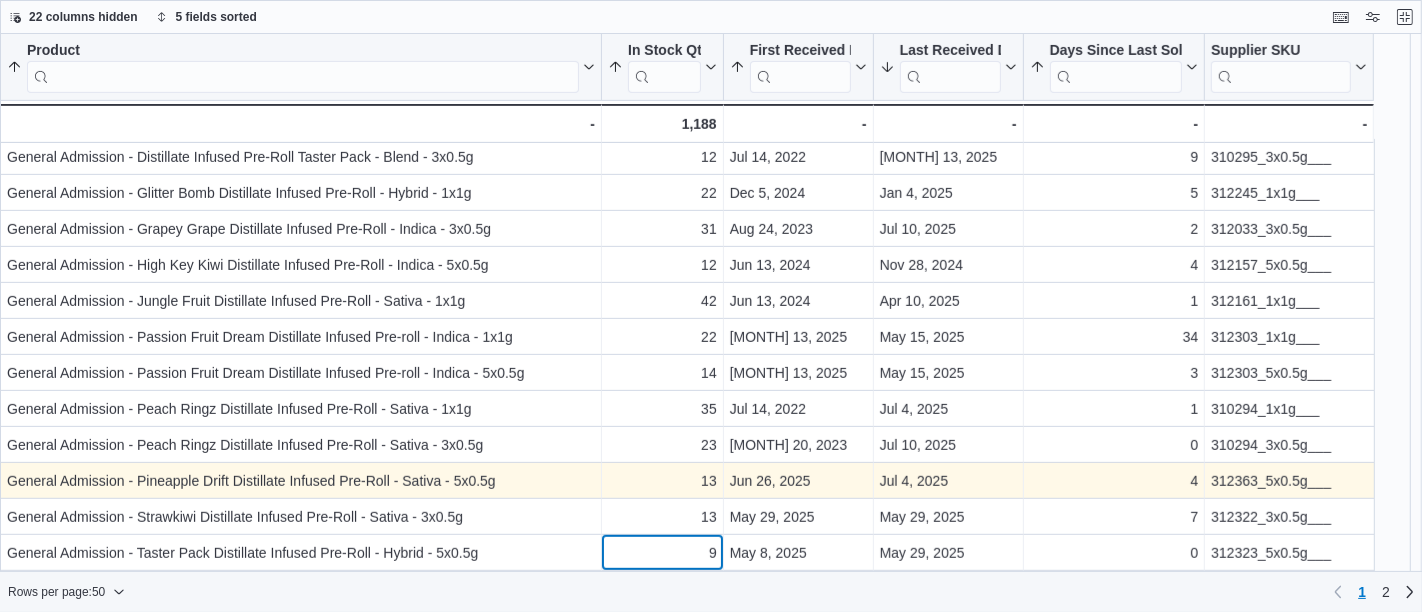 scroll, scrollTop: 796, scrollLeft: 0, axis: vertical 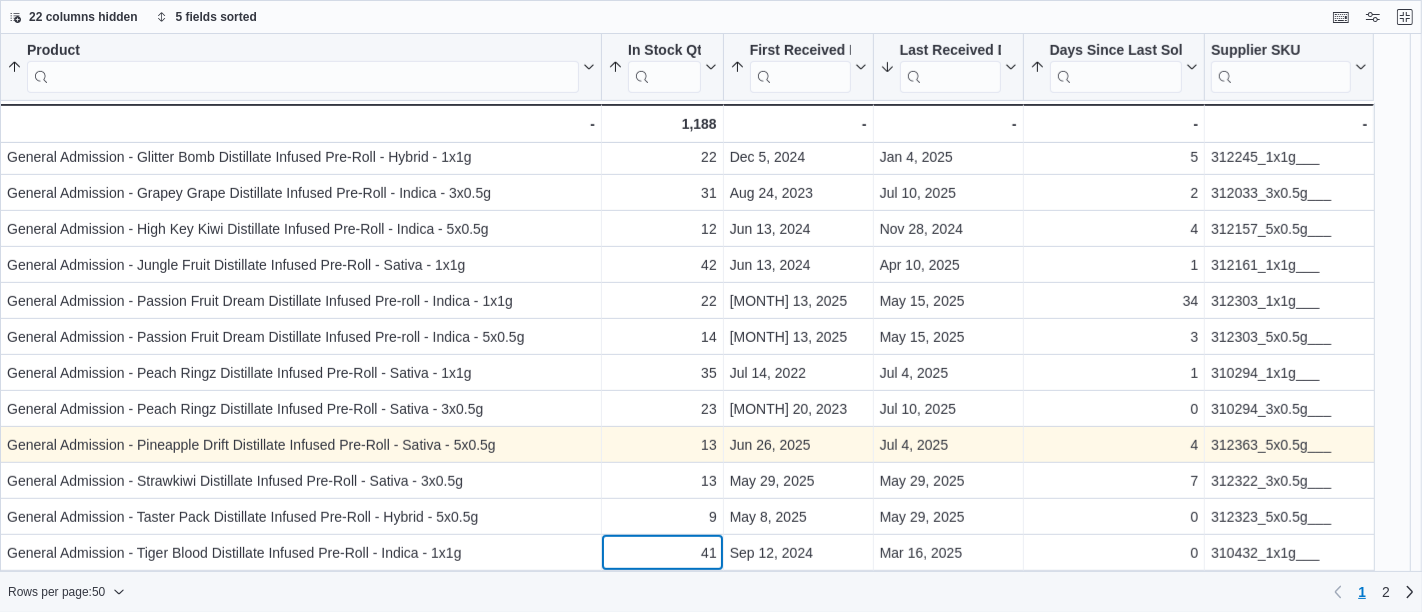 click on "Product Sorted by Days Since Last Sold, ascending , then sorted by First Received Date, ascending , then sorted by Last Received Date, descending , then sorted by In Stock Qty, ascending , then sorted by Product, ascending . Click to view column header actions In Stock Qty Sorted by Days Since Last Sold, ascending , then sorted by First Received Date, ascending , then sorted by Last Received Date, descending , then sorted by In Stock Qty, ascending , then sorted by Product, ascending . Click to view column header actions First Received Date Sorted by Days Since Last Sold, ascending , then sorted by First Received Date, ascending , then sorted by Last Received Date, descending , then sorted by In Stock Qty, ascending , then sorted by Product, ascending . Click to view column header actions Last Received Date Sorted by Days Since Last Sold, ascending , then sorted by First Received Date, ascending , then sorted by Last Received Date, descending , then sorted by In Stock Qty, ascending . Days Since Last Sold . 9" at bounding box center [687, 269] 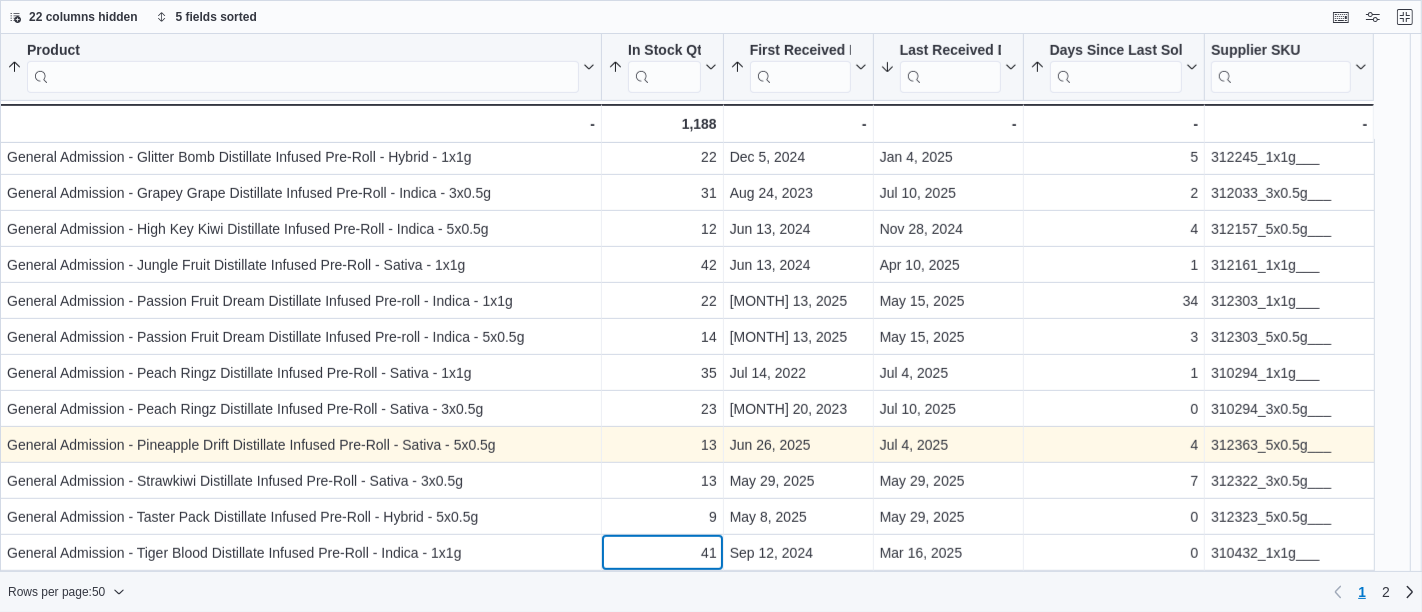 scroll, scrollTop: 831, scrollLeft: 0, axis: vertical 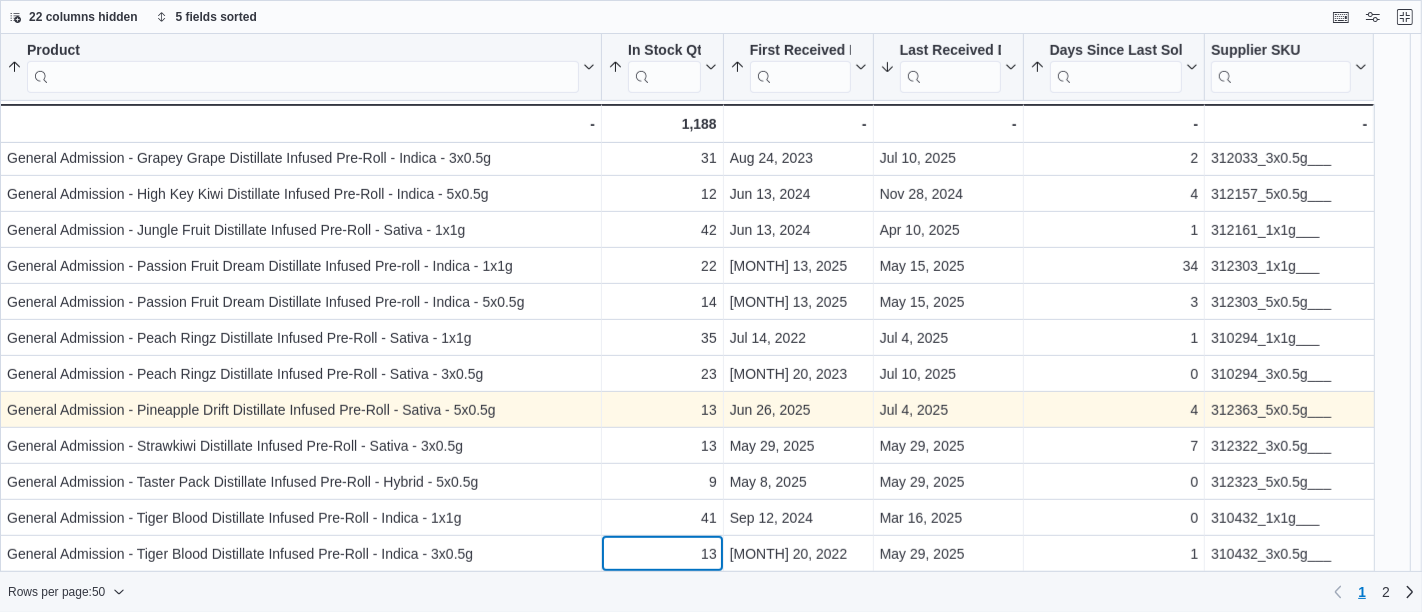 click on "Product Sorted by Days Since Last Sold, ascending , then sorted by First Received Date, ascending , then sorted by Last Received Date, descending , then sorted by In Stock Qty, ascending , then sorted by Product, ascending . Click to view column header actions In Stock Qty Sorted by Days Since Last Sold, ascending , then sorted by First Received Date, ascending , then sorted by Last Received Date, descending , then sorted by In Stock Qty, ascending , then sorted by Product, ascending . Click to view column header actions First Received Date Sorted by Days Since Last Sold, ascending , then sorted by First Received Date, ascending , then sorted by Last Received Date, descending , then sorted by In Stock Qty, ascending , then sorted by Product, ascending . Click to view column header actions Last Received Date Sorted by Days Since Last Sold, ascending , then sorted by First Received Date, ascending , then sorted by Last Received Date, descending , then sorted by In Stock Qty, ascending . Days Since Last Sold . 5" at bounding box center [687, 227] 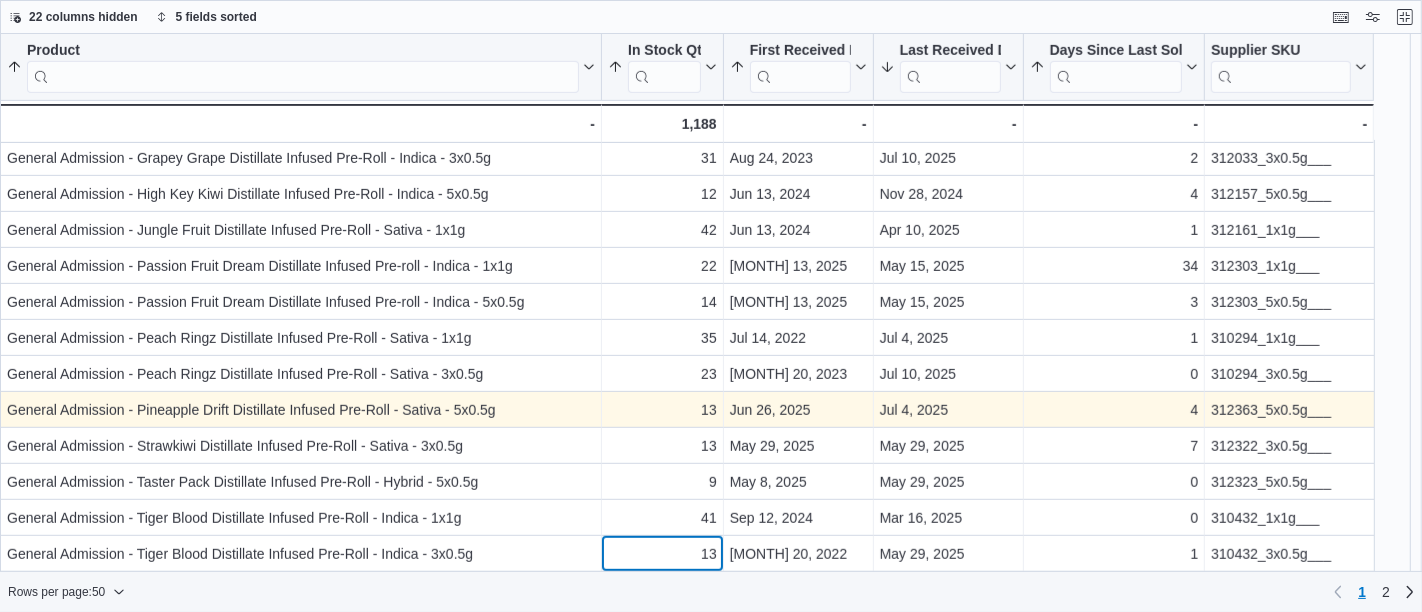 scroll, scrollTop: 868, scrollLeft: 0, axis: vertical 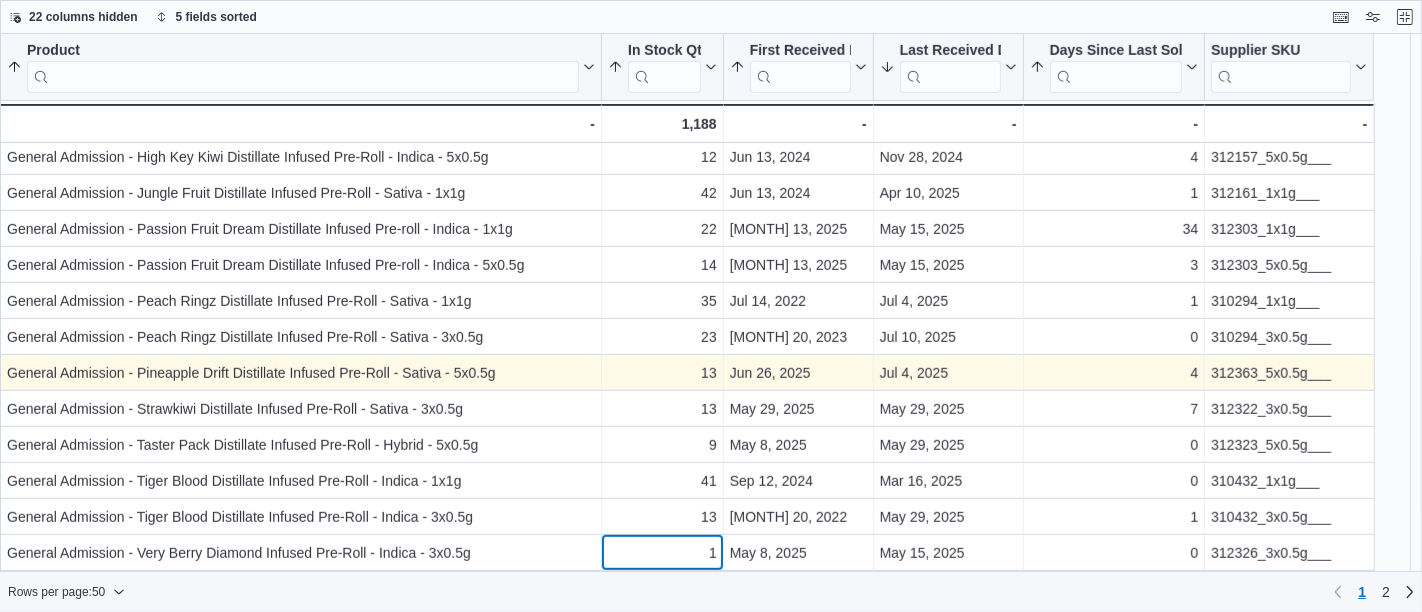 click on "[PRODUCT] [SORTED] [BY] [DAYS] [SINCE] [LAST] [SOLD], [ASCENDING] , [THEN] [SORTED] [BY] [FIRST] [RECEIVED] [DATE], [ASCENDING] , [THEN] [SORTED] [BY] [LAST] [RECEIVED] [DATE], [DESCENDING] , [THEN] [SORTED] [BY] [IN] [STOCK] [QTY], [ASCENDING] , [THEN] [SORTED] [BY] [PRODUCT], [ASCENDING] . [CLICK] [TO] [VIEW] [COLUMN] [HEADER] [ACTIONS] [IN] [STOCK] [QTY] [SORTED] [BY] [DAYS] [SINCE] [LAST] [SOLD], [ASCENDING] , [THEN] [SORTED] [BY] [FIRST] [RECEIVED] [DATE], [ASCENDING] , [THEN] [SORTED] [BY] [LAST] [RECEIVED] [DATE], [DESCENDING] , [THEN] [SORTED] [BY] [IN] [STOCK] [QTY], [ASCENDING] , [THEN] [SORTED] [BY] [PRODUCT], [ASCENDING] . [CLICK] [TO] [VIEW] [COLUMN] [HEADER] [ACTIONS] [FIRST] [RECEIVED] [DATE] [SORTED] [BY] [DAYS] [SINCE] [LAST] [SOLD], [ASCENDING] , [THEN] [SORTED] [BY] [FIRST] [RECEIVED] [DATE], [ASCENDING] , [THEN] [SORTED] [BY] [LAST] [RECEIVED] [DATE], [DESCENDING] , [THEN] [SORTED] [BY] [IN] [STOCK] [QTY], [ASCENDING] , [THEN] [SORTED] [BY] [PRODUCT], [ASCENDING] . [CLICK] [TO] [VIEW] [COLUMN] [HEADER] [ACTIONS] [LAST] [RECEIVED] [DATE] [SORTED] [BY] [DAYS] [SINCE] [LAST] [SOLD], [ASCENDING] , [THEN] [SORTED] [BY] [FIRST] [RECEIVED] [DATE], [ASCENDING] , [THEN] [SORTED] [BY] [LAST] [RECEIVED] [DATE], [DESCENDING] , [THEN] [SORTED] [BY] [IN] [STOCK] [QTY], [ASCENDING] . [DAYS] [SINCE] [LAST] [SOLD] . 2" at bounding box center (687, 183) 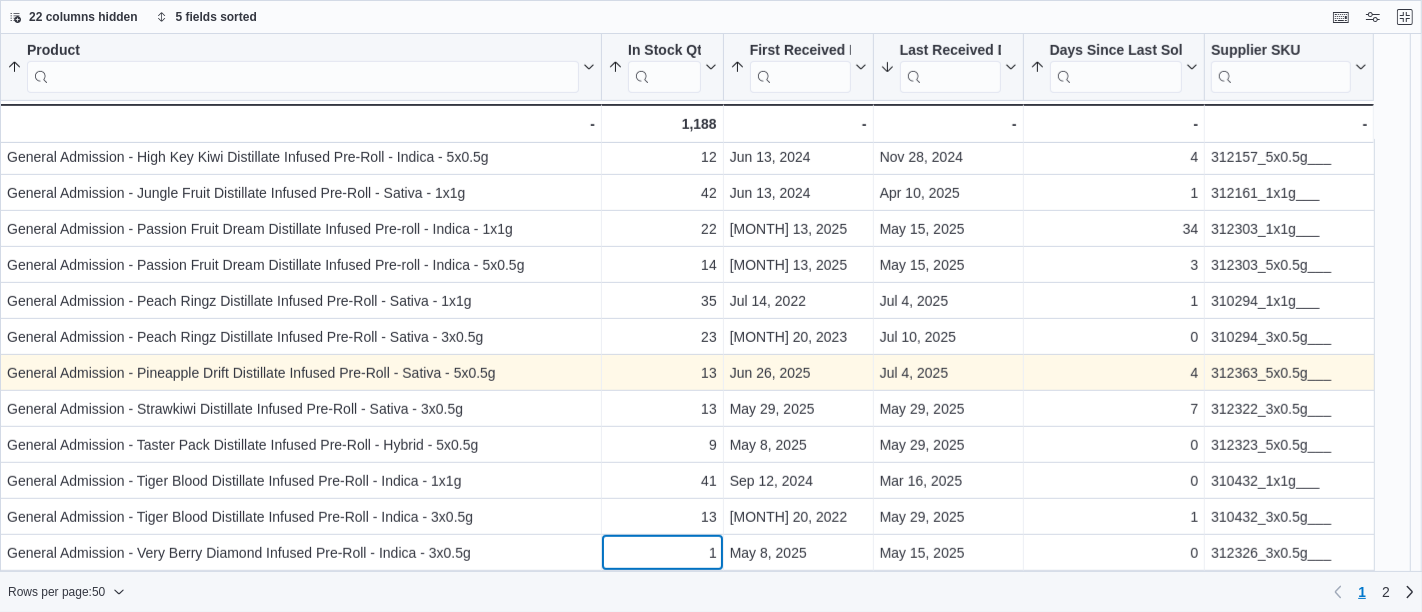 scroll, scrollTop: 904, scrollLeft: 0, axis: vertical 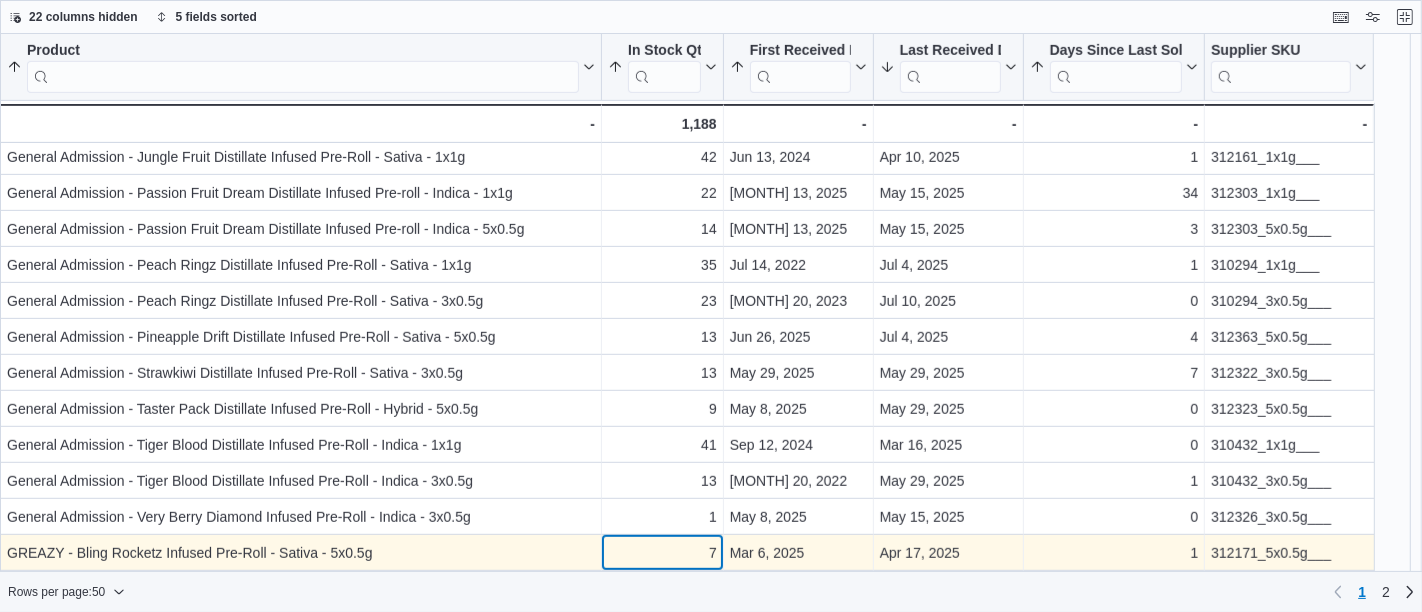 click on "Product Sorted by Days Since Last Sold, ascending , then sorted by First Received Date, ascending , then sorted by Last Received Date, descending , then sorted by In Stock Qty, ascending , then sorted by Product, ascending . Click to view column header actions In Stock Qty Sorted by Days Since Last Sold, ascending , then sorted by First Received Date, ascending , then sorted by Last Received Date, descending , then sorted by In Stock Qty, ascending , then sorted by Product, ascending . Click to view column header actions First Received Date Sorted by Days Since Last Sold, ascending , then sorted by First Received Date, ascending , then sorted by Last Received Date, descending , then sorted by In Stock Qty, ascending , then sorted by Product, ascending . Click to view column header actions Last Received Date Sorted by Days Since Last Sold, ascending , then sorted by First Received Date, ascending , then sorted by Last Received Date, descending , then sorted by In Stock Qty, ascending . Days Since Last Sold . 4" at bounding box center (687, 140) 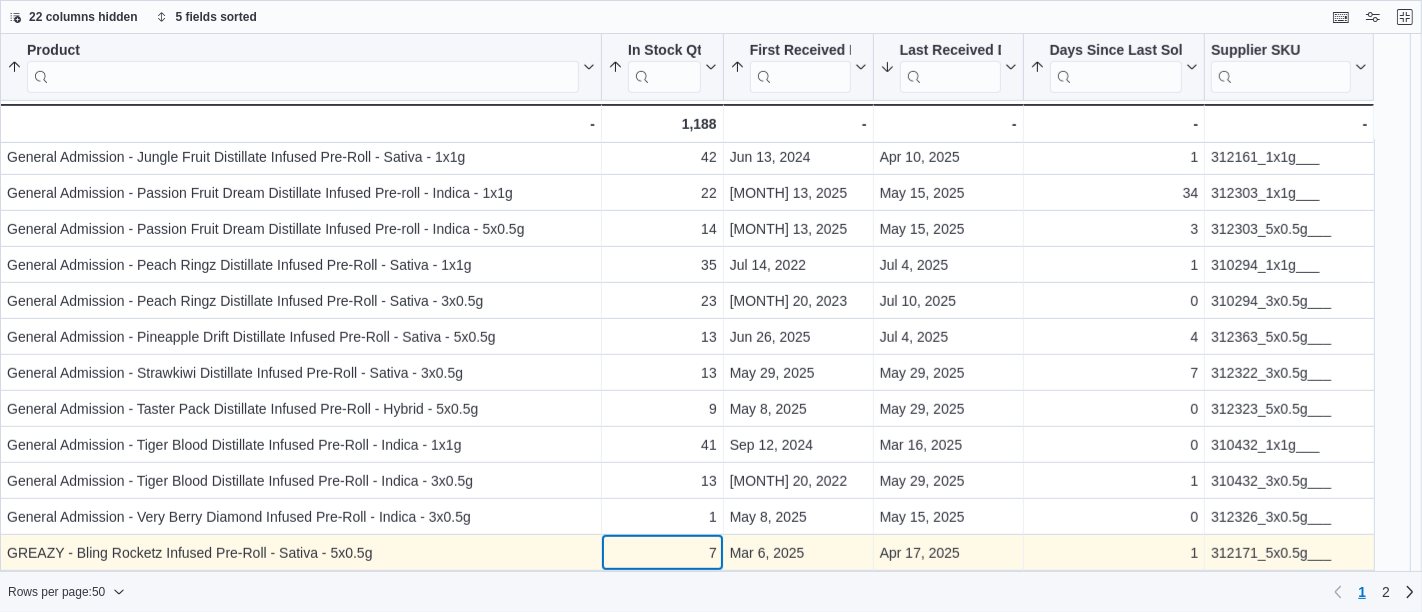 scroll, scrollTop: 940, scrollLeft: 0, axis: vertical 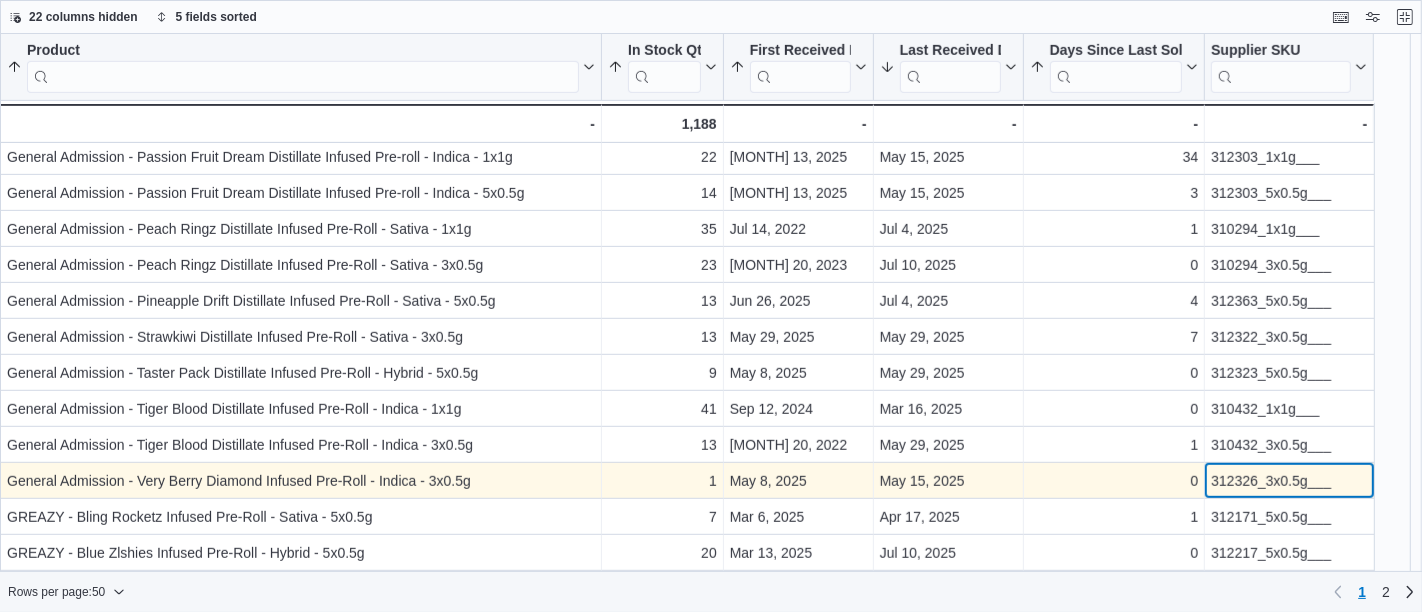 click on "312326_3x0.5g___" at bounding box center (1289, 481) 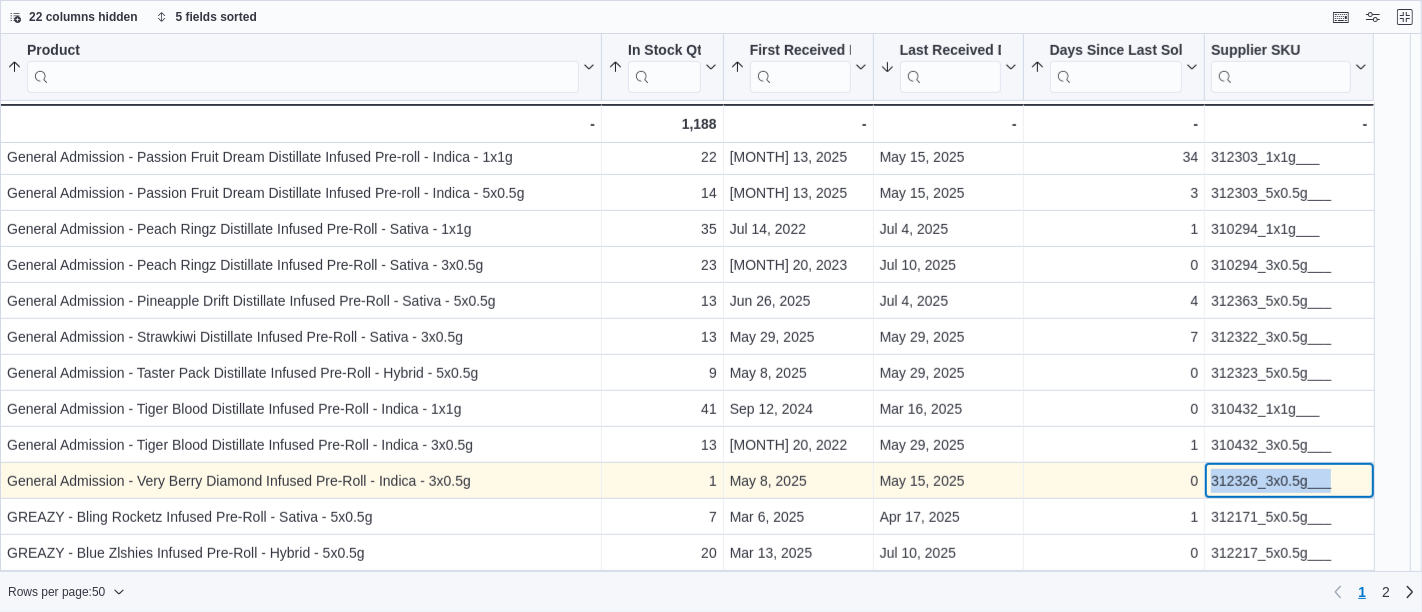 click on "312326_3x0.5g___" at bounding box center (1289, 481) 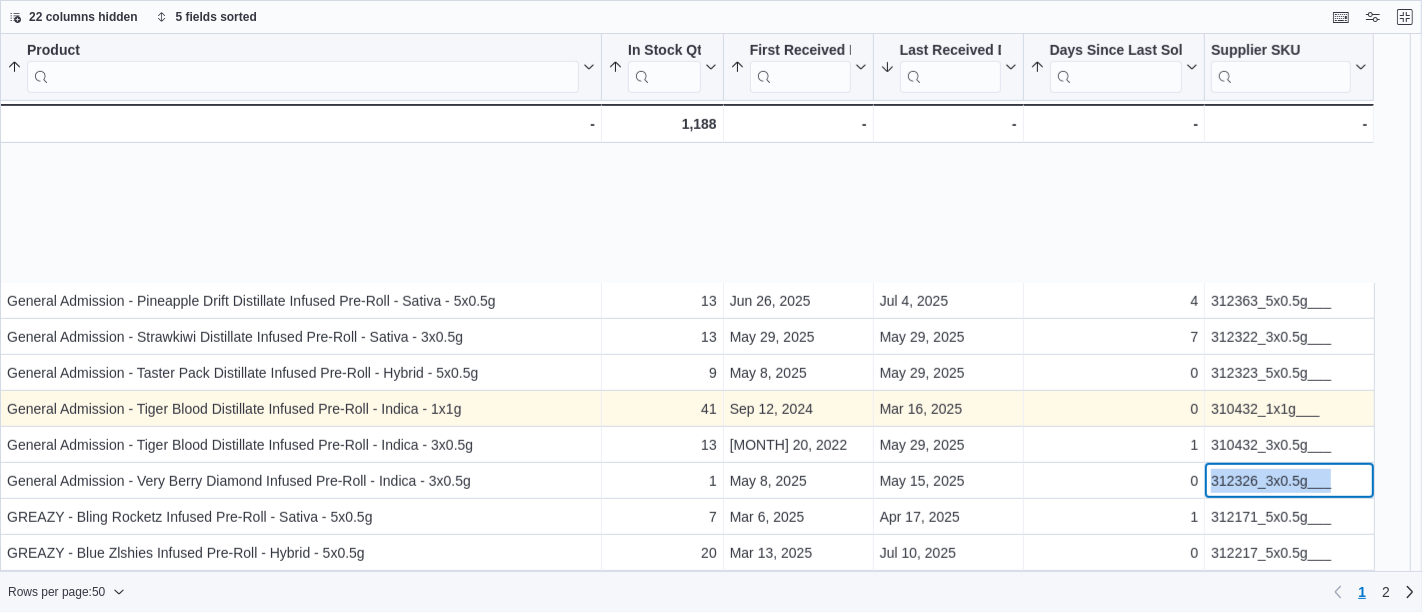 scroll, scrollTop: 1144, scrollLeft: 0, axis: vertical 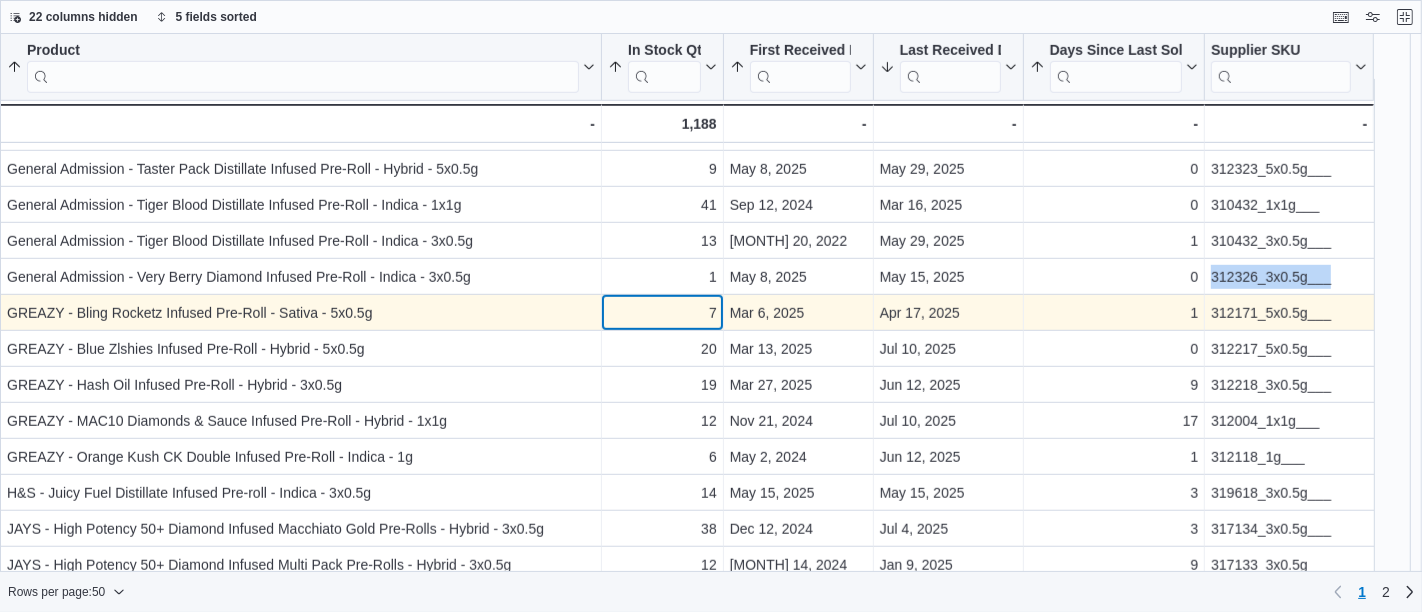 click on "7" at bounding box center [662, 313] 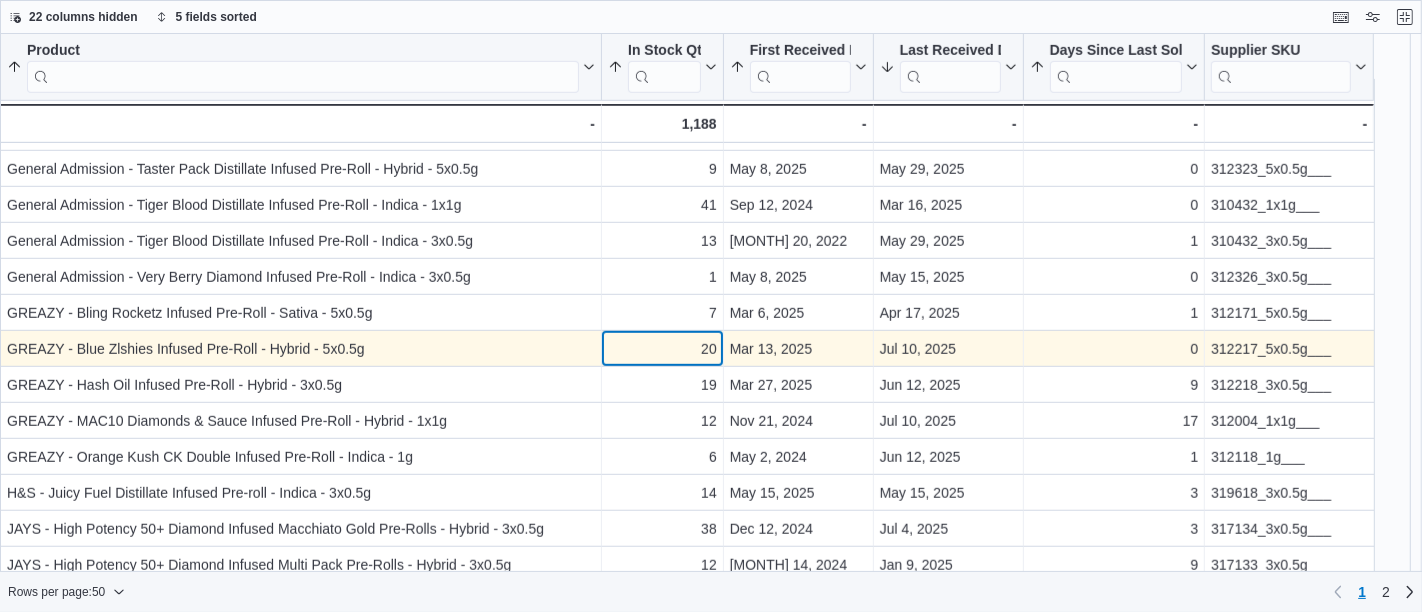 click on "20" at bounding box center [662, 349] 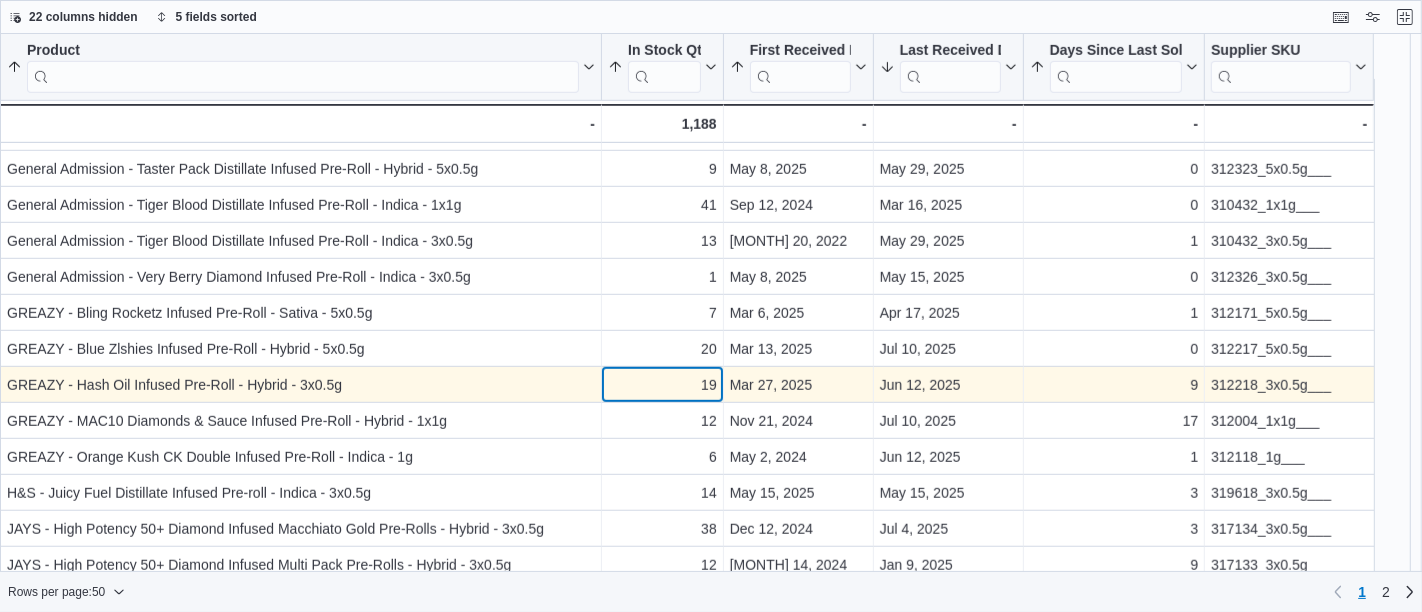 click on "19" at bounding box center (662, 385) 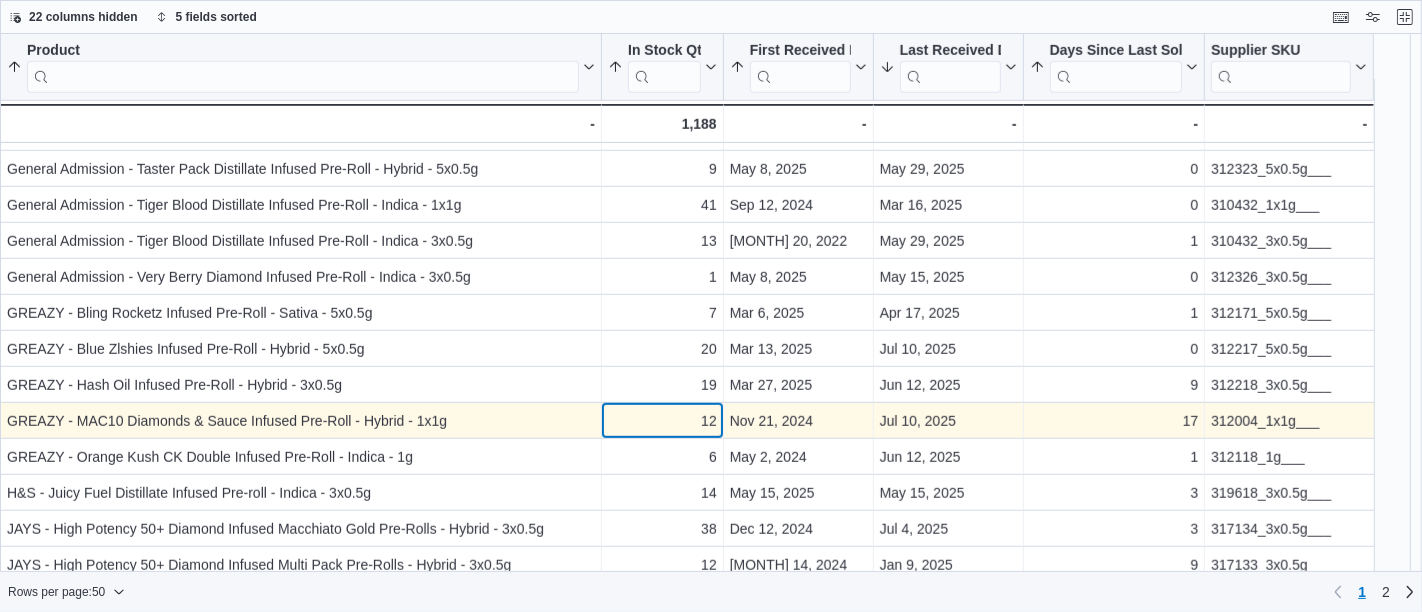 click on "12" at bounding box center (662, 421) 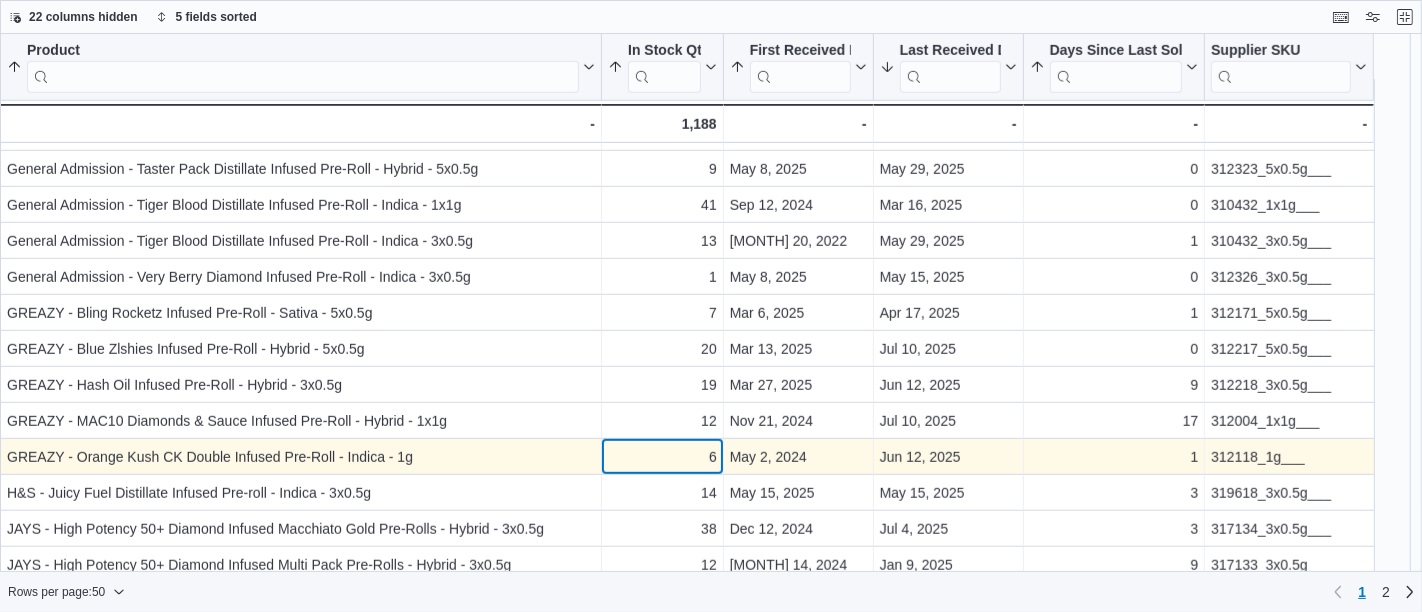 click on "6" at bounding box center [662, 457] 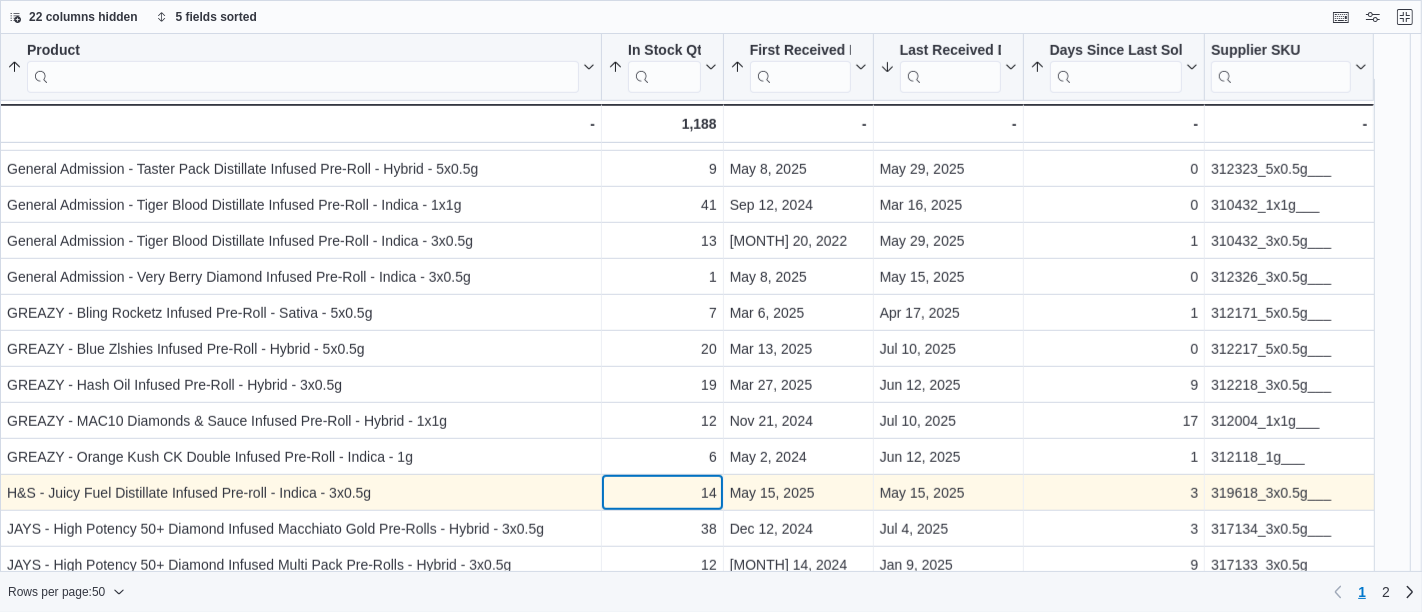 click on "14" at bounding box center (662, 493) 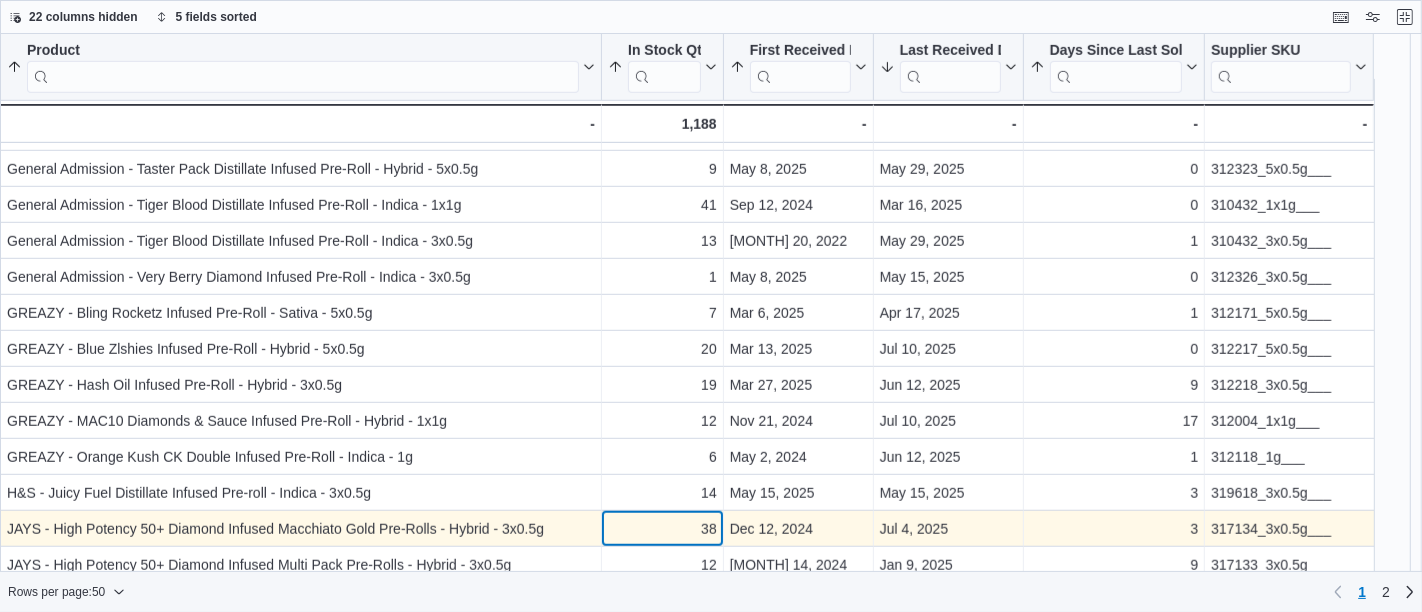 click on "38" at bounding box center [662, 529] 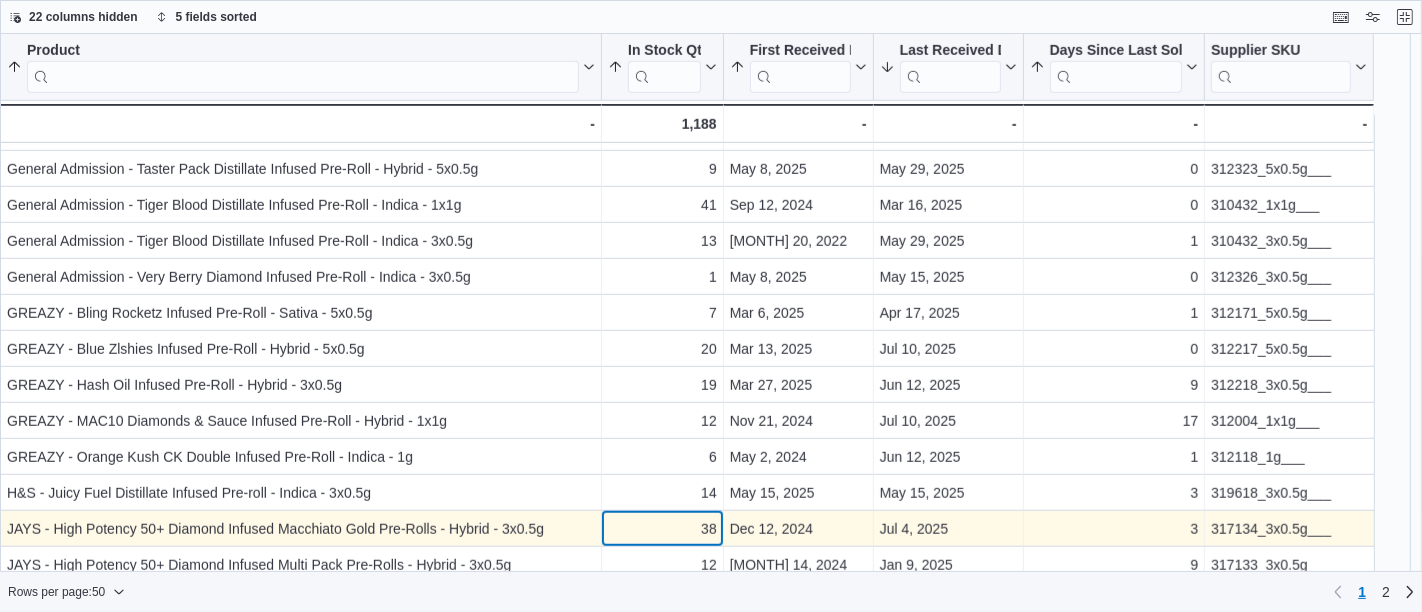 scroll, scrollTop: 1156, scrollLeft: 0, axis: vertical 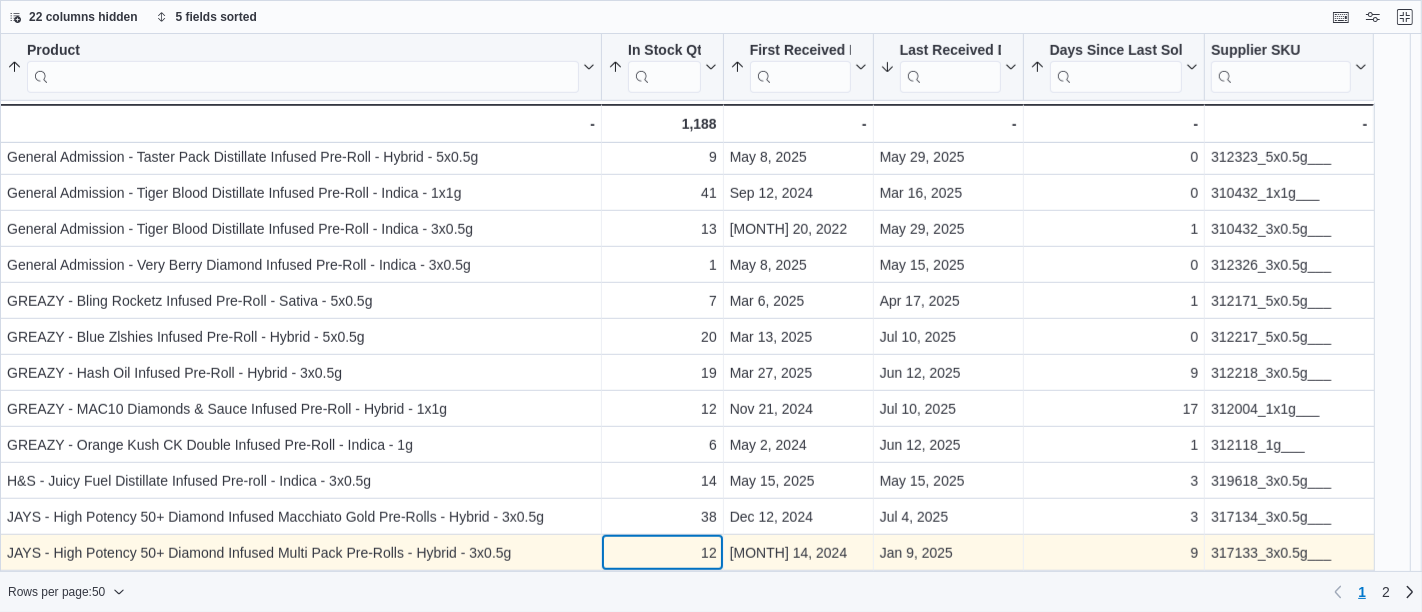 click on "[PRODUCT] [SORTED] [BY] [DAYS] [SINCE] [LAST] [SOLD], [ASCENDING] , [THEN] [SORTED] [BY] [FIRST] [RECEIVED] [DATE], [ASCENDING] , [THEN] [SORTED] [BY] [LAST] [RECEIVED] [DATE], [DESCENDING] , [THEN] [SORTED] [BY] [IN] [STOCK] [QTY], [ASCENDING] , [THEN] [SORTED] [BY] [PRODUCT], [ASCENDING] . [CLICK] [TO] [VIEW] [COLUMN] [HEADER] [ACTIONS] [IN] [STOCK] [QTY] [SORTED] [BY] [DAYS] [SINCE] [LAST] [SOLD], [ASCENDING] , [THEN] [SORTED] [BY] [FIRST] [RECEIVED] [DATE], [ASCENDING] , [THEN] [SORTED] [BY] [LAST] [RECEIVED] [DATE], [DESCENDING] , [THEN] [SORTED] [BY] [IN] [STOCK] [QTY], [ASCENDING] , [THEN] [SORTED] [BY] [PRODUCT], [ASCENDING] . [CLICK] [TO] [VIEW] [COLUMN] [HEADER] [ACTIONS] [FIRST] [RECEIVED] [DATE] [SORTED] [BY] [DAYS] [SINCE] [LAST] [SOLD], [ASCENDING] , [THEN] [SORTED] [BY] [FIRST] [RECEIVED] [DATE], [ASCENDING] , [THEN] [SORTED] [BY] [LAST] [RECEIVED] [DATE], [DESCENDING] , [THEN] [SORTED] [BY] [IN] [STOCK] [QTY], [ASCENDING] , [THEN] [SORTED] [BY] [PRODUCT], [ASCENDING] . [CLICK] [TO] [VIEW] [COLUMN] [HEADER] [ACTIONS] [LAST] [RECEIVED] [DATE] [SORTED] [BY] [DAYS] [SINCE] [LAST] [SOLD], [ASCENDING] , [THEN] [SORTED] [BY] [FIRST] [RECEIVED] [DATE], [ASCENDING] , [THEN] [SORTED] [BY] [LAST] [RECEIVED] [DATE], [DESCENDING] , [THEN] [SORTED] [BY] [IN] [STOCK] [QTY], [ASCENDING] . [DAYS] [SINCE] [LAST] [SOLD] . 7" at bounding box center [687, -161] 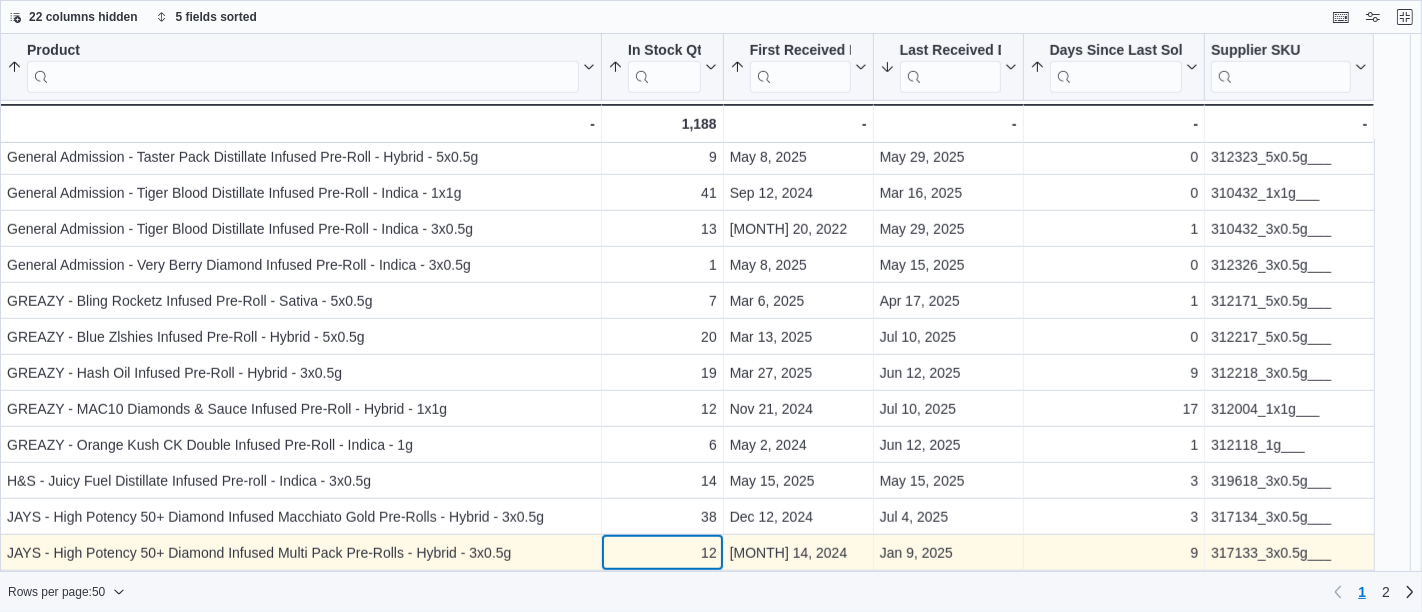 scroll, scrollTop: 1191, scrollLeft: 0, axis: vertical 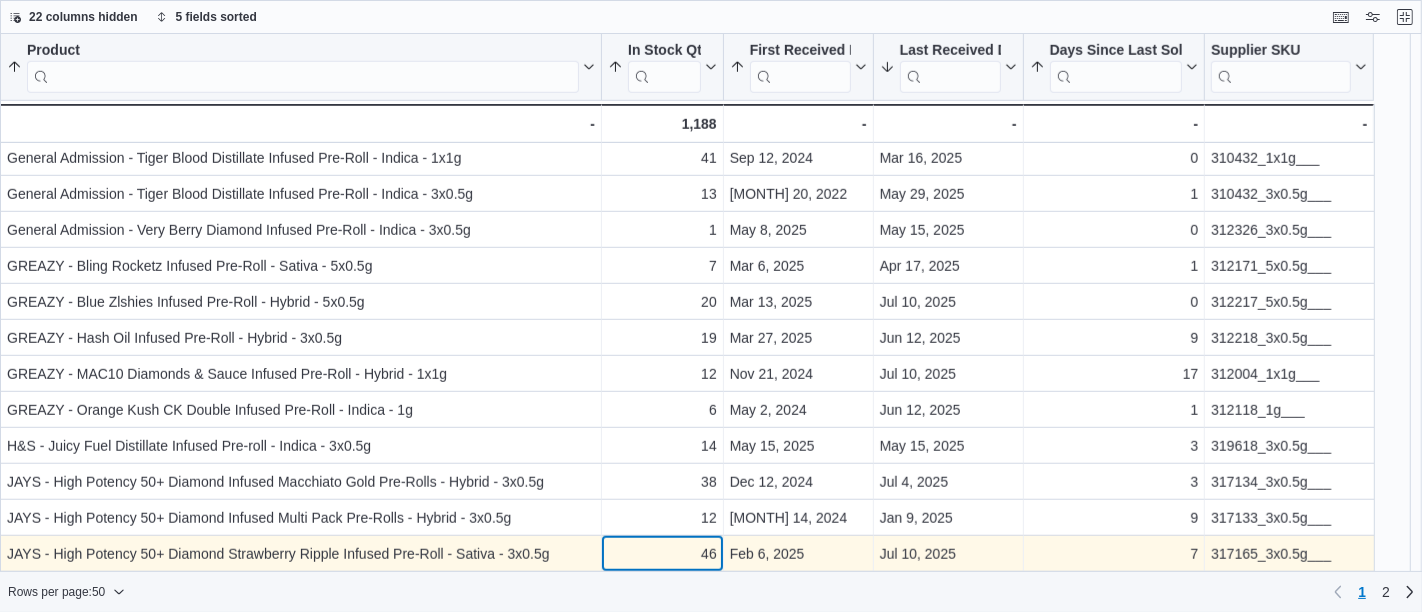 click on "Product Sorted by Days Since Last Sold, ascending , then sorted by First Received Date, ascending , then sorted by Last Received Date, descending , then sorted by In Stock Qty, ascending , then sorted by Product, ascending . Click to view column header actions In Stock Qty Sorted by Days Since Last Sold, ascending , then sorted by First Received Date, ascending , then sorted by Last Received Date, descending , then sorted by In Stock Qty, ascending , then sorted by Product, ascending . Click to view column header actions First Received Date Sorted by Days Since Last Sold, ascending , then sorted by First Received Date, ascending , then sorted by Last Received Date, descending , then sorted by In Stock Qty, ascending , then sorted by Product, ascending . Click to view column header actions Last Received Date Sorted by Days Since Last Sold, ascending , then sorted by First Received Date, ascending , then sorted by Last Received Date, descending , then sorted by In Stock Qty, ascending . Days Since Last Sold . 9" at bounding box center (687, -203) 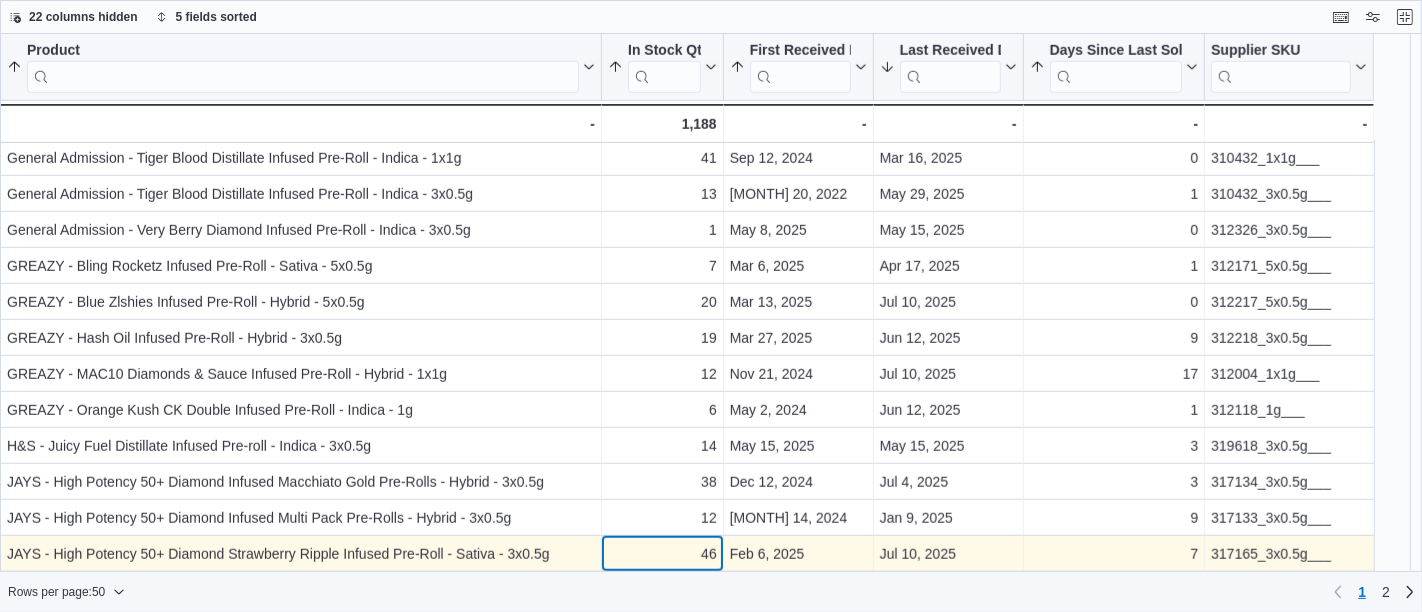 scroll, scrollTop: 1228, scrollLeft: 0, axis: vertical 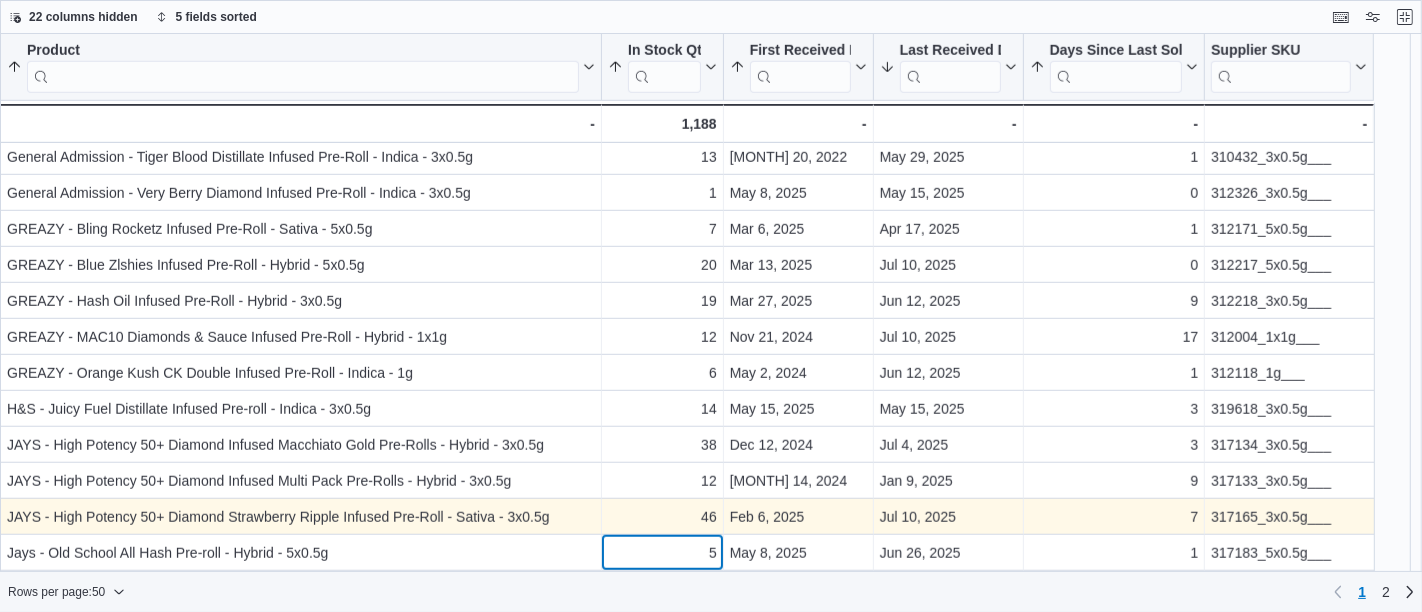 click on "[PRODUCT] [SORTED] [BY] [DAYS] [SINCE] [LAST] [SOLD], [ASCENDING] , [THEN] [SORTED] [BY] [FIRST] [RECEIVED] [DATE], [ASCENDING] , [THEN] [SORTED] [BY] [LAST] [RECEIVED] [DATE], [DESCENDING] , [THEN] [SORTED] [BY] [IN] [STOCK] [QTY], [ASCENDING] , [THEN] [SORTED] [BY] [PRODUCT], [ASCENDING] . [CLICK] [TO] [VIEW] [COLUMN] [HEADER] [ACTIONS] [IN] [STOCK] [QTY] [SORTED] [BY] [DAYS] [SINCE] [LAST] [SOLD], [ASCENDING] , [THEN] [SORTED] [BY] [FIRST] [RECEIVED] [DATE], [ASCENDING] , [THEN] [SORTED] [BY] [LAST] [RECEIVED] [DATE], [DESCENDING] , [THEN] [SORTED] [BY] [IN] [STOCK] [QTY], [ASCENDING] , [THEN] [SORTED] [BY] [PRODUCT], [ASCENDING] . [CLICK] [TO] [VIEW] [COLUMN] [HEADER] [ACTIONS] [FIRST] [RECEIVED] [DATE] [SORTED] [BY] [DAYS] [SINCE] [LAST] [SOLD], [ASCENDING] , [THEN] [SORTED] [BY] [FIRST] [RECEIVED] [DATE], [ASCENDING] , [THEN] [SORTED] [BY] [LAST] [RECEIVED] [DATE], [DESCENDING] , [THEN] [SORTED] [BY] [IN] [STOCK] [QTY], [ASCENDING] , [THEN] [SORTED] [BY] [PRODUCT], [ASCENDING] . [CLICK] [TO] [VIEW] [COLUMN] [HEADER] [ACTIONS] [LAST] [RECEIVED] [DATE] [SORTED] [BY] [DAYS] [SINCE] [LAST] [SOLD], [ASCENDING] , [THEN] [SORTED] [BY] [FIRST] [RECEIVED] [DATE], [ASCENDING] , [THEN] [SORTED] [BY] [LAST] [RECEIVED] [DATE], [DESCENDING] , [THEN] [SORTED] [BY] [IN] [STOCK] [QTY], [ASCENDING] . [DAYS] [SINCE] [LAST] [SOLD] . 0" at bounding box center (687, -240) 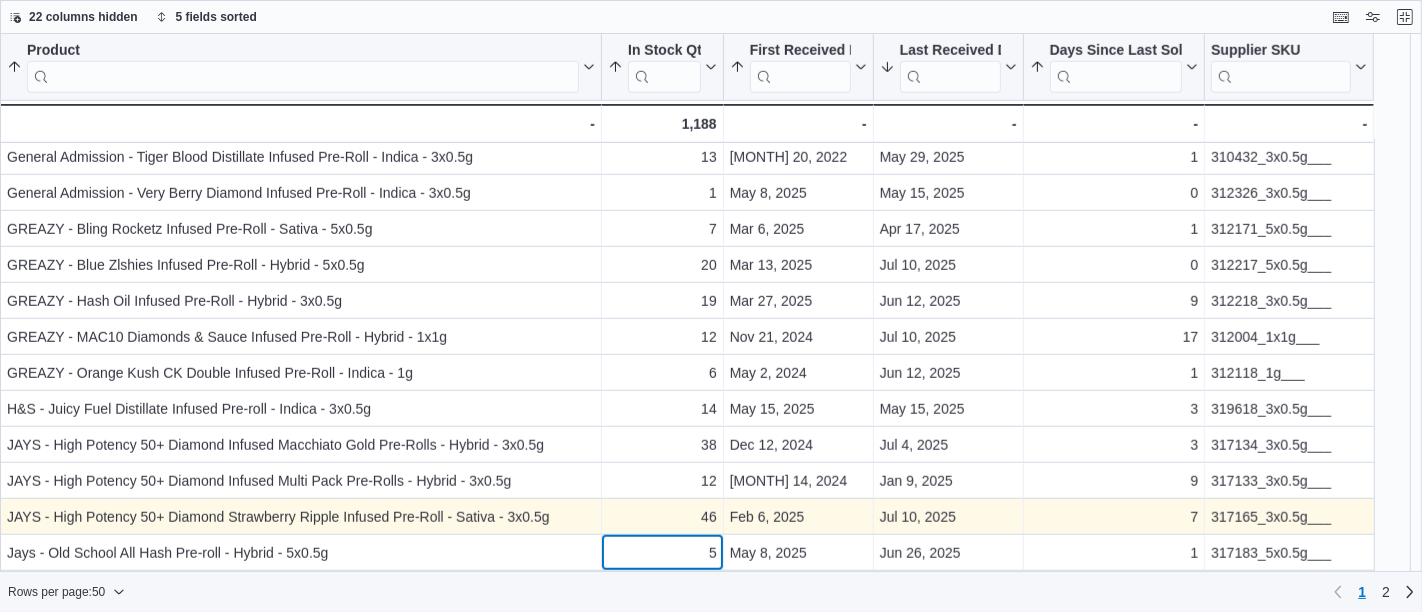scroll, scrollTop: 1264, scrollLeft: 0, axis: vertical 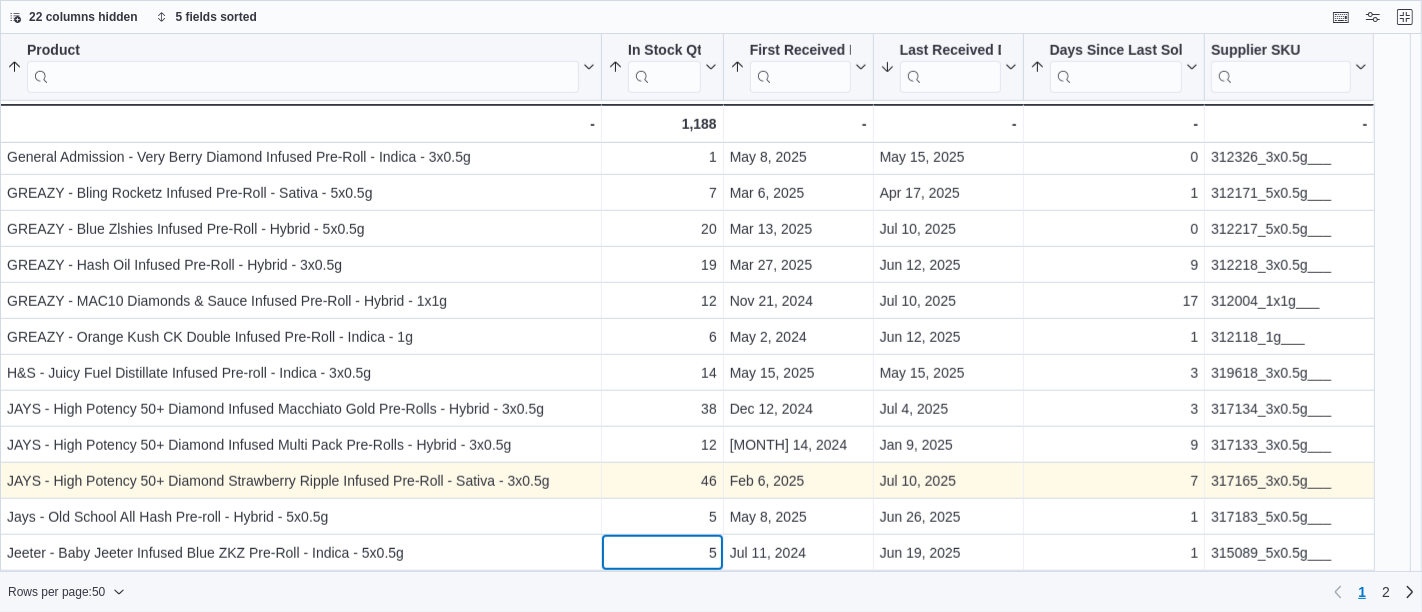 click on "Product Sorted by Days Since Last Sold, ascending , then sorted by First Received Date, ascending , then sorted by Last Received Date, descending , then sorted by In Stock Qty, ascending , then sorted by Product, ascending . Click to view column header actions In Stock Qty Sorted by Days Since Last Sold, ascending , then sorted by First Received Date, ascending , then sorted by Last Received Date, descending , then sorted by In Stock Qty, ascending , then sorted by Product, ascending . Click to view column header actions First Received Date Sorted by Days Since Last Sold, ascending , then sorted by First Received Date, ascending , then sorted by Last Received Date, descending , then sorted by In Stock Qty, ascending , then sorted by Product, ascending . Click to view column header actions Last Received Date Sorted by Days Since Last Sold, ascending , then sorted by First Received Date, ascending , then sorted by Last Received Date, descending , then sorted by In Stock Qty, ascending . Days Since Last Sold . 1" at bounding box center [687, -276] 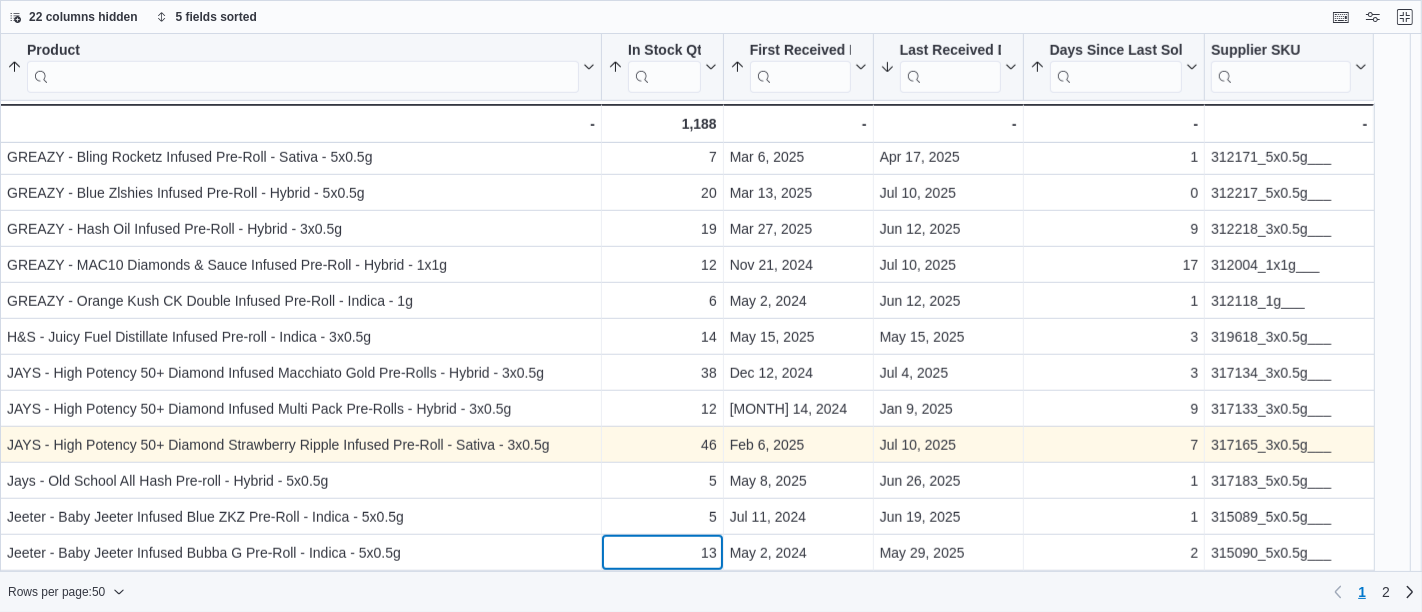click on "Product Sorted by Days Since Last Sold, ascending , then sorted by First Received Date, ascending , then sorted by Last Received Date, descending , then sorted by In Stock Qty, ascending , then sorted by Product, ascending . Click to view column header actions In Stock Qty Sorted by Days Since Last Sold, ascending , then sorted by First Received Date, ascending , then sorted by Last Received Date, descending , then sorted by In Stock Qty, ascending , then sorted by Product, ascending . Click to view column header actions First Received Date Sorted by Days Since Last Sold, ascending , then sorted by First Received Date, ascending , then sorted by Last Received Date, descending , then sorted by In Stock Qty, ascending , then sorted by Product, ascending . Click to view column header actions Last Received Date Sorted by Days Since Last Sold, ascending , then sorted by First Received Date, ascending , then sorted by Last Received Date, descending , then sorted by In Stock Qty, ascending . Days Since Last Sold . 1" at bounding box center (687, -312) 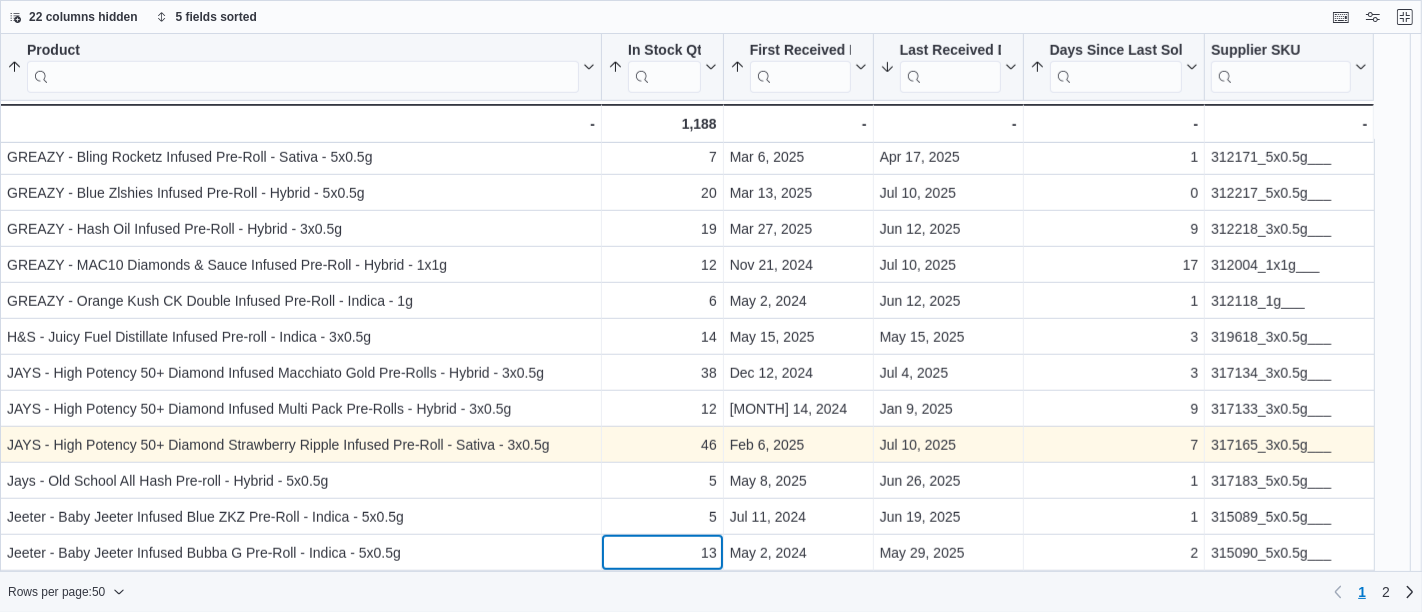 scroll, scrollTop: 1336, scrollLeft: 0, axis: vertical 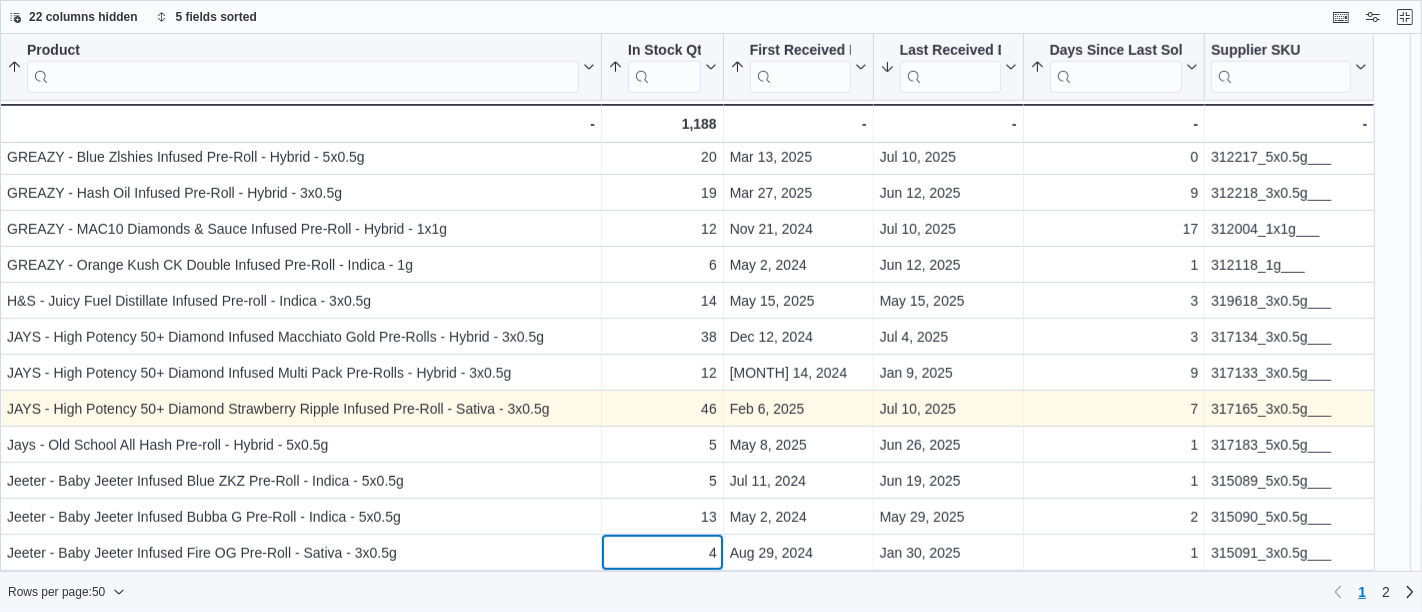 click on "[PRODUCT] [SORTED] [BY] [DAYS] [SINCE] [LAST] [SOLD], [ASCENDING] , [THEN] [SORTED] [BY] [FIRST] [RECEIVED] [DATE], [ASCENDING] , [THEN] [SORTED] [BY] [LAST] [RECEIVED] [DATE], [DESCENDING] , [THEN] [SORTED] [BY] [IN] [STOCK] [QTY], [ASCENDING] , [THEN] [SORTED] [BY] [PRODUCT], [ASCENDING] . [CLICK] [TO] [VIEW] [COLUMN] [HEADER] [ACTIONS] [IN] [STOCK] [QTY] [SORTED] [BY] [DAYS] [SINCE] [LAST] [SOLD], [ASCENDING] , [THEN] [SORTED] [BY] [FIRST] [RECEIVED] [DATE], [ASCENDING] , [THEN] [SORTED] [BY] [LAST] [RECEIVED] [DATE], [DESCENDING] , [THEN] [SORTED] [BY] [IN] [STOCK] [QTY], [ASCENDING] , [THEN] [SORTED] [BY] [PRODUCT], [ASCENDING] . [CLICK] [TO] [VIEW] [COLUMN] [HEADER] [ACTIONS] [FIRST] [RECEIVED] [DATE] [SORTED] [BY] [DAYS] [SINCE] [LAST] [SOLD], [ASCENDING] , [THEN] [SORTED] [BY] [FIRST] [RECEIVED] [DATE], [ASCENDING] , [THEN] [SORTED] [BY] [LAST] [RECEIVED] [DATE], [DESCENDING] , [THEN] [SORTED] [BY] [IN] [STOCK] [QTY], [ASCENDING] , [THEN] [SORTED] [BY] [PRODUCT], [ASCENDING] . [CLICK] [TO] [VIEW] [COLUMN] [HEADER] [ACTIONS] [LAST] [RECEIVED] [DATE] [SORTED] [BY] [DAYS] [SINCE] [LAST] [SOLD], [ASCENDING] , [THEN] [SORTED] [BY] [FIRST] [RECEIVED] [DATE], [ASCENDING] , [THEN] [SORTED] [BY] [LAST] [RECEIVED] [DATE], [DESCENDING] , [THEN] [SORTED] [BY] [IN] [STOCK] [QTY], [ASCENDING] . [DAYS] [SINCE] [LAST] [SOLD] . 7" at bounding box center (687, -348) 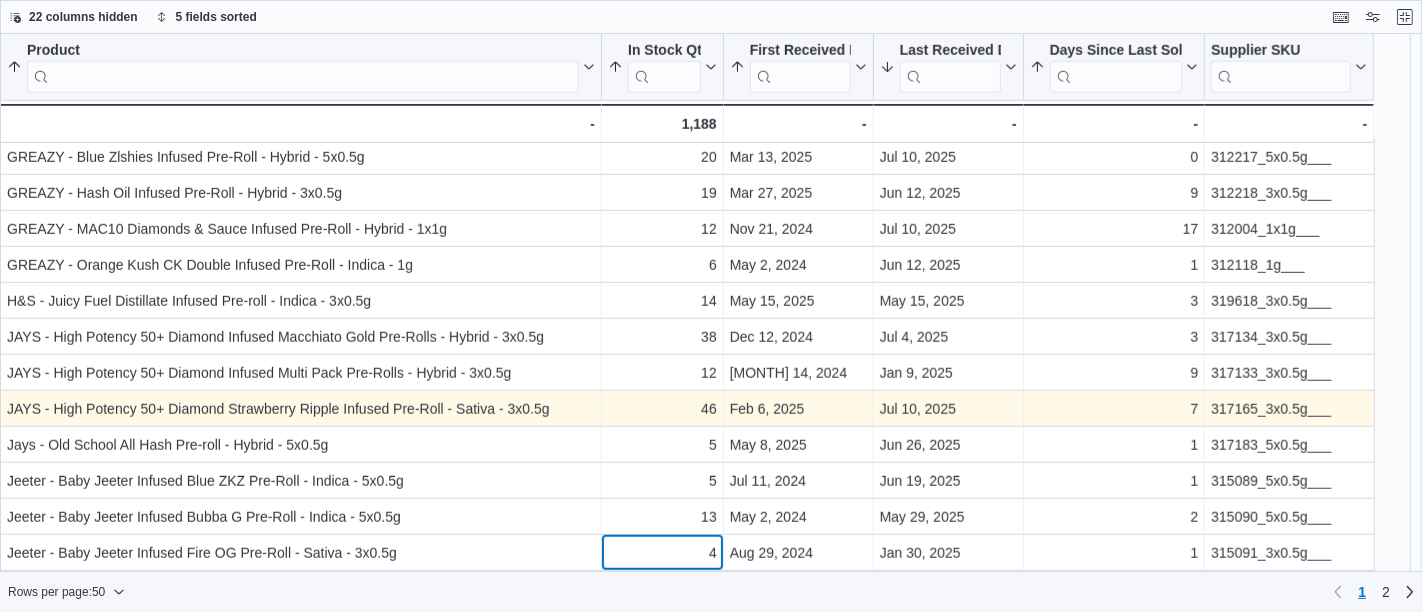 scroll, scrollTop: 1369, scrollLeft: 0, axis: vertical 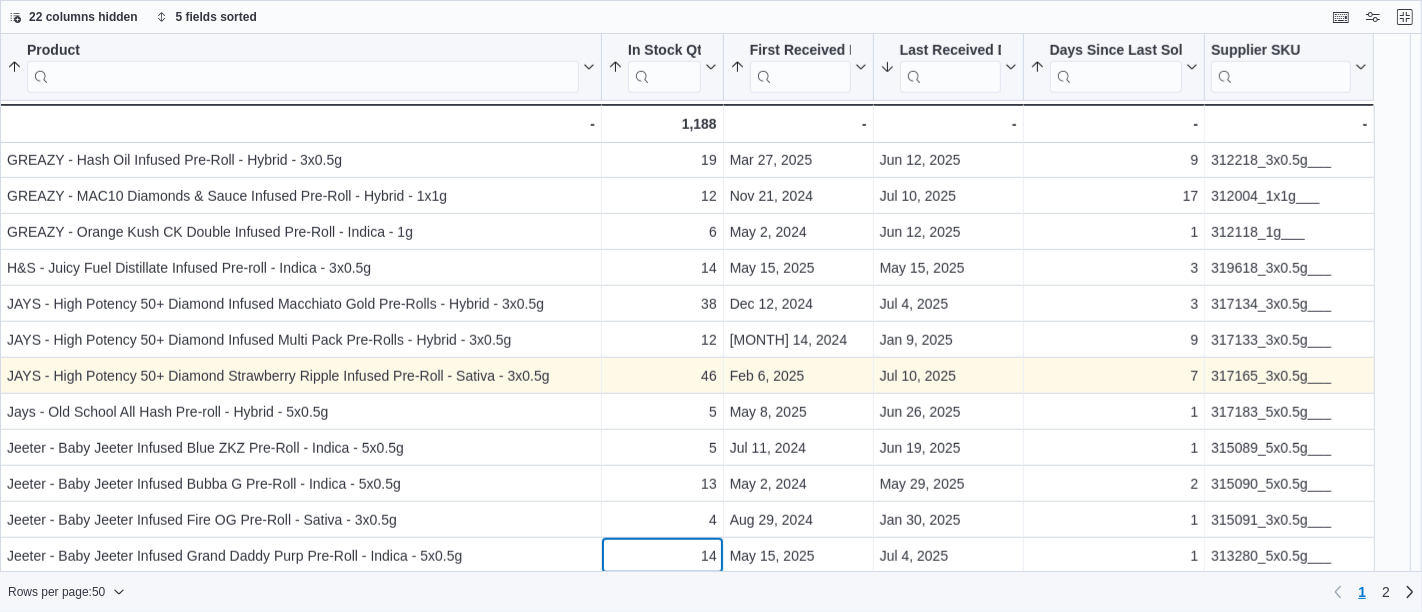 click on "14" at bounding box center [662, 556] 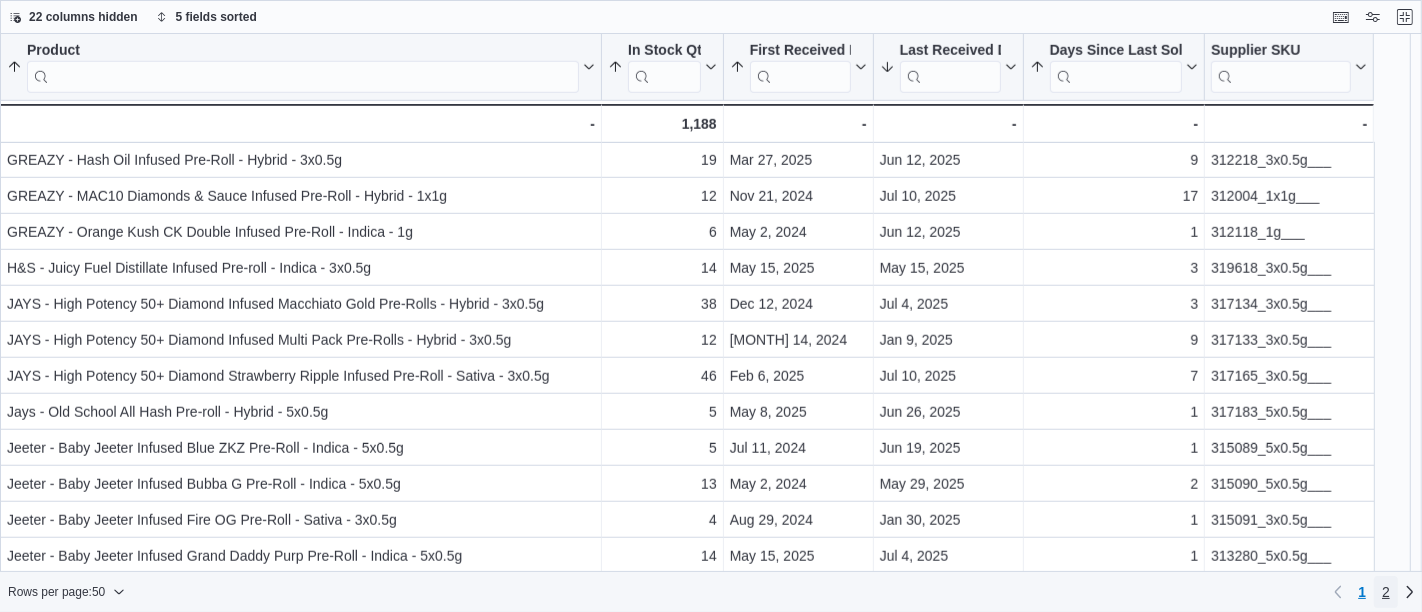 click on "2" at bounding box center [1386, 592] 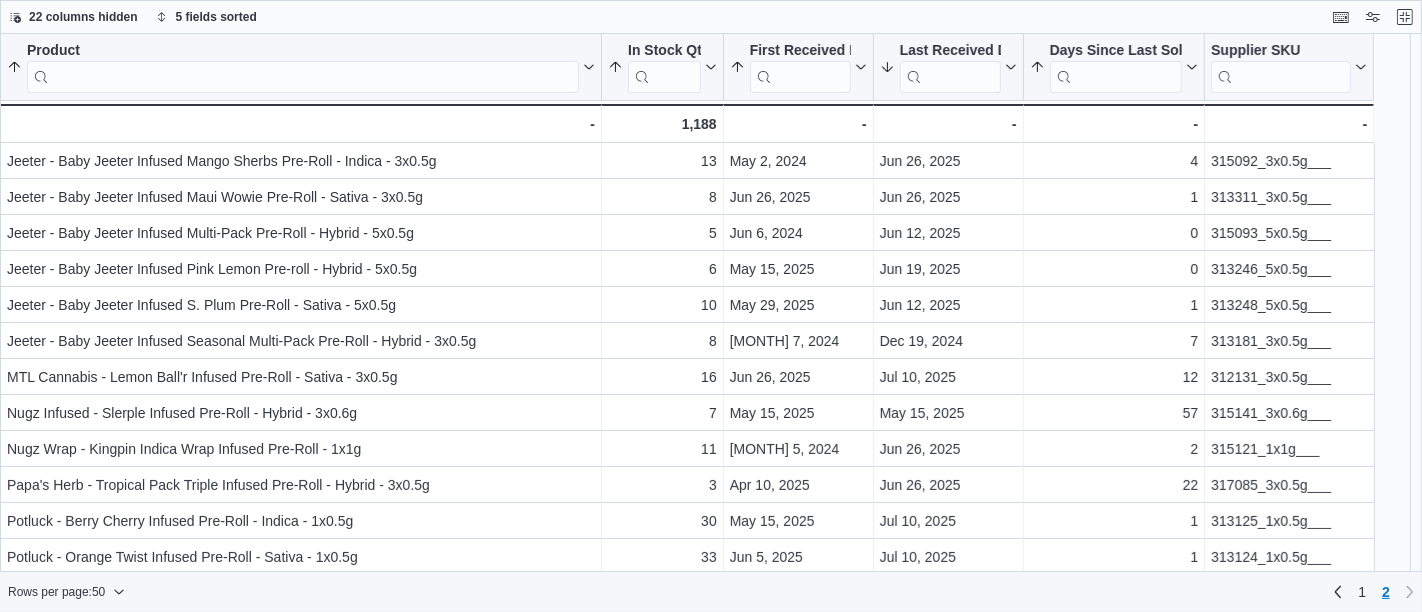 scroll, scrollTop: 0, scrollLeft: 0, axis: both 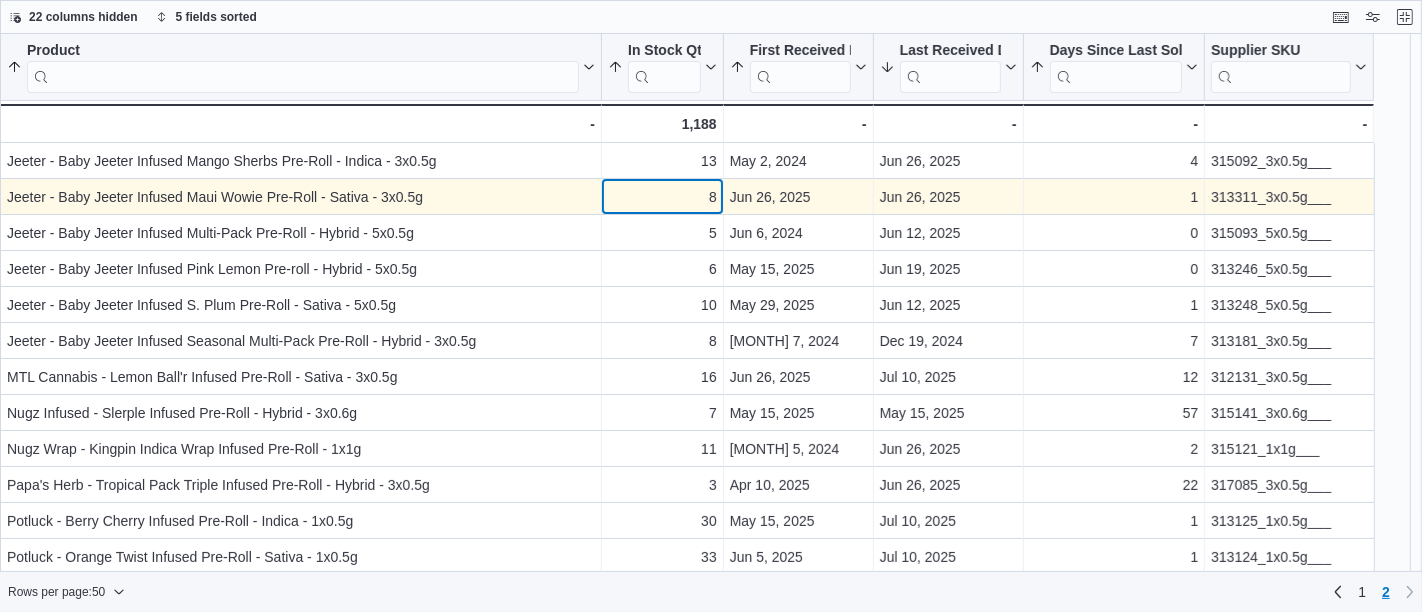 click on "8" at bounding box center [662, 197] 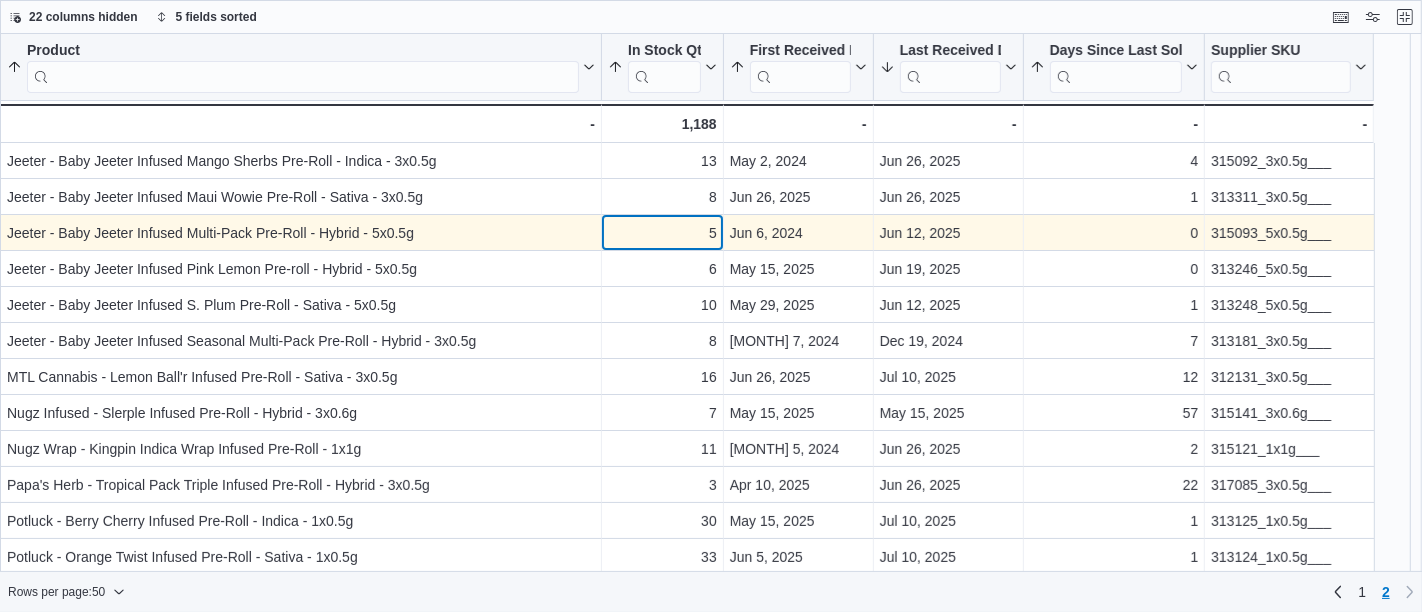 click on "5" at bounding box center [662, 233] 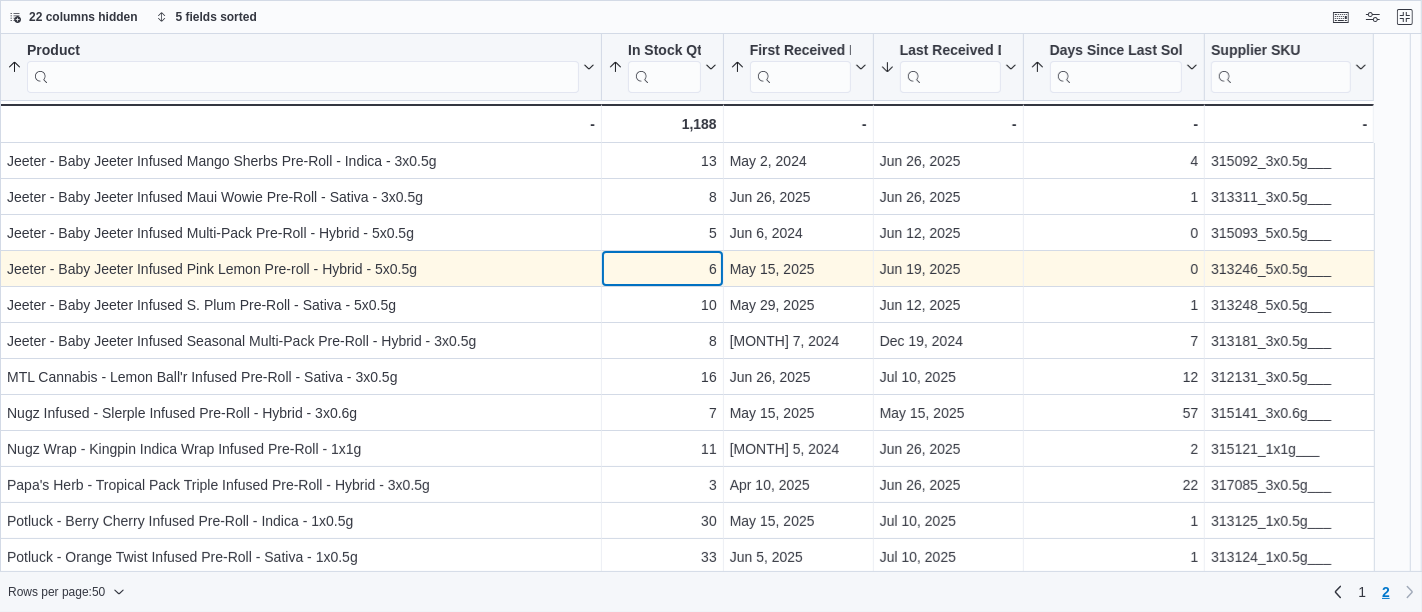 click on "6" at bounding box center (662, 269) 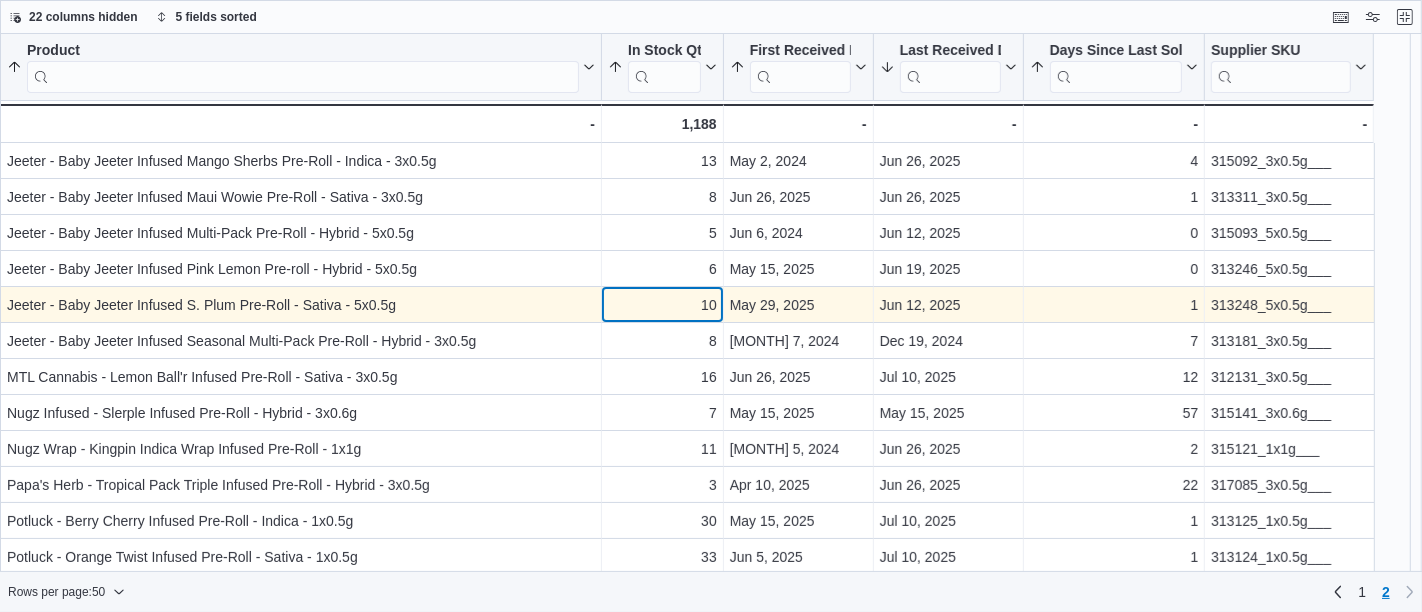 click on "10 -  In Stock Qty, column 2, row 55" at bounding box center [663, 305] 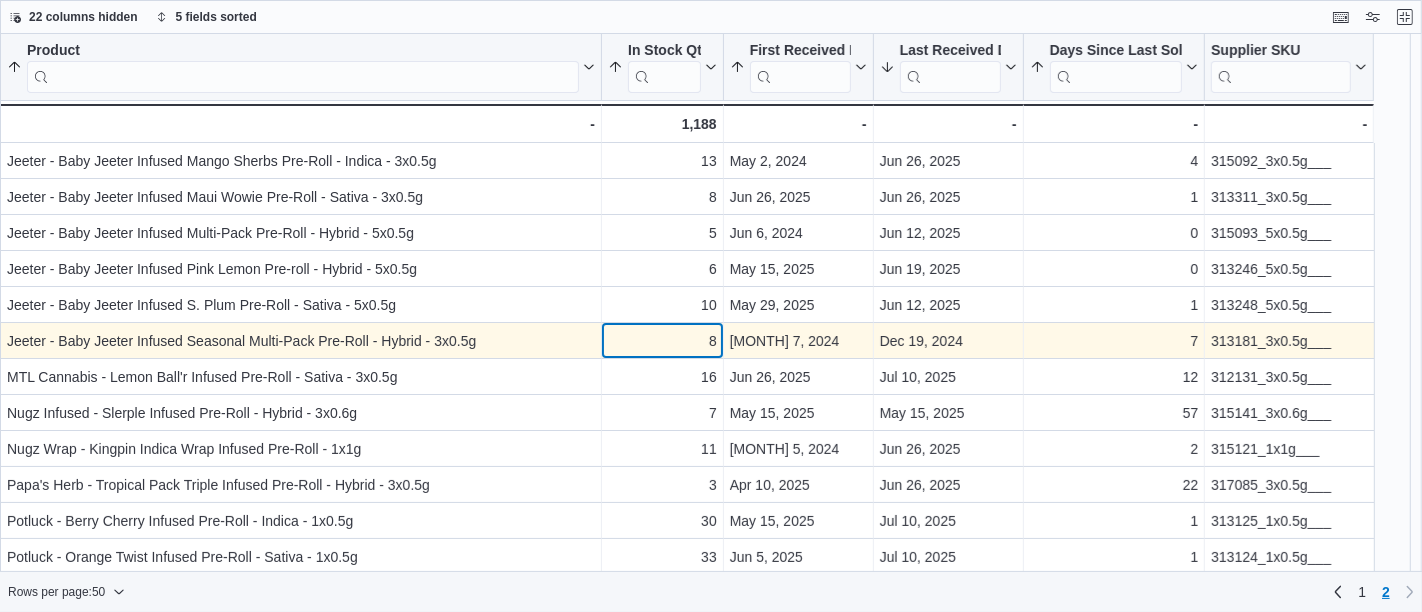 click on "8" at bounding box center (662, 341) 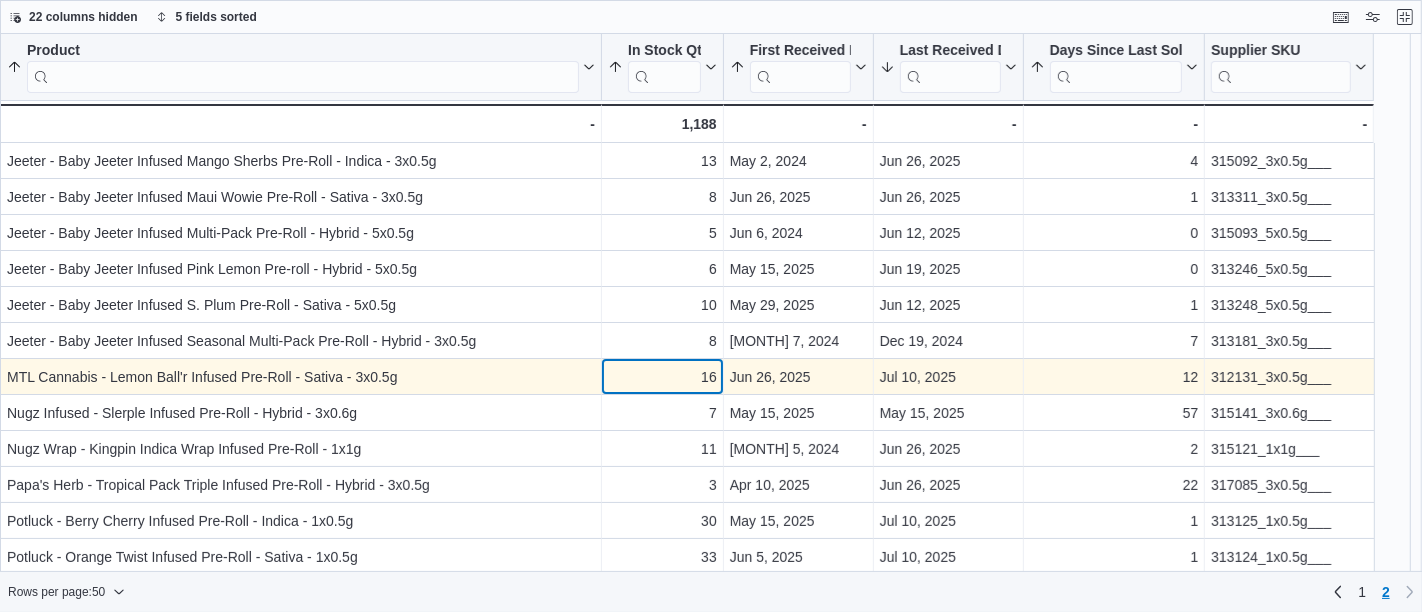 click on "16" at bounding box center [662, 377] 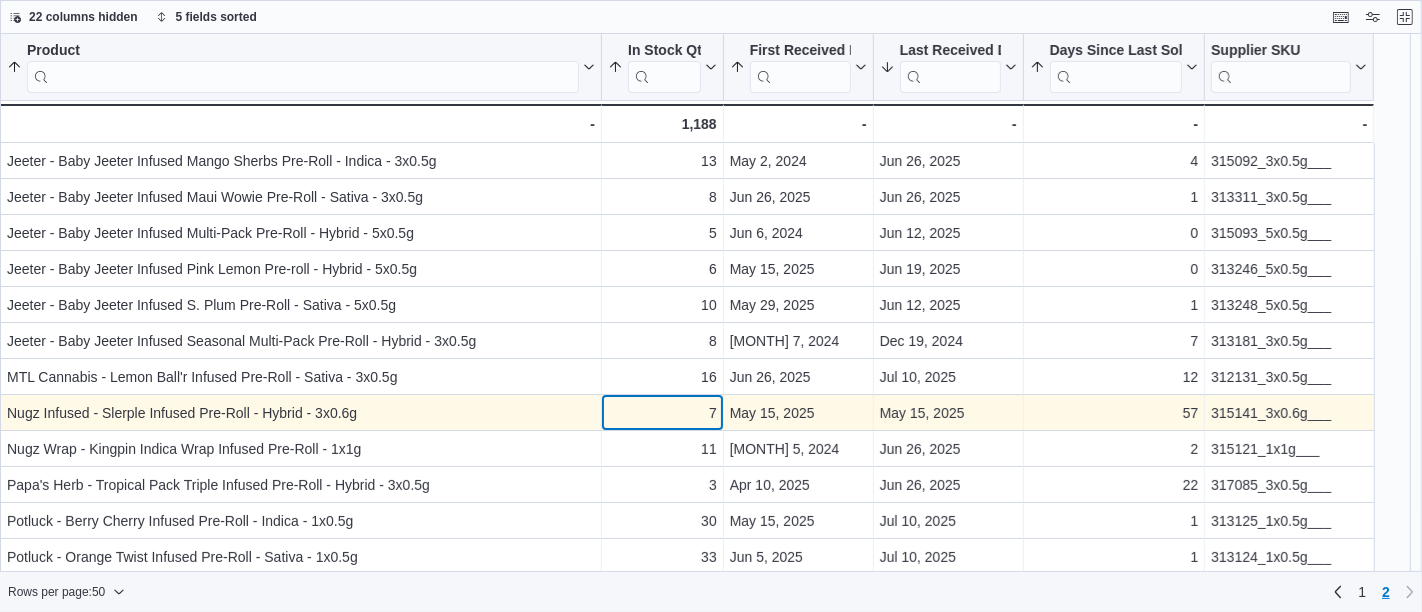 click on "7" at bounding box center (662, 413) 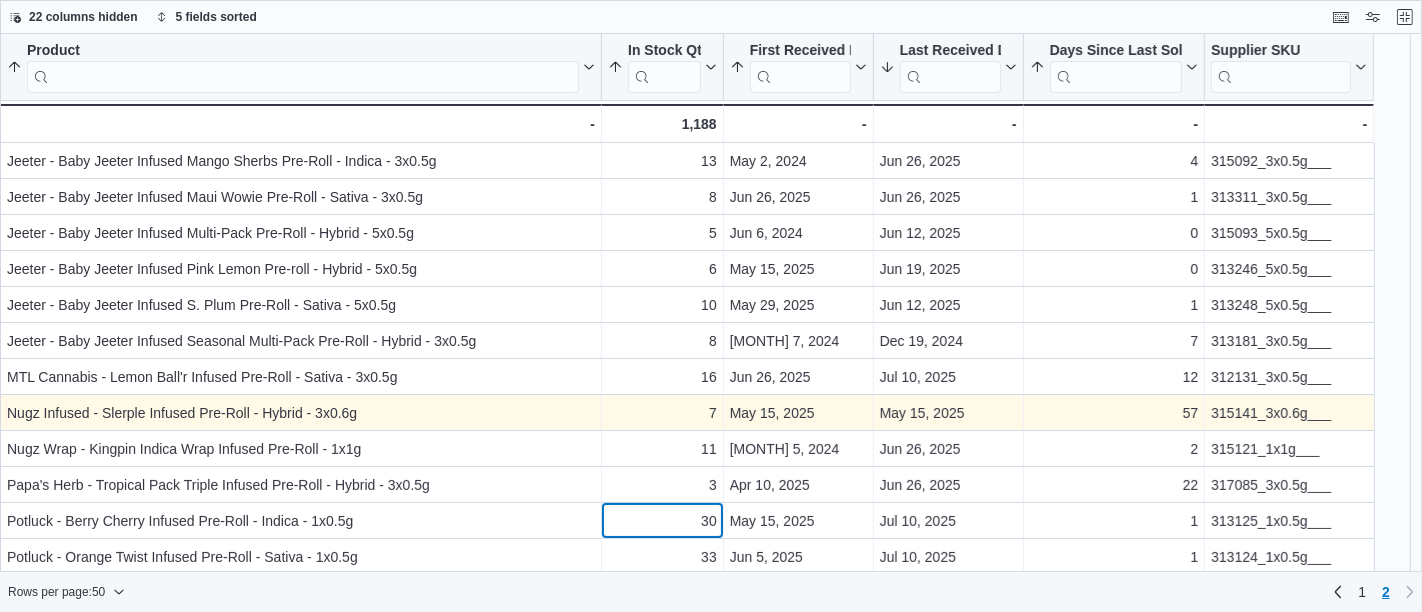 scroll, scrollTop: 4, scrollLeft: 0, axis: vertical 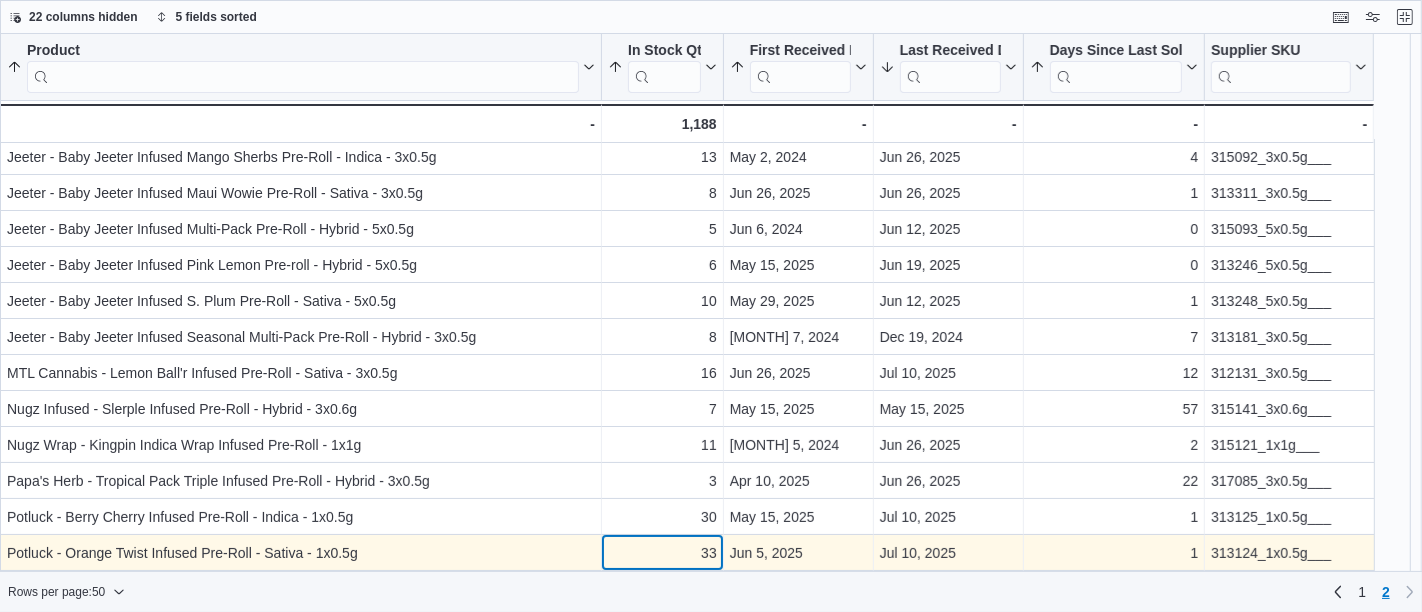 click on "Product Sorted by Days Since Last Sold, ascending , then sorted by First Received Date, ascending , then sorted by Last Received Date, descending , then sorted by In Stock Qty, ascending , then sorted by Product, ascending . Click to view column header actions In Stock Qty Sorted by Days Since Last Sold, ascending , then sorted by First Received Date, ascending , then sorted by Last Received Date, descending , then sorted by In Stock Qty, ascending , then sorted by Product, ascending . Click to view column header actions First Received Date Sorted by Days Since Last Sold, ascending , then sorted by First Received Date, ascending , then sorted by Last Received Date, descending , then sorted by In Stock Qty, ascending , then sorted by Product, ascending . Click to view column header actions Last Received Date Sorted by Days Since Last Sold, ascending , then sorted by First Received Date, ascending , then sorted by Last Received Date, descending , then sorted by In Stock Qty, ascending . Days Since Last Sold . 4" at bounding box center [687, 640] 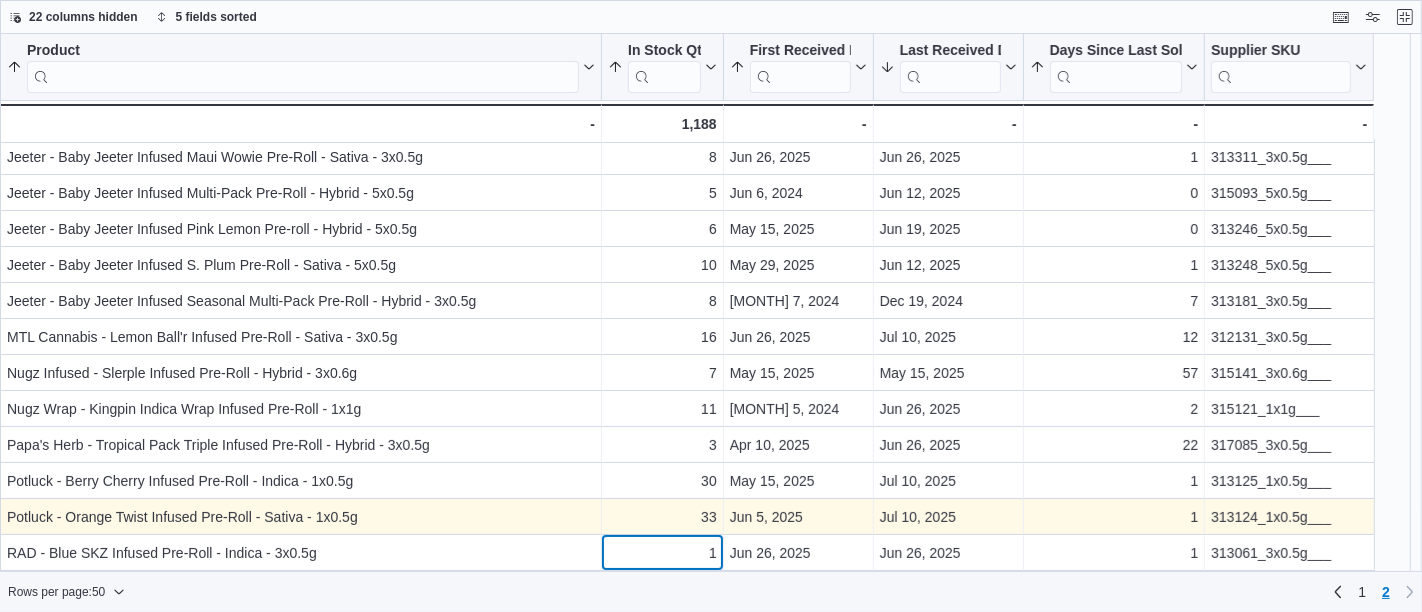 scroll, scrollTop: 76, scrollLeft: 0, axis: vertical 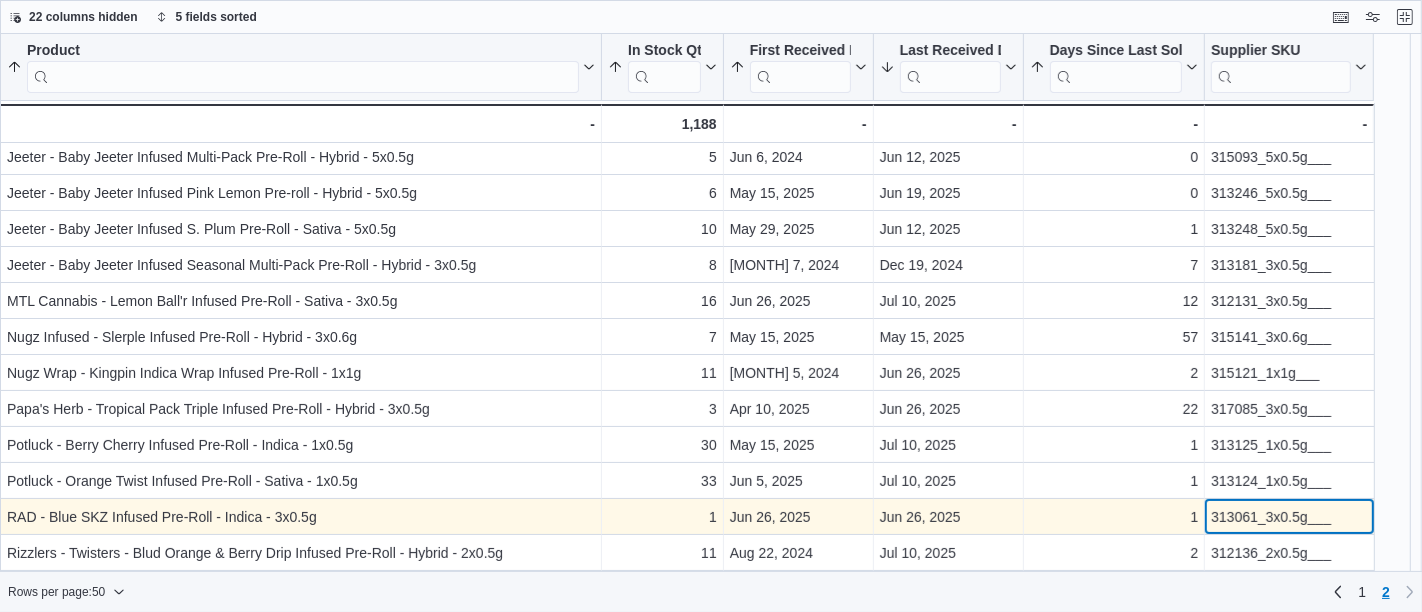 click on "313061_3x0.5g___" at bounding box center [1289, 517] 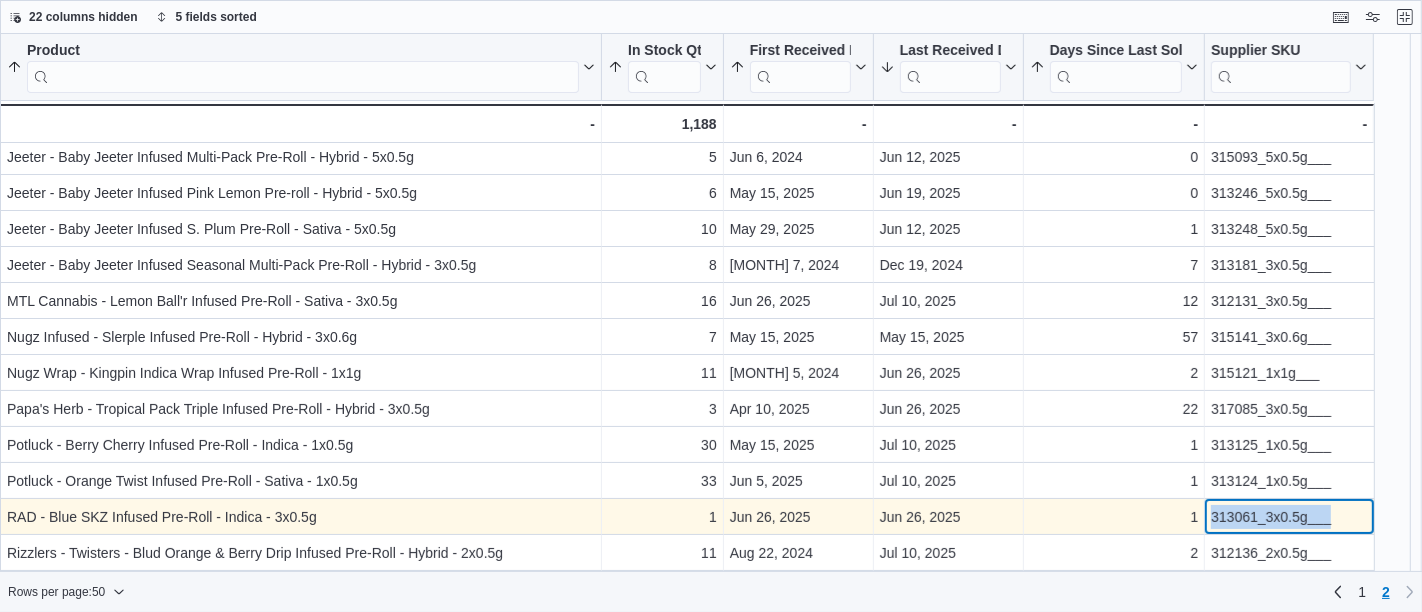 click on "313061_3x0.5g___" at bounding box center [1289, 517] 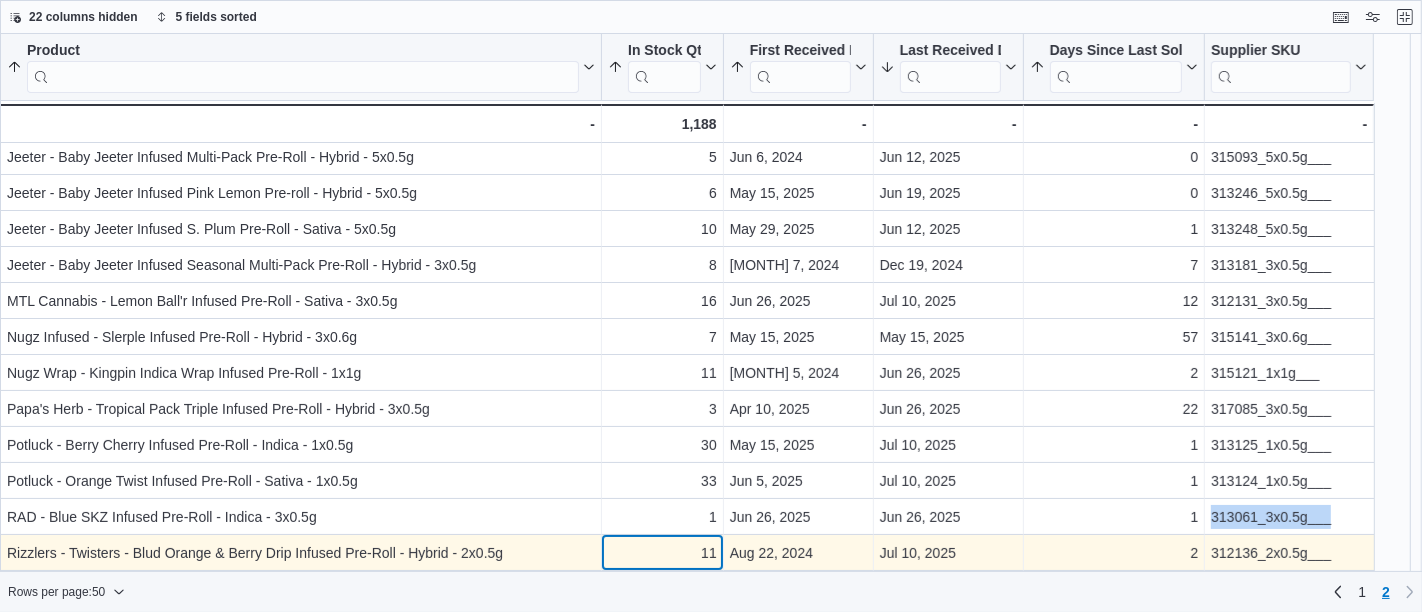 click on "Product Sorted by Days Since Last Sold, ascending , then sorted by First Received Date, ascending , then sorted by Last Received Date, descending , then sorted by In Stock Qty, ascending , then sorted by Product, ascending . Click to view column header actions In Stock Qty Sorted by Days Since Last Sold, ascending , then sorted by First Received Date, ascending , then sorted by Last Received Date, descending , then sorted by In Stock Qty, ascending , then sorted by Product, ascending . Click to view column header actions First Received Date Sorted by Days Since Last Sold, ascending , then sorted by First Received Date, ascending , then sorted by Last Received Date, descending , then sorted by In Stock Qty, ascending , then sorted by Product, ascending . Click to view column header actions Last Received Date Sorted by Days Since Last Sold, ascending , then sorted by First Received Date, ascending , then sorted by Last Received Date, descending , then sorted by In Stock Qty, ascending . Days Since Last Sold . 8" at bounding box center [687, 554] 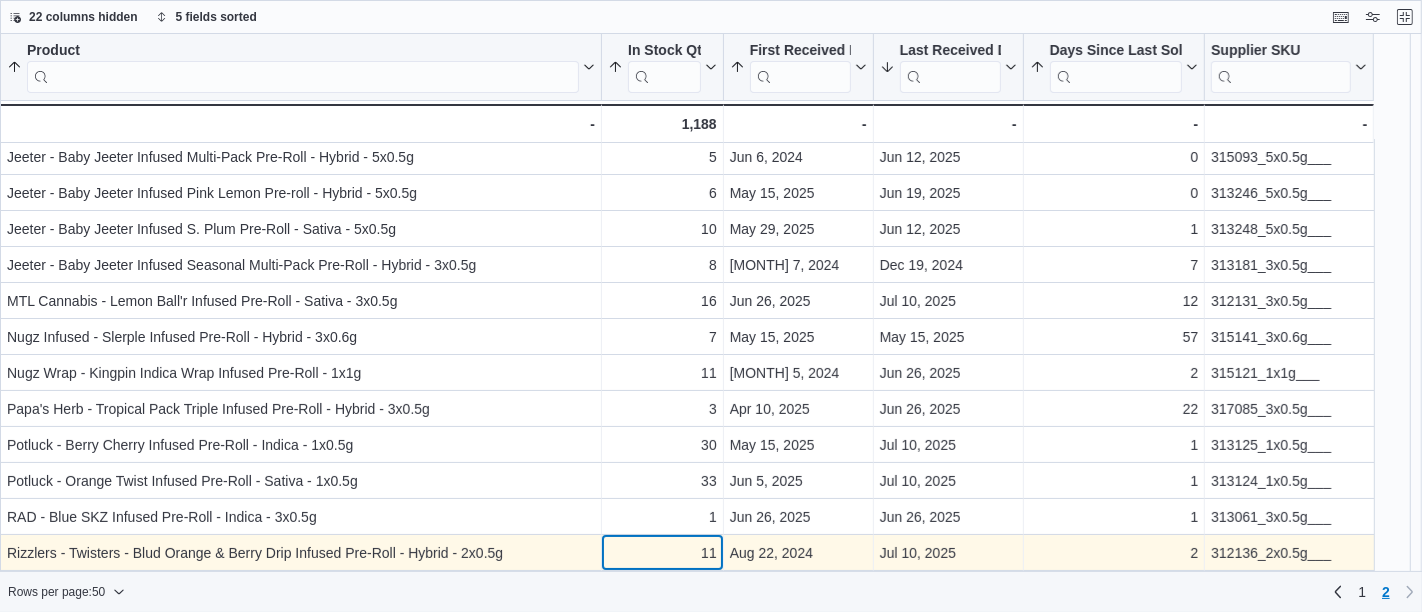 scroll, scrollTop: 111, scrollLeft: 0, axis: vertical 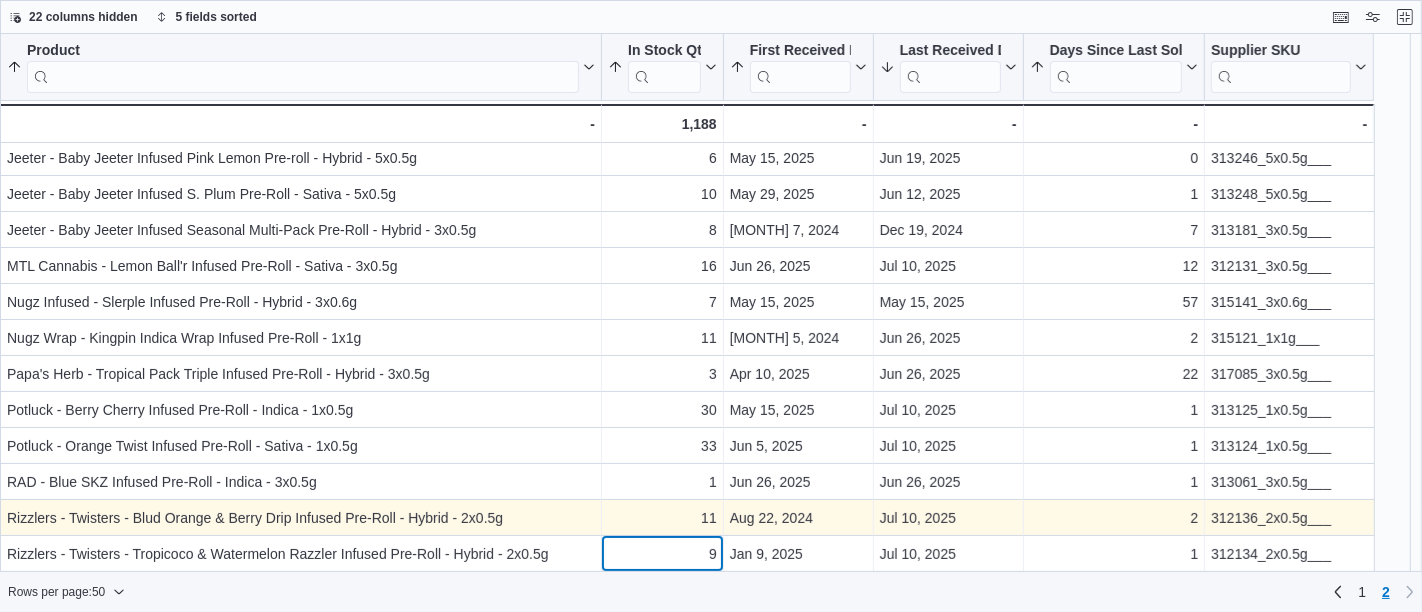 click on "Product Sorted by Days Since Last Sold, ascending , then sorted by First Received Date, ascending , then sorted by Last Received Date, descending , then sorted by In Stock Qty, ascending , then sorted by Product, ascending . Click to view column header actions In Stock Qty Sorted by Days Since Last Sold, ascending , then sorted by First Received Date, ascending , then sorted by Last Received Date, descending , then sorted by In Stock Qty, ascending , then sorted by Product, ascending . Click to view column header actions First Received Date Sorted by Days Since Last Sold, ascending , then sorted by First Received Date, ascending , then sorted by Last Received Date, descending , then sorted by In Stock Qty, ascending , then sorted by Product, ascending . Click to view column header actions Last Received Date Sorted by Days Since Last Sold, ascending , then sorted by First Received Date, ascending , then sorted by Last Received Date, descending , then sorted by In Stock Qty, ascending . Days Since Last Sold . 5" at bounding box center (687, 512) 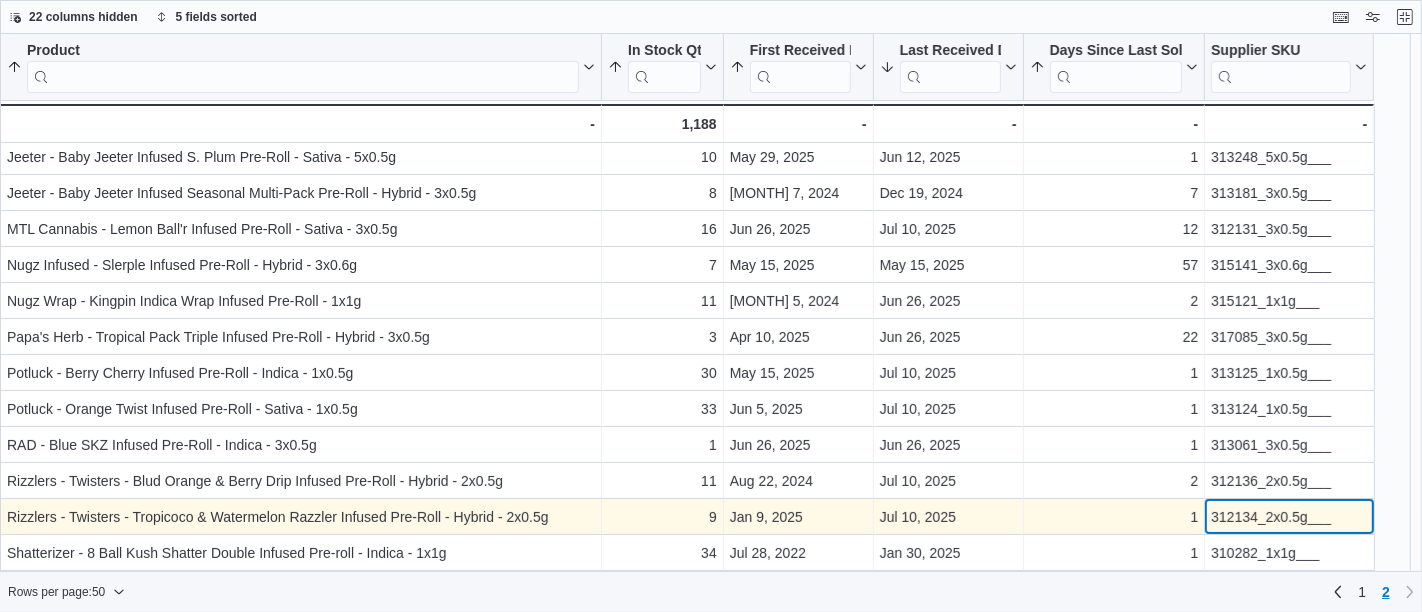 click on "312134_2x0.5g___" at bounding box center [1289, 517] 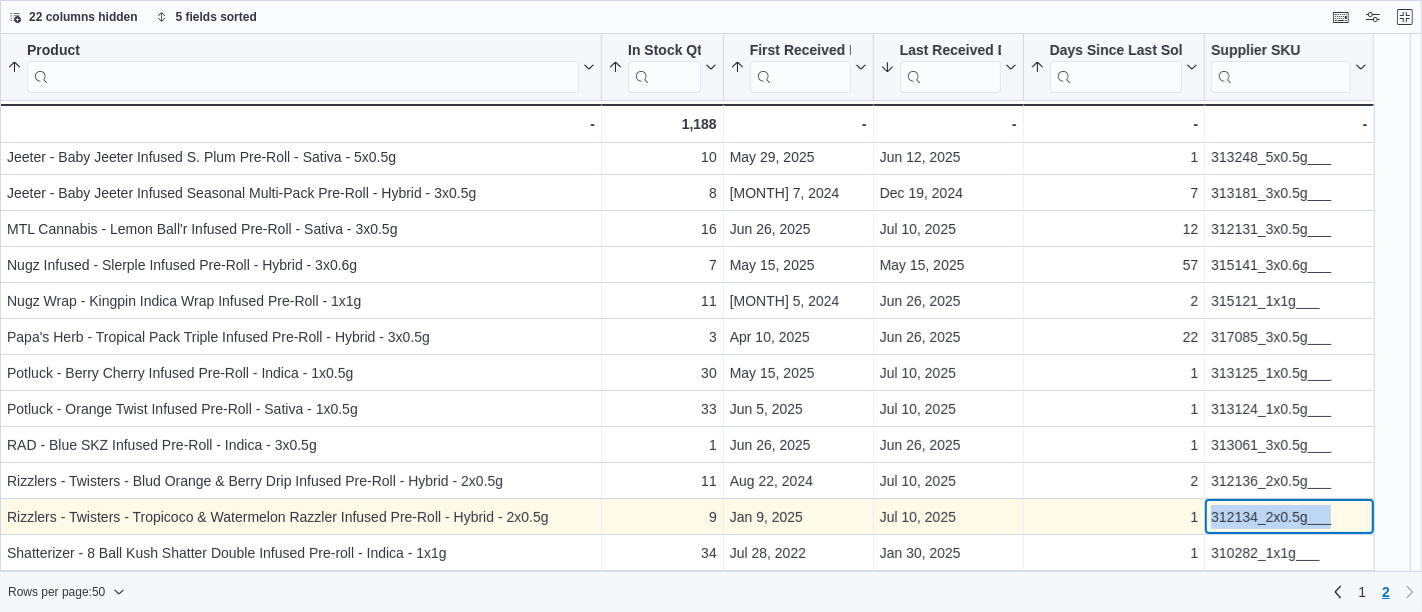 click on "312134_2x0.5g___" at bounding box center (1289, 517) 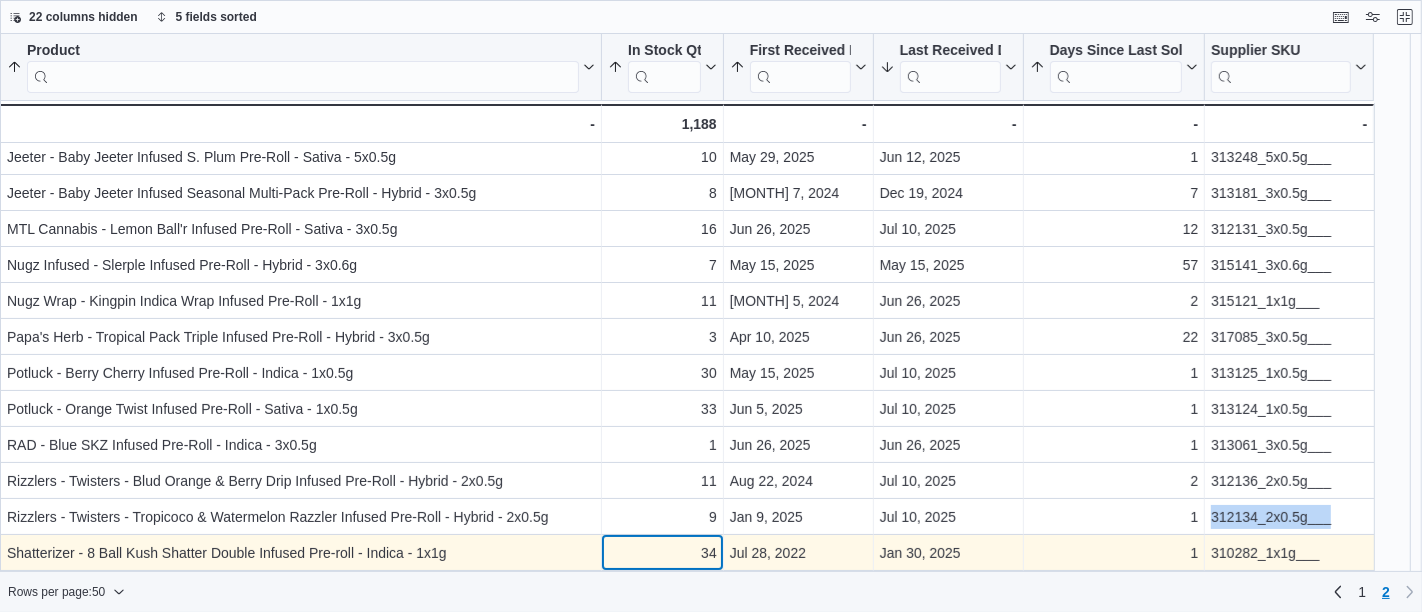 click on "Product Sorted by Days Since Last Sold, ascending , then sorted by First Received Date, ascending , then sorted by Last Received Date, descending , then sorted by In Stock Qty, ascending , then sorted by Product, ascending . Click to view column header actions In Stock Qty Sorted by Days Since Last Sold, ascending , then sorted by First Received Date, ascending , then sorted by Last Received Date, descending , then sorted by In Stock Qty, ascending , then sorted by Product, ascending . Click to view column header actions First Received Date Sorted by Days Since Last Sold, ascending , then sorted by First Received Date, ascending , then sorted by Last Received Date, descending , then sorted by In Stock Qty, ascending , then sorted by Product, ascending . Click to view column header actions Last Received Date Sorted by Days Since Last Sold, ascending , then sorted by First Received Date, ascending , then sorted by Last Received Date, descending , then sorted by In Stock Qty, ascending . Days Since Last Sold . 6" at bounding box center (687, 468) 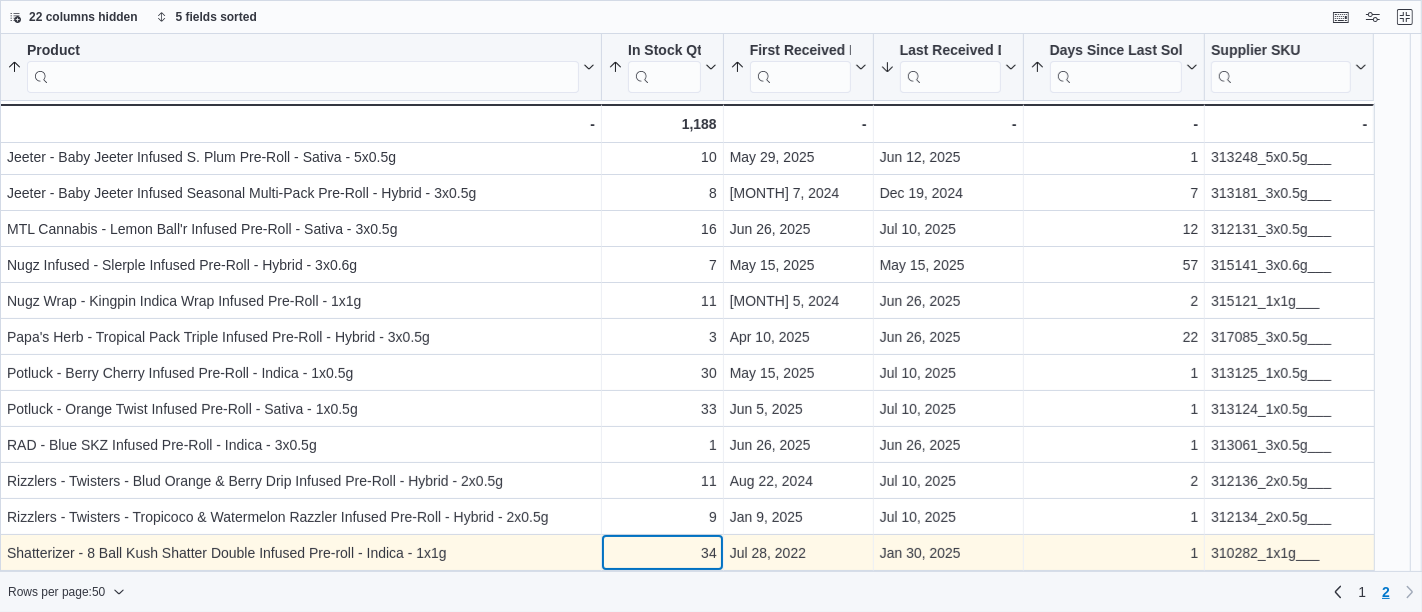 scroll, scrollTop: 184, scrollLeft: 0, axis: vertical 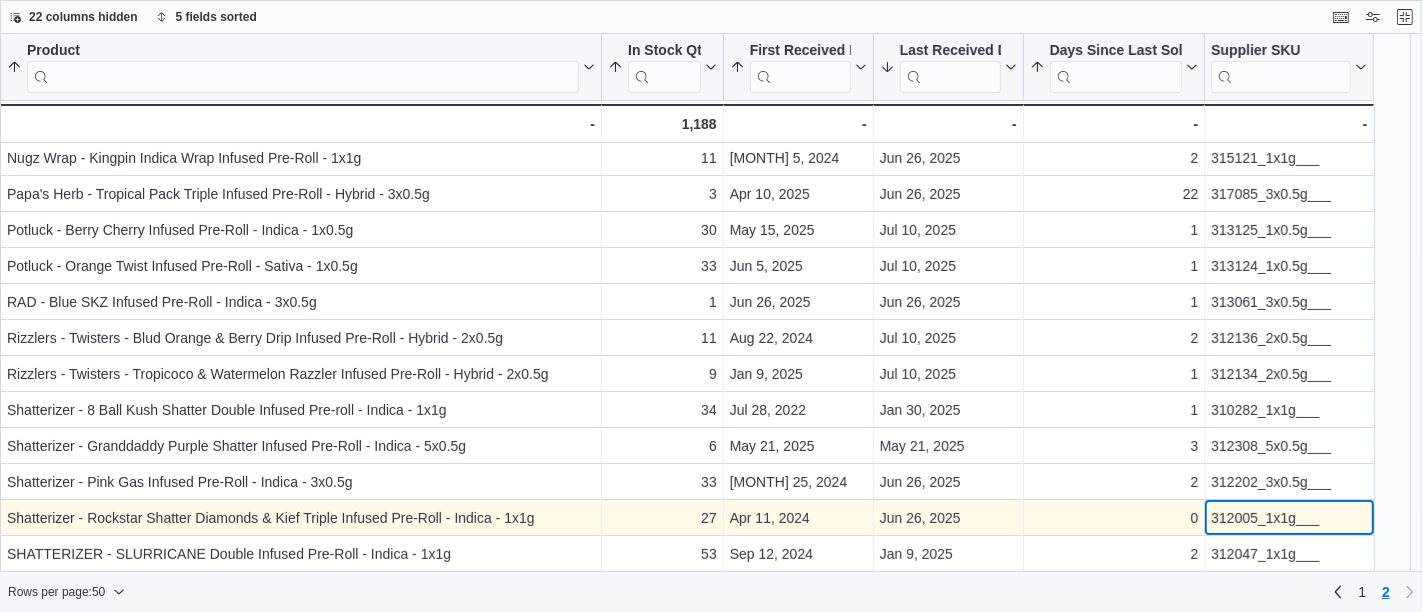 click on "312005_1x1g___" at bounding box center (1289, 518) 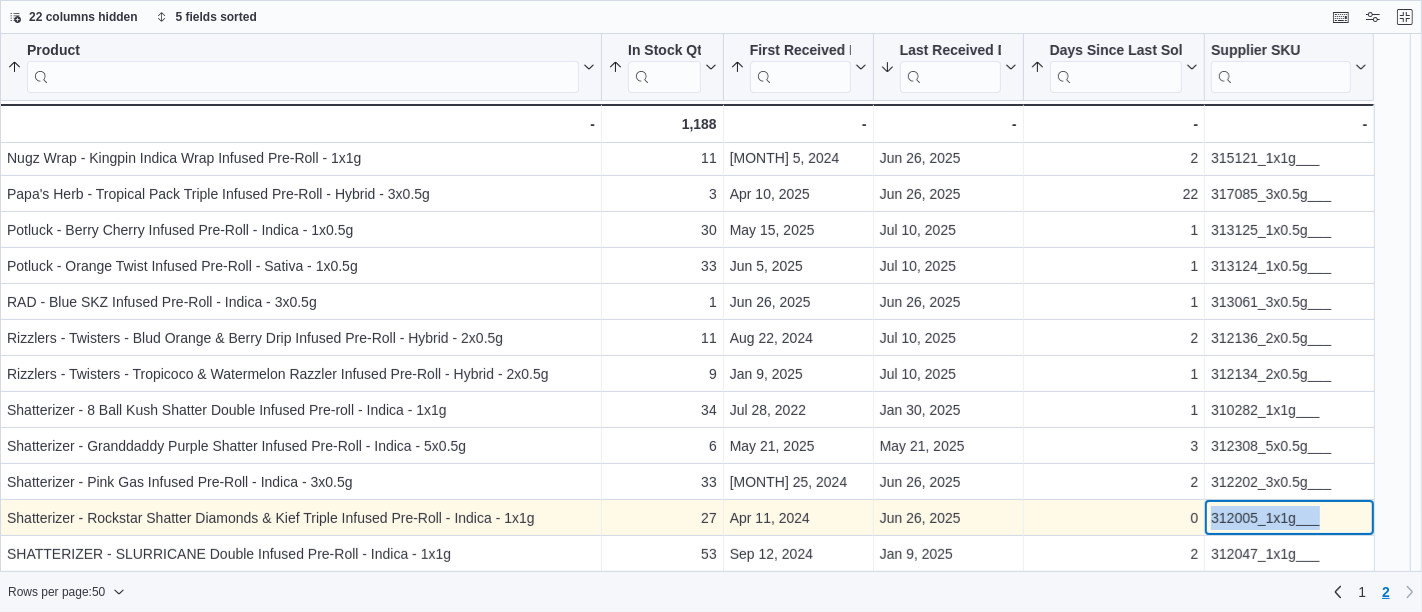 click on "312005_1x1g___" at bounding box center [1289, 518] 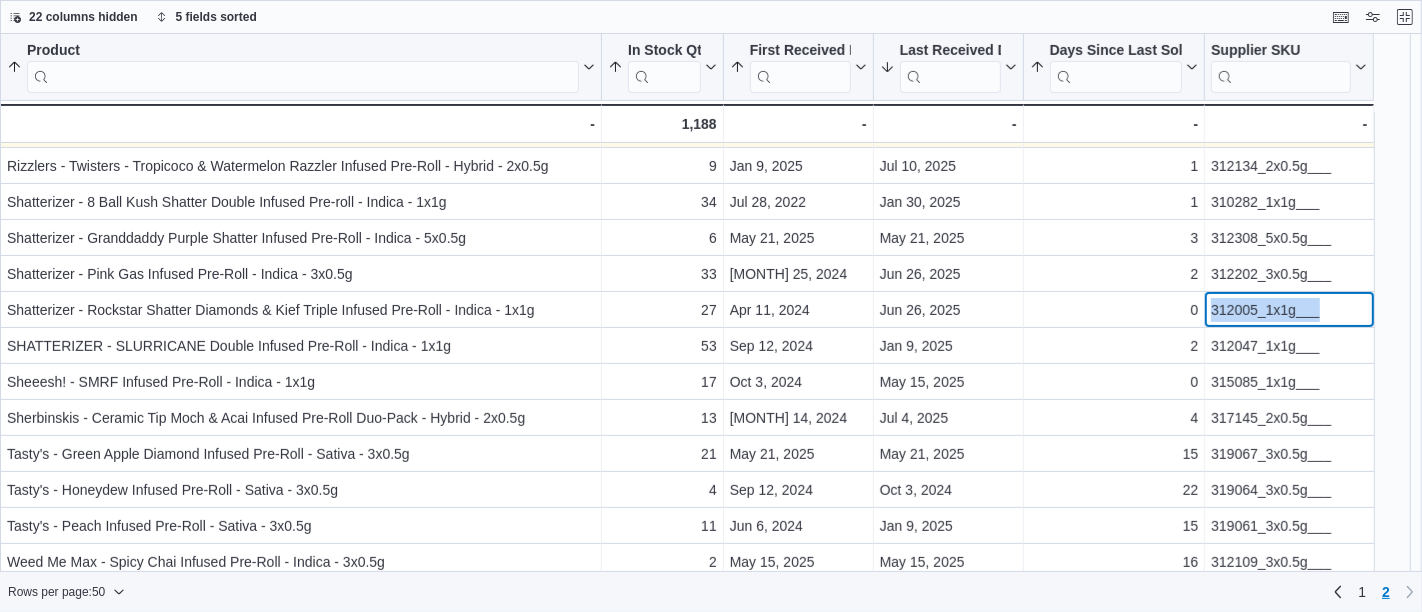 scroll, scrollTop: 518, scrollLeft: 0, axis: vertical 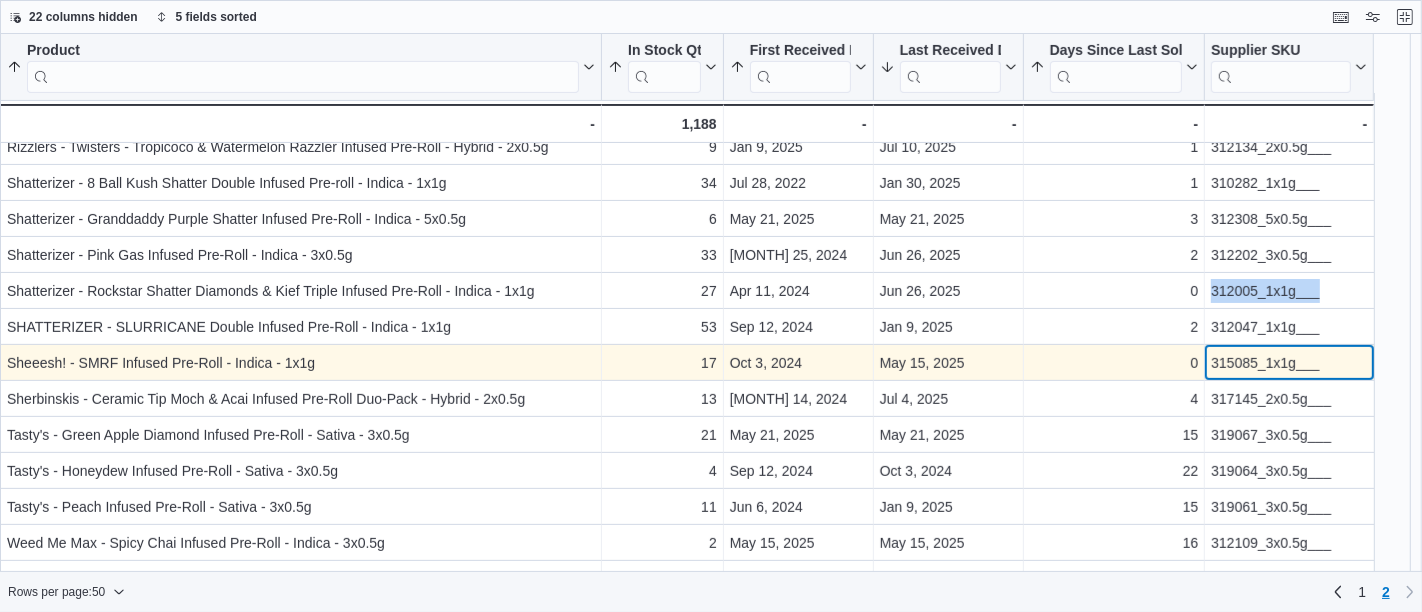 click on "315085_1x1g___" at bounding box center [1289, 363] 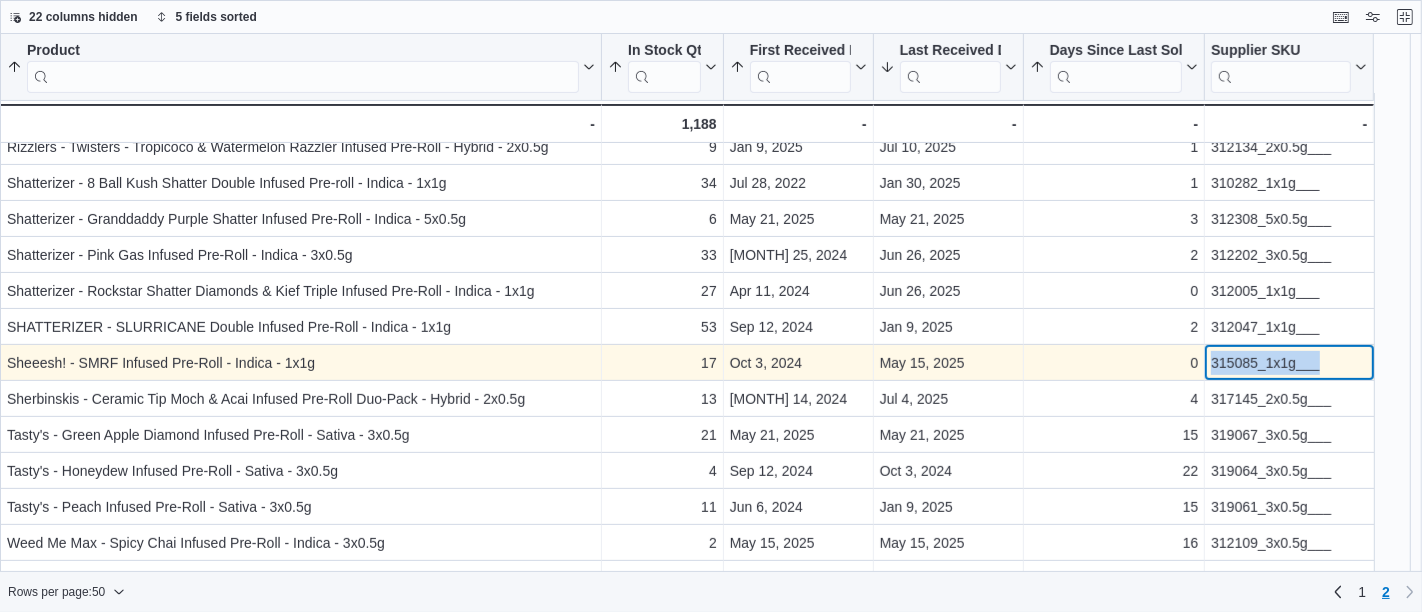 click on "315085_1x1g___" at bounding box center [1289, 363] 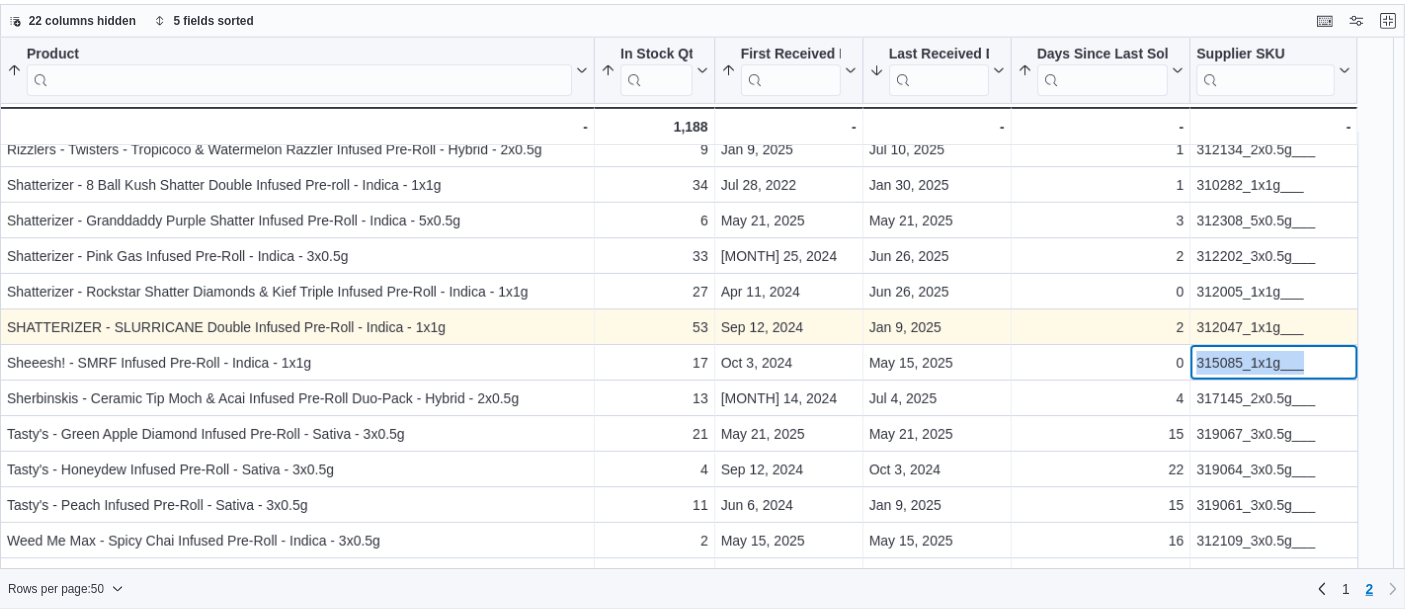 scroll, scrollTop: 542, scrollLeft: 0, axis: vertical 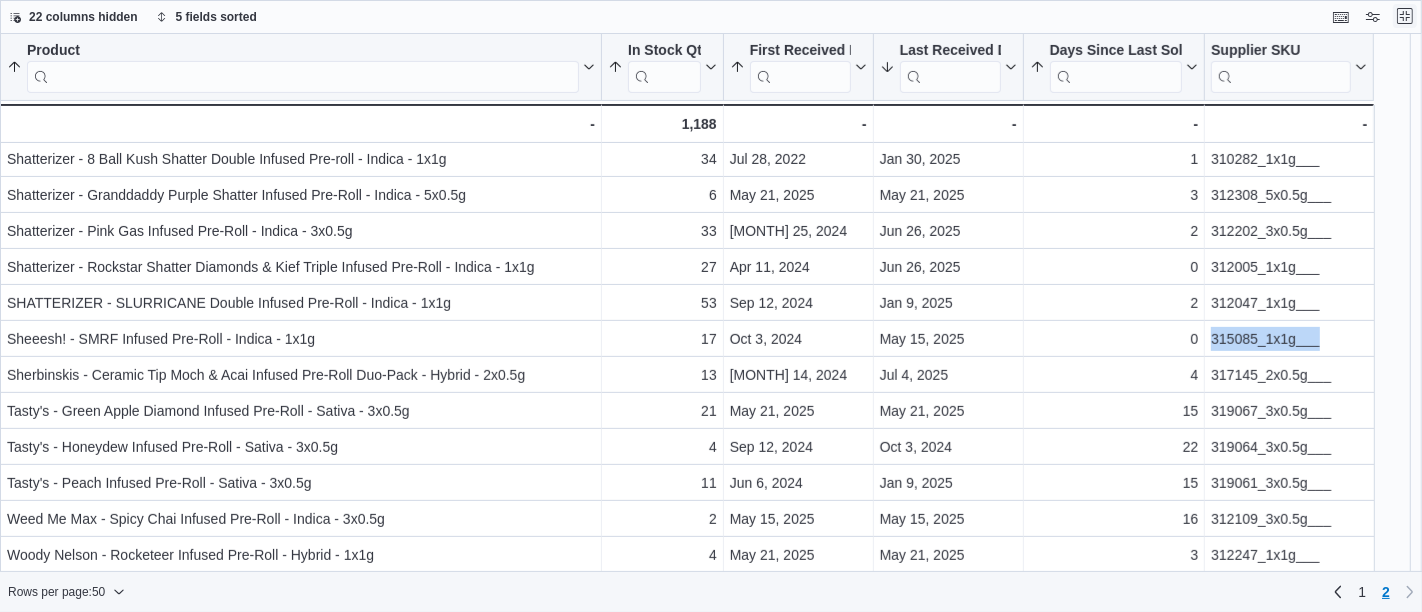 click at bounding box center (1405, 16) 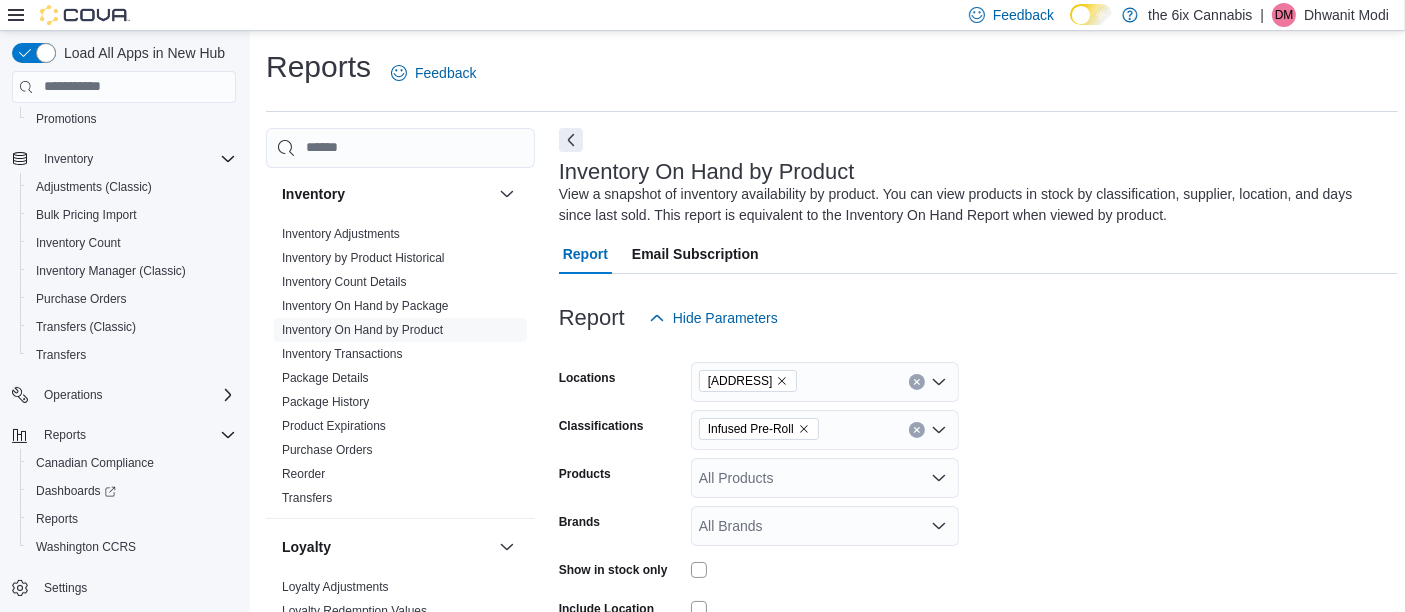 click 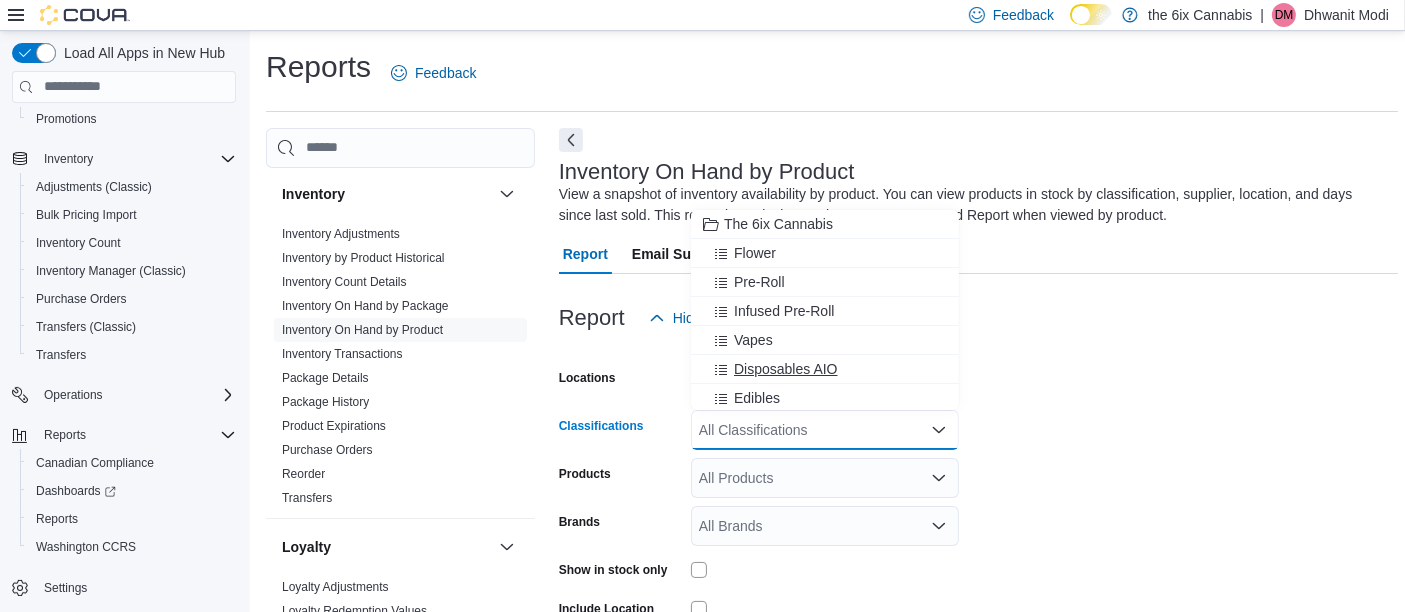 click on "Disposables AIO" at bounding box center (786, 369) 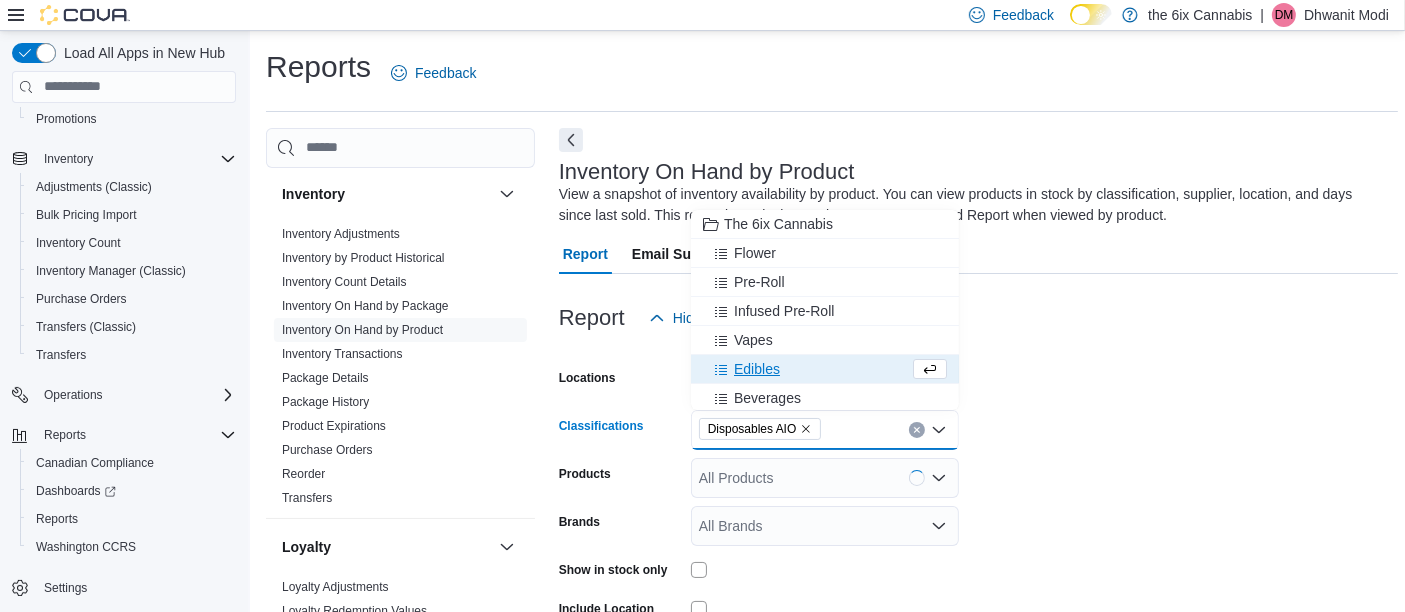 click on "Locations [ADDRESS] Classifications Disposables AIO Combo box. Selected. Disposables AIO. Press Backspace to delete Disposables AIO. Combo box input. All Classifications. Type some text or, to display a list of choices, press Down Arrow. To exit the list of choices, press Escape. Products All Products Brands All Brands Show in stock only Include Location Include Room Include Archived Export  Run Report" at bounding box center (978, 548) 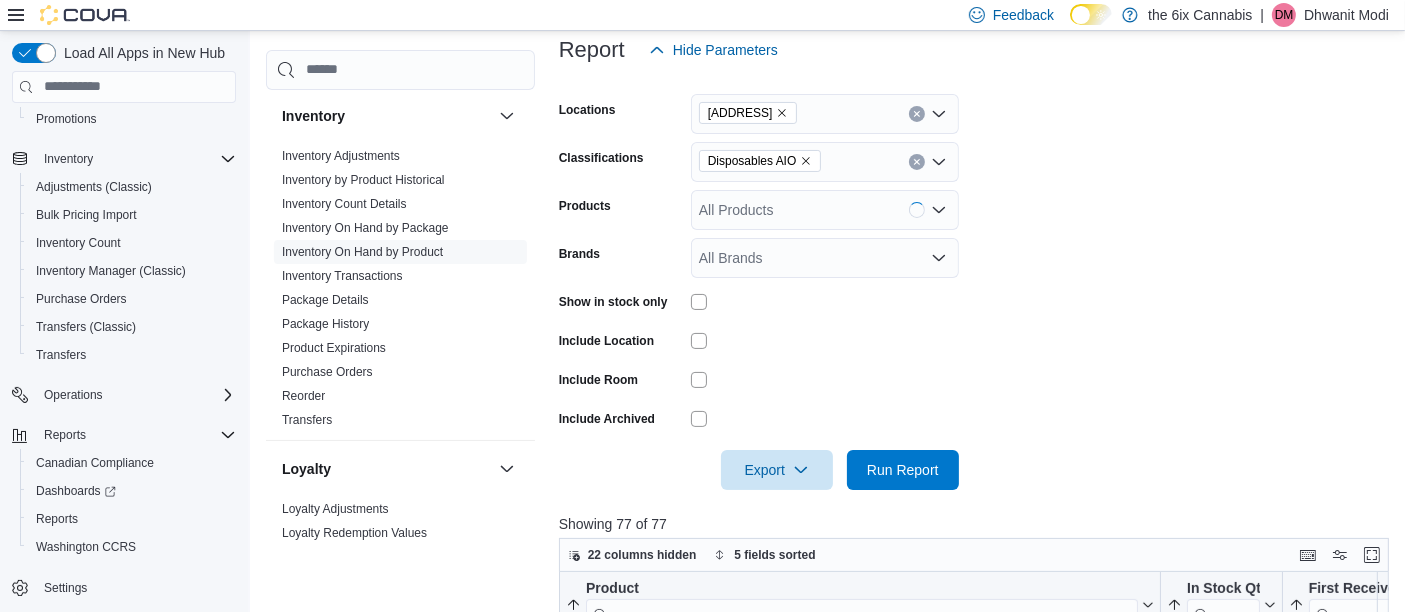 scroll, scrollTop: 268, scrollLeft: 0, axis: vertical 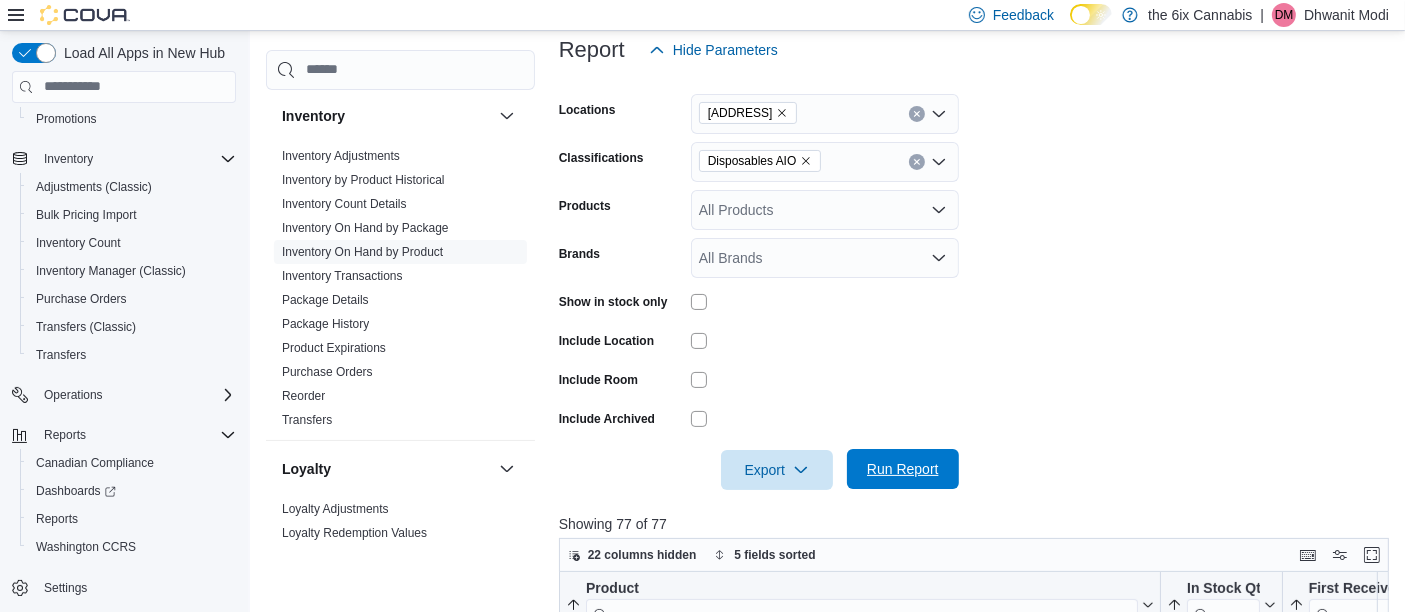 click on "Run Report" at bounding box center [903, 469] 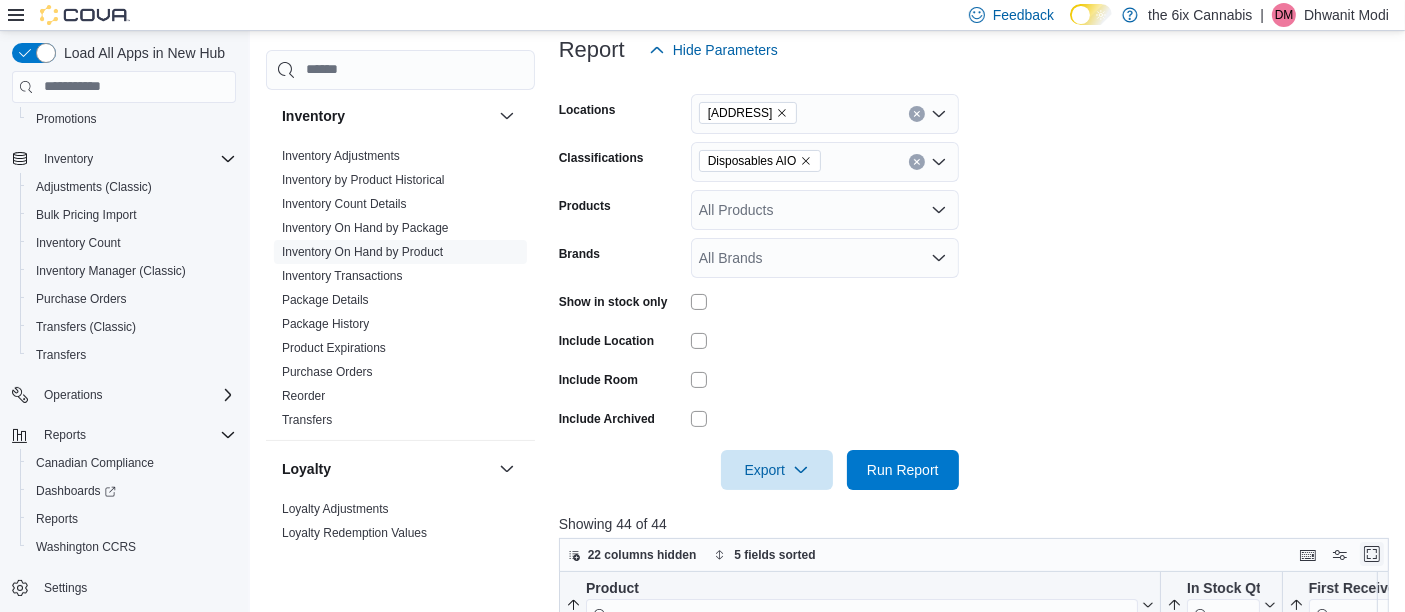 click at bounding box center (1372, 554) 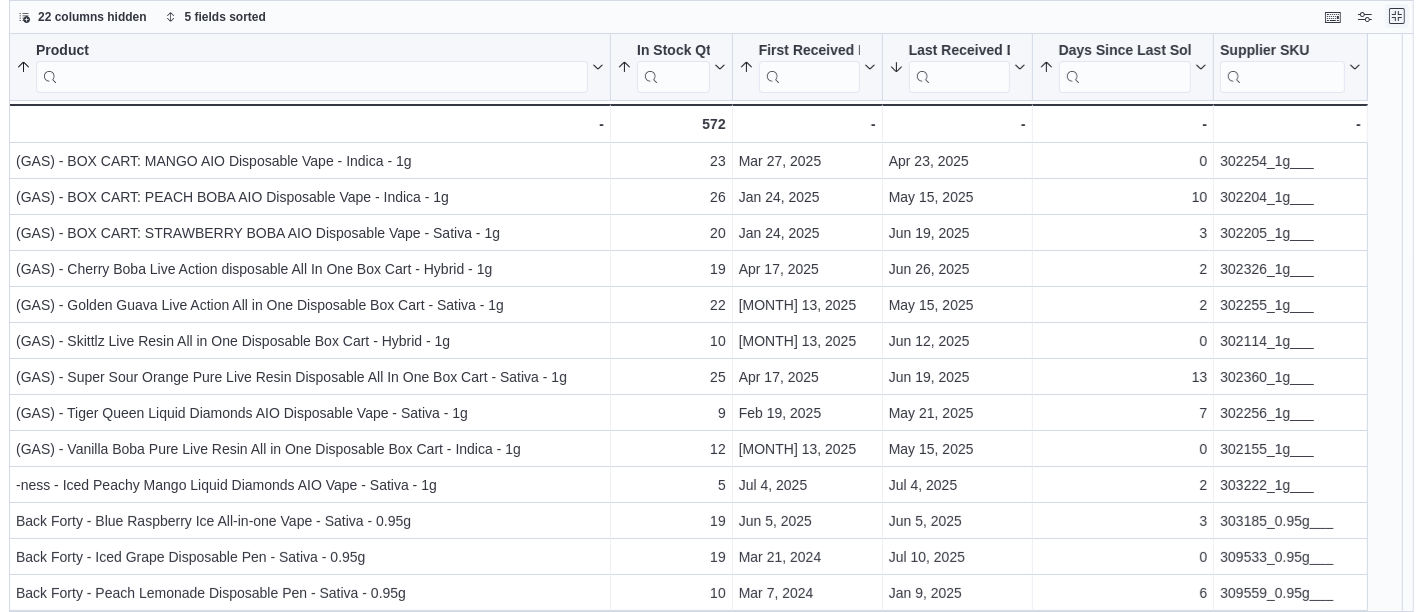 scroll, scrollTop: 0, scrollLeft: 0, axis: both 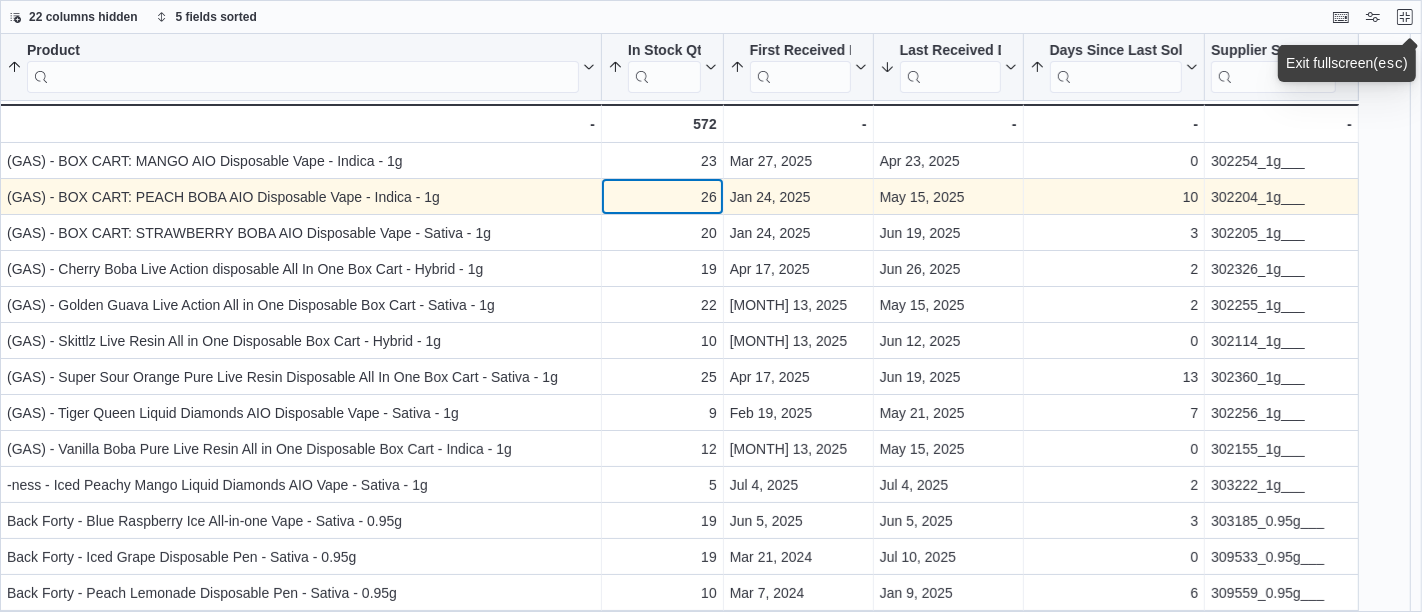 click on "26" at bounding box center (662, 197) 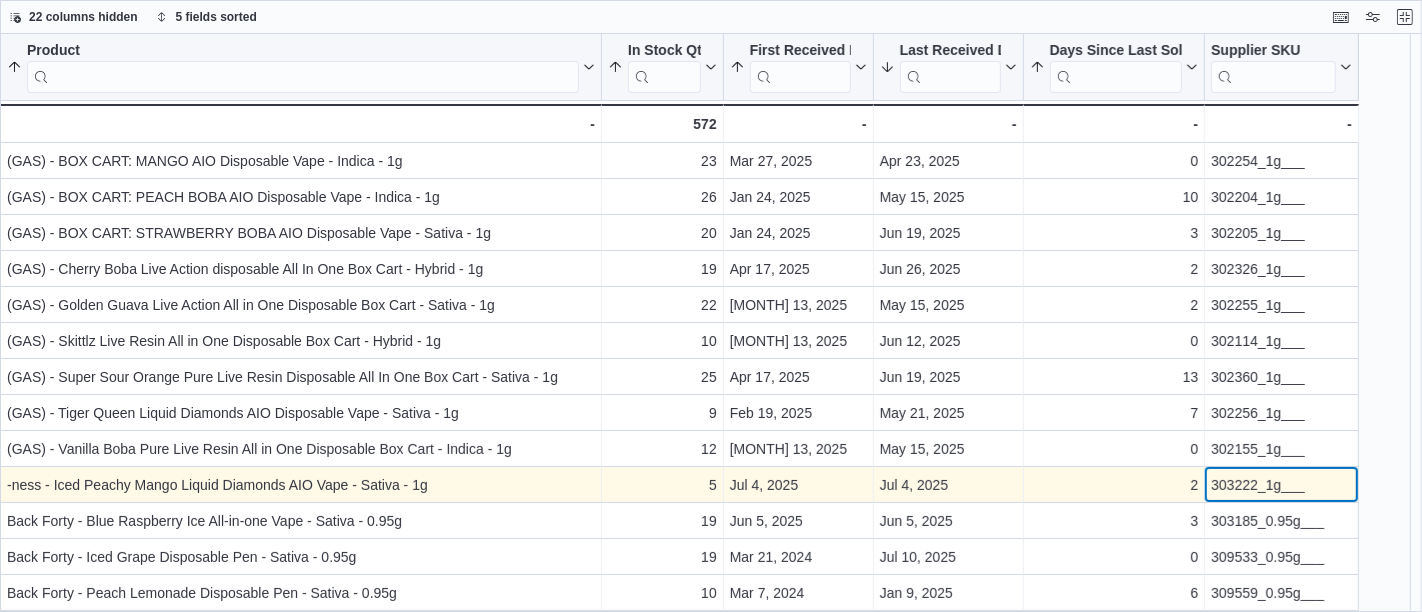 click on "303222_1g___" at bounding box center [1281, 485] 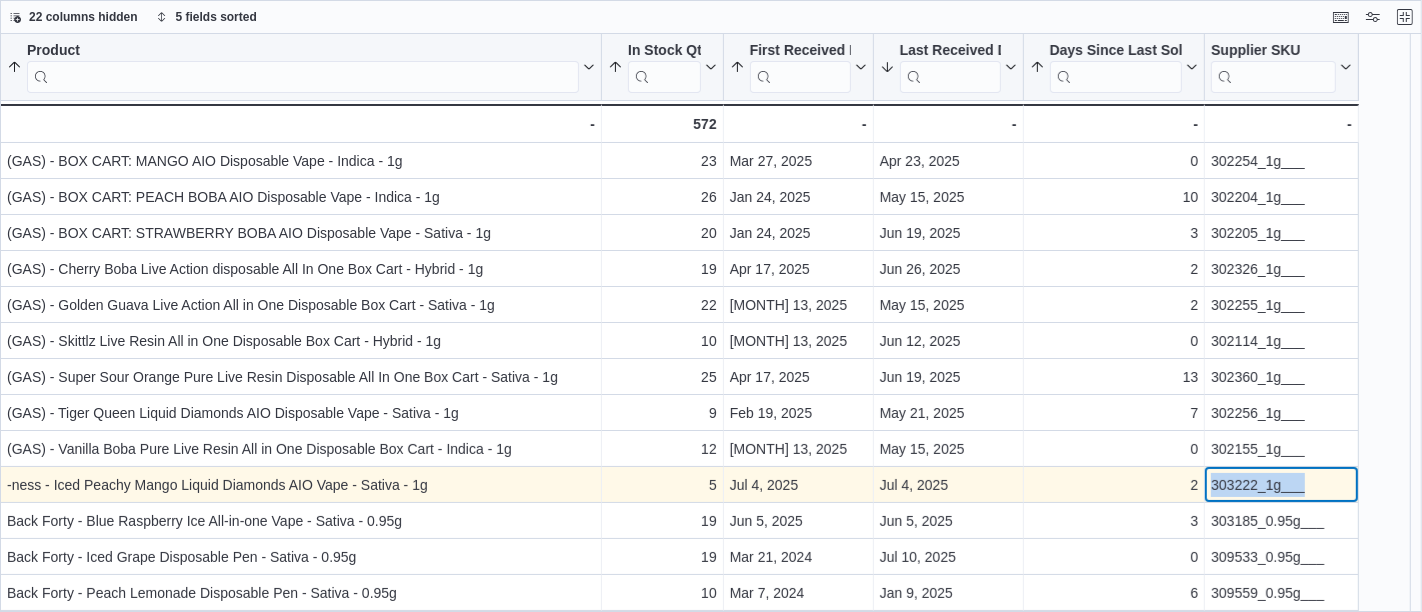 click on "303222_1g___" at bounding box center (1281, 485) 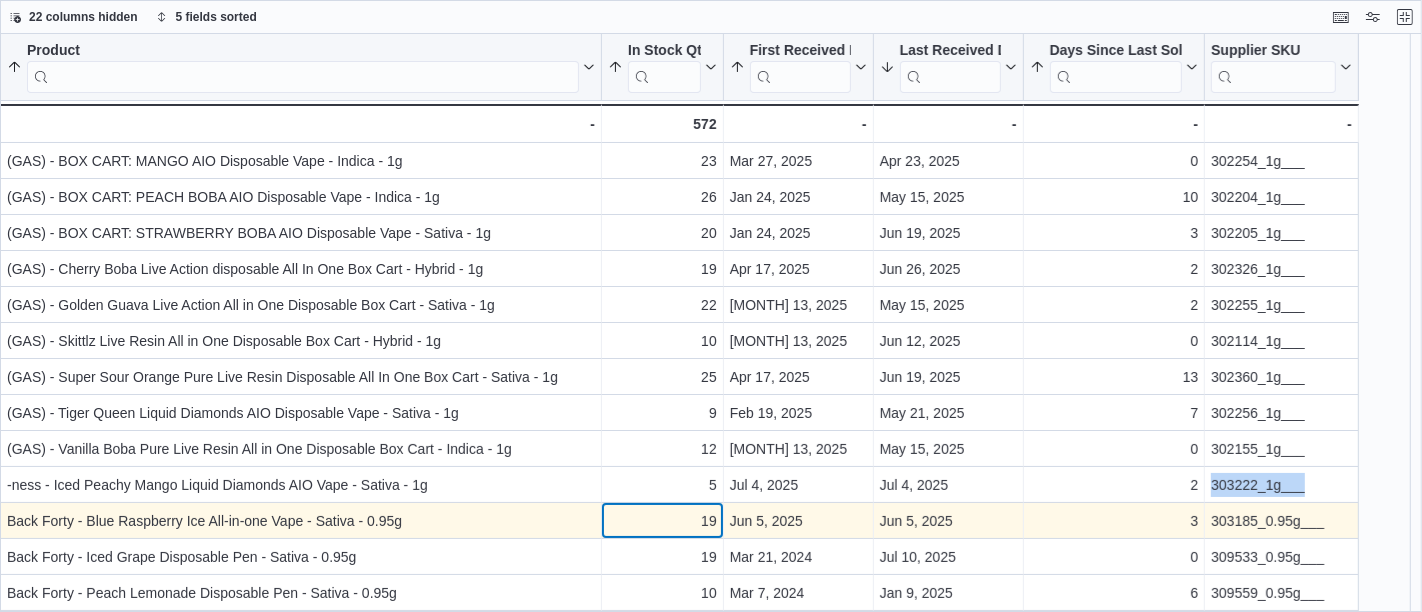 click on "19" at bounding box center (662, 521) 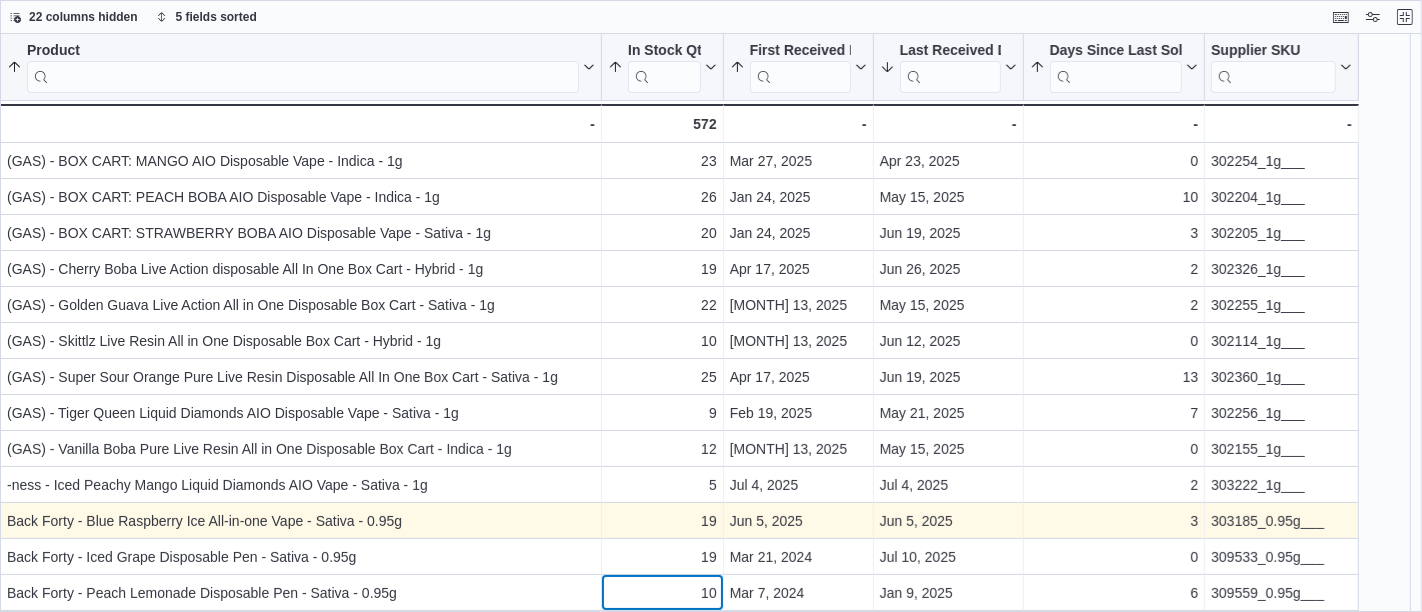 scroll, scrollTop: 36, scrollLeft: 0, axis: vertical 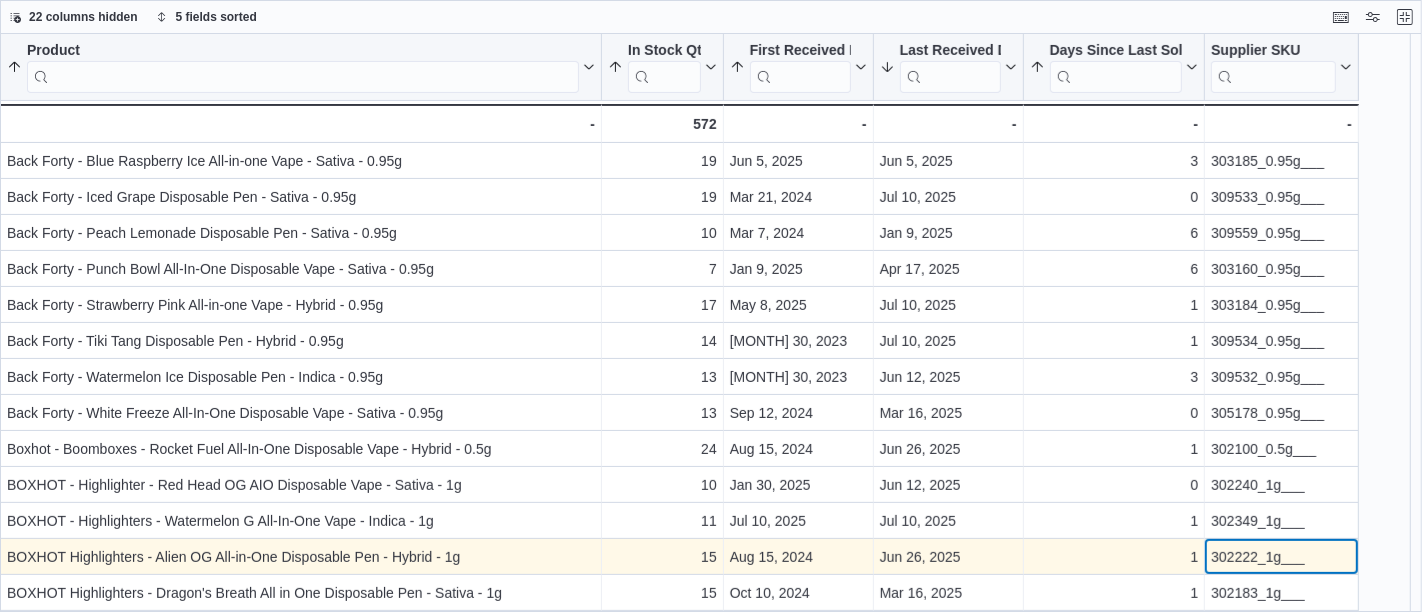 click on "302222_1g___" at bounding box center (1281, 557) 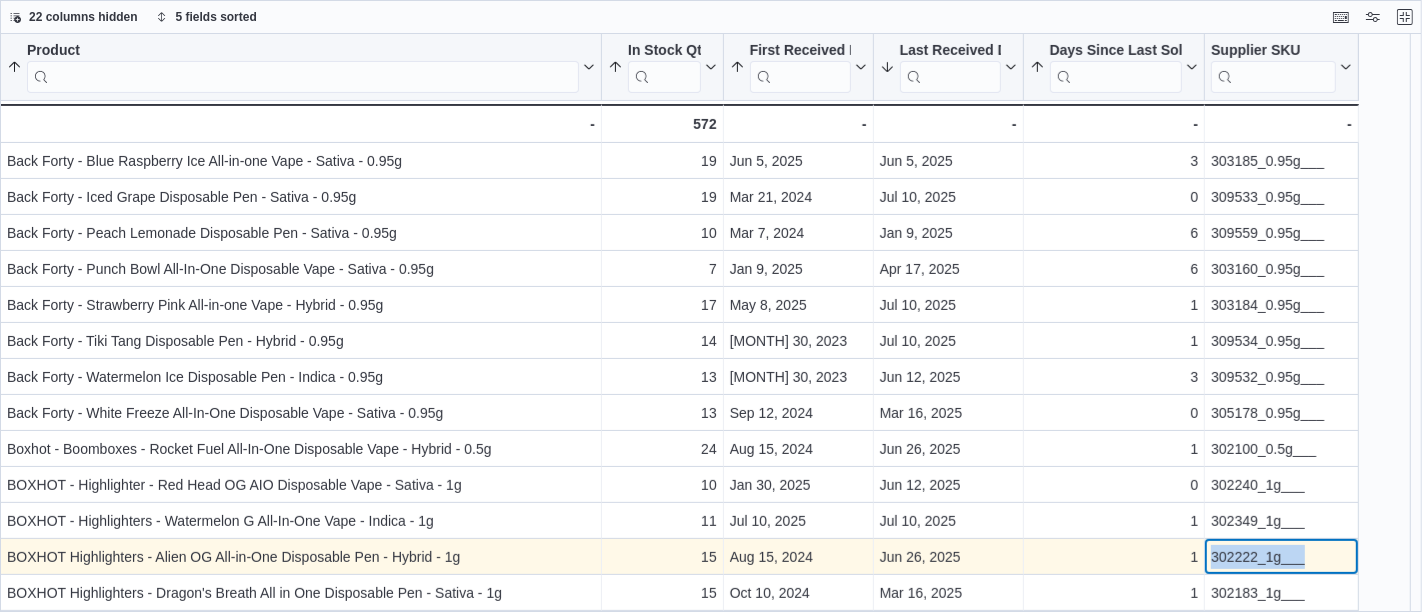 click on "302222_1g___" at bounding box center [1281, 557] 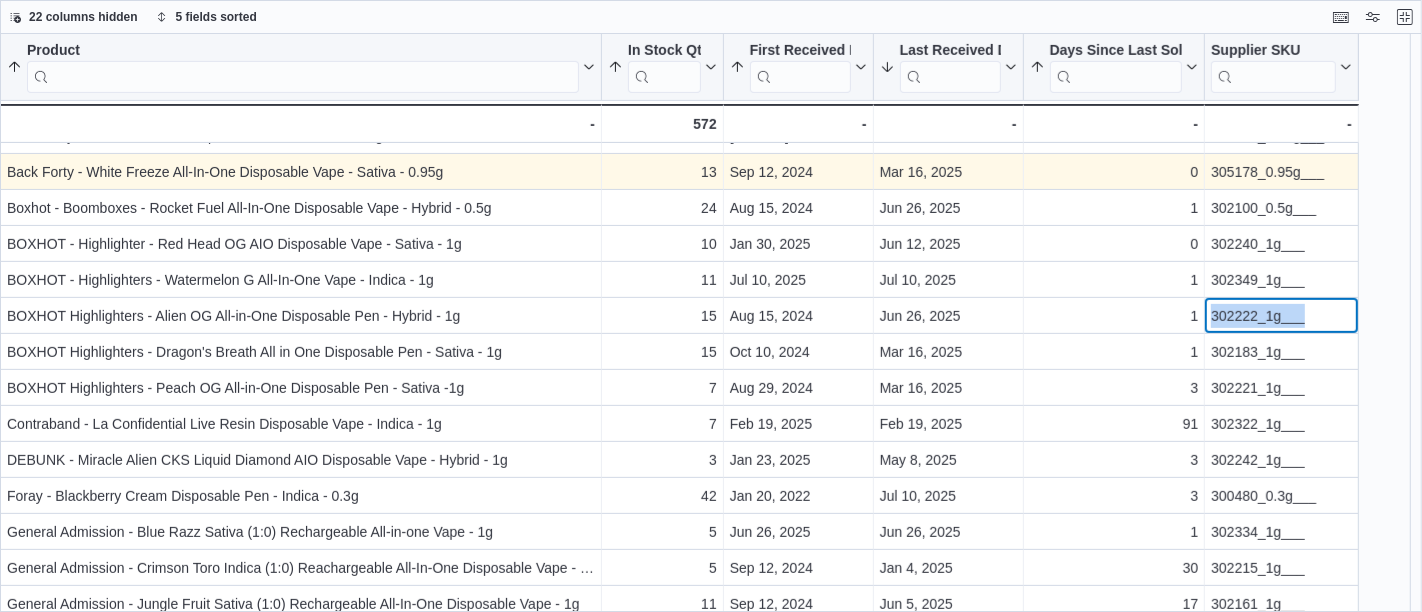 scroll, scrollTop: 621, scrollLeft: 0, axis: vertical 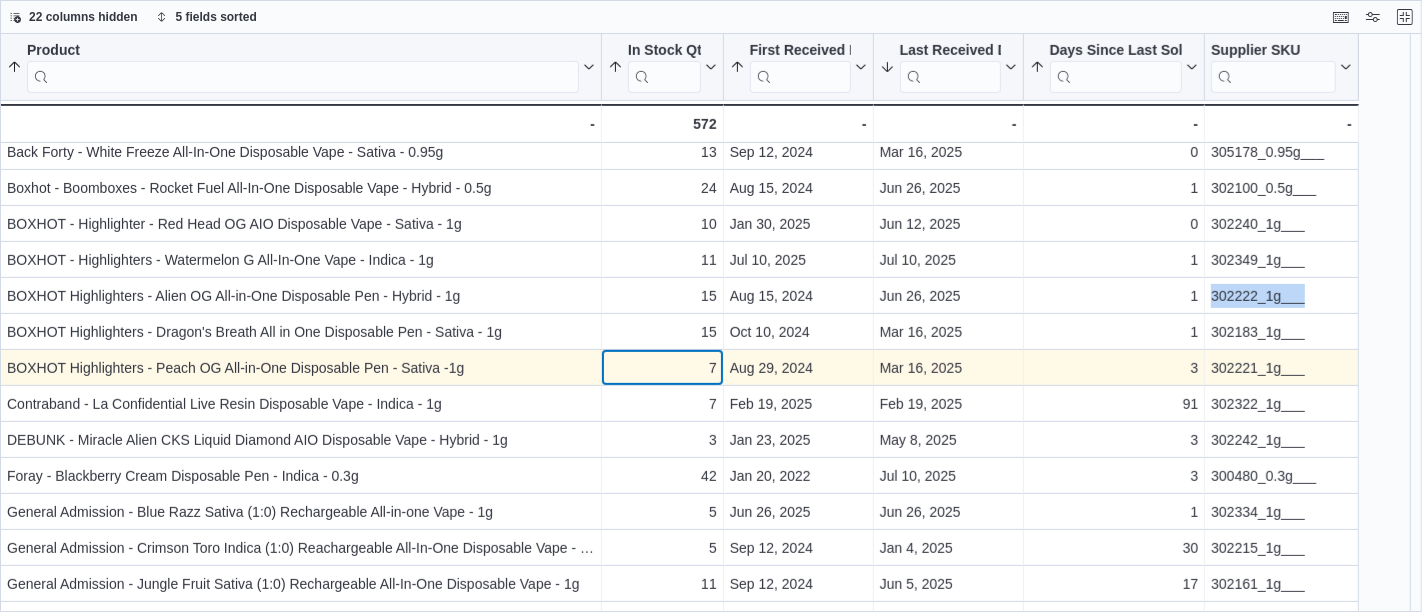 click on "7" at bounding box center (662, 368) 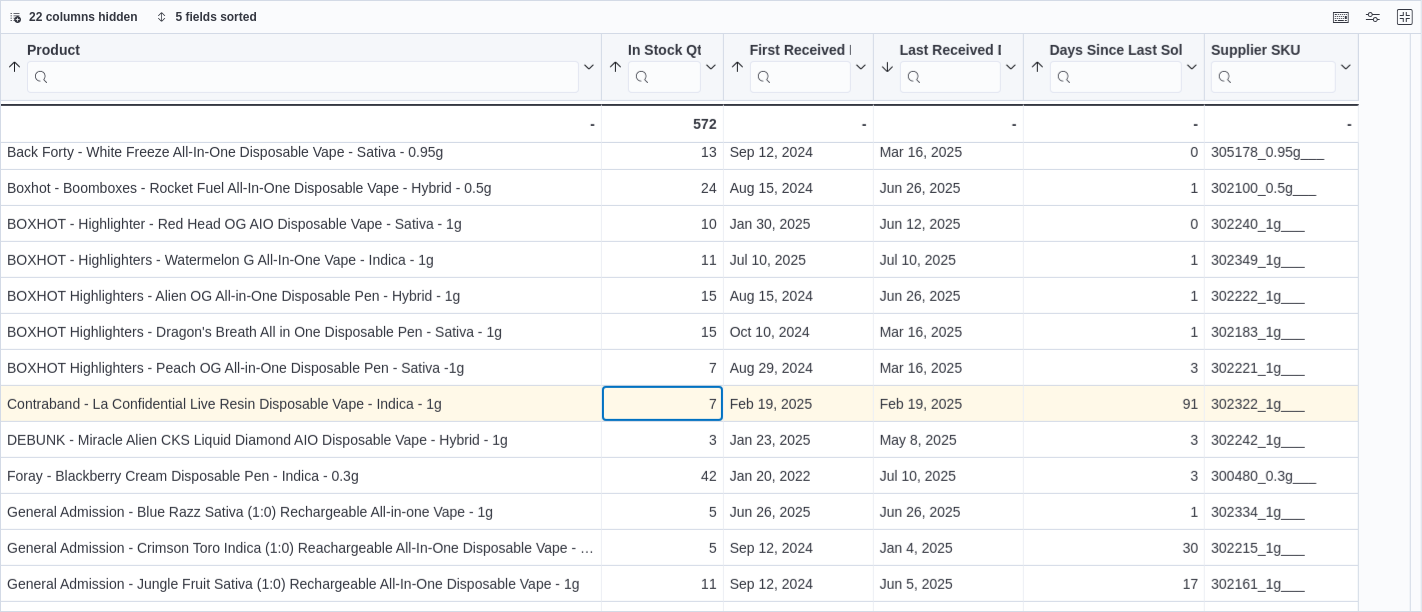 click on "7" at bounding box center [662, 404] 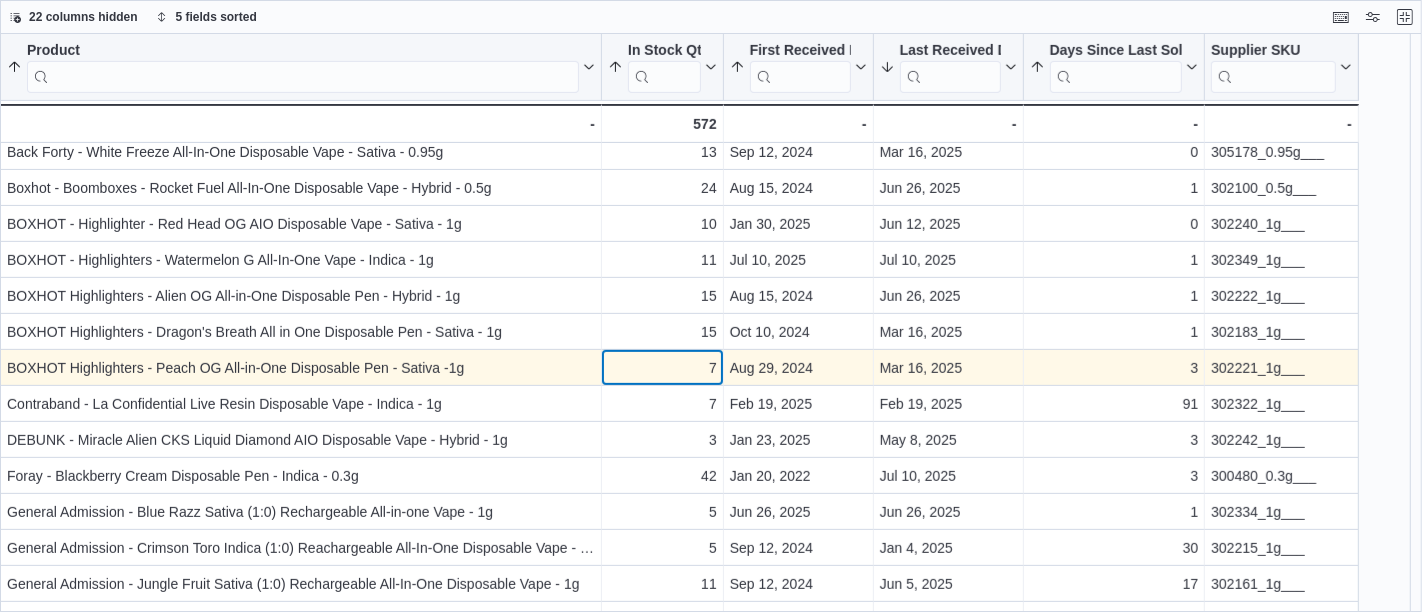 click on "7" at bounding box center [662, 368] 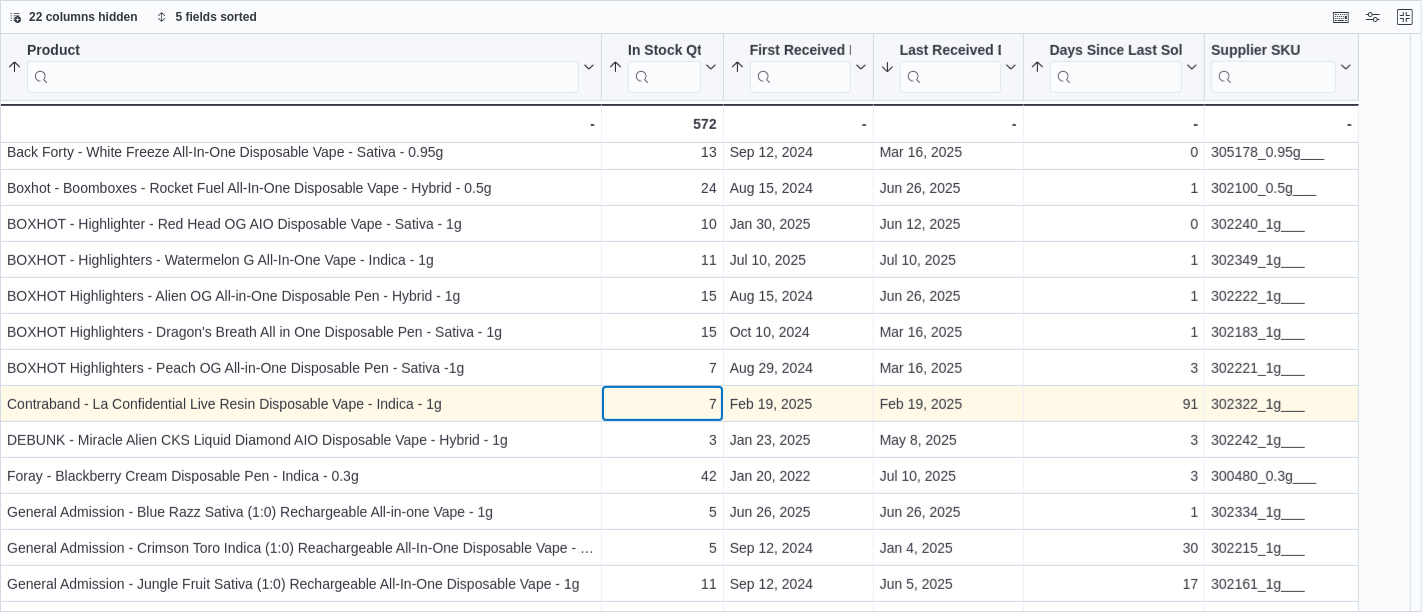 click on "7" at bounding box center (662, 404) 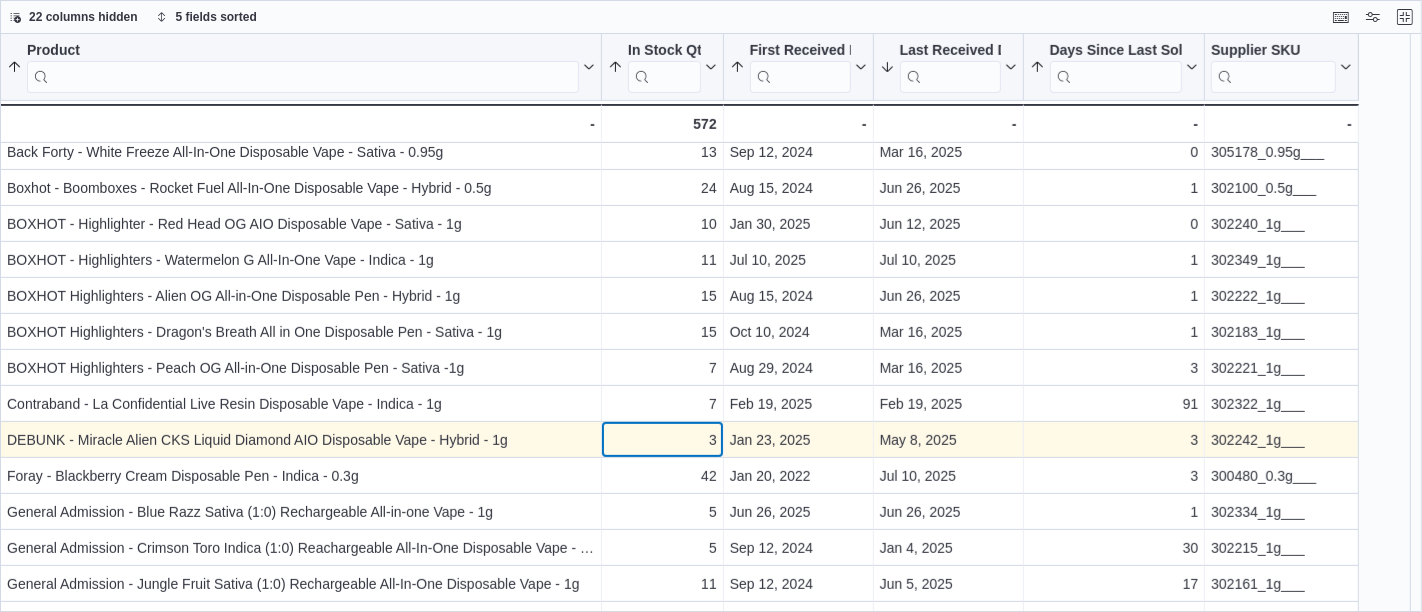 click on "3" at bounding box center (662, 440) 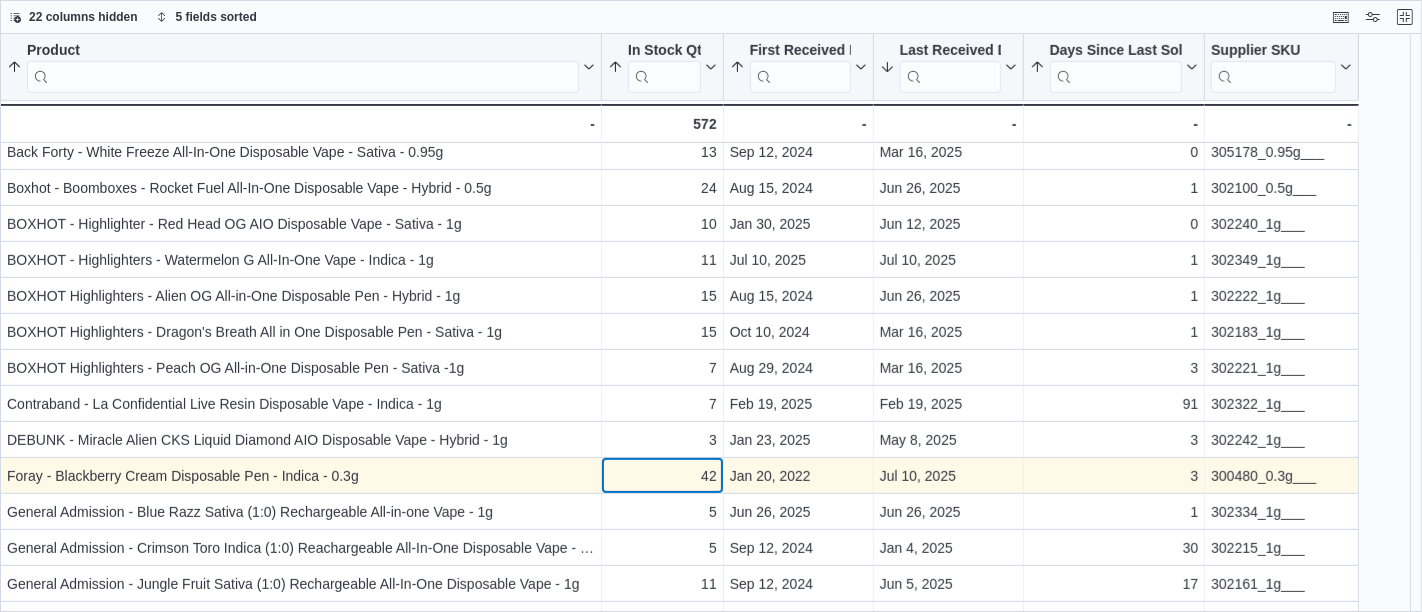 click on "42" at bounding box center (662, 476) 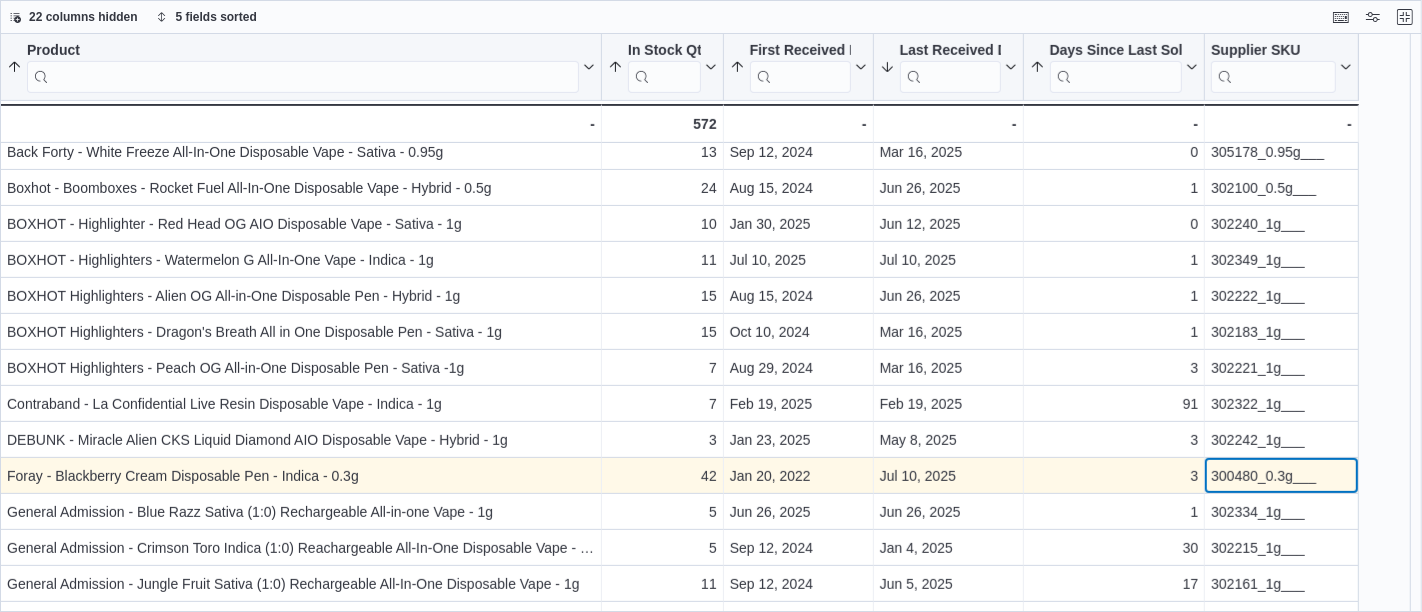 click on "300480_0.3g___" at bounding box center (1281, 476) 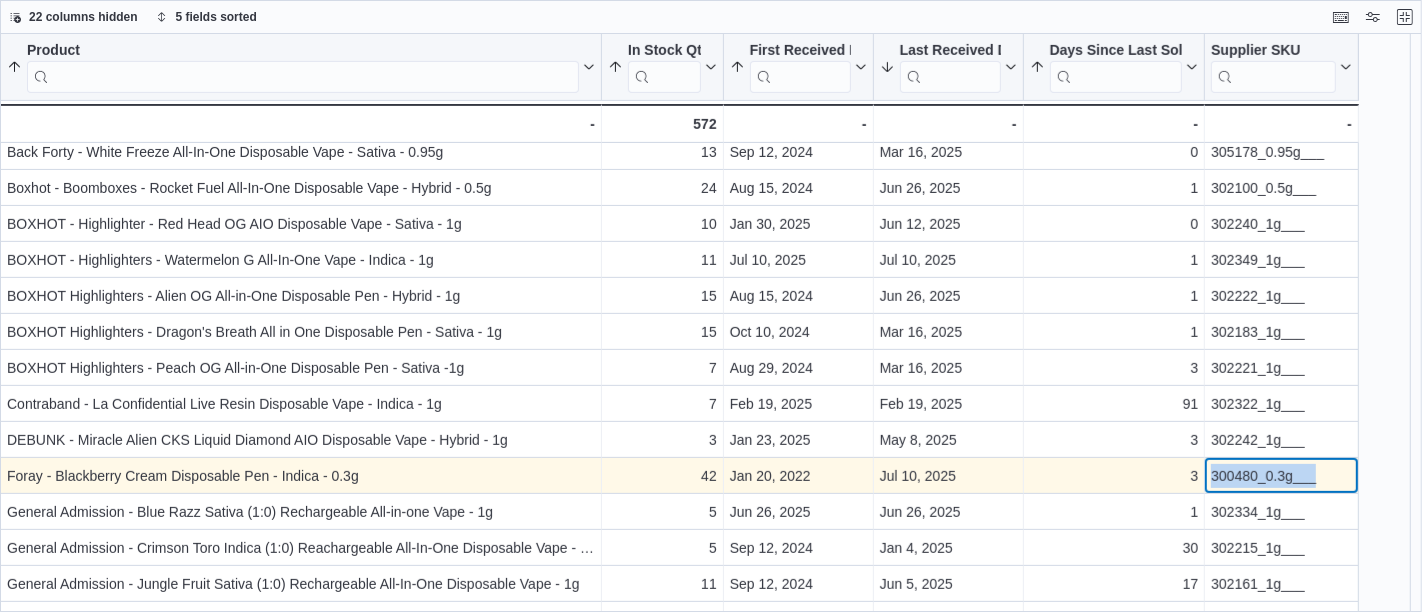 click on "300480_0.3g___" at bounding box center (1281, 476) 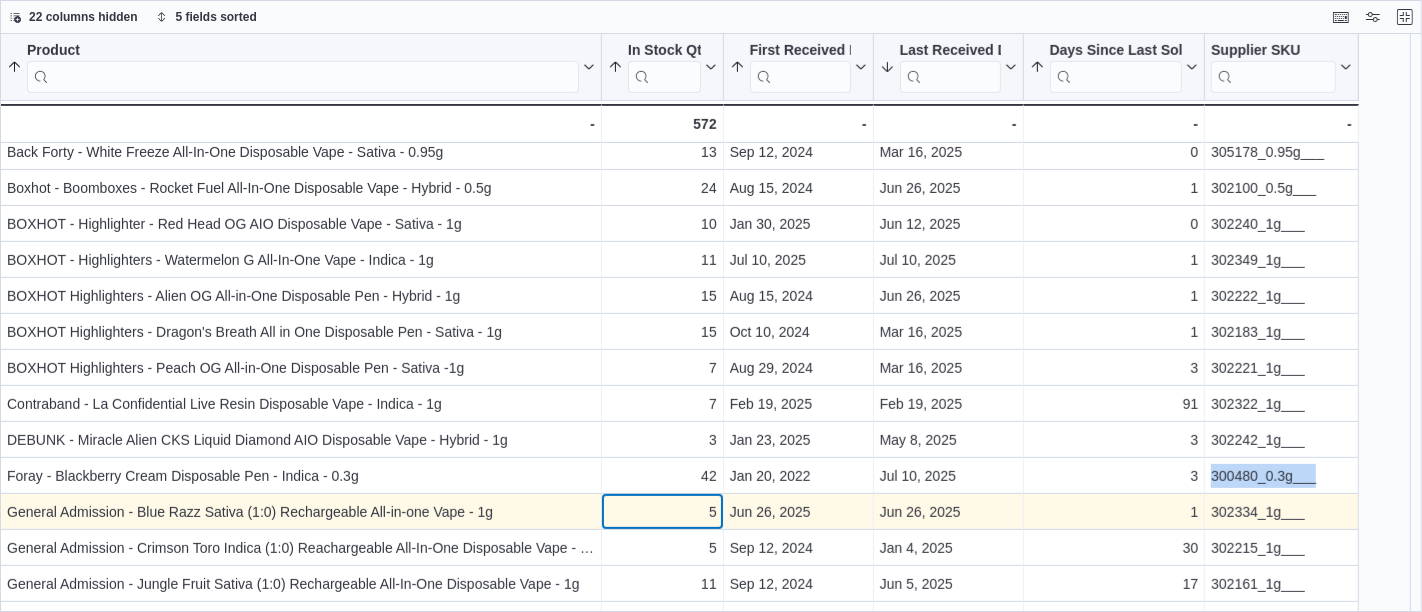 click on "5" at bounding box center (662, 512) 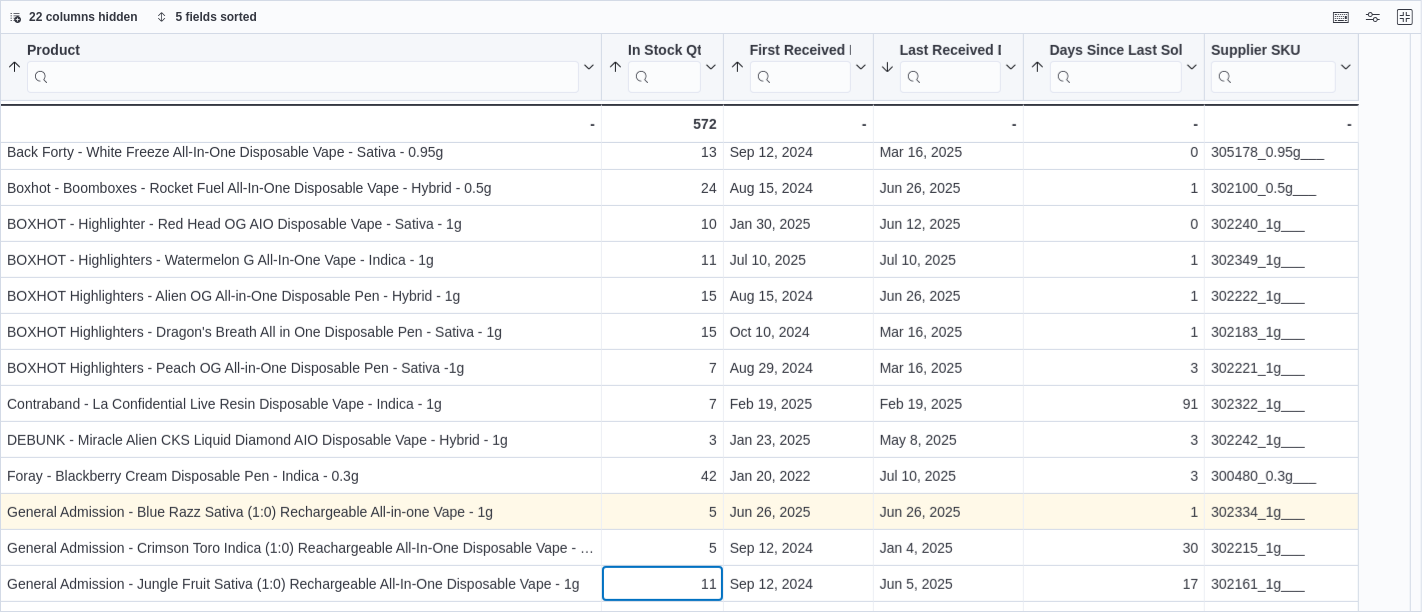 scroll, scrollTop: 648, scrollLeft: 0, axis: vertical 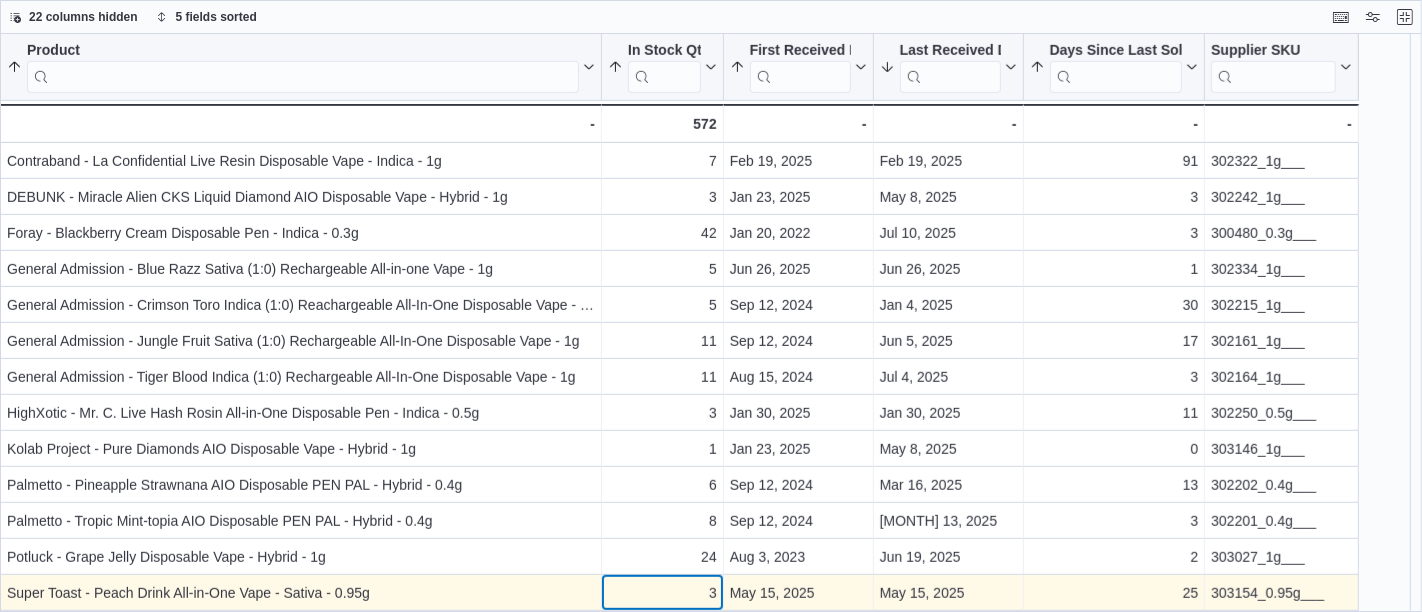 click on "[PRODUCT] [SORTED] [BY] [DAYS] [SINCE] [LAST] [SOLD], [ASCENDING] , [THEN] [SORTED] [BY] [FIRST] [RECEIVED] [DATE], [ASCENDING] , [THEN] [SORTED] [BY] [LAST] [RECEIVED] [DATE], [DESCENDING] , [THEN] [SORTED] [BY] [IN] [STOCK] [QTY], [ASCENDING] , [THEN] [SORTED] [BY] [PRODUCT], [ASCENDING] . [CLICK] [TO] [VIEW] [COLUMN] [HEADER] [ACTIONS] [IN] [STOCK] [QTY] [SORTED] [BY] [DAYS] [SINCE] [LAST] [SOLD], [ASCENDING] , [THEN] [SORTED] [BY] [FIRST] [RECEIVED] [DATE], [ASCENDING] , [THEN] [SORTED] [BY] [LAST] [RECEIVED] [DATE], [DESCENDING] , [THEN] [SORTED] [BY] [IN] [STOCK] [QTY], [ASCENDING] , [THEN] [SORTED] [BY] [PRODUCT], [ASCENDING] . [CLICK] [TO] [VIEW] [COLUMN] [HEADER] [ACTIONS] [FIRST] [RECEIVED] [DATE] [SORTED] [BY] [DAYS] [SINCE] [LAST] [SOLD], [ASCENDING] , [THEN] [SORTED] [BY] [FIRST] [RECEIVED] [DATE], [ASCENDING] , [THEN] [SORTED] [BY] [LAST] [RECEIVED] [DATE], [DESCENDING] , [THEN] [SORTED] [BY] [IN] [STOCK] [QTY], [ASCENDING] , [THEN] [SORTED] [BY] [PRODUCT], [ASCENDING] . [CLICK] [TO] [VIEW] [COLUMN] [HEADER] [ACTIONS] [LAST] [RECEIVED] [DATE] [SORTED] [BY] [DAYS] [SINCE] [LAST] [SOLD], [ASCENDING] , [THEN] [SORTED] [BY] [FIRST] [RECEIVED] [DATE], [ASCENDING] , [THEN] [SORTED] [BY] [LAST] [RECEIVED] [DATE], [DESCENDING] , [THEN] [SORTED] [BY] [IN] [STOCK] [QTY], [ASCENDING] . [DAYS] [SINCE] [LAST] [SOLD] . 7" at bounding box center [679, 30] 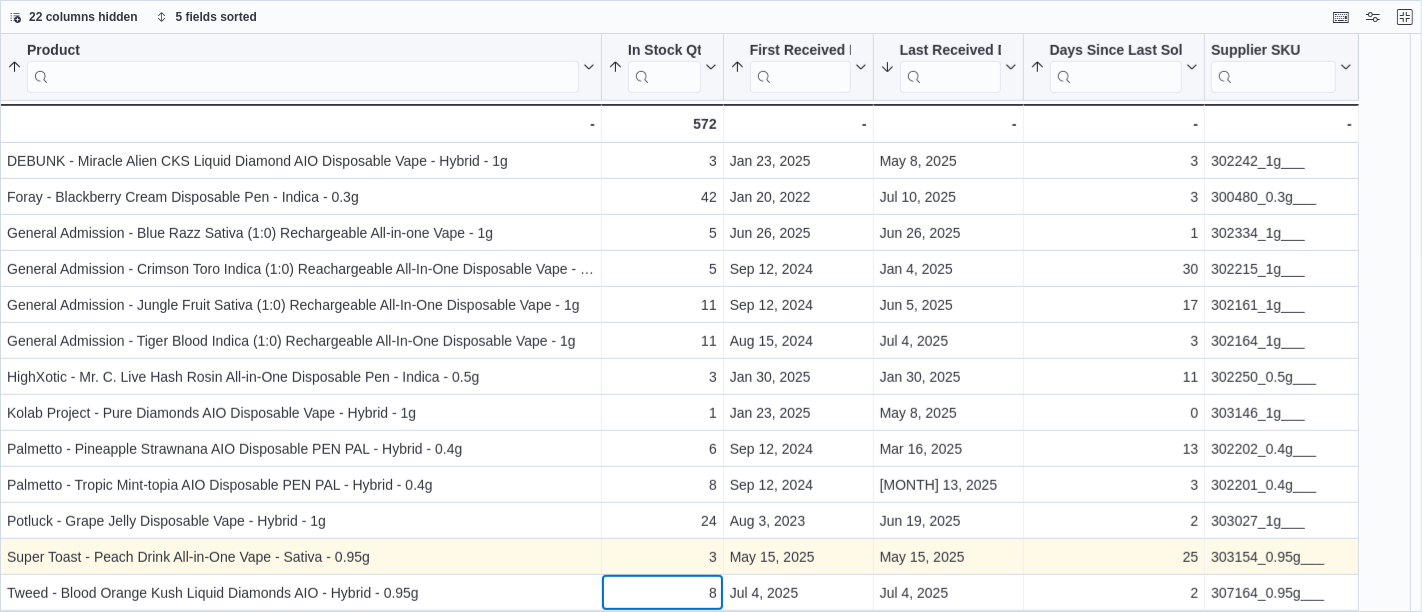 scroll, scrollTop: 936, scrollLeft: 0, axis: vertical 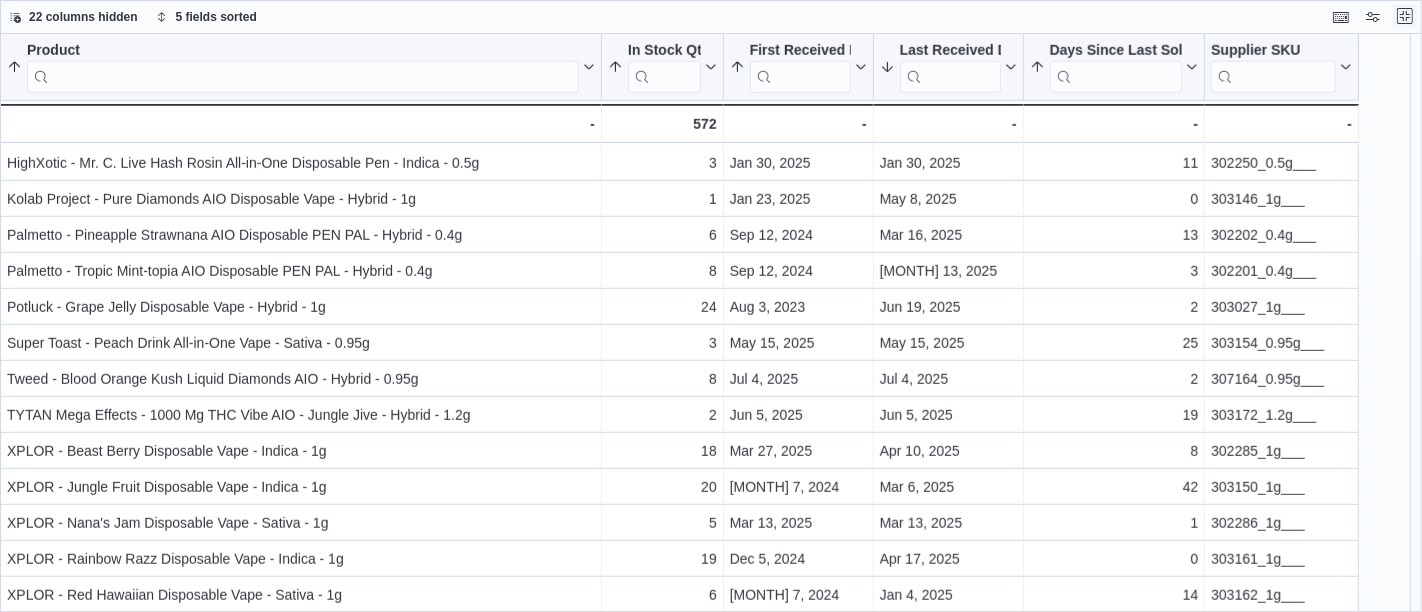 click at bounding box center (1405, 16) 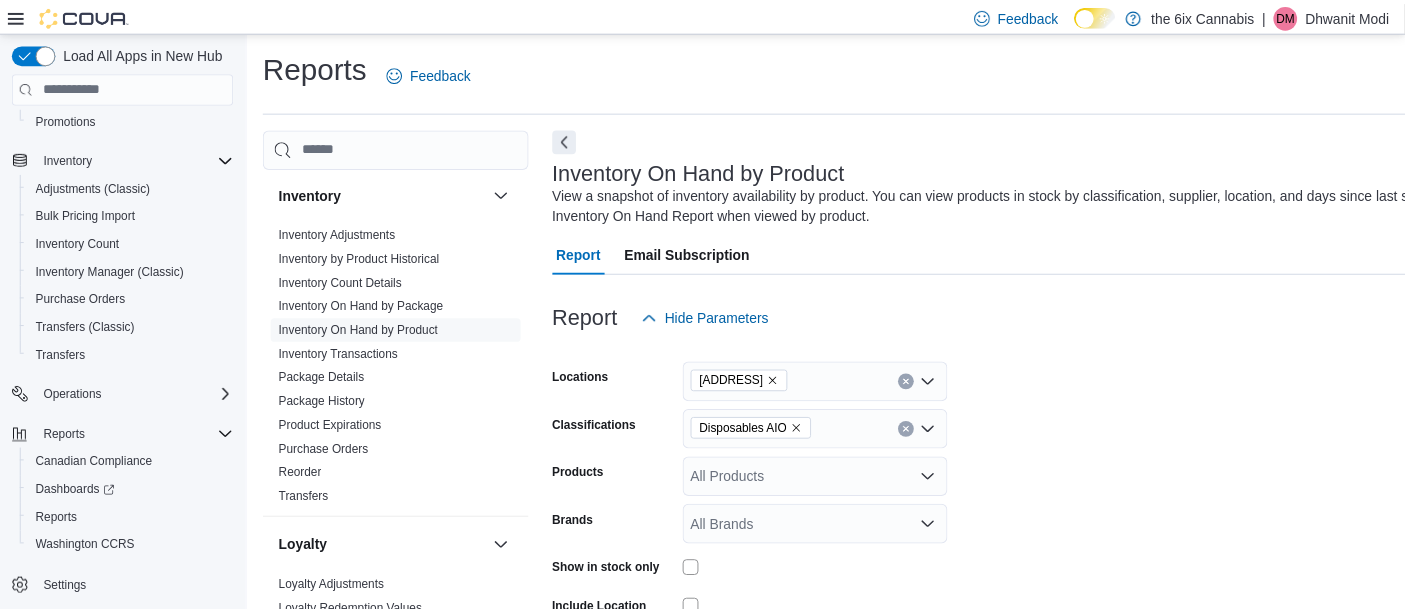 scroll, scrollTop: 1151, scrollLeft: 0, axis: vertical 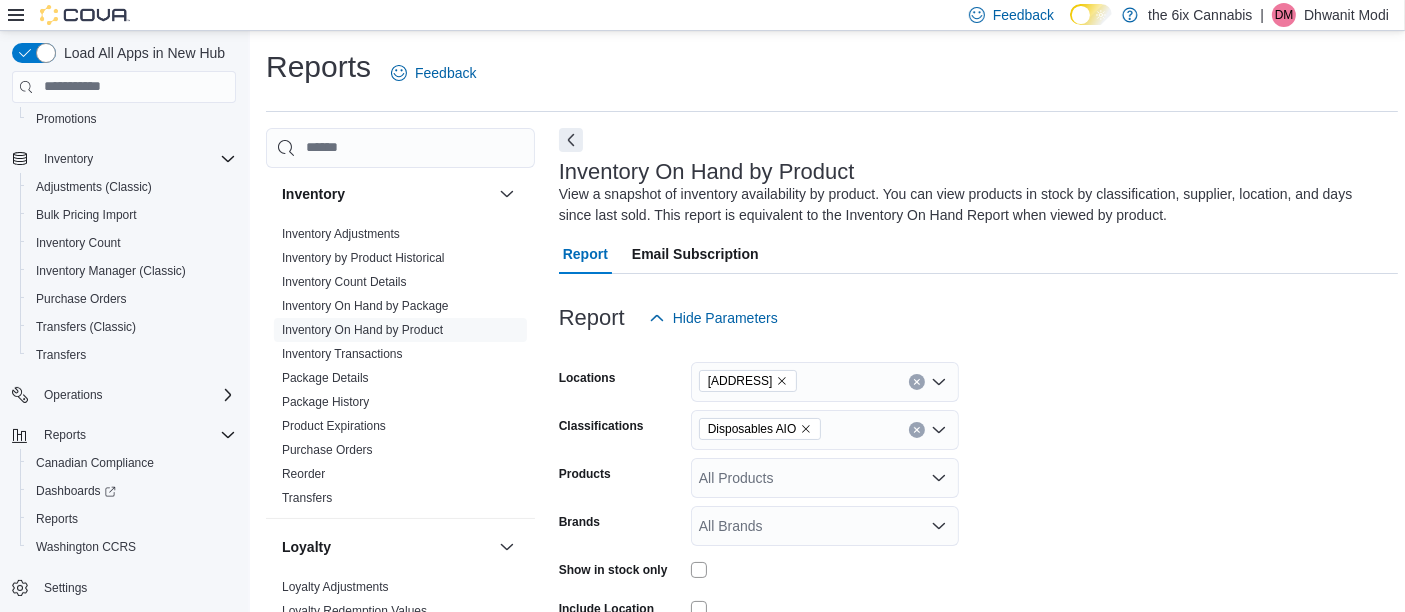 click 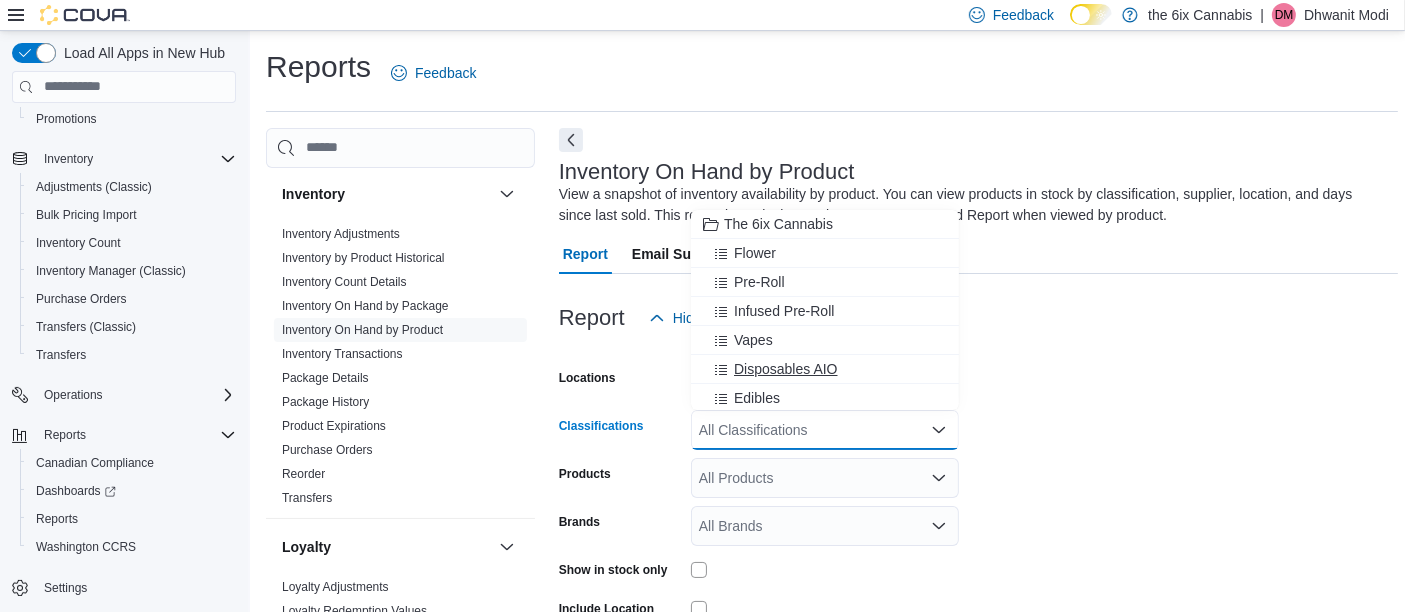 scroll, scrollTop: 101, scrollLeft: 0, axis: vertical 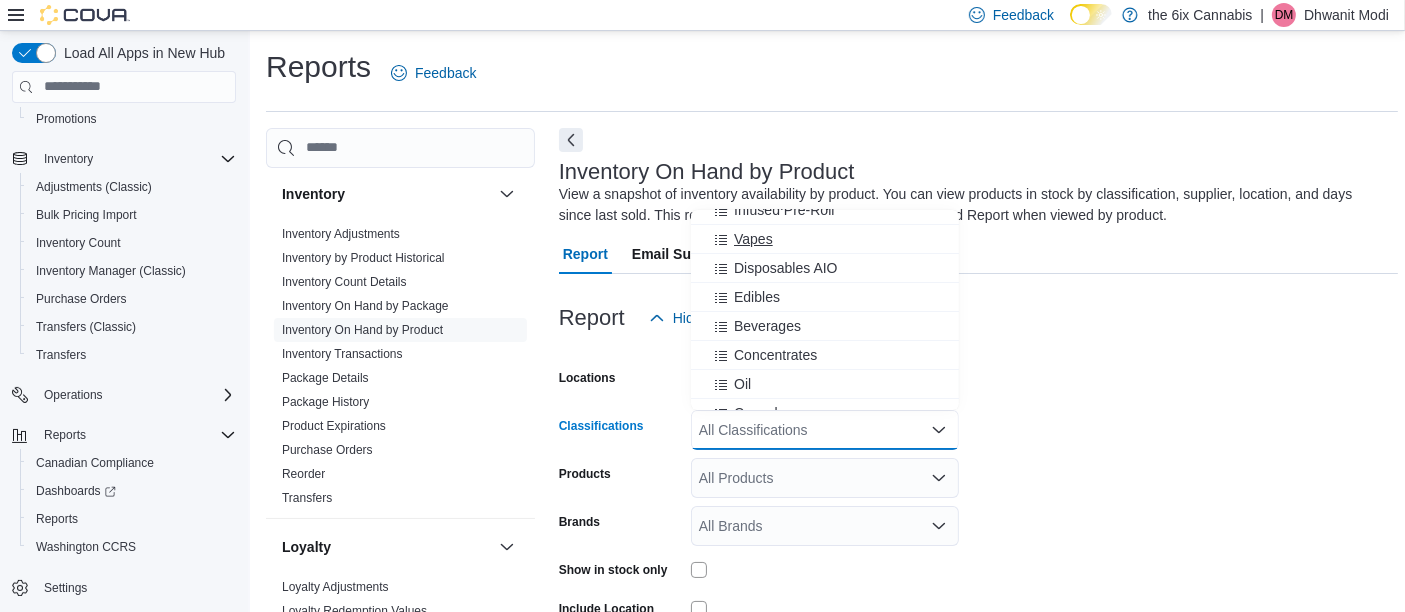 click on "Vapes" at bounding box center [753, 239] 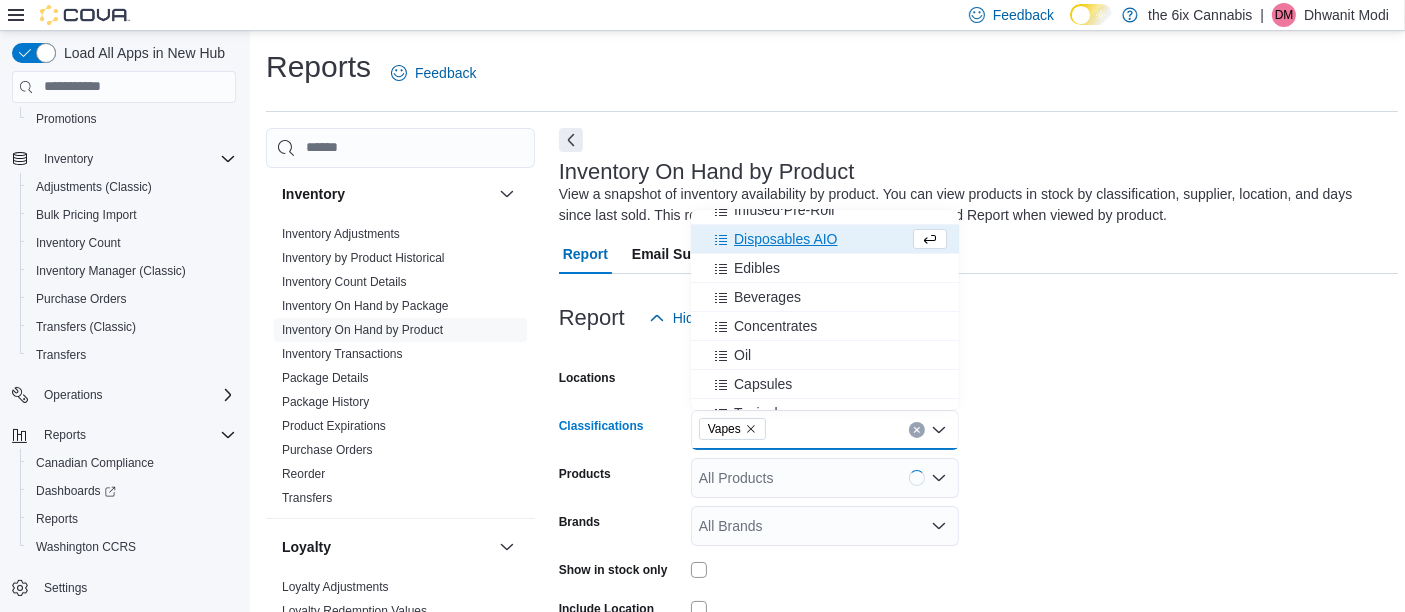 click at bounding box center (978, 350) 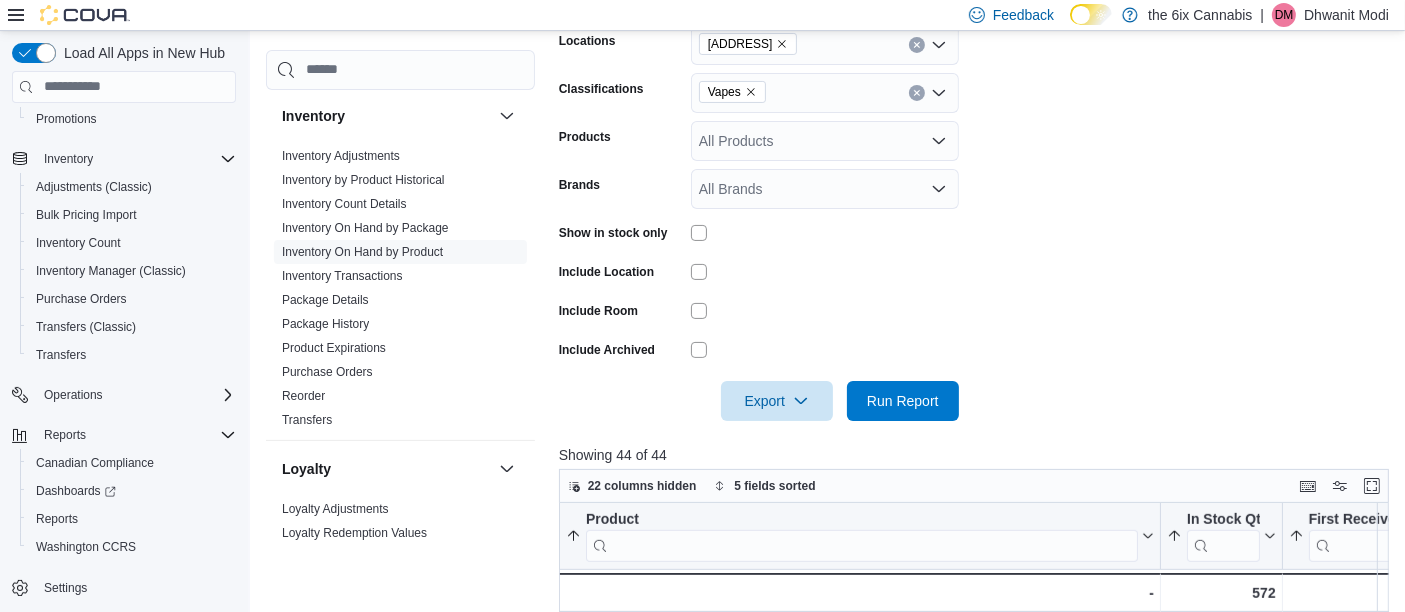 scroll, scrollTop: 341, scrollLeft: 0, axis: vertical 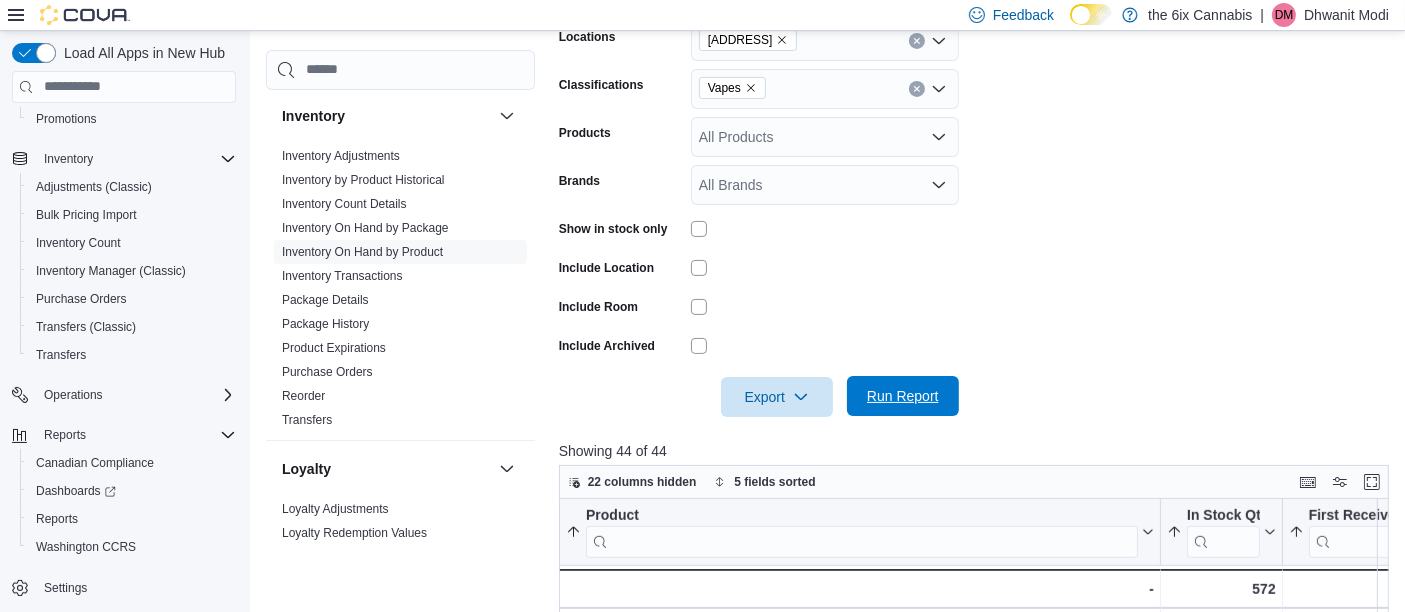 click on "Run Report" at bounding box center (903, 396) 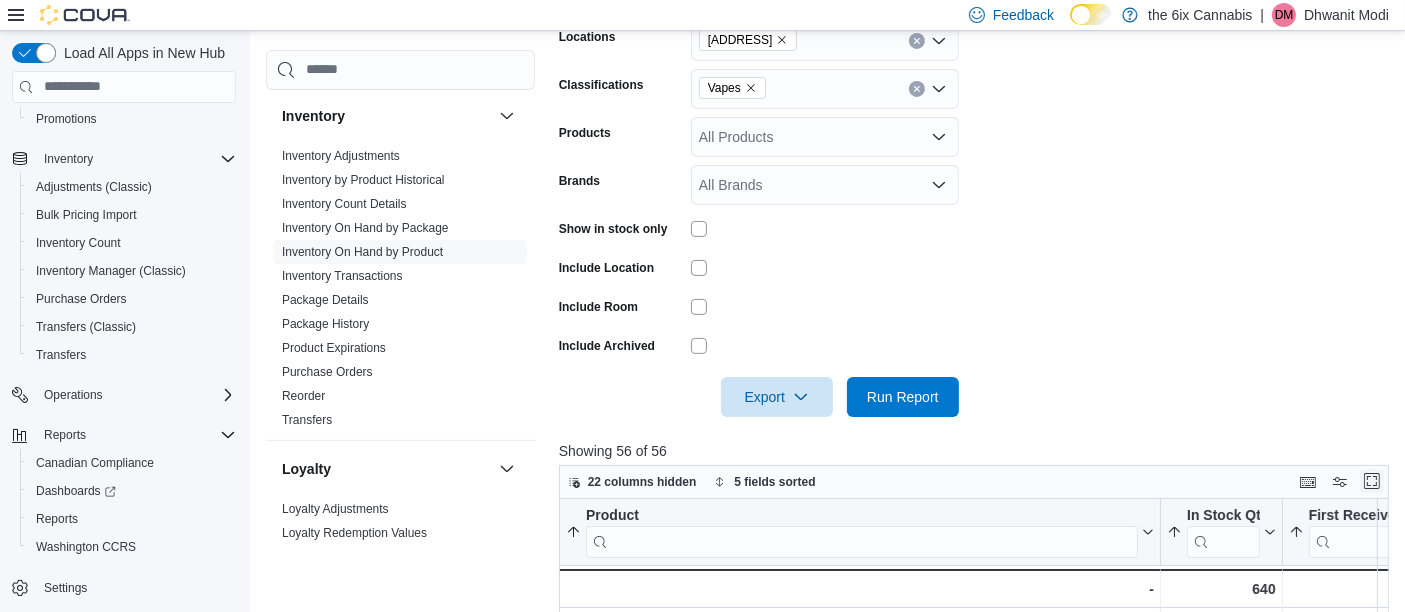 click at bounding box center [1372, 481] 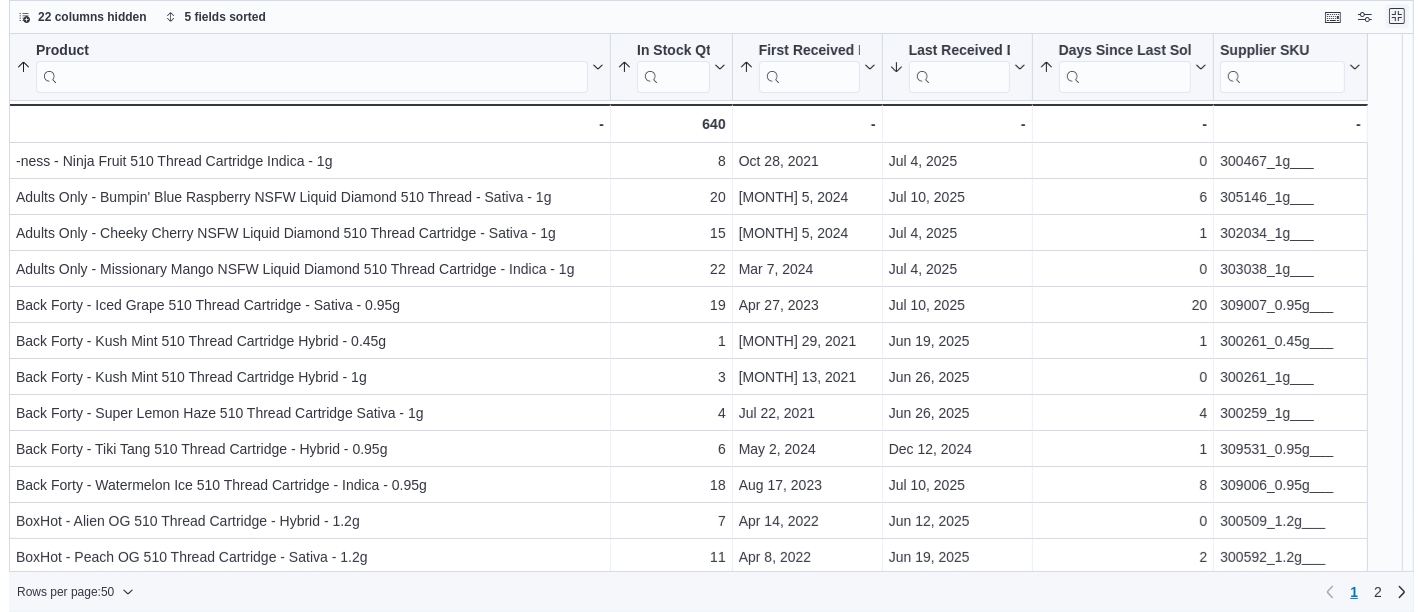 scroll, scrollTop: 0, scrollLeft: 0, axis: both 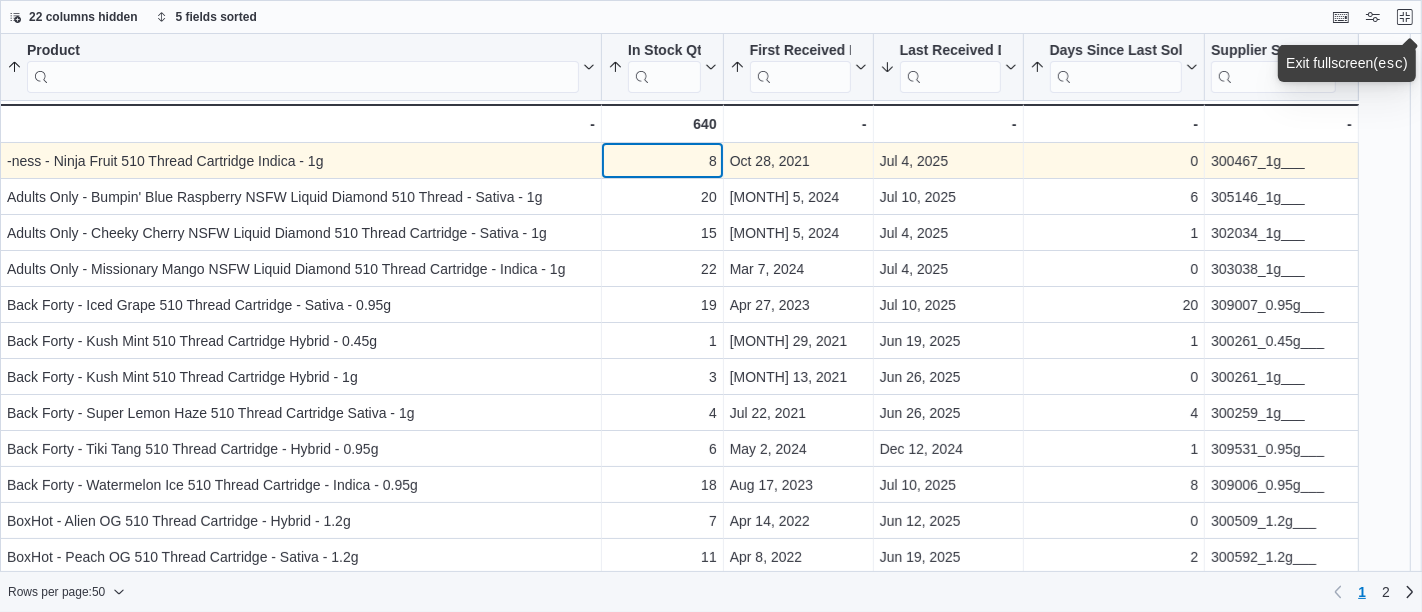 click on "8" at bounding box center [662, 161] 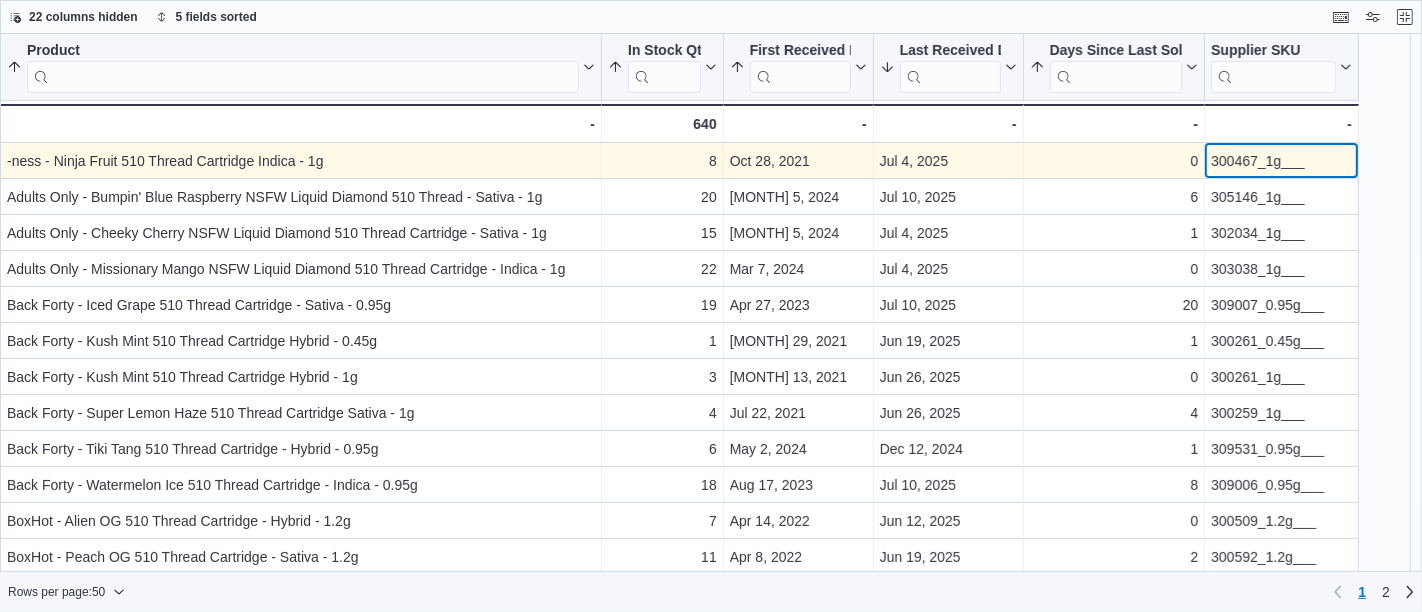 click on "300467_1g___" at bounding box center (1281, 161) 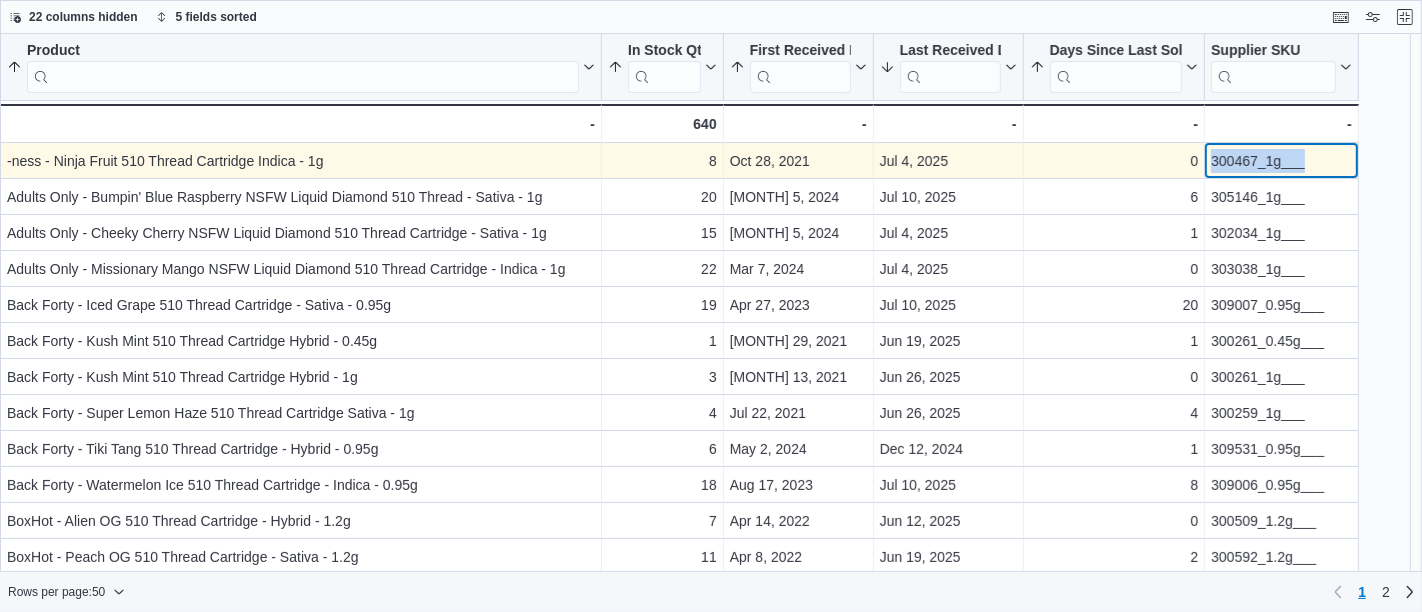 click on "300467_1g___" at bounding box center (1281, 161) 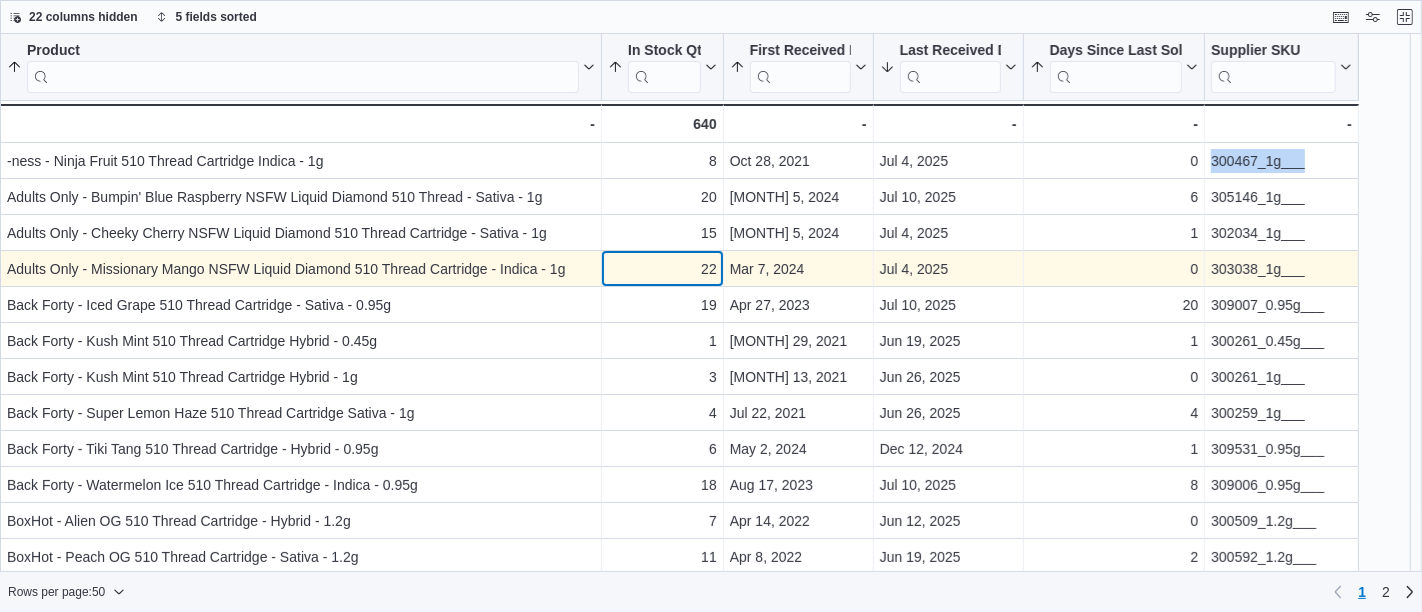 click on "22" at bounding box center (662, 269) 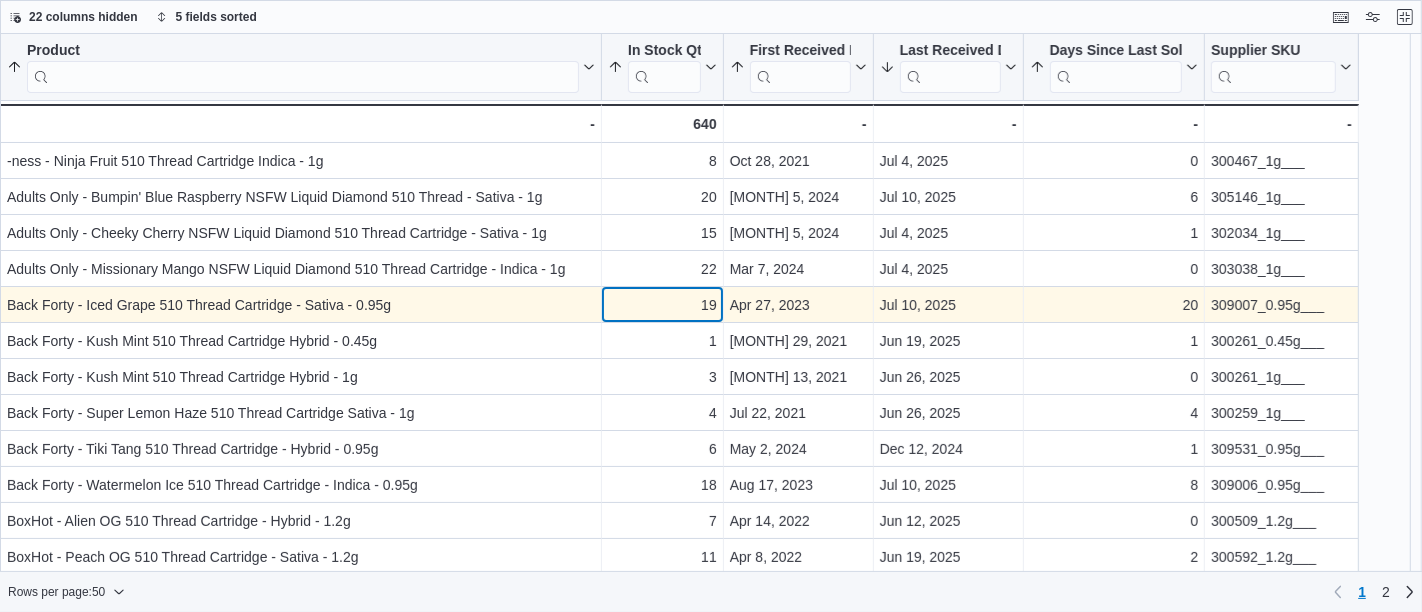 click on "19" at bounding box center (662, 305) 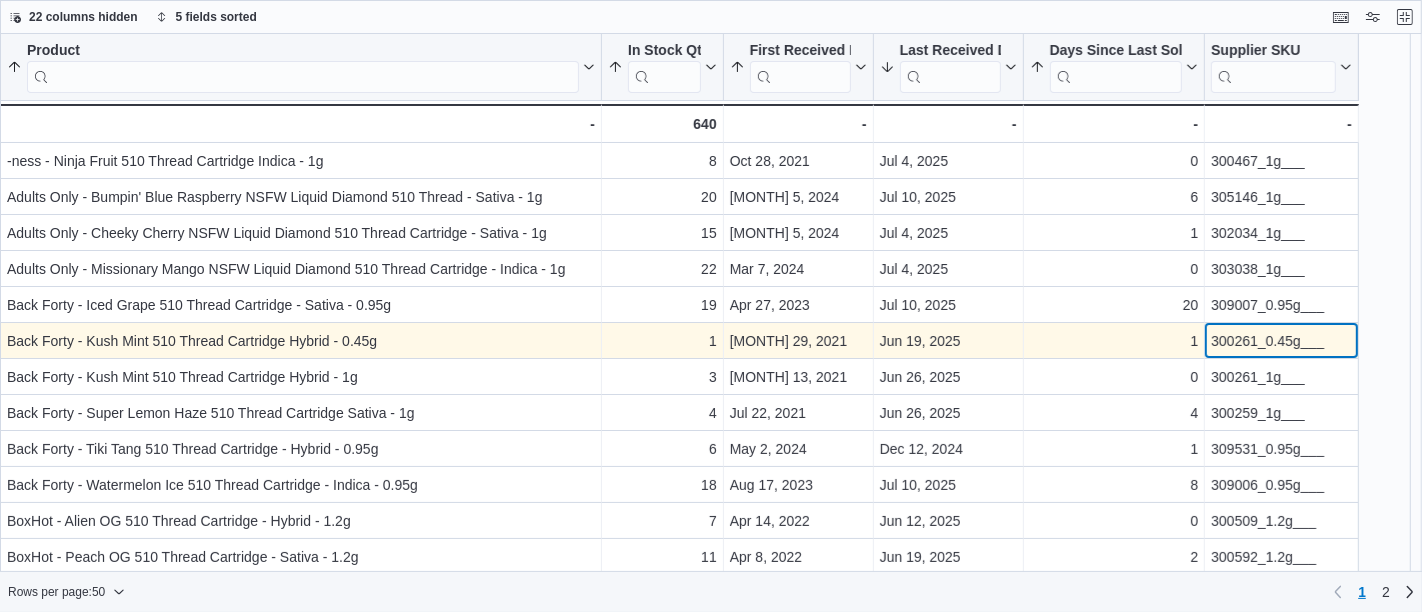 click on "300261_0.45g___" at bounding box center (1281, 341) 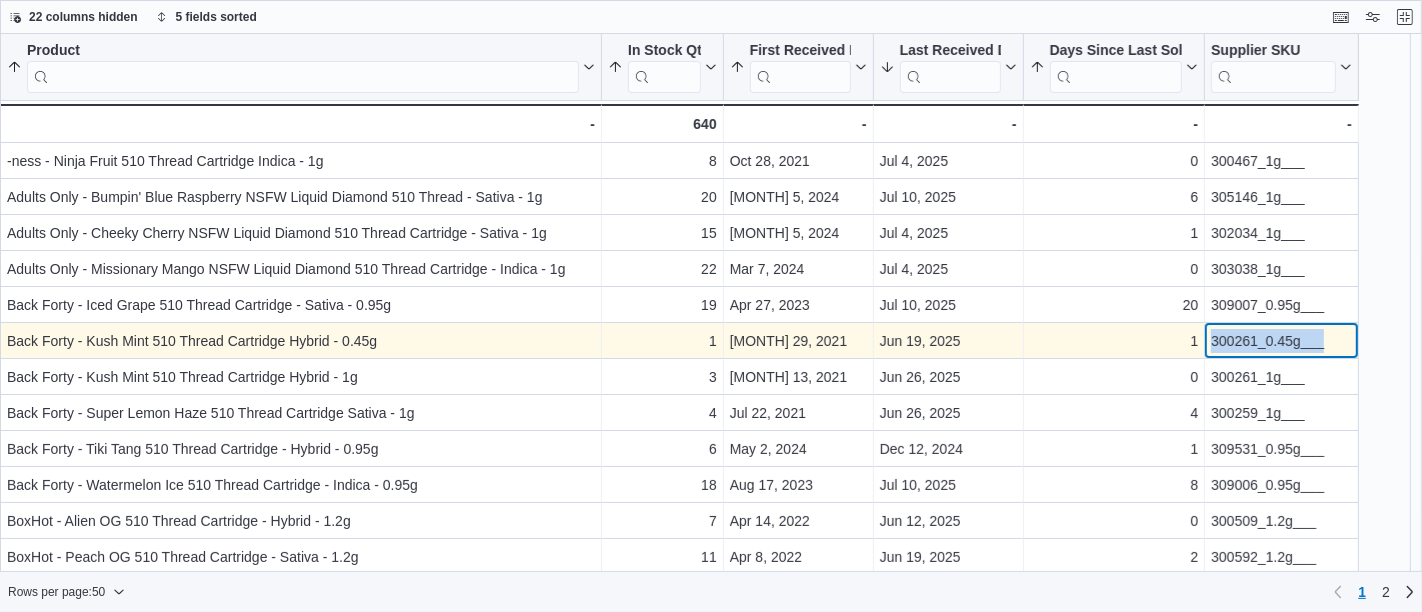 click on "300261_0.45g___" at bounding box center [1281, 341] 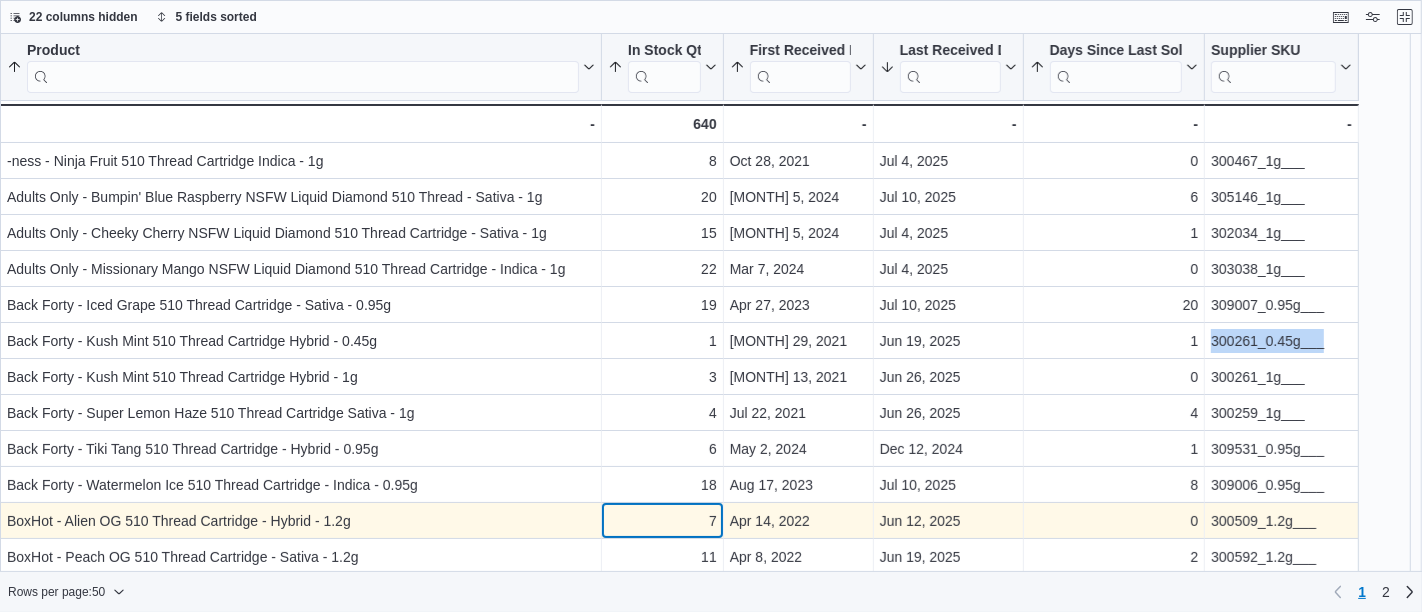 click on "7" at bounding box center [662, 521] 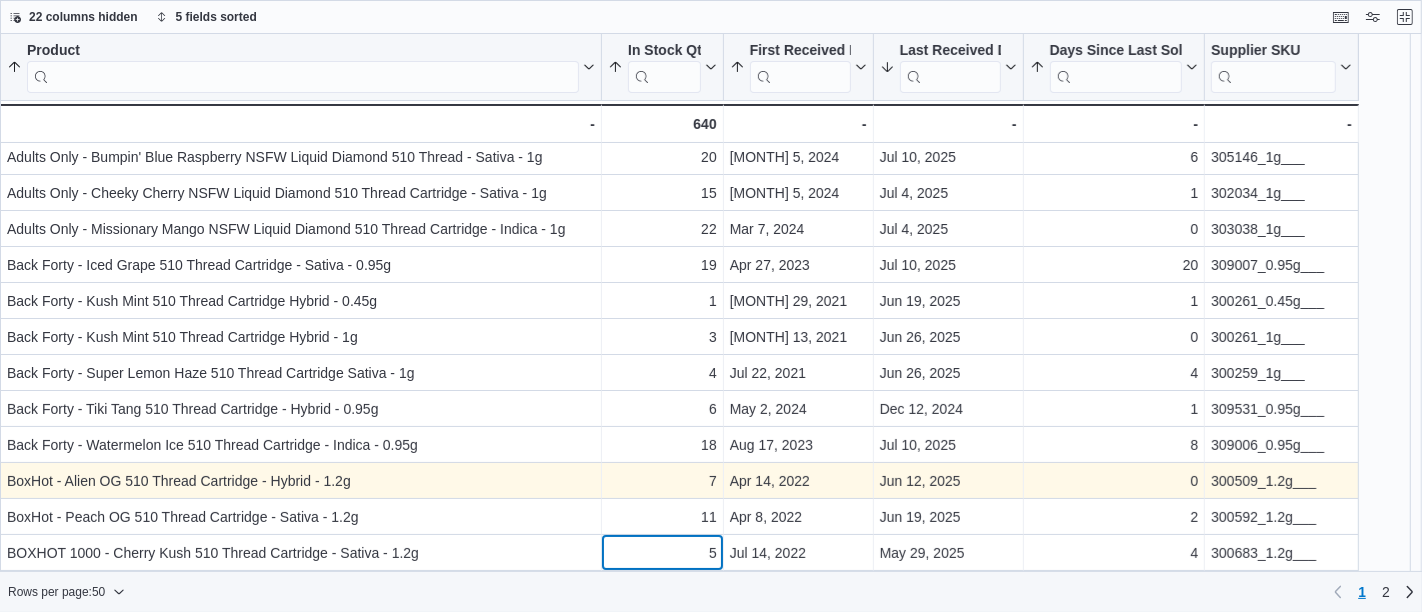 scroll, scrollTop: 76, scrollLeft: 0, axis: vertical 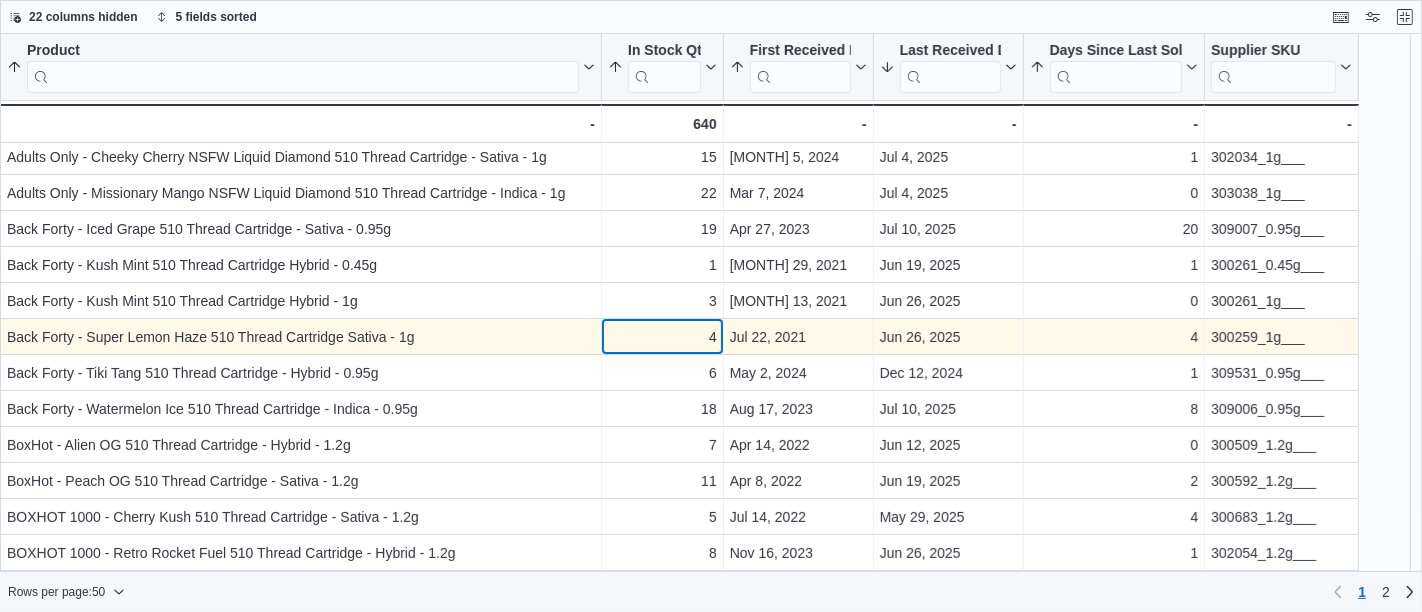 click on "4" at bounding box center (662, 337) 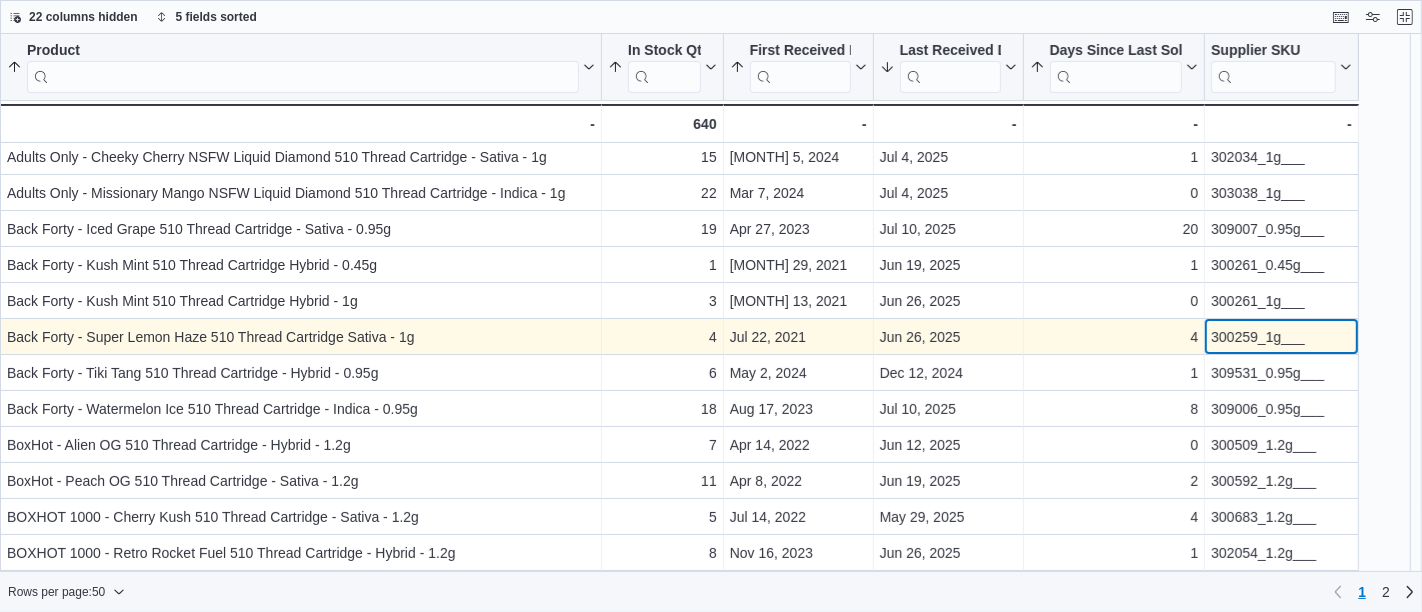 click on "300259_1g___" at bounding box center (1281, 337) 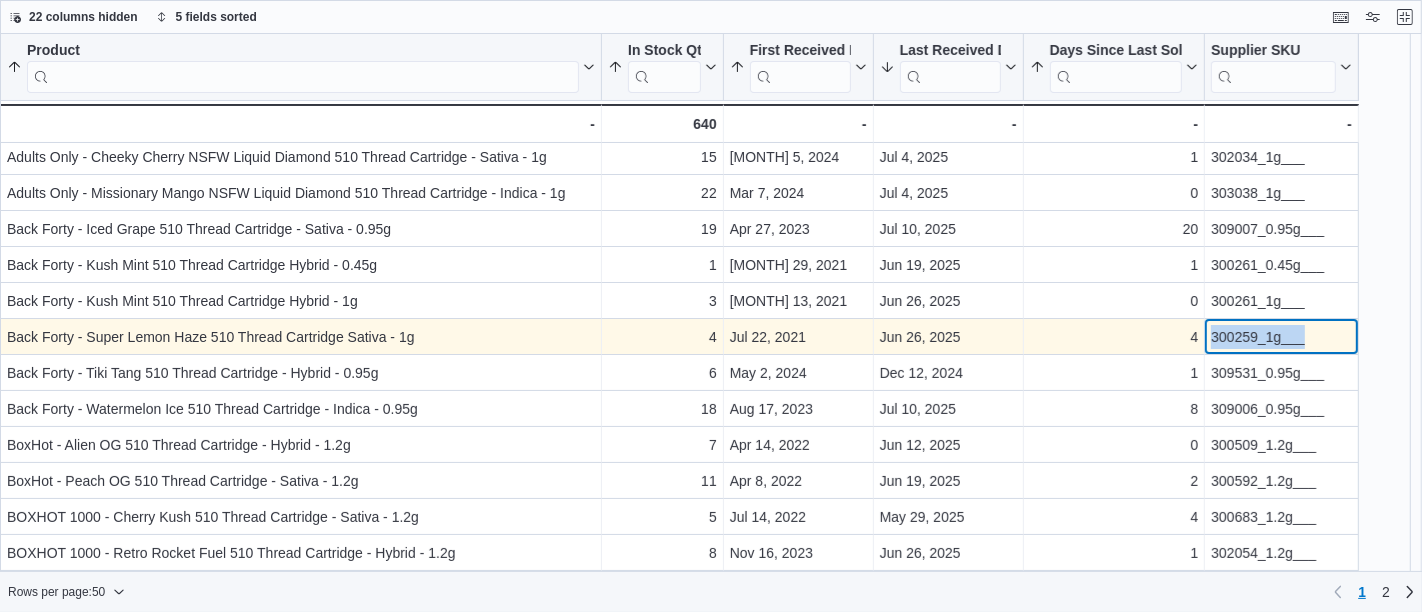 click on "300259_1g___" at bounding box center [1281, 337] 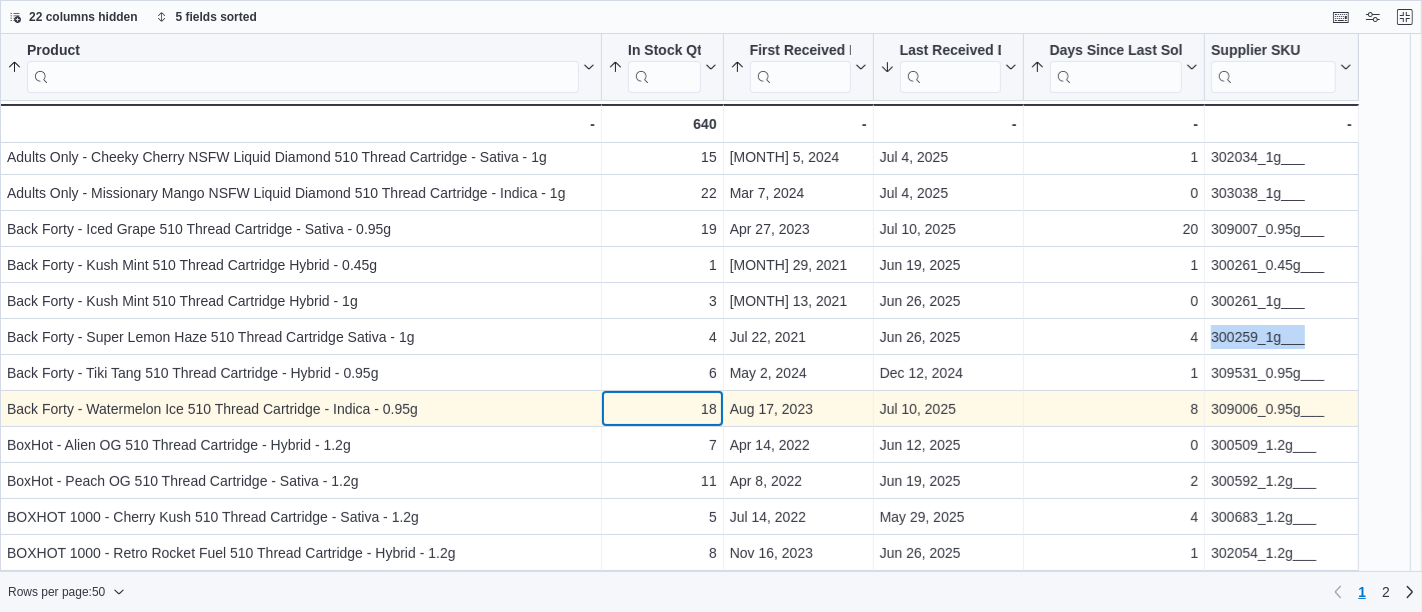 click on "18" at bounding box center [662, 409] 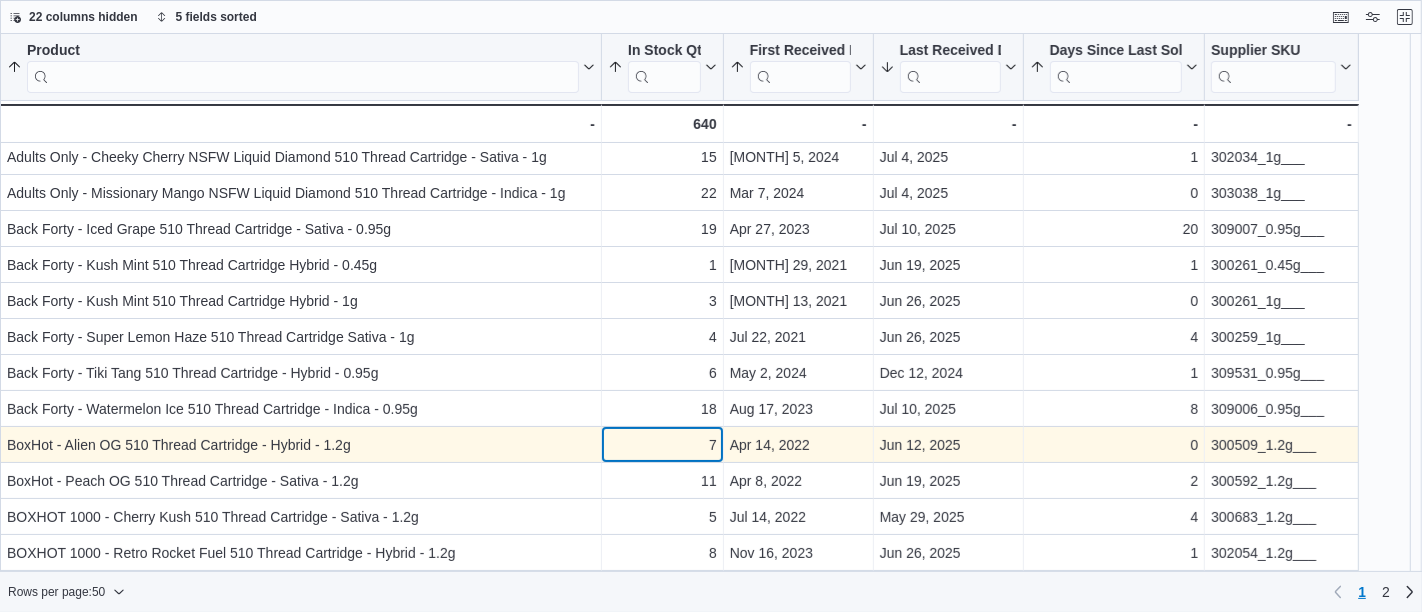 click on "7" at bounding box center [662, 445] 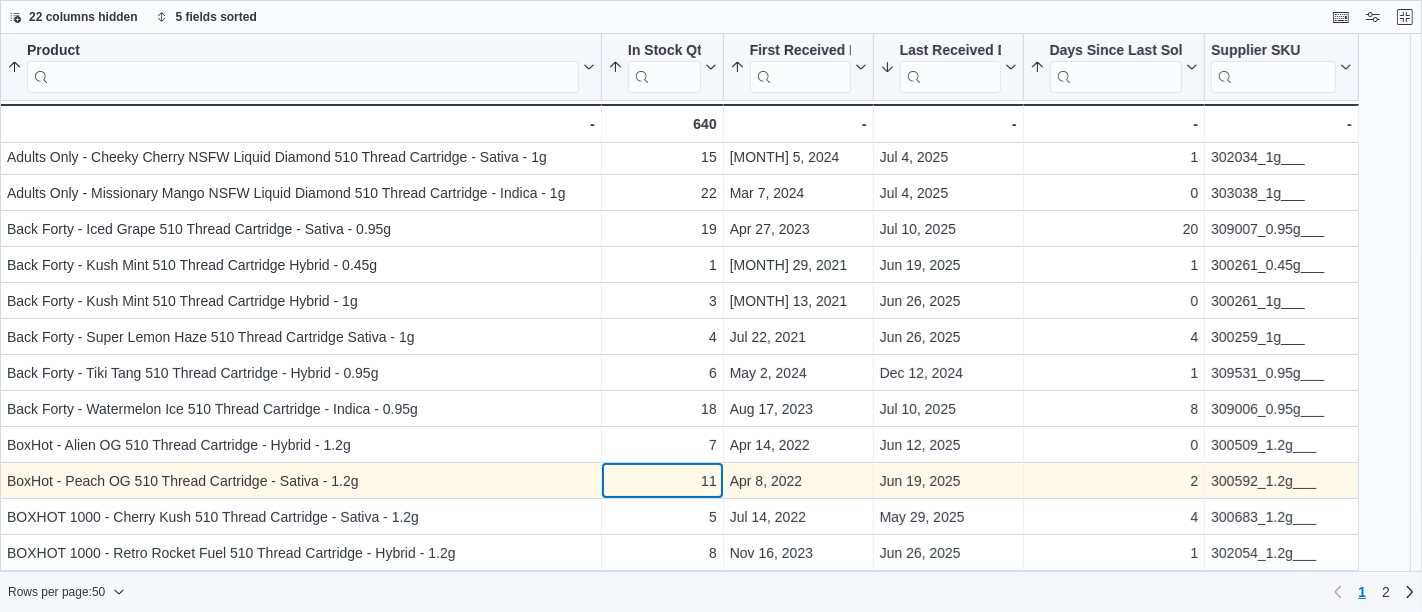 click on "11" at bounding box center [662, 481] 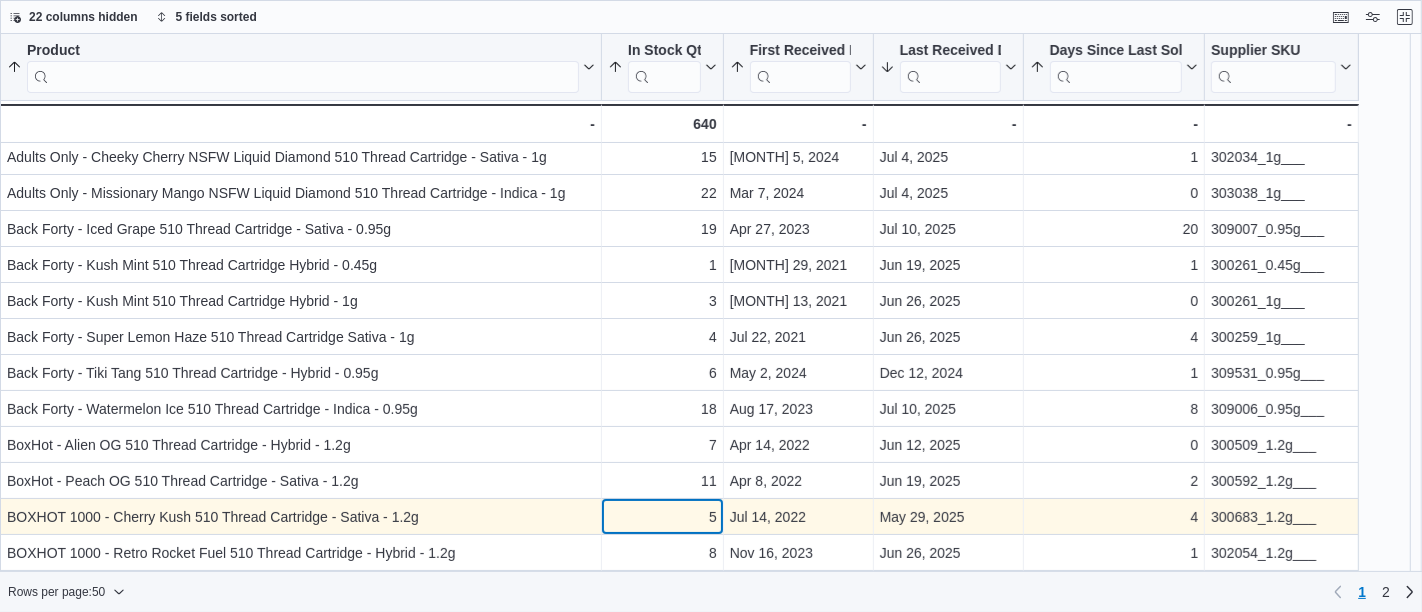 click on "5" at bounding box center (662, 517) 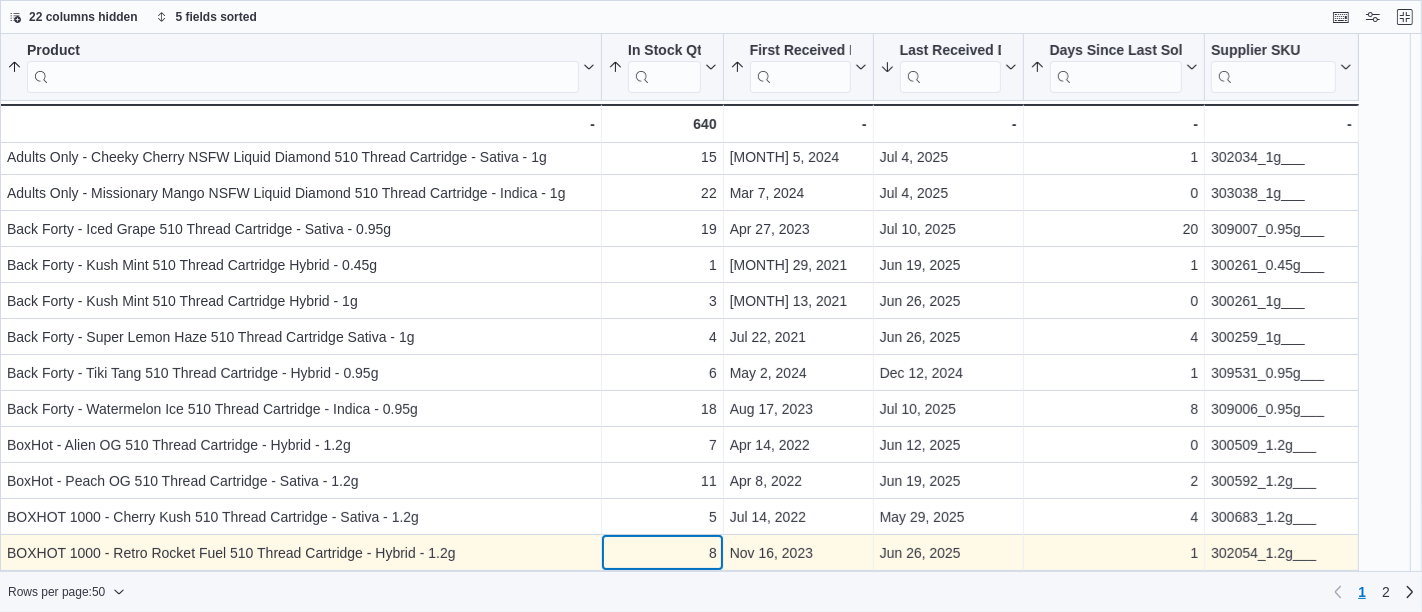 click on "Product Sorted by Days Since Last Sold, ascending , then sorted by First Received Date, ascending , then sorted by Last Received Date, descending , then sorted by In Stock Qty, ascending , then sorted by Product, ascending . Click to view column header actions In Stock Qty Sorted by Days Since Last Sold, ascending , then sorted by First Received Date, ascending , then sorted by Last Received Date, descending , then sorted by In Stock Qty, ascending , then sorted by Product, ascending . Click to view column header actions First Received Date Sorted by Days Since Last Sold, ascending , then sorted by First Received Date, ascending , then sorted by Last Received Date, descending , then sorted by In Stock Qty, ascending , then sorted by Product, ascending . Click to view column header actions Last Received Date Sorted by Days Since Last Sold, ascending , then sorted by First Received Date, ascending , then sorted by Last Received Date, descending , then sorted by In Stock Qty, ascending . Days Since Last Sold . 6" at bounding box center [679, 1129] 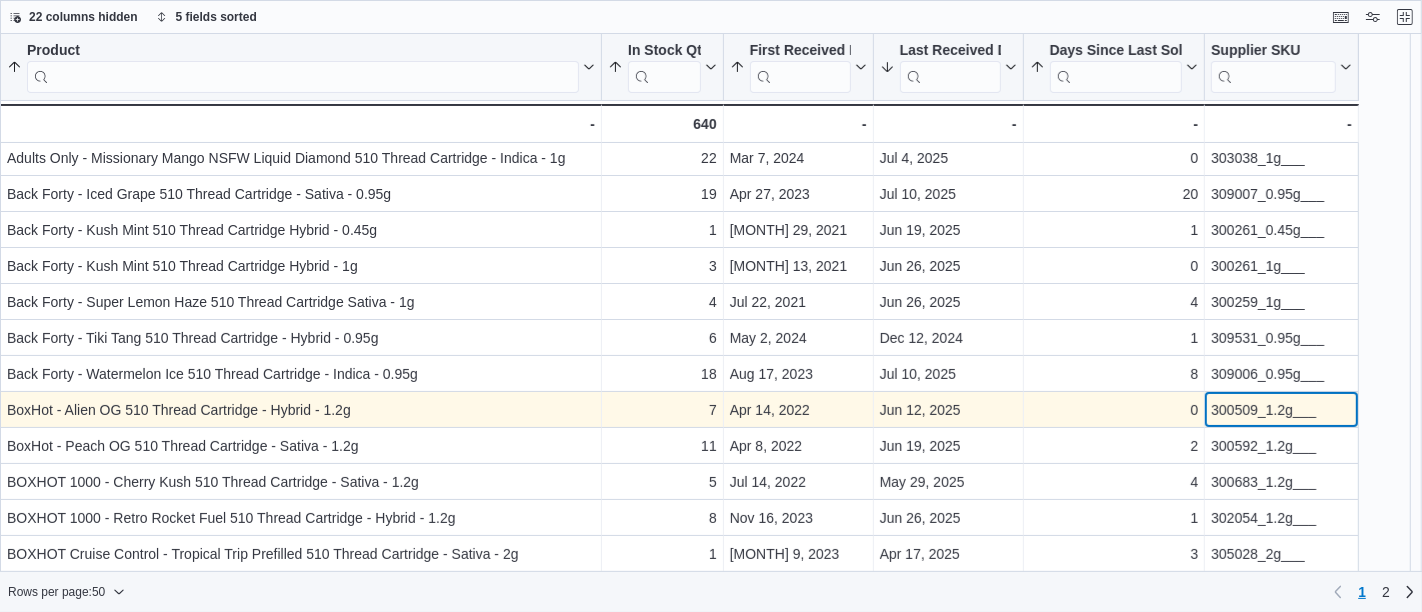 click on "300509_1.2g___" at bounding box center [1281, 410] 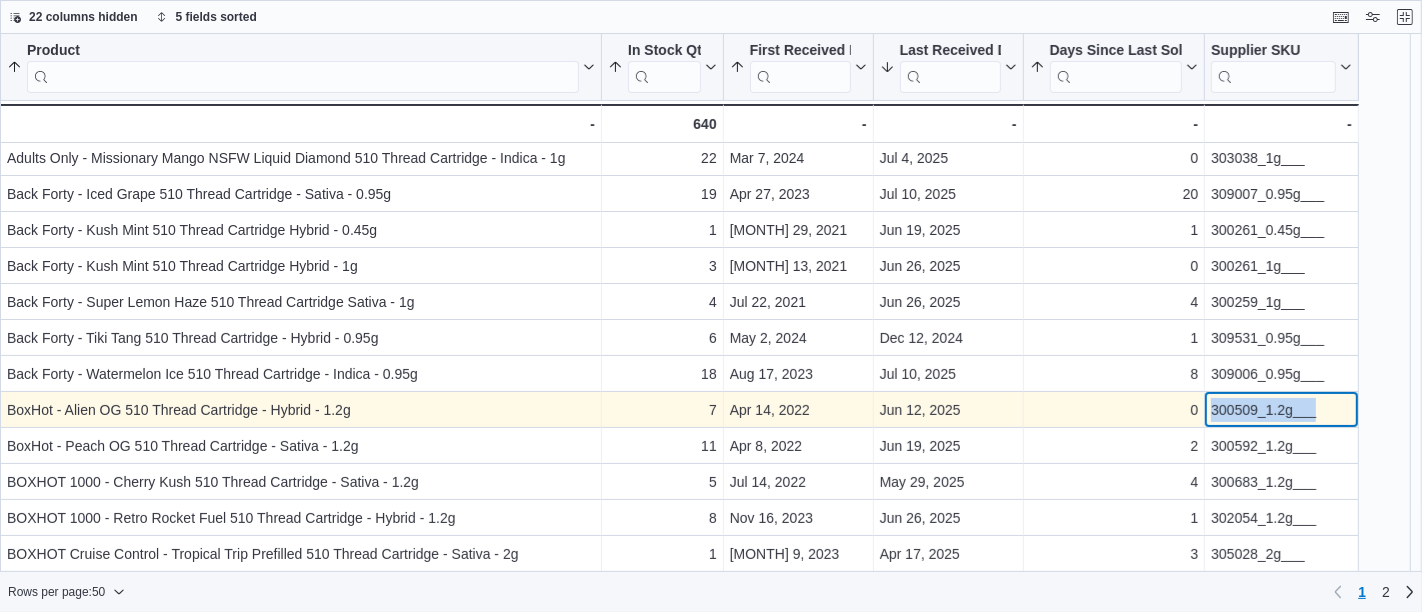 click on "300509_1.2g___" at bounding box center (1281, 410) 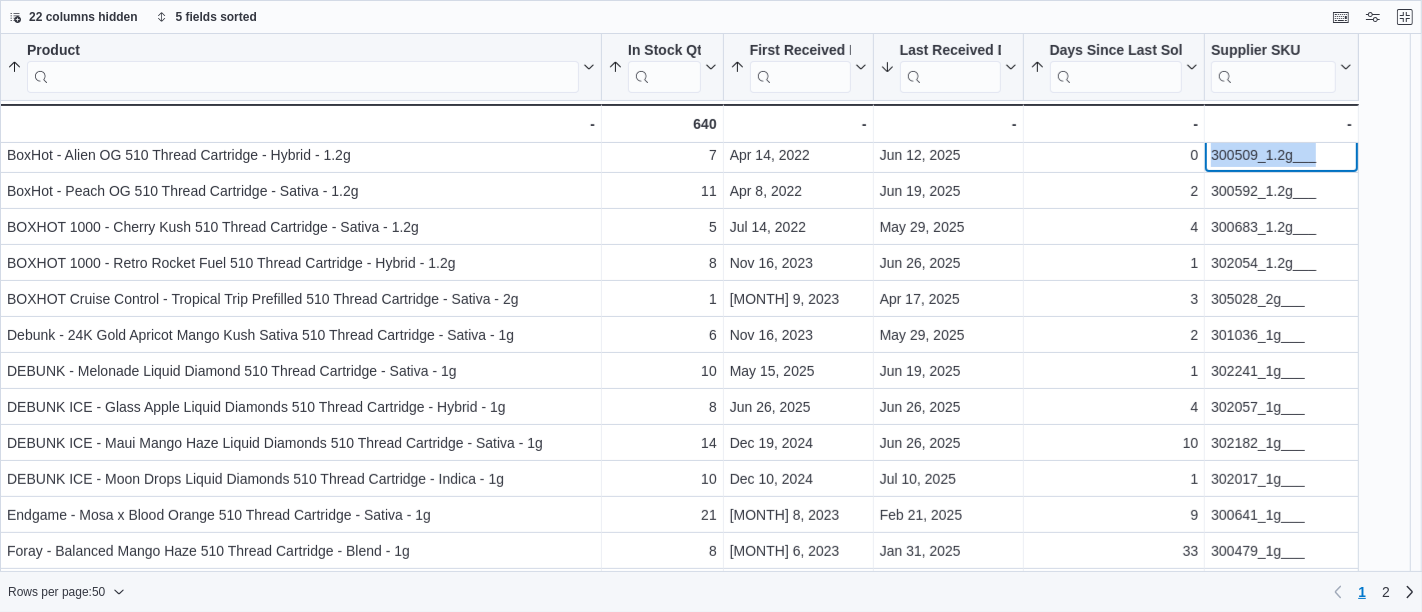 scroll, scrollTop: 367, scrollLeft: 0, axis: vertical 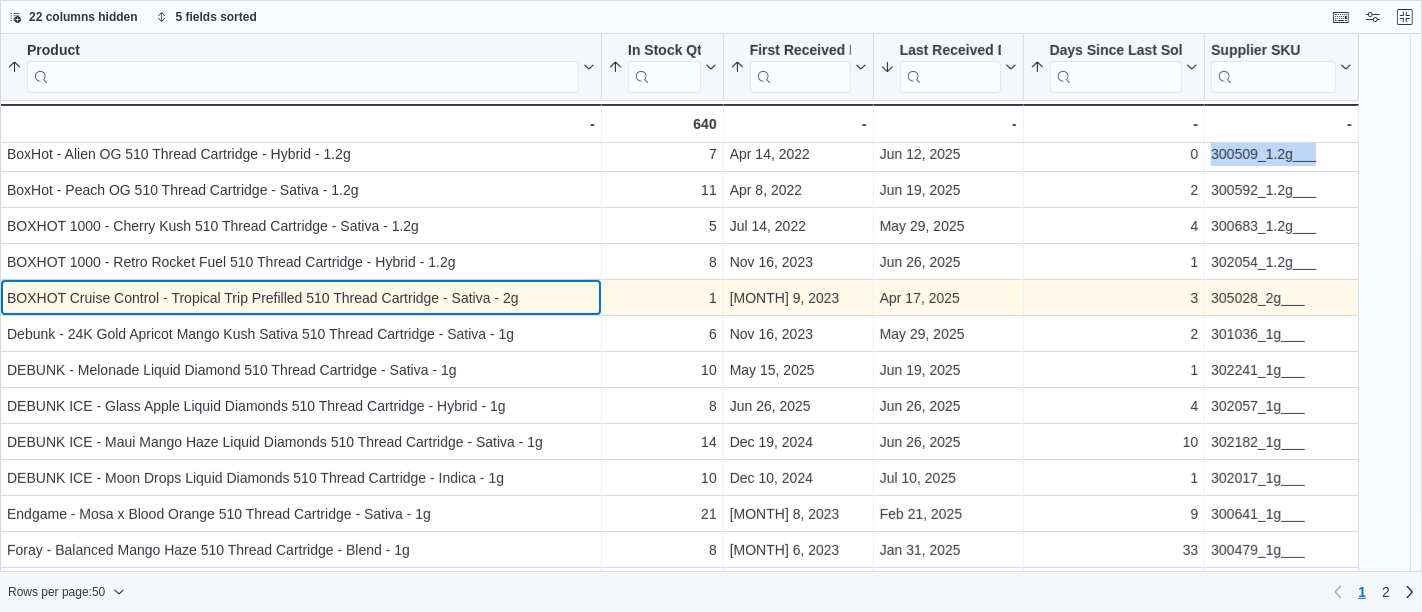 click on "BOXHOT Cruise Control - Tropical Trip Prefilled 510 Thread Cartridge - Sativa - 2g" at bounding box center [301, 298] 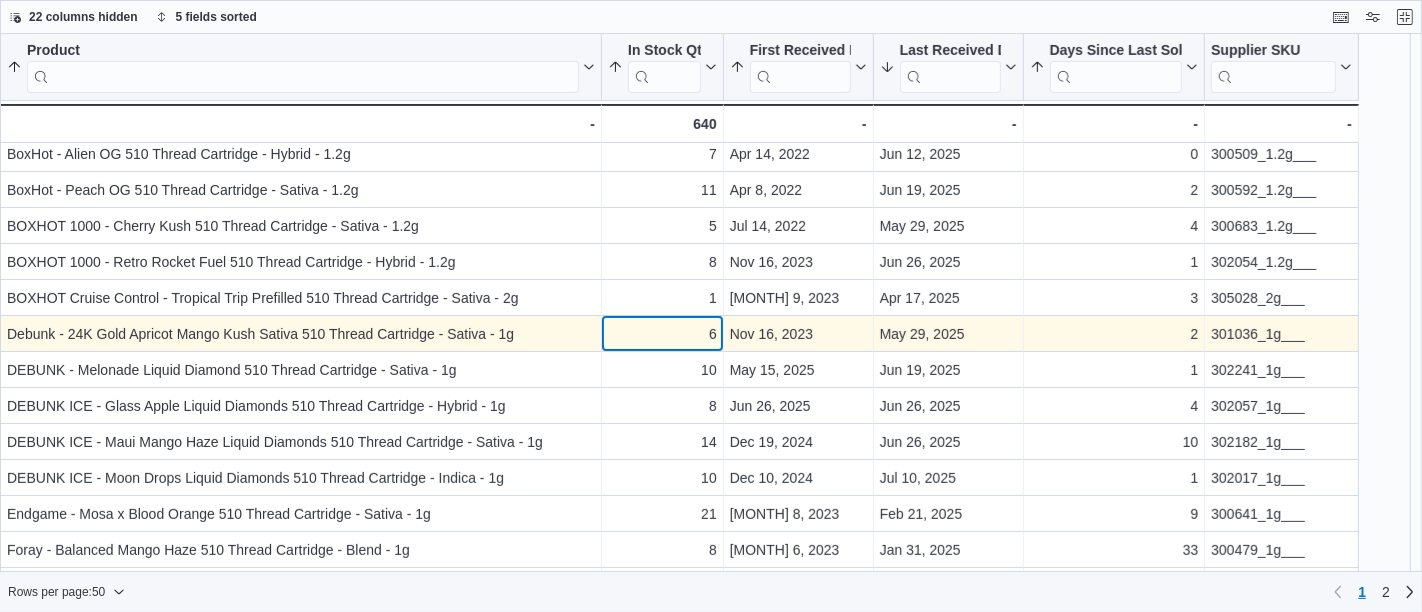click on "6" at bounding box center [662, 334] 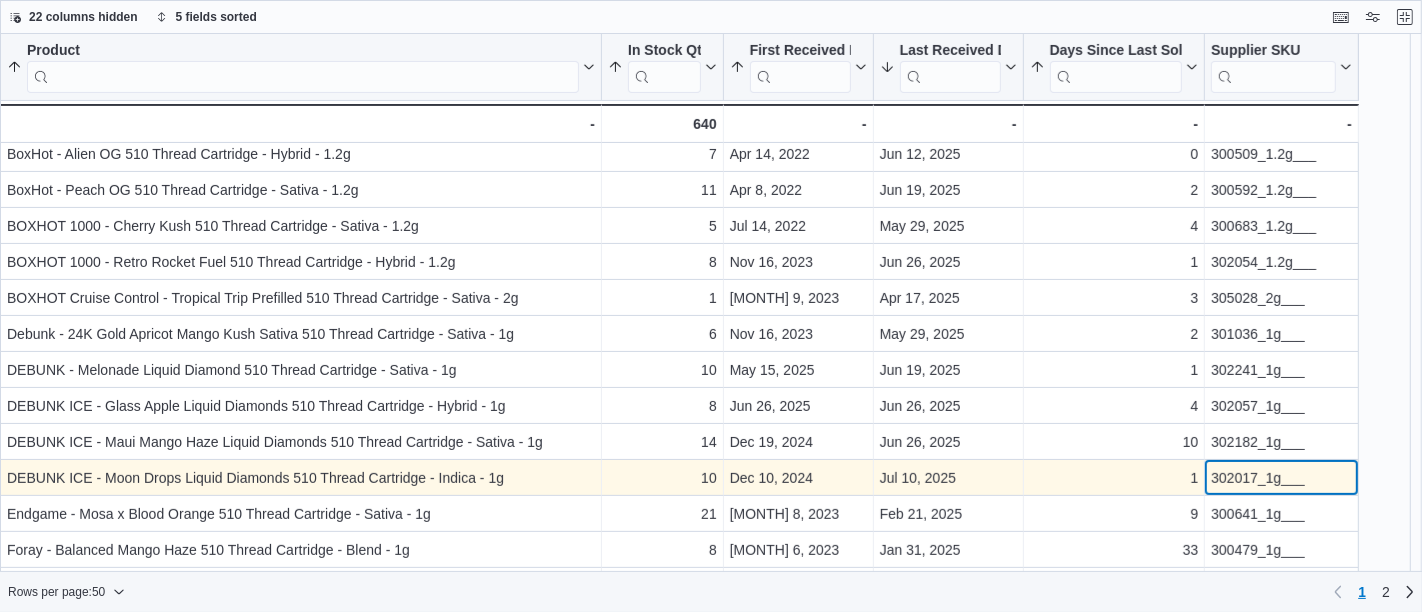 click on "302017_1g___" at bounding box center (1281, 478) 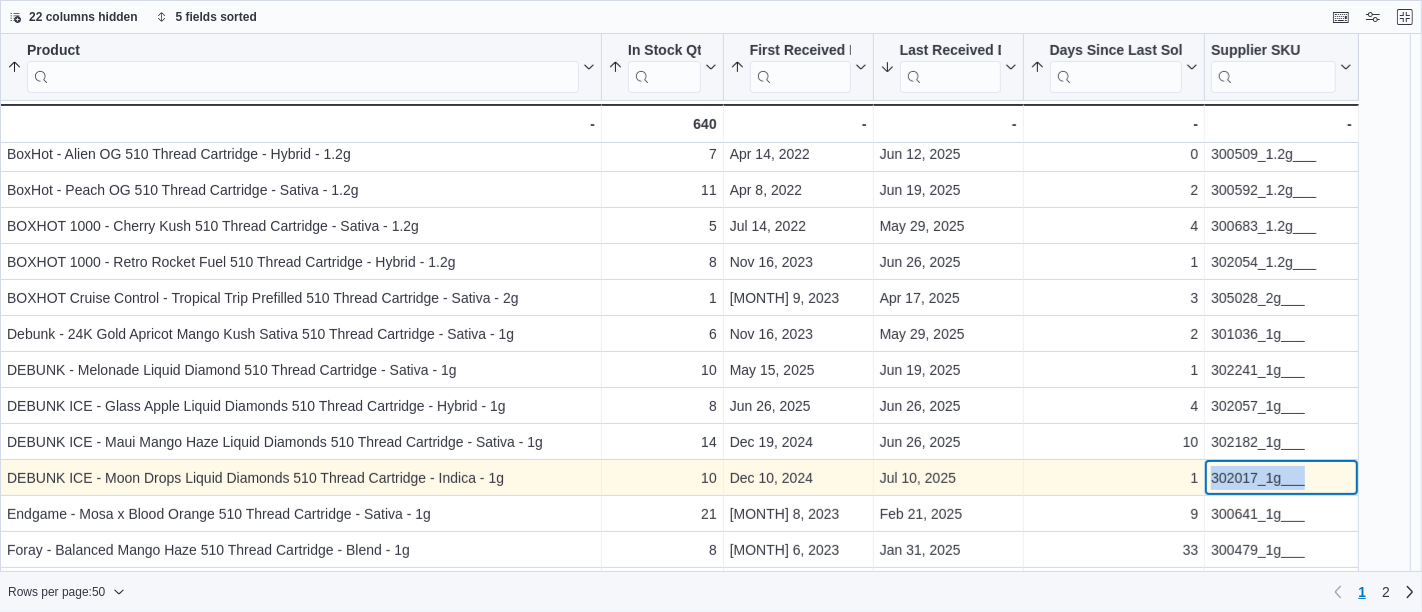click on "302017_1g___" at bounding box center [1281, 478] 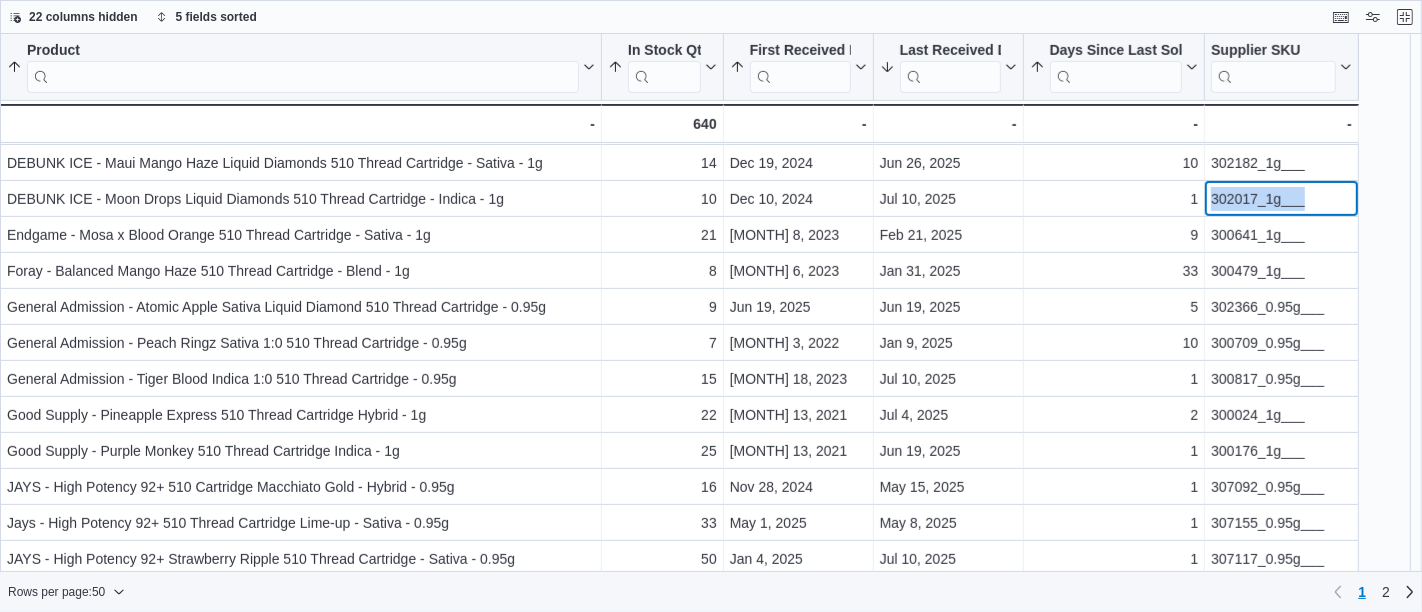 scroll, scrollTop: 649, scrollLeft: 0, axis: vertical 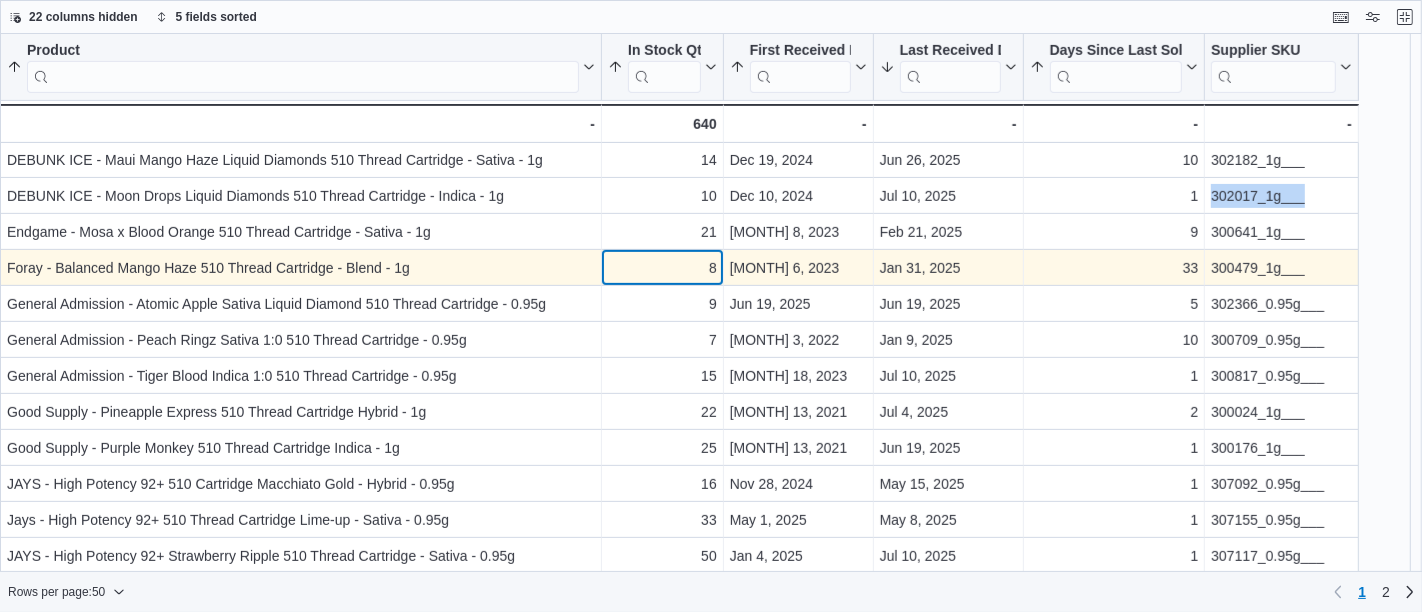 click on "8" at bounding box center [662, 268] 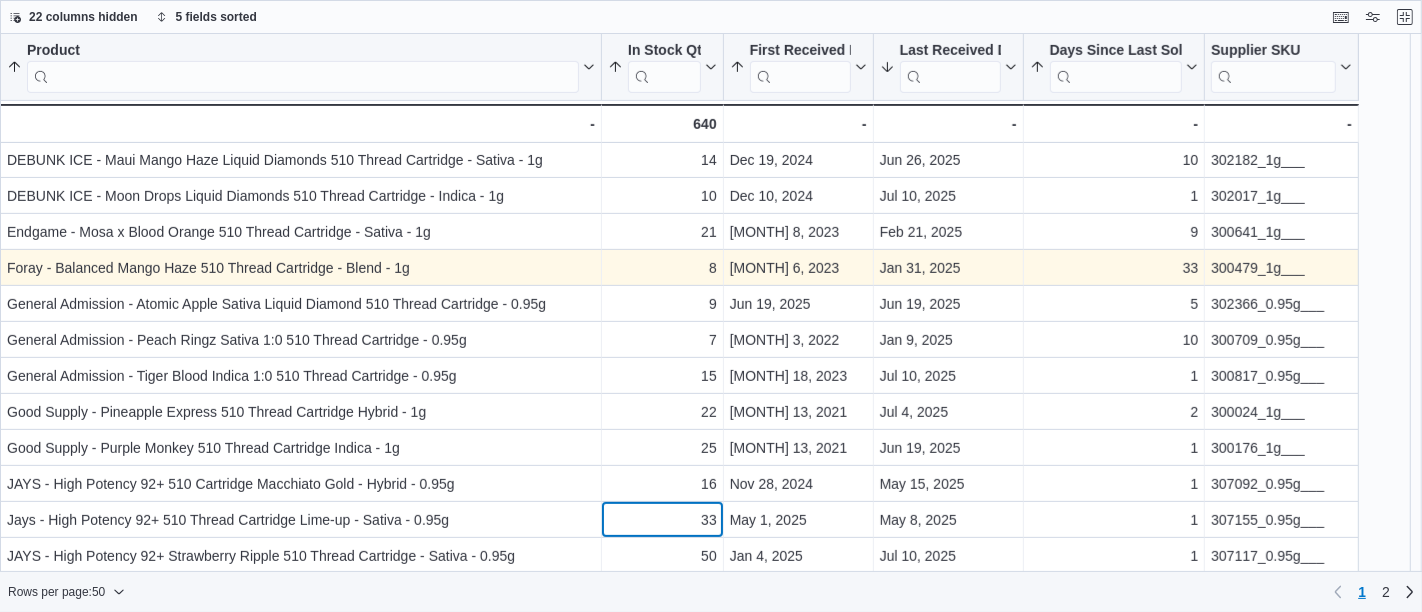 scroll, scrollTop: 651, scrollLeft: 0, axis: vertical 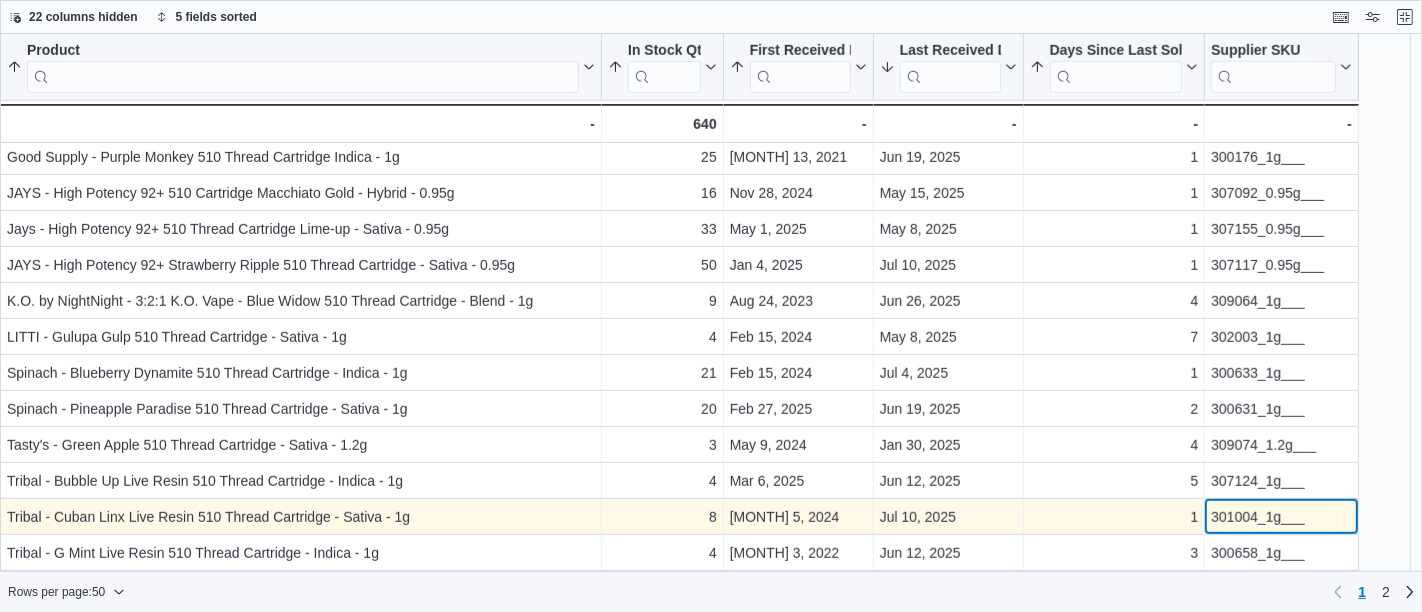 click on "301004_1g___" at bounding box center [1281, 517] 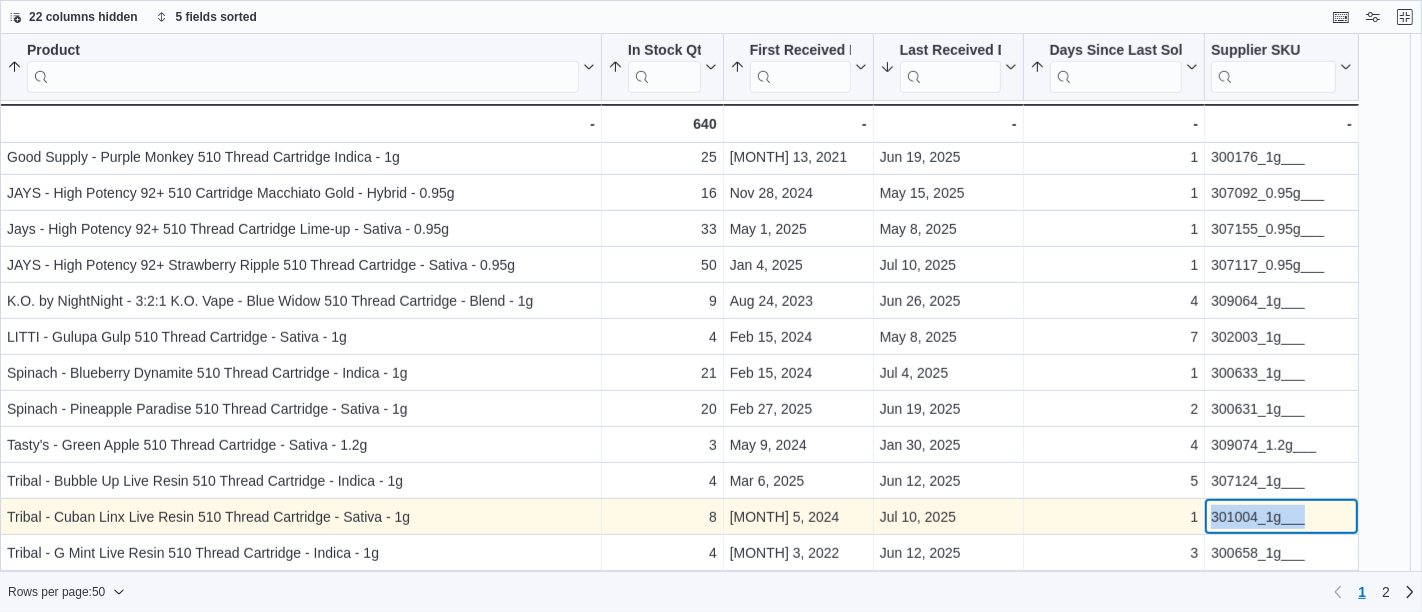 click on "301004_1g___" at bounding box center (1281, 517) 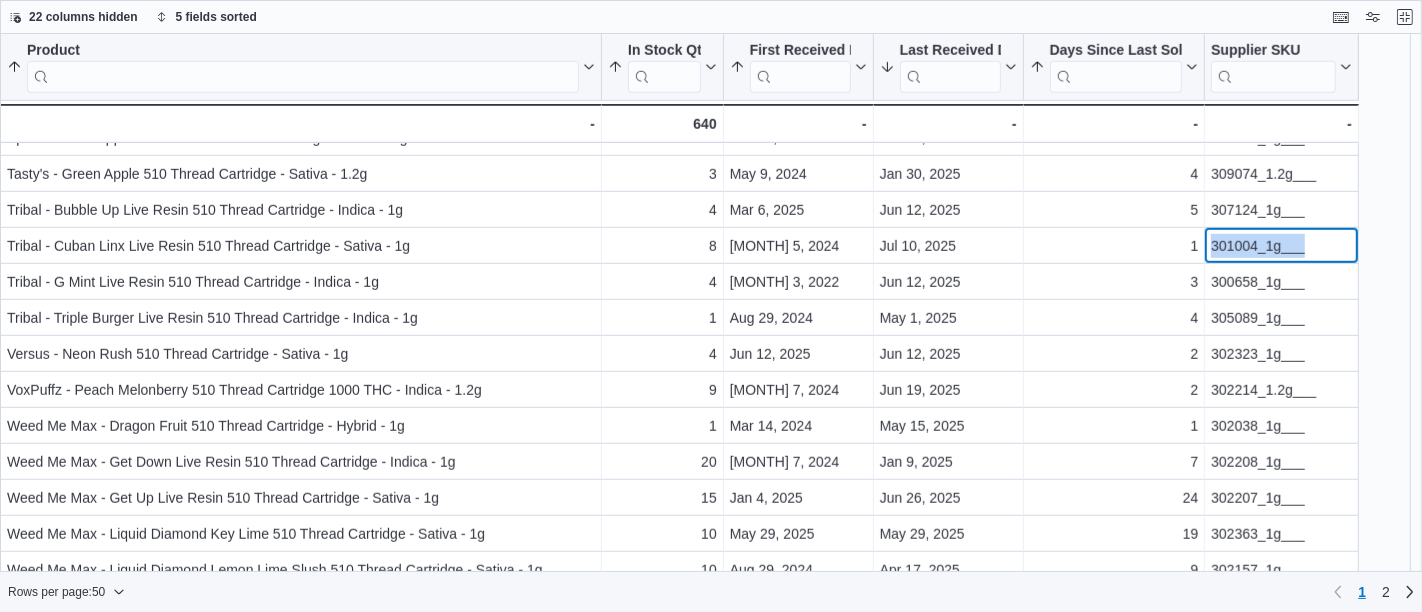 scroll, scrollTop: 1212, scrollLeft: 0, axis: vertical 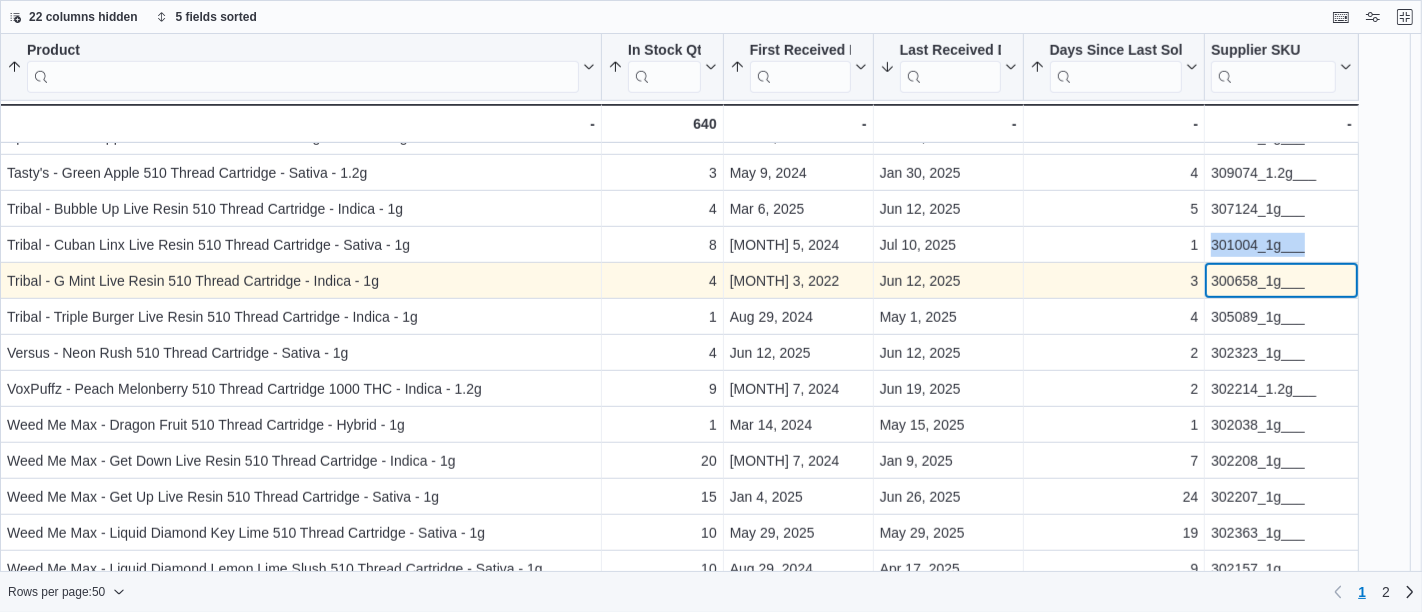 click on "300658_1g___" at bounding box center [1281, 281] 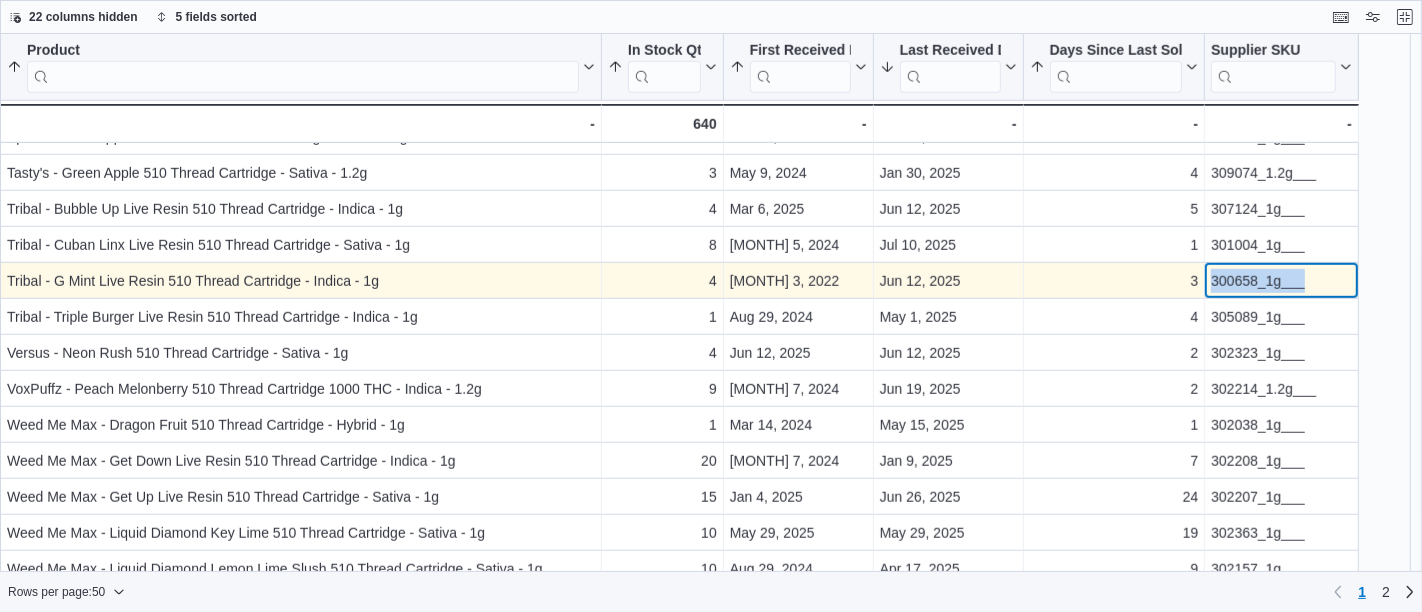 click on "300658_1g___" at bounding box center (1281, 281) 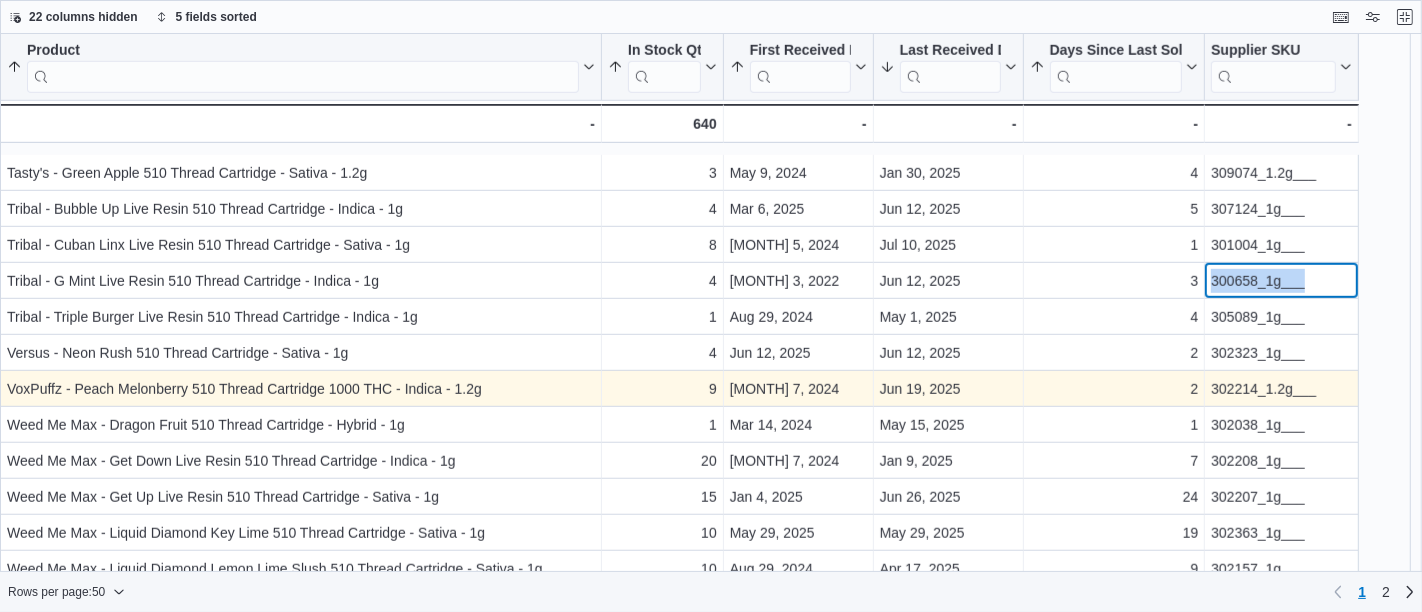 scroll, scrollTop: 1359, scrollLeft: 0, axis: vertical 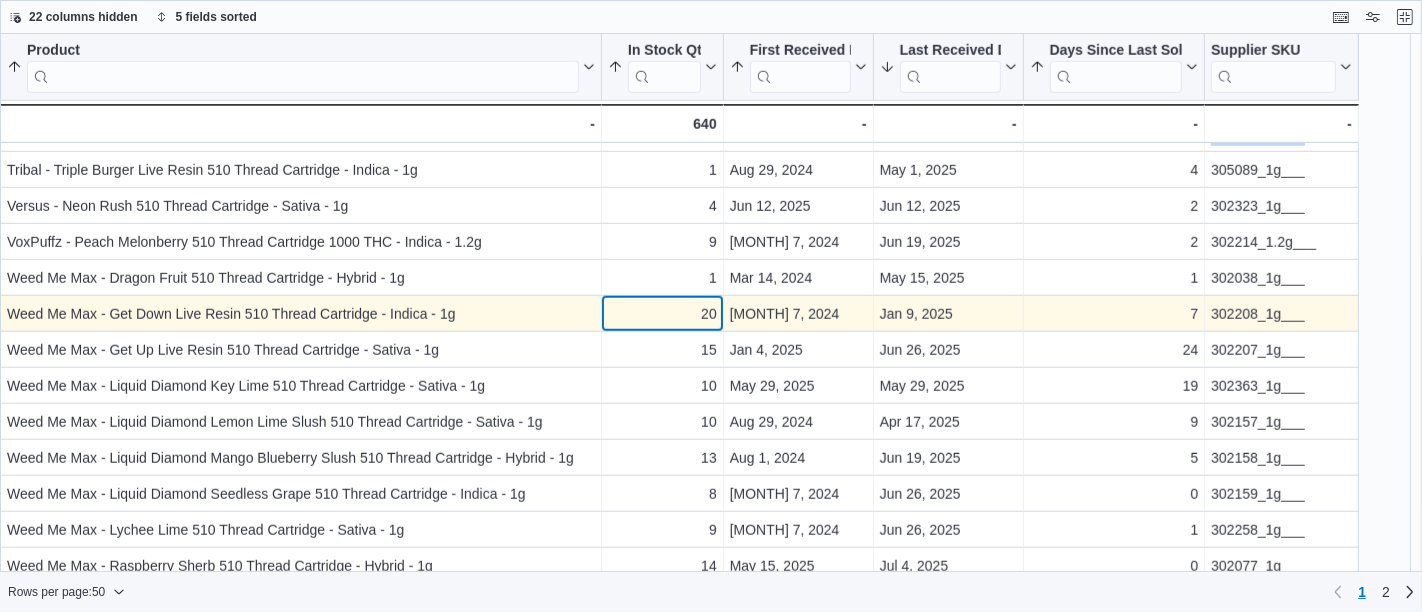 click on "20" at bounding box center [662, 314] 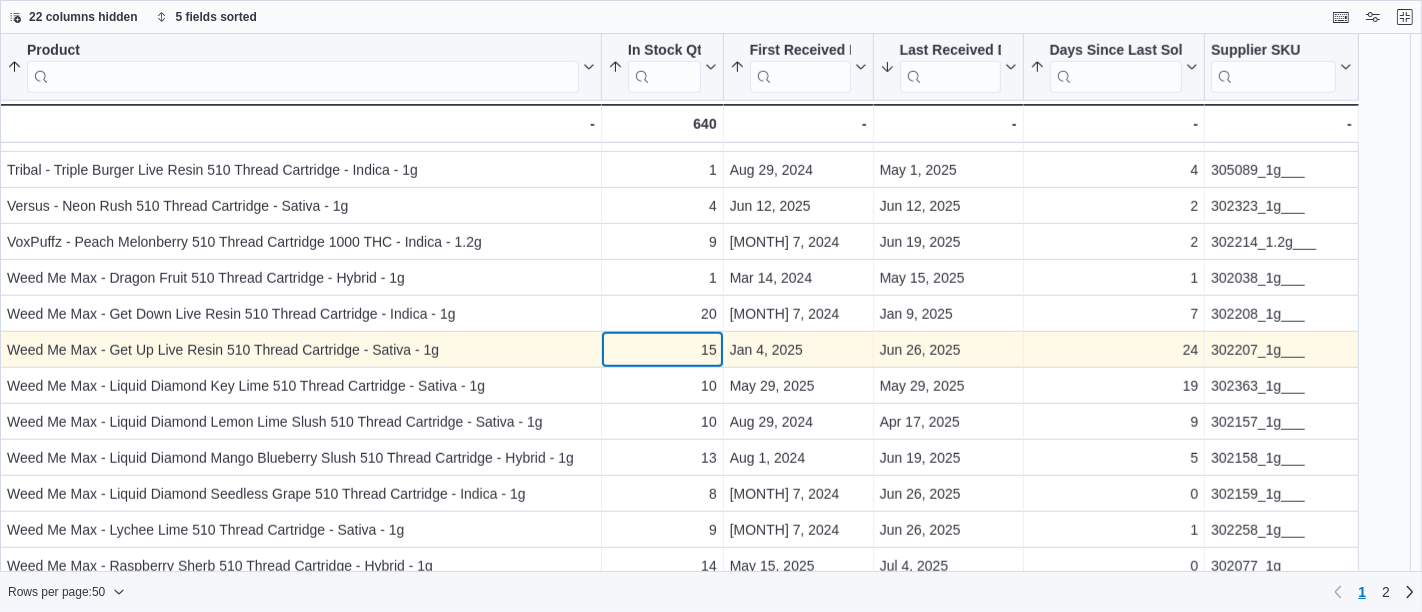 click on "15" at bounding box center (662, 350) 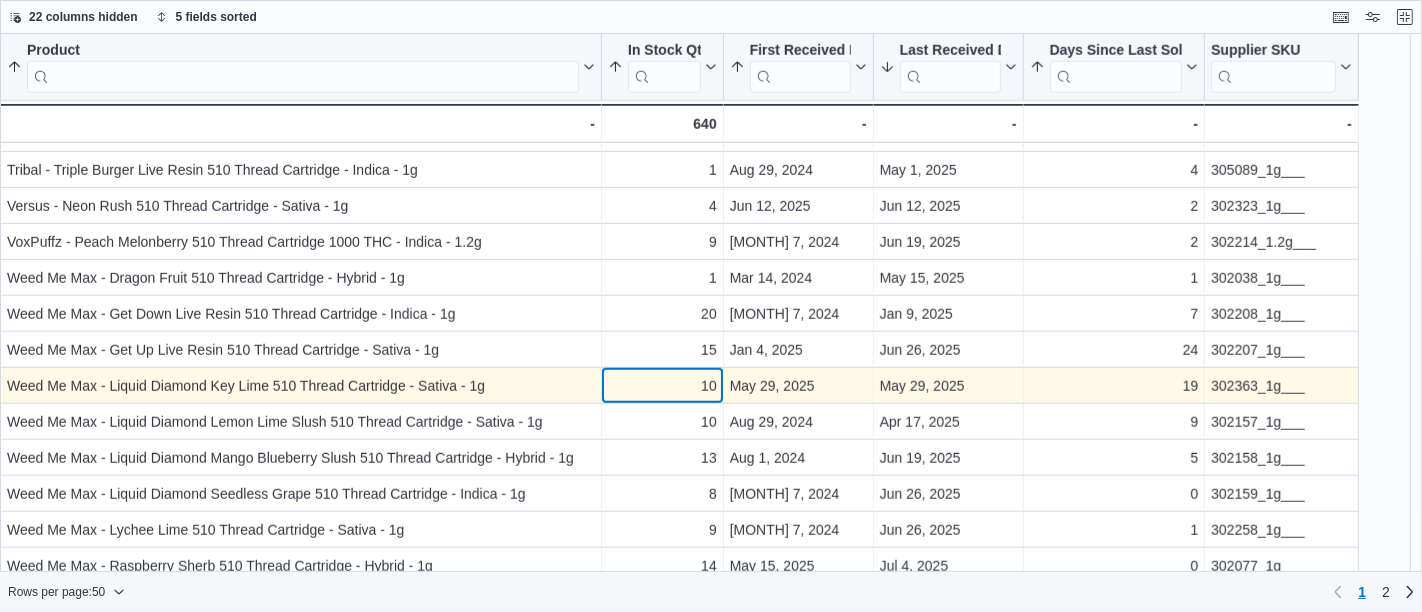 click on "10" at bounding box center [662, 386] 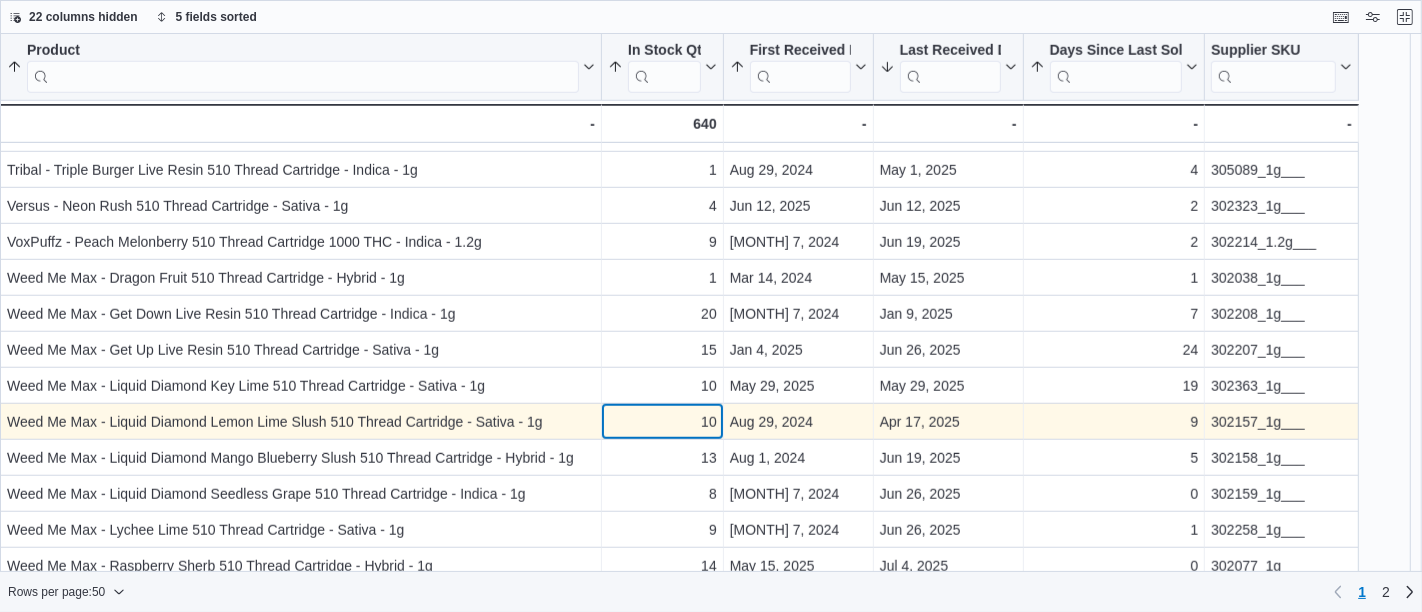 click on "10" at bounding box center (662, 422) 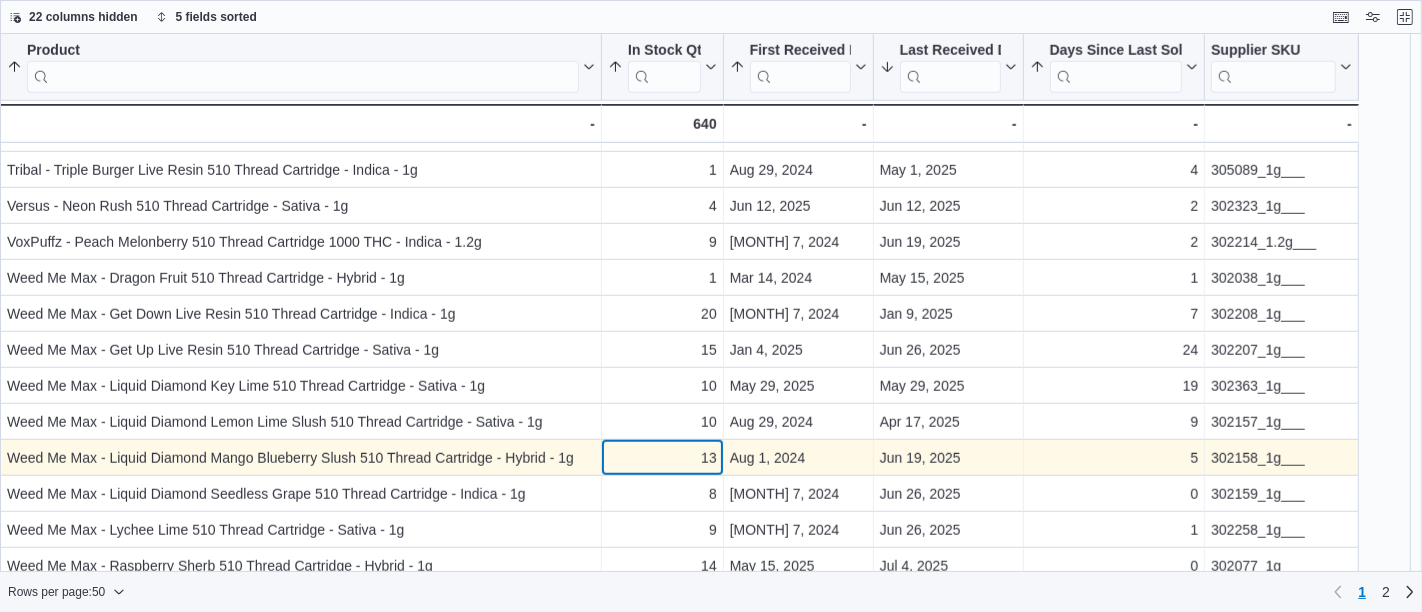 click on "13" at bounding box center (662, 458) 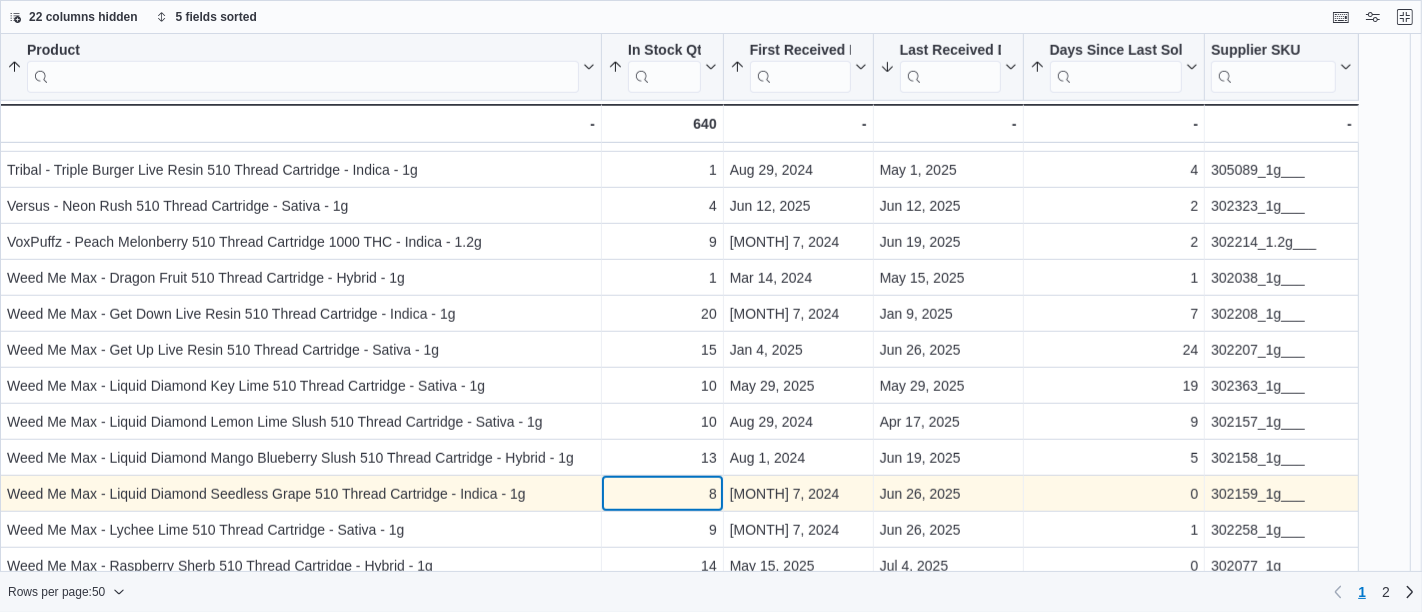click on "8" at bounding box center [662, 494] 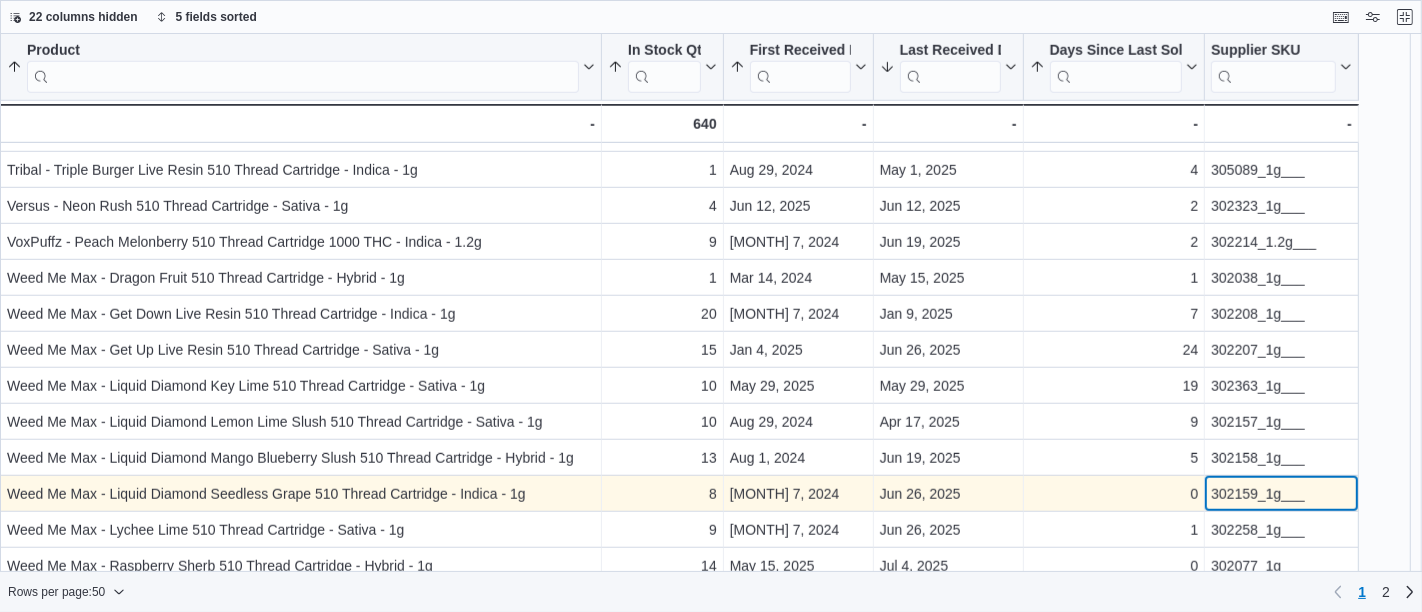click on "302159_1g___" at bounding box center [1281, 494] 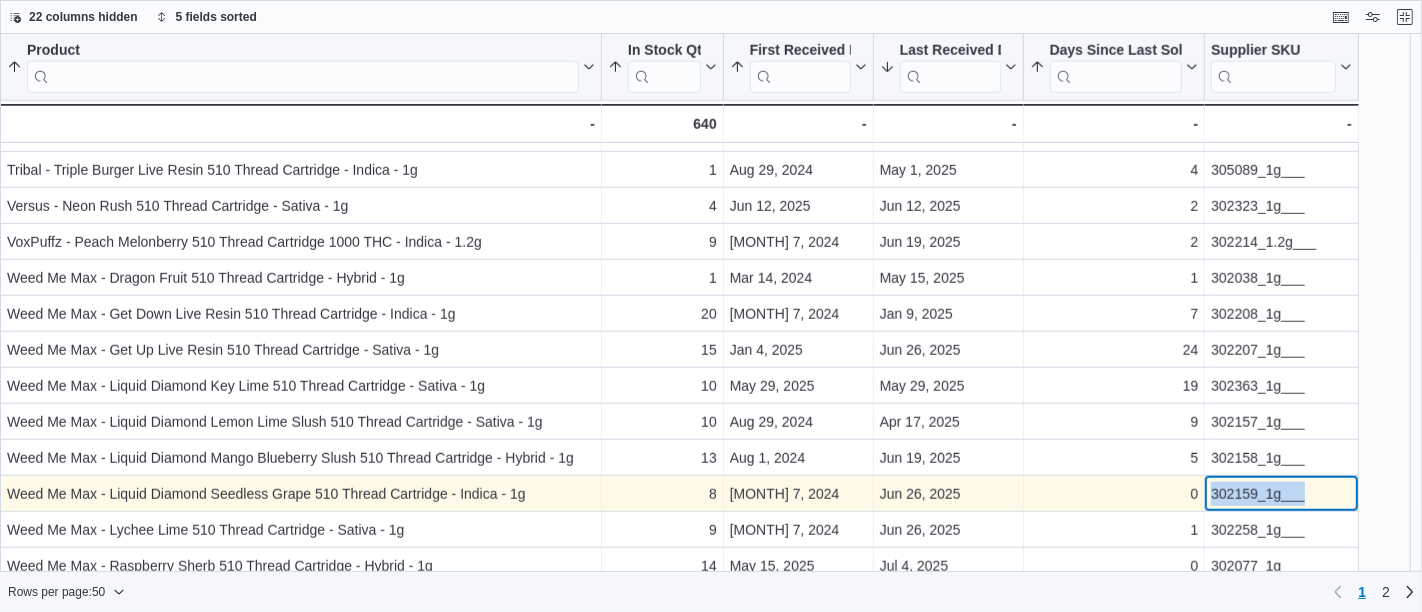 click on "302159_1g___" at bounding box center (1281, 494) 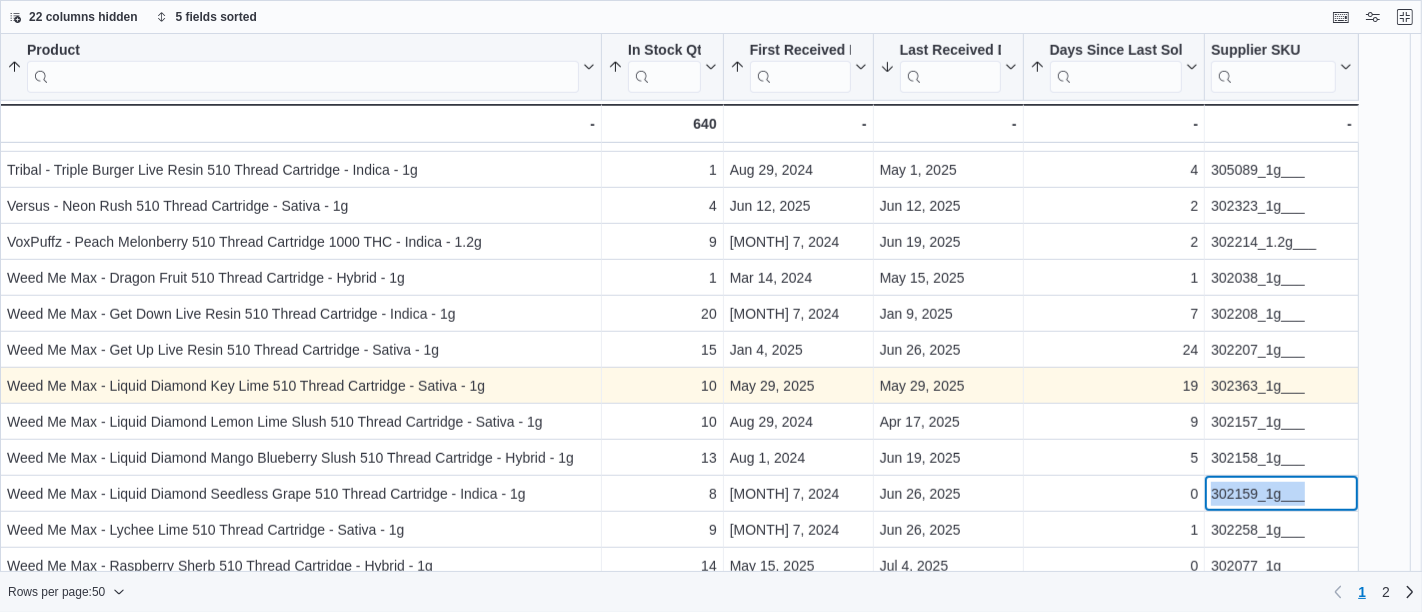 scroll, scrollTop: 1369, scrollLeft: 0, axis: vertical 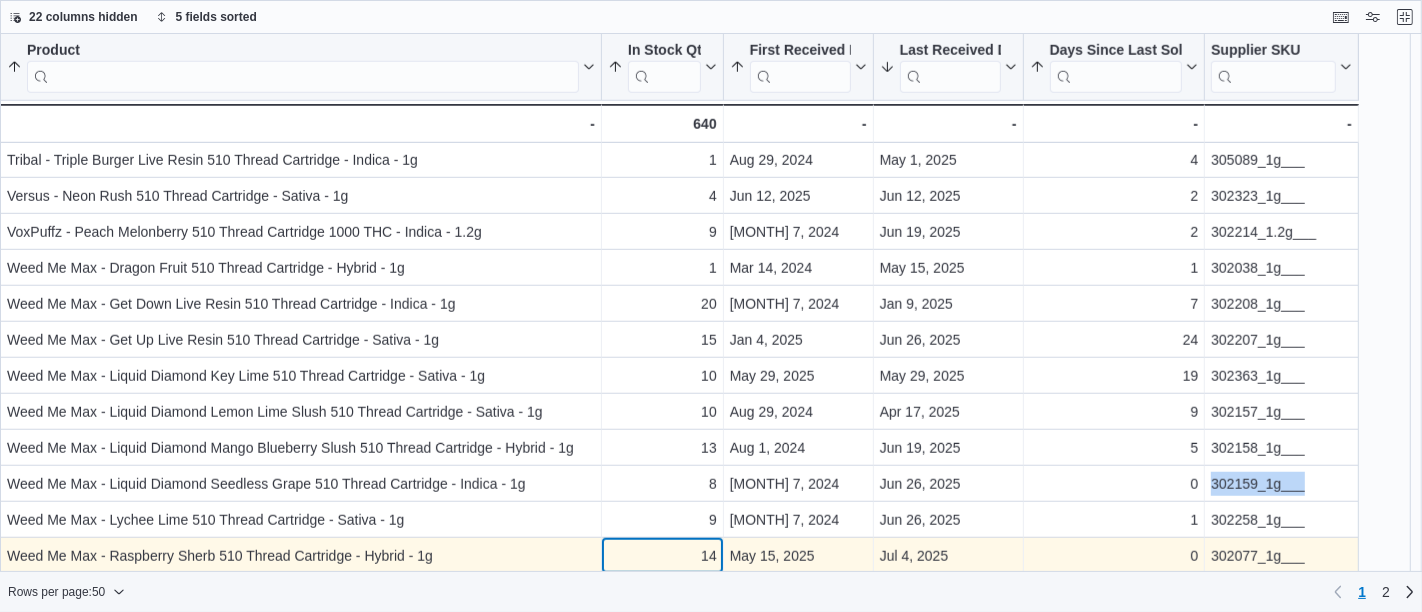click on "14" at bounding box center (662, 556) 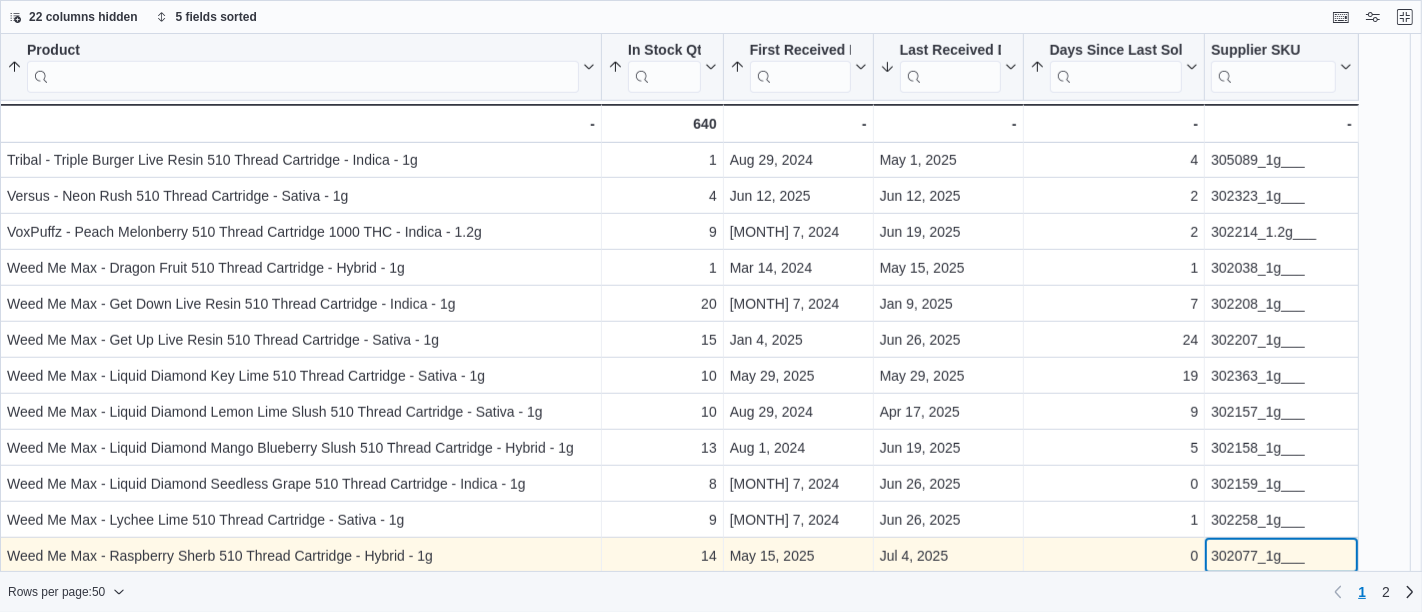 click on "302077_1g___" at bounding box center [1281, 556] 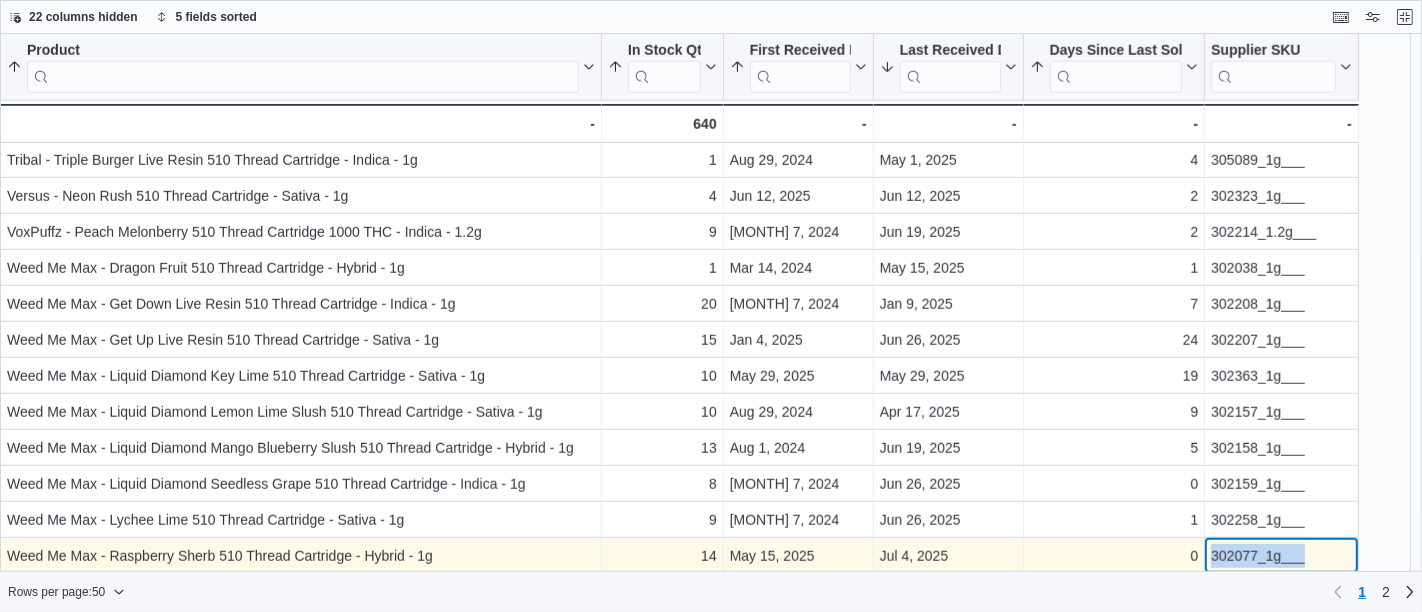 click on "302077_1g___" at bounding box center (1281, 556) 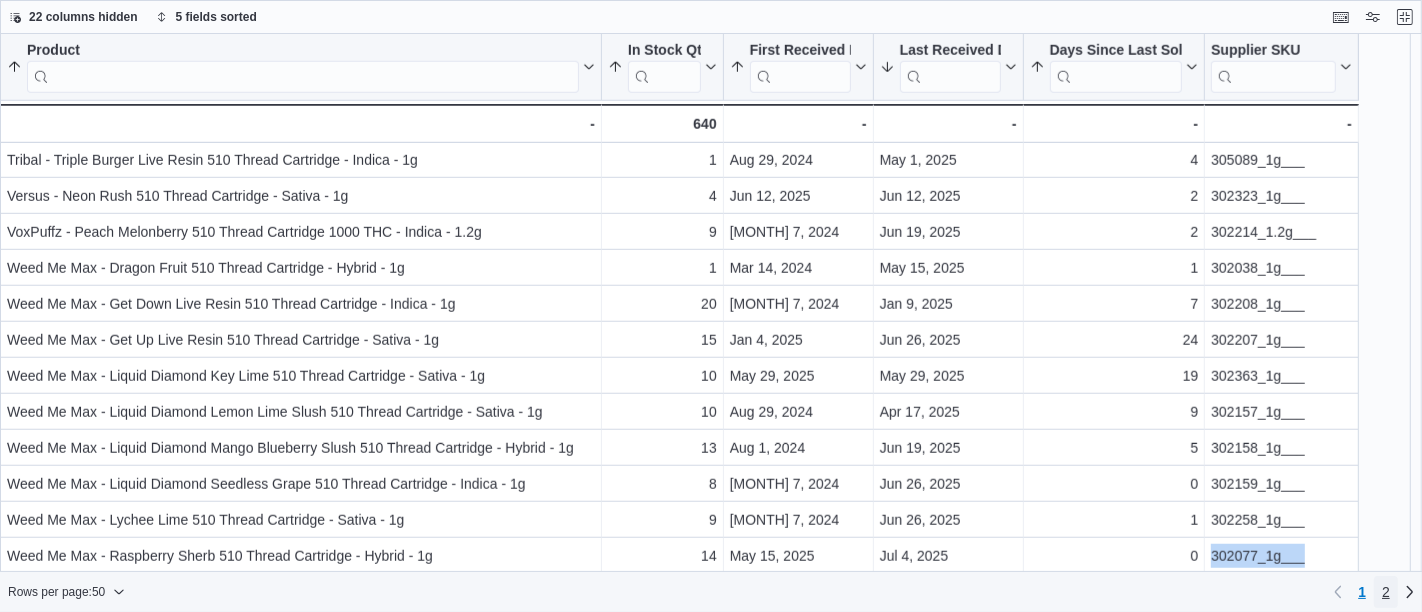 click on "2" at bounding box center (1386, 592) 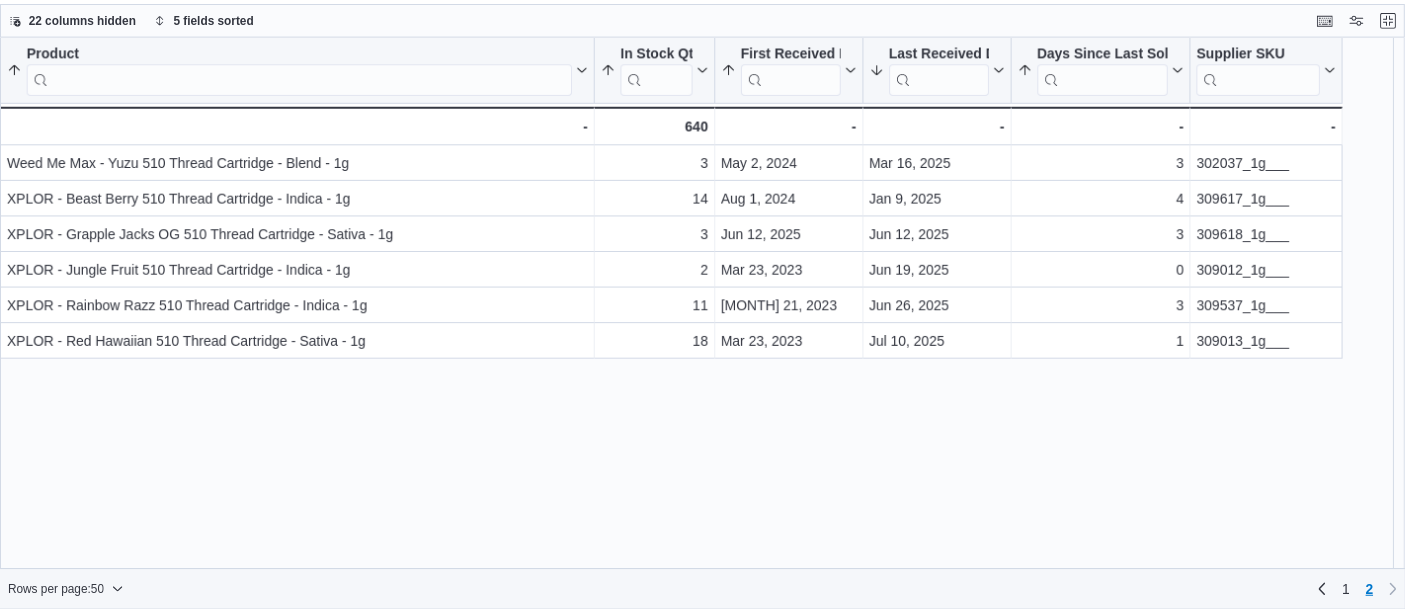 scroll, scrollTop: 0, scrollLeft: 0, axis: both 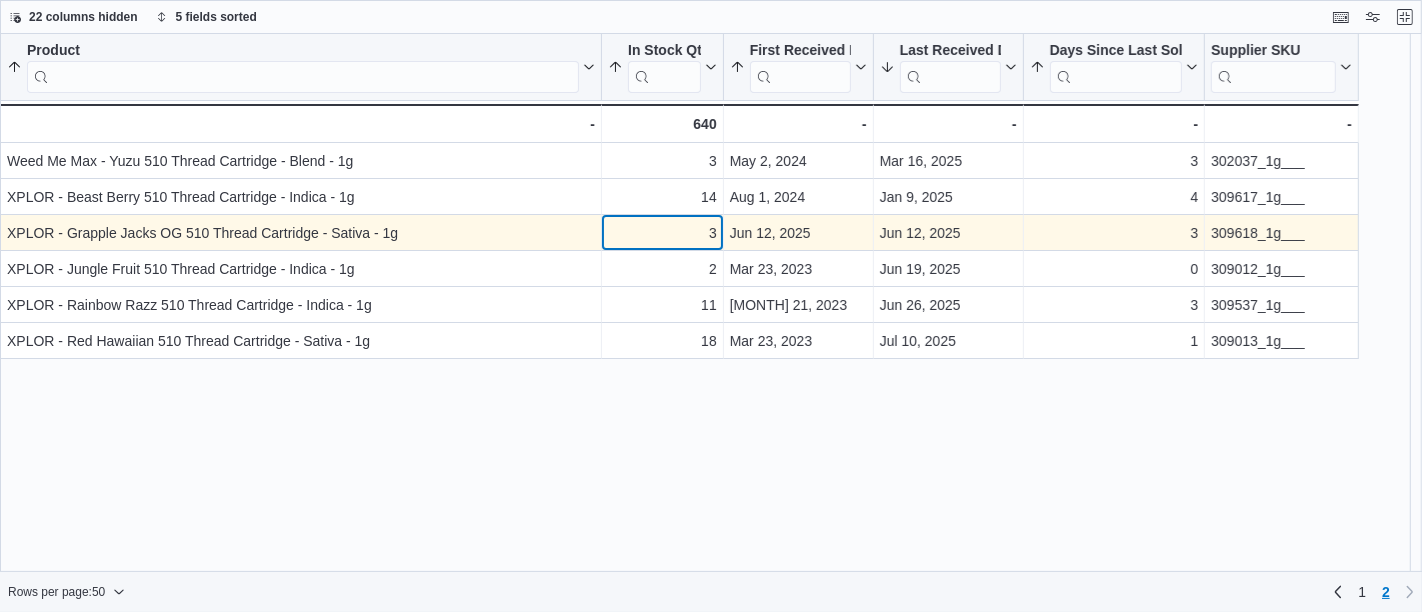 click on "3" at bounding box center [662, 233] 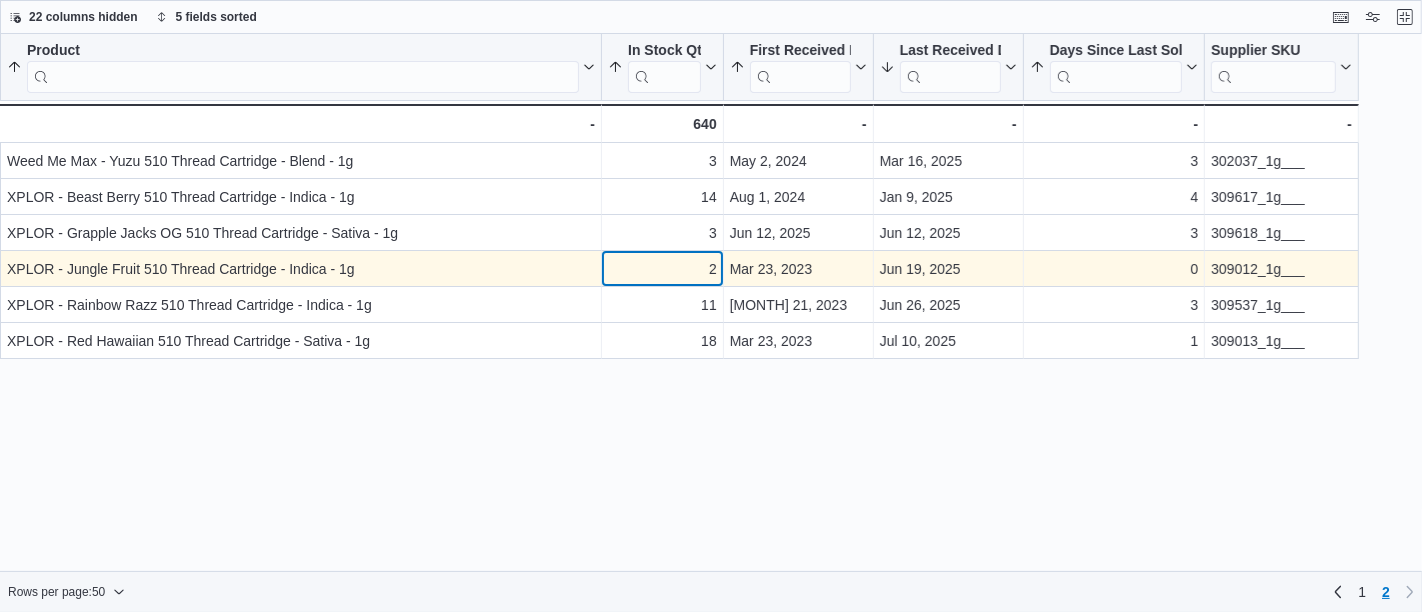 click on "2" at bounding box center [662, 269] 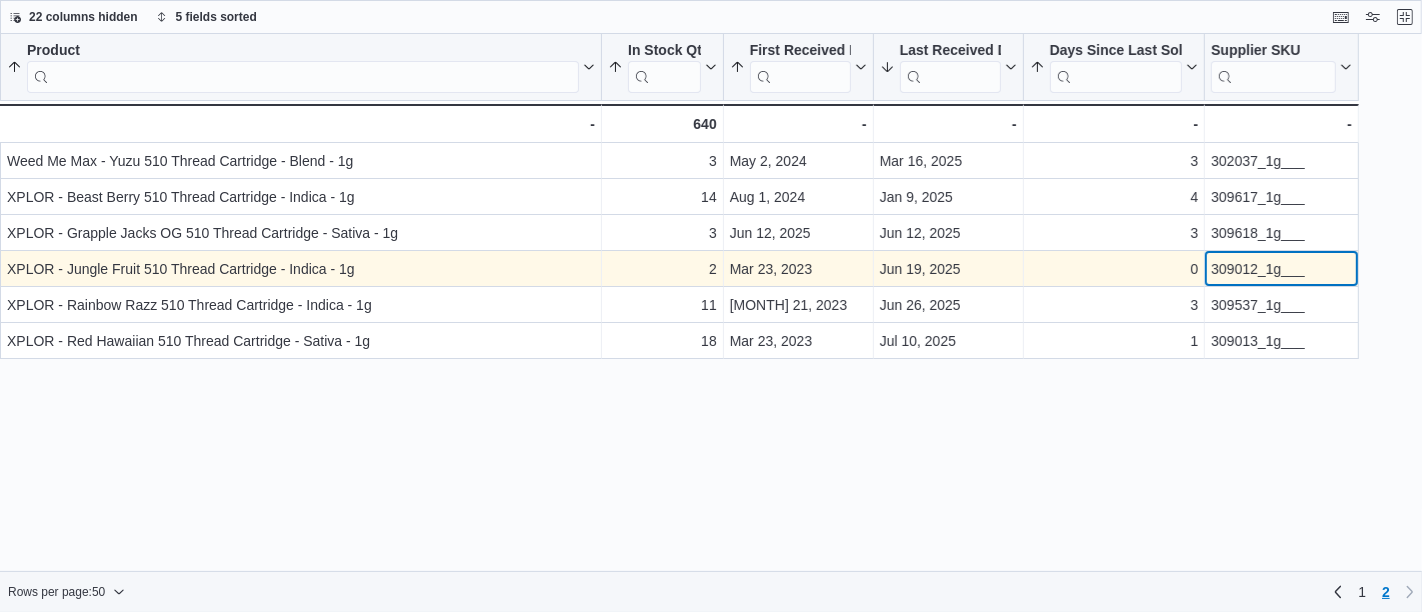 click on "309012_1g___" at bounding box center (1281, 269) 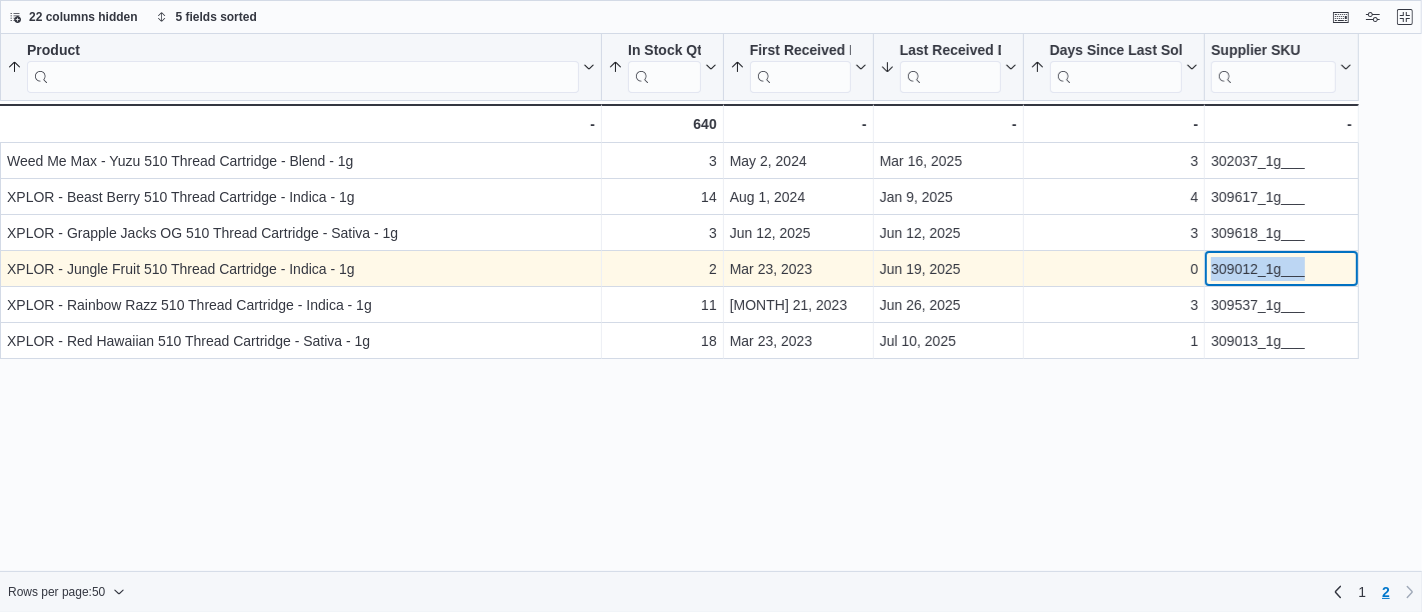 click on "309012_1g___" at bounding box center (1281, 269) 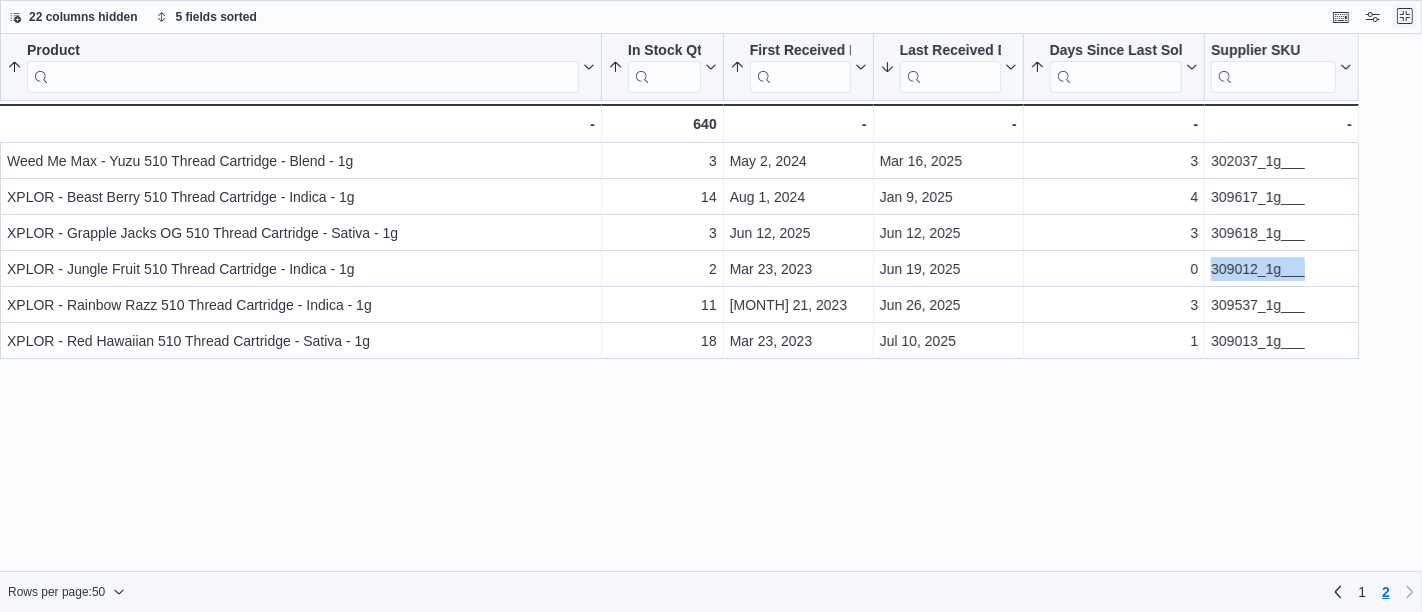 click at bounding box center (1405, 16) 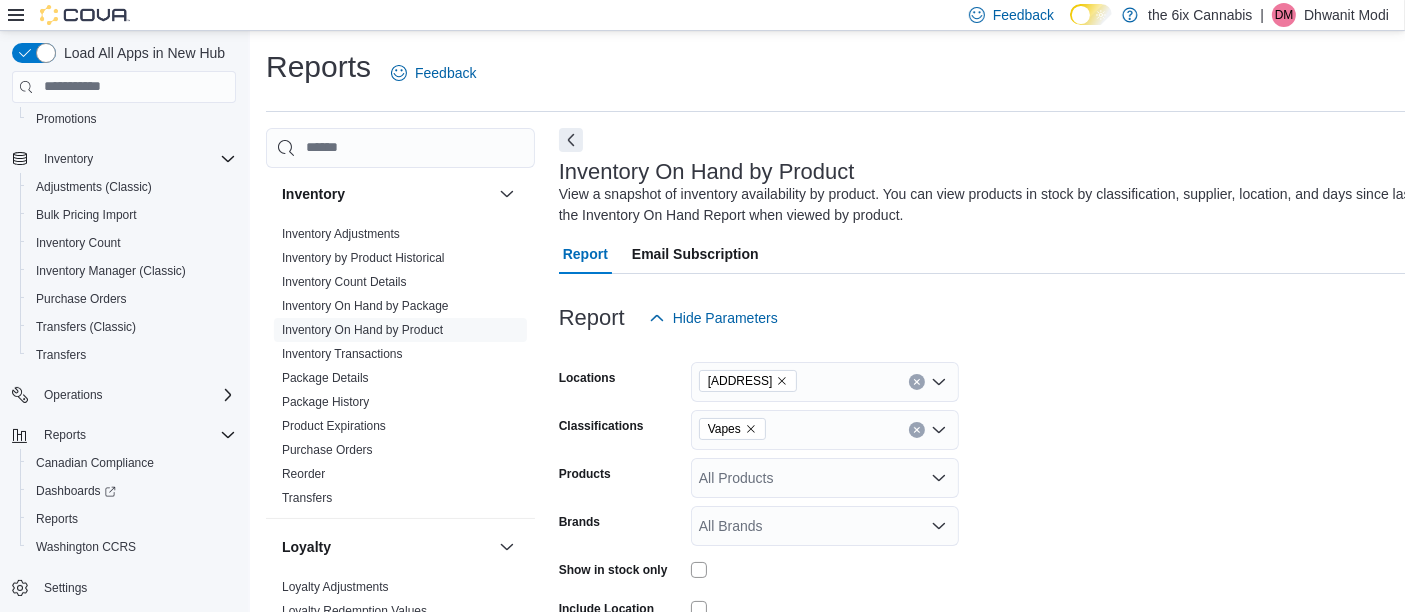 scroll, scrollTop: 0, scrollLeft: 6, axis: horizontal 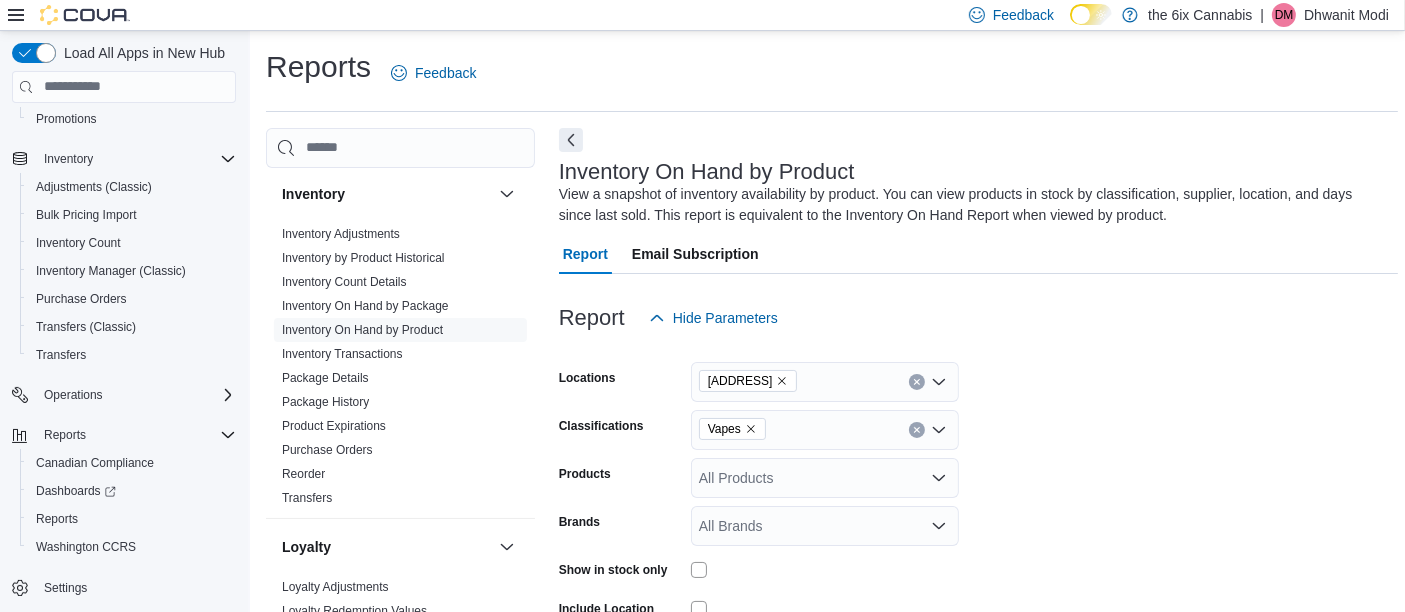 click 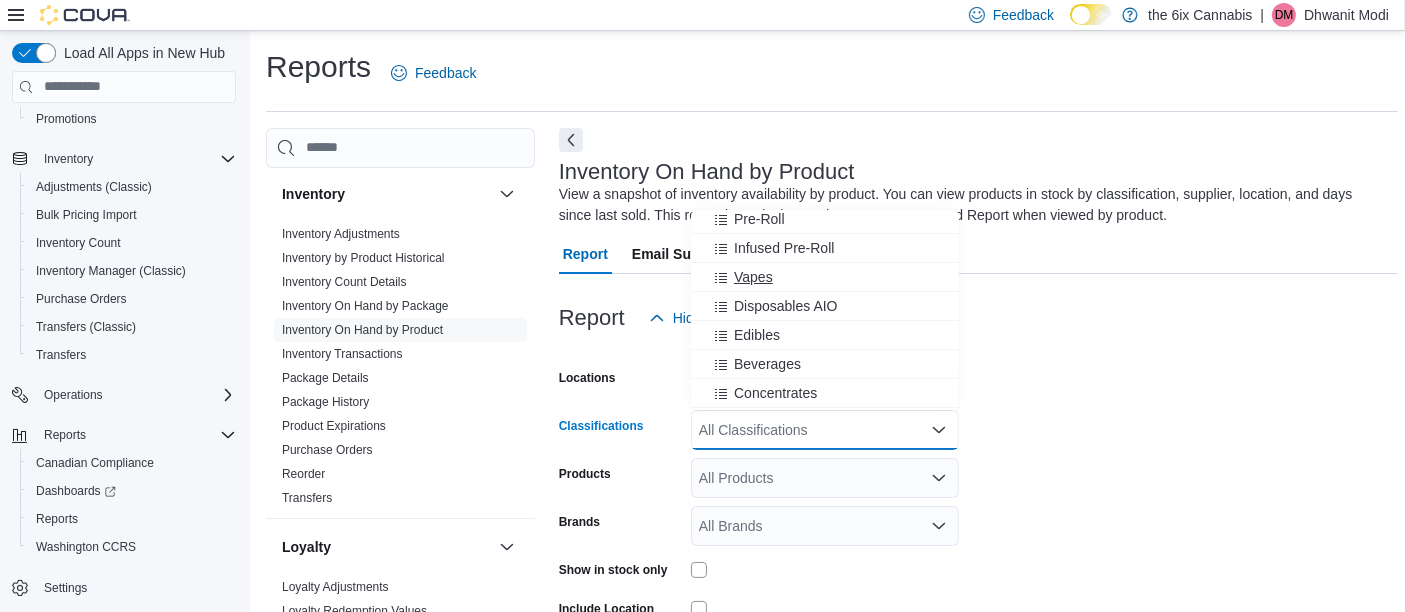 scroll, scrollTop: 65, scrollLeft: 0, axis: vertical 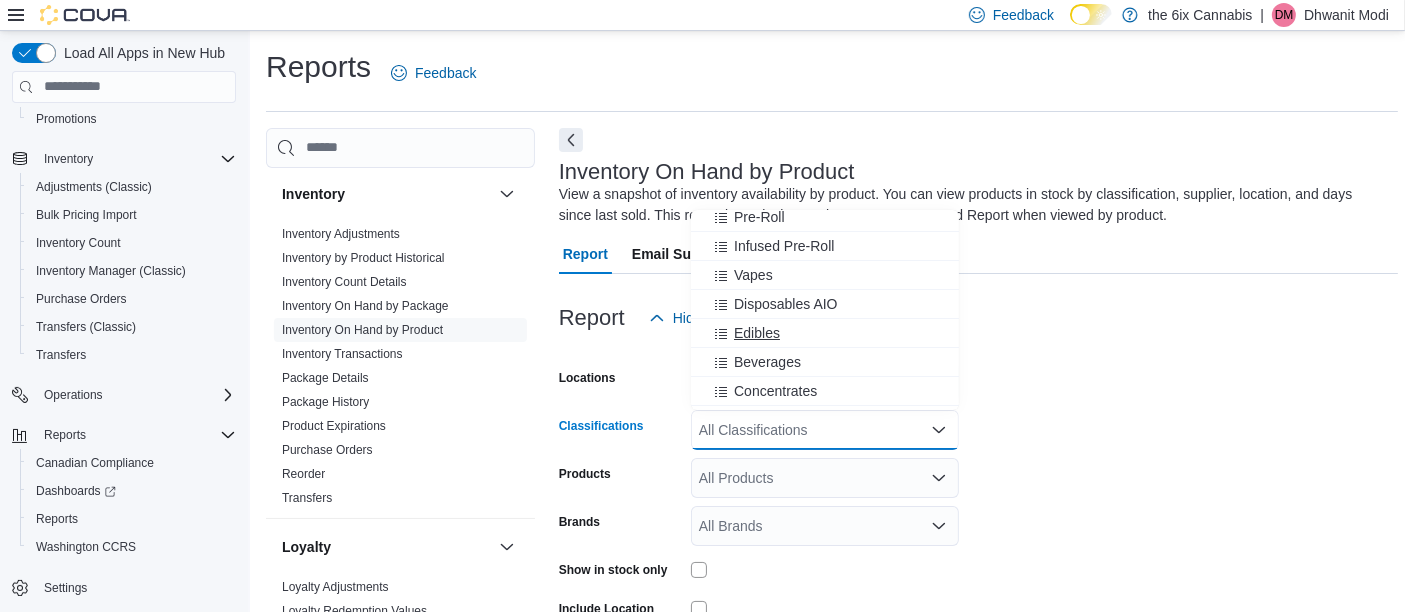 click on "Edibles" at bounding box center [757, 333] 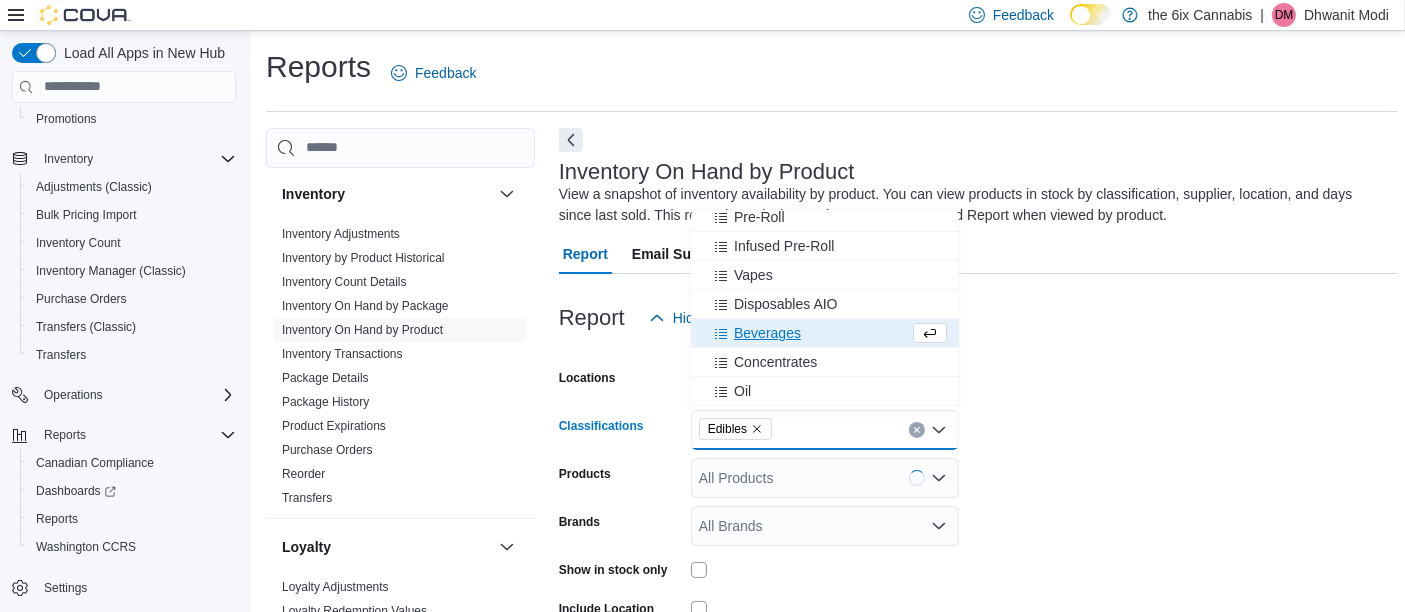 click on "[LOCATIONS] 475 [WESTNEY] [RD]. [NORTH] [CLASSIFICATIONS] [EDIBLES] [COMBO] [BOX]. [SELECTED]. [EDIBLES]. [PRESS] [BACKSPACE] [TO] [DELETE] [EDIBLES]. [COMBO] [BOX] [INPUT]. [ALL] [CLASSIFICATIONS]. [TYPE] [SOME] [TEXT] [OR], [TO] [DISPLAY] [A] [LIST] [OF] [CHOICES], [PRESS] [DOWN] [ARROW]. [TO] [EXIT] [THE] [LIST] [OF] [CHOICES], [PRESS] [ESCAPE]. [PRODUCTS] [ALL] [PRODUCTS] [BRANDS] [ALL] [BRANDS] [SHOW] [IN] [STOCK] [ONLY] [INCLUDE] [LOCATION] [INCLUDE] [ROOM] [INCLUDE] [ARCHIVED] [EXPORT] [RUN] [REPORT]" at bounding box center [978, 548] 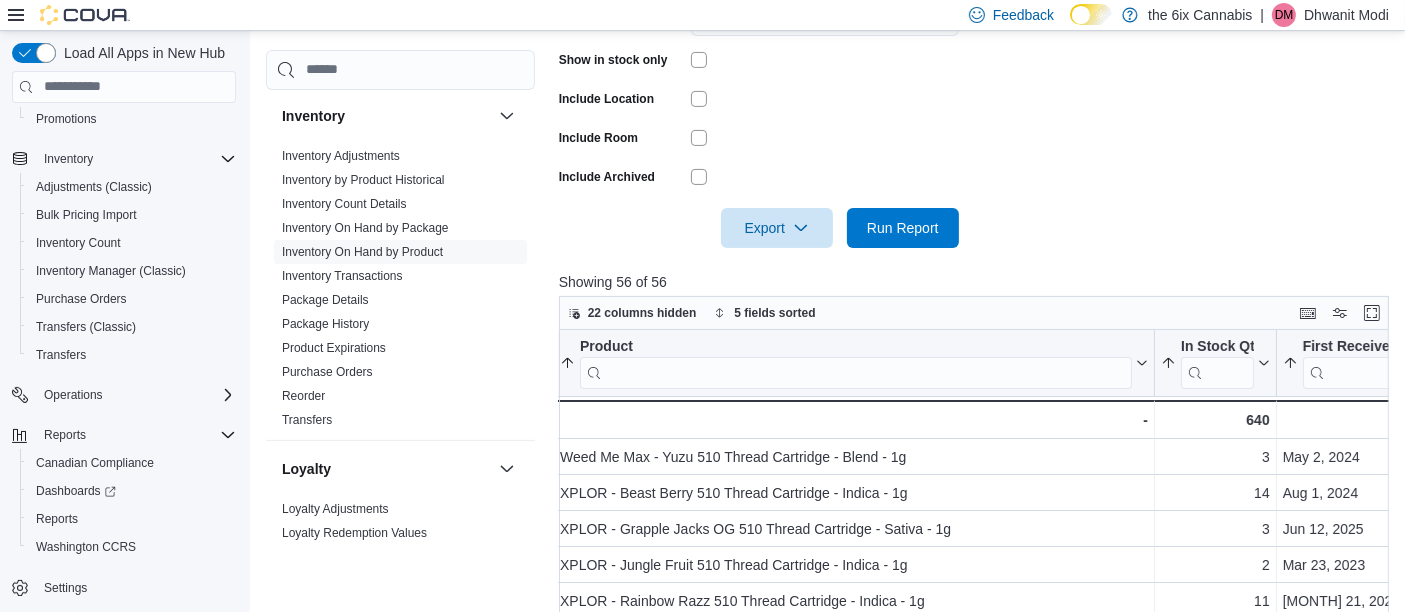 scroll, scrollTop: 511, scrollLeft: 0, axis: vertical 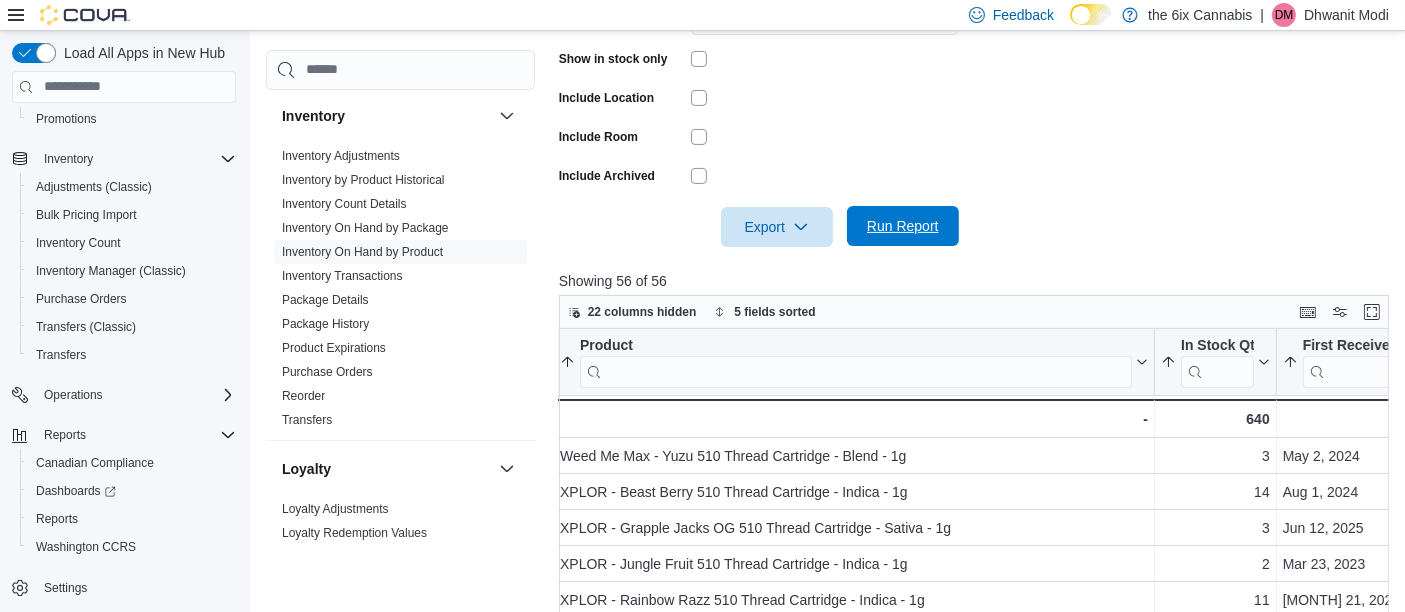 click on "Run Report" at bounding box center [903, 226] 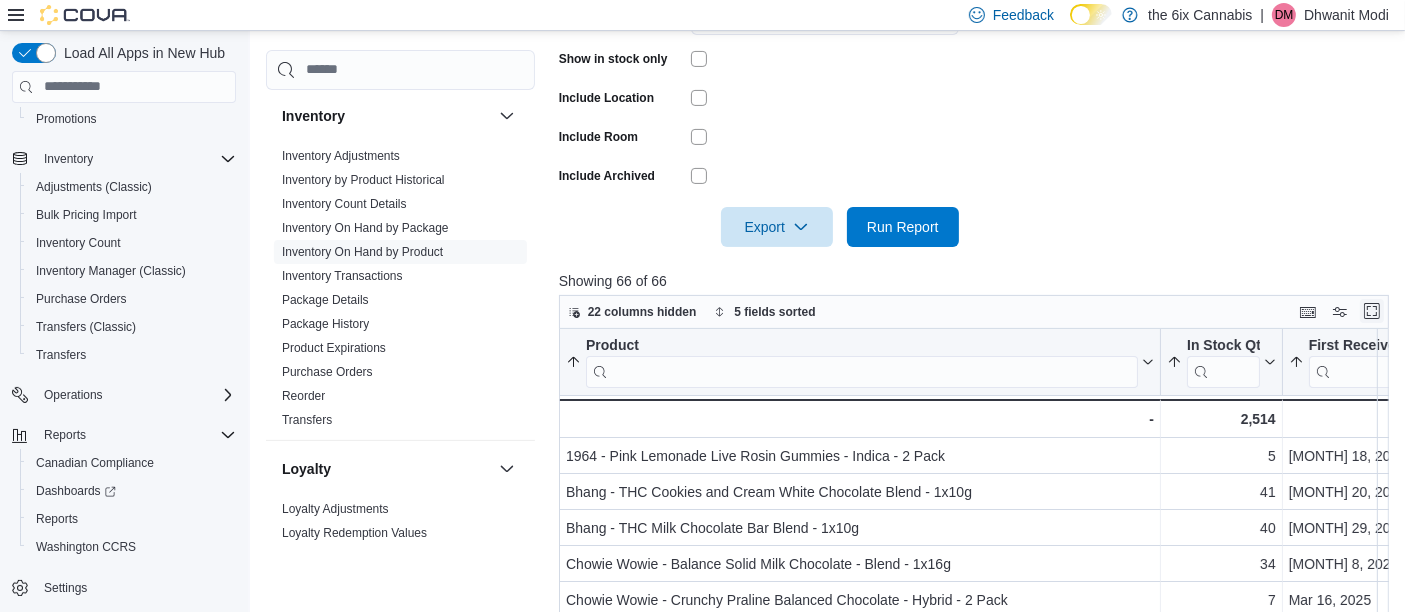 click on "22 columns hidden 5 fields sorted" at bounding box center [974, 312] 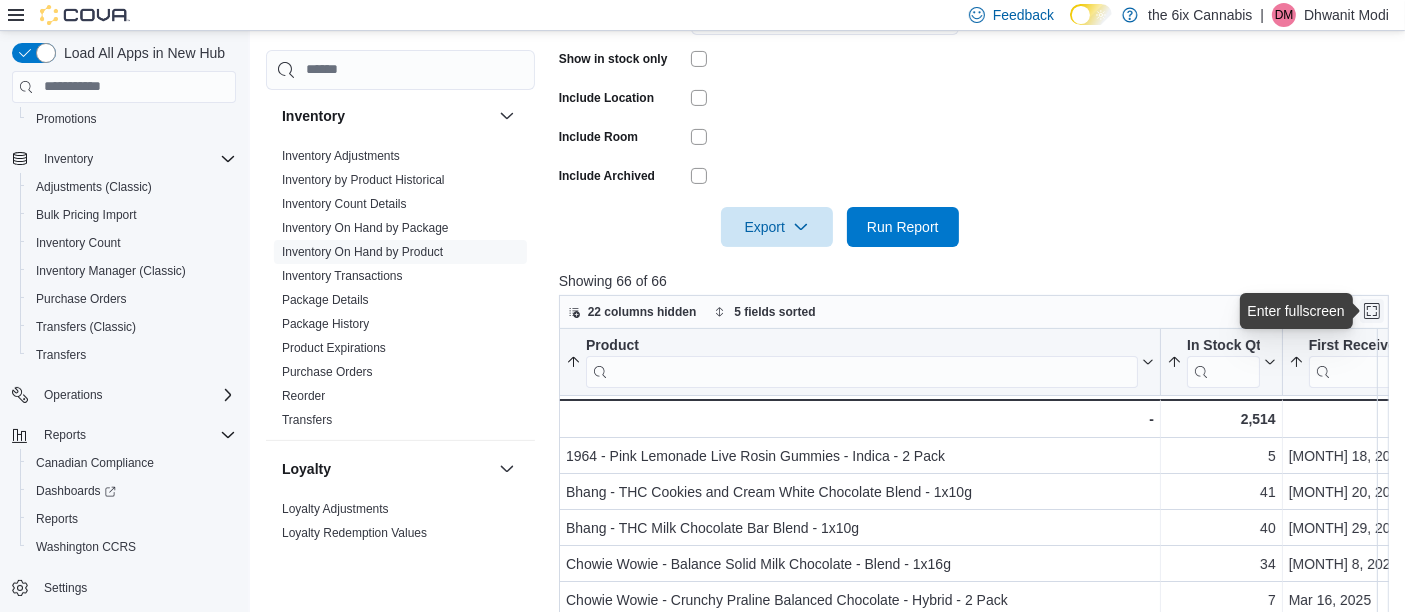 click at bounding box center [1372, 311] 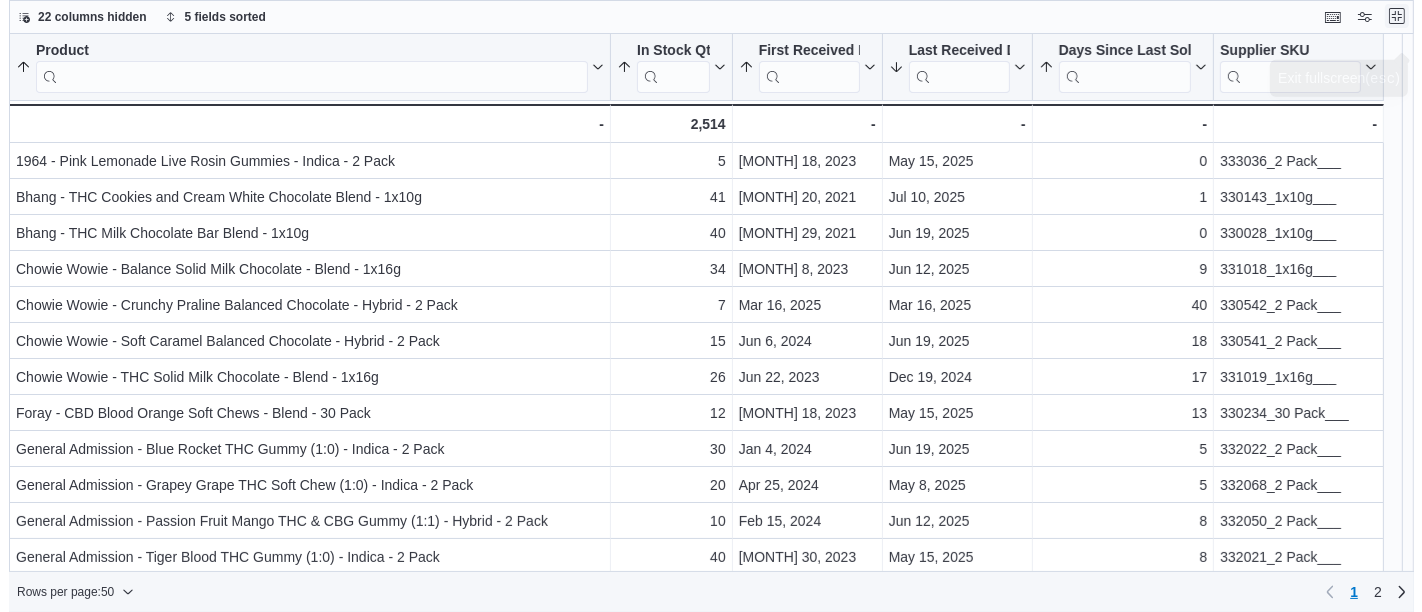 scroll, scrollTop: 0, scrollLeft: 0, axis: both 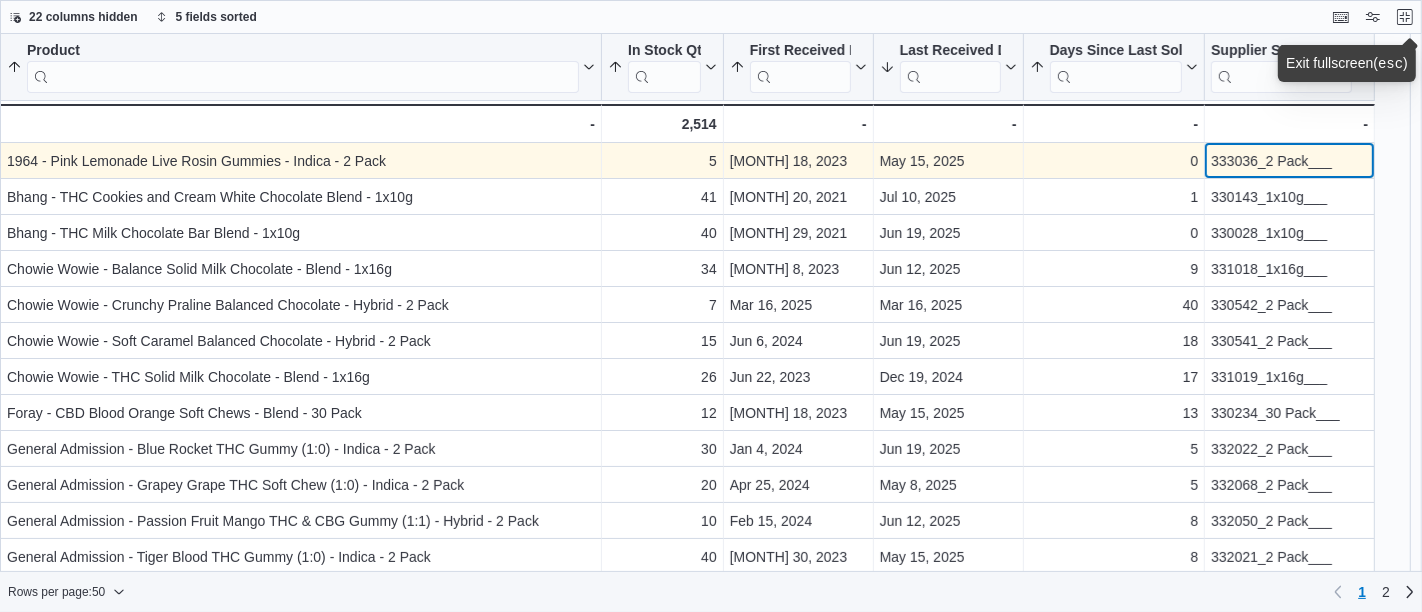click on "333036_2 Pack___" at bounding box center (1289, 161) 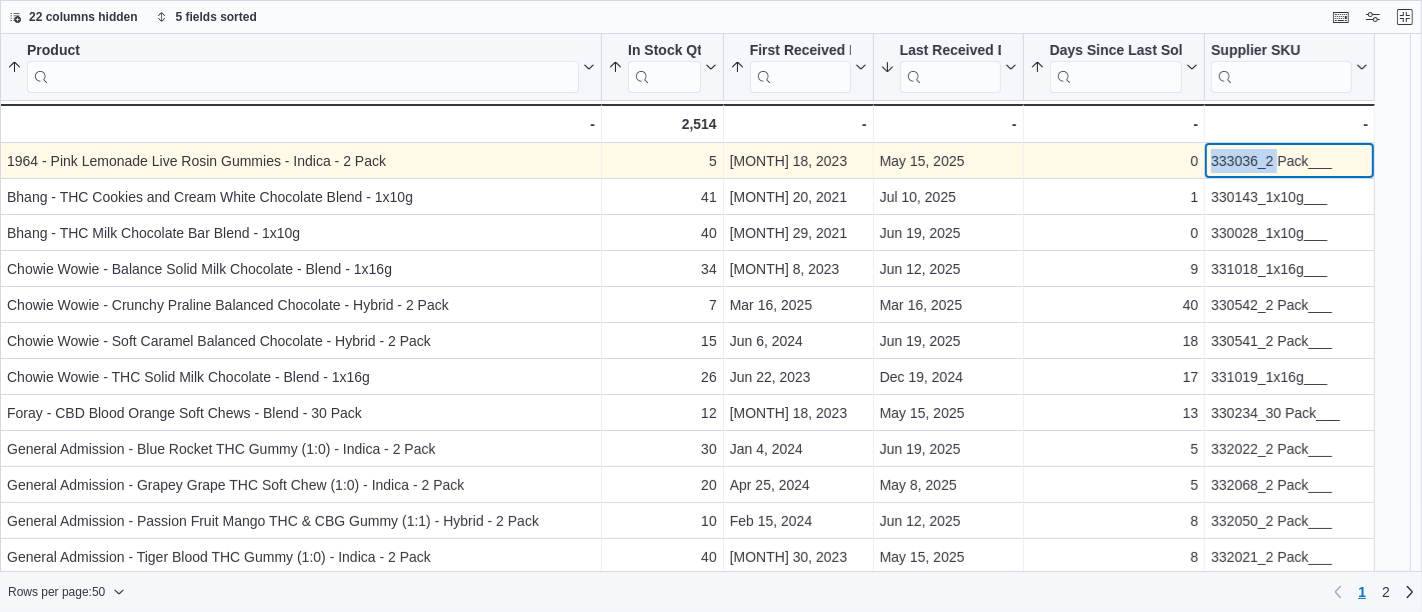 click on "333036_2 Pack___" at bounding box center (1289, 161) 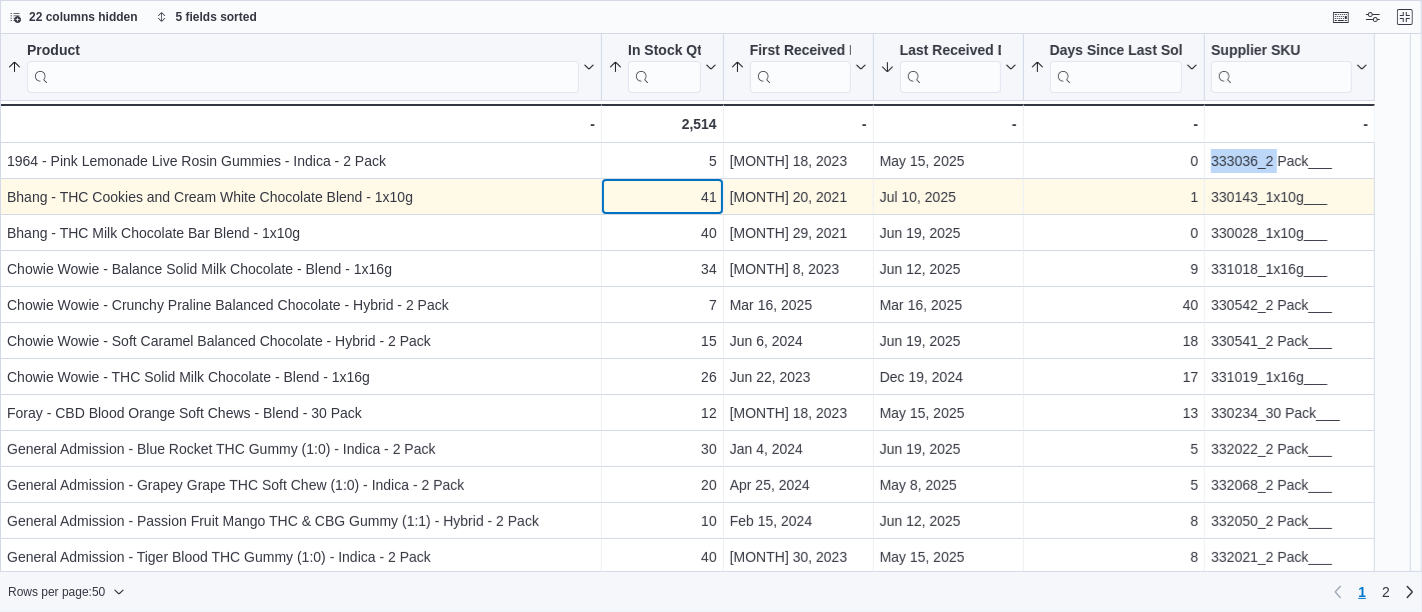 click on "41" at bounding box center (662, 197) 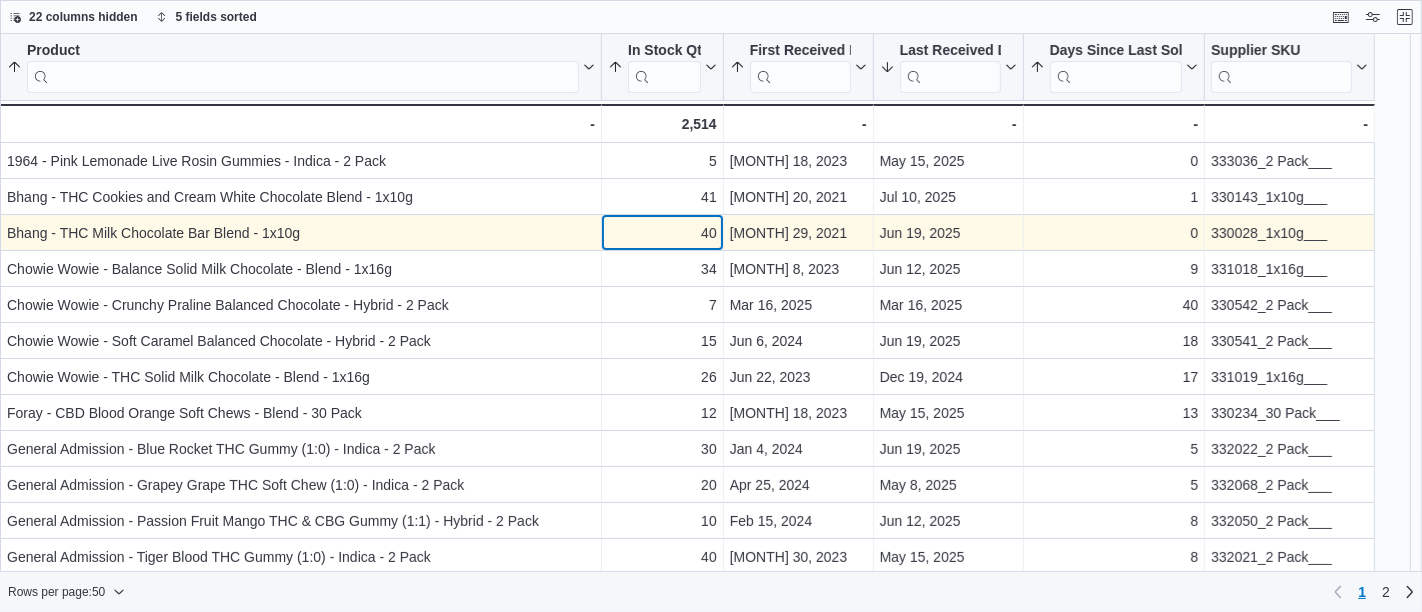 click on "40" at bounding box center [662, 233] 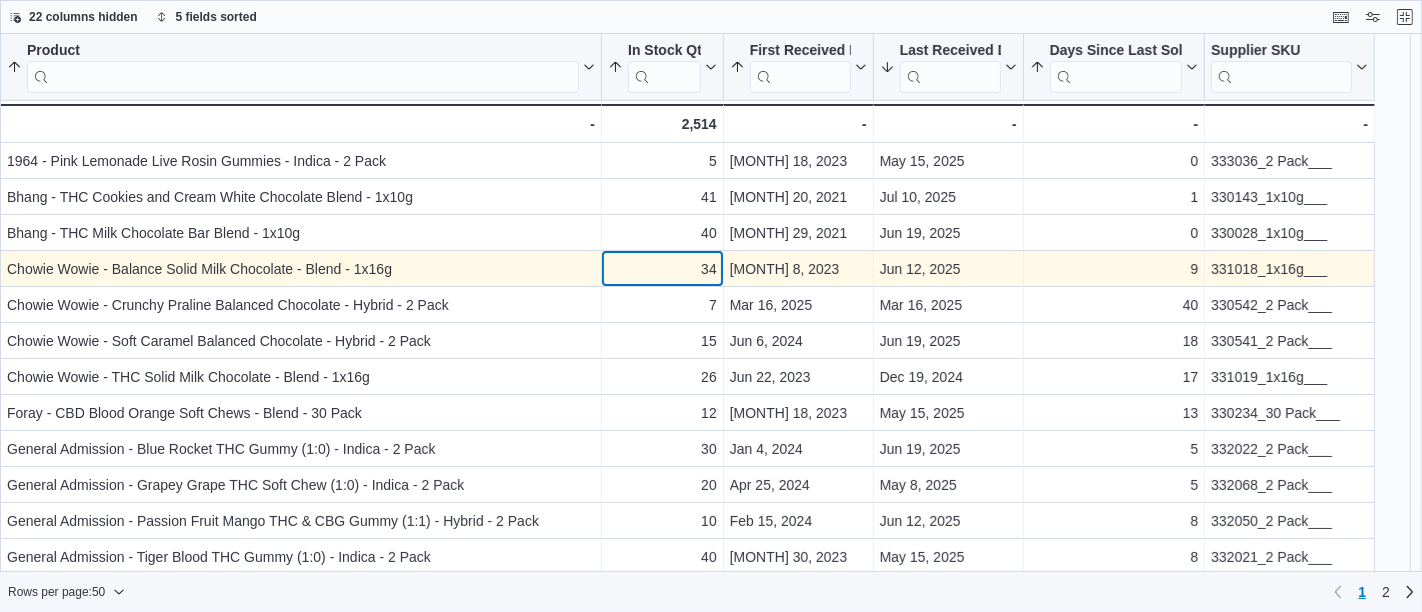 click on "34" at bounding box center (662, 269) 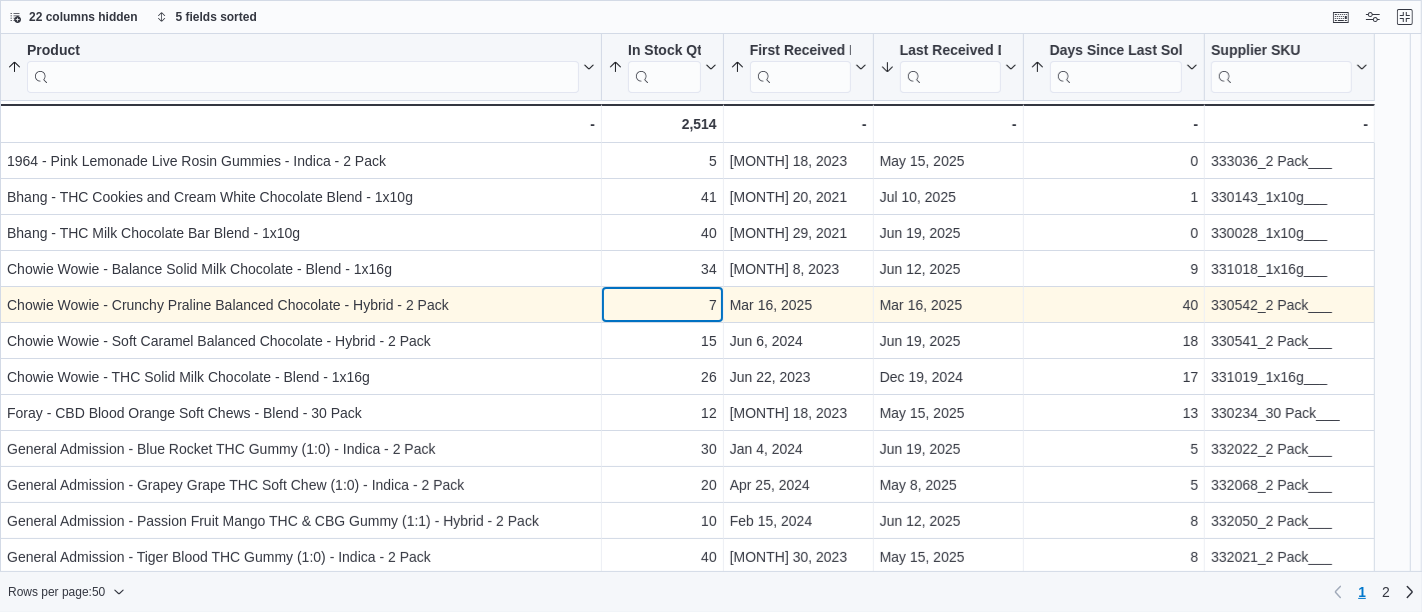 click on "7" at bounding box center (662, 305) 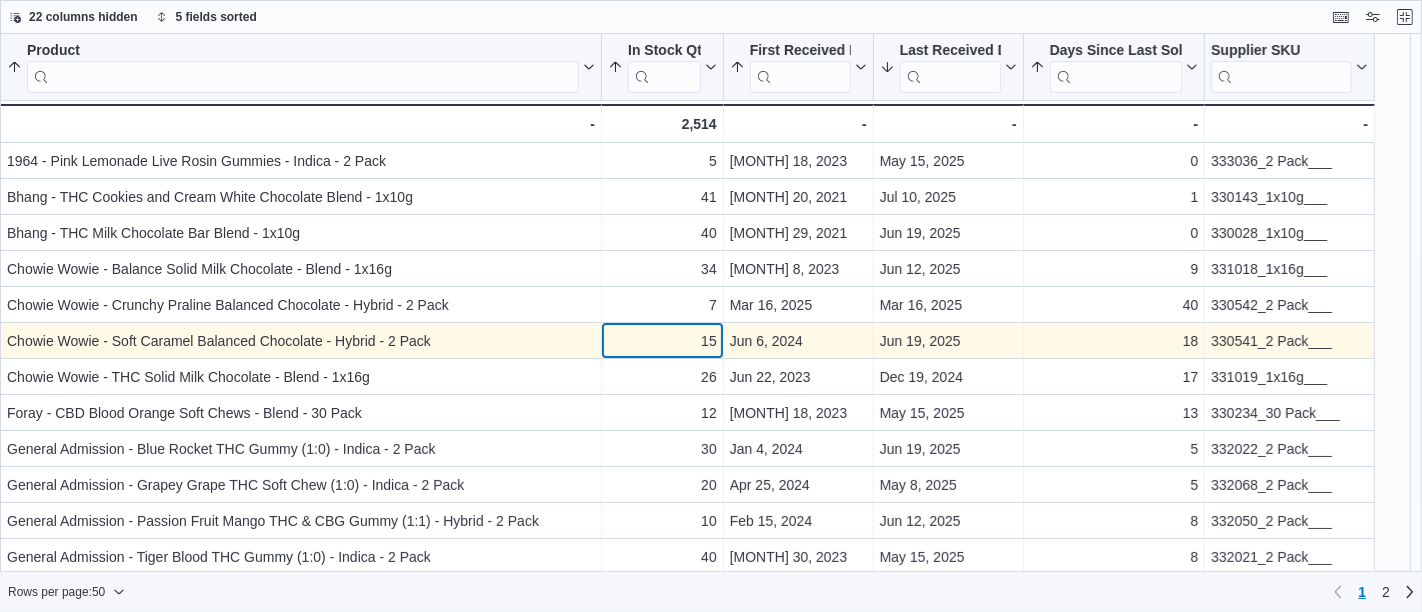click on "15" at bounding box center (662, 341) 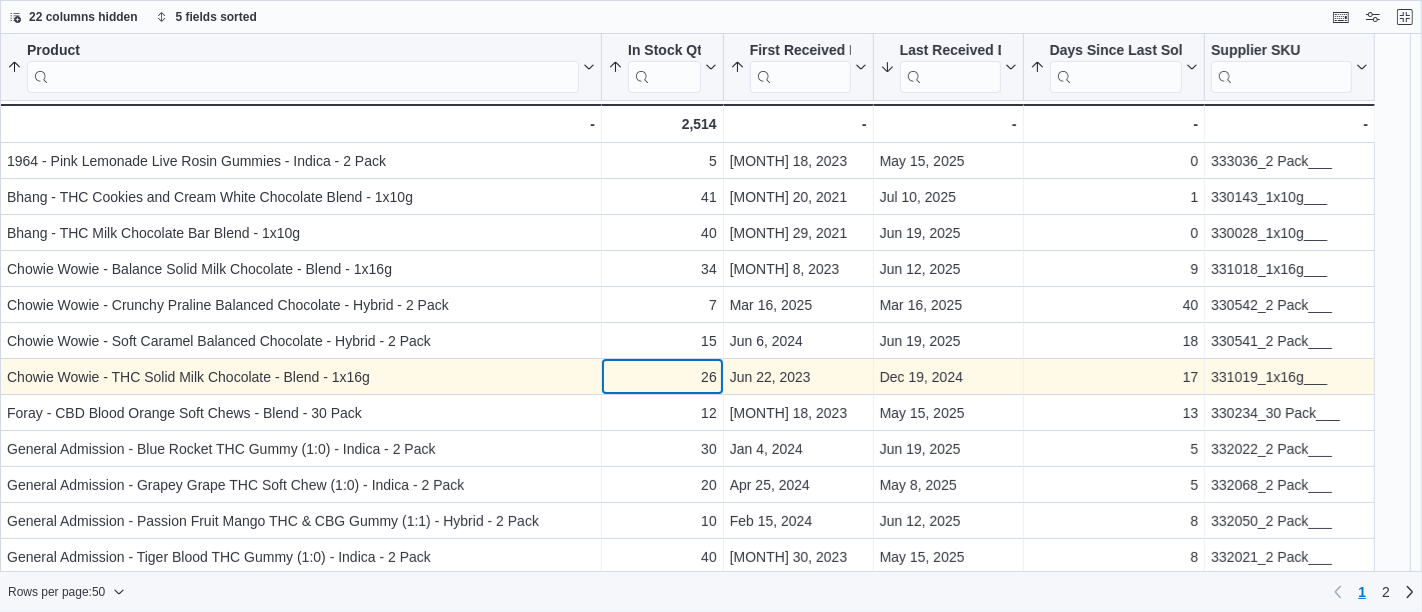 click on "26" at bounding box center (662, 377) 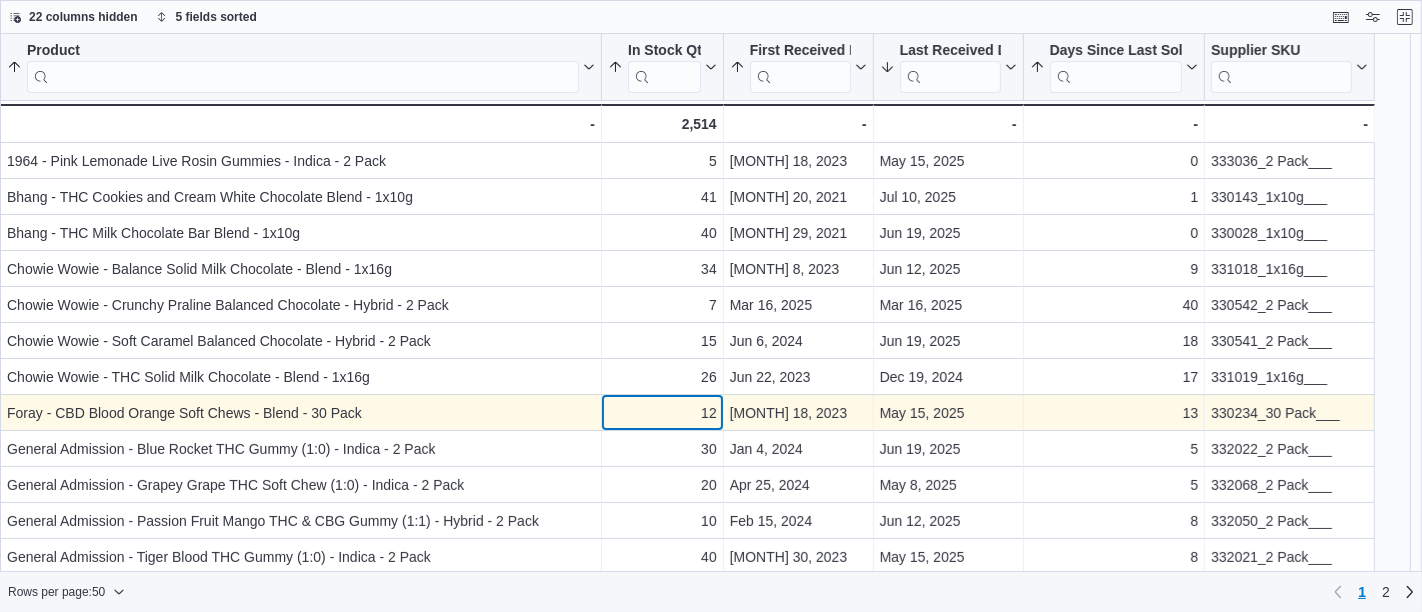 click on "12" at bounding box center [662, 413] 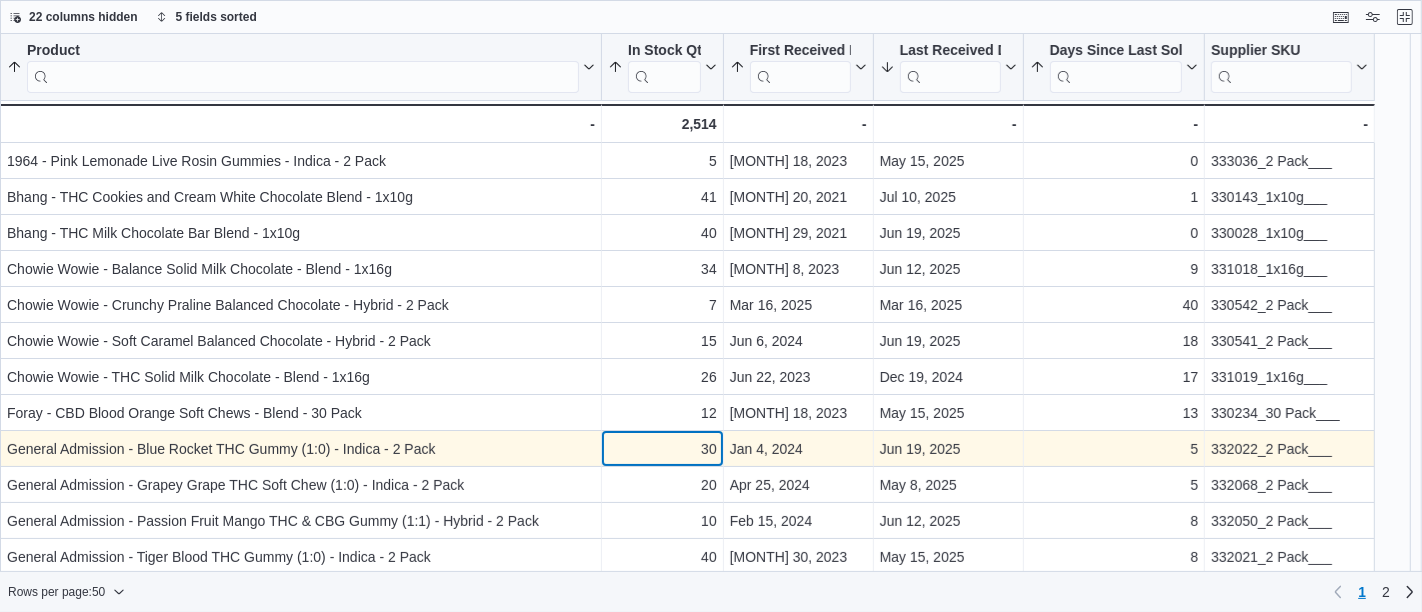 click on "30" at bounding box center (662, 449) 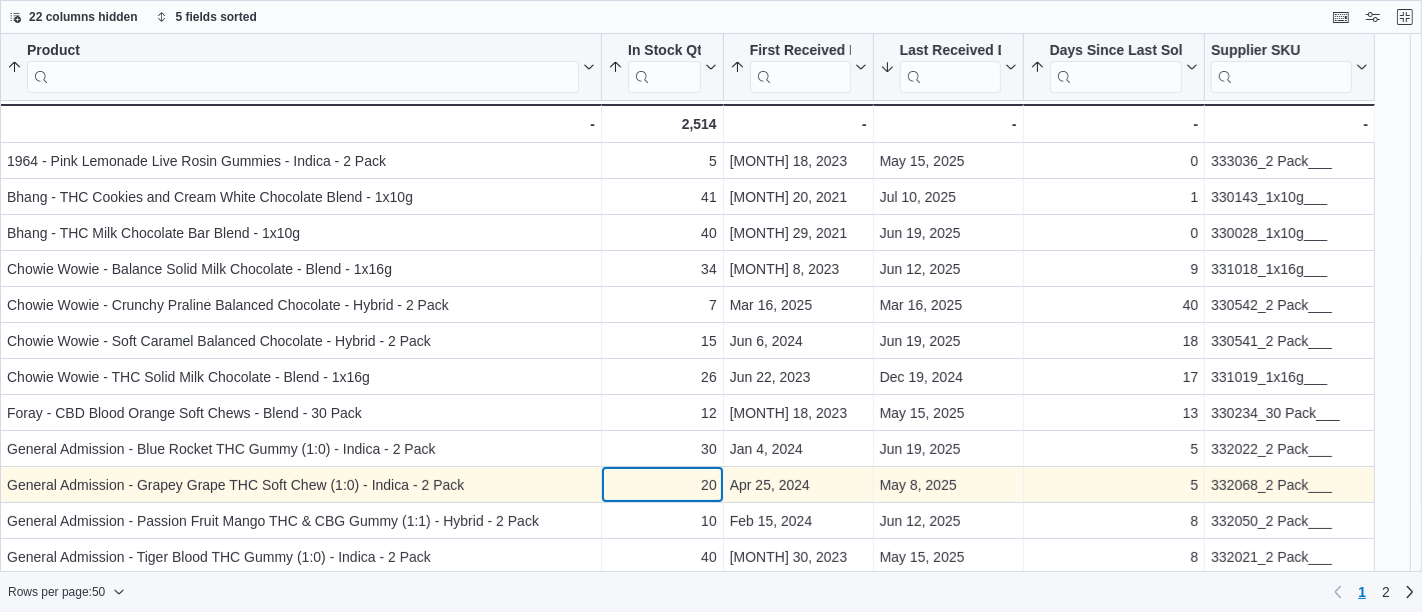 click on "20" at bounding box center (662, 485) 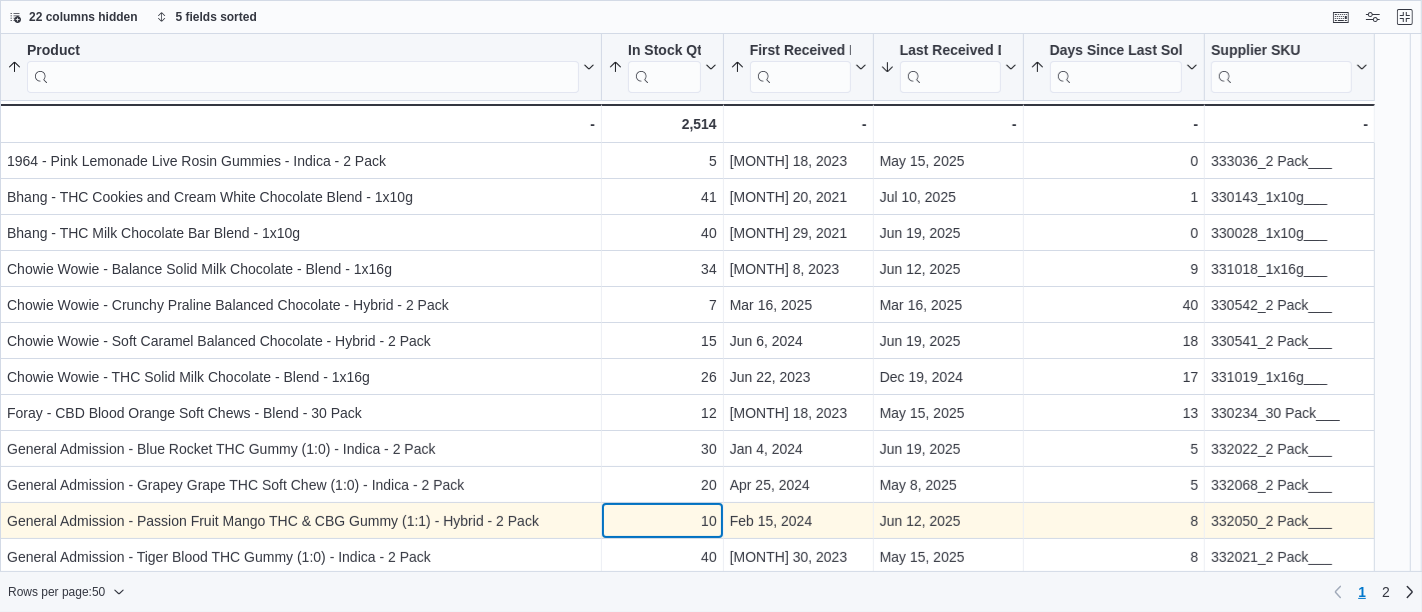 click on "10" at bounding box center (662, 521) 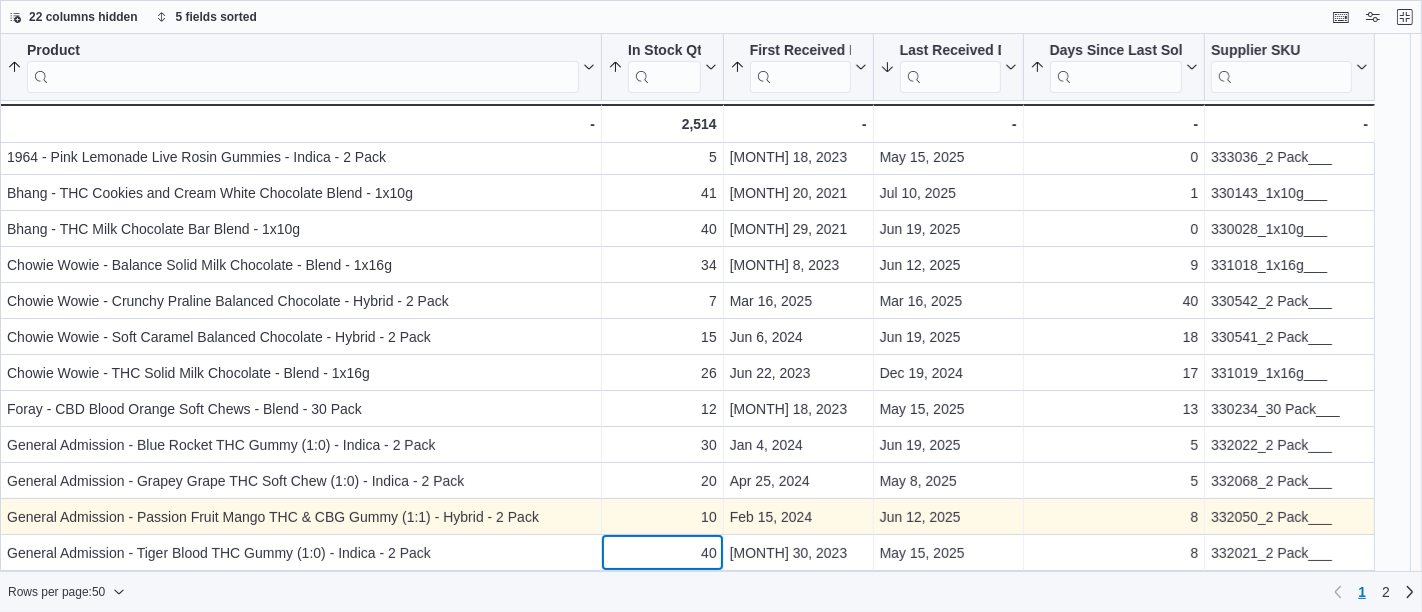 scroll, scrollTop: 40, scrollLeft: 0, axis: vertical 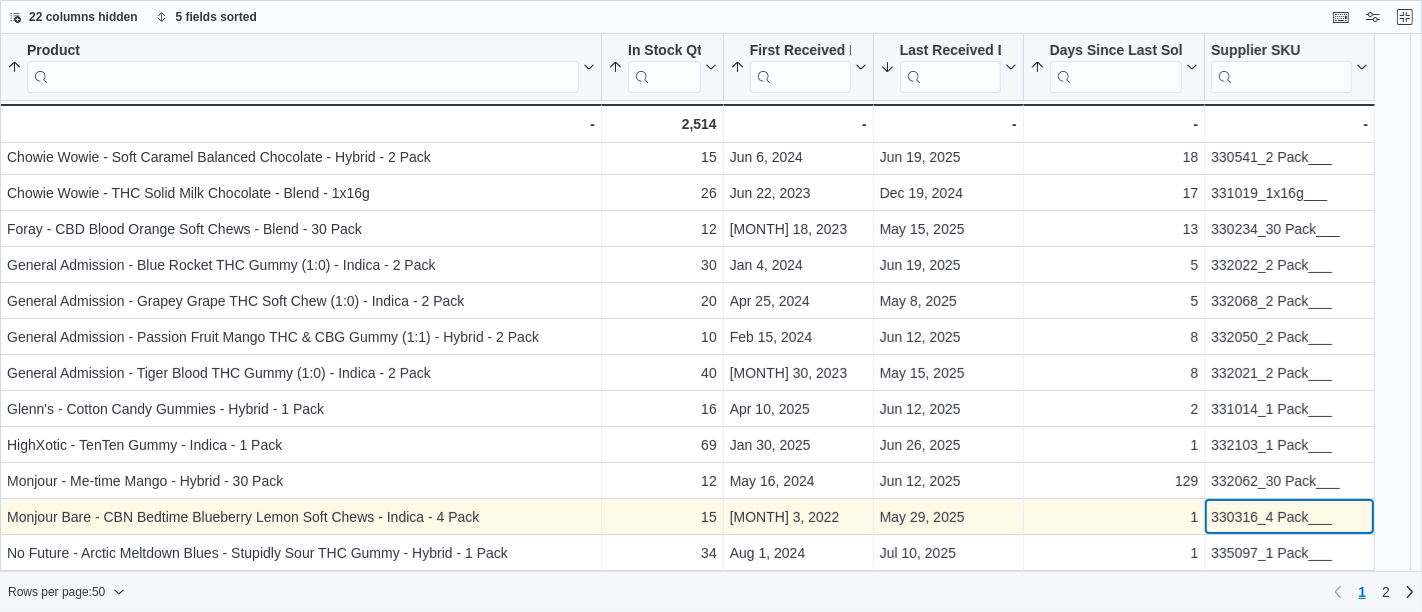 click on "330316_4 Pack___" at bounding box center [1289, 517] 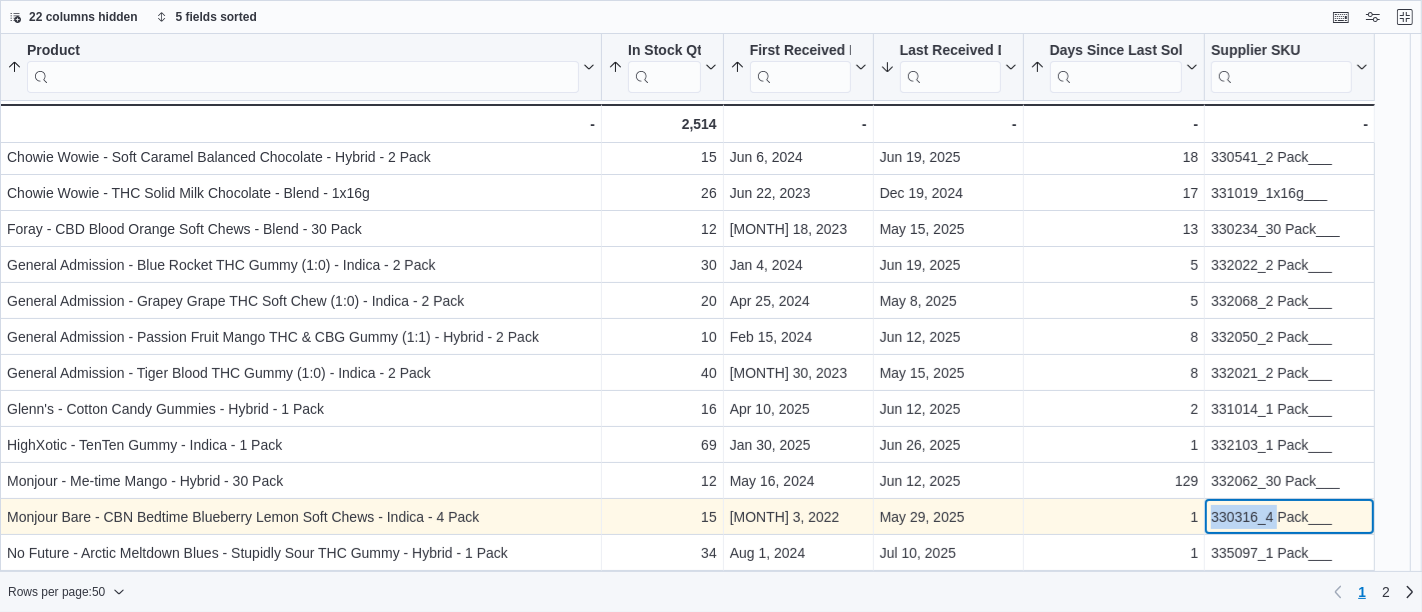 click on "330316_4 Pack___" at bounding box center (1289, 517) 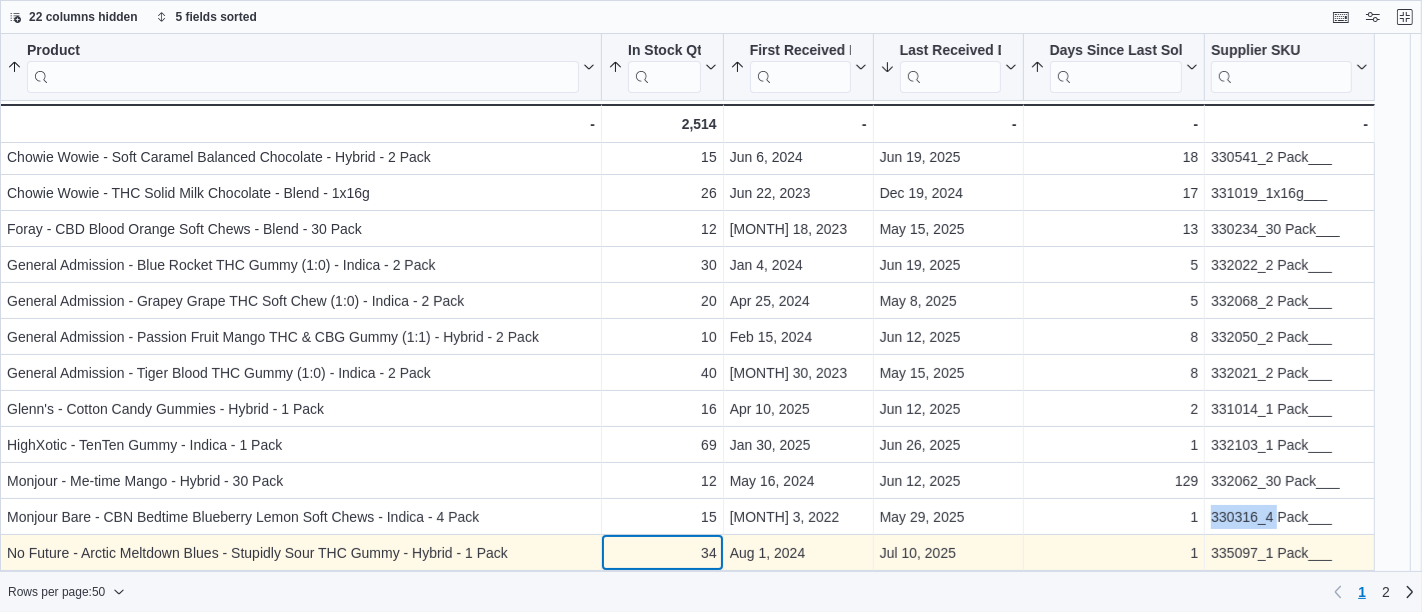 click on "[PRODUCT] [SORTED] [BY] [DAYS] [SINCE] [LAST] [SOLD], [ASCENDING] , [THEN] [SORTED] [BY] [FIRST] [RECEIVED] [DATE], [ASCENDING] , [THEN] [SORTED] [BY] [LAST] [RECEIVED] [DATE], [DESCENDING] , [THEN] [SORTED] [BY] [IN] [STOCK] [QTY], [ASCENDING] , [THEN] [SORTED] [BY] [PRODUCT], [ASCENDING] . [CLICK] [TO] [VIEW] [COLUMN] [HEADER] [ACTIONS] [IN] [STOCK] [QTY] [SORTED] [BY] [DAYS] [SINCE] [LAST] [SOLD], [ASCENDING] , [THEN] [SORTED] [BY] [FIRST] [RECEIVED] [DATE], [ASCENDING] , [THEN] [SORTED] [BY] [LAST] [RECEIVED] [DATE], [DESCENDING] , [THEN] [SORTED] [BY] [IN] [STOCK] [QTY], [ASCENDING] , [THEN] [SORTED] [BY] [PRODUCT], [ASCENDING] . [CLICK] [TO] [VIEW] [COLUMN] [HEADER] [ACTIONS] [FIRST] [RECEIVED] [DATE] [SORTED] [BY] [DAYS] [SINCE] [LAST] [SOLD], [ASCENDING] , [THEN] [SORTED] [BY] [FIRST] [RECEIVED] [DATE], [ASCENDING] , [THEN] [SORTED] [BY] [LAST] [RECEIVED] [DATE], [DESCENDING] , [THEN] [SORTED] [BY] [IN] [STOCK] [QTY], [ASCENDING] , [THEN] [SORTED] [BY] [PRODUCT], [ASCENDING] . [CLICK] [TO] [VIEW] [COLUMN] [HEADER] [ACTIONS] [LAST] [RECEIVED] [DATE] [SORTED] [BY] [DAYS] [SINCE] [LAST] [SOLD], [ASCENDING] , [THEN] [SORTED] [BY] [FIRST] [RECEIVED] [DATE], [ASCENDING] , [THEN] [SORTED] [BY] [LAST] [RECEIVED] [DATE], [DESCENDING] , [THEN] [SORTED] [BY] [IN] [STOCK] [QTY], [ASCENDING] . [DAYS] [SINCE] [LAST] [SOLD] . 7" at bounding box center (687, 1000) 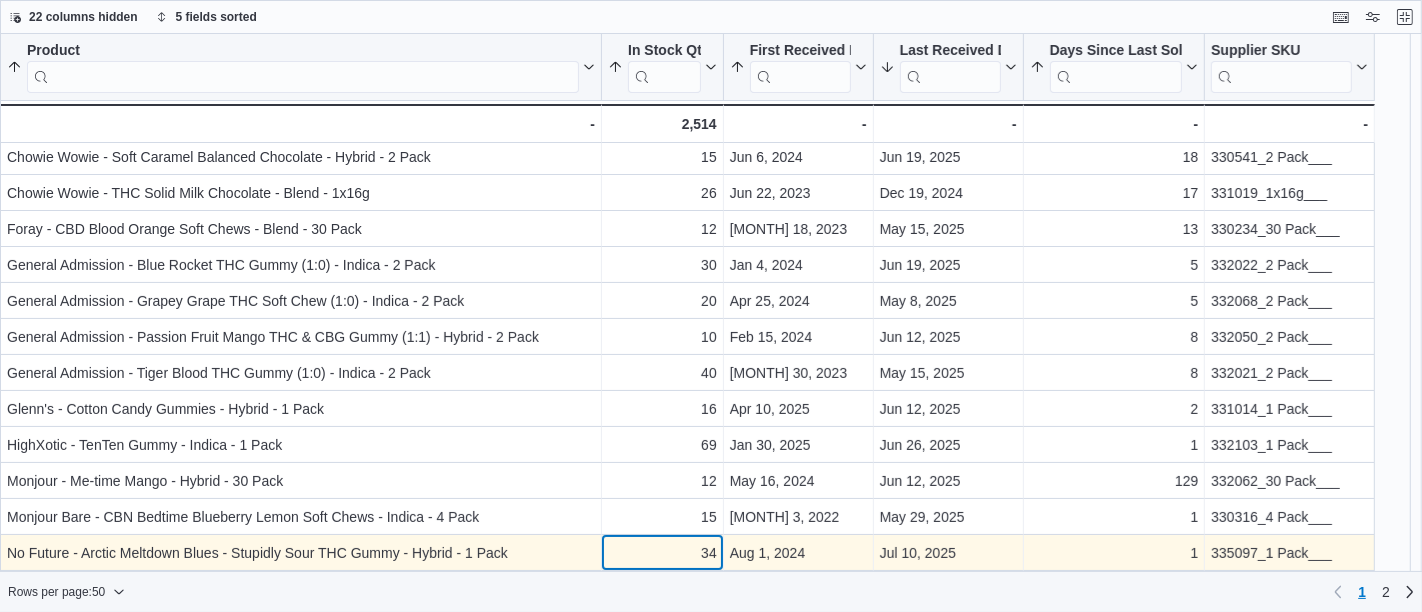 scroll, scrollTop: 220, scrollLeft: 0, axis: vertical 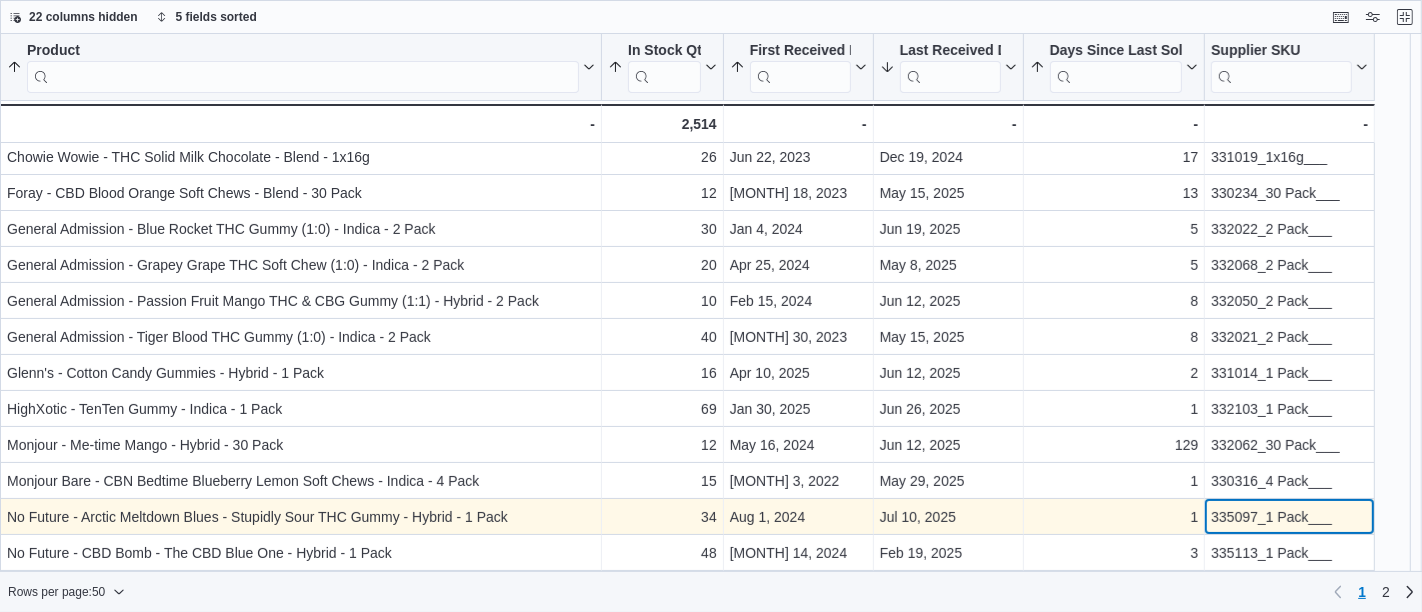 click on "335097_1 Pack___" at bounding box center (1289, 517) 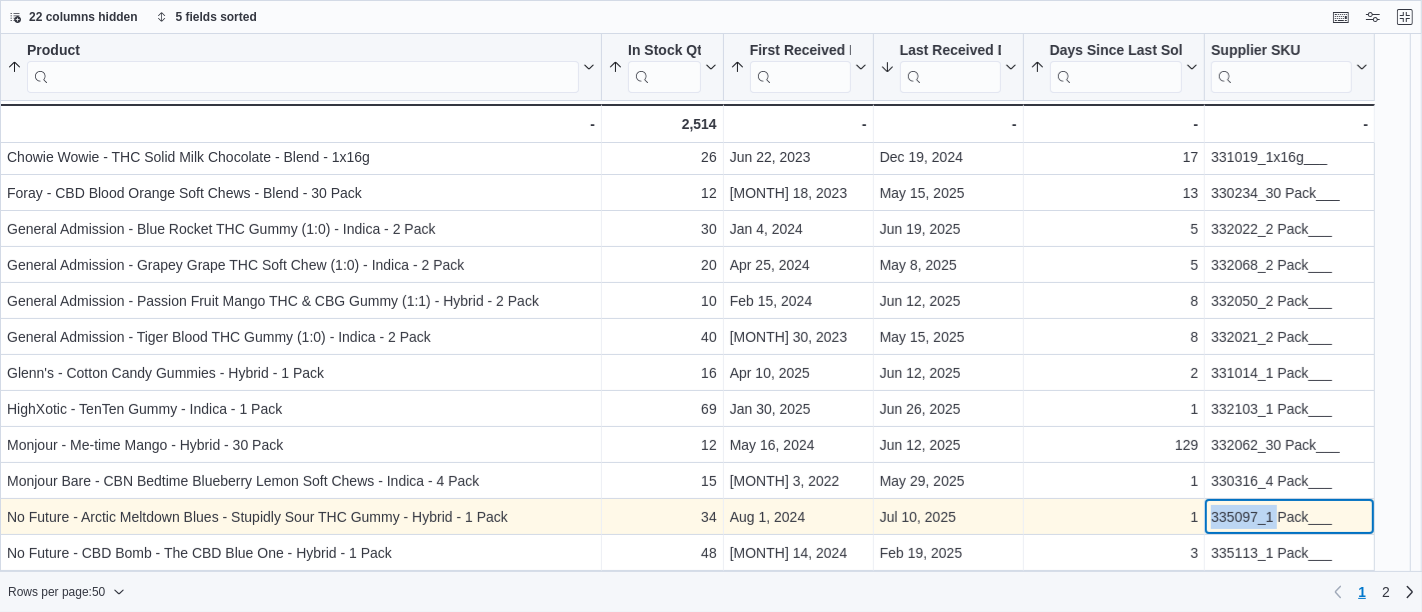click on "335097_1 Pack___" at bounding box center (1289, 517) 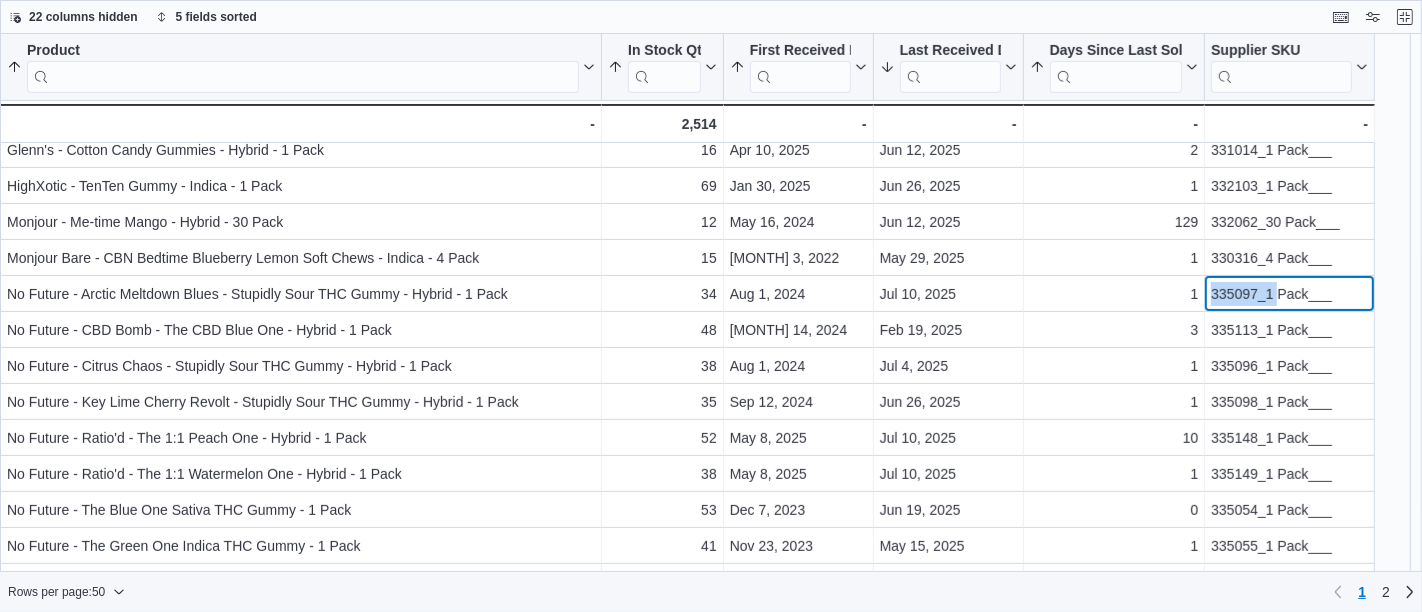 scroll, scrollTop: 510, scrollLeft: 0, axis: vertical 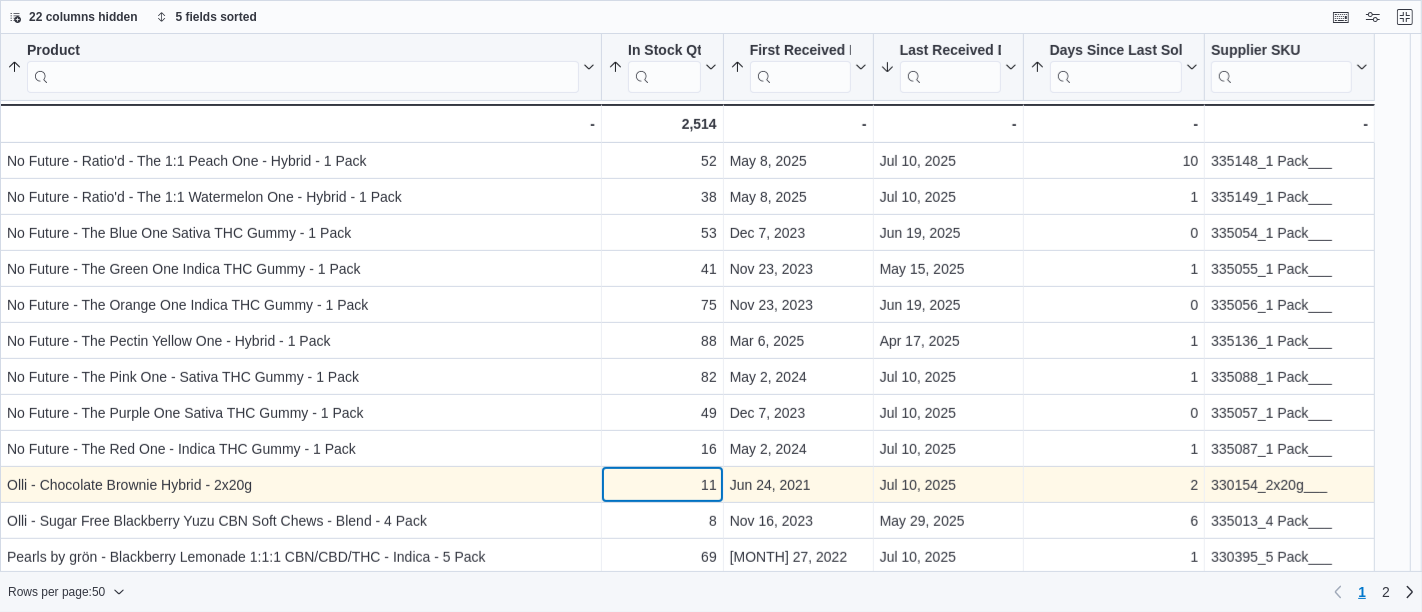 click on "11 -  In Stock Qty, column 2, row 30" at bounding box center (663, 485) 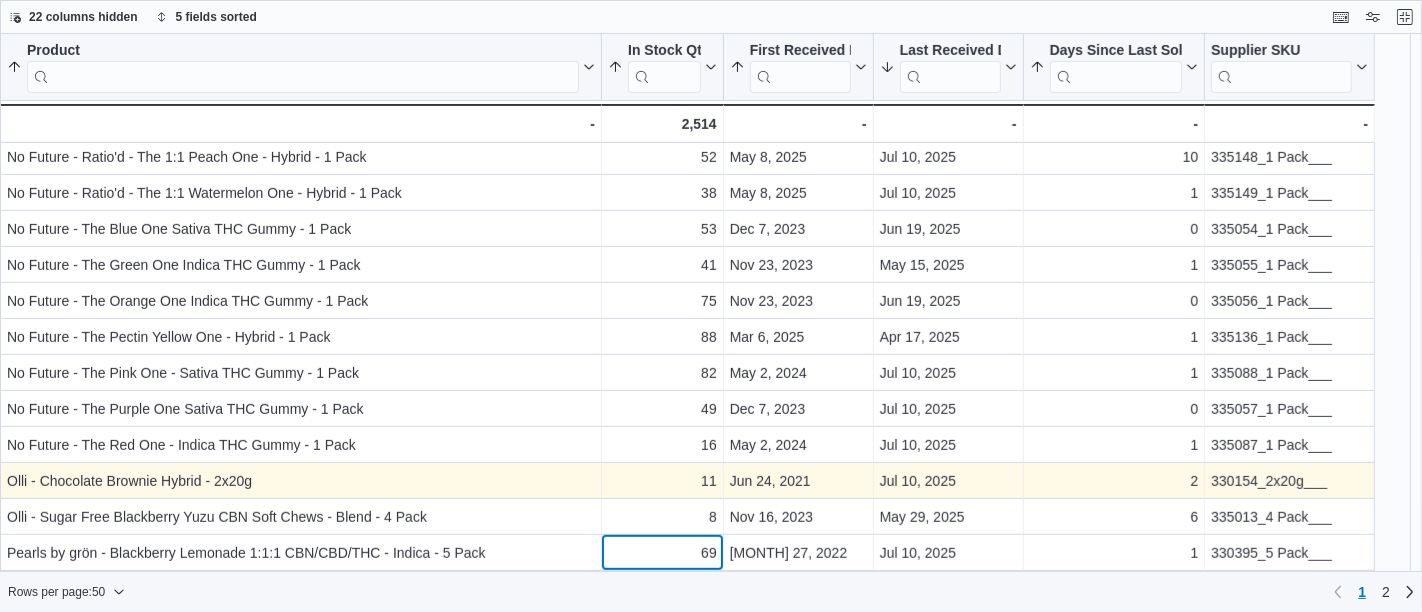 scroll, scrollTop: 760, scrollLeft: 0, axis: vertical 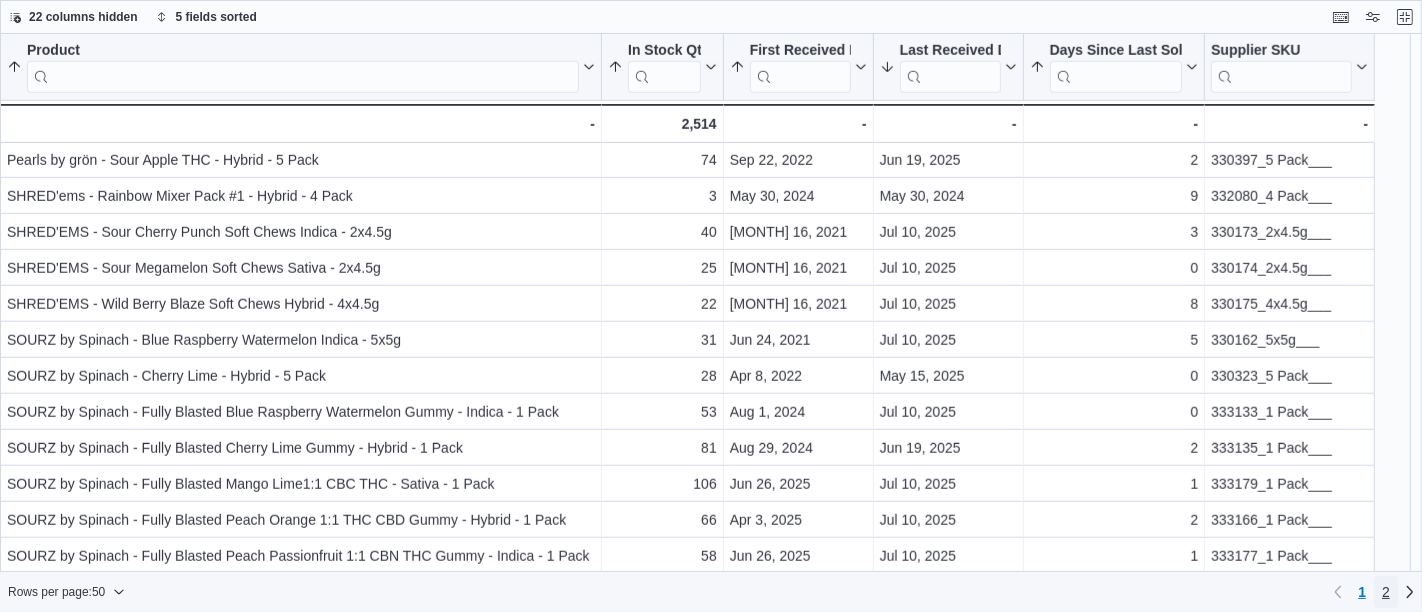 click on "2" at bounding box center (1386, 592) 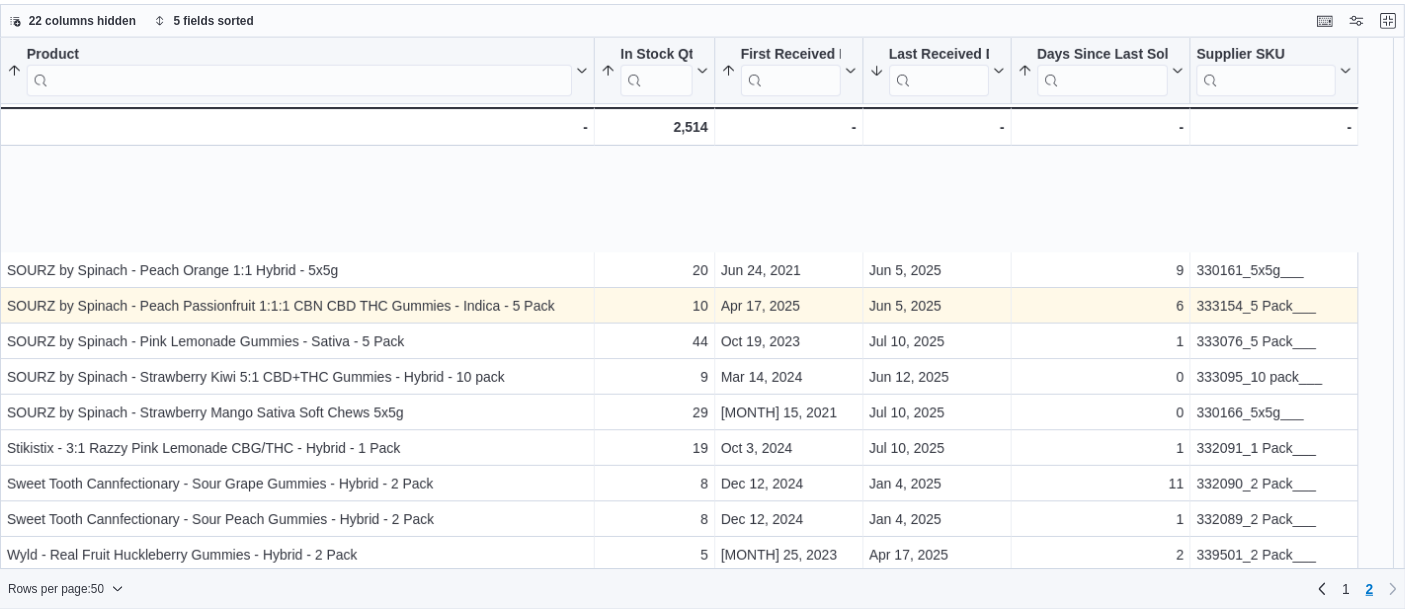scroll, scrollTop: 145, scrollLeft: 0, axis: vertical 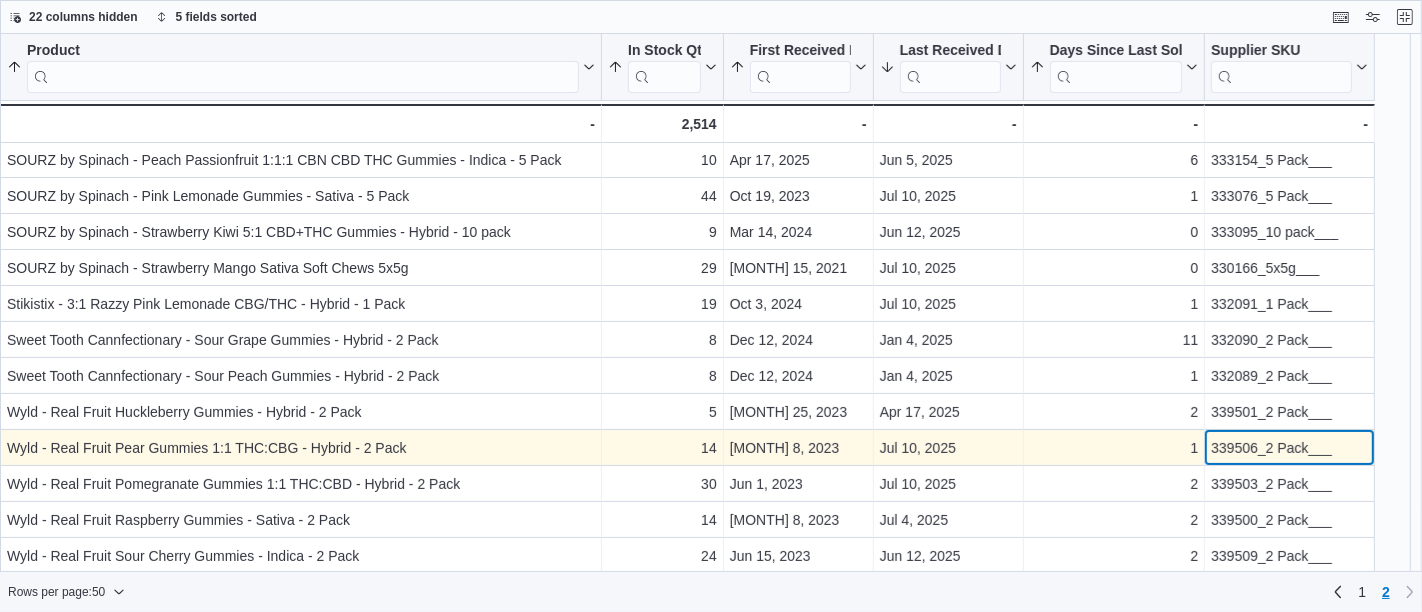 click on "339506_2 Pack___" at bounding box center [1289, 448] 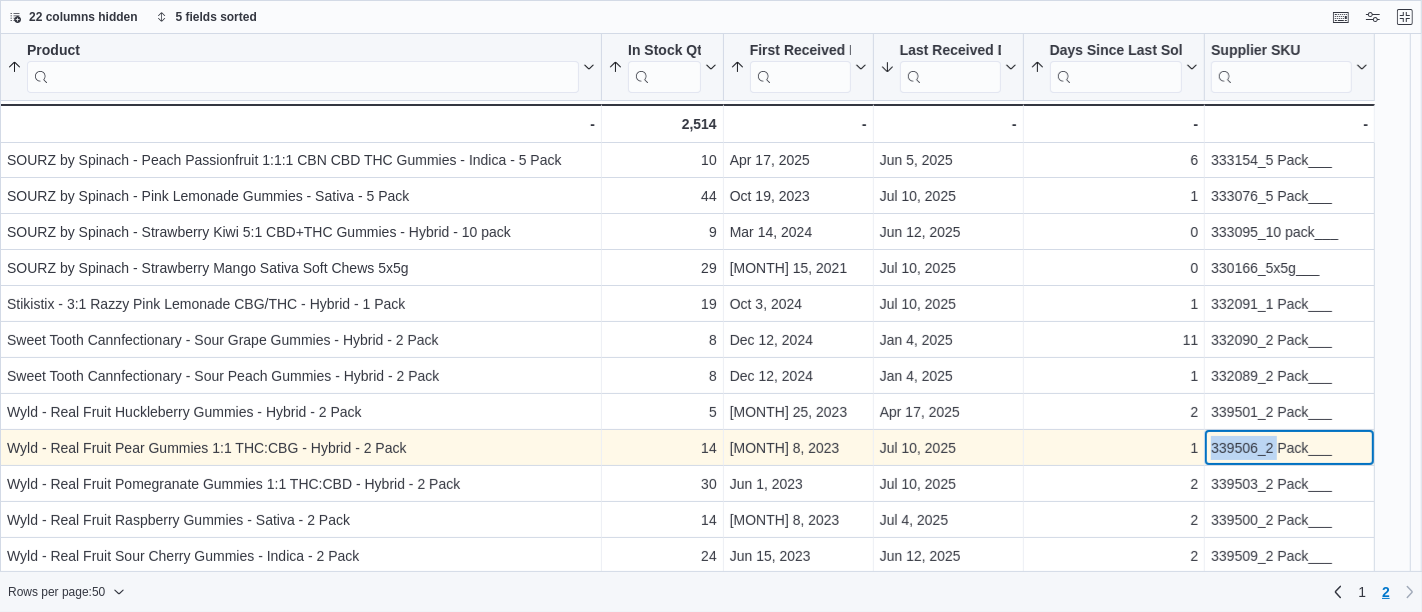 click on "339506_2 Pack___" at bounding box center (1289, 448) 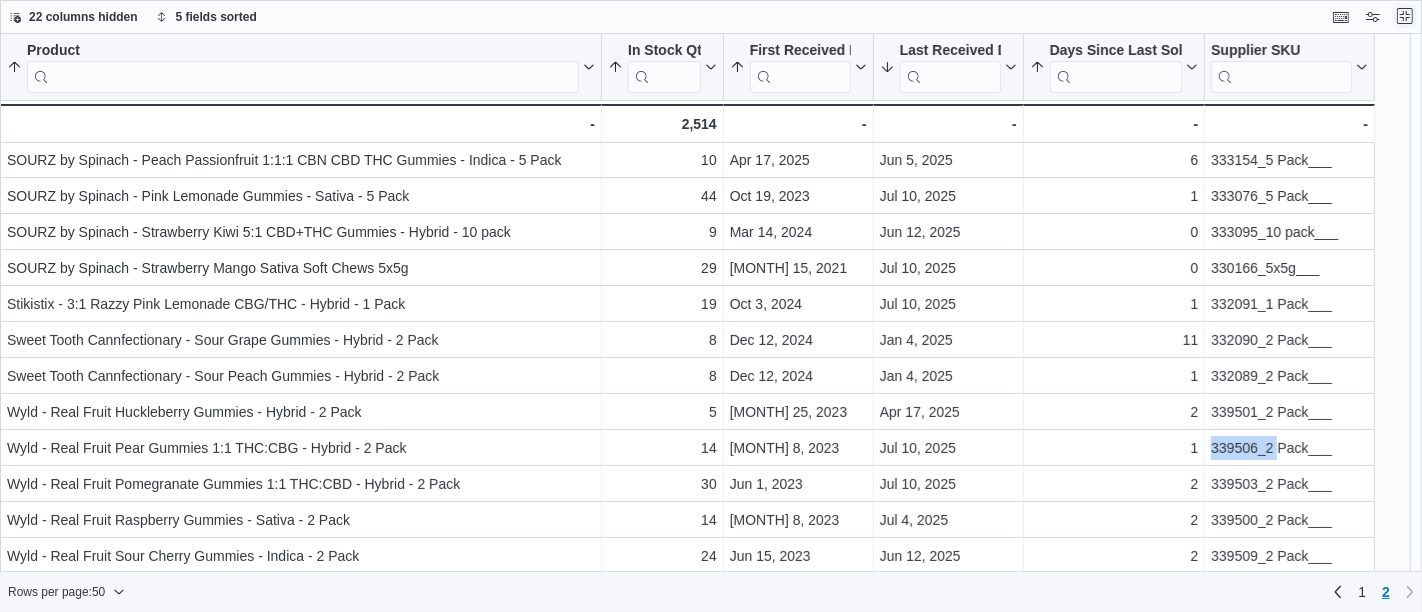 click at bounding box center (1405, 16) 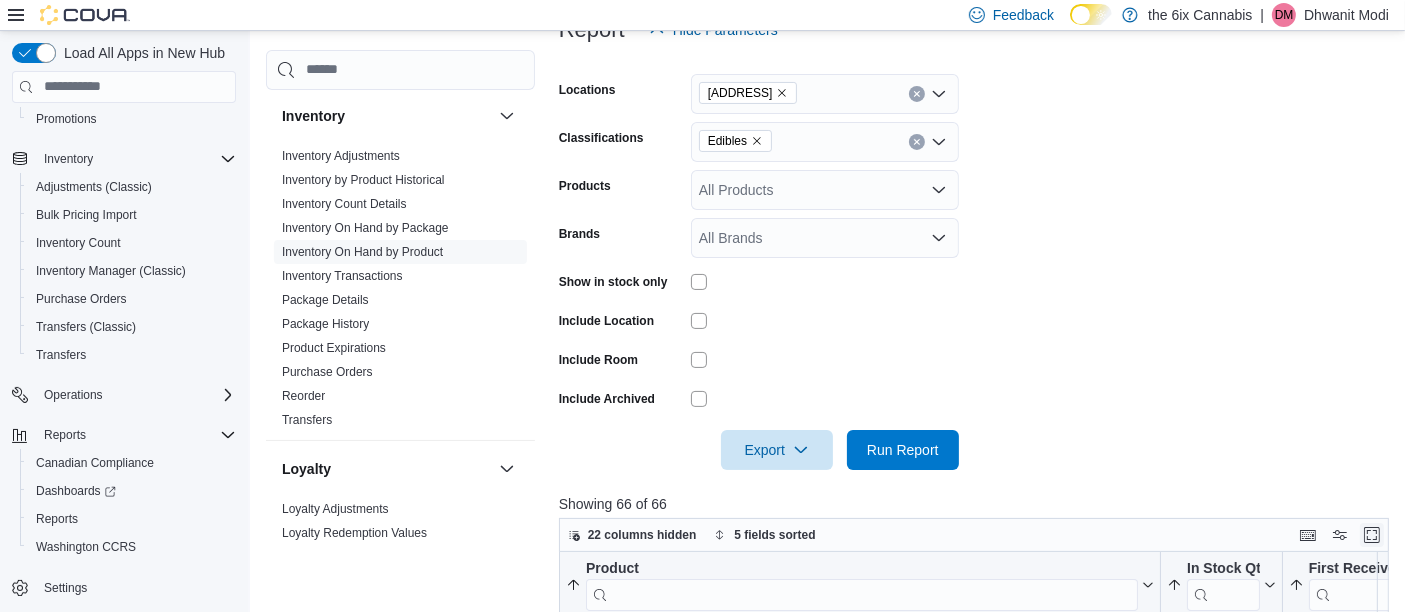 scroll, scrollTop: 322, scrollLeft: 0, axis: vertical 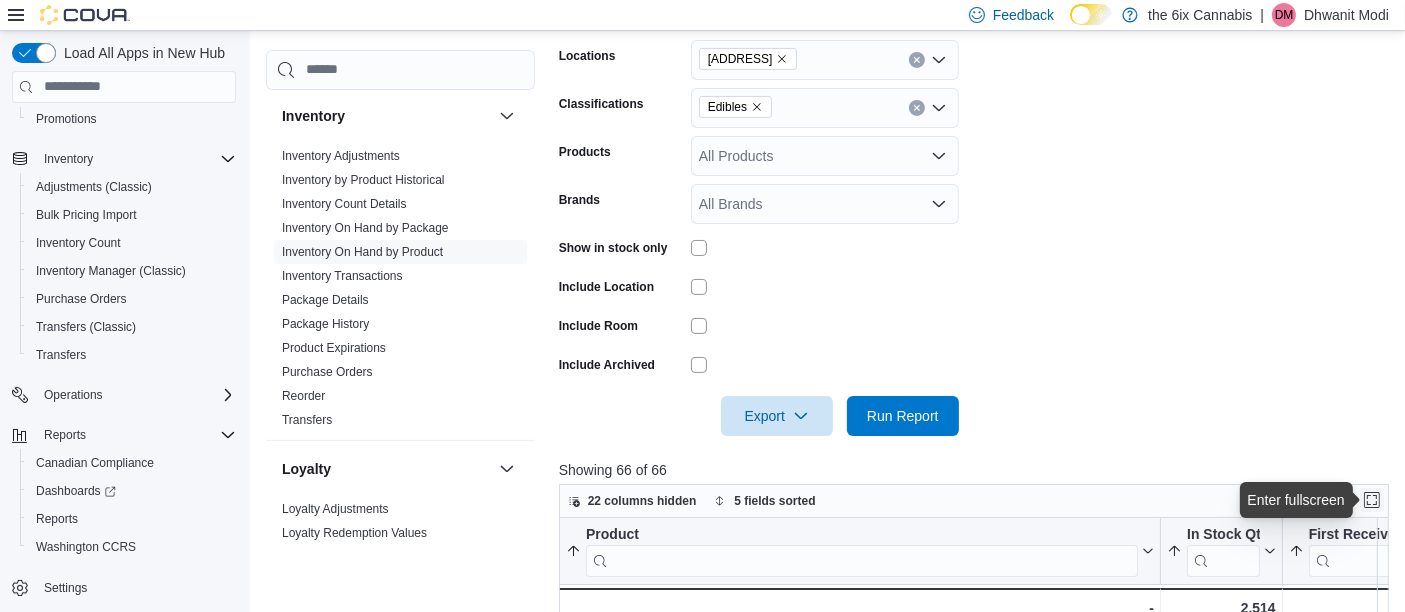 click at bounding box center [1372, 500] 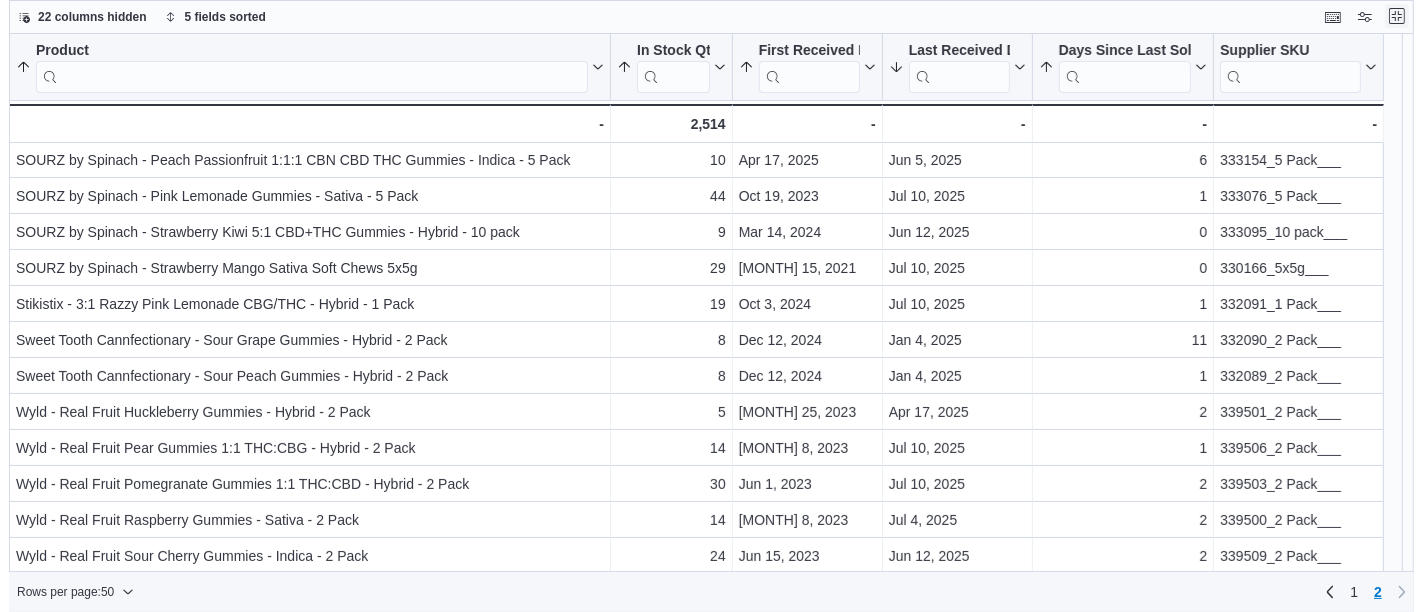 scroll, scrollTop: 0, scrollLeft: 0, axis: both 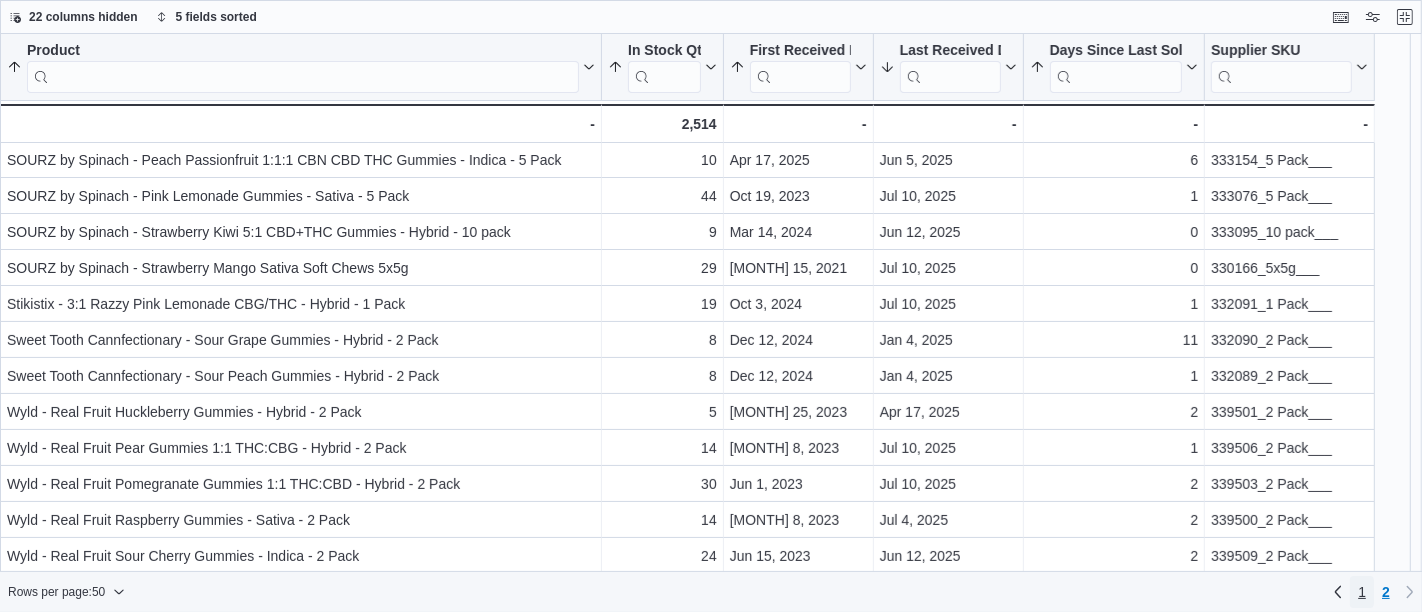 click on "1" at bounding box center (1362, 592) 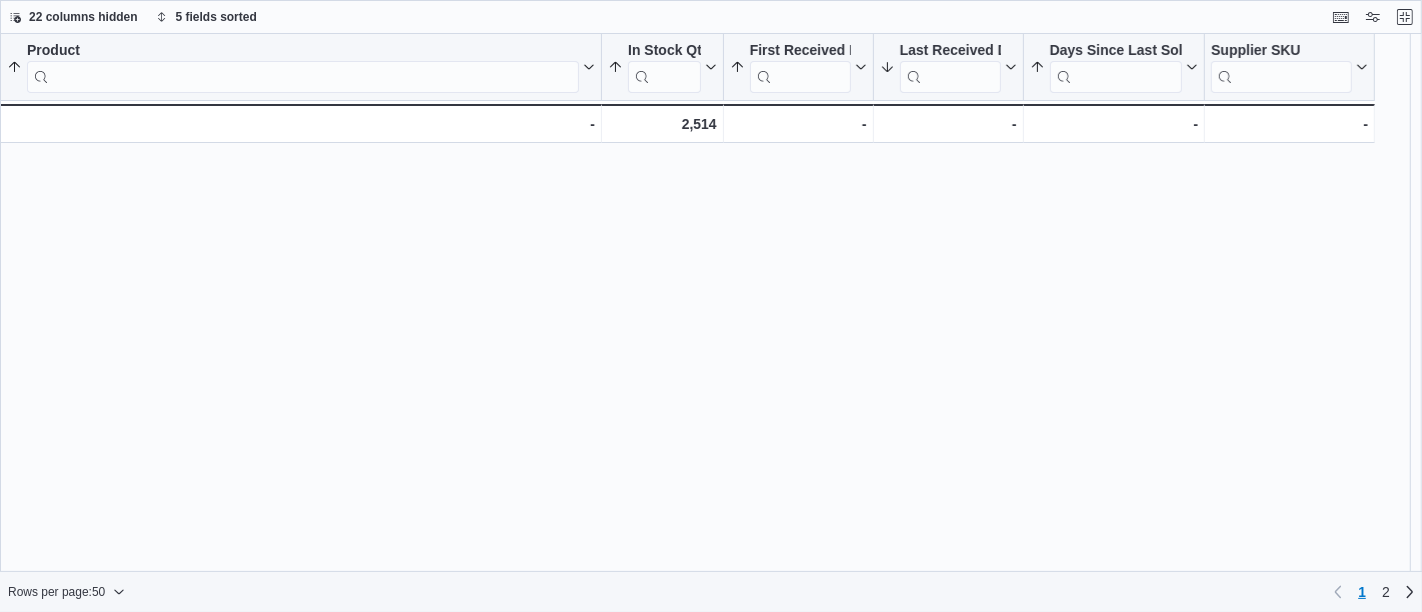 scroll, scrollTop: 1369, scrollLeft: 0, axis: vertical 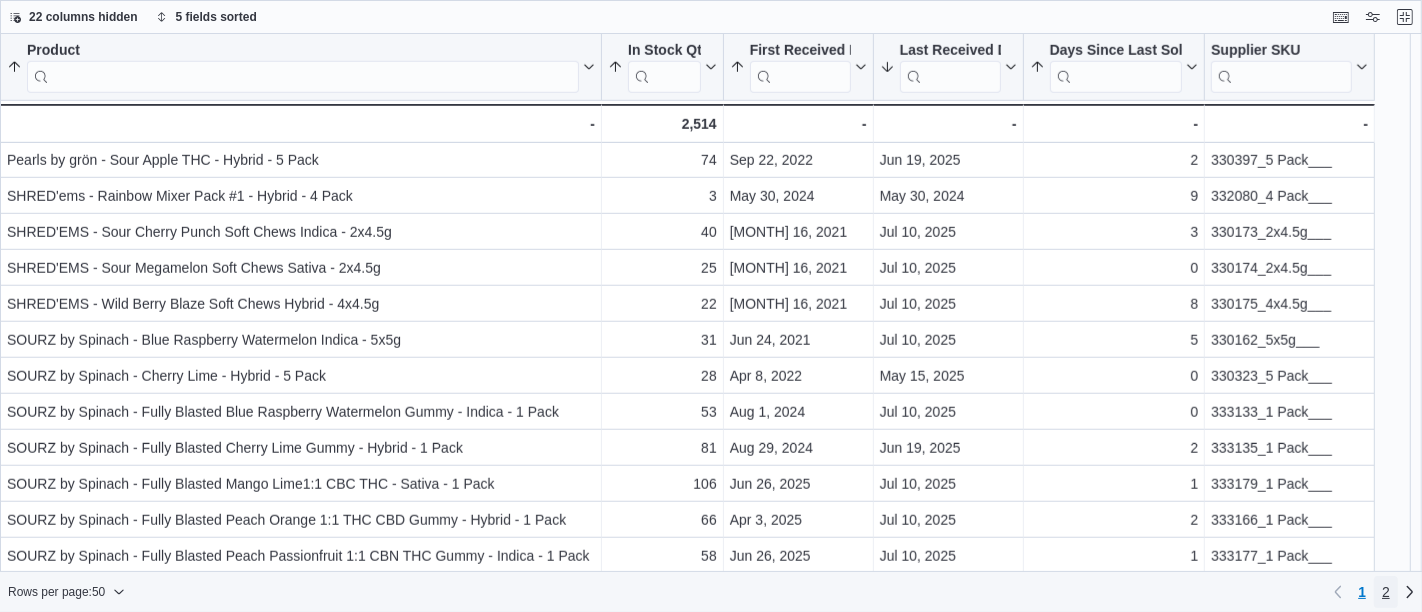 click on "2" at bounding box center (1386, 592) 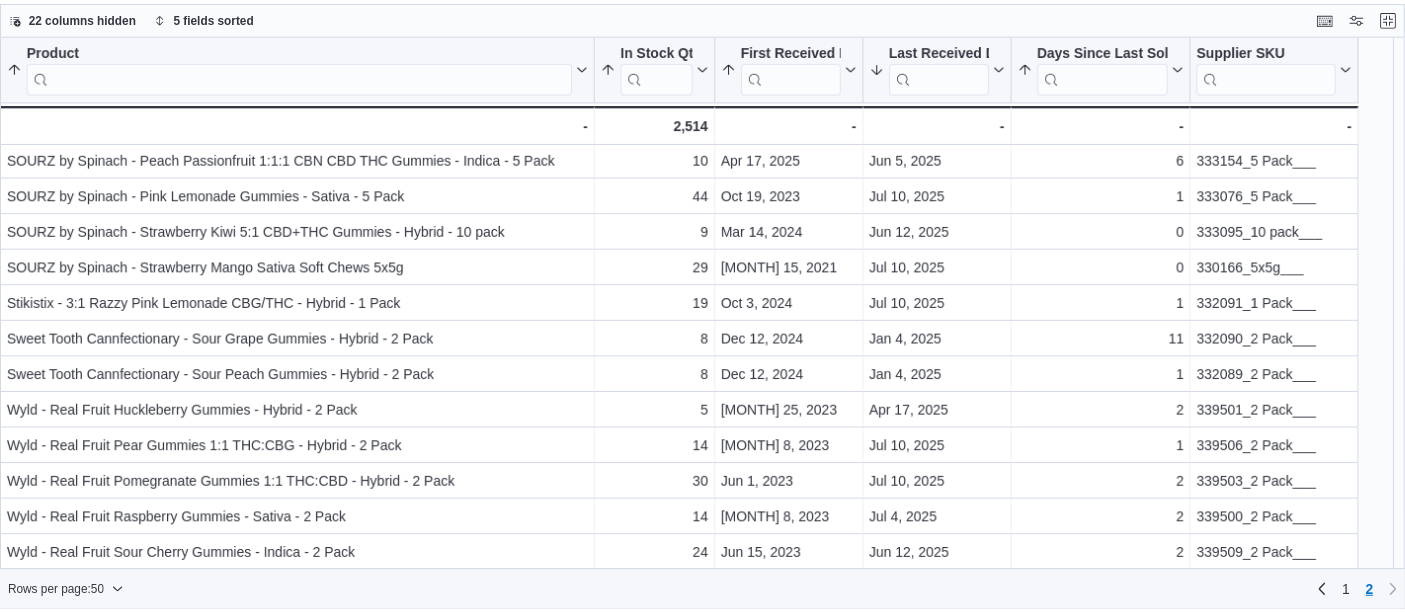 scroll, scrollTop: 0, scrollLeft: 0, axis: both 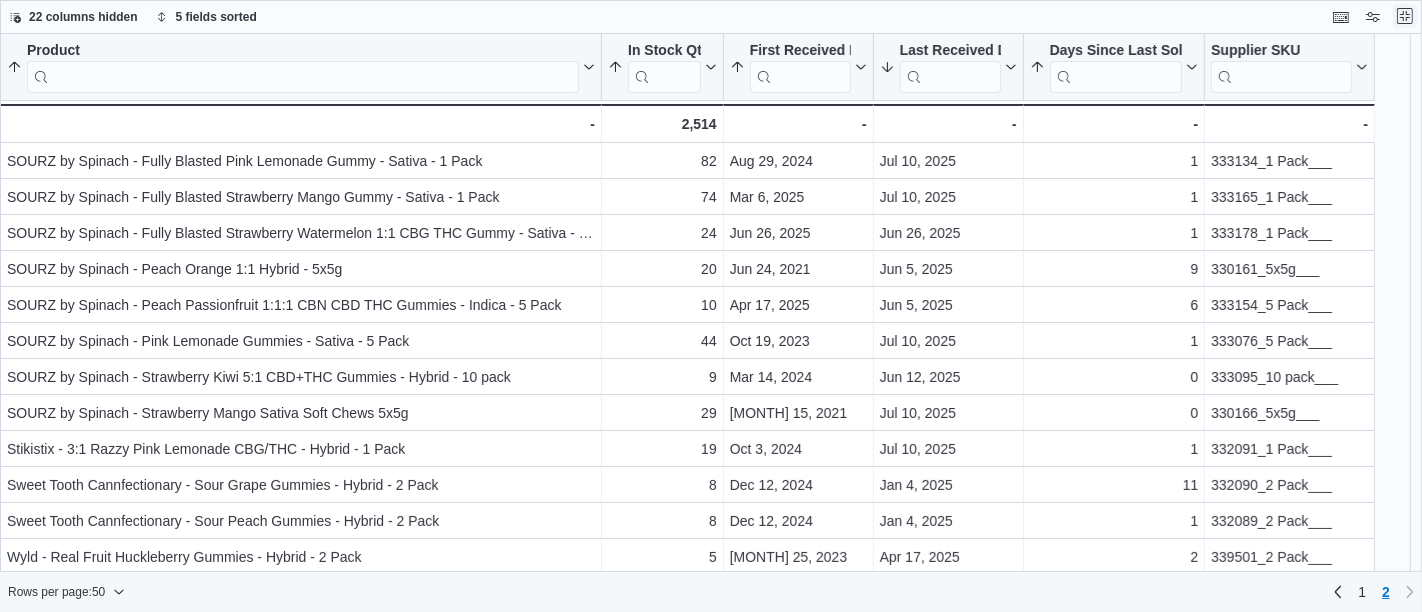 click at bounding box center (1405, 16) 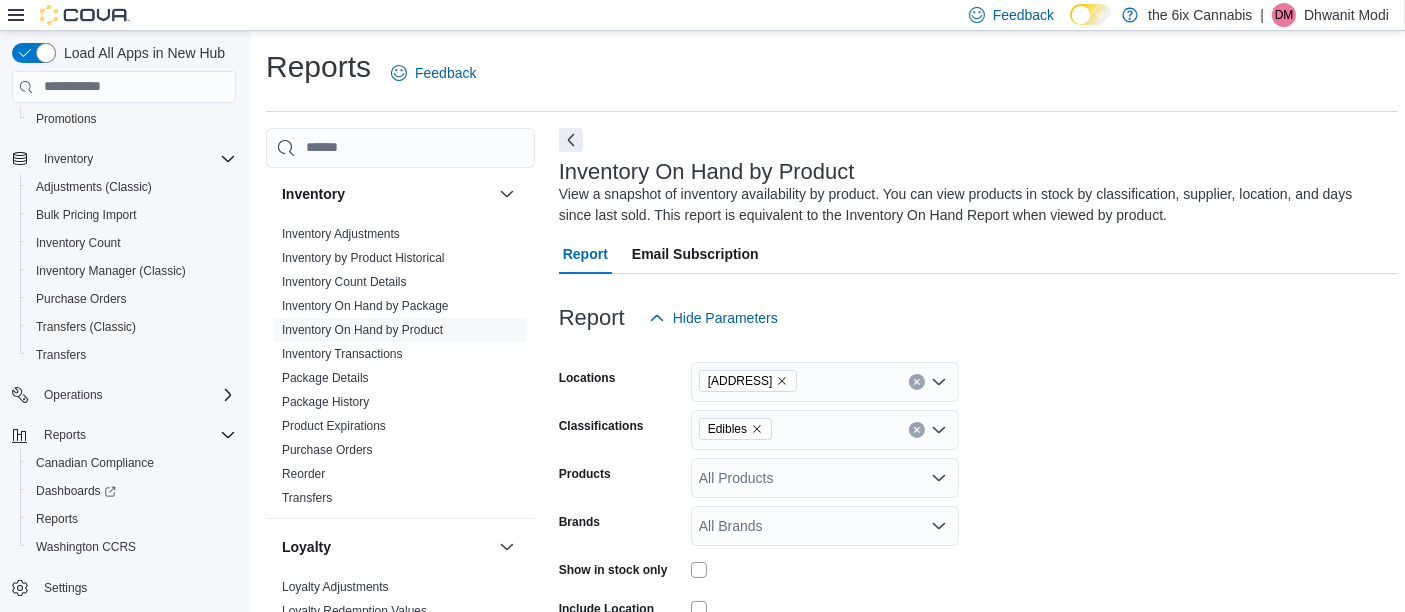 click at bounding box center (917, 430) 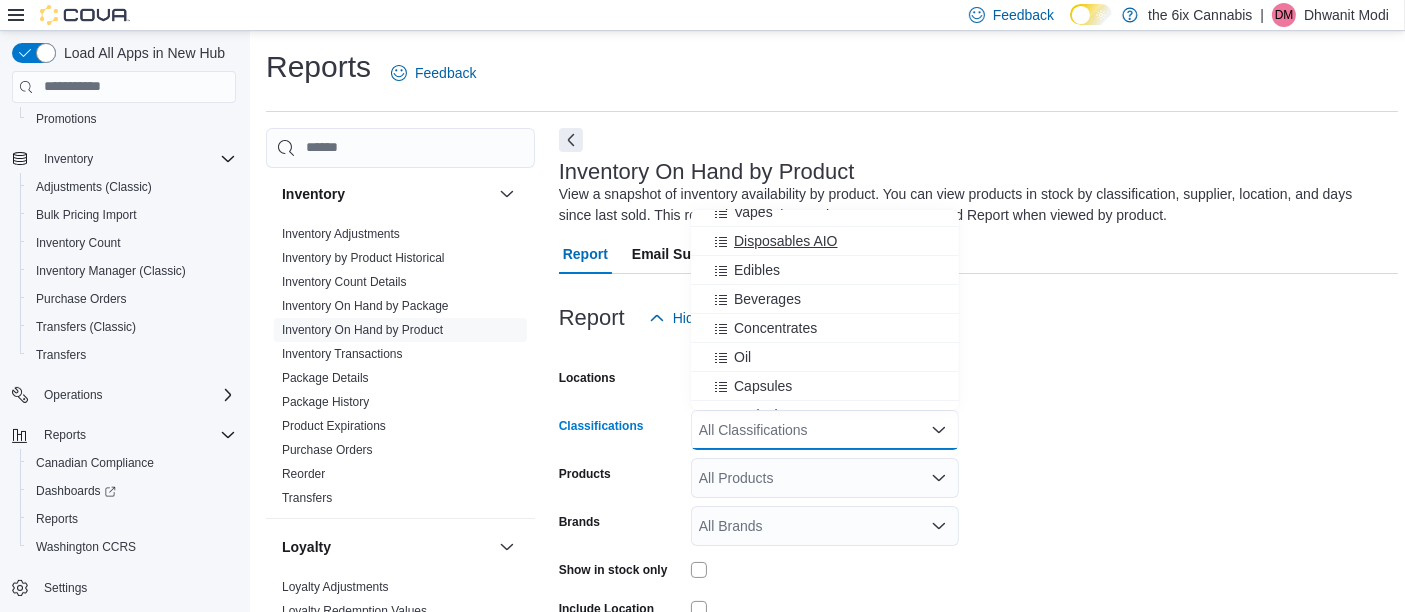 scroll, scrollTop: 134, scrollLeft: 0, axis: vertical 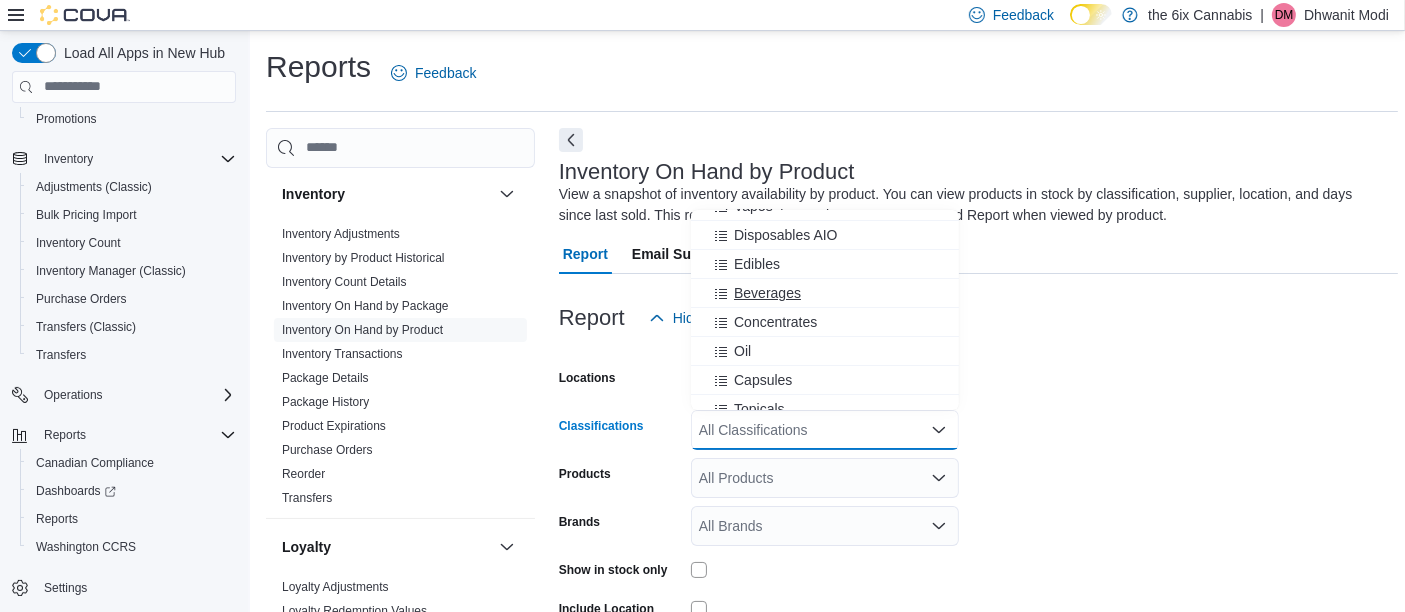 click on "Beverages" at bounding box center (767, 293) 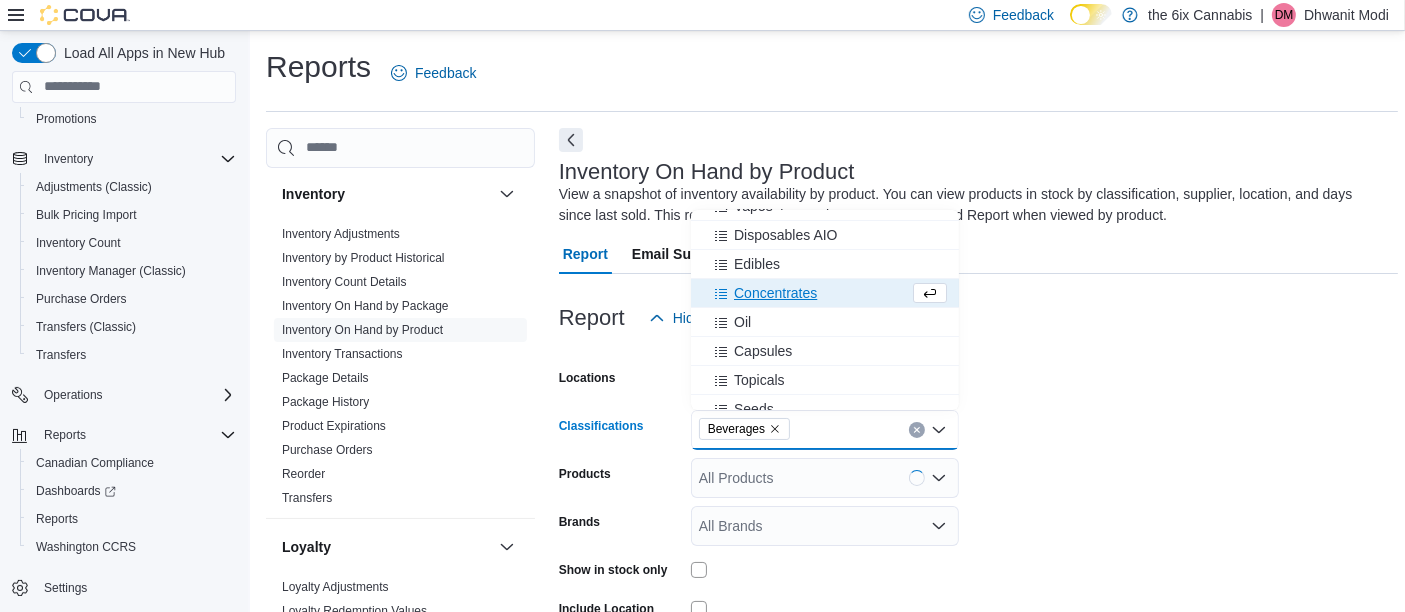 click on "Locations 475 Westney Rd. North Classifications Beverages Combo box. Selected. Beverages. Press Backspace to delete Beverages. Combo box input. All Classifications. Type some text or, to display a list of choices, press Down Arrow. To exit the list of choices, press Escape. Products All Products Brands All Brands Show in stock only Include Location Include Room Include Archived Export  Run Report" at bounding box center (978, 548) 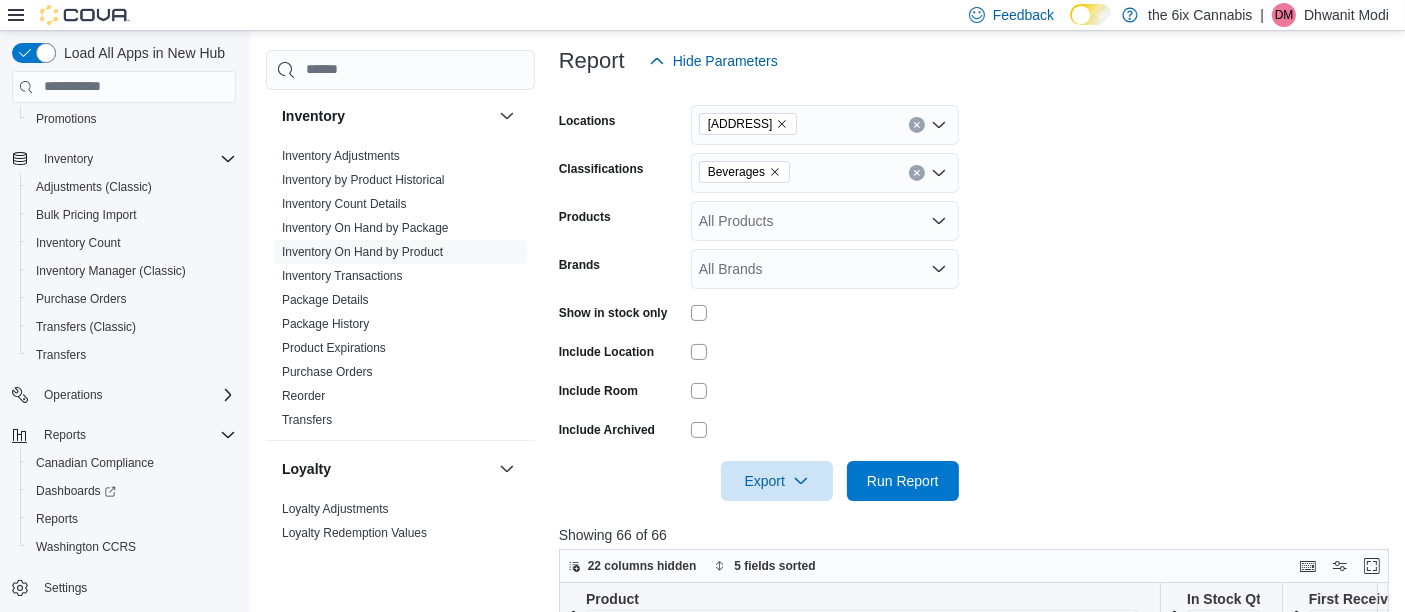 scroll, scrollTop: 271, scrollLeft: 0, axis: vertical 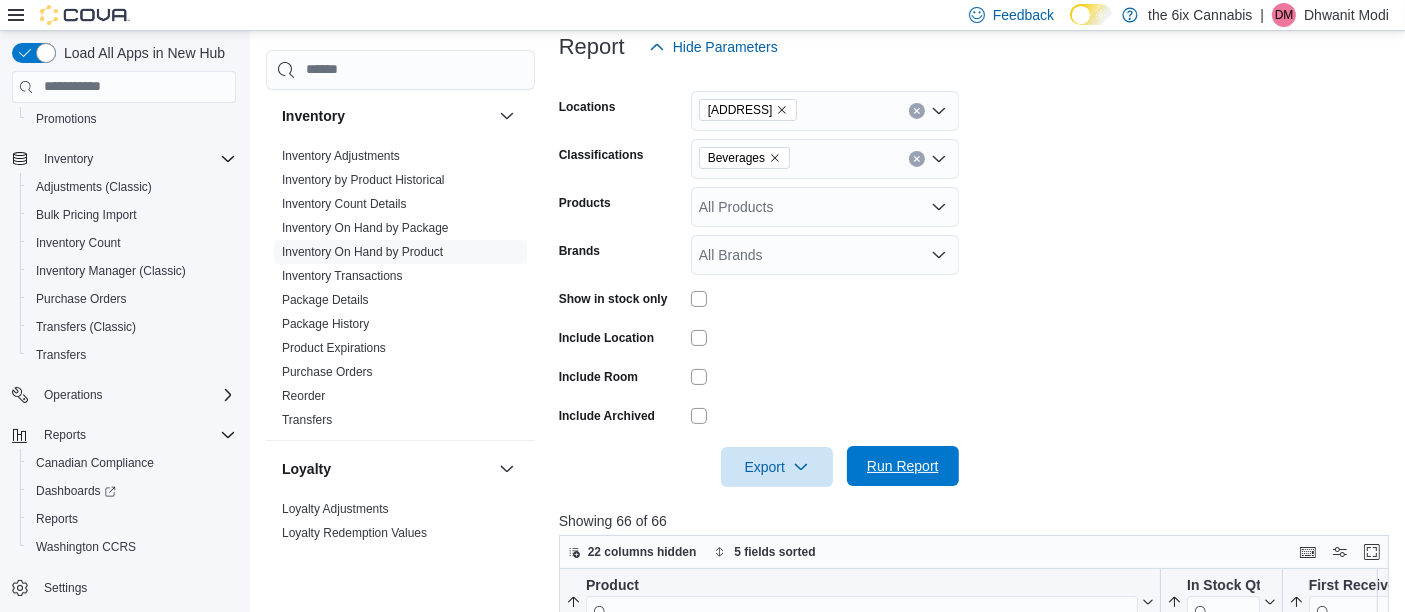 click on "Run Report" at bounding box center (903, 466) 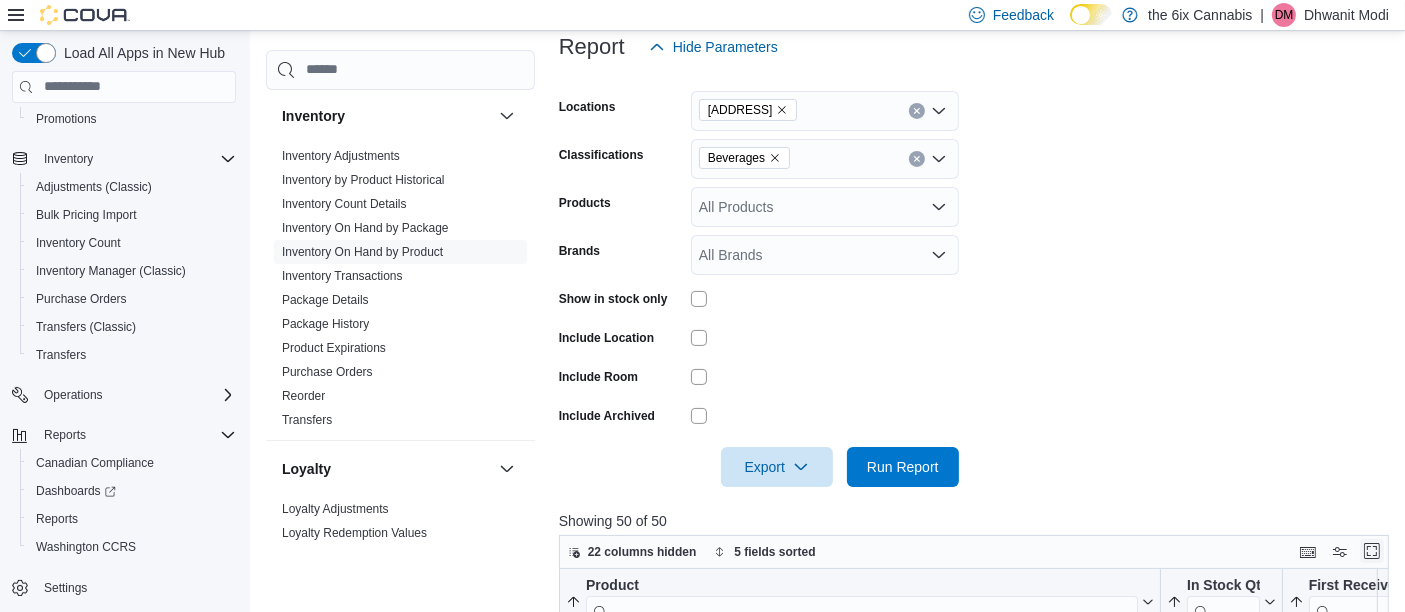 click at bounding box center (1372, 551) 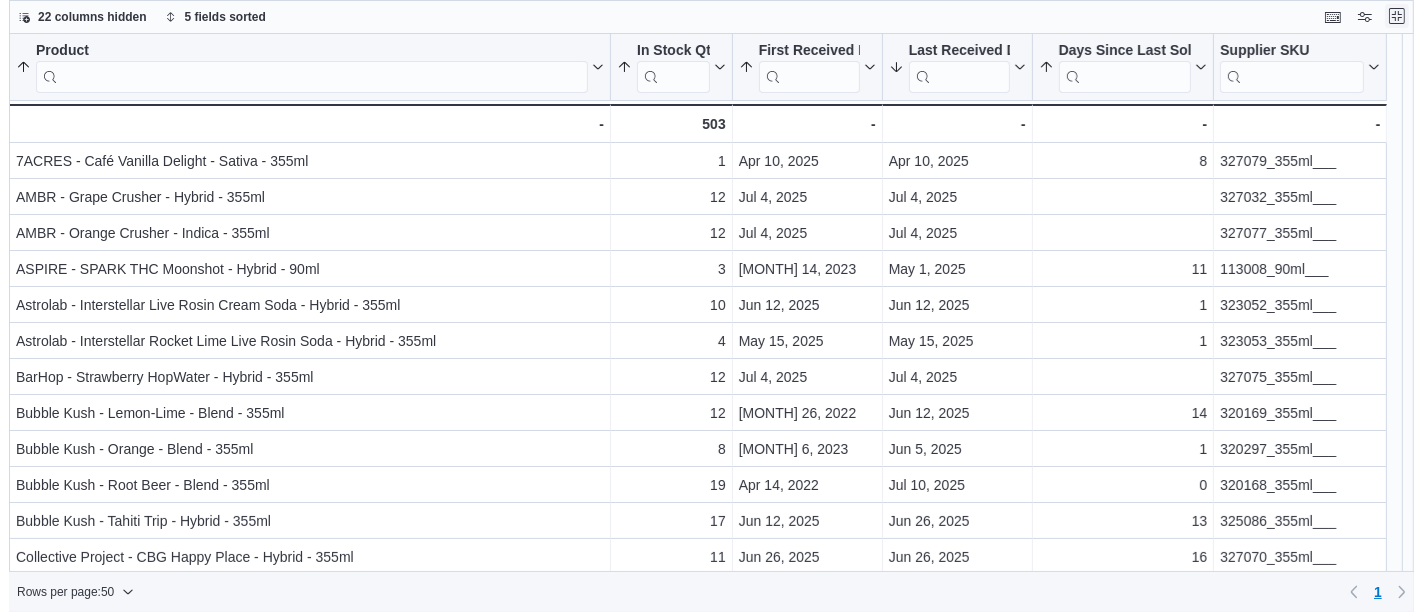 scroll, scrollTop: 0, scrollLeft: 0, axis: both 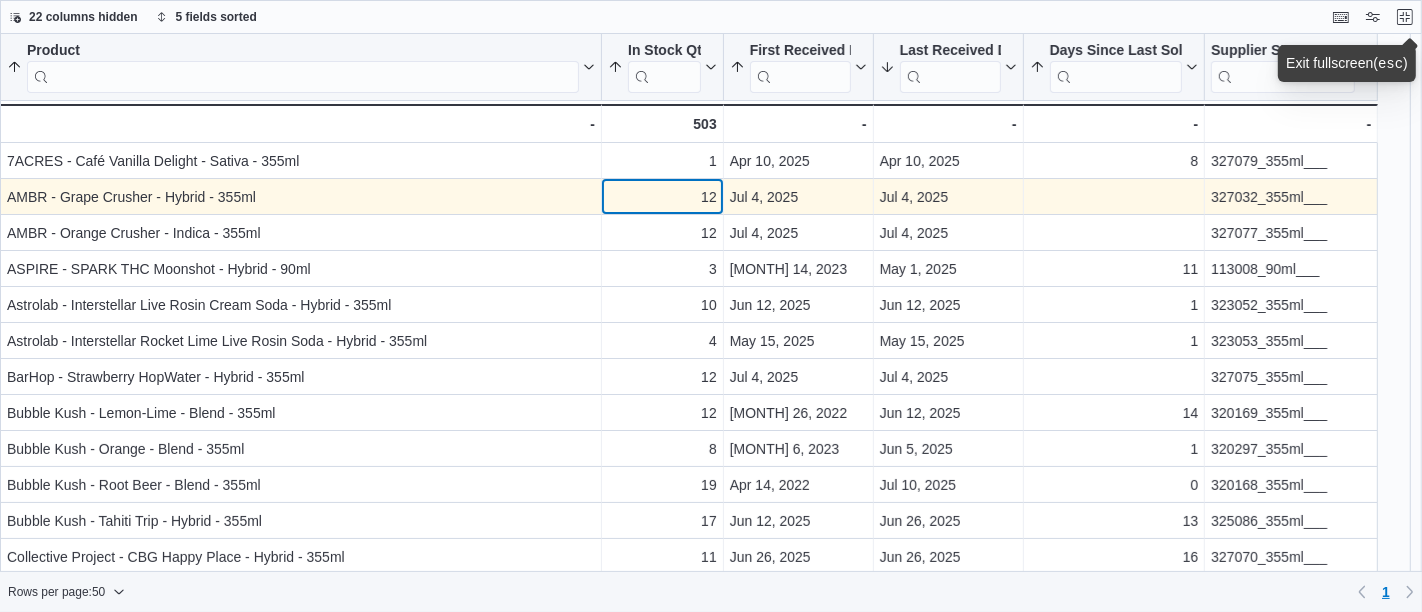 click on "12" at bounding box center [662, 197] 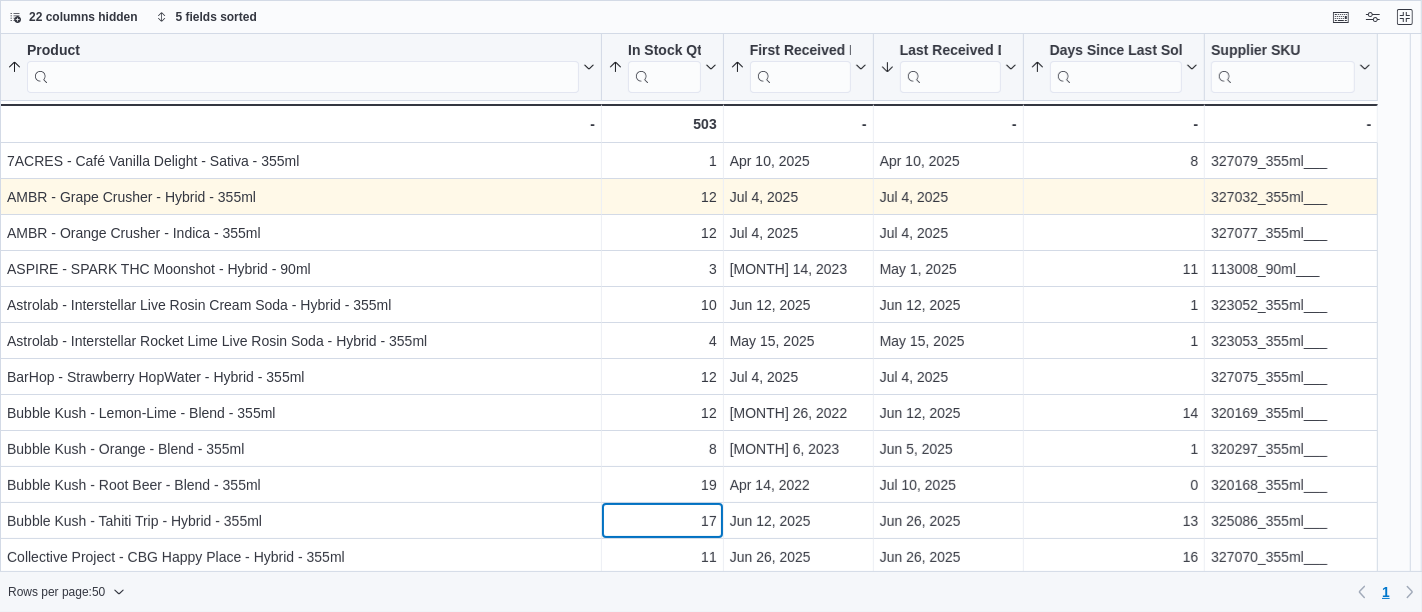 scroll, scrollTop: 4, scrollLeft: 0, axis: vertical 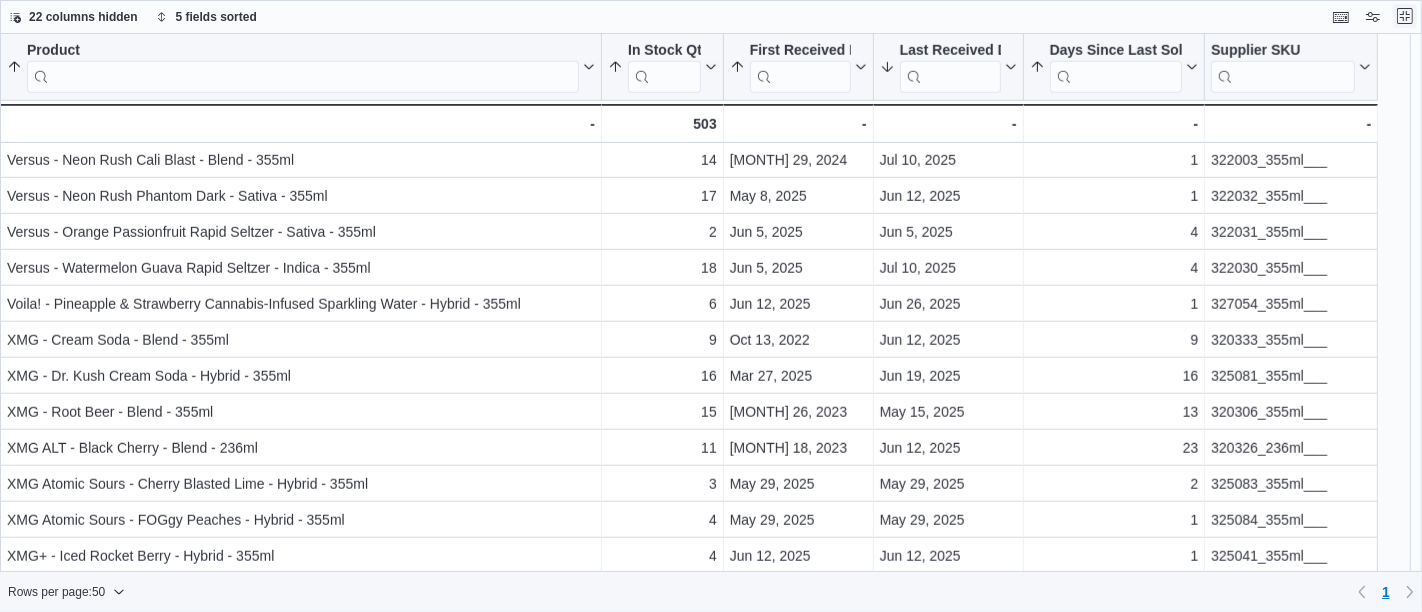 click at bounding box center (1405, 16) 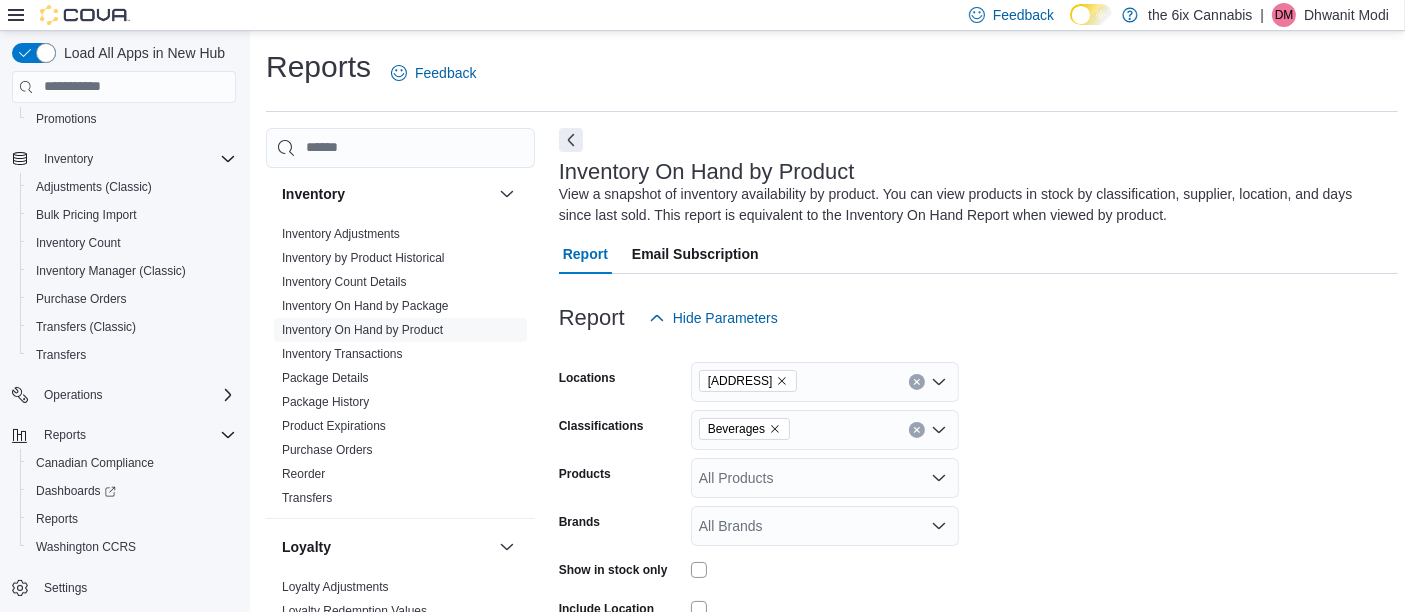 click 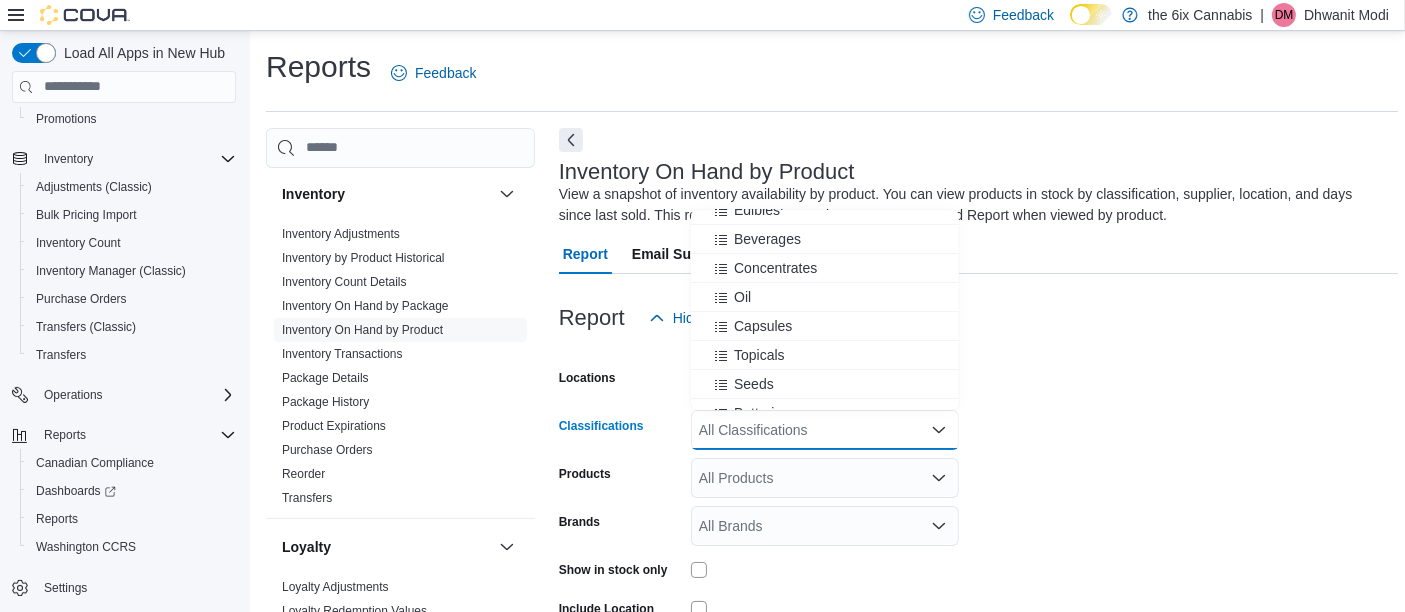 scroll, scrollTop: 188, scrollLeft: 0, axis: vertical 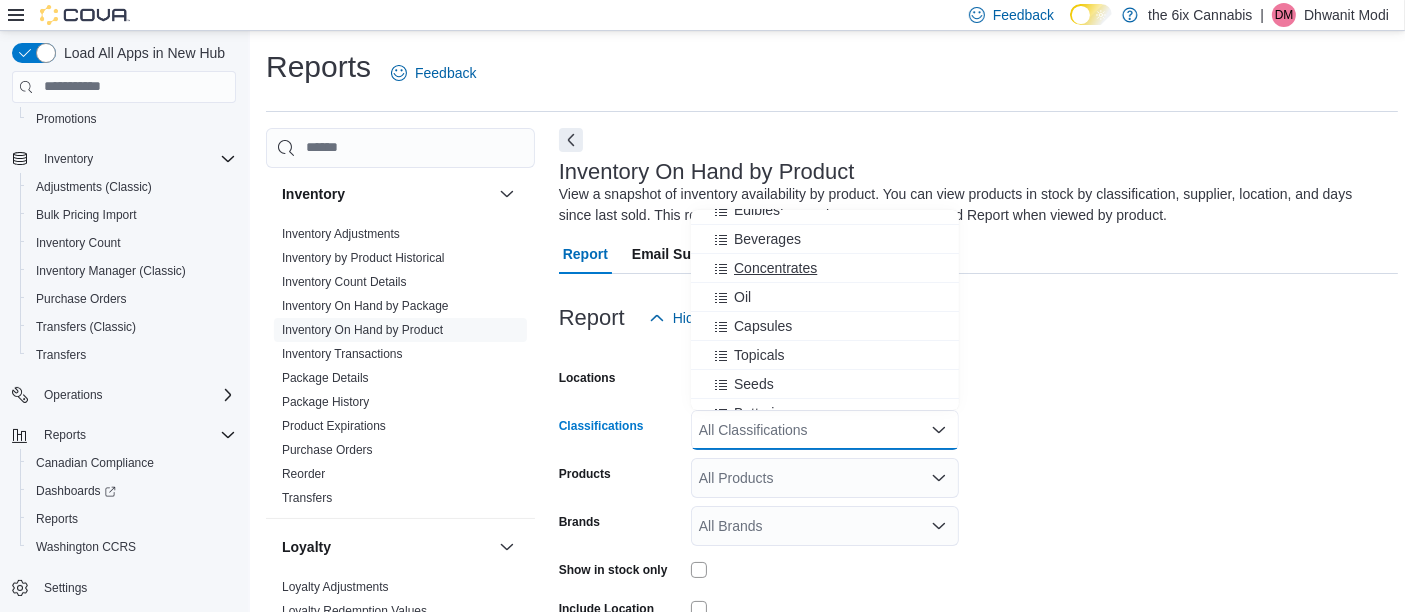 click on "Concentrates" at bounding box center [825, 268] 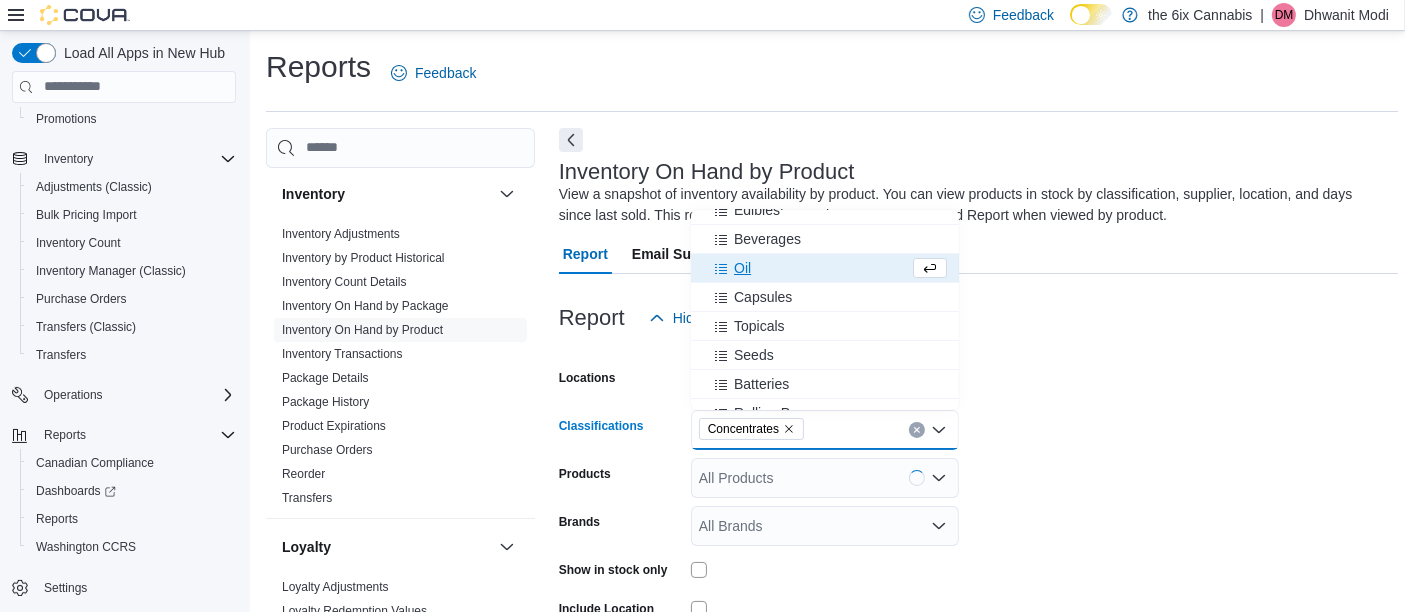 click on "[LOCATIONS] 475 [WESTNEY] [RD]. [NORTH] [CLASSIFICATIONS] [CONCENTRATES] [COMBO] [BOX]. [SELECTED]. [CONCENTRATES]. [PRESS] [BACKSPACE] [TO] [DELETE] [CONCENTRATES]. [COMBO] [BOX] [INPUT]. [ALL] [CLASSIFICATIONS]. [TYPE] [SOME] [TEXT] [OR], [TO] [DISPLAY] [A] [LIST] [OF] [CHOICES], [PRESS] [DOWN] [ARROW]. [TO] [EXIT] [THE] [LIST] [OF] [CHOICES], [PRESS] [ESCAPE]. [PRODUCTS] [ALL] [PRODUCTS] [BRANDS] [ALL] [BRANDS] [SHOW] [IN] [STOCK] [ONLY] [INCLUDE] [LOCATION] [INCLUDE] [ROOM] [INCLUDE] [ARCHIVED] [EXPORT] [RUN] [REPORT]" at bounding box center [978, 548] 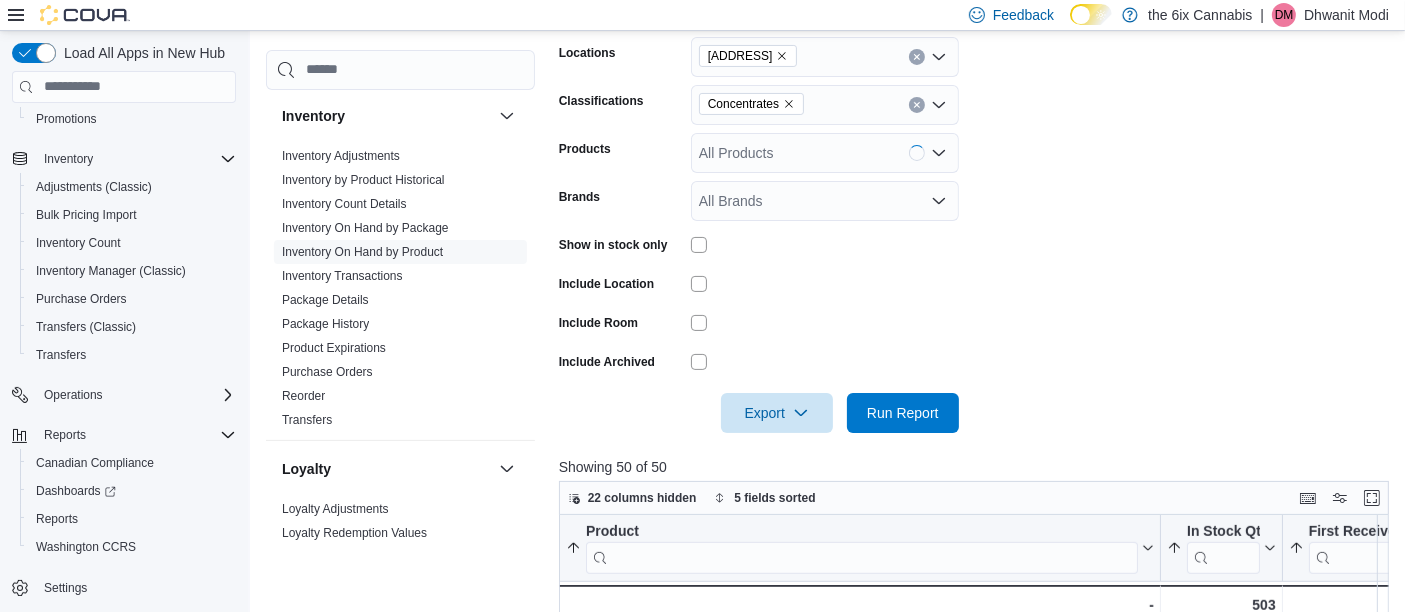 scroll, scrollTop: 326, scrollLeft: 0, axis: vertical 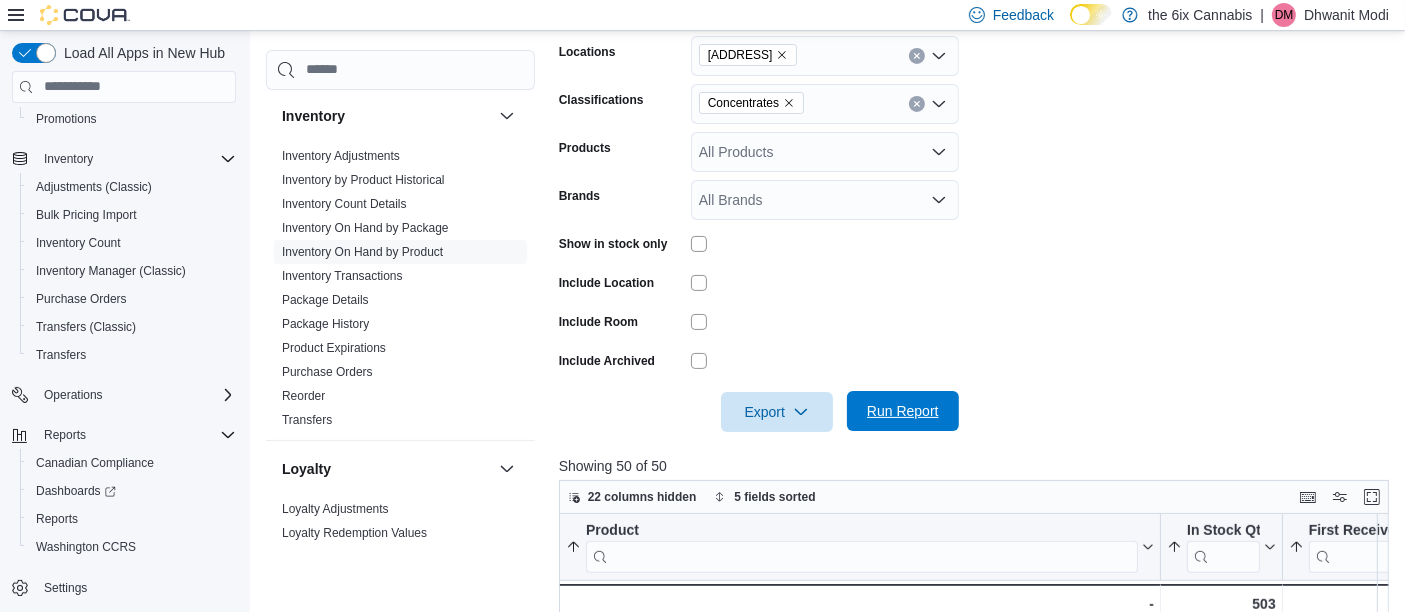 click on "Run Report" at bounding box center (903, 411) 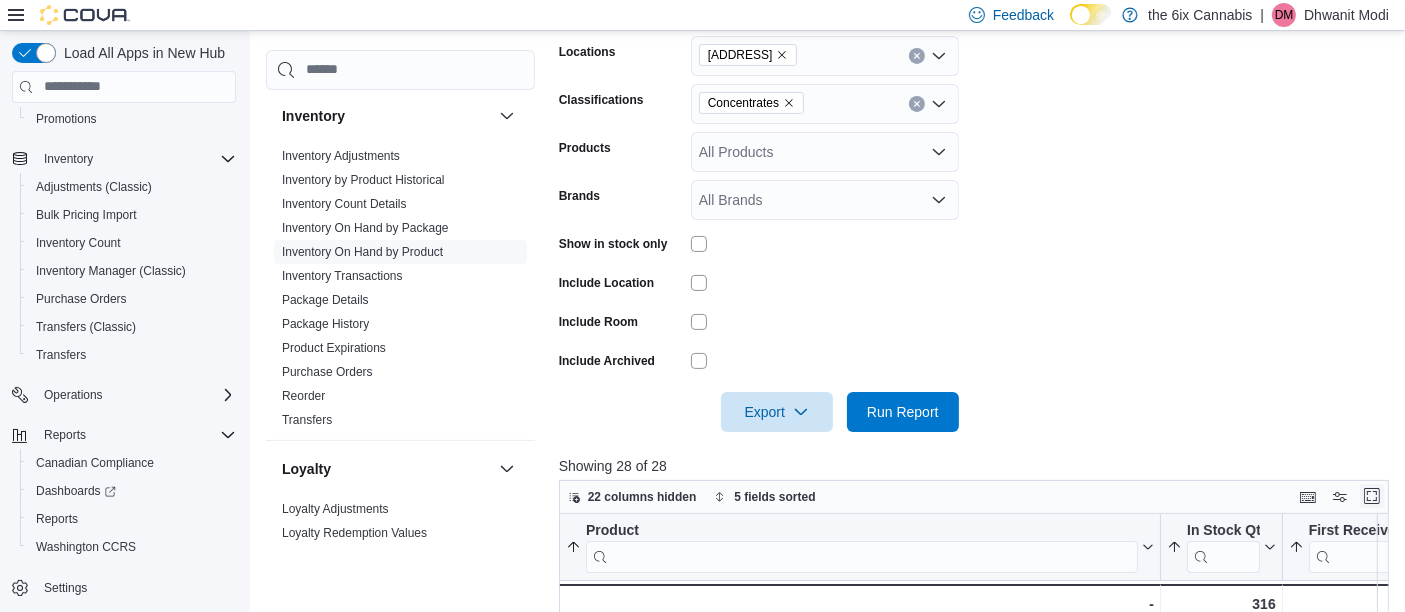 click at bounding box center [1372, 496] 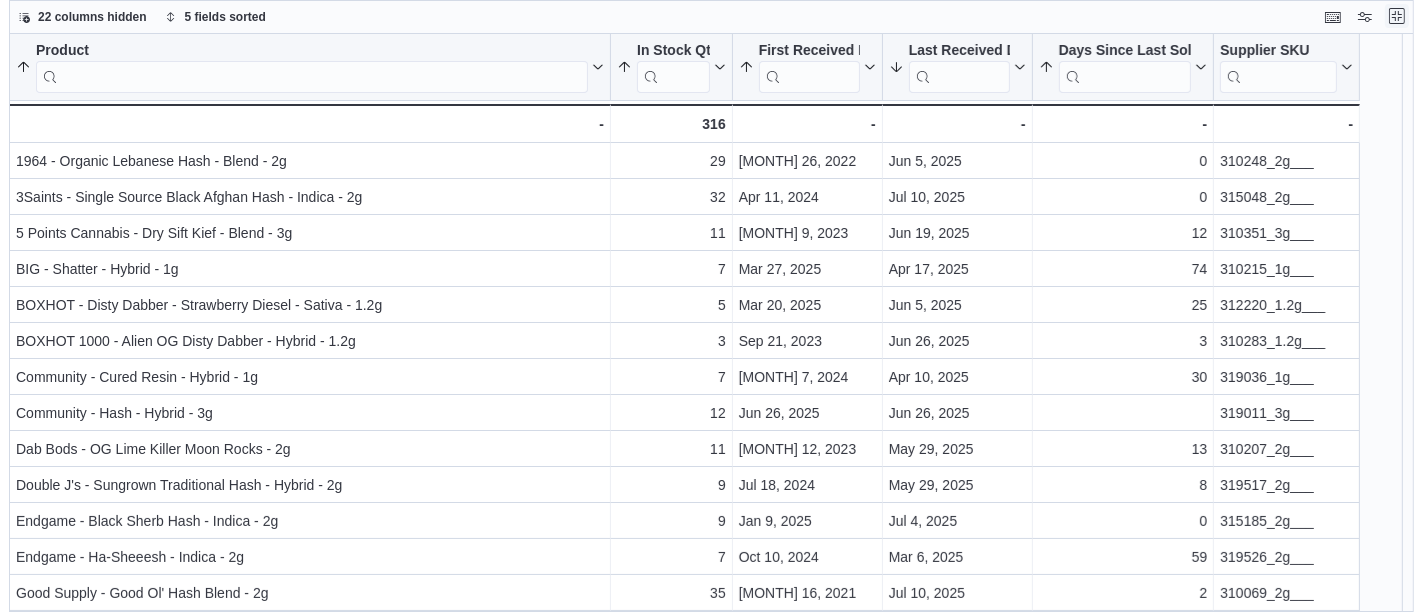 scroll, scrollTop: 0, scrollLeft: 0, axis: both 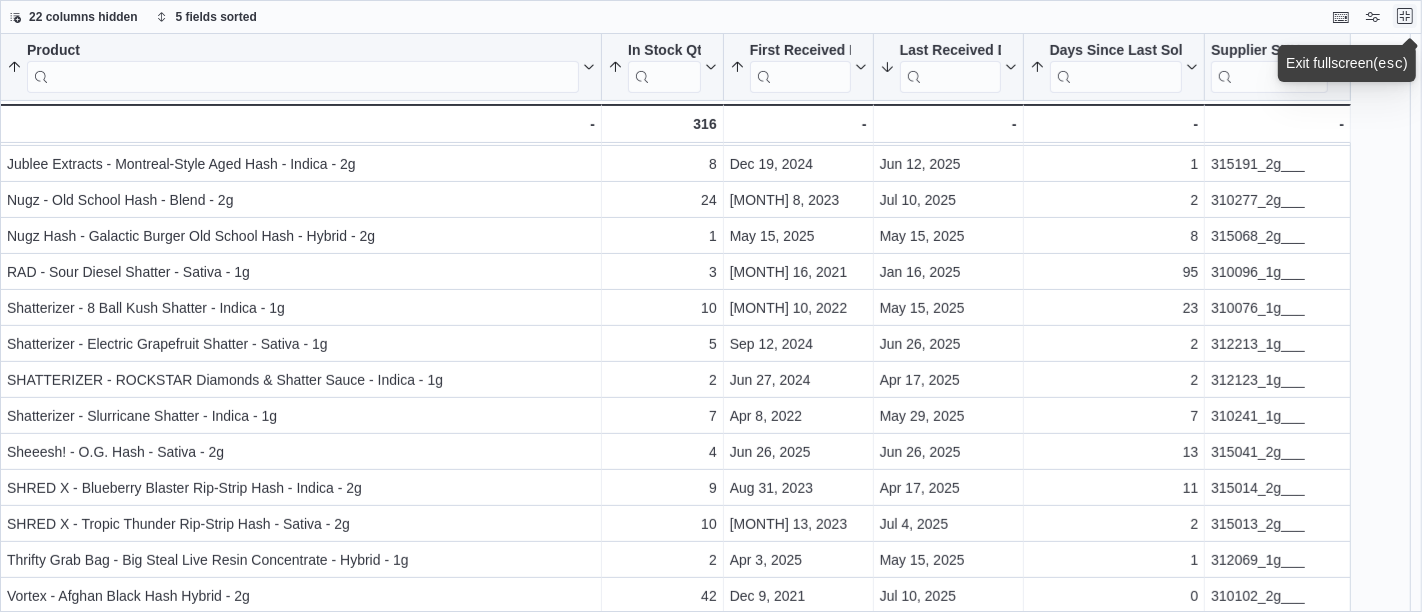 click at bounding box center [1405, 16] 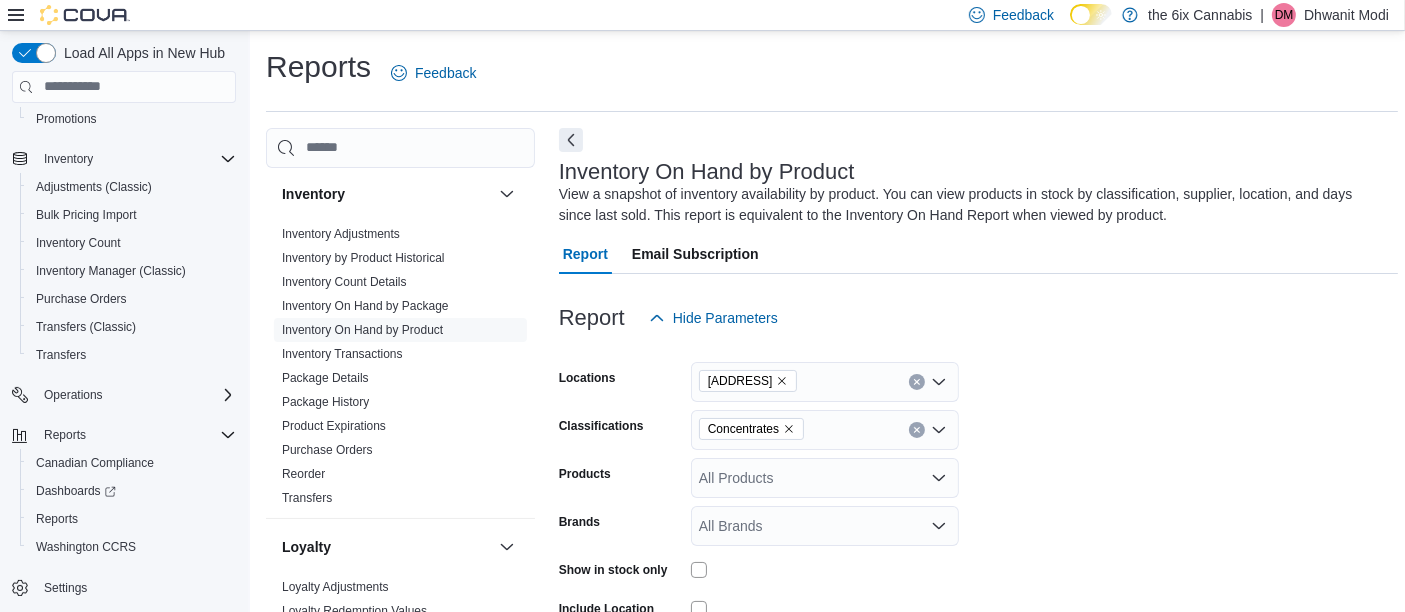 click on "Concentrates" at bounding box center [825, 430] 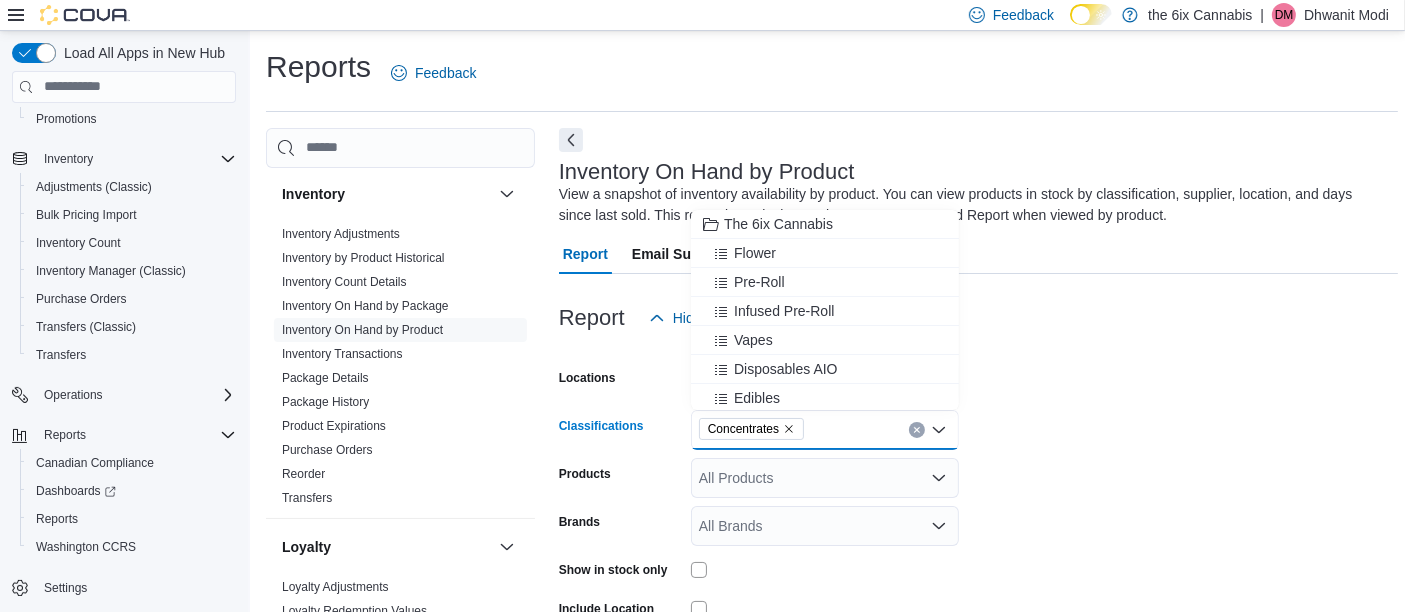 click 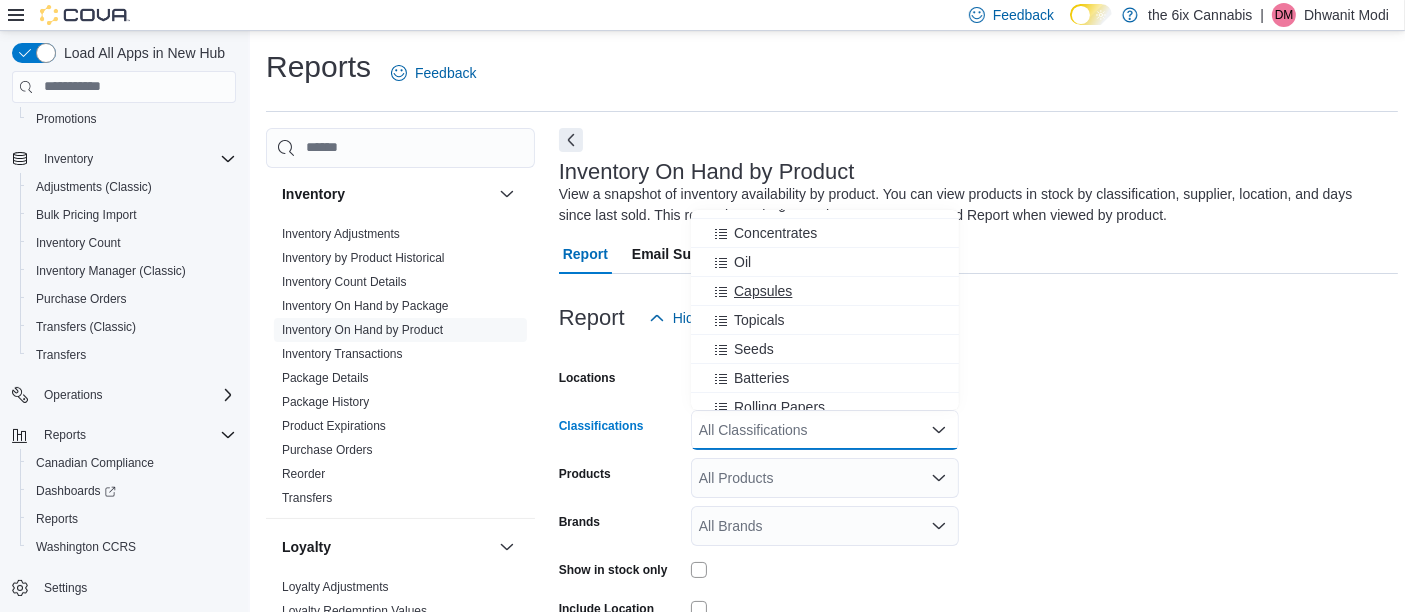 scroll, scrollTop: 217, scrollLeft: 0, axis: vertical 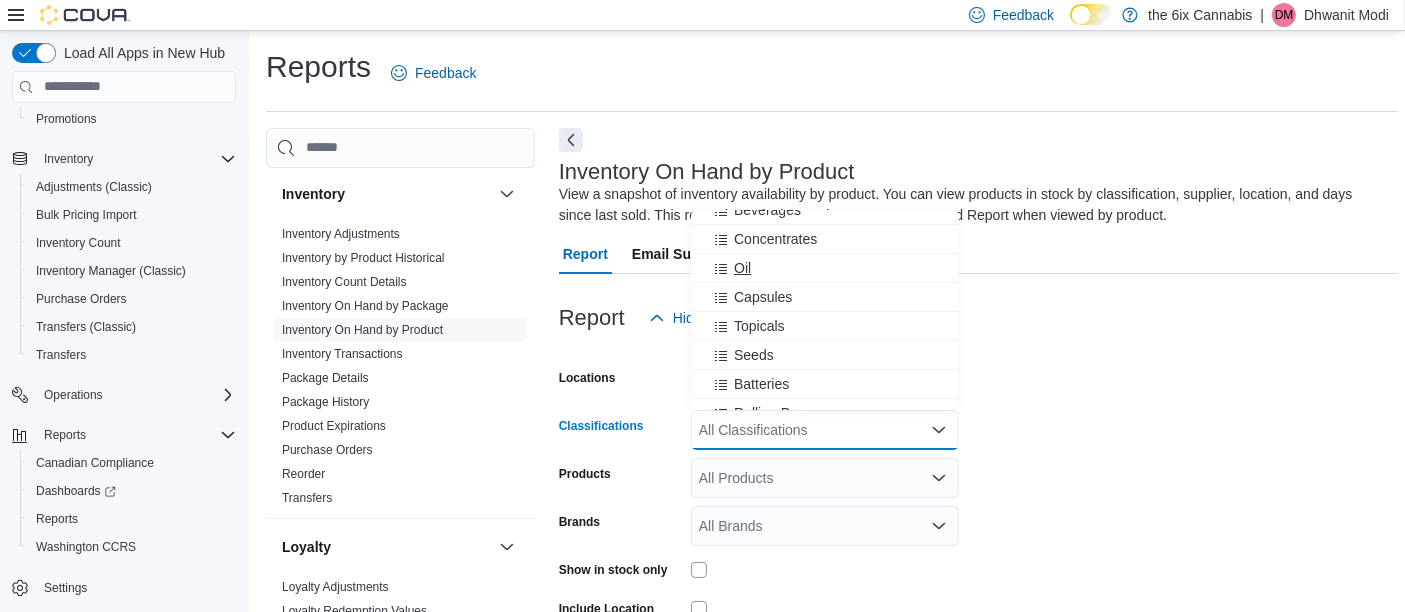 click on "Oil" at bounding box center [742, 268] 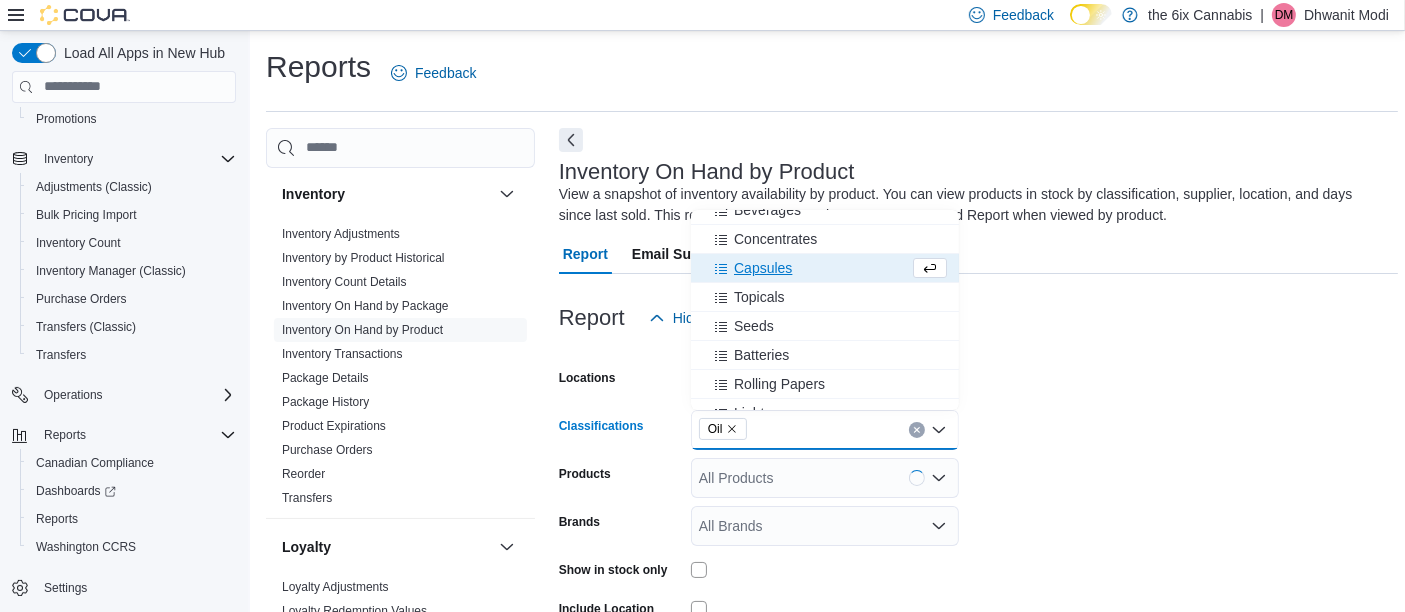 click on "Locations [ADDRESS] Classifications Oil Combo box. Selected. Oil. Press Backspace to delete Oil. Combo box input. All Classifications. Type some text or, to display a list of choices, press Down Arrow. To exit the list of choices, press Escape. Products All Products Brands All Brands Show in stock only Include Location Include Room Include Archived Export  Run Report" at bounding box center (978, 548) 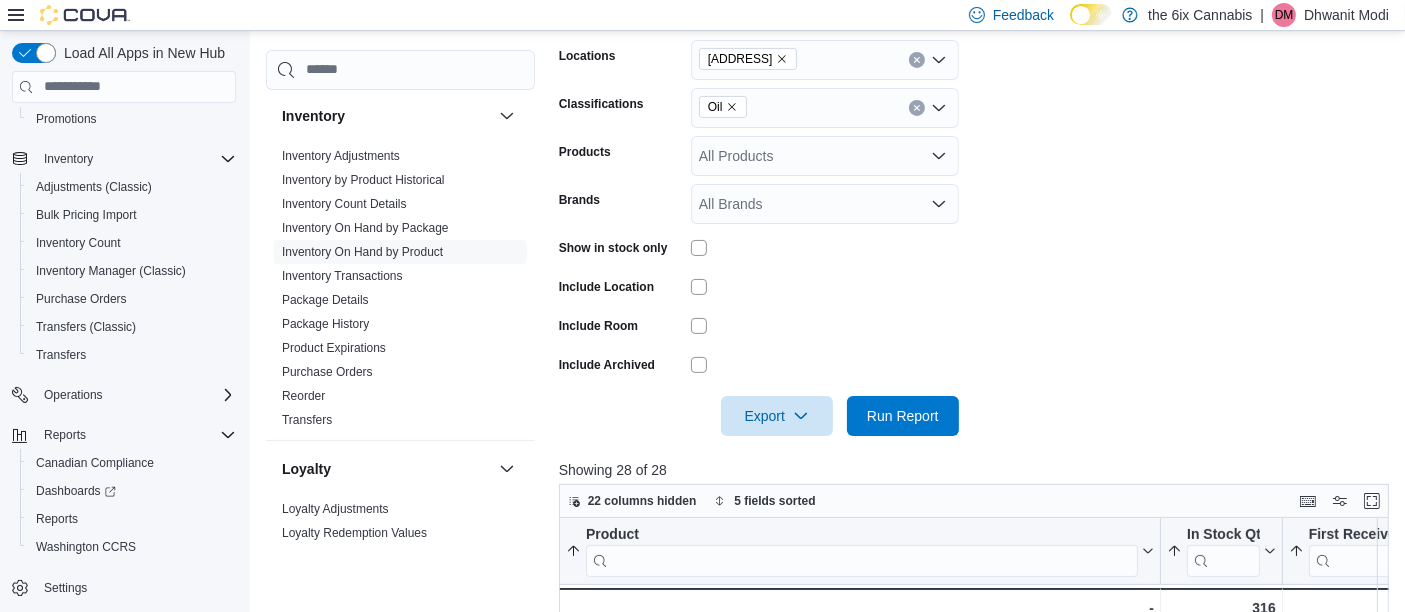 scroll, scrollTop: 326, scrollLeft: 0, axis: vertical 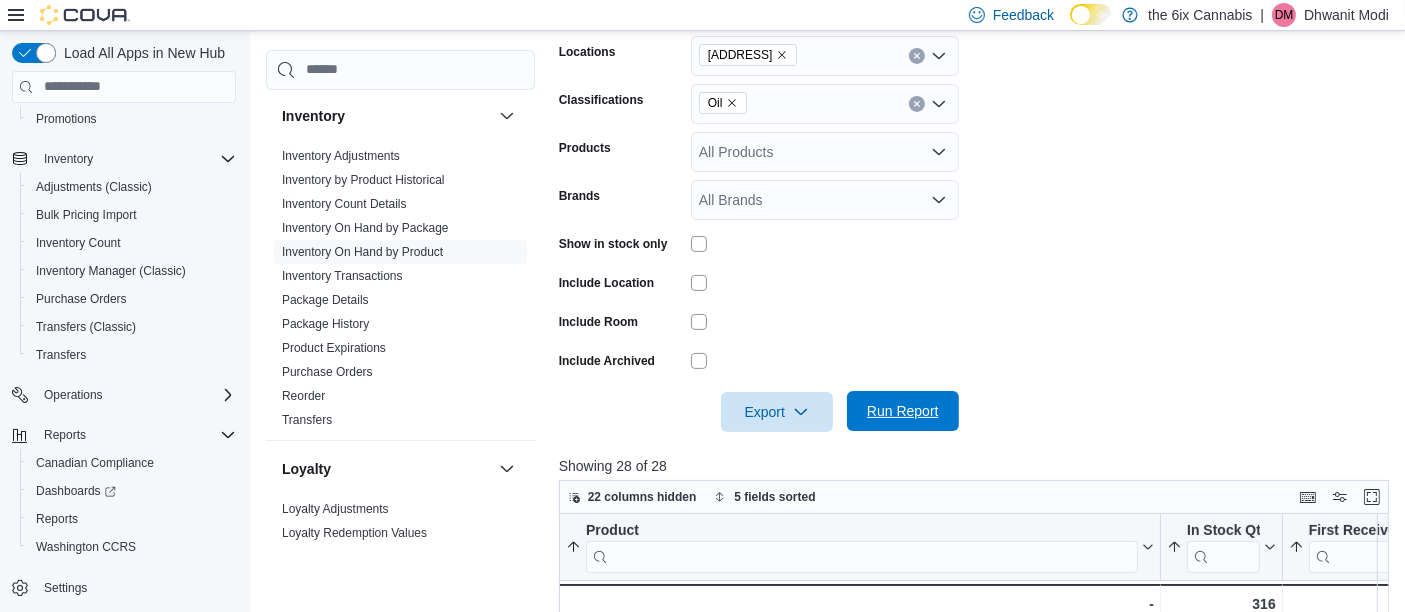 click on "Run Report" at bounding box center [903, 411] 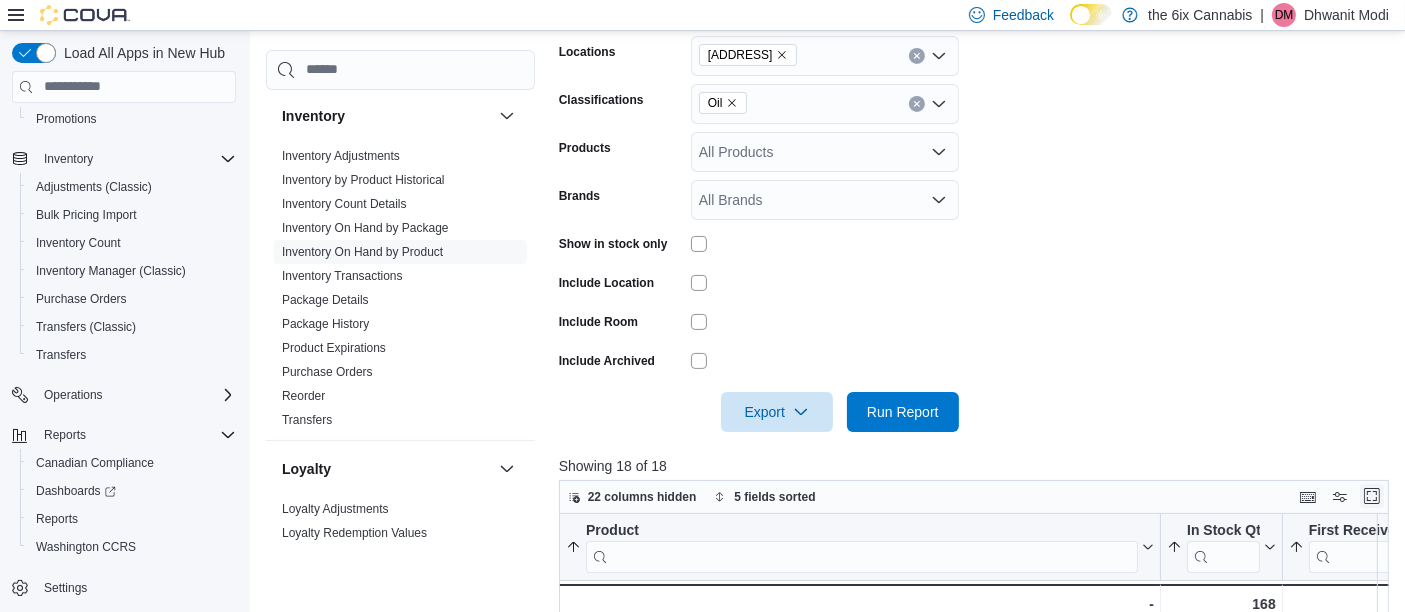 click at bounding box center (1372, 496) 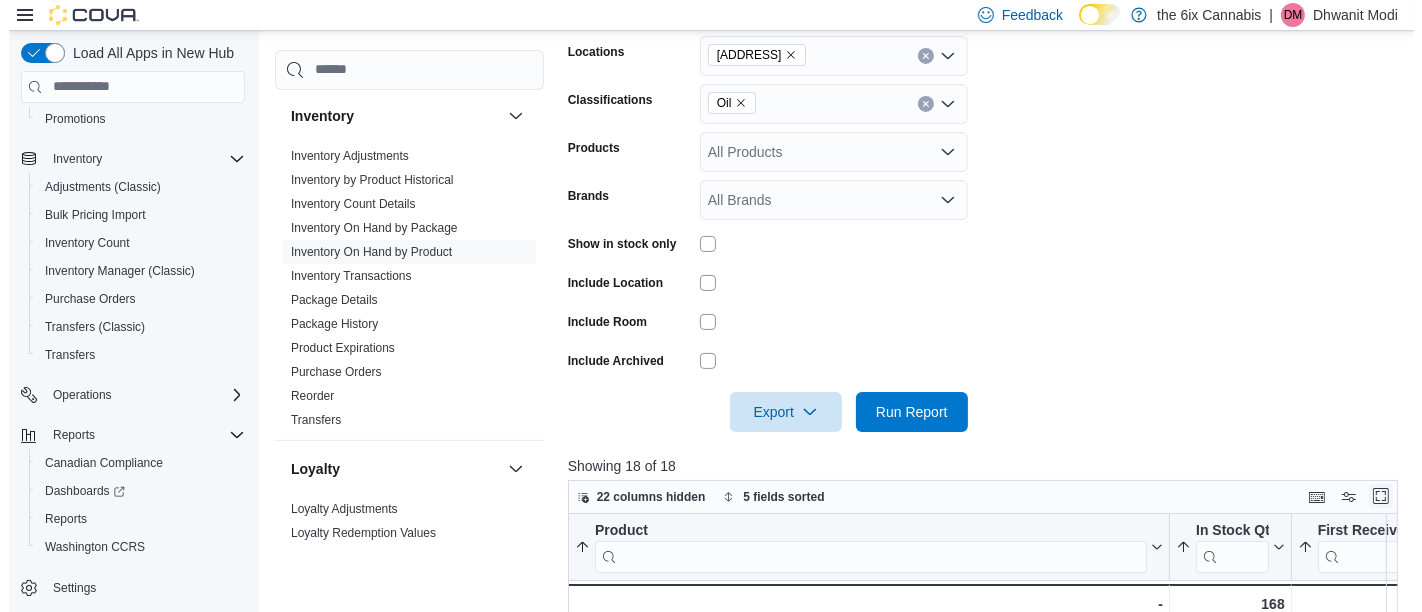 scroll, scrollTop: 0, scrollLeft: 0, axis: both 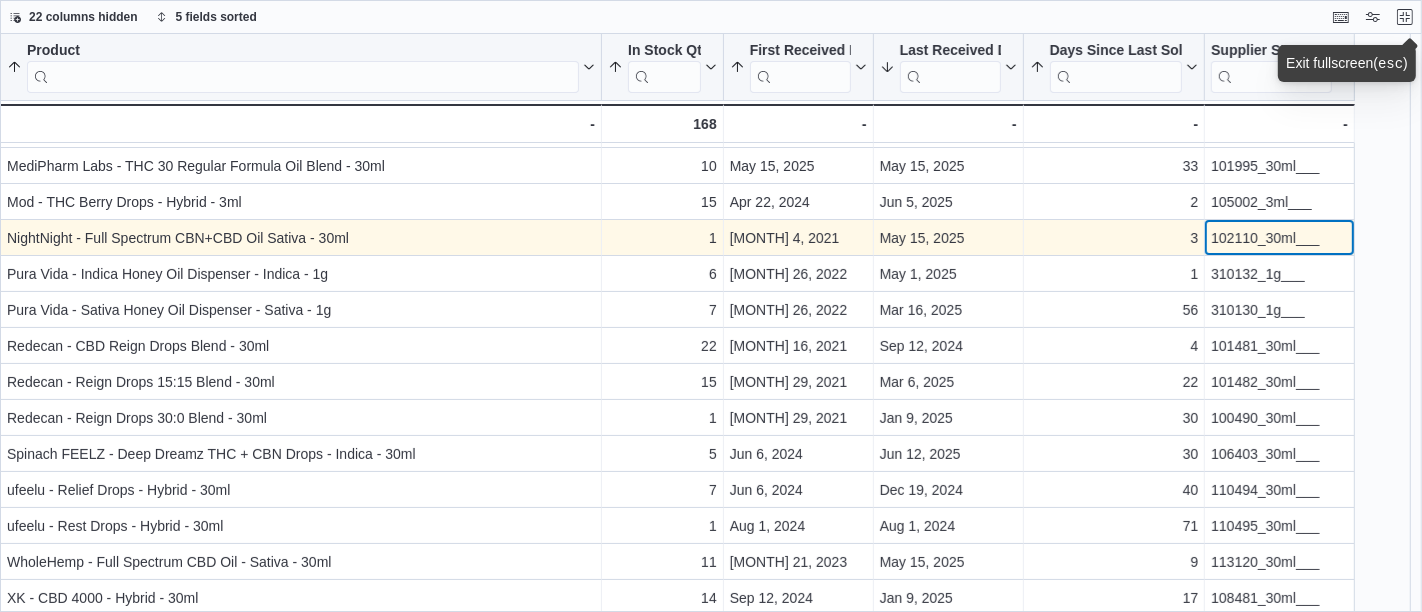 click on "102110_30ml___" at bounding box center [1279, 238] 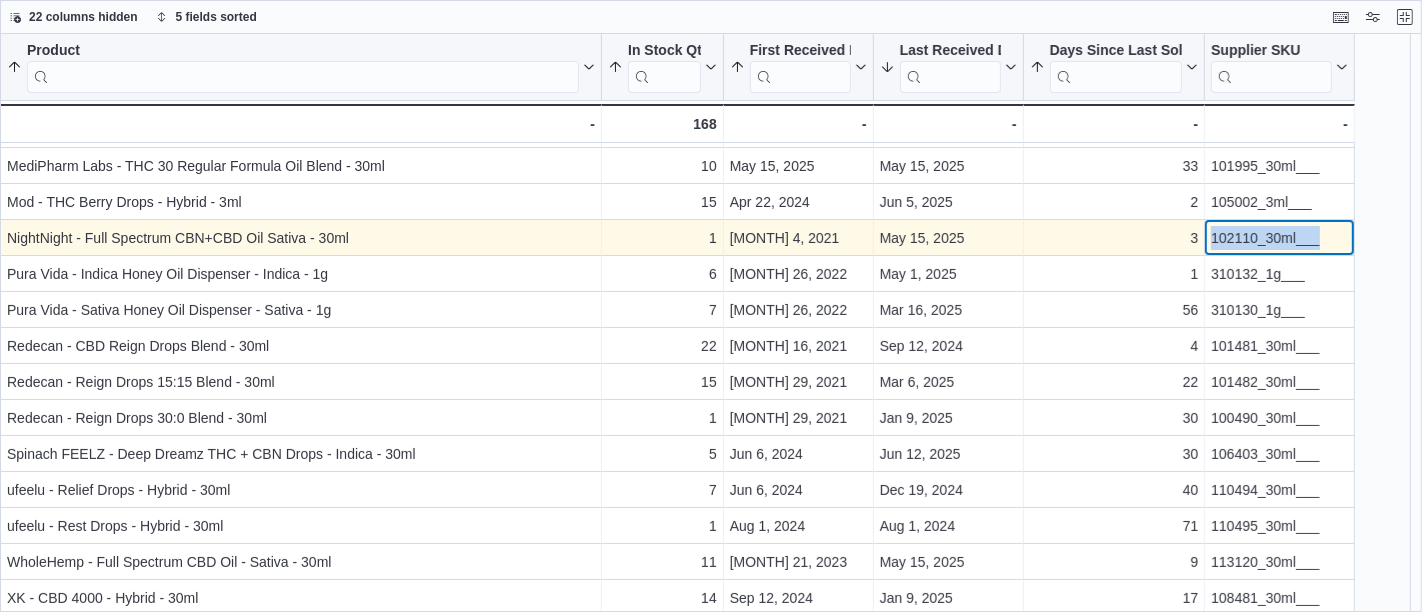 click on "102110_30ml___" at bounding box center [1279, 238] 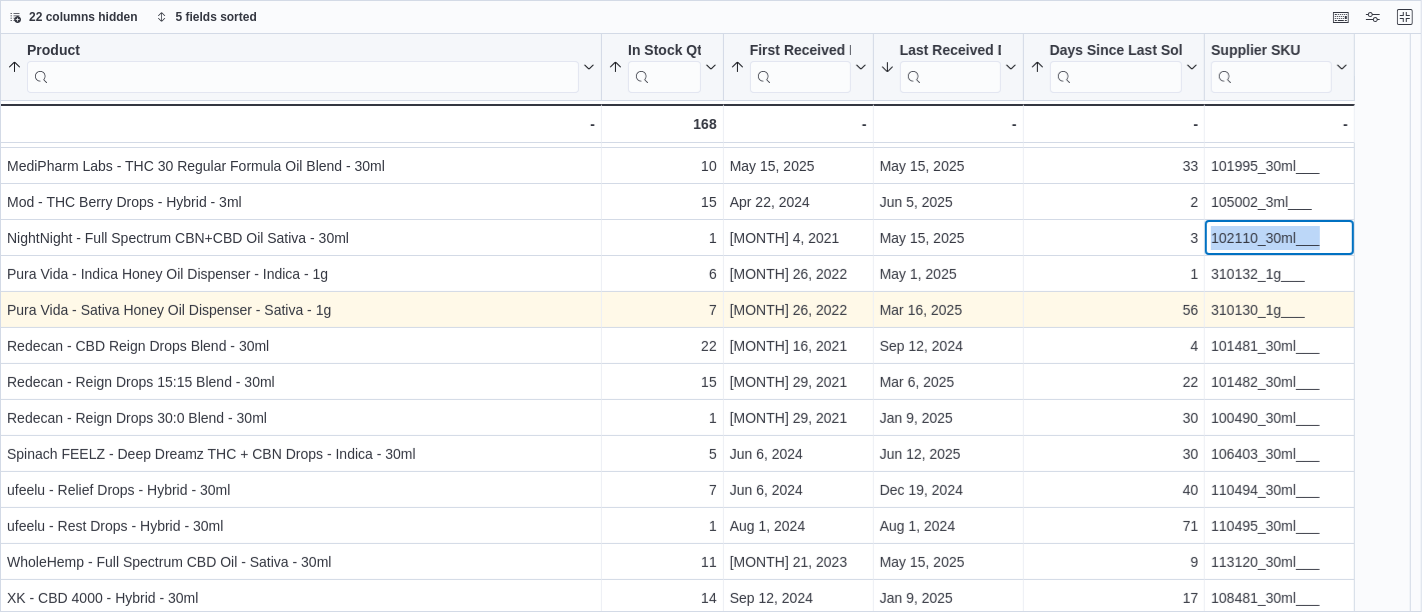 scroll, scrollTop: 177, scrollLeft: 0, axis: vertical 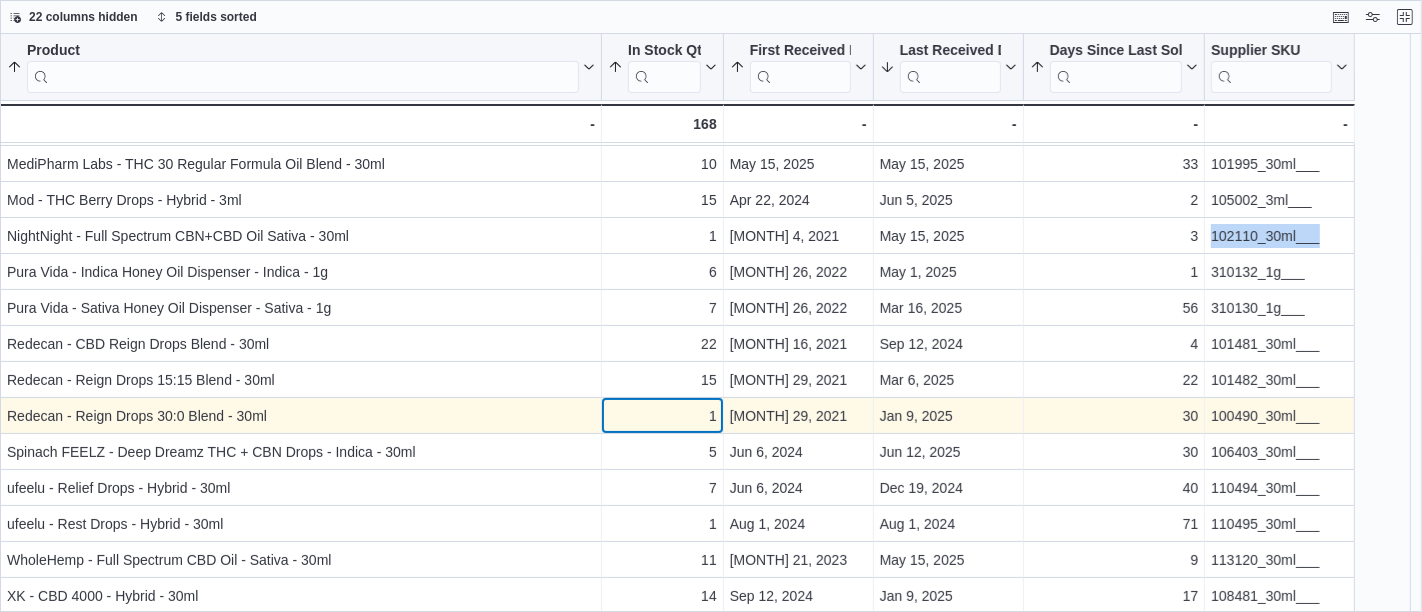 click on "1" at bounding box center (662, 416) 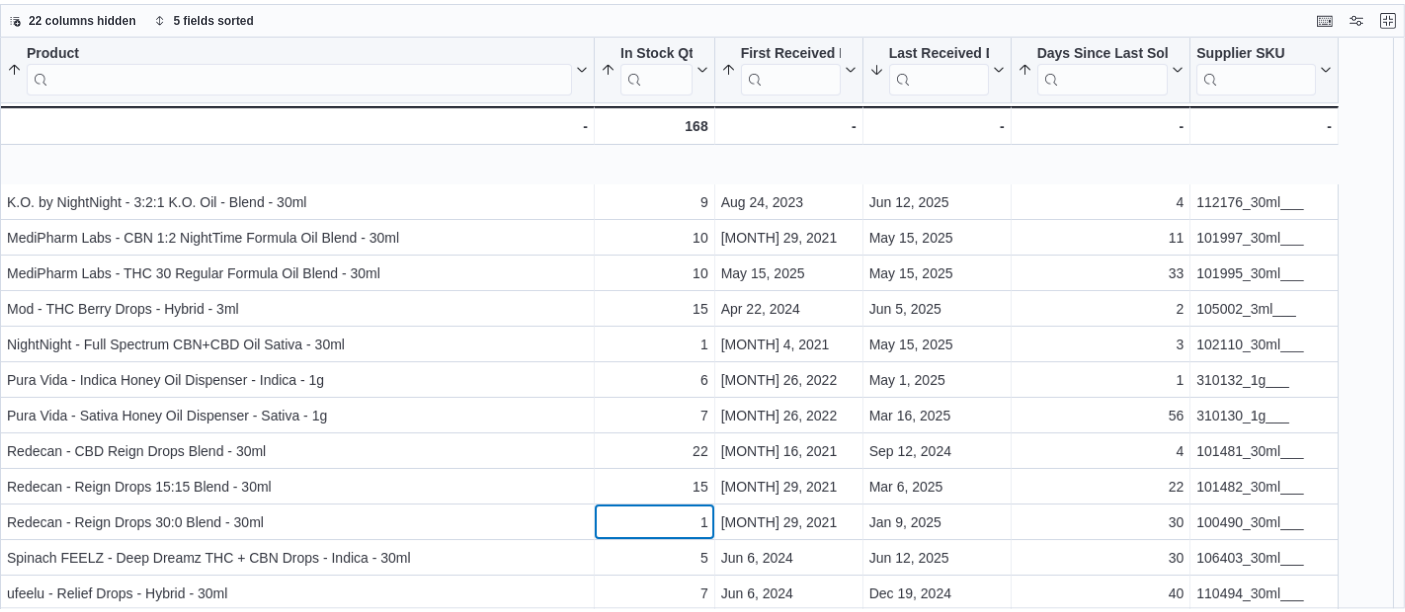 scroll, scrollTop: 177, scrollLeft: 0, axis: vertical 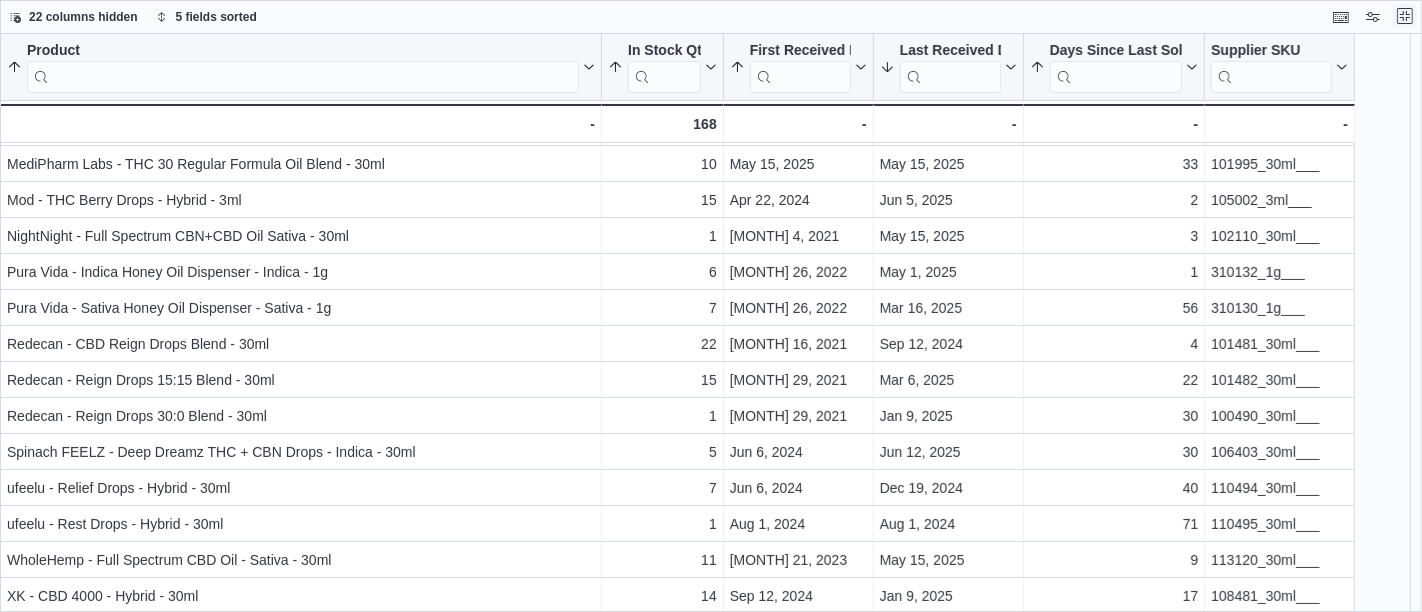click at bounding box center [1405, 16] 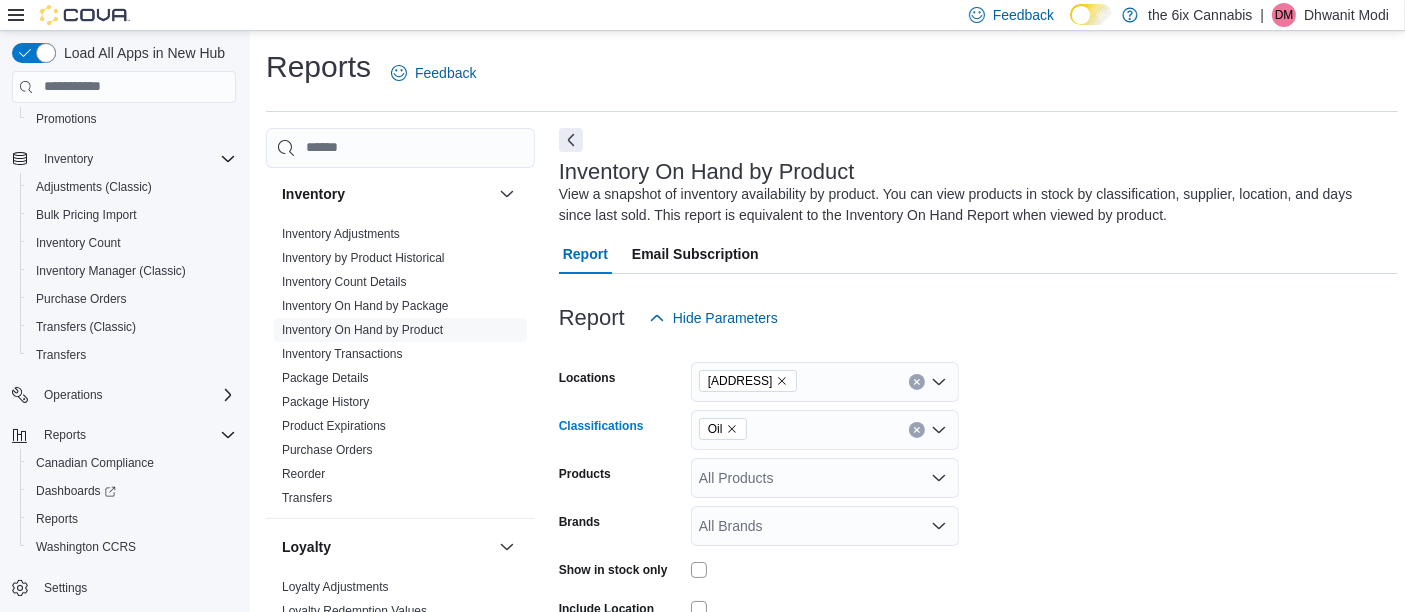 click 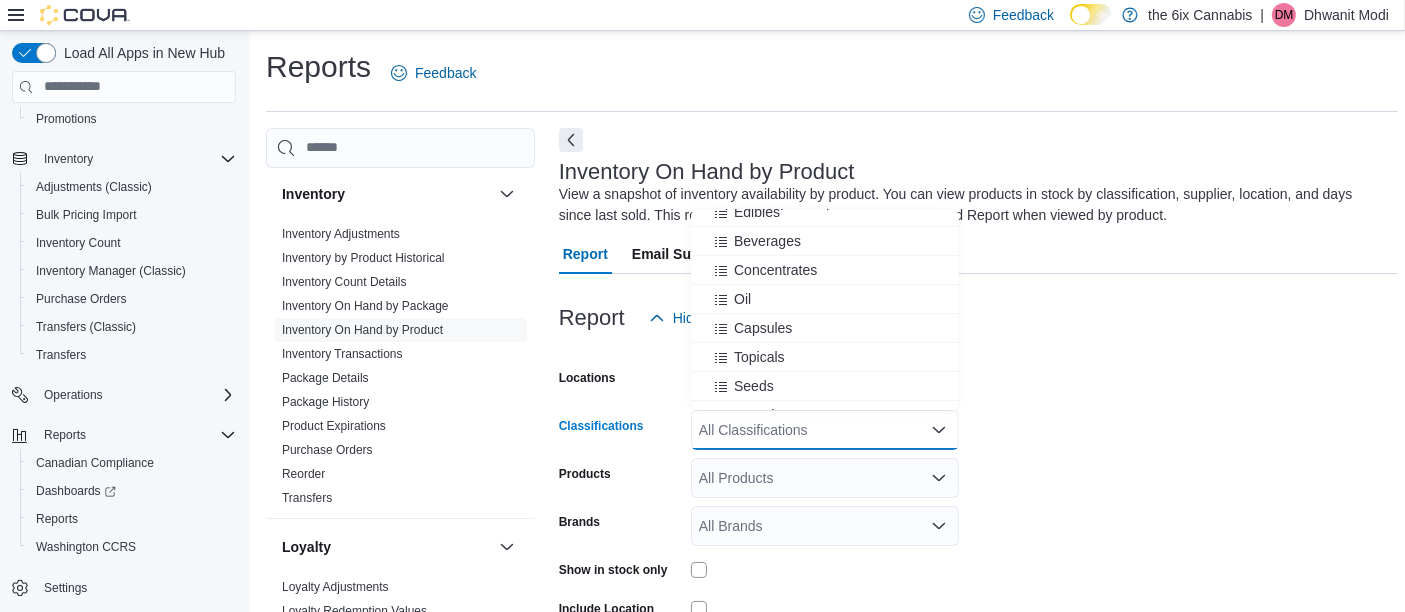 scroll, scrollTop: 191, scrollLeft: 0, axis: vertical 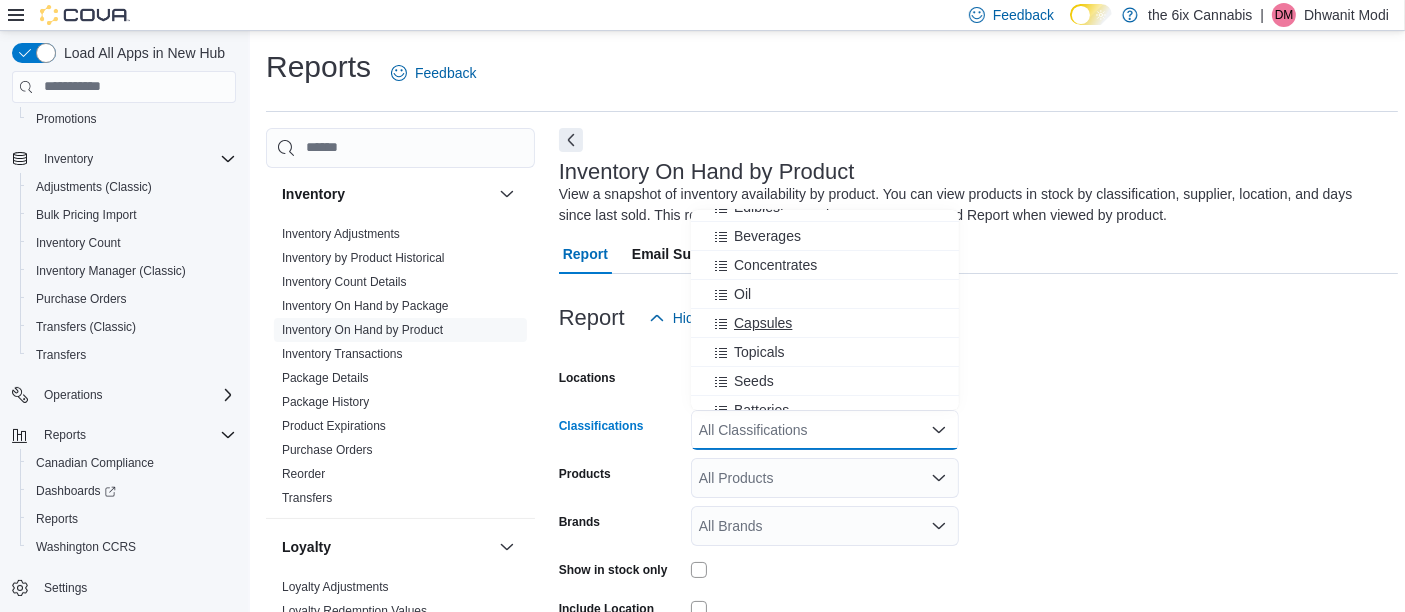 click on "Capsules" at bounding box center (763, 323) 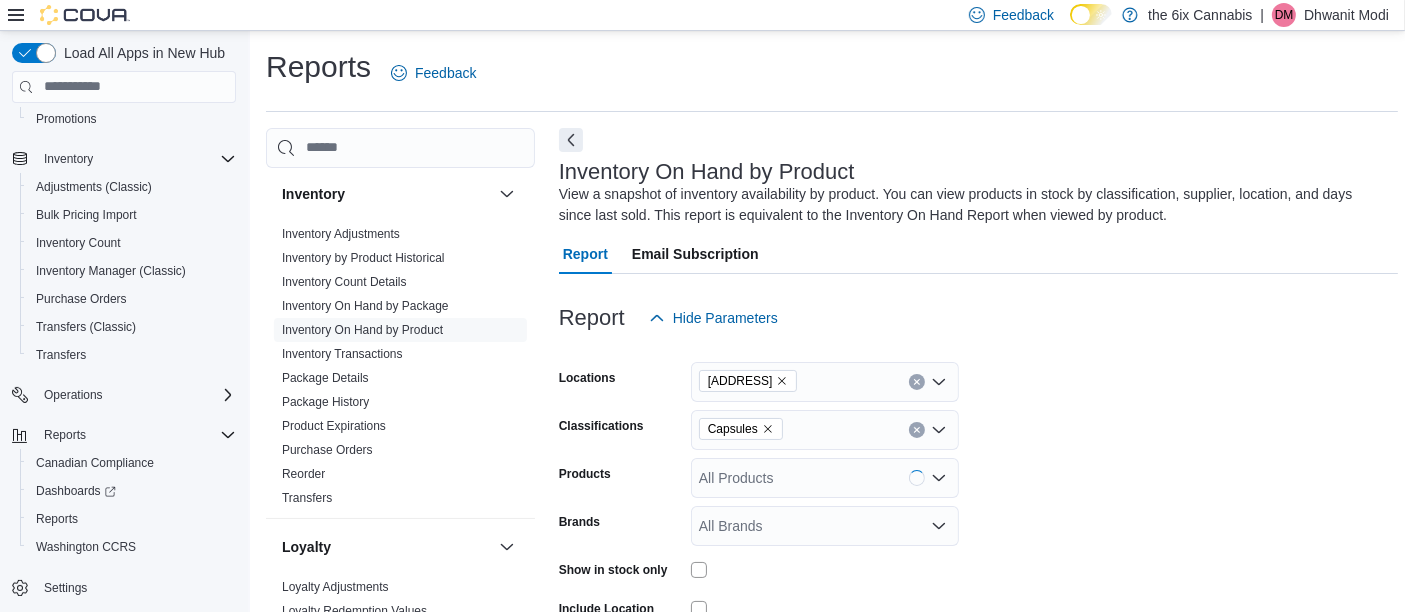 click on "Locations [ADDRESS] Classifications Capsules Products All Products Brands All Brands Show in stock only Include Location Include Room Include Archived Export  Run Report" at bounding box center (978, 548) 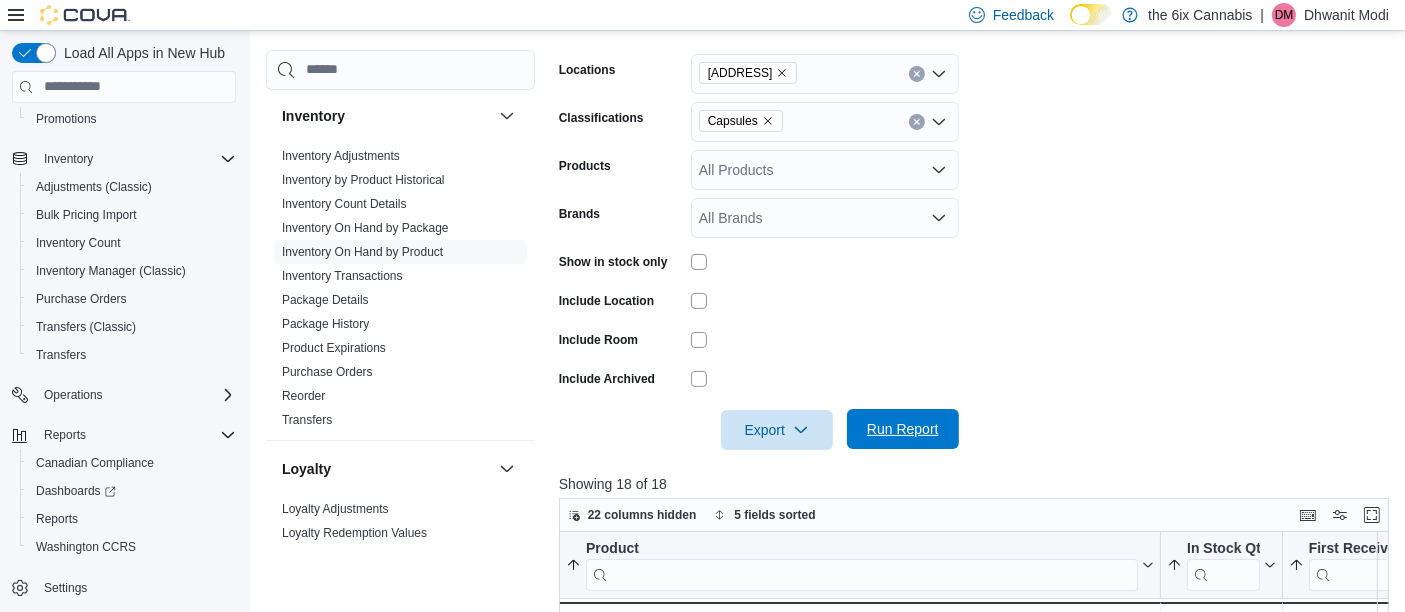 click on "Run Report" at bounding box center (903, 429) 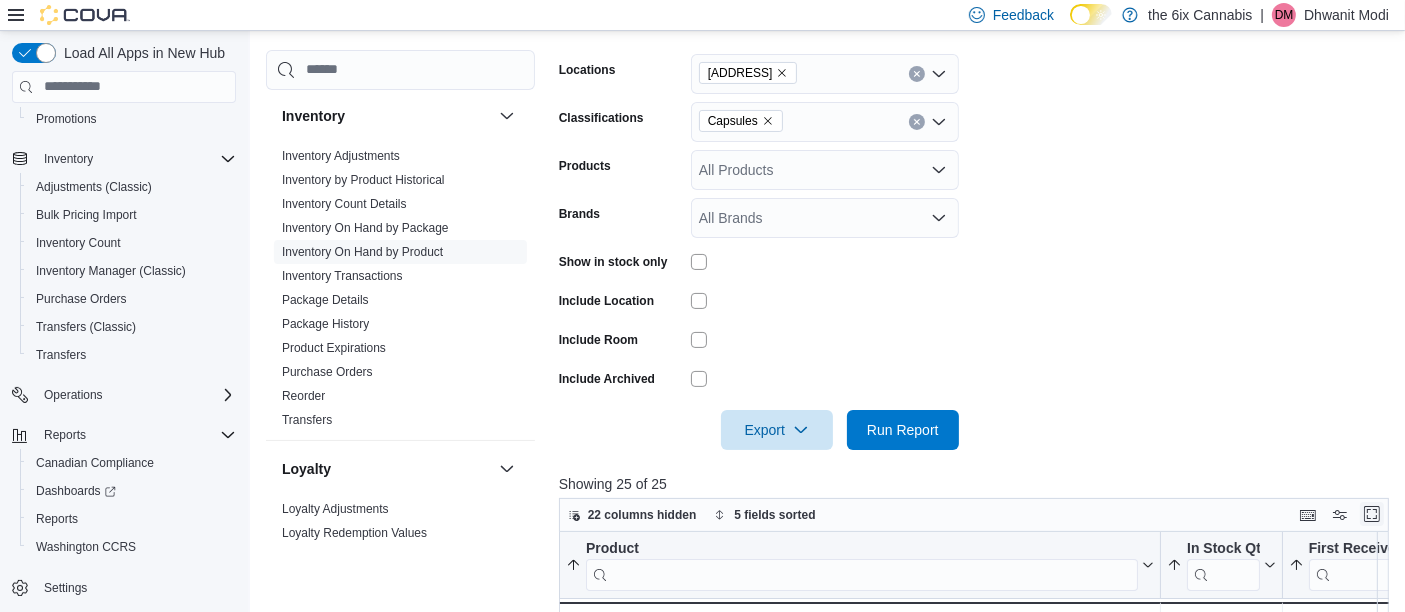 click at bounding box center (1372, 514) 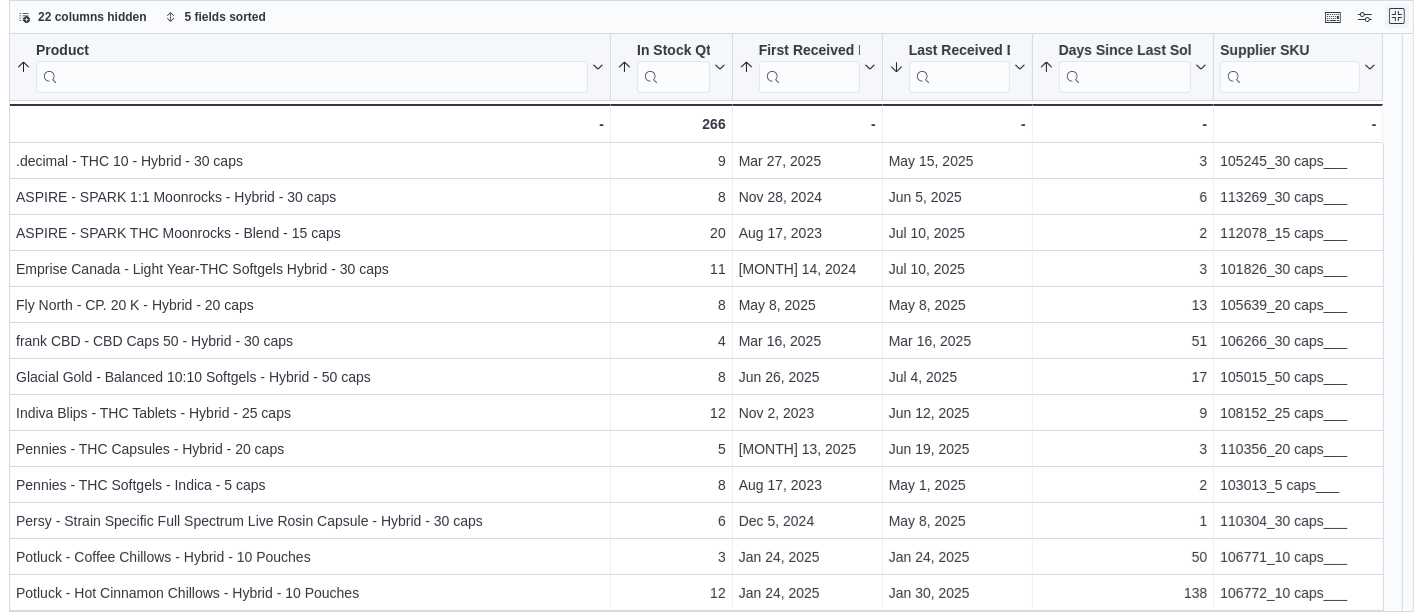 scroll, scrollTop: 0, scrollLeft: 0, axis: both 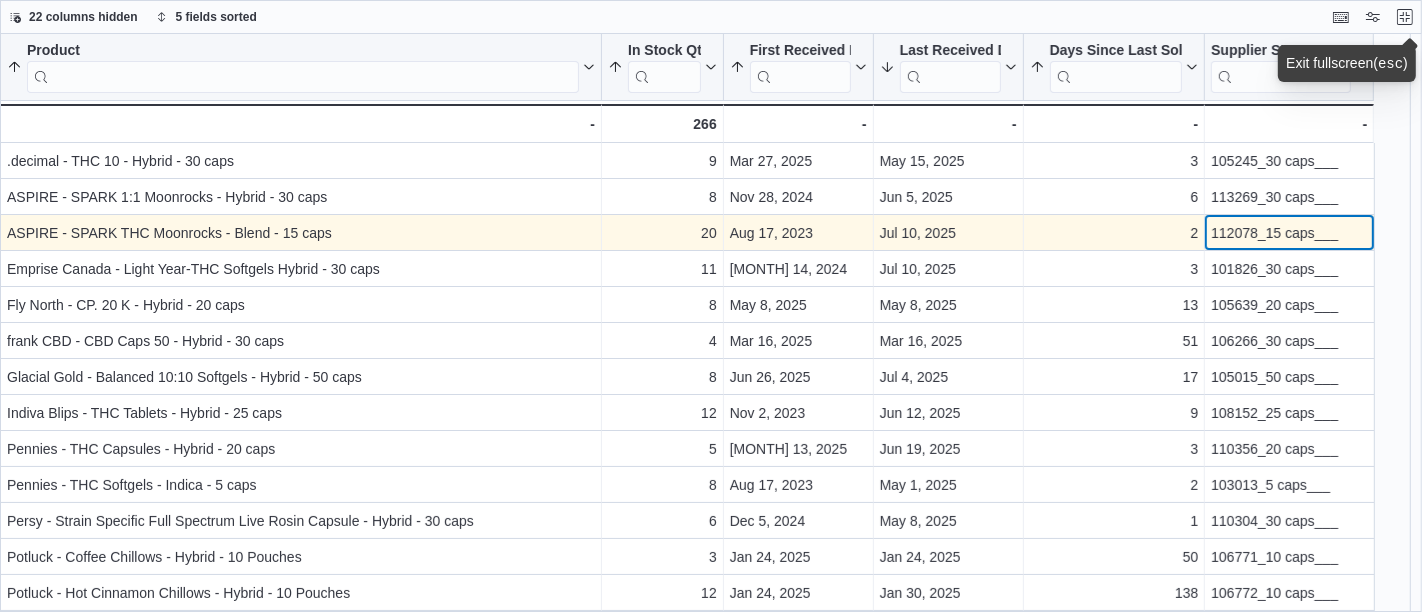 click on "112078_15 caps___" at bounding box center [1289, 233] 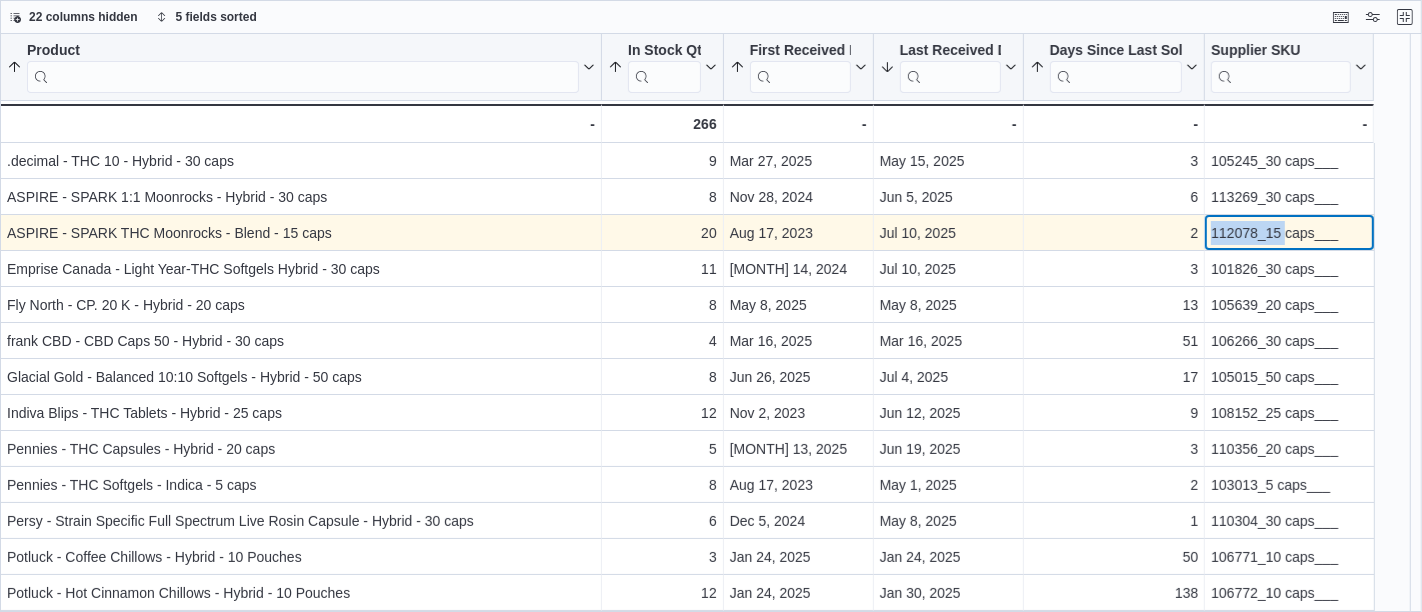 click on "112078_15 caps___" at bounding box center (1289, 233) 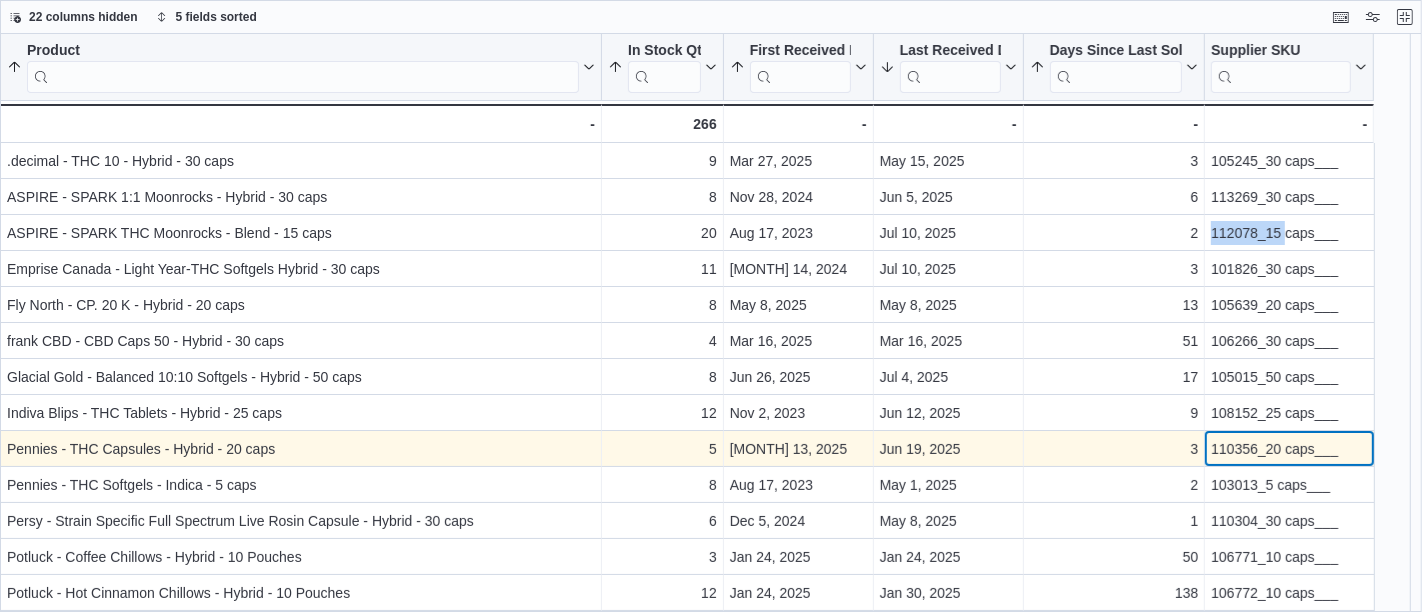 click on "110356_20 caps___" at bounding box center [1289, 449] 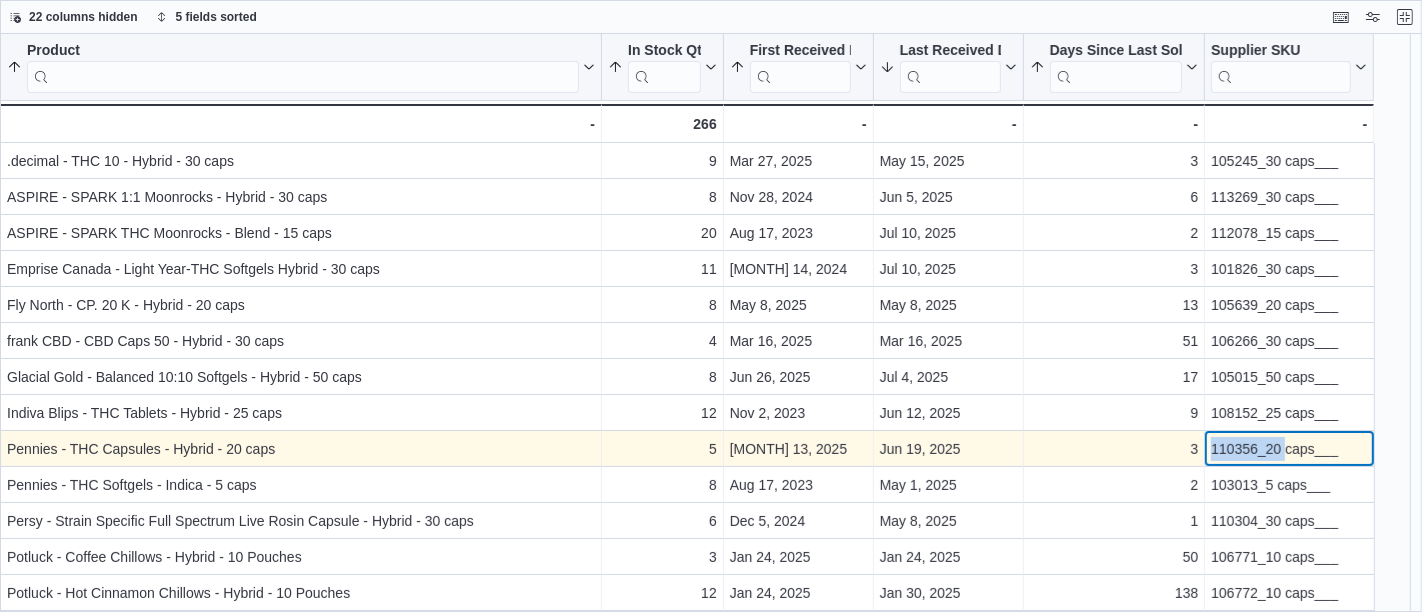 click on "110356_20 caps___" at bounding box center (1289, 449) 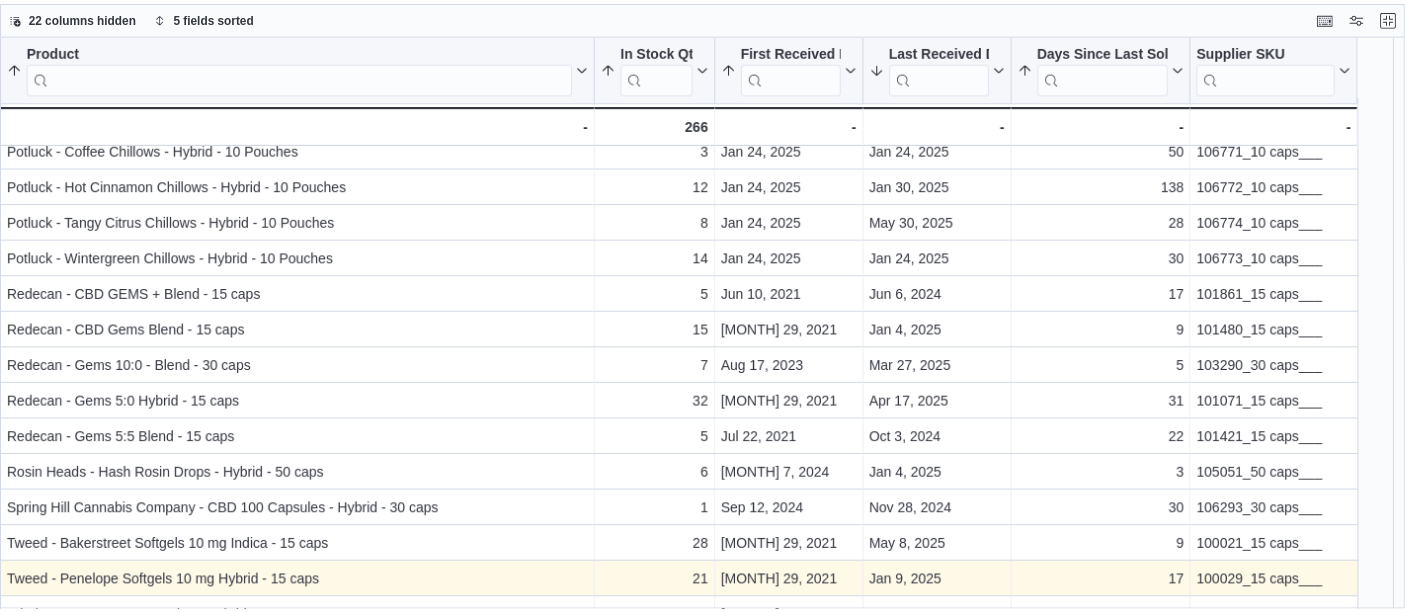 scroll, scrollTop: 429, scrollLeft: 0, axis: vertical 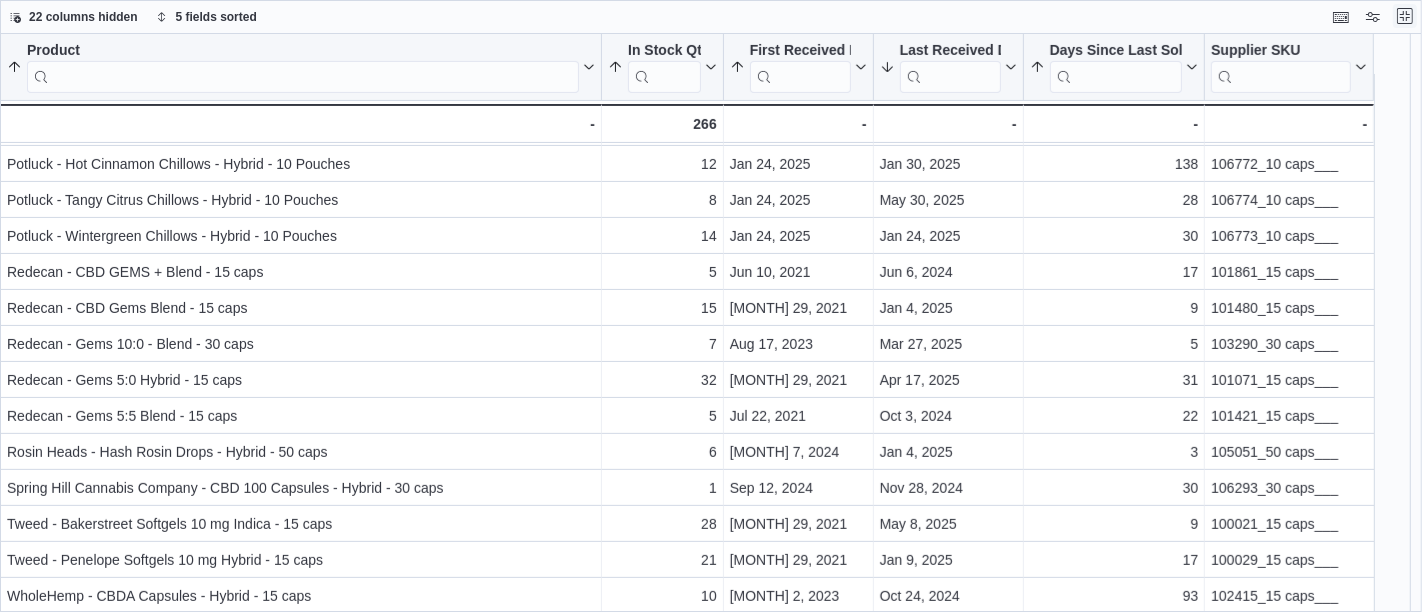 click at bounding box center (1405, 16) 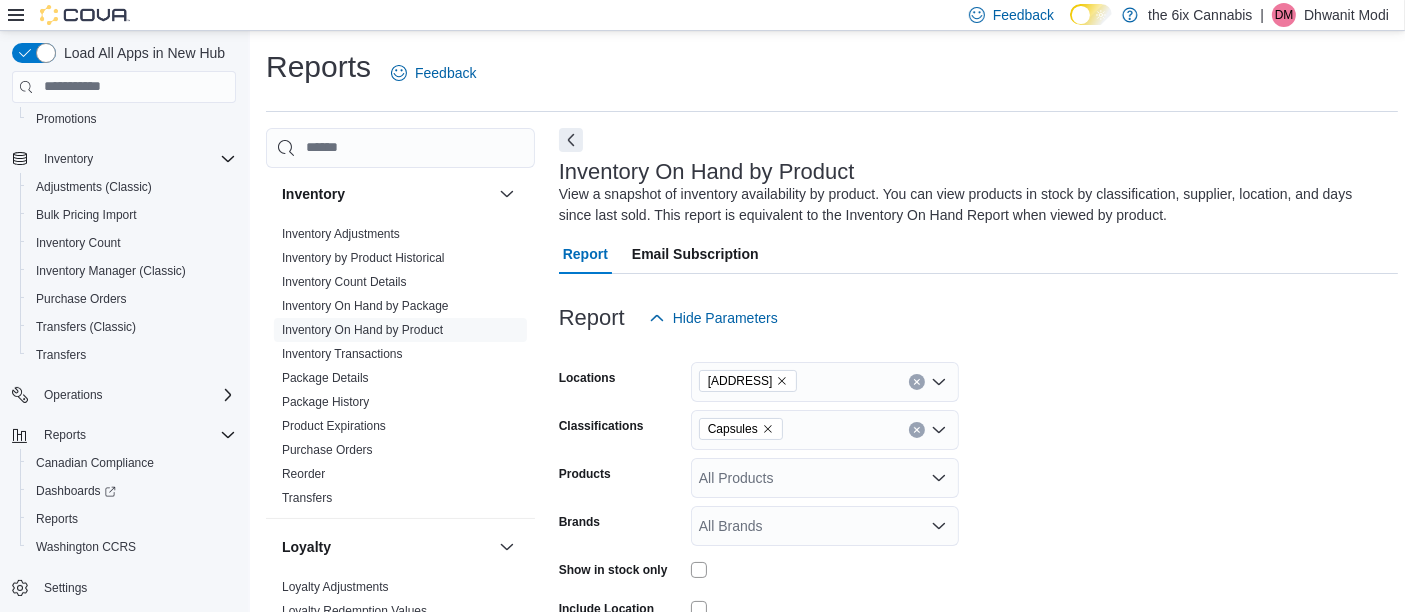click 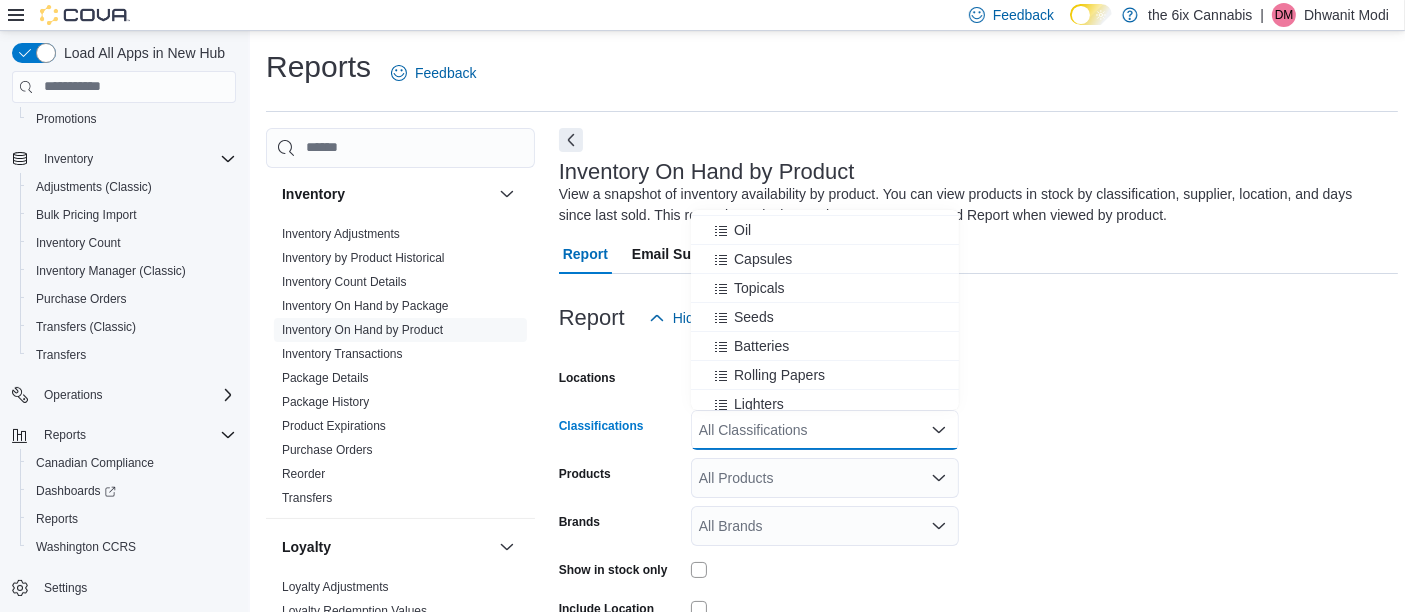 scroll, scrollTop: 257, scrollLeft: 0, axis: vertical 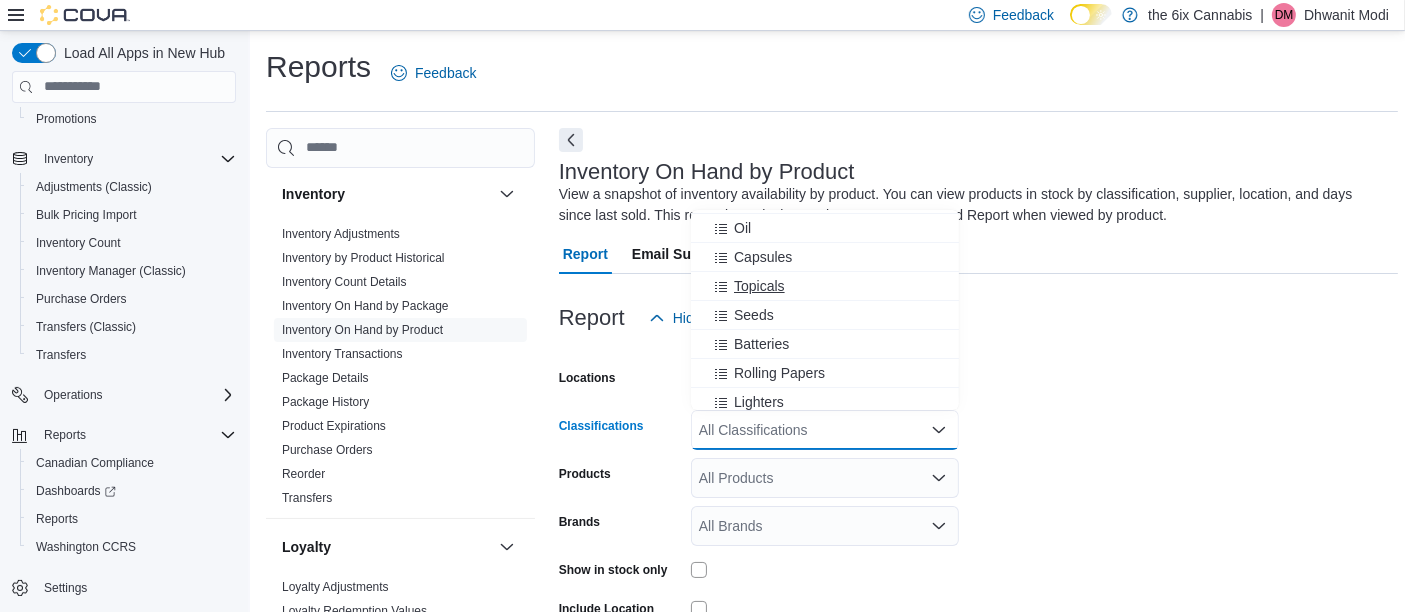 click on "Topicals" at bounding box center [759, 286] 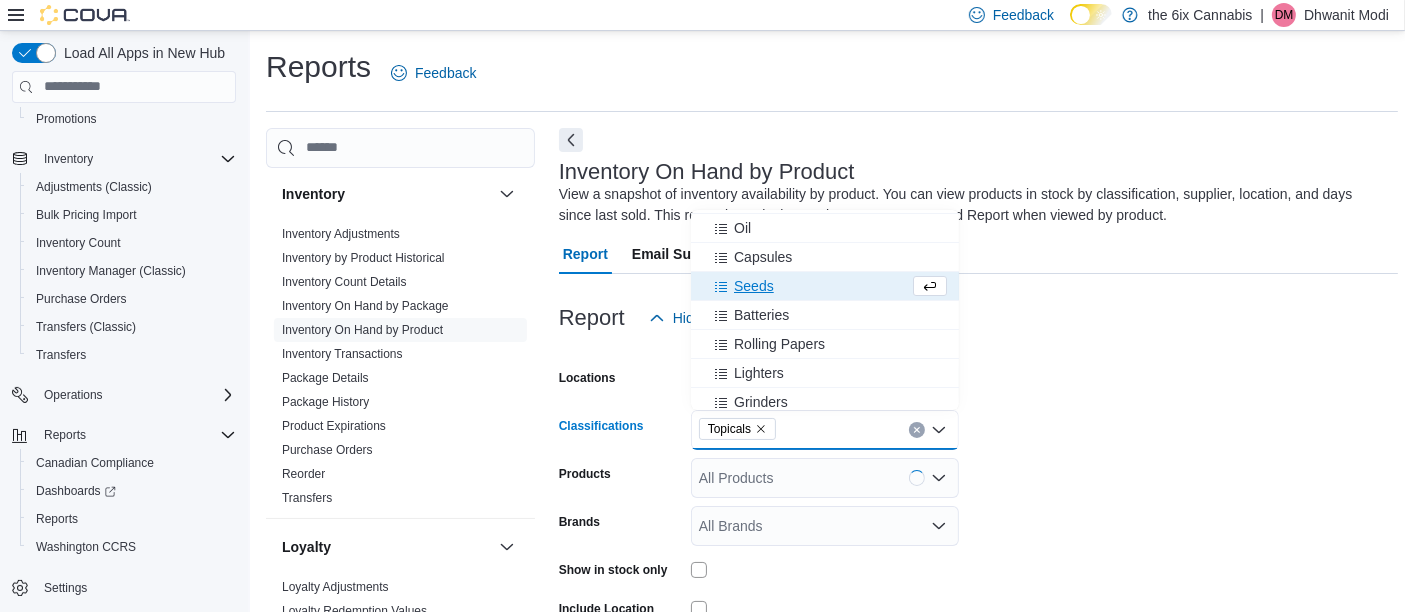 click on "Report Hide Parameters" at bounding box center (978, 318) 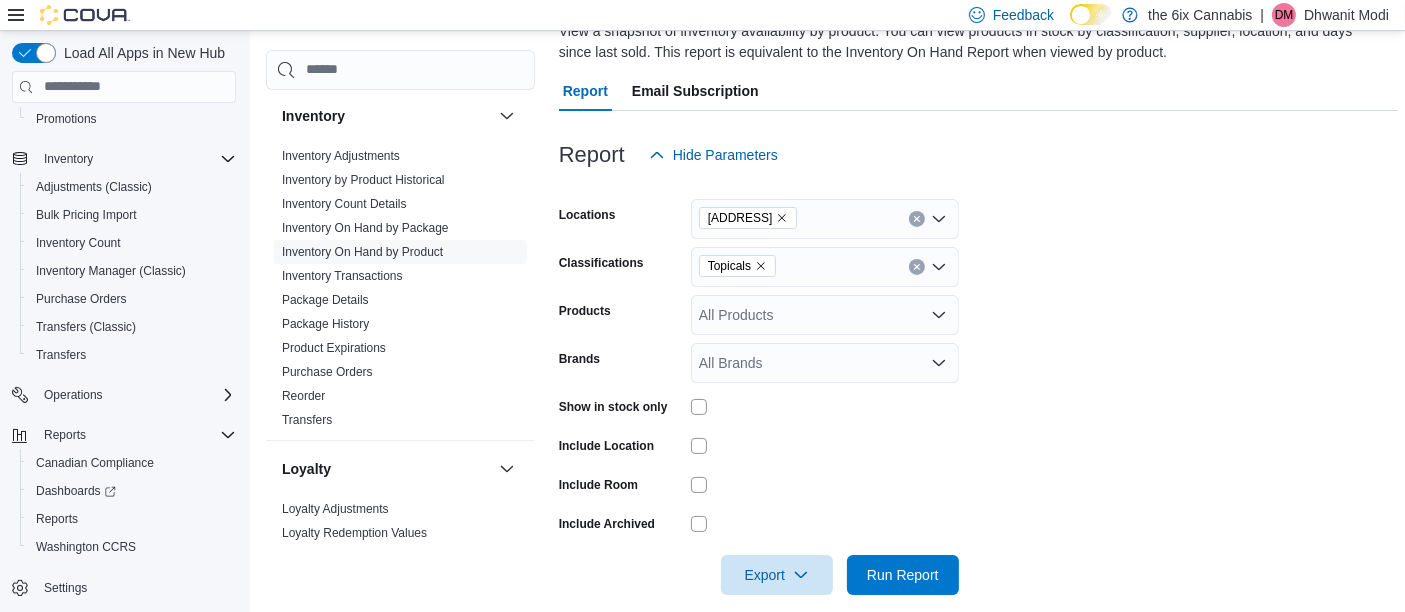 scroll, scrollTop: 226, scrollLeft: 0, axis: vertical 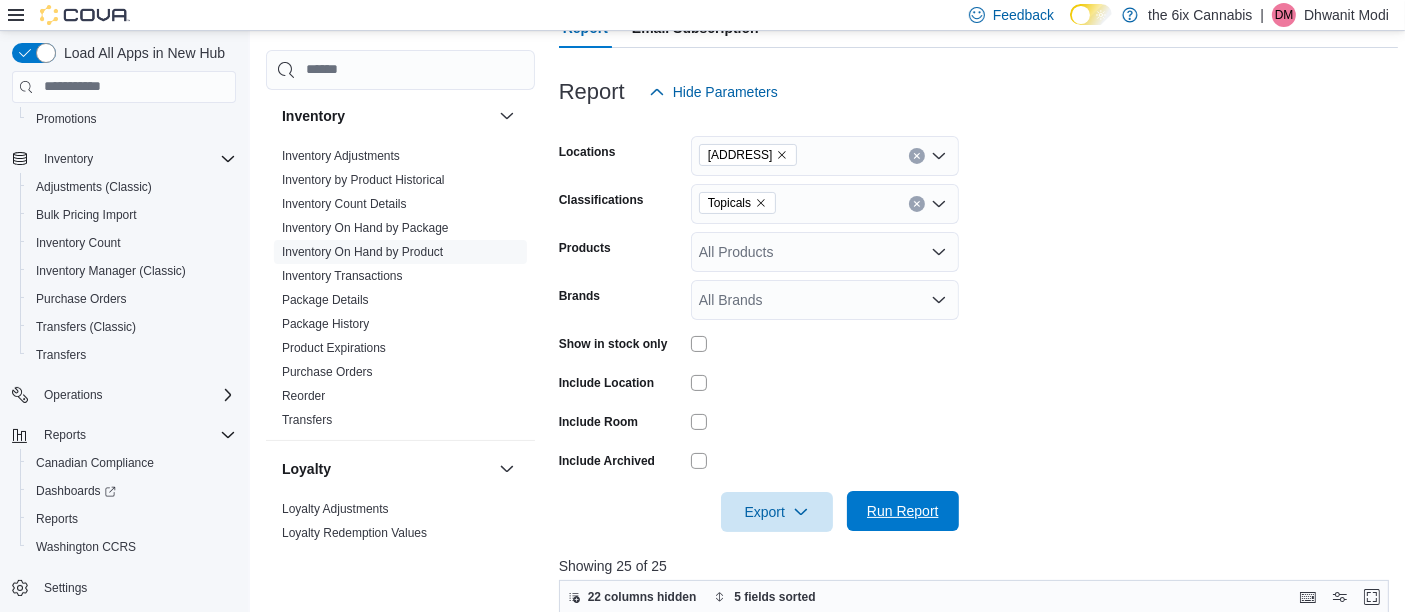 click on "Run Report" at bounding box center (903, 511) 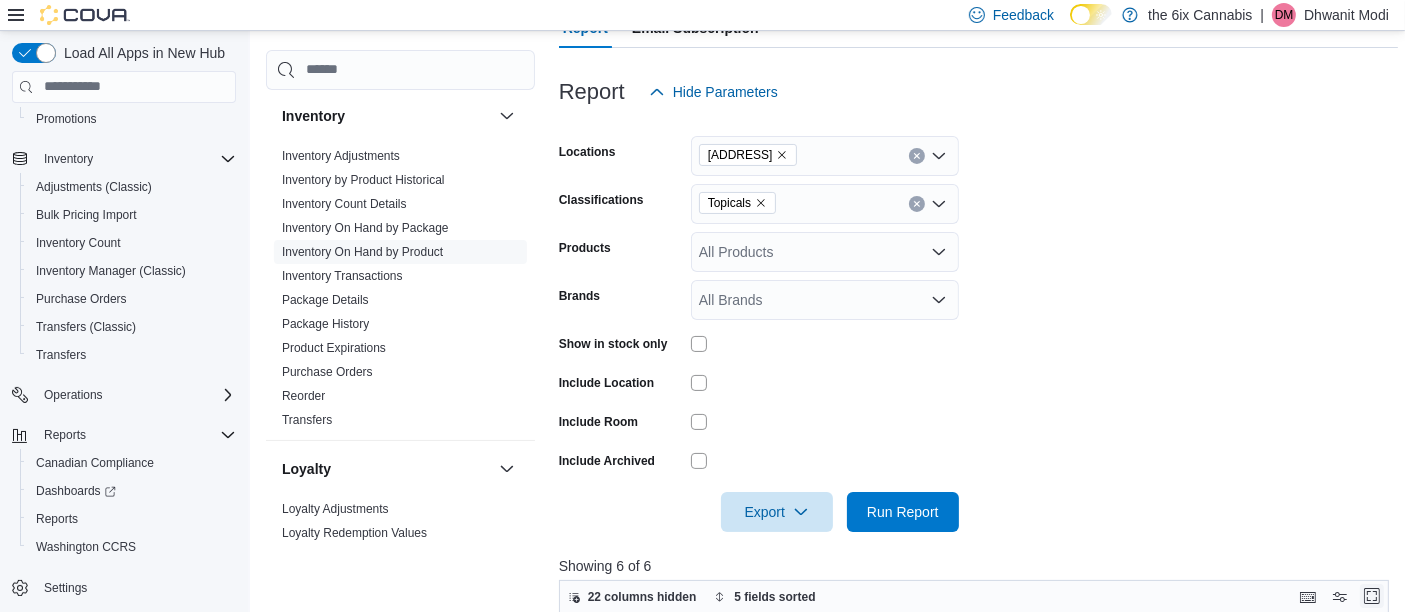 click at bounding box center (1372, 596) 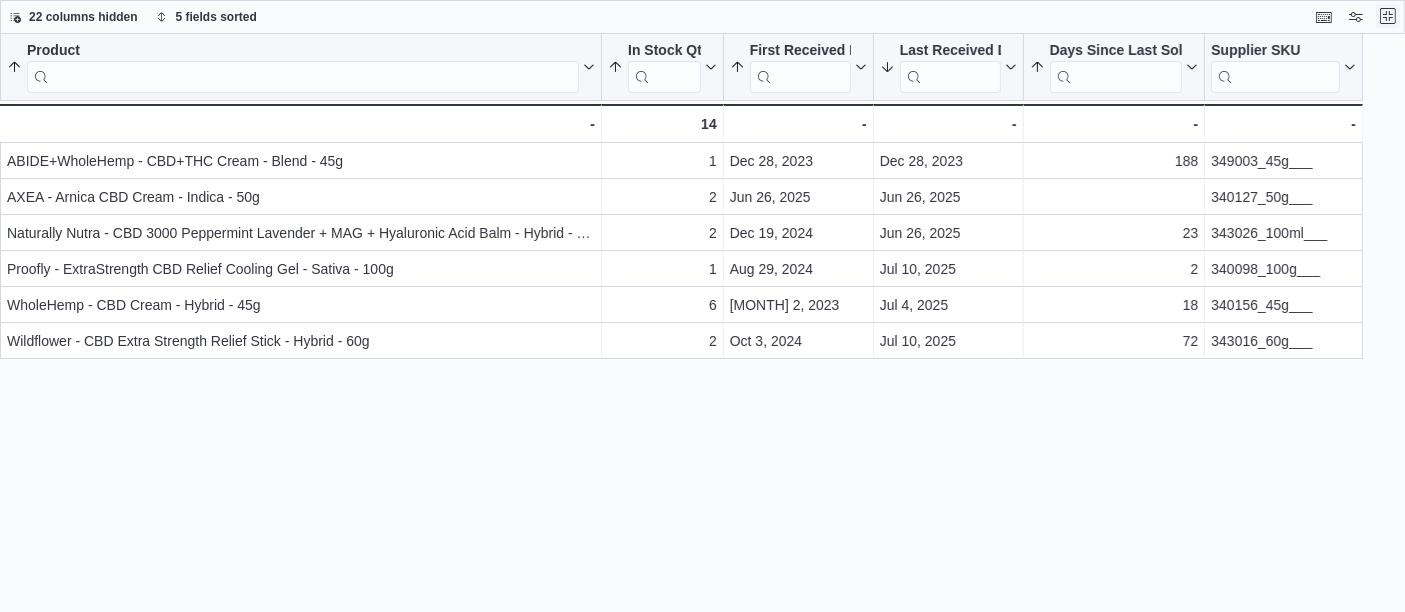 scroll, scrollTop: 0, scrollLeft: 0, axis: both 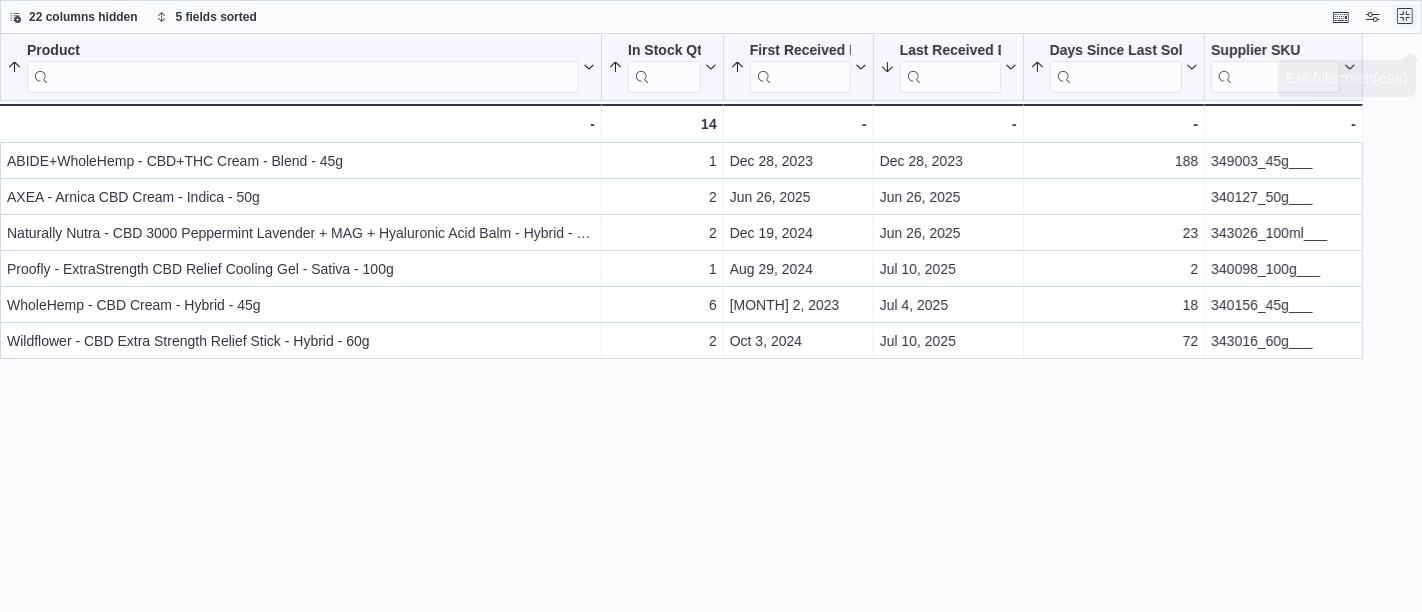 click at bounding box center [1405, 16] 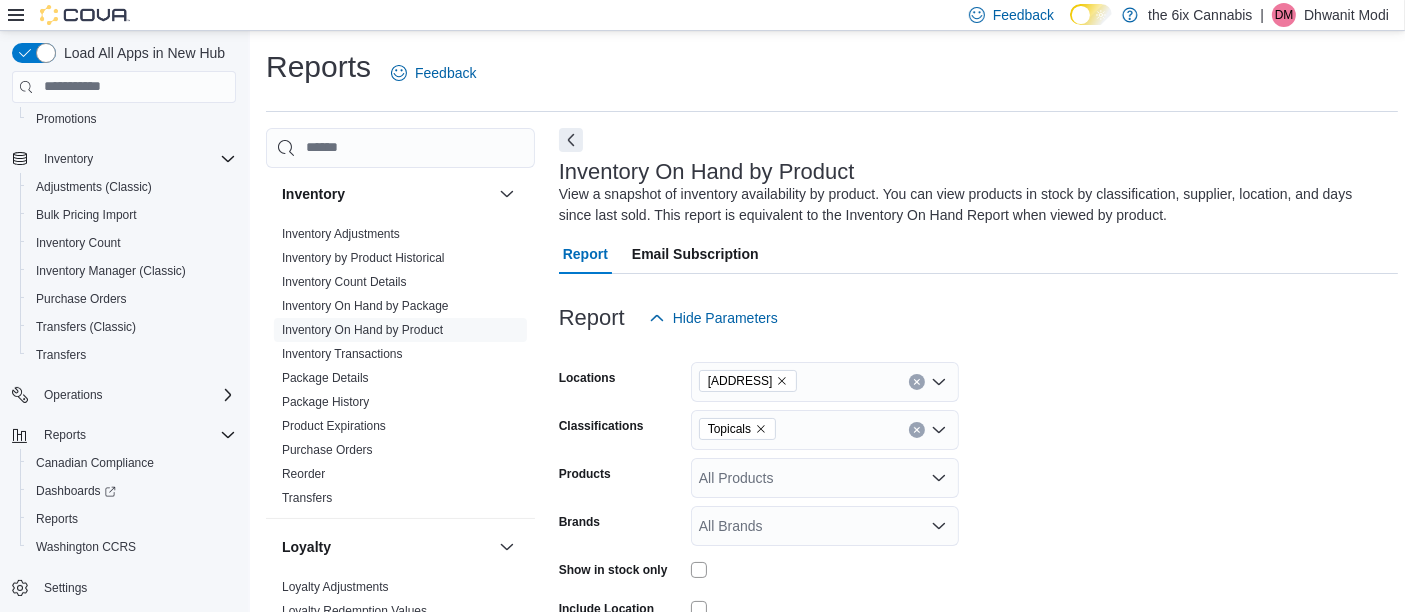 click on "Report Hide Parameters" at bounding box center (978, 318) 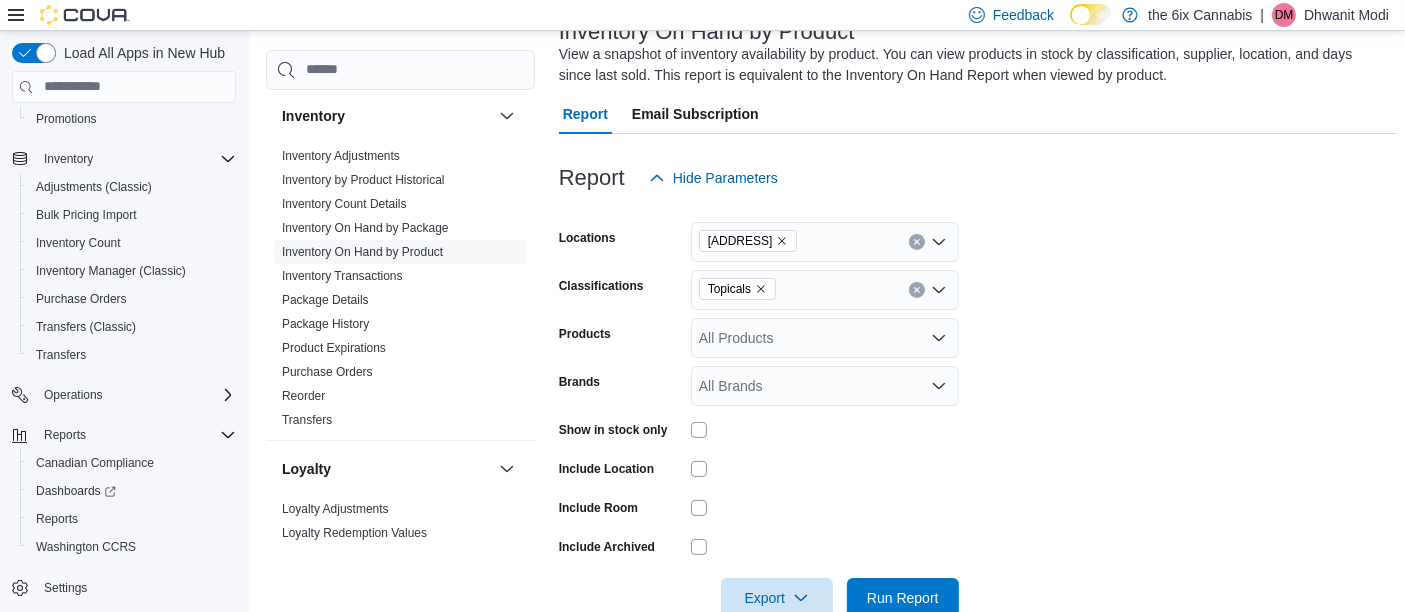 scroll, scrollTop: 0, scrollLeft: 0, axis: both 